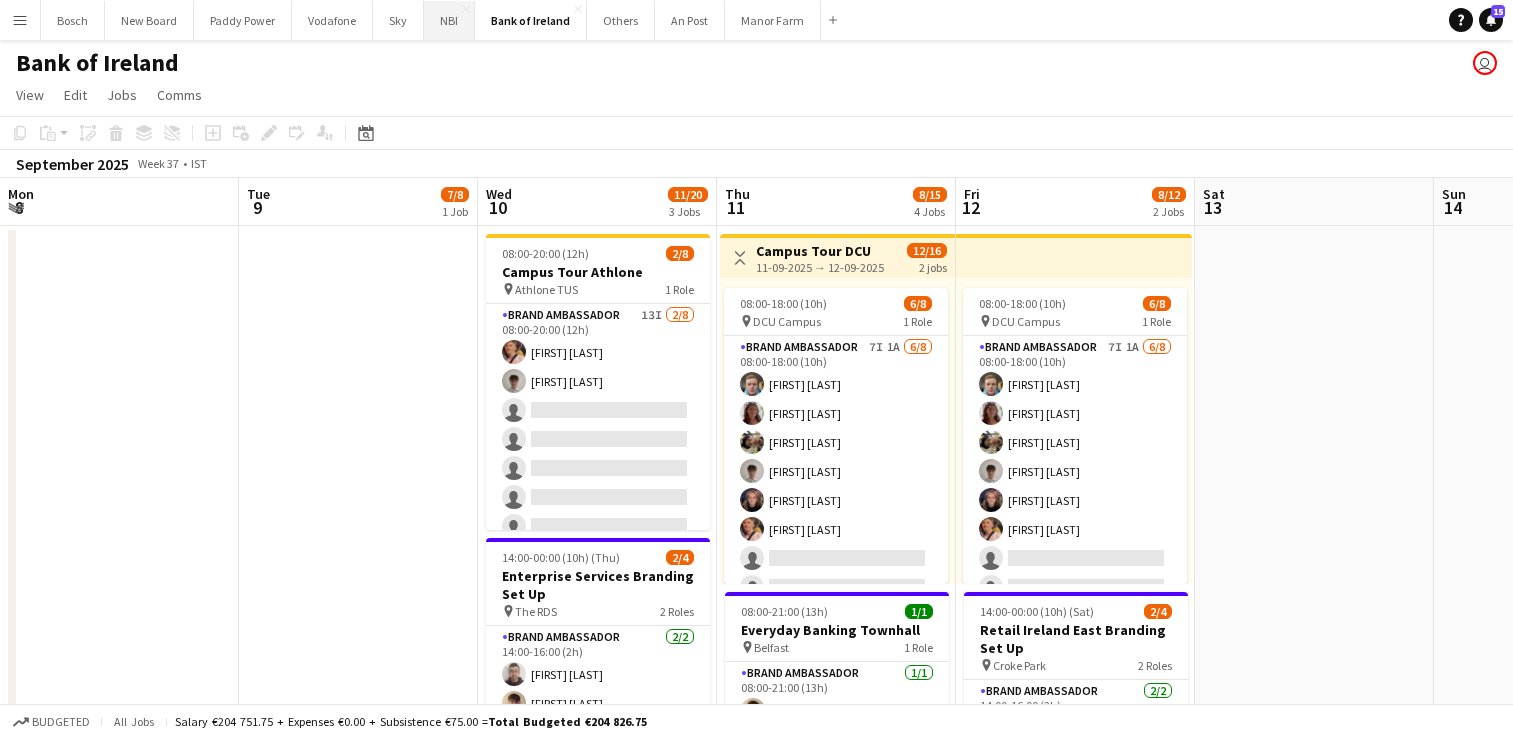 scroll, scrollTop: 0, scrollLeft: 0, axis: both 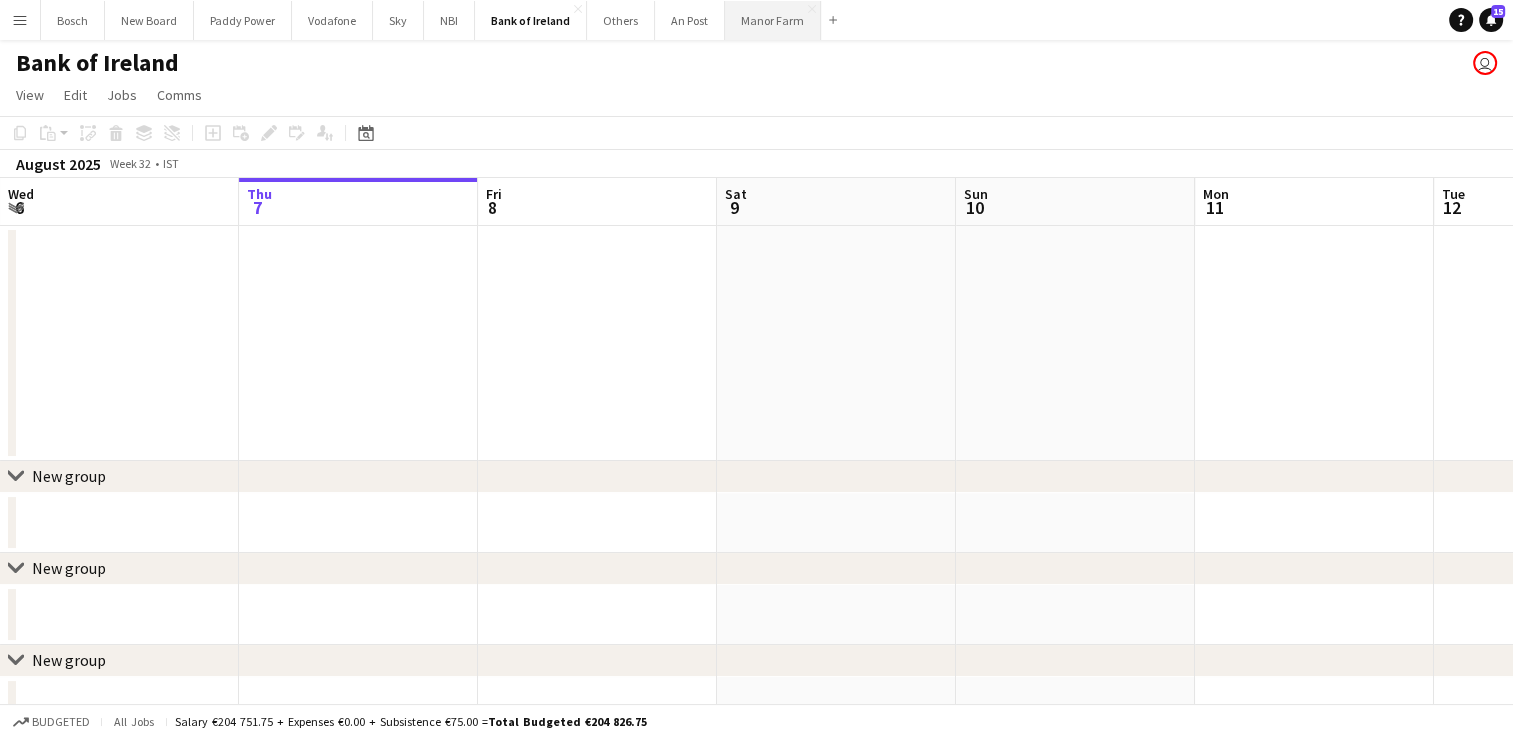 click on "Manor Farm
Close" at bounding box center (773, 20) 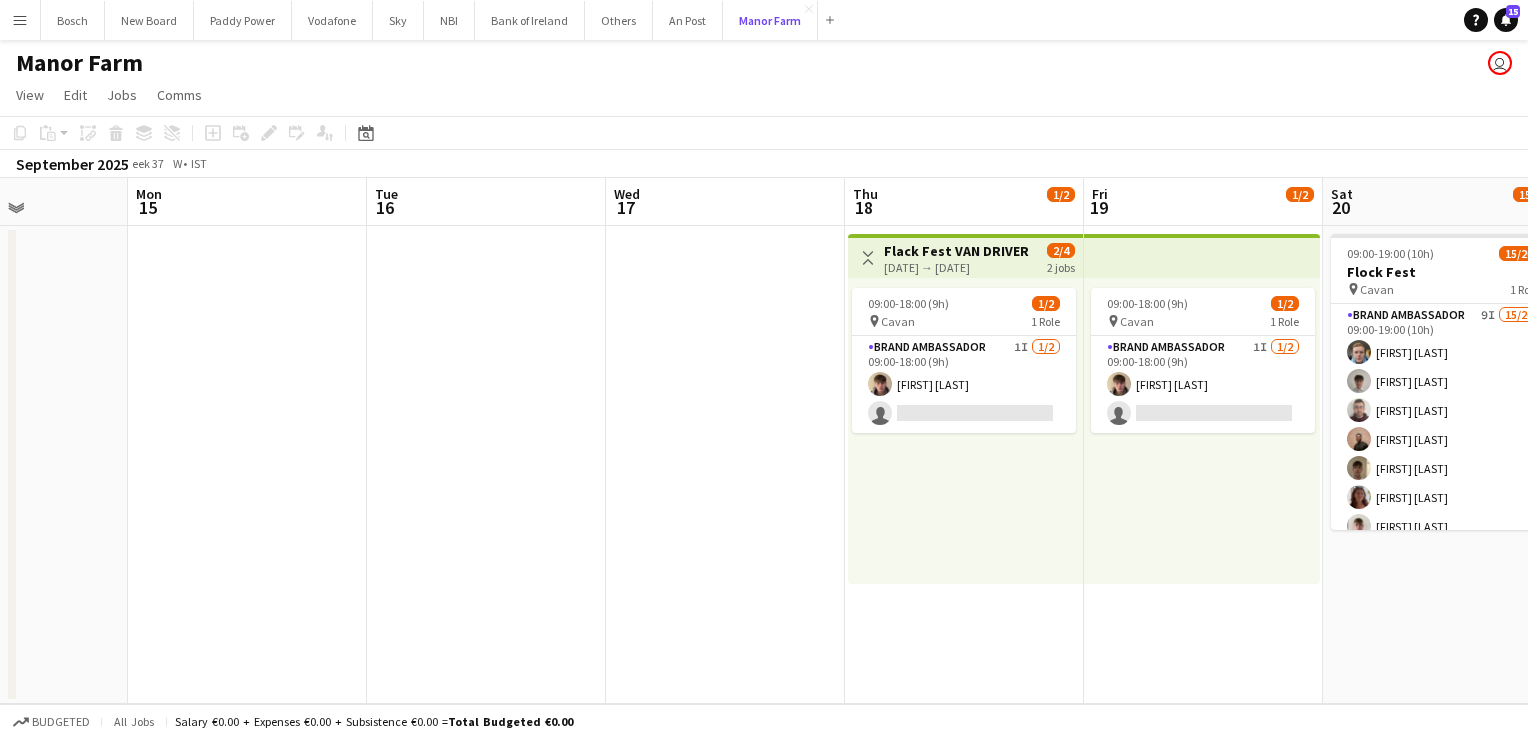 scroll, scrollTop: 0, scrollLeft: 867, axis: horizontal 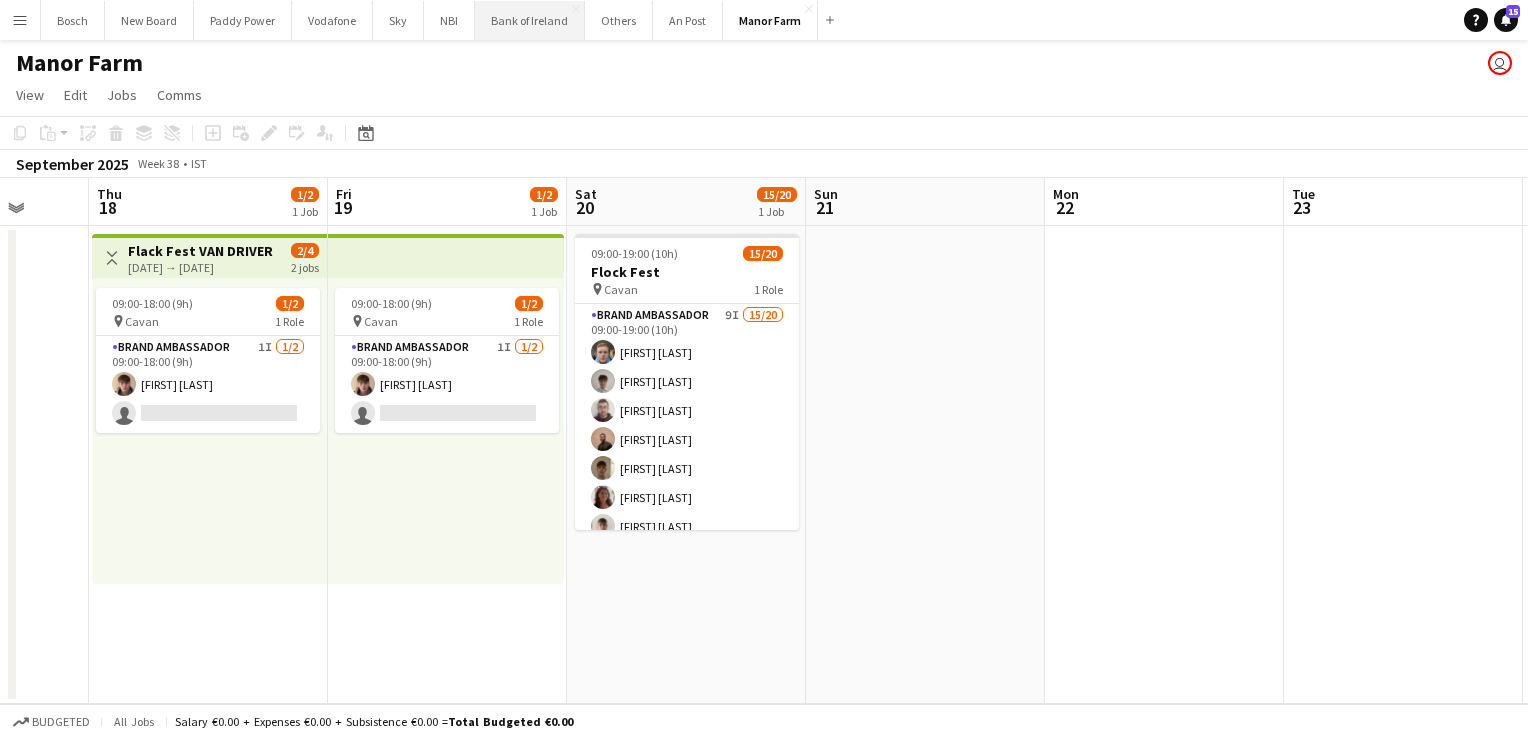click on "Bank of Ireland
Close" at bounding box center [530, 20] 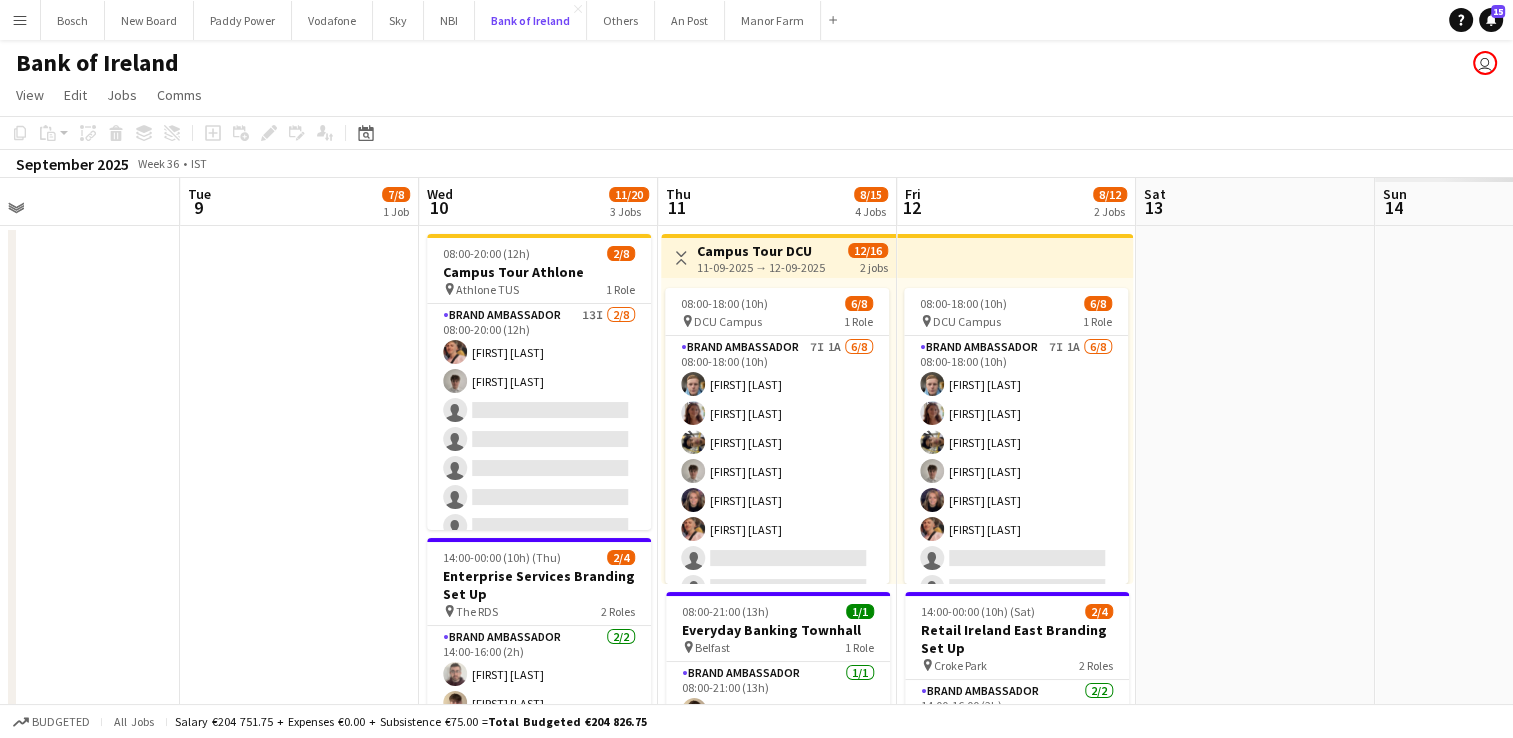 scroll, scrollTop: 0, scrollLeft: 707, axis: horizontal 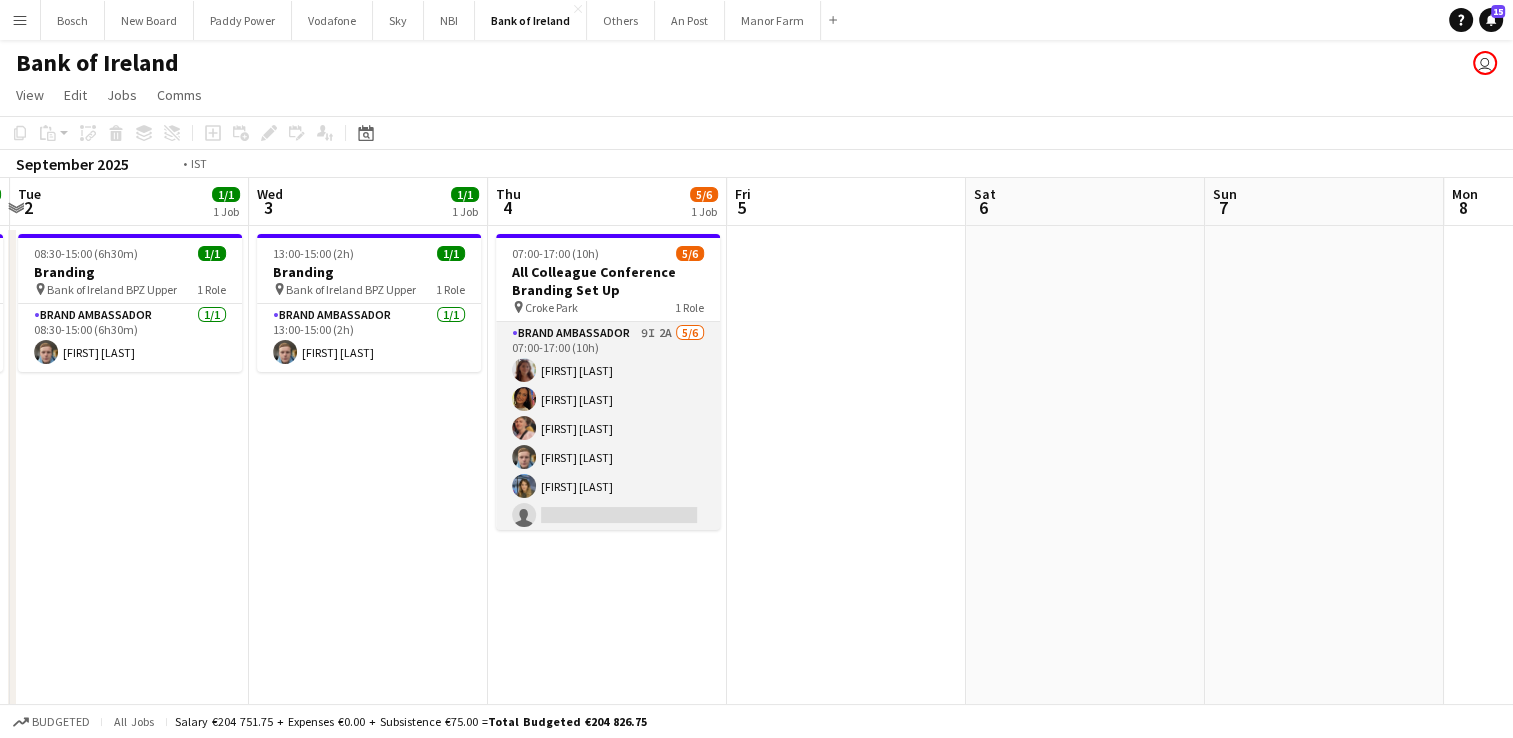 click on "Brand Ambassador   9I   2A   5/6   07:00-17:00 (10h)
Amelia Morycka sorcha McCarthy Mark O’Shea Dominik Morycki Molly Childs
single-neutral-actions" at bounding box center [608, 428] 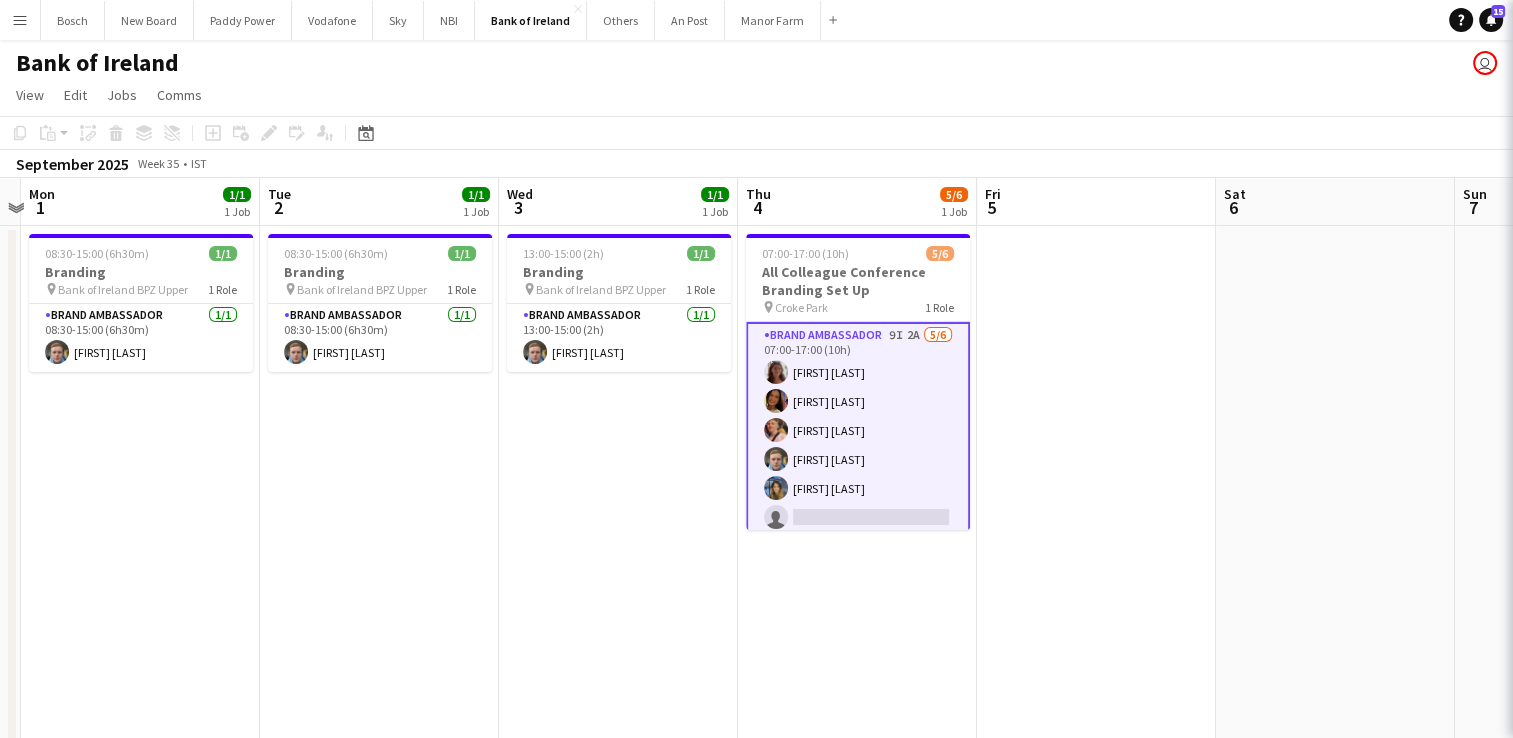 click on "Brand Ambassador   9I   2A   5/6   07:00-17:00 (10h)
Amelia Morycka sorcha McCarthy Mark O’Shea Dominik Morycki Molly Childs
single-neutral-actions" at bounding box center (858, 430) 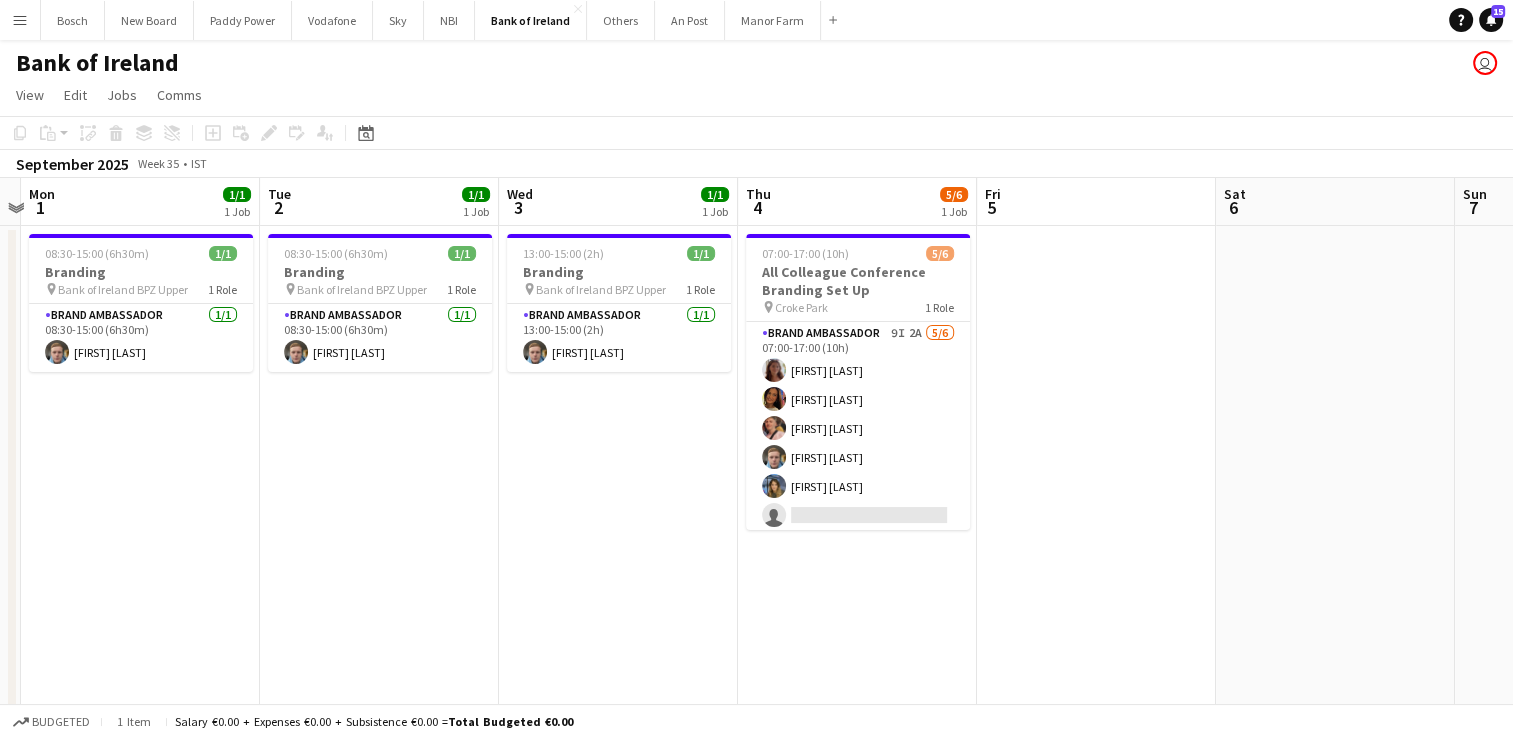 scroll, scrollTop: 0, scrollLeft: 417, axis: horizontal 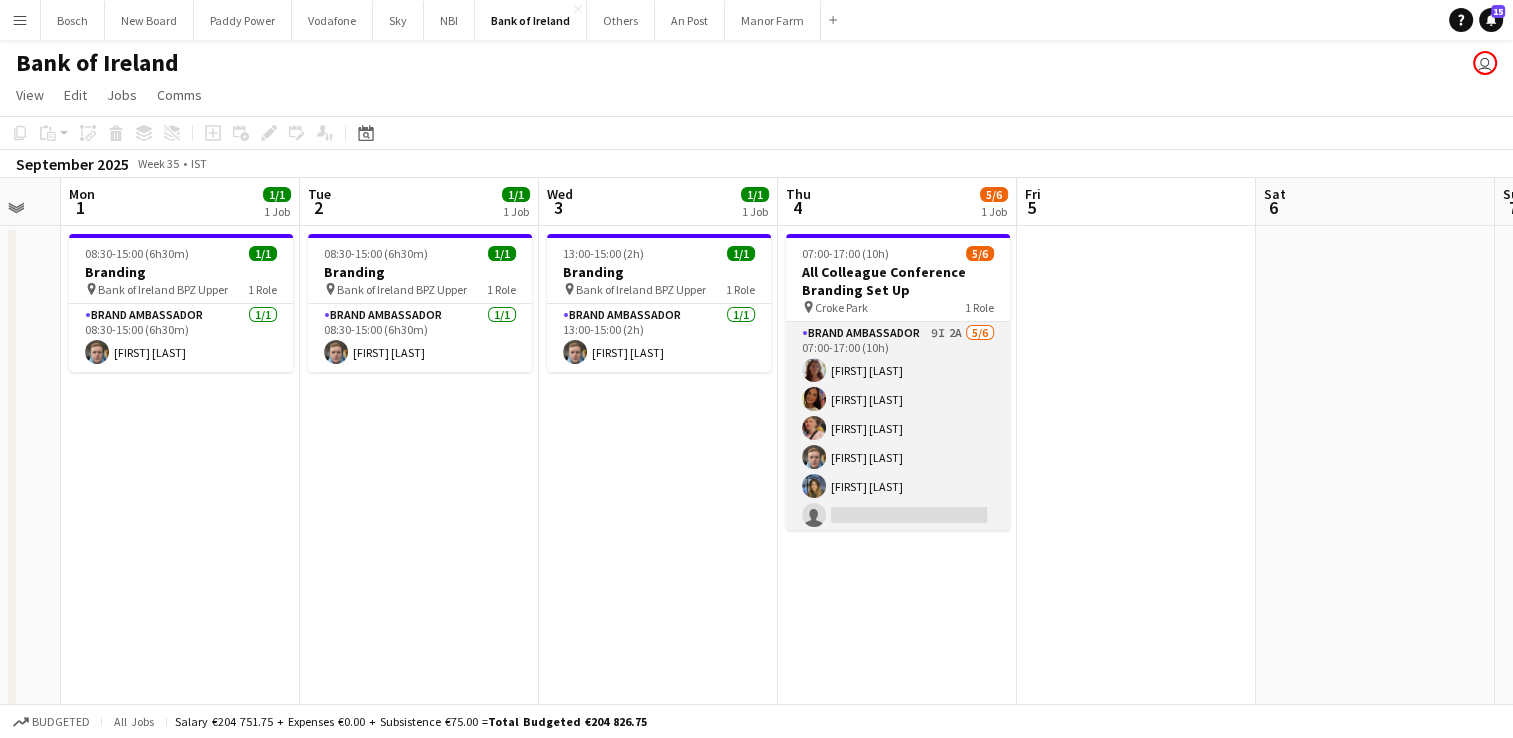 click on "Brand Ambassador   9I   2A   5/6   07:00-17:00 (10h)
Amelia Morycka sorcha McCarthy Mark O’Shea Dominik Morycki Molly Childs
single-neutral-actions" at bounding box center (898, 428) 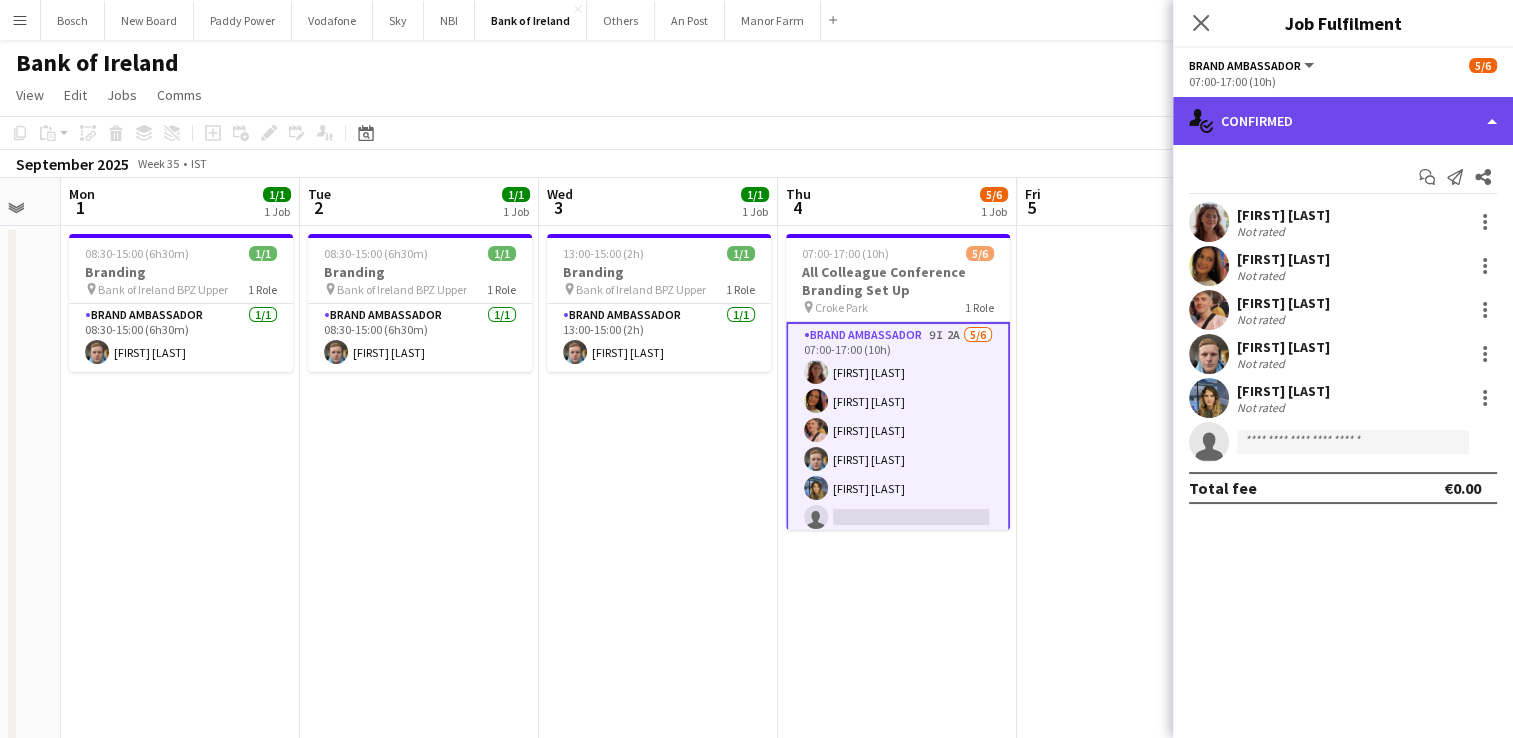 click on "single-neutral-actions-check-2
Confirmed" 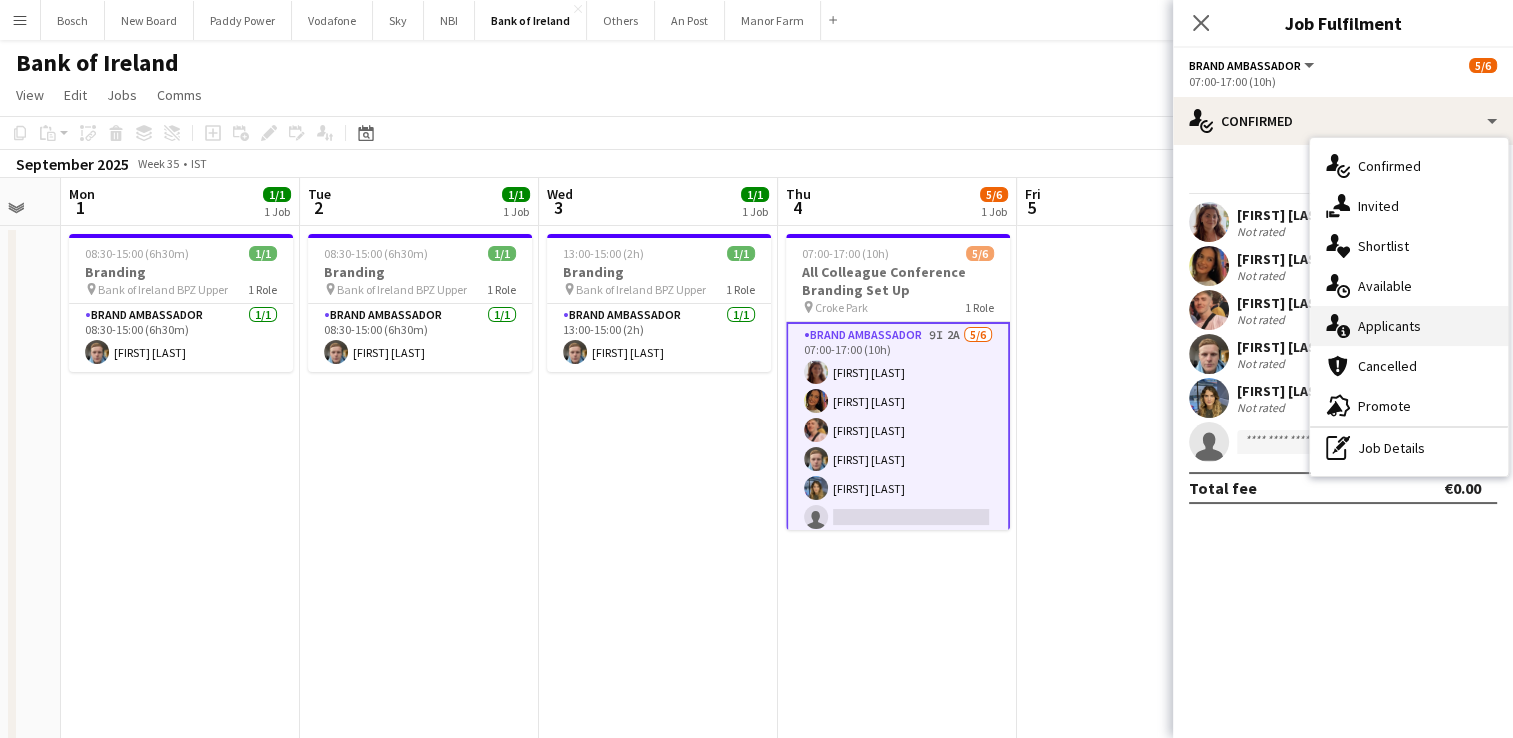 click on "single-neutral-actions-information
Applicants" at bounding box center (1409, 326) 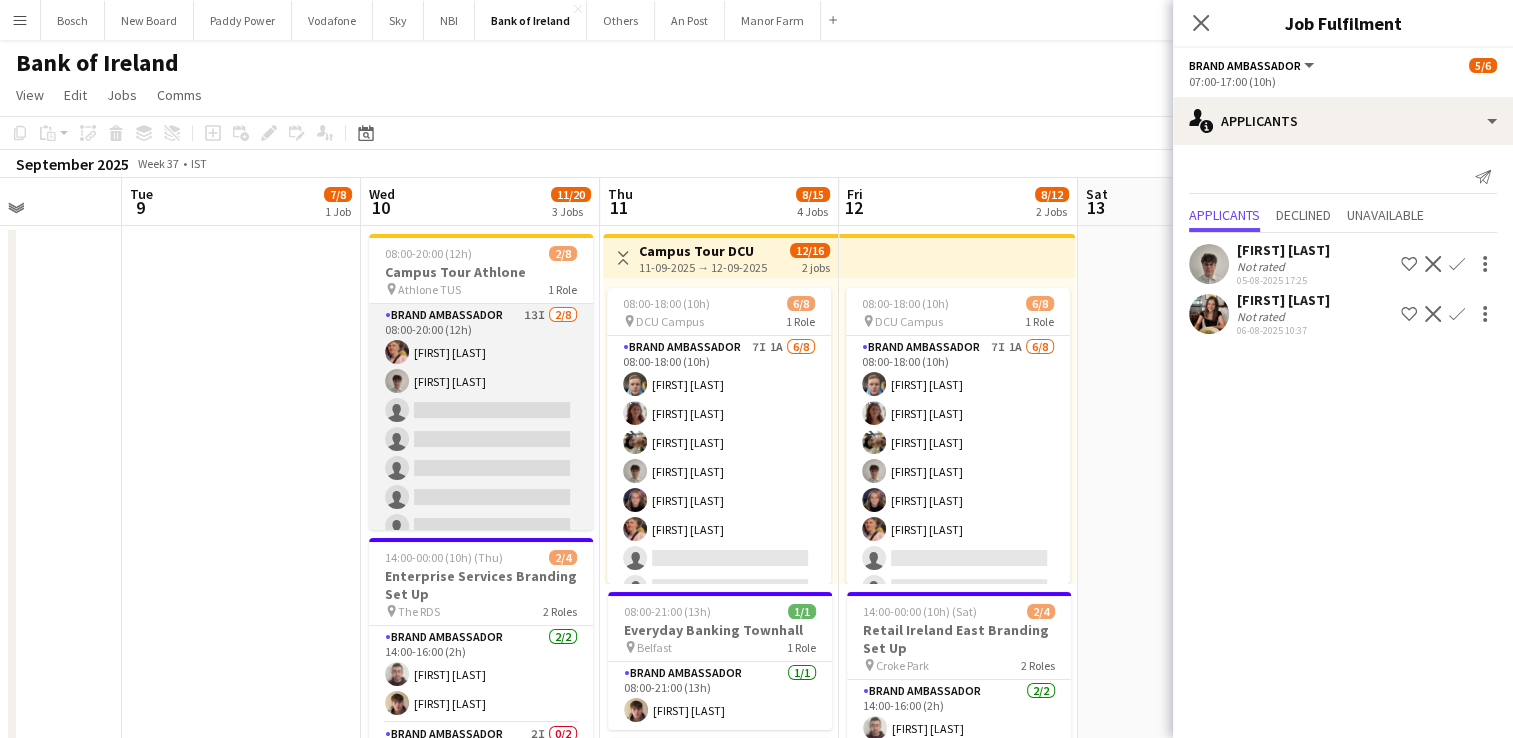 click on "Brand Ambassador   13I   2/8   08:00-20:00 (12h)
Mark O’Shea Jakub Kula
single-neutral-actions
single-neutral-actions
single-neutral-actions
single-neutral-actions
single-neutral-actions
single-neutral-actions" at bounding box center [481, 439] 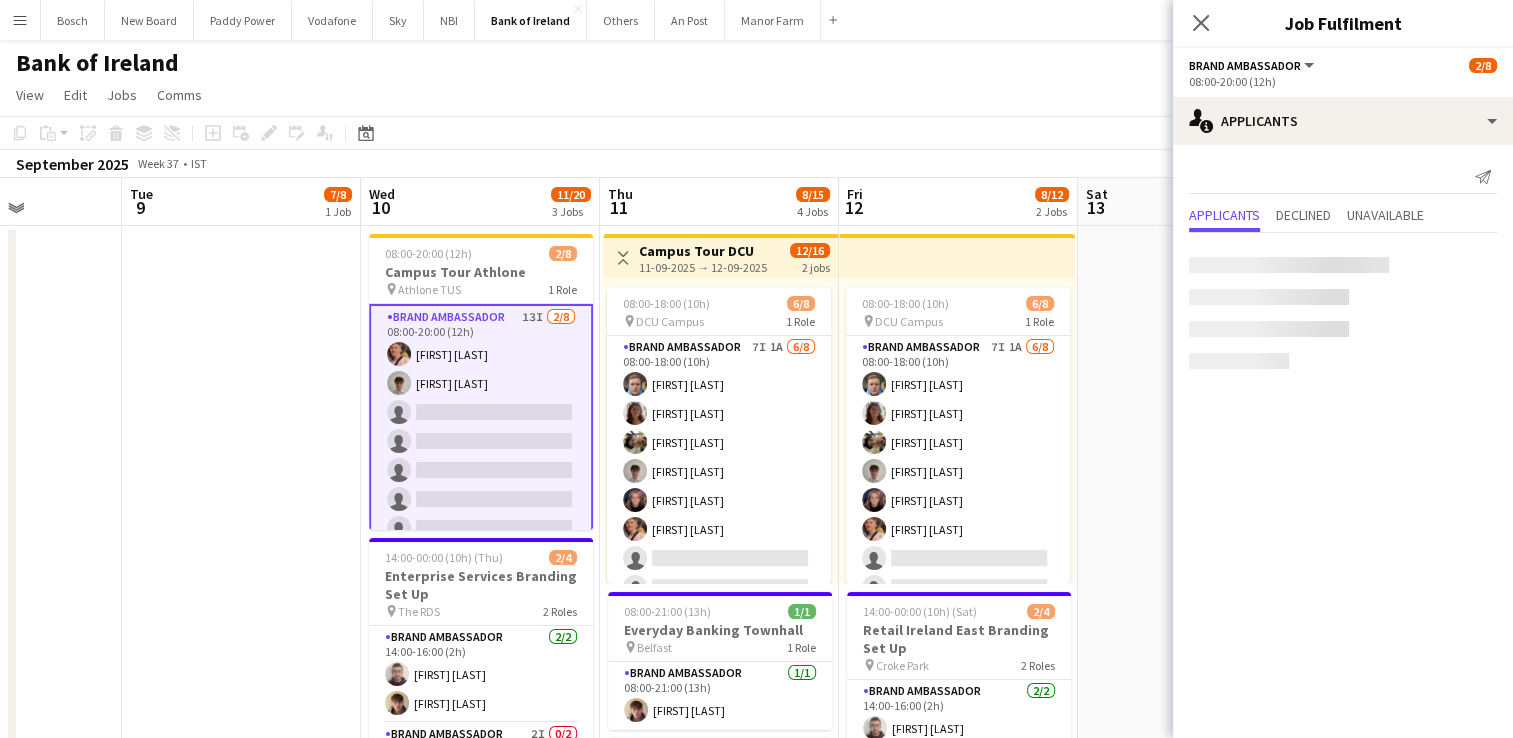 scroll, scrollTop: 0, scrollLeft: 596, axis: horizontal 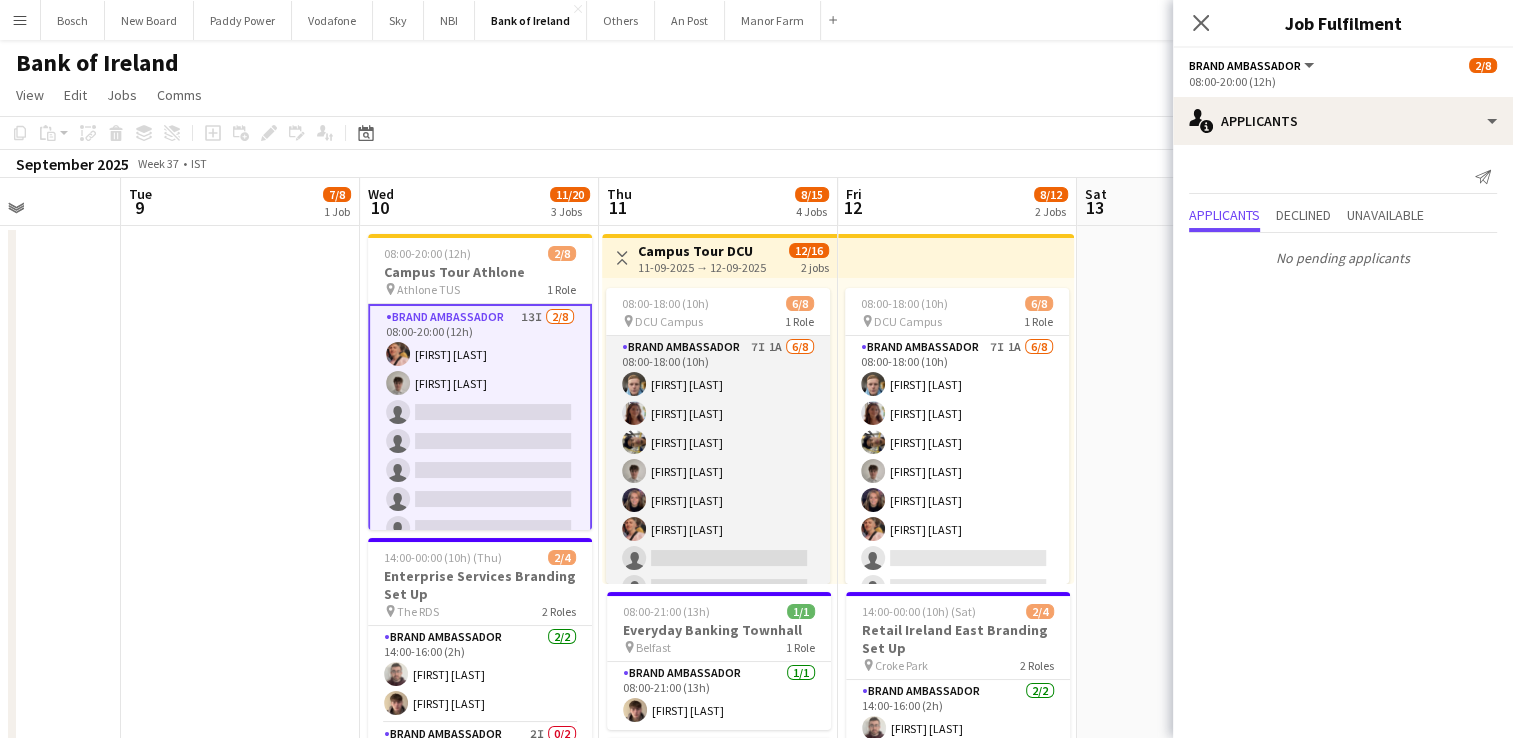 click on "Brand Ambassador   7I   1A   6/8   08:00-18:00 (10h)
Dominik Morycki Amelia Morycka Patrick Delos Santos Jakub Kula Jessica Blyth Mark O’Shea
single-neutral-actions
single-neutral-actions" at bounding box center [718, 471] 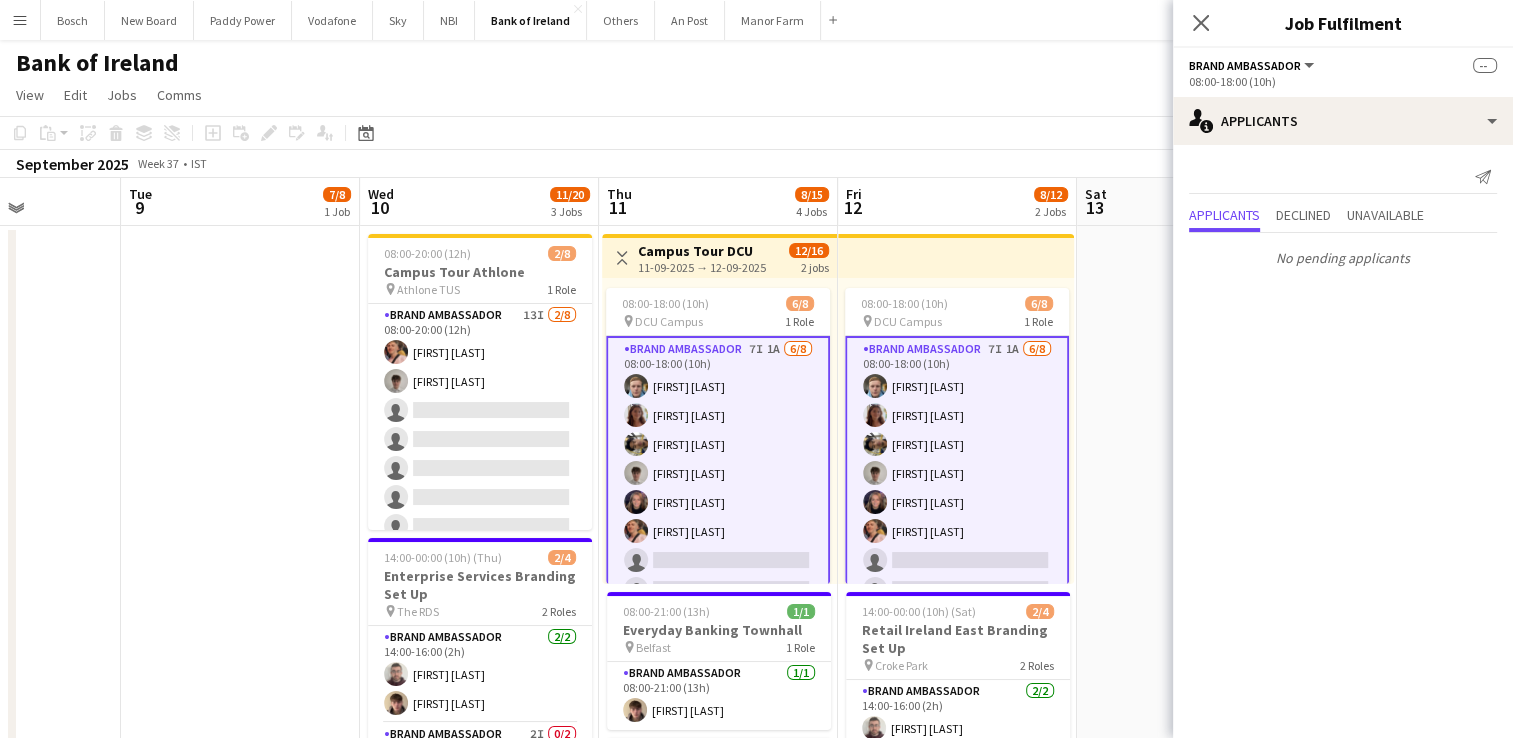scroll, scrollTop: 25, scrollLeft: 0, axis: vertical 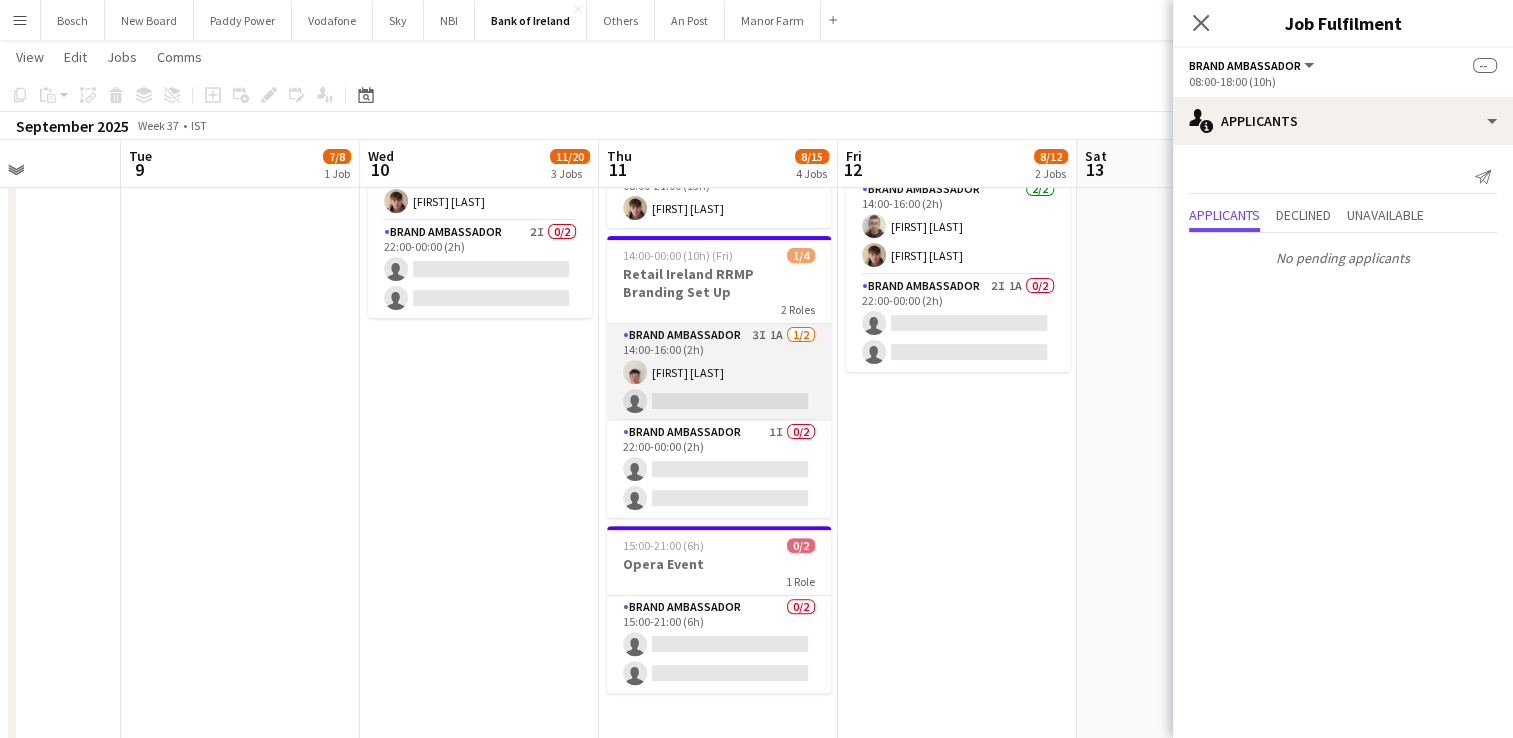 click on "Brand Ambassador   3I   1A   1/2   14:00-16:00 (2h)
Robert Harvey
single-neutral-actions" at bounding box center (719, 372) 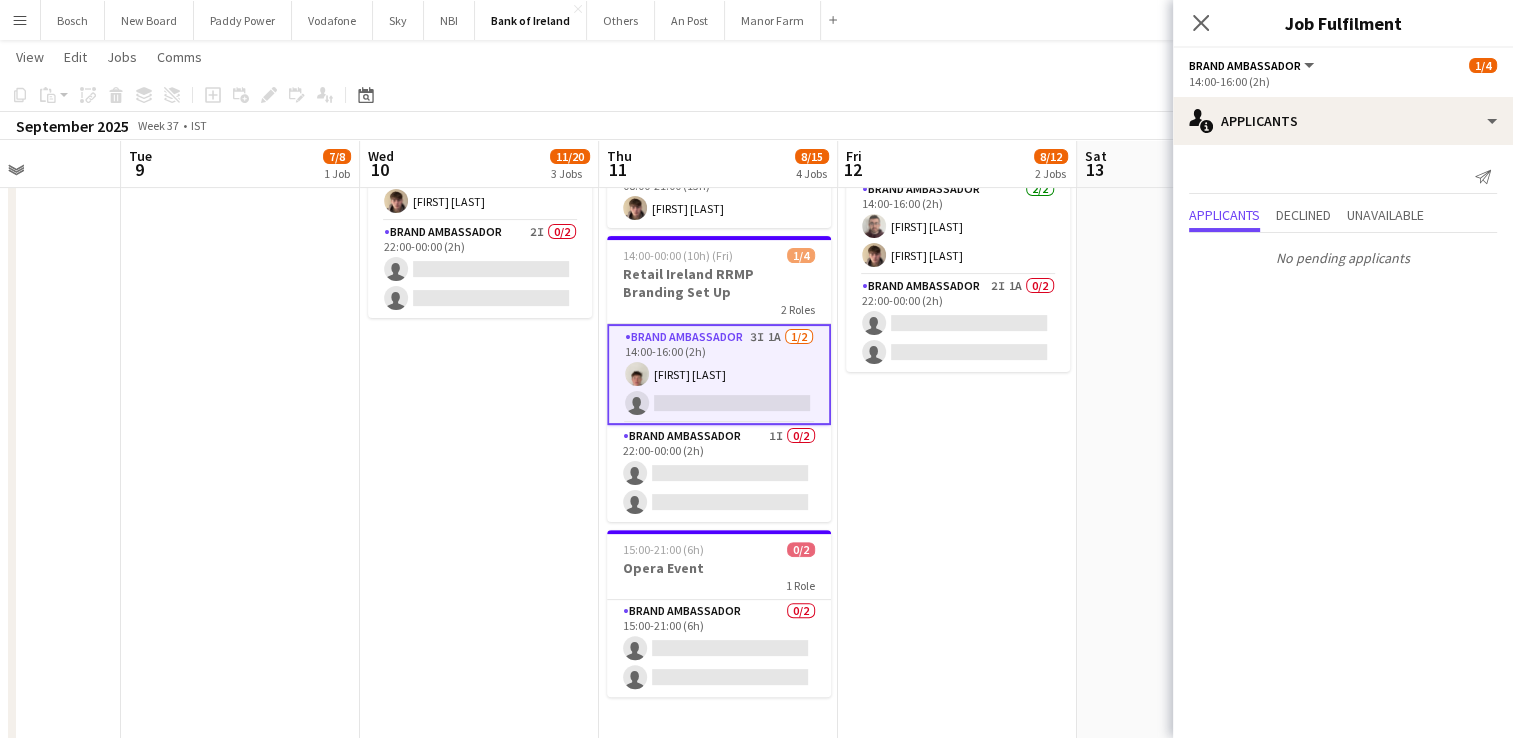 scroll, scrollTop: 23, scrollLeft: 0, axis: vertical 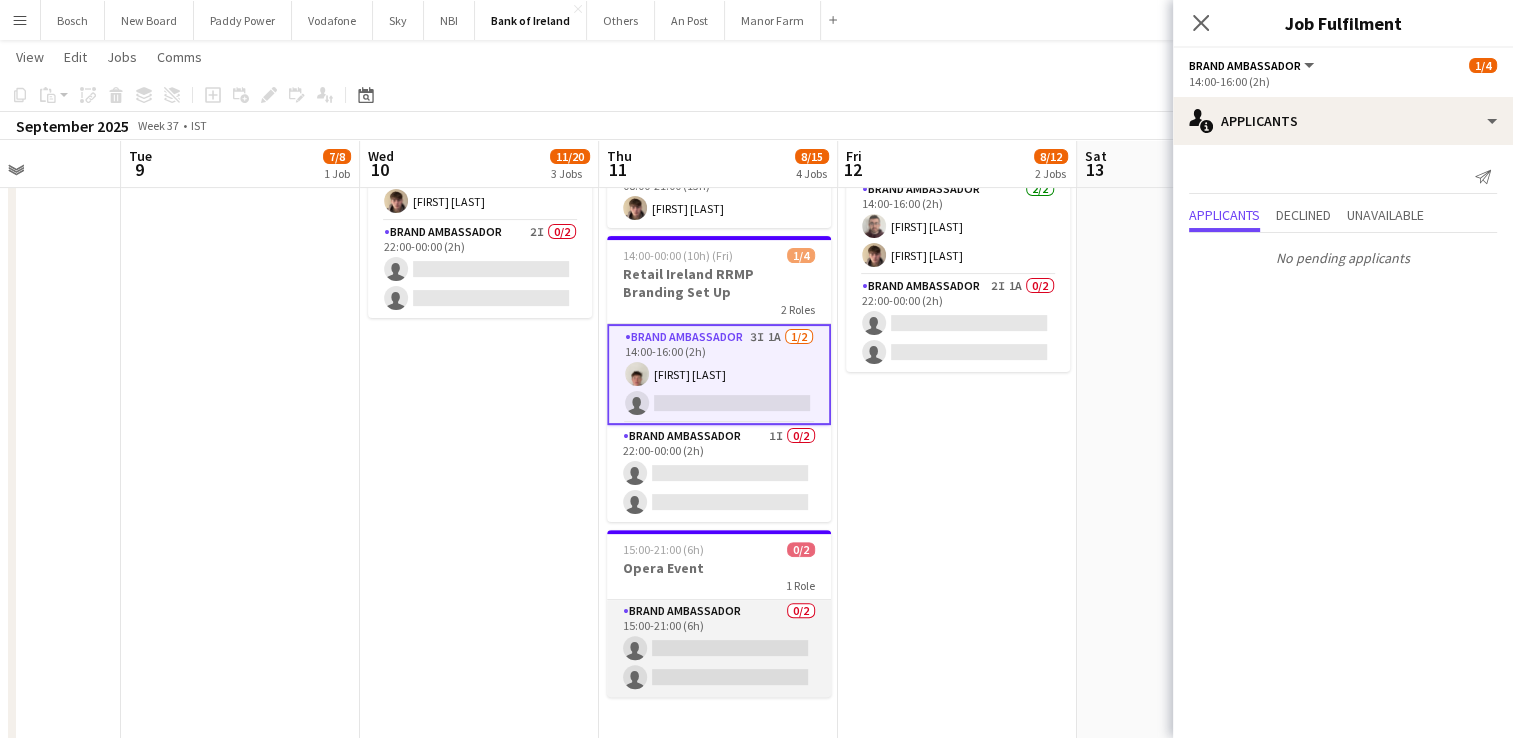 click on "Brand Ambassador   0/2   15:00-21:00 (6h)
single-neutral-actions
single-neutral-actions" at bounding box center [719, 648] 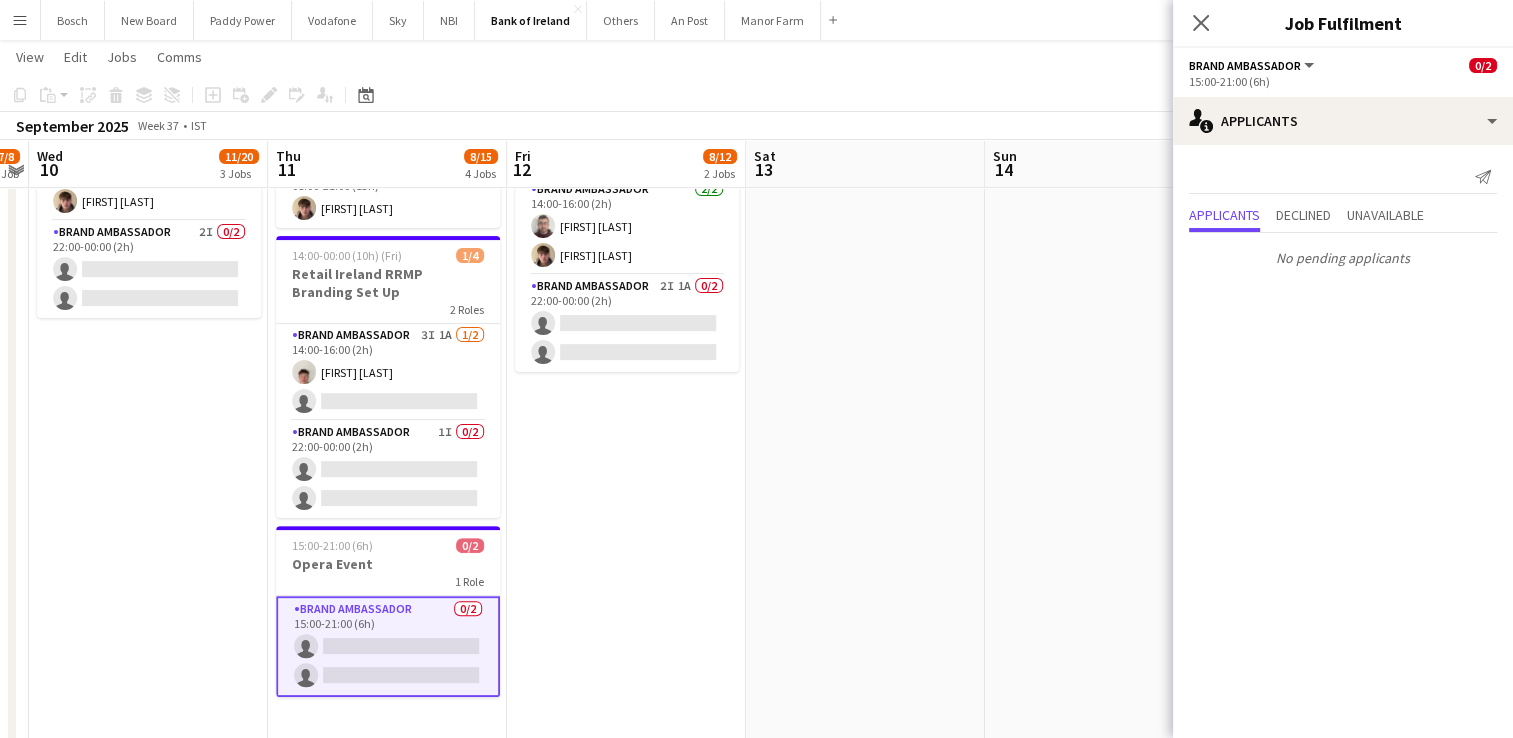 scroll, scrollTop: 0, scrollLeft: 924, axis: horizontal 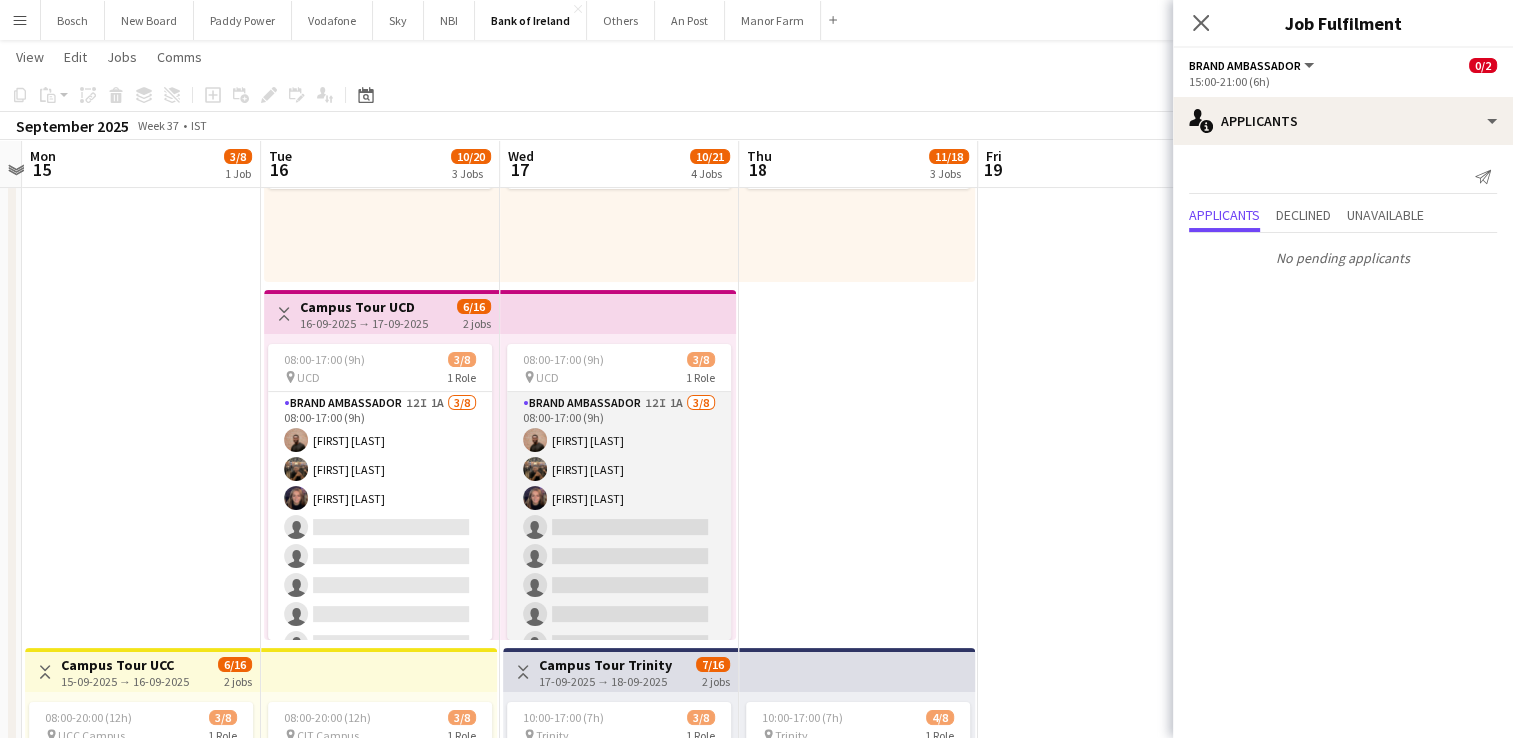 click on "Brand Ambassador   12I   1A   3/8   08:00-17:00 (9h)
Andrew Ajetunmobi Matheus Cramolich Jessica Blyth
single-neutral-actions
single-neutral-actions
single-neutral-actions
single-neutral-actions
single-neutral-actions" at bounding box center (619, 527) 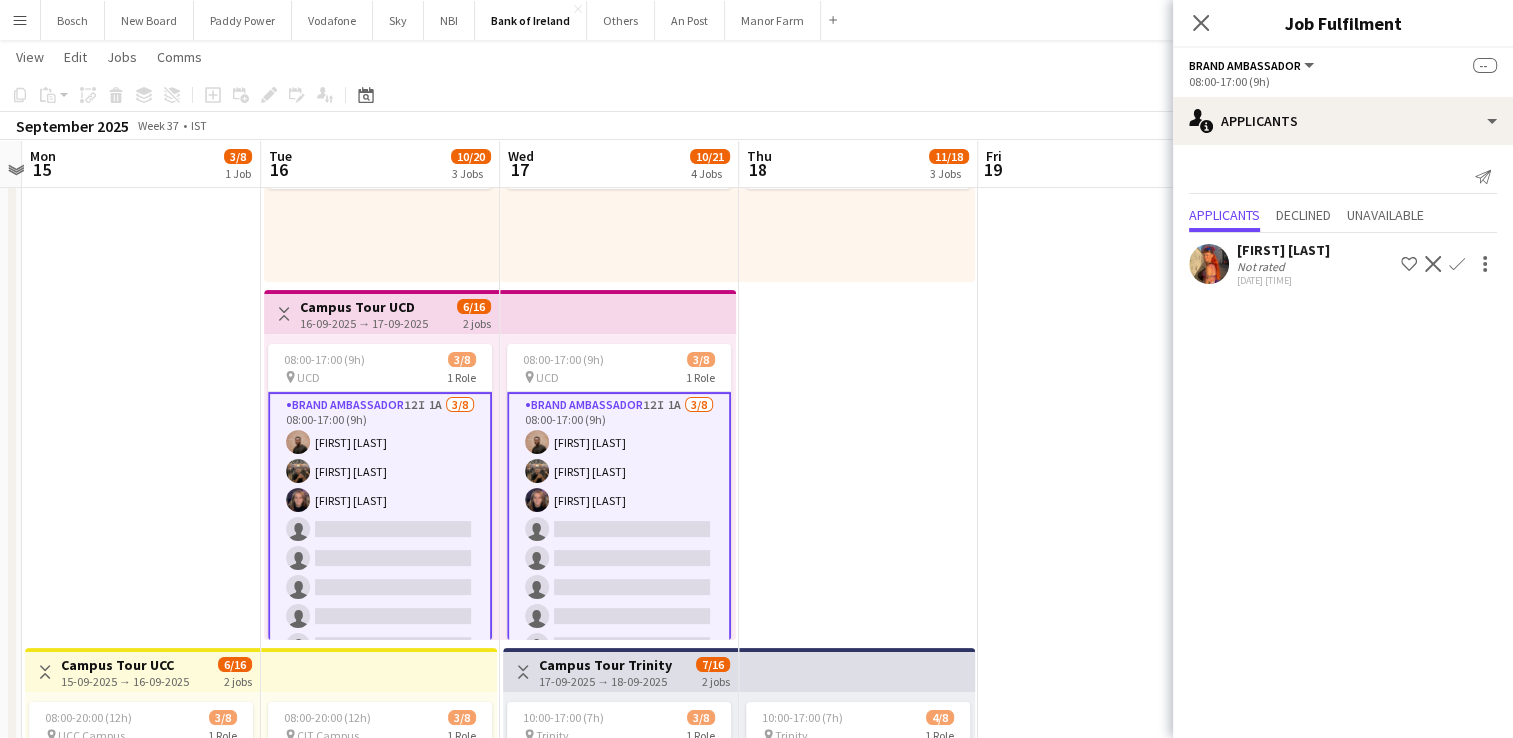 scroll, scrollTop: 25, scrollLeft: 0, axis: vertical 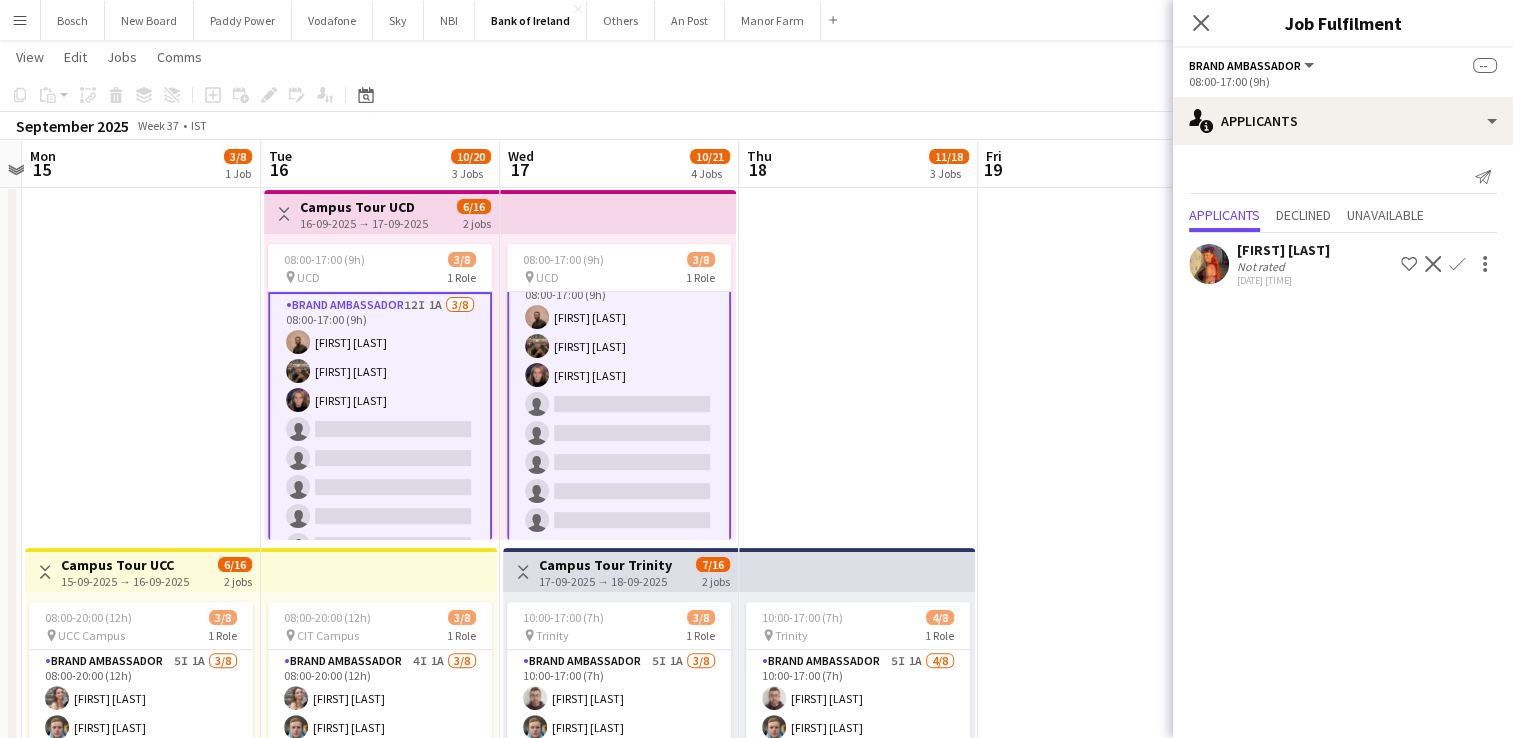 click on "Decline" 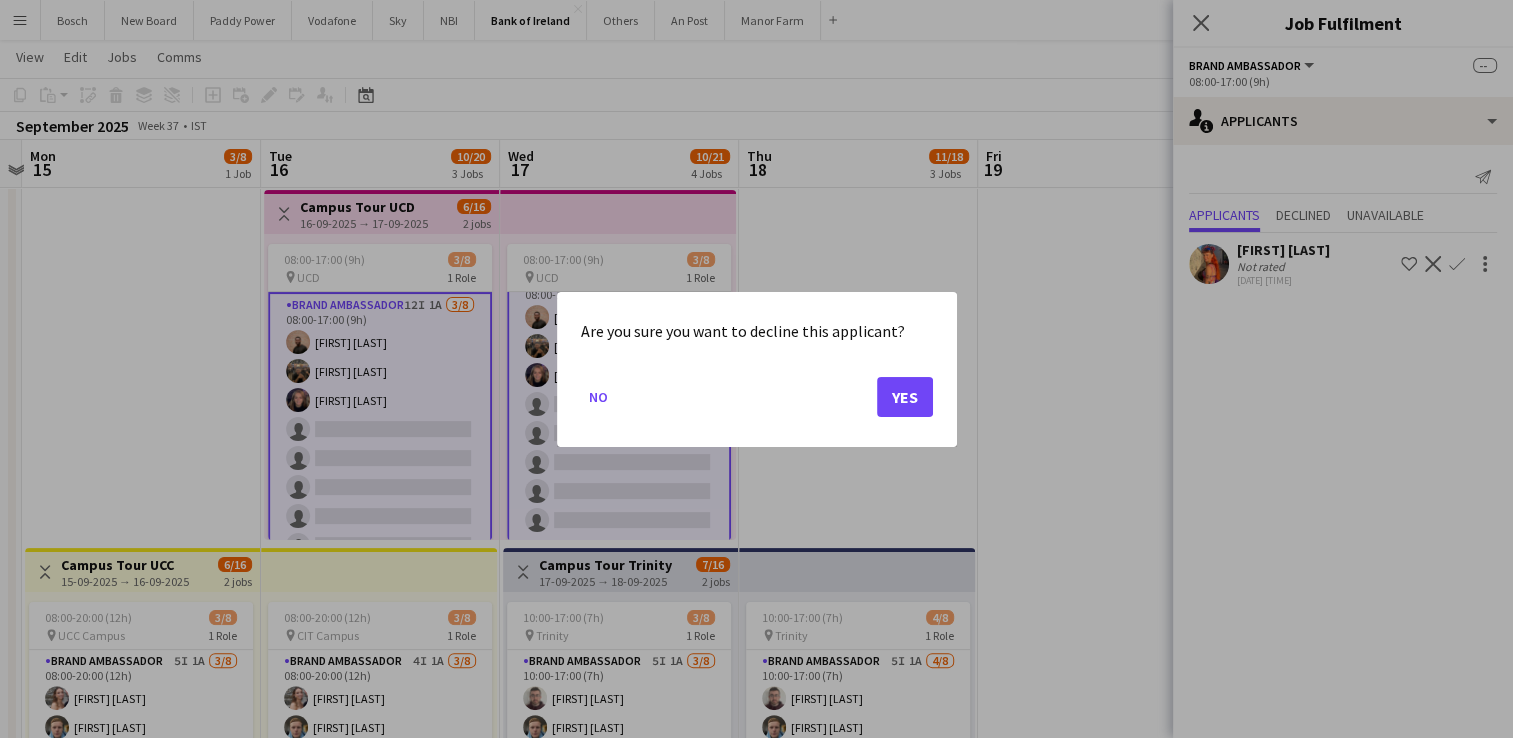 scroll, scrollTop: 0, scrollLeft: 0, axis: both 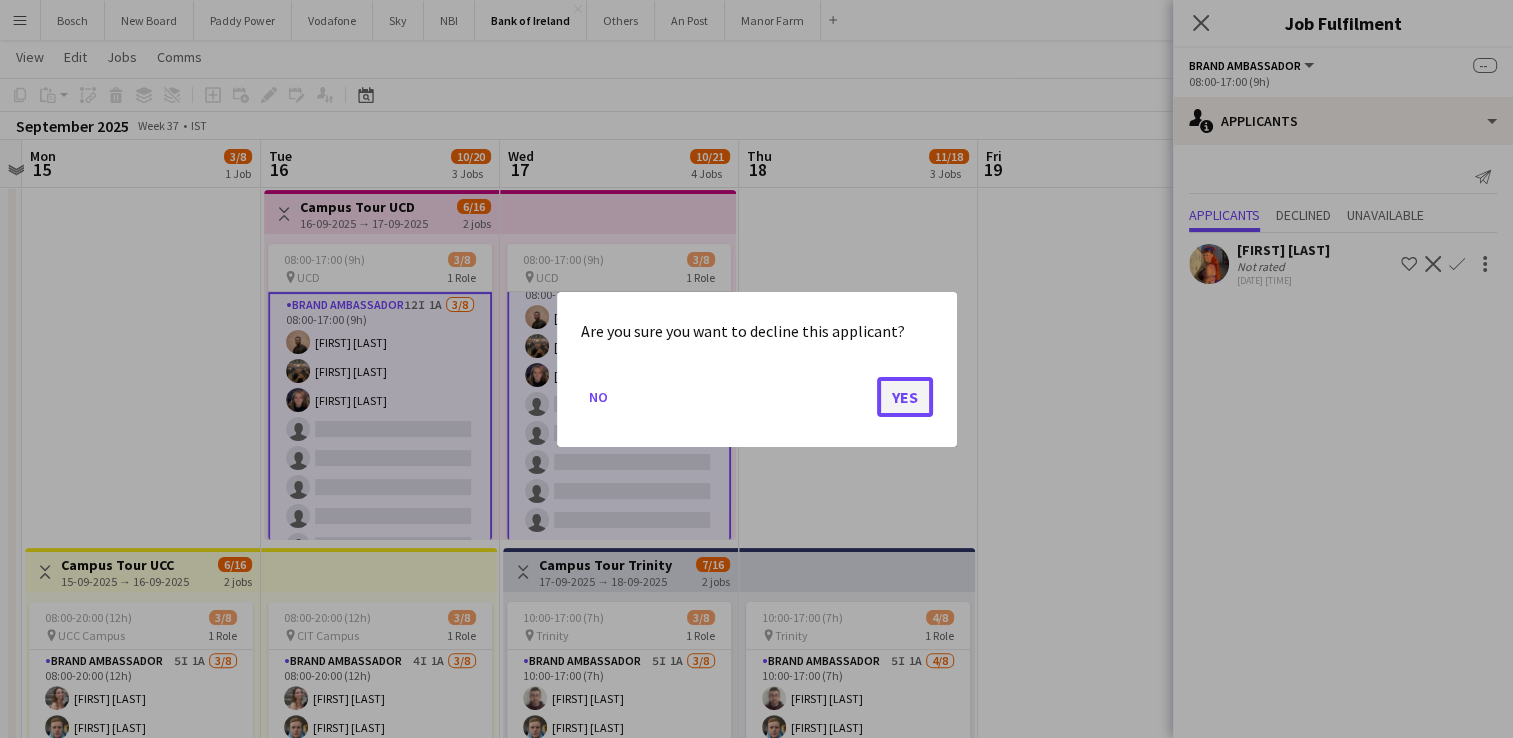 click on "Yes" 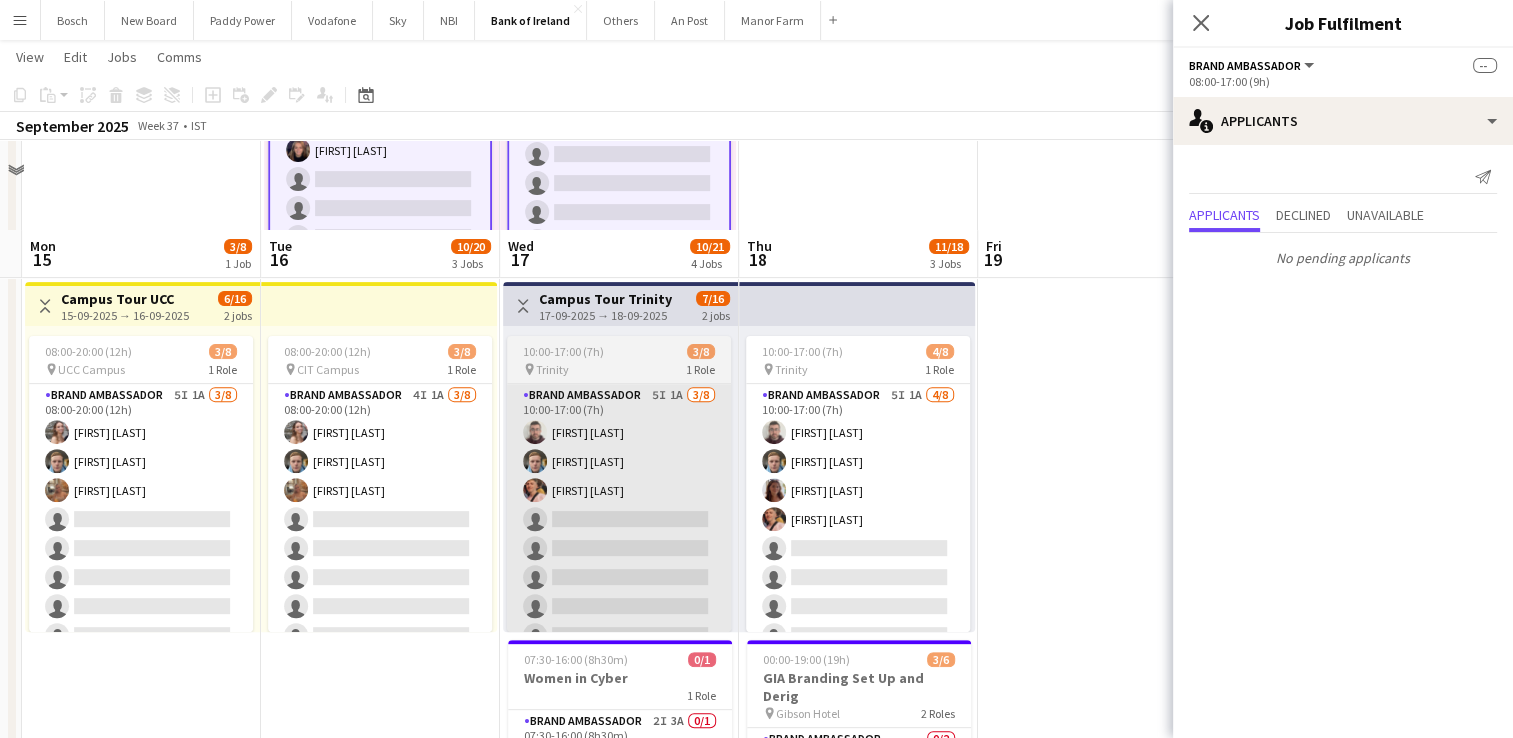 scroll, scrollTop: 800, scrollLeft: 0, axis: vertical 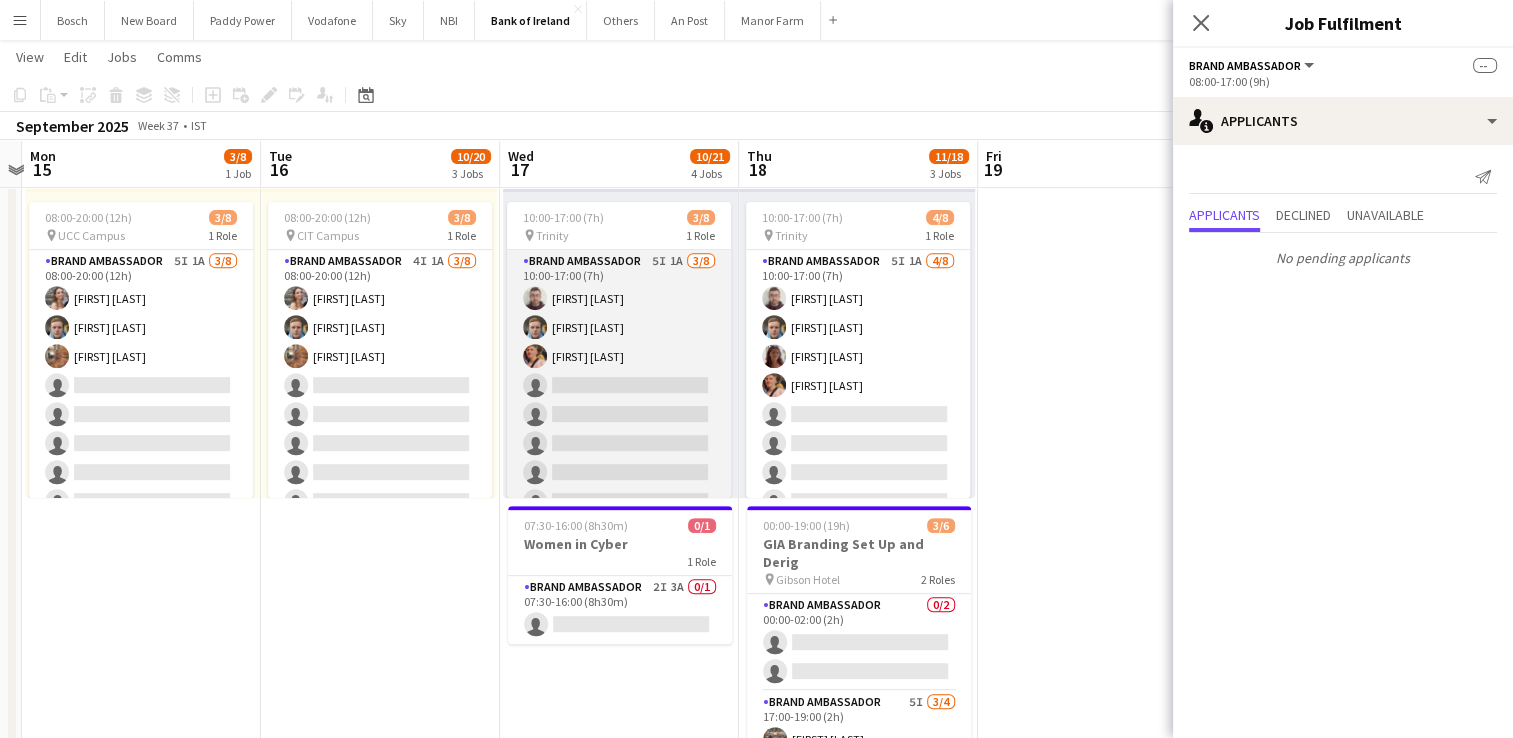 click on "Brand Ambassador   5I   1A   3/8   10:00-17:00 (7h)
Tom Hourihane Dominik Morycki Mark O’Shea
single-neutral-actions
single-neutral-actions
single-neutral-actions
single-neutral-actions
single-neutral-actions" at bounding box center [619, 385] 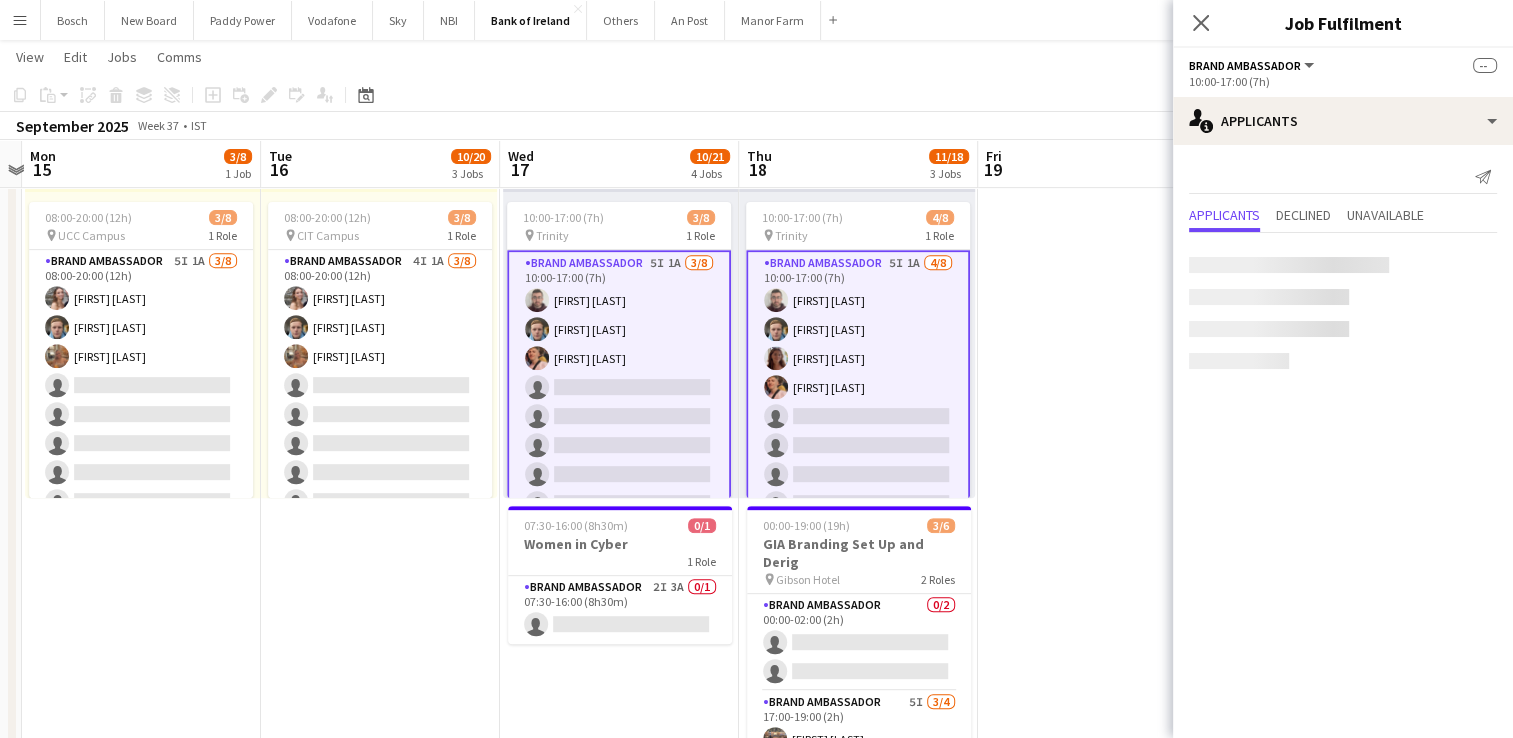 scroll, scrollTop: 24, scrollLeft: 0, axis: vertical 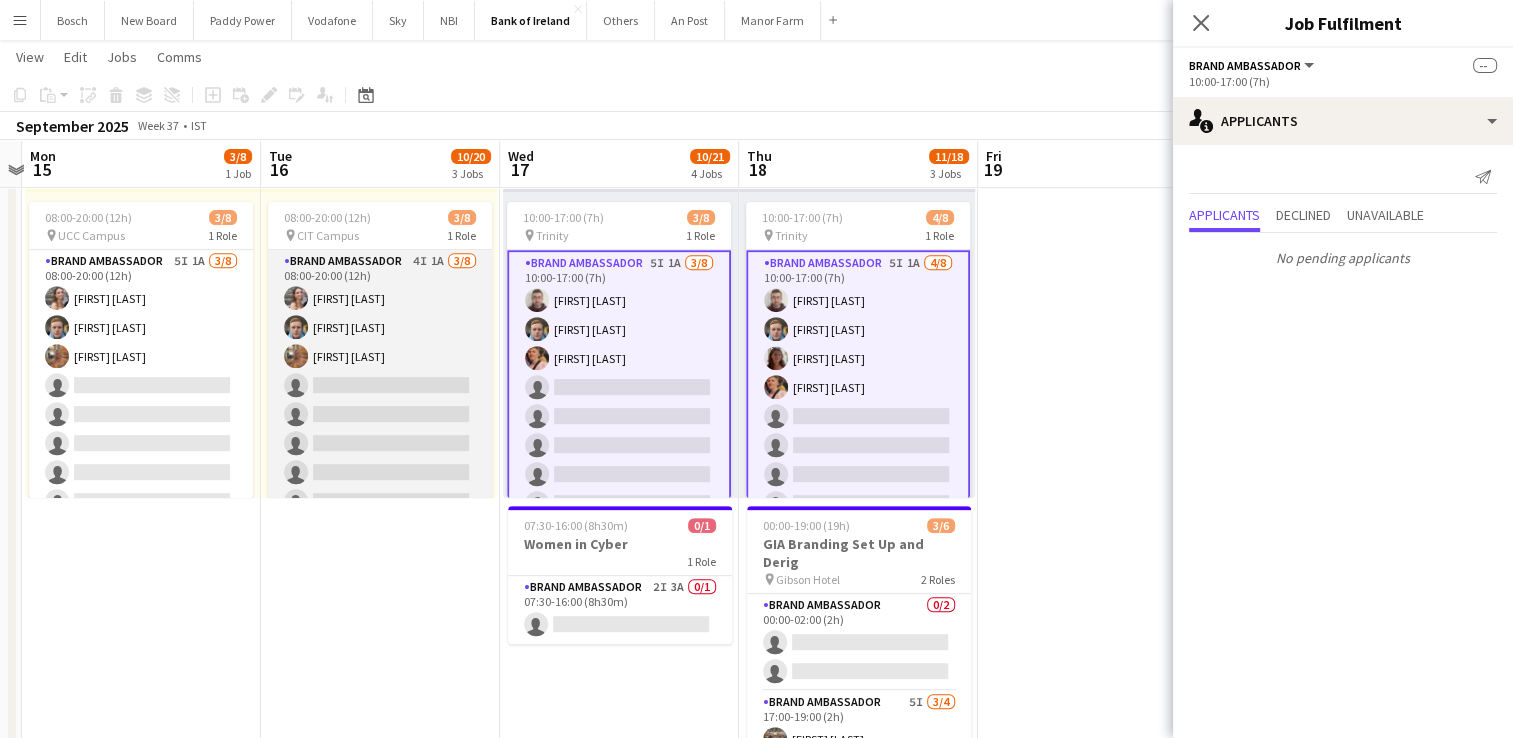 click on "Brand Ambassador   4I   1A   3/8   08:00-20:00 (12h)
[FIRST] [LAST] [FIRST] [LAST] [FIRST] [LAST]
single-neutral-actions
single-neutral-actions
single-neutral-actions
single-neutral-actions
single-neutral-actions
single-neutral-actions" at bounding box center (380, 385) 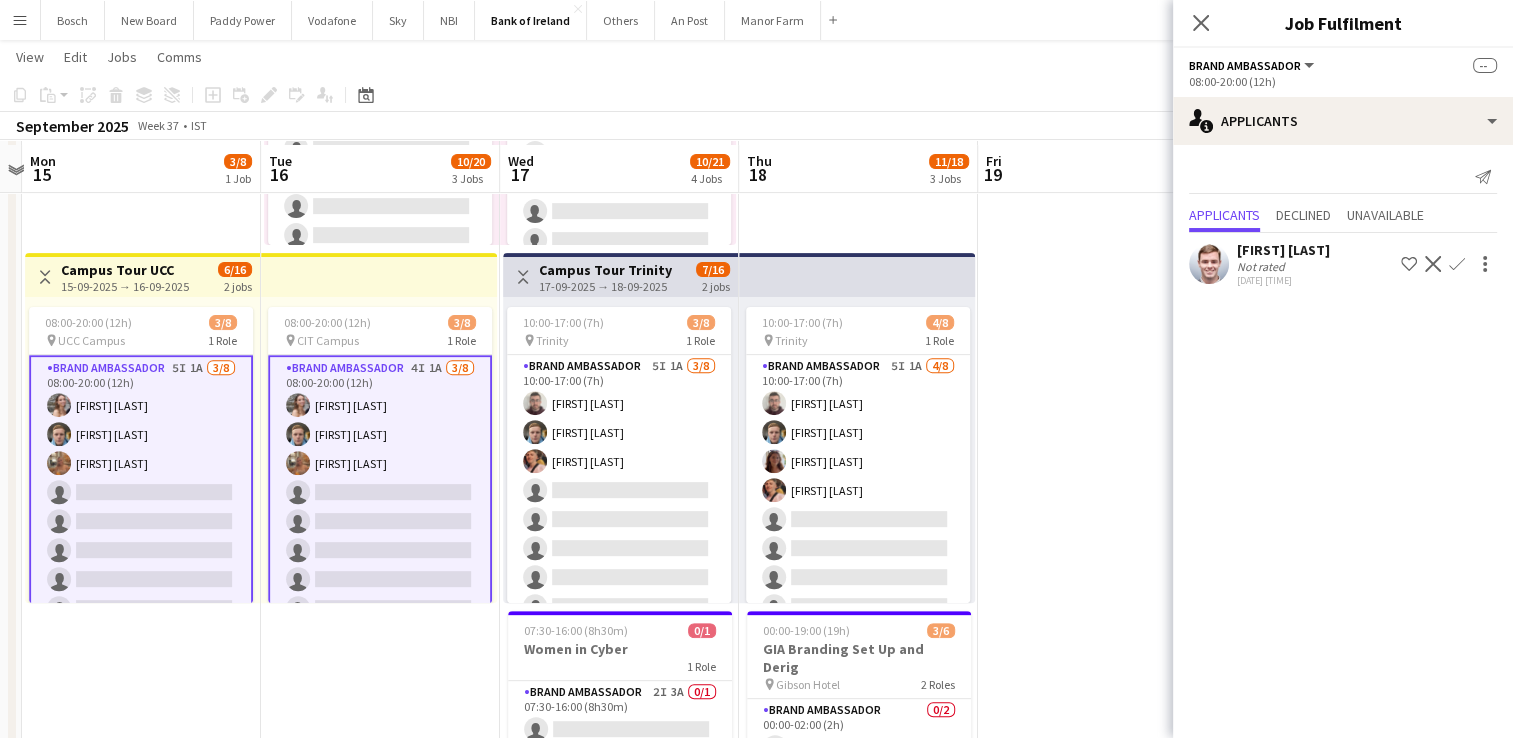 scroll, scrollTop: 700, scrollLeft: 0, axis: vertical 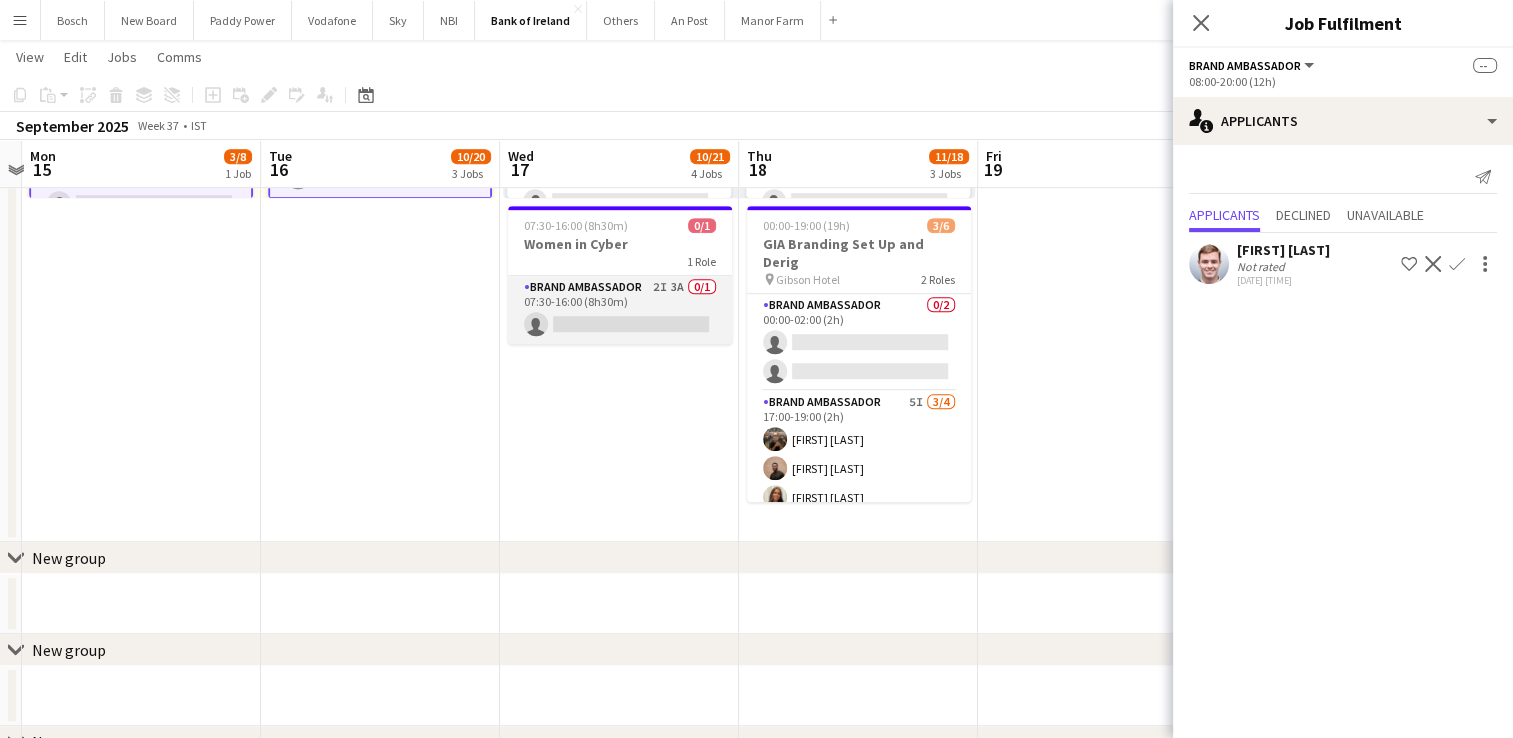 click on "Brand Ambassador   2I   3A   0/1   07:30-16:00 (8h30m)
single-neutral-actions" at bounding box center (620, 310) 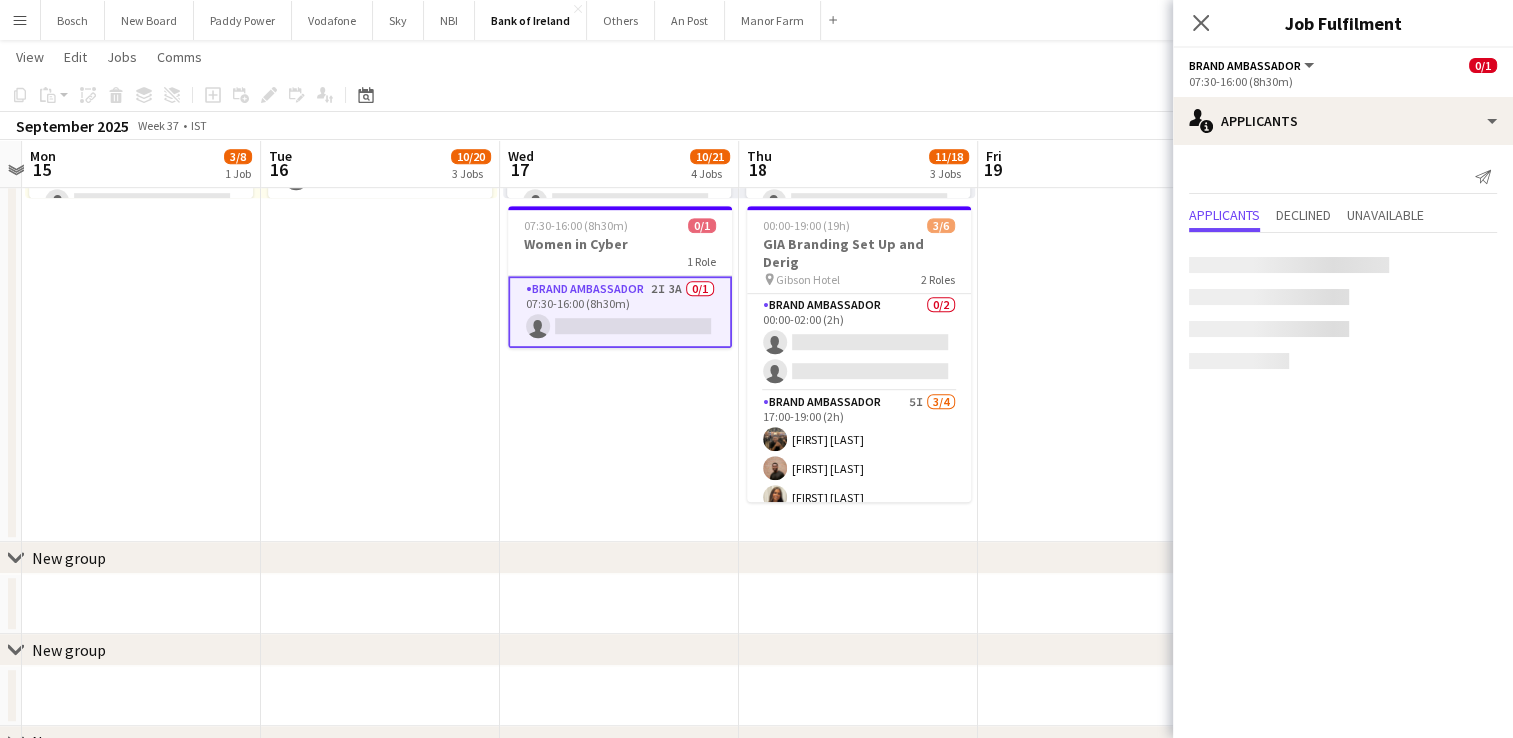scroll, scrollTop: 23, scrollLeft: 0, axis: vertical 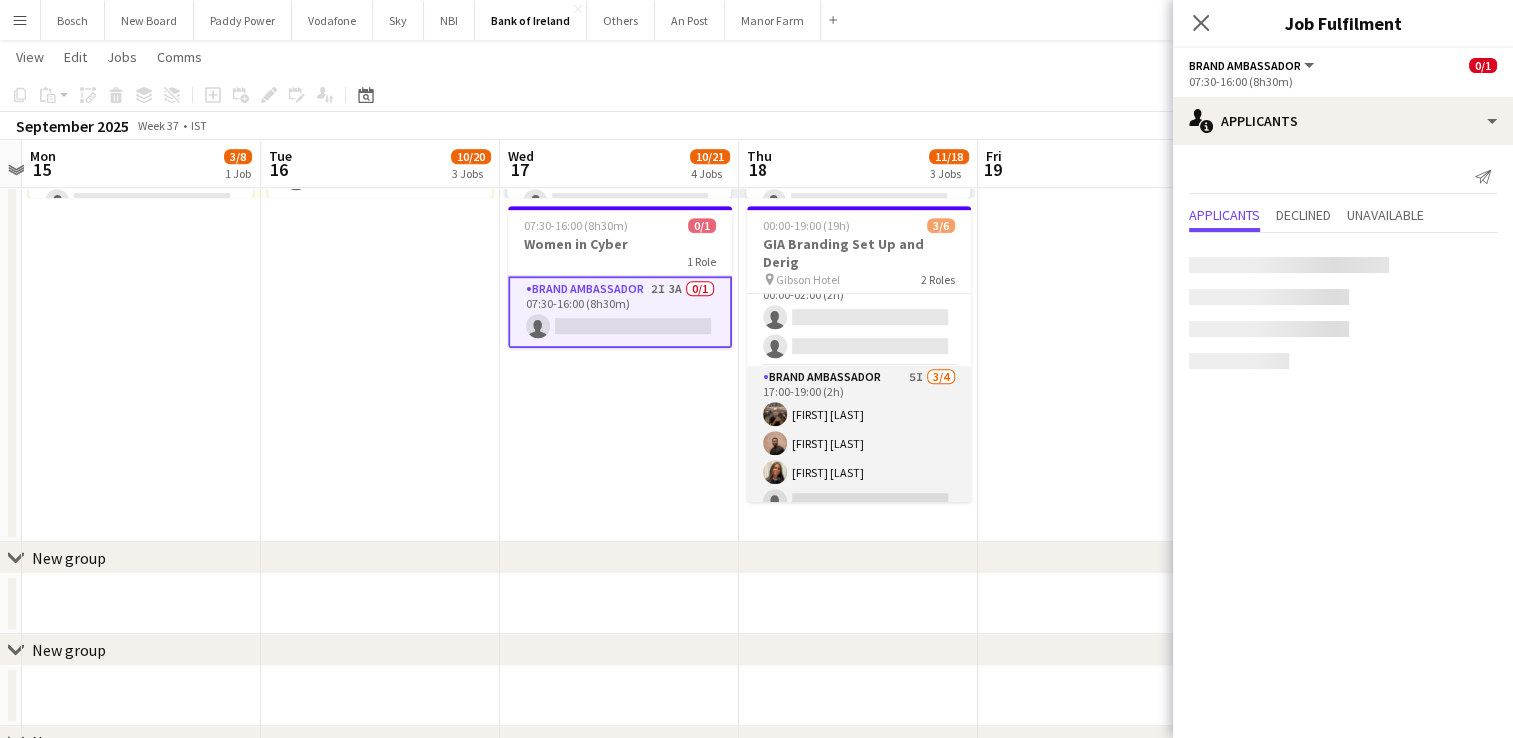 click on "Brand Ambassador   5I   3/4   17:00-19:00 (2h)
[FIRST] [LAST] [FIRST] [LAST] [FIRST] [LAST]
single-neutral-actions" at bounding box center [859, 443] 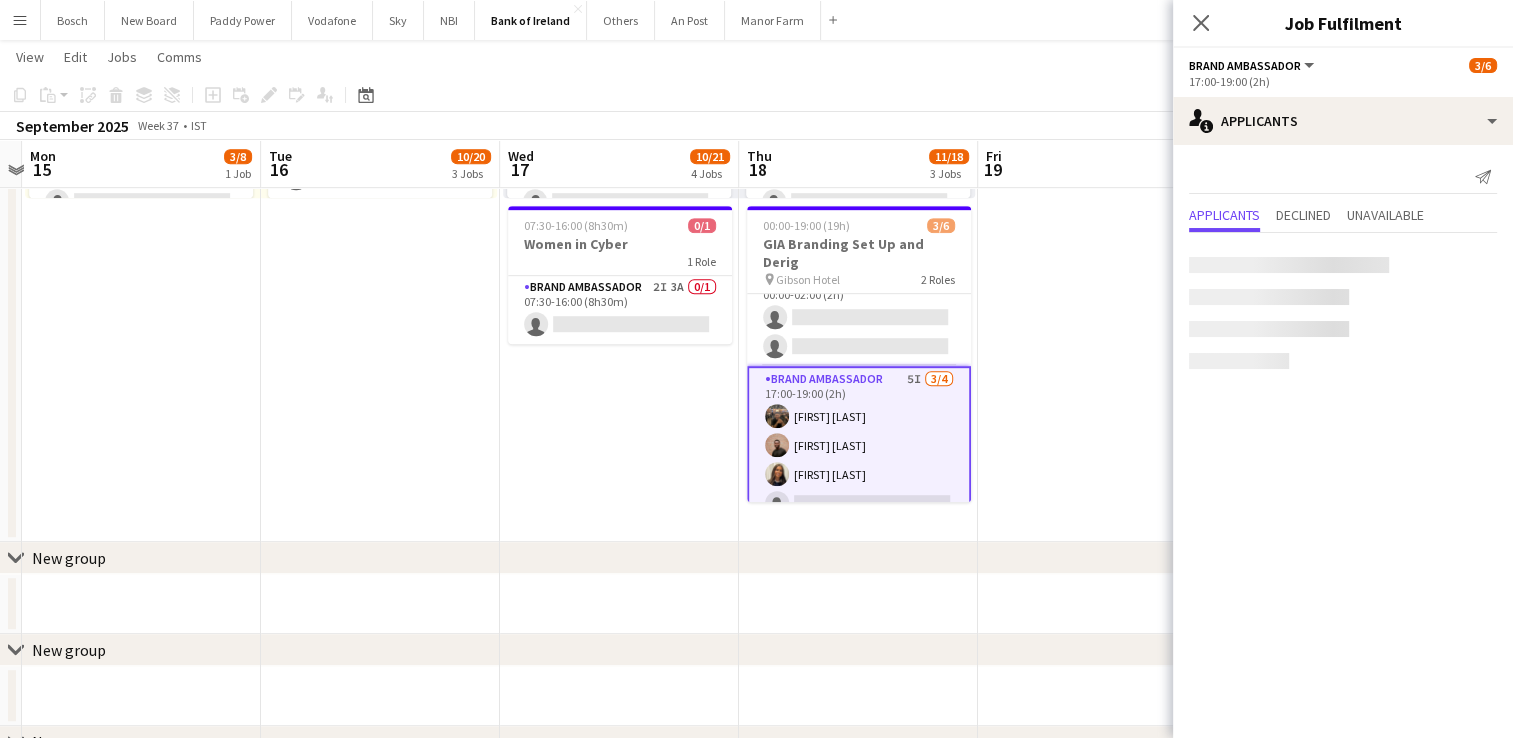 scroll, scrollTop: 0, scrollLeft: 0, axis: both 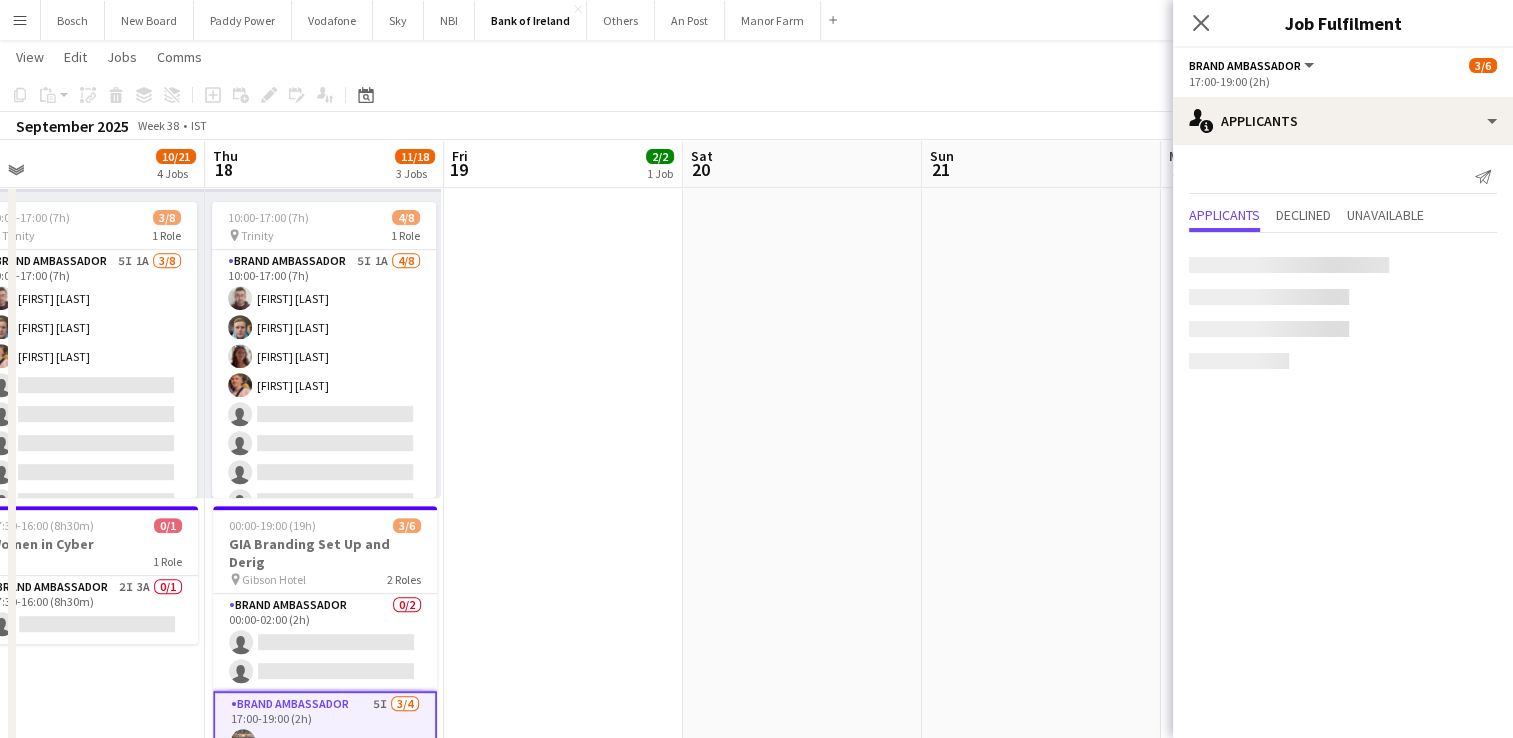drag, startPoint x: 1005, startPoint y: 446, endPoint x: 471, endPoint y: 430, distance: 534.2396 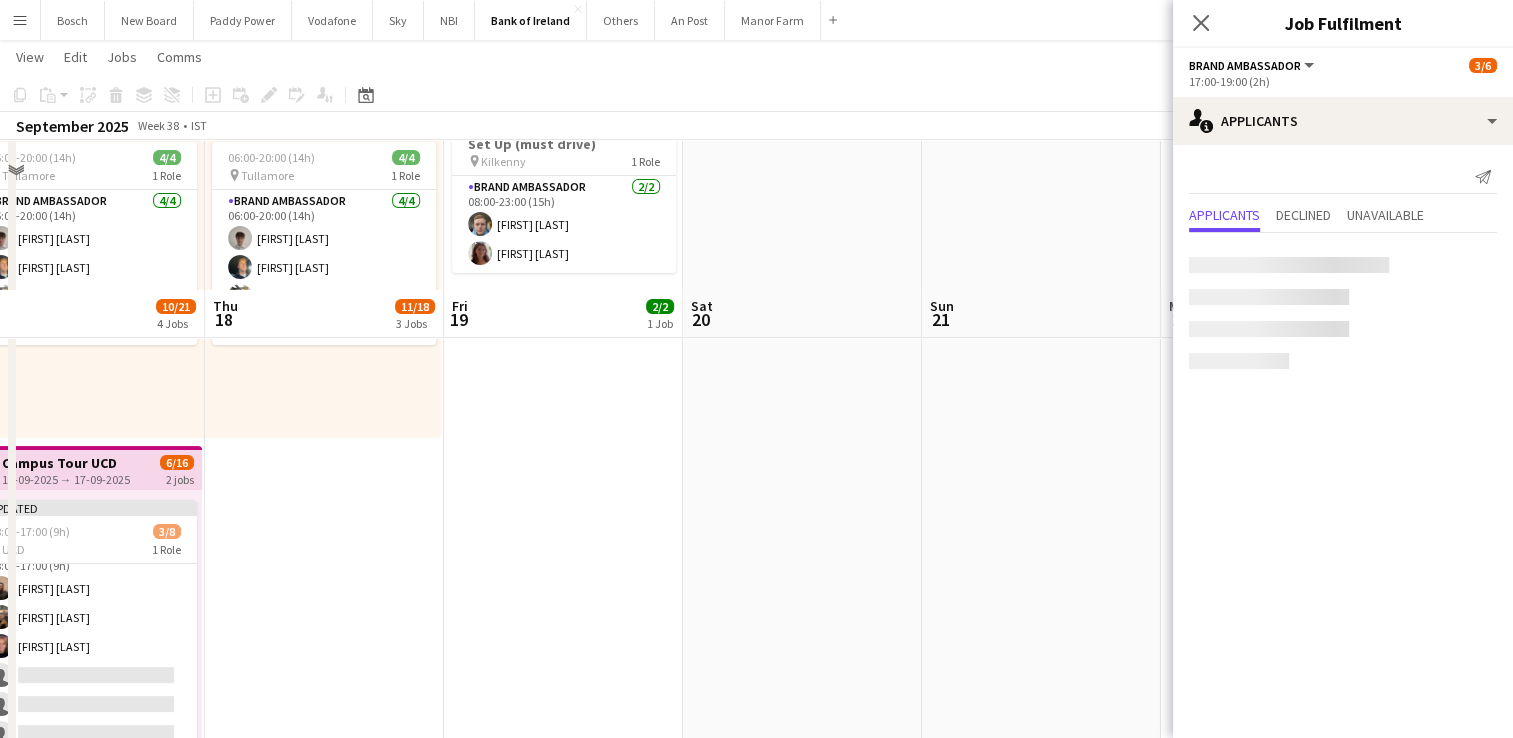 scroll, scrollTop: 0, scrollLeft: 0, axis: both 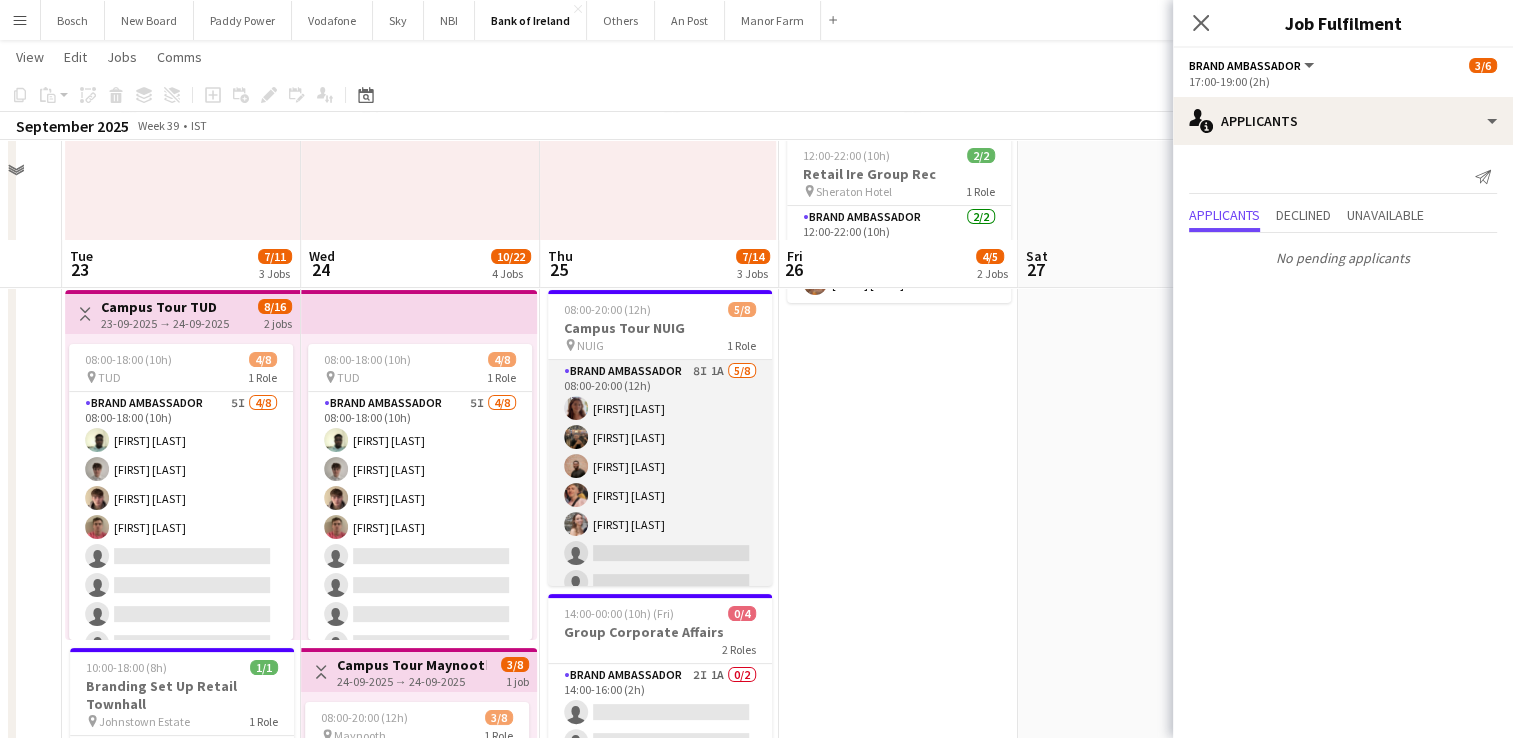 click on "Brand Ambassador   8I   1A   5/8   08:00-20:00 (12h)
[FIRST] [LAST] [FIRST] [LAST] [FIRST] [LAST] [FIRST] [LAST] [FIRST] [LAST]
single-neutral-actions
single-neutral-actions
single-neutral-actions" at bounding box center (660, 495) 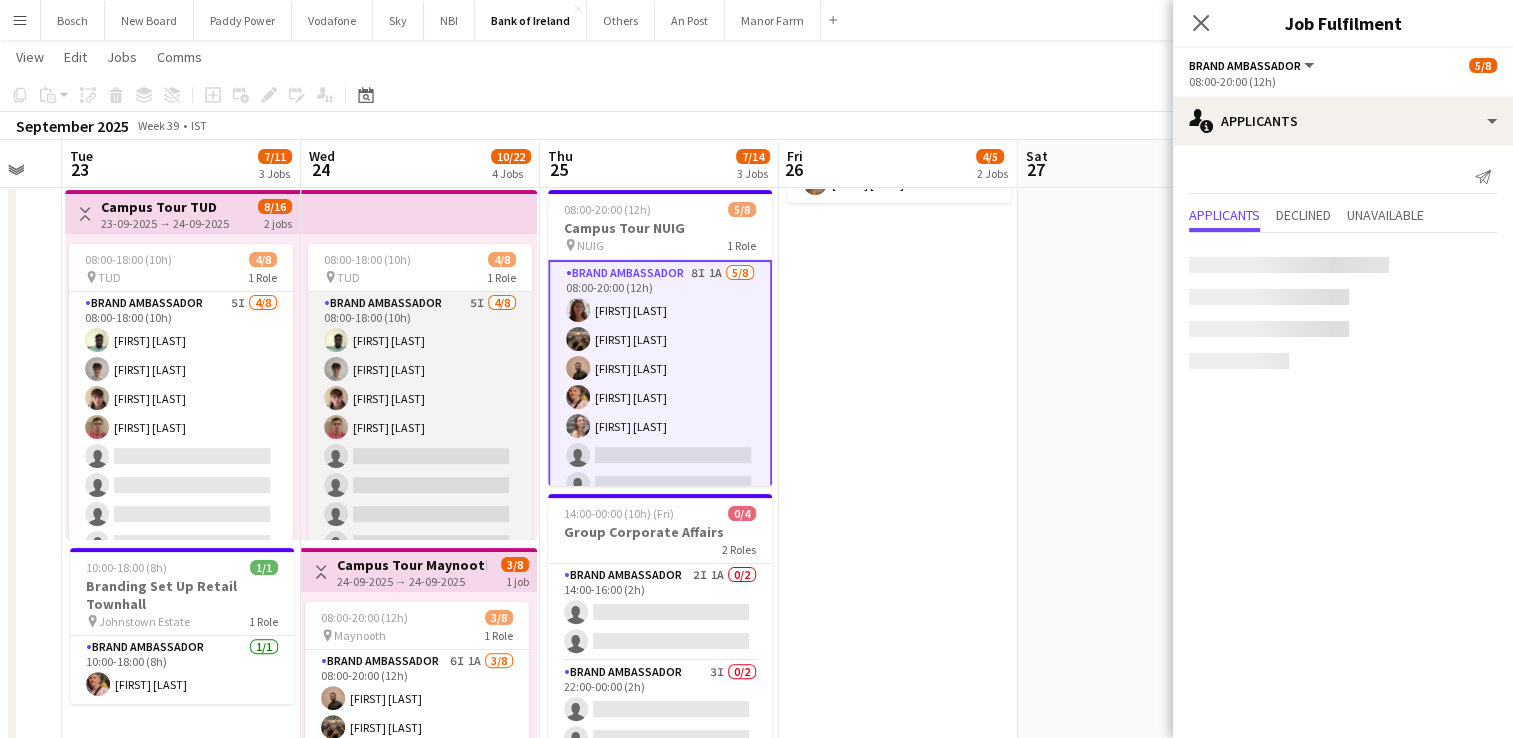 scroll, scrollTop: 22, scrollLeft: 0, axis: vertical 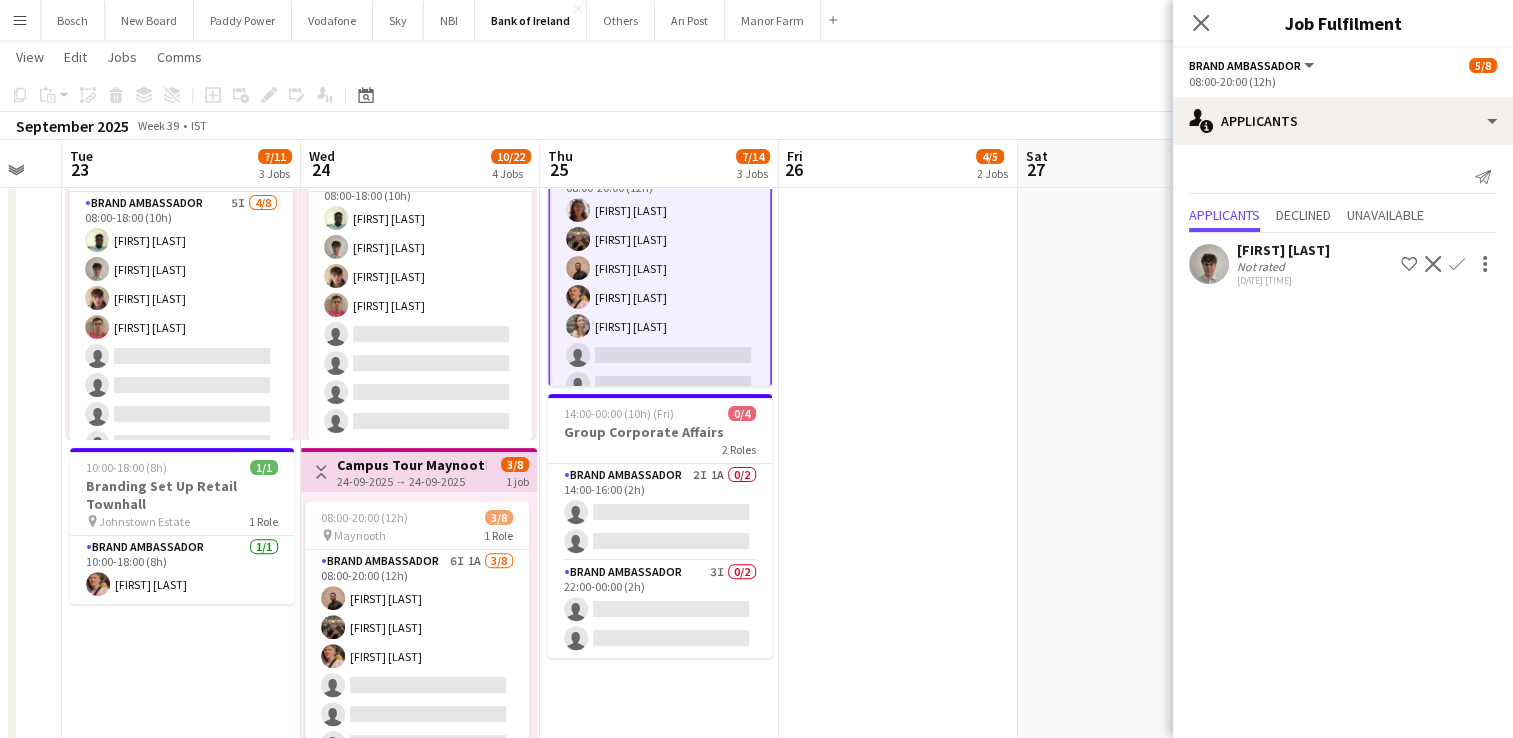 click on "Confirm" 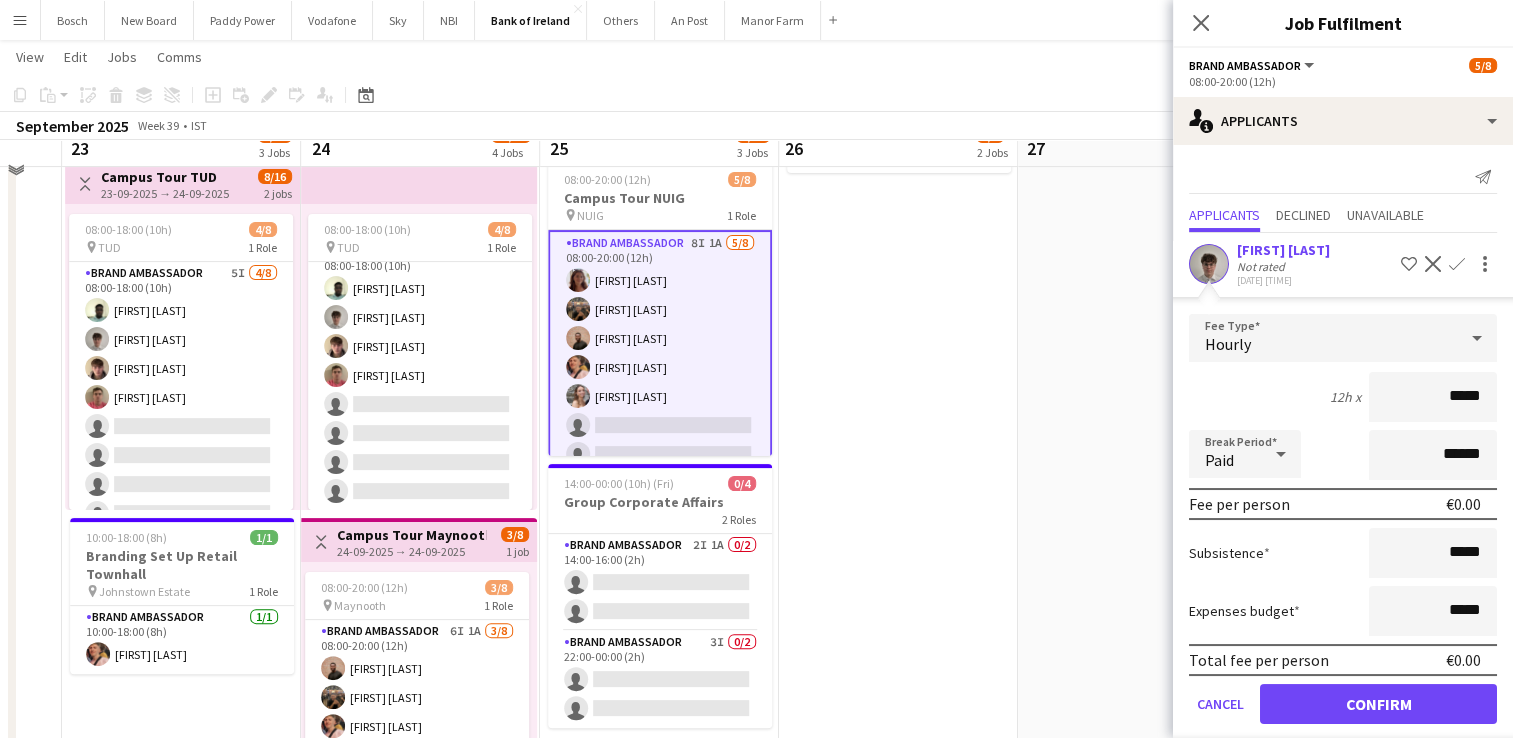 scroll, scrollTop: 400, scrollLeft: 0, axis: vertical 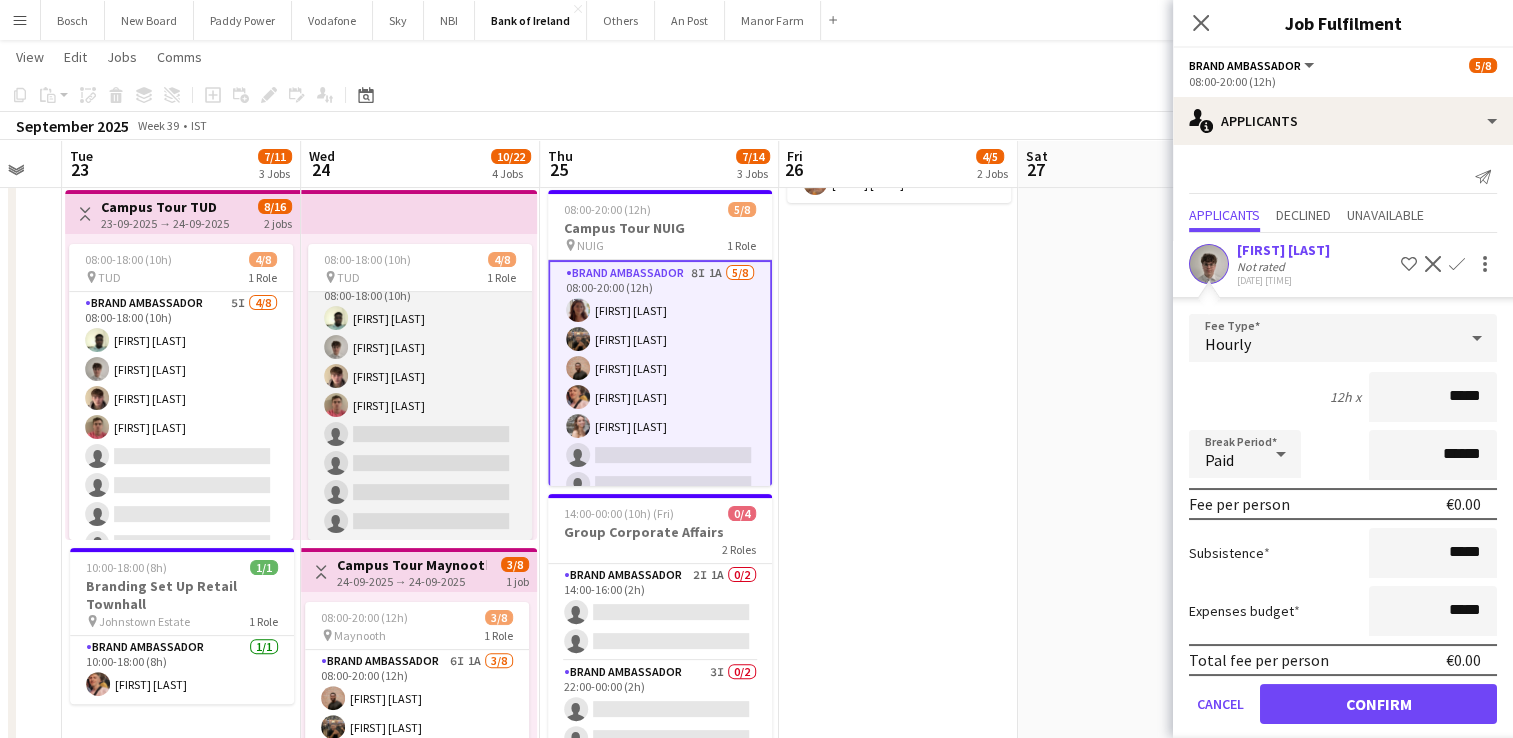 click on "Brand Ambassador   5I   4/8   08:00-18:00 (10h)
Daniel Muya Jakub Kula David Woods Zach Baird
single-neutral-actions
single-neutral-actions
single-neutral-actions
single-neutral-actions" at bounding box center [420, 405] 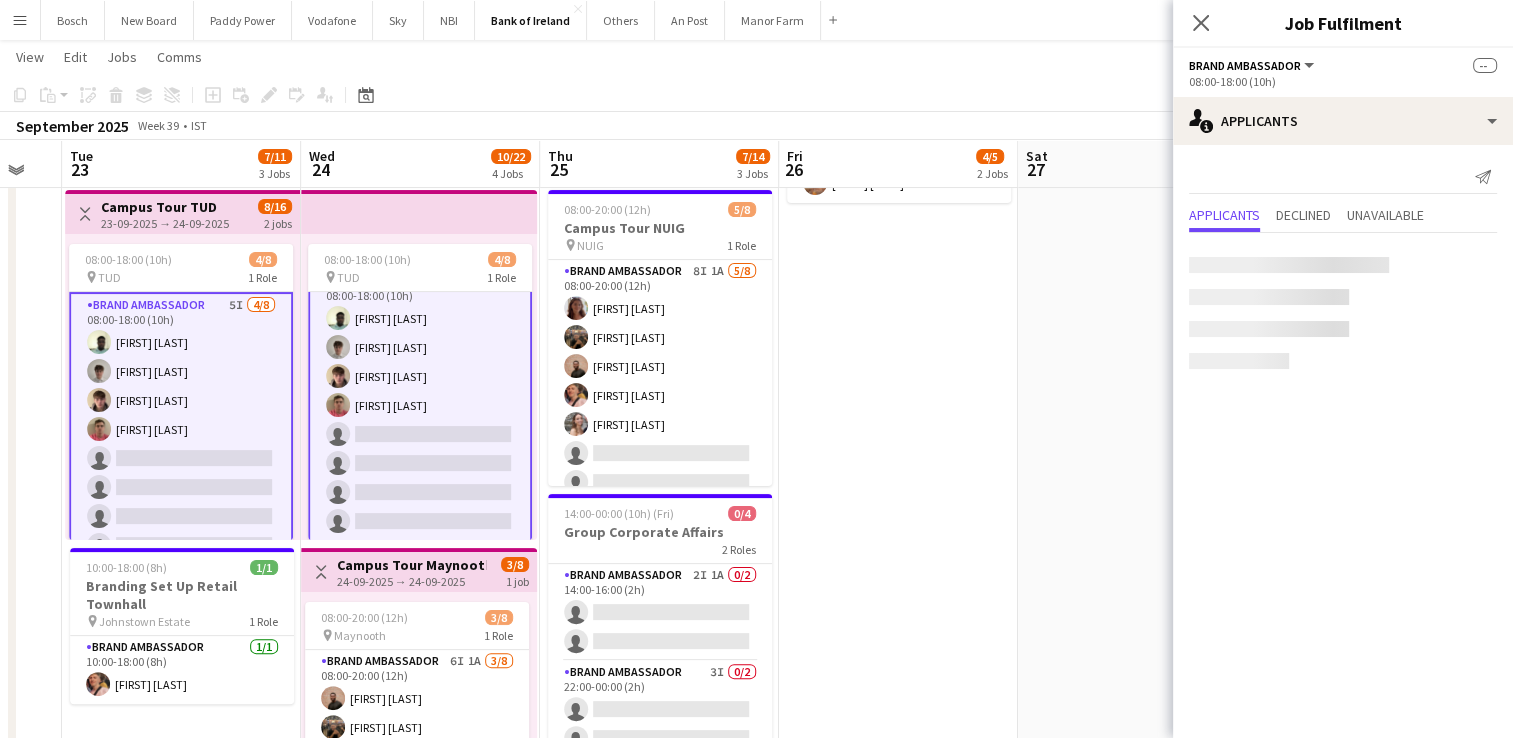 scroll, scrollTop: 25, scrollLeft: 0, axis: vertical 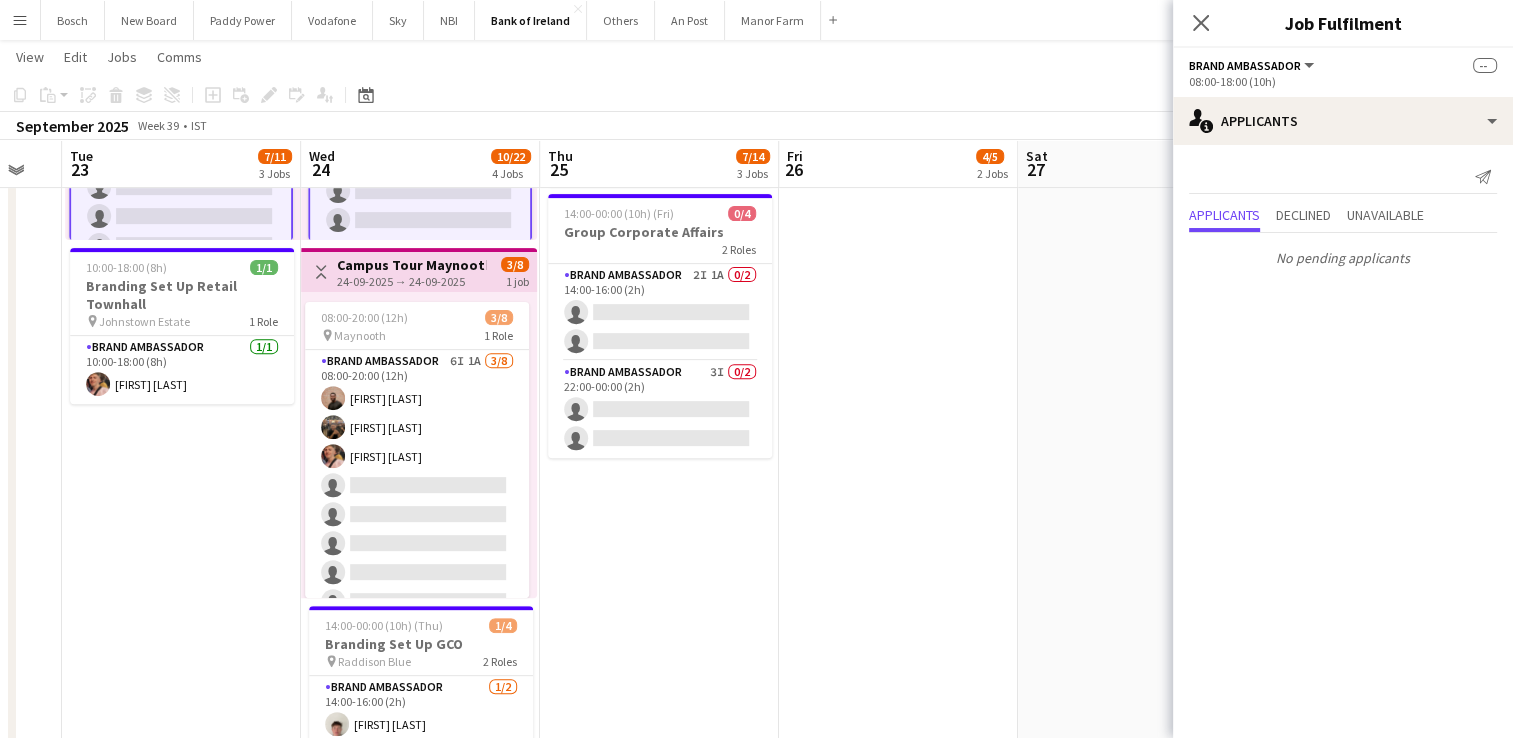 click on "Brand Ambassador   6I   1A   3/8   08:00-20:00 (12h)
[FIRST] [LAST] [FIRST] [LAST] [FIRST] [LAST]
single-neutral-actions
single-neutral-actions
single-neutral-actions
single-neutral-actions
single-neutral-actions" at bounding box center [417, 485] 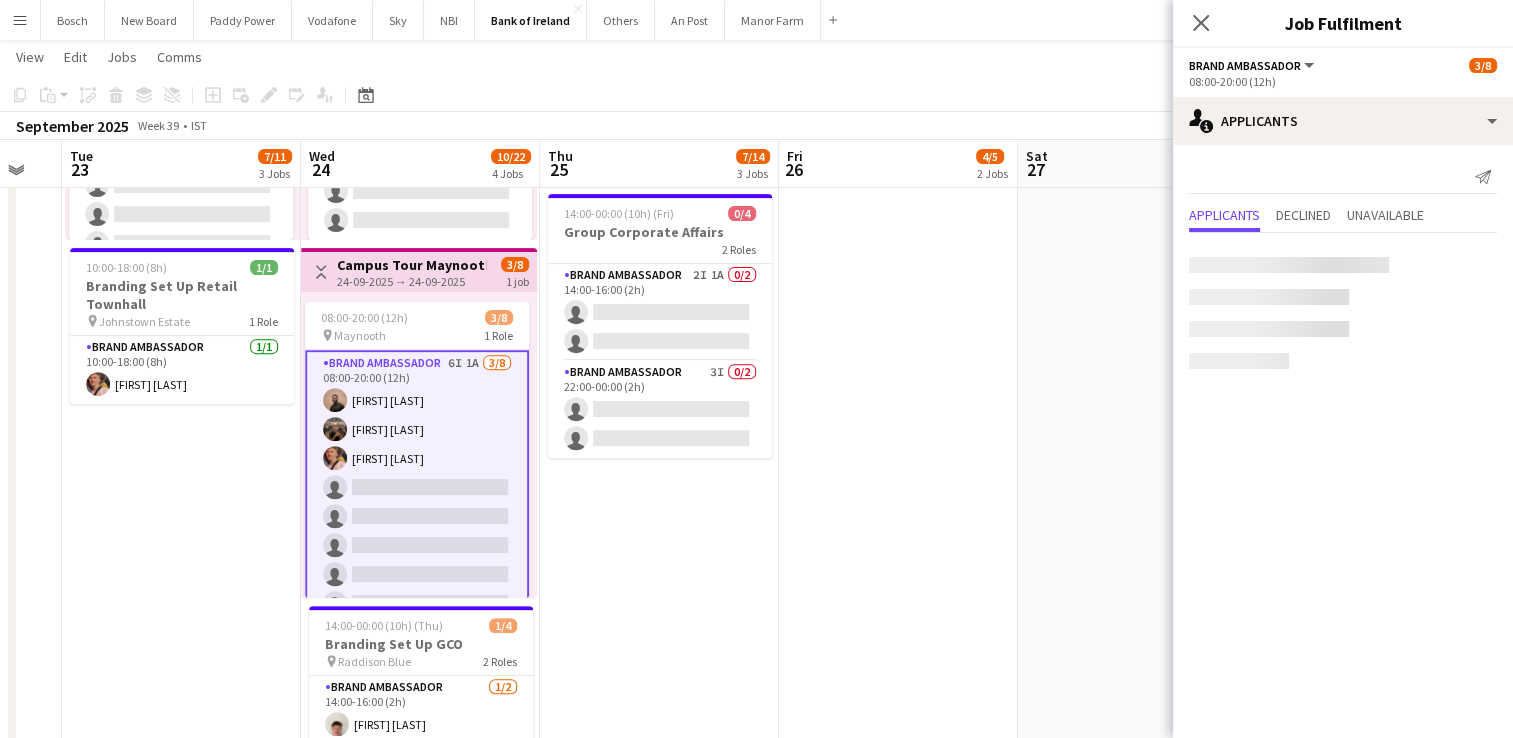 scroll, scrollTop: 23, scrollLeft: 0, axis: vertical 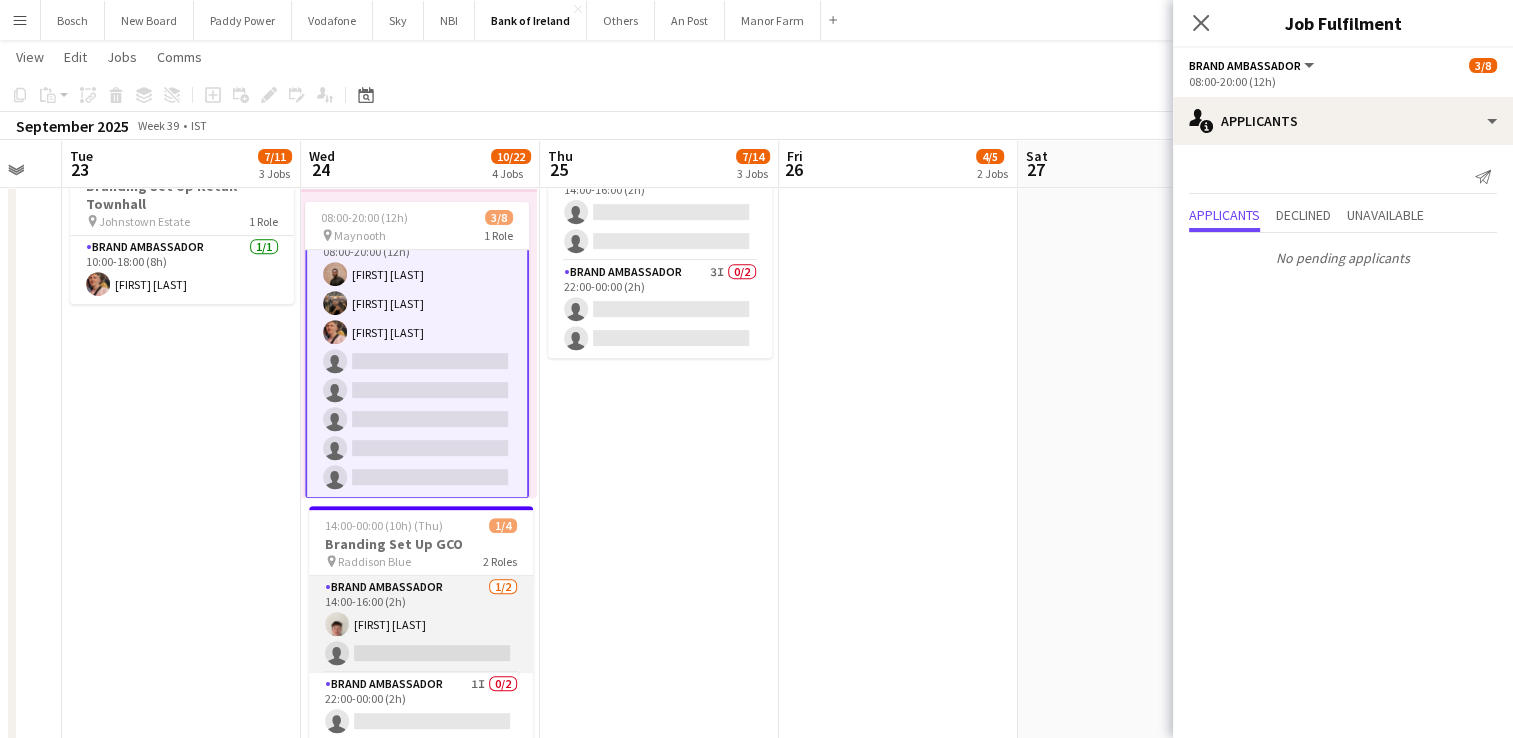 click on "Brand Ambassador   1/2   14:00-16:00 (2h)
[FIRST] [LAST]
single-neutral-actions" at bounding box center [421, 624] 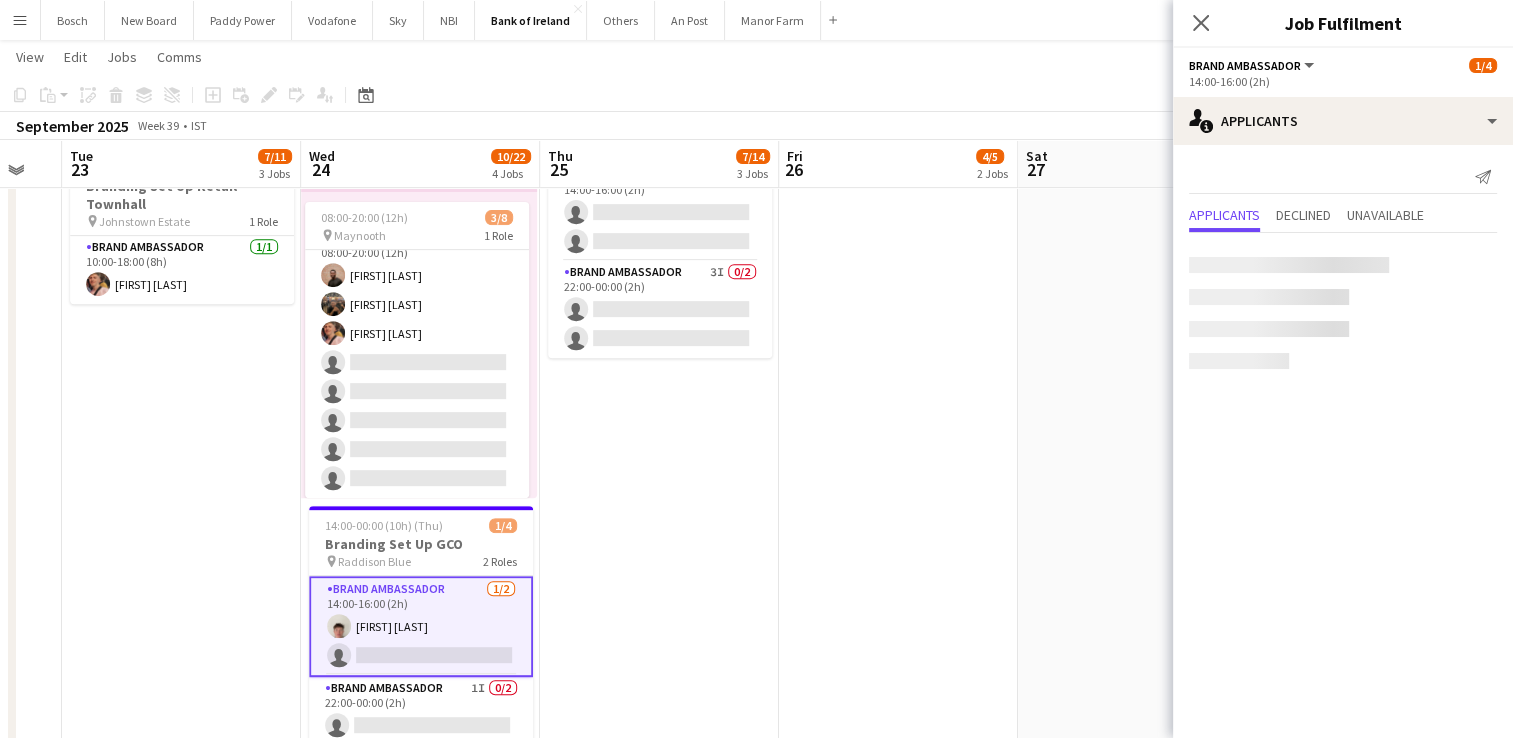 scroll, scrollTop: 23, scrollLeft: 0, axis: vertical 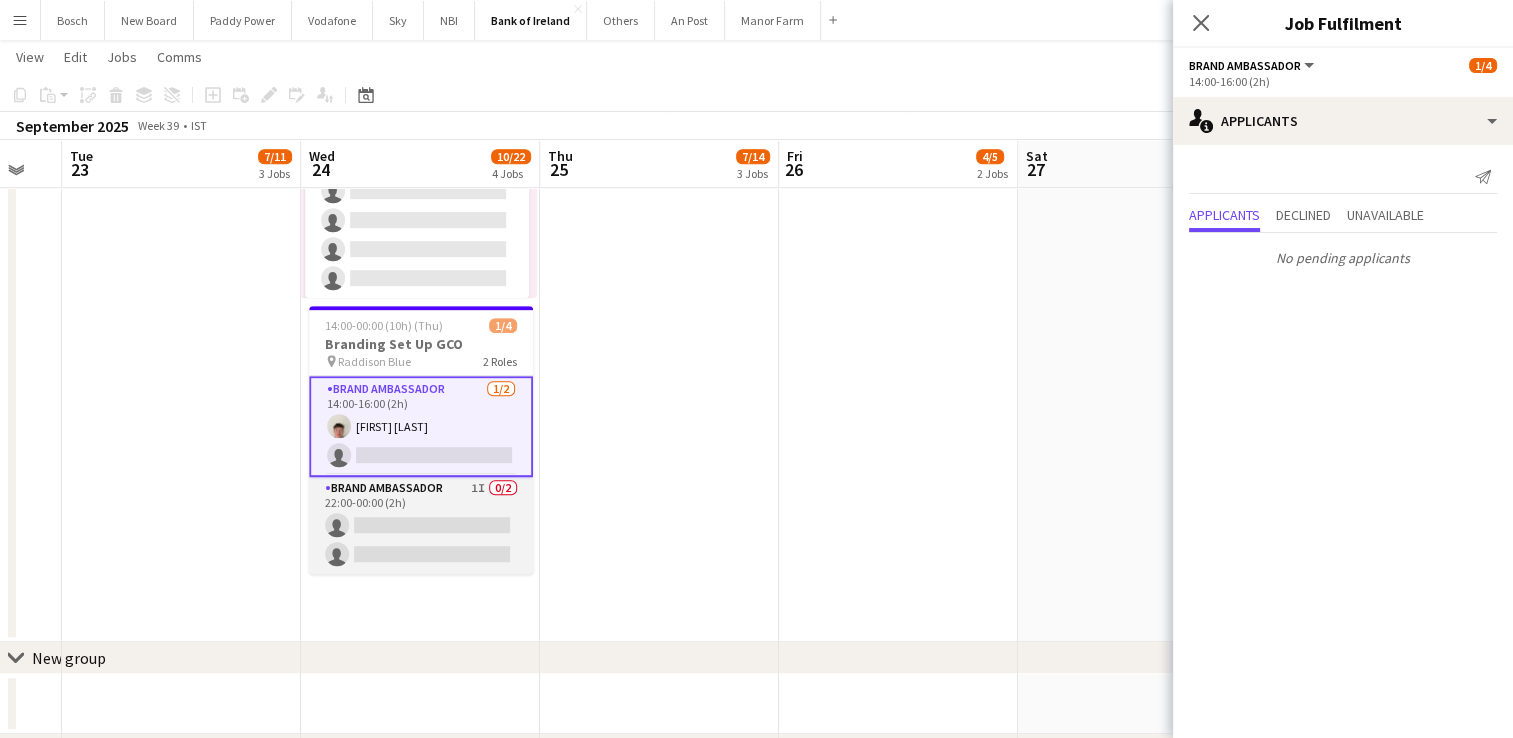 click on "Brand Ambassador   1I   0/2   22:00-00:00 (2h)
single-neutral-actions
single-neutral-actions" at bounding box center (421, 525) 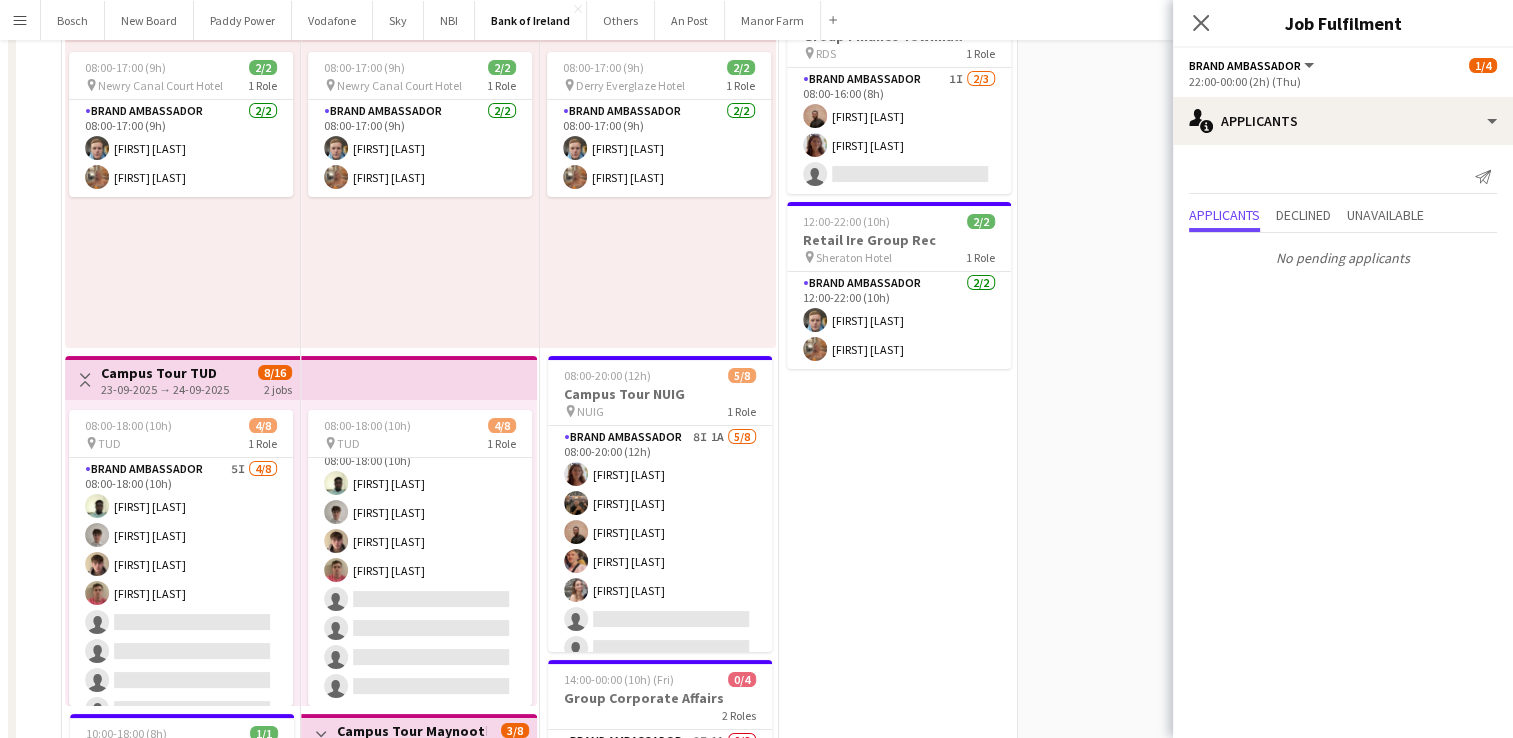 scroll, scrollTop: 0, scrollLeft: 0, axis: both 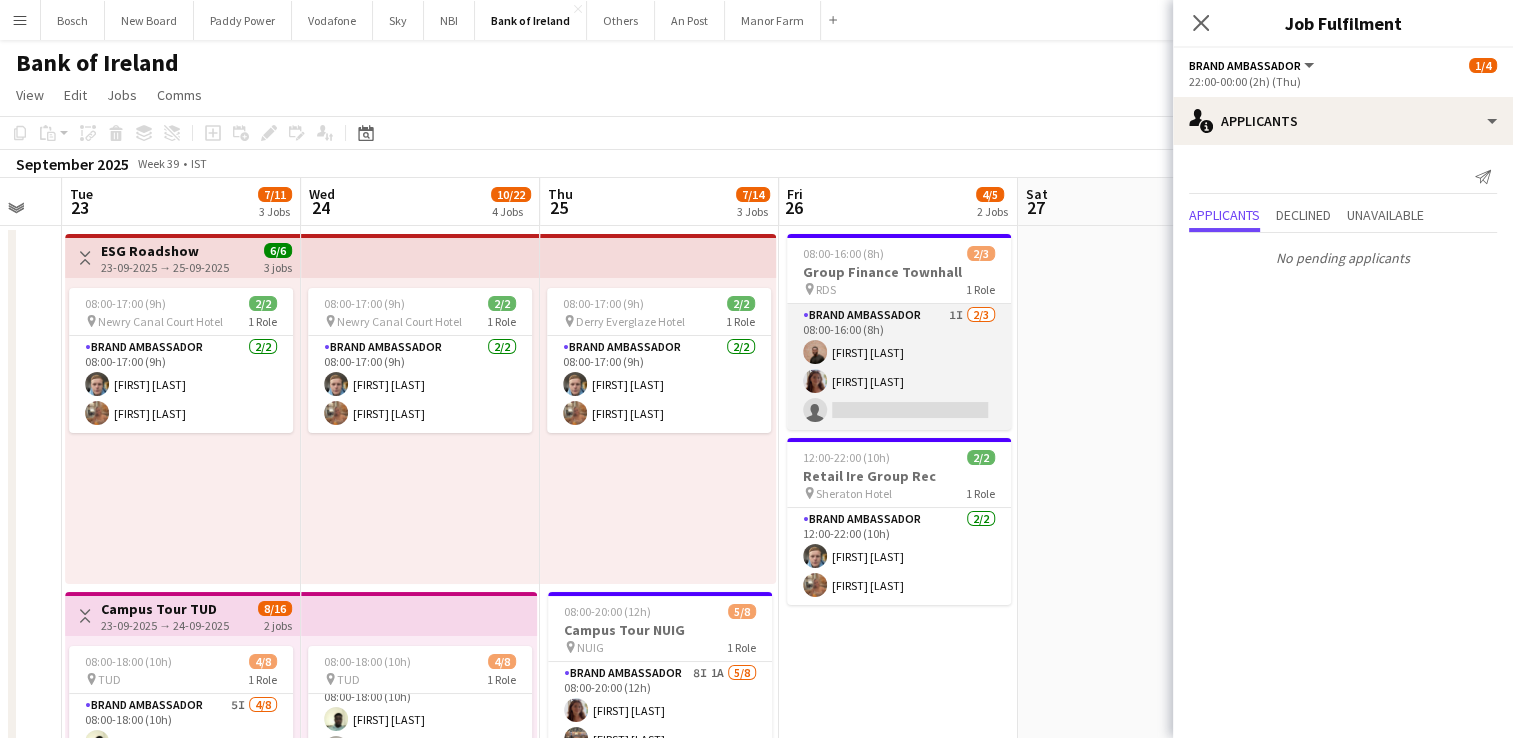 click on "Brand Ambassador   1I   2/3   08:00-16:00 (8h)
[FIRST] [LAST] [FIRST] [LAST]
single-neutral-actions" at bounding box center [899, 367] 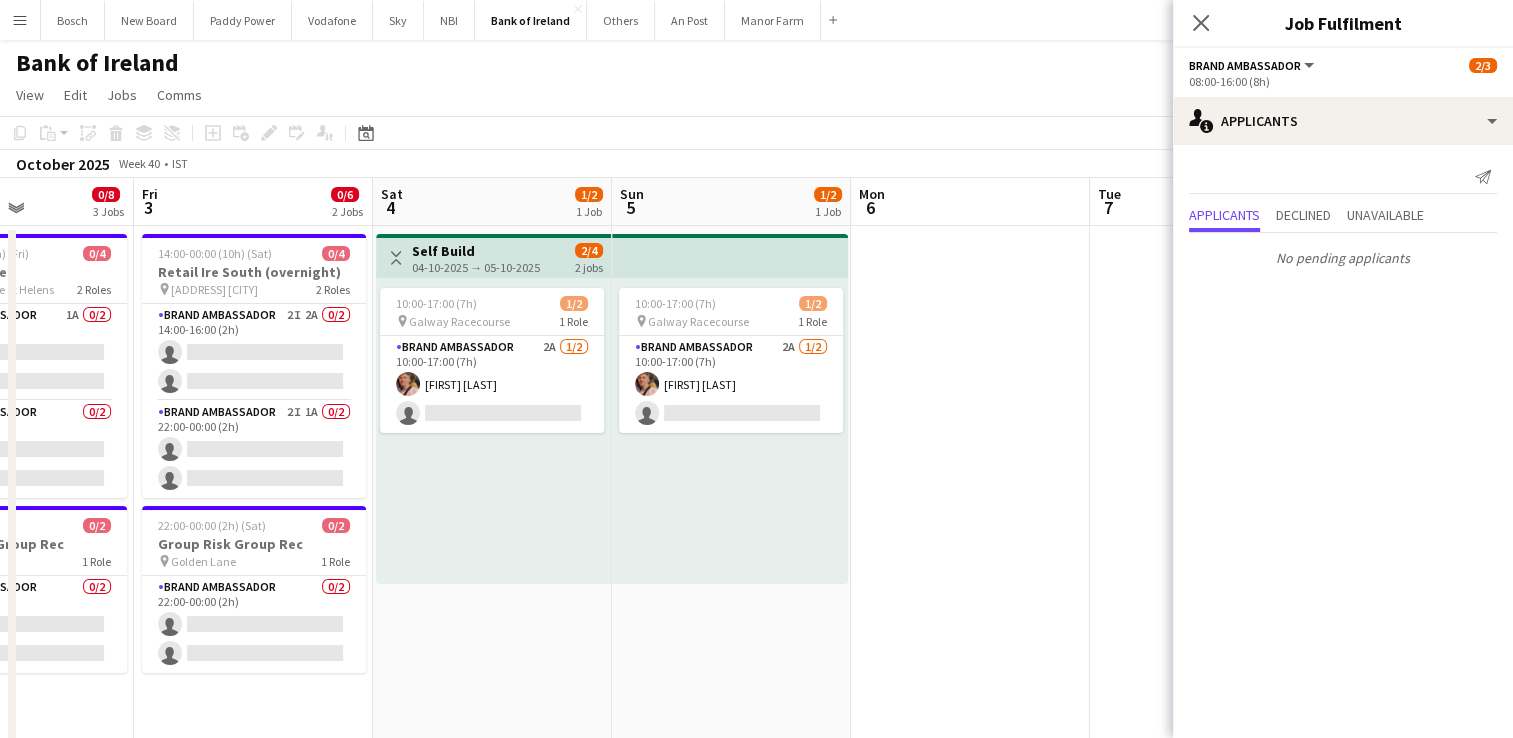 scroll, scrollTop: 0, scrollLeft: 401, axis: horizontal 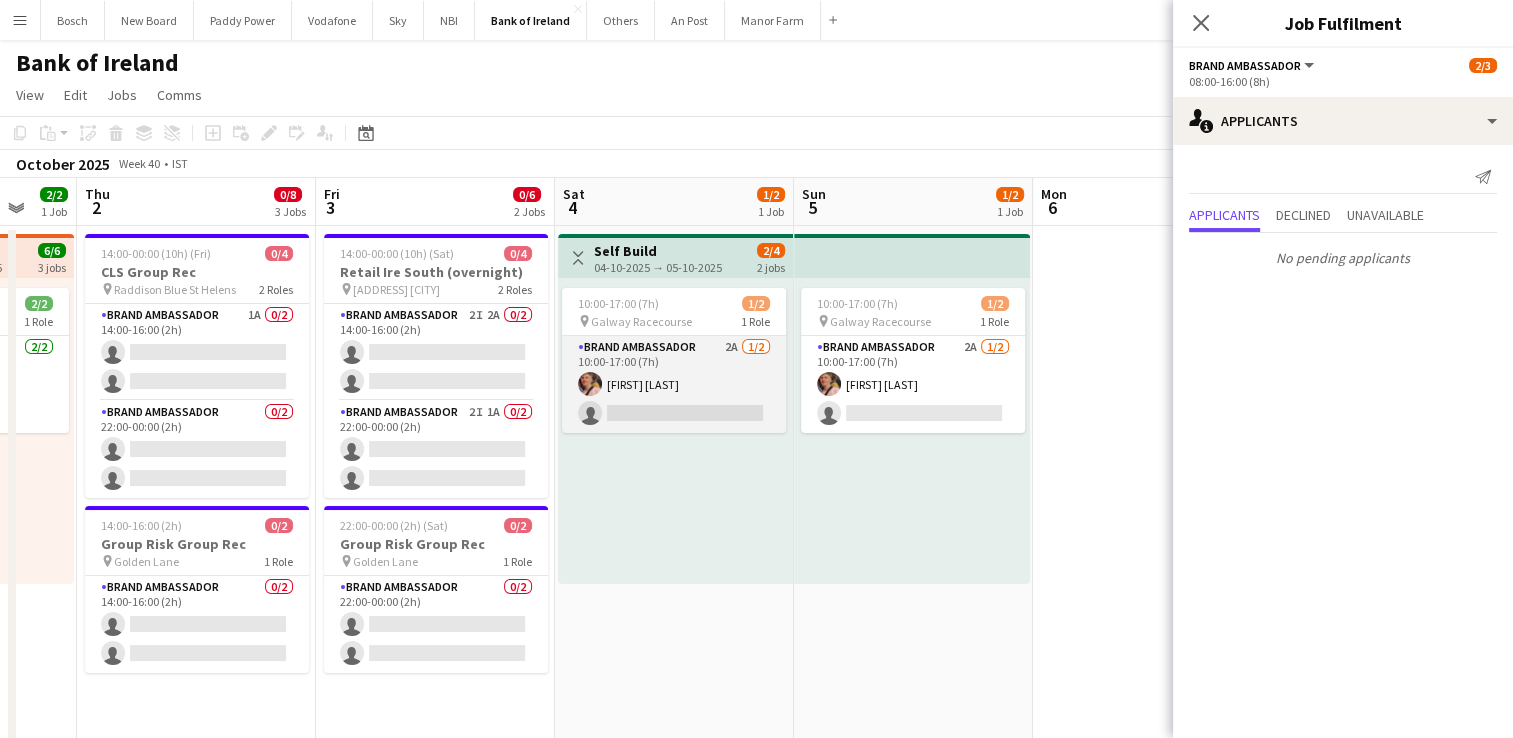 click on "Brand Ambassador   2A   1/2   10:00-17:00 (7h)
Mark O’Shea
single-neutral-actions" at bounding box center (674, 384) 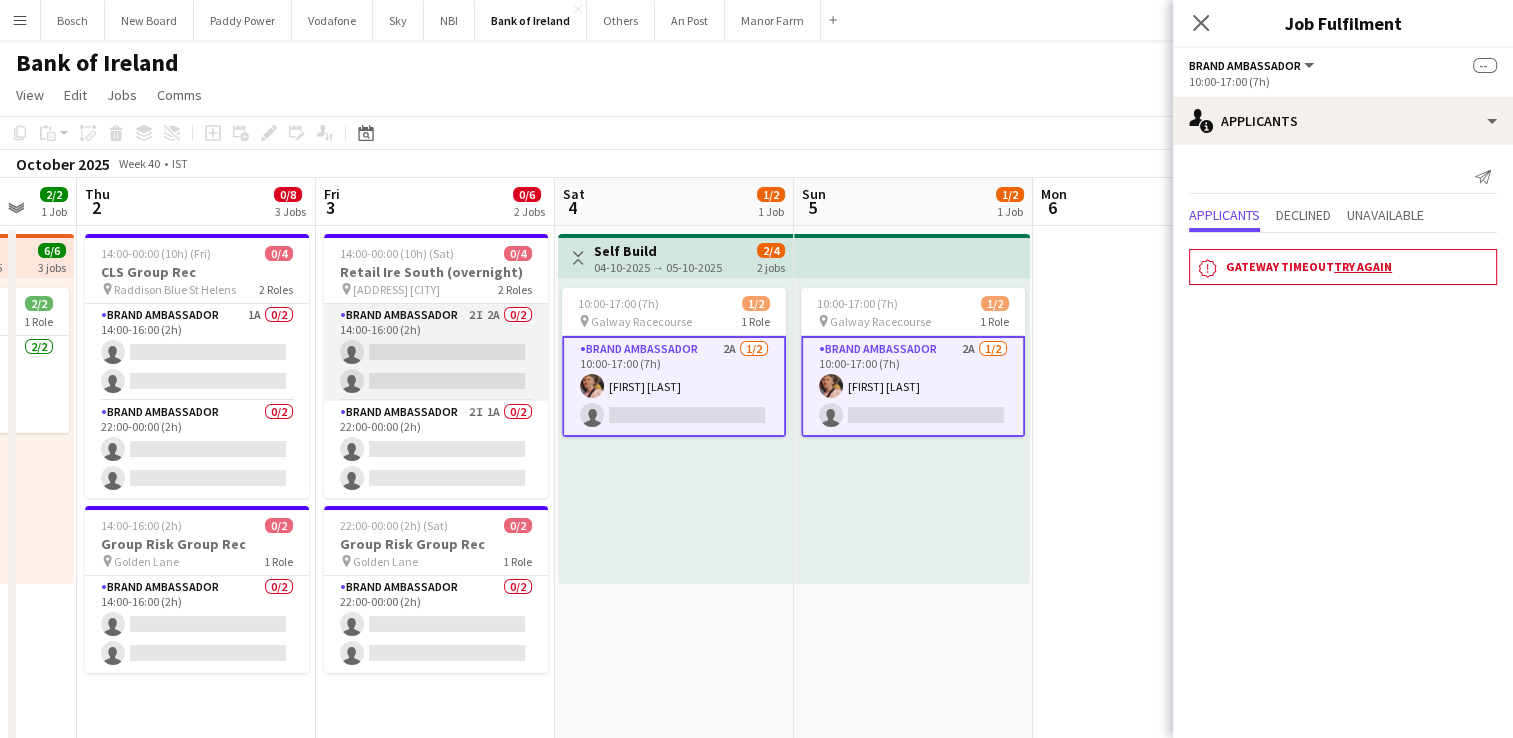 click on "Brand Ambassador   2I   2A   0/2   14:00-16:00 (2h)
single-neutral-actions
single-neutral-actions" at bounding box center [436, 352] 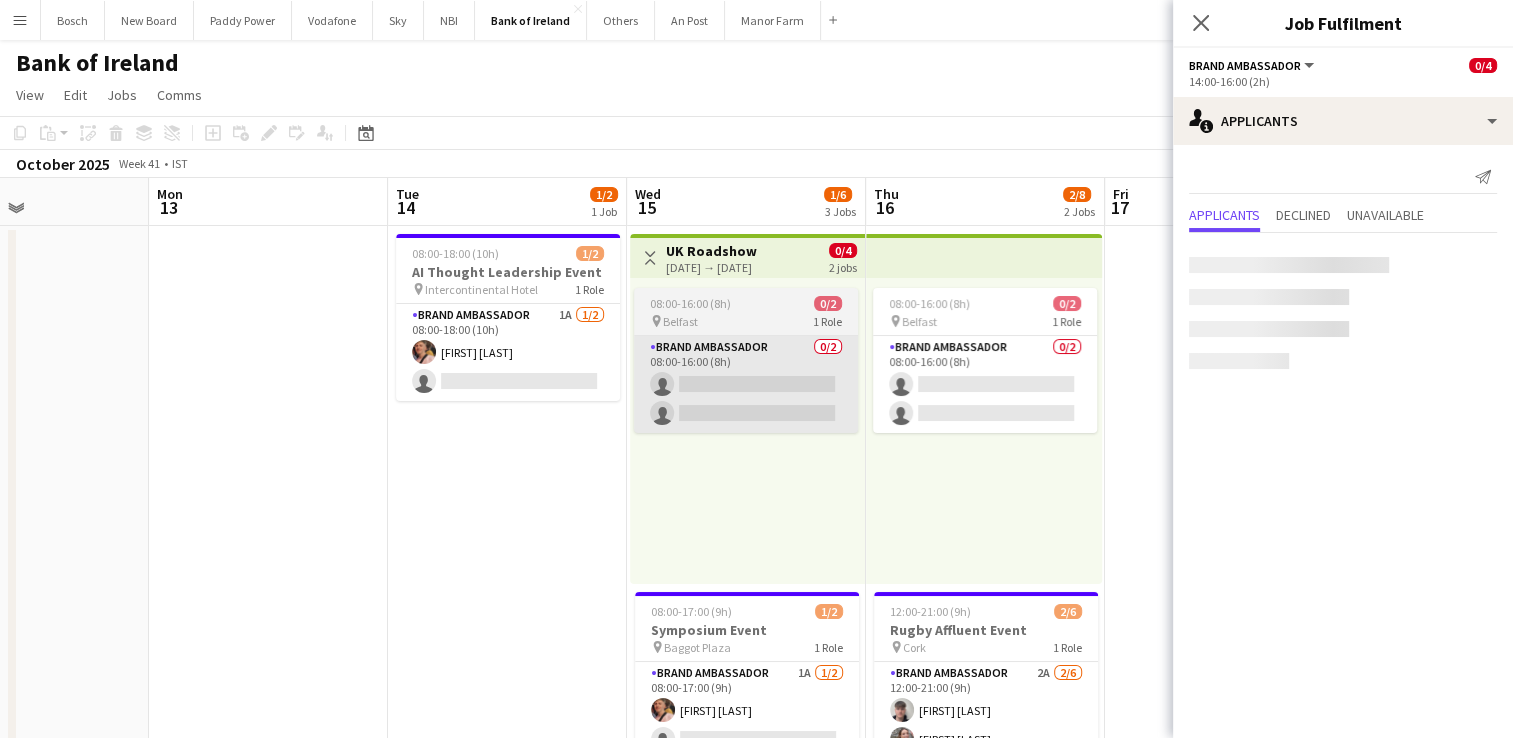 scroll, scrollTop: 0, scrollLeft: 577, axis: horizontal 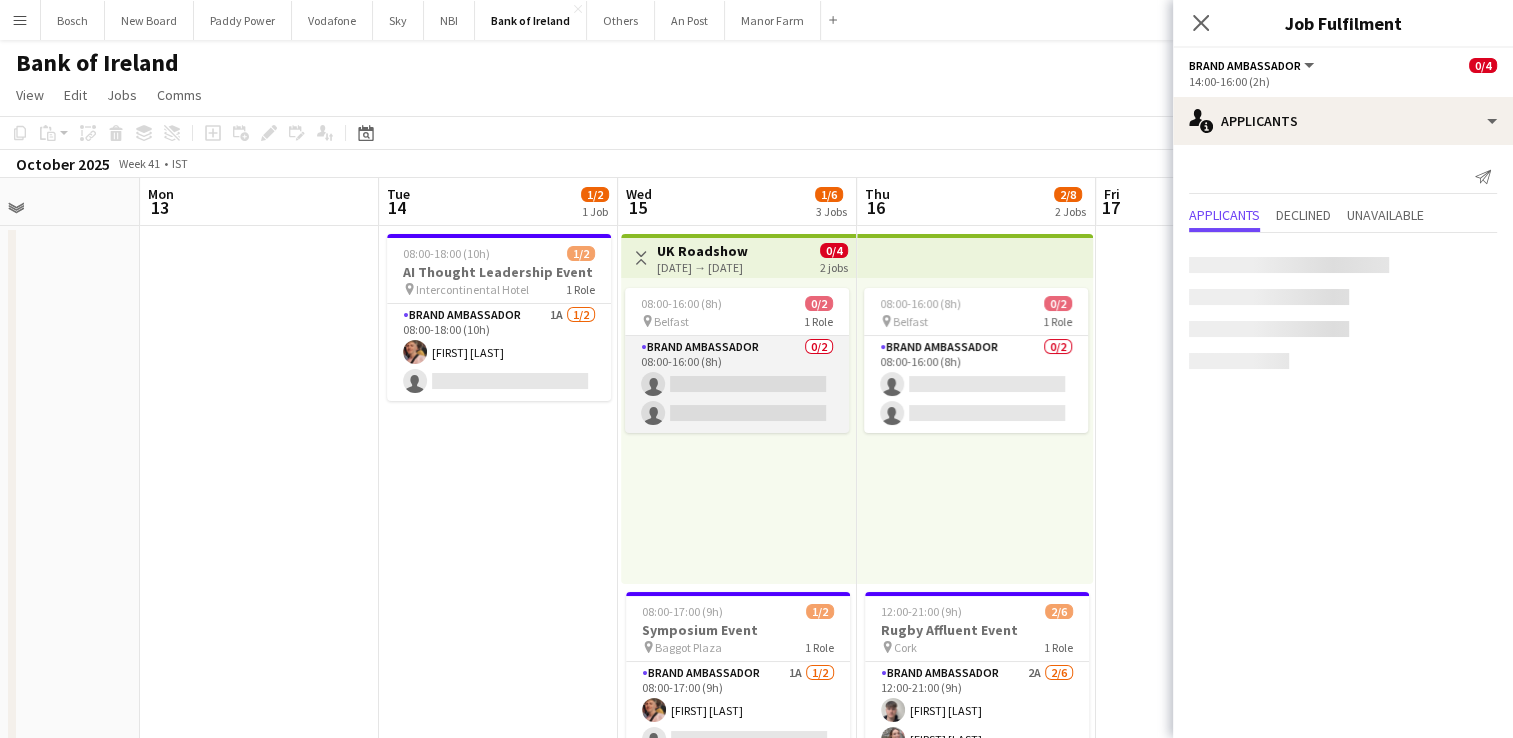 click on "Brand Ambassador   0/2   08:00-16:00 (8h)
single-neutral-actions
single-neutral-actions" at bounding box center (737, 384) 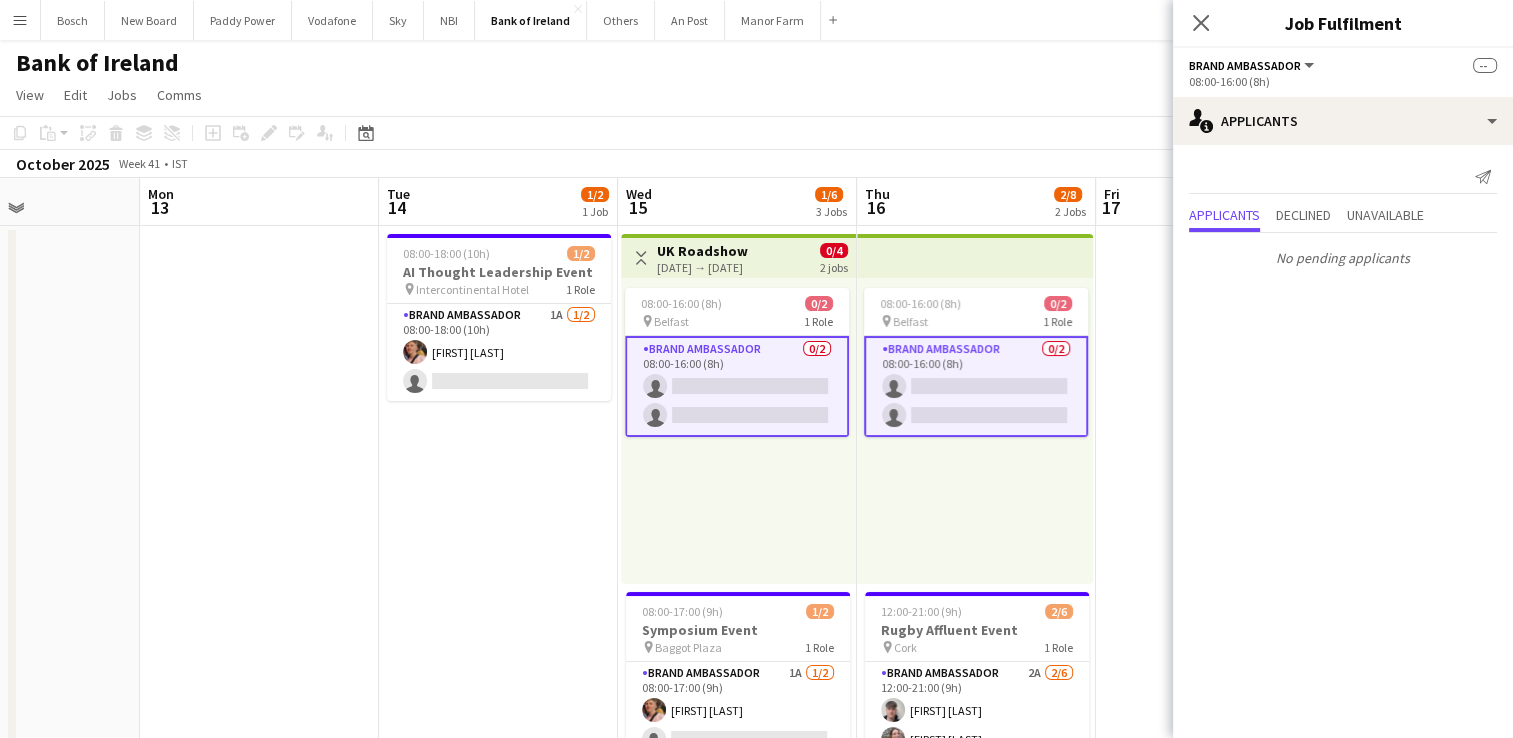 scroll, scrollTop: 300, scrollLeft: 0, axis: vertical 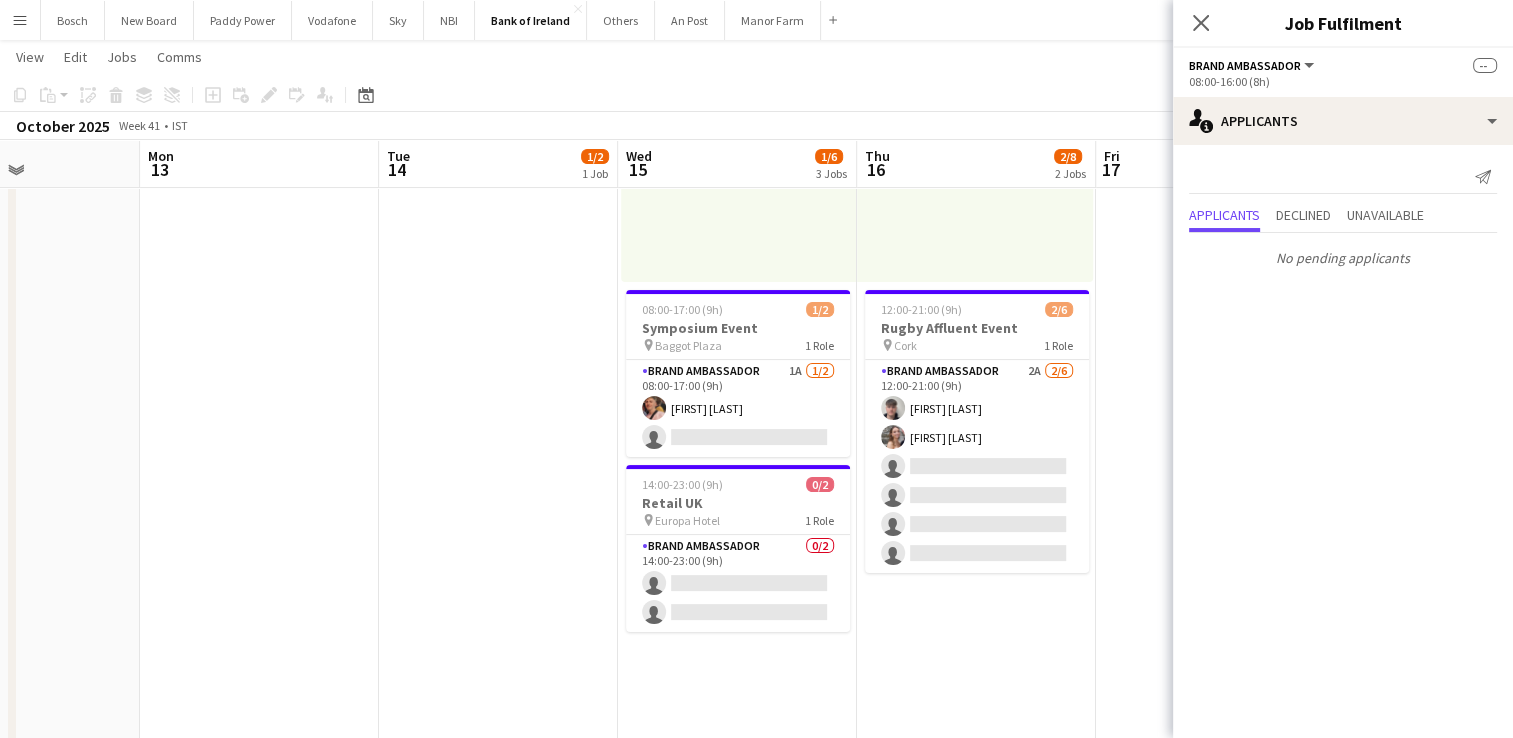 click on "Brand Ambassador   2A   2/6   12:00-21:00 (9h)
David Allen Clodagh O’ Callaghan
single-neutral-actions
single-neutral-actions
single-neutral-actions
single-neutral-actions" at bounding box center (977, 466) 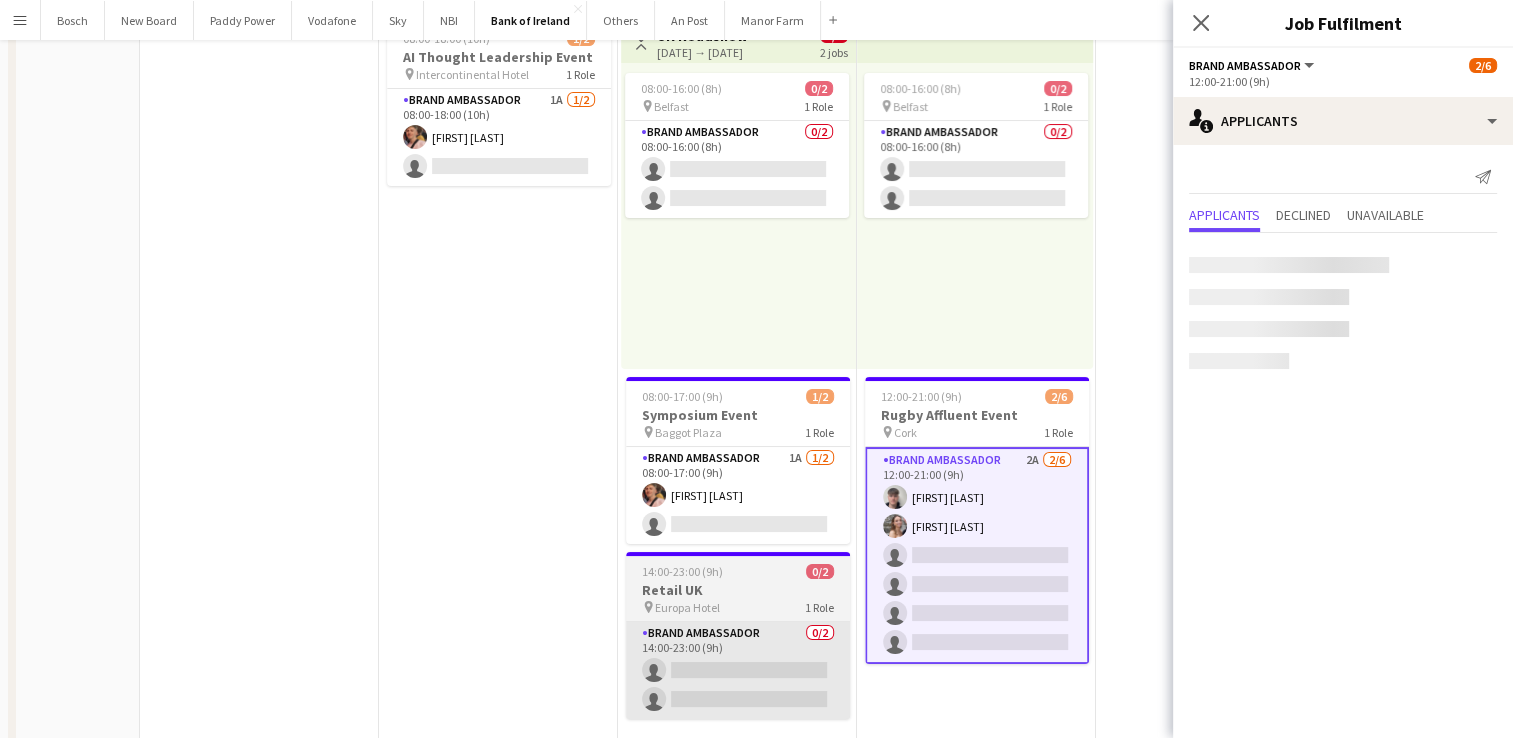 scroll, scrollTop: 0, scrollLeft: 0, axis: both 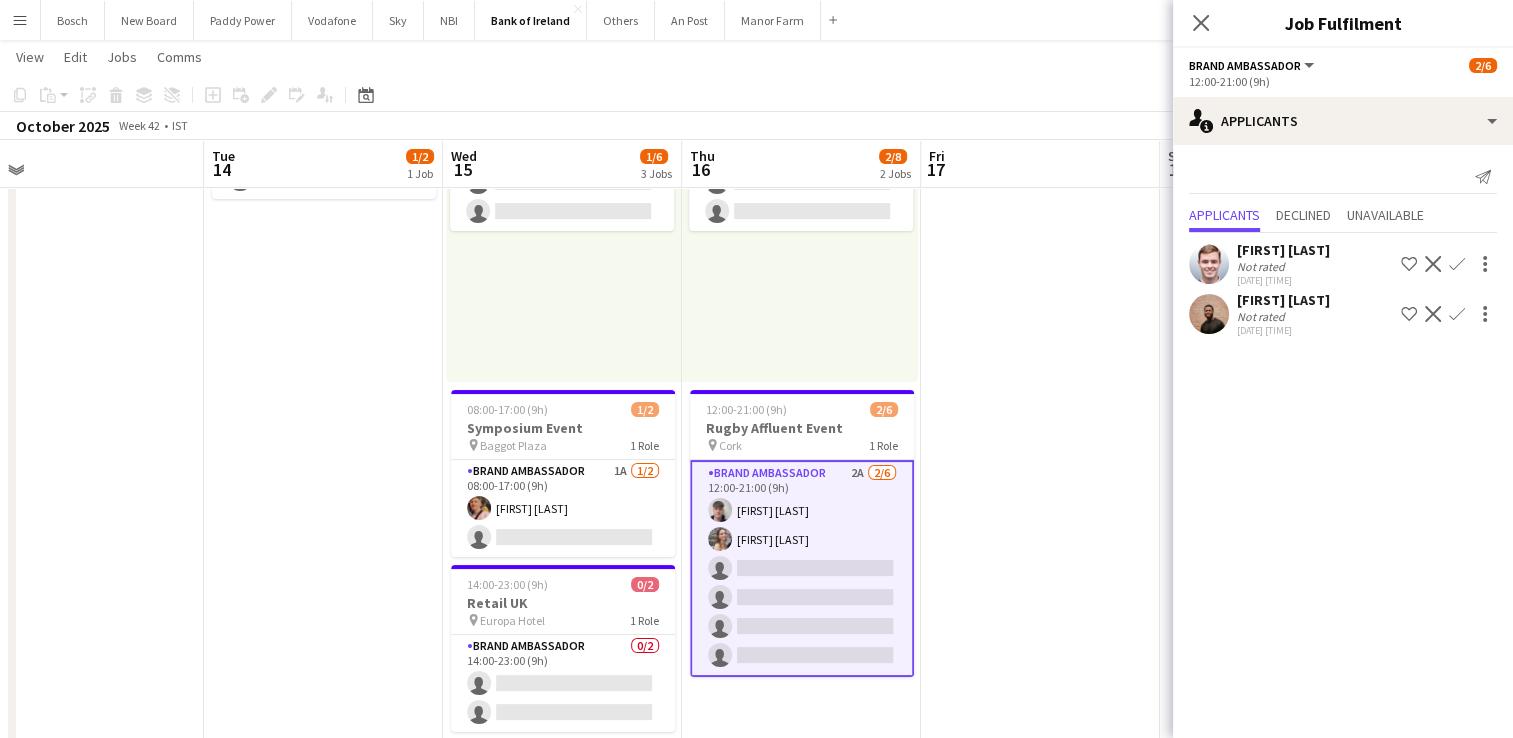 click on "Confirm" 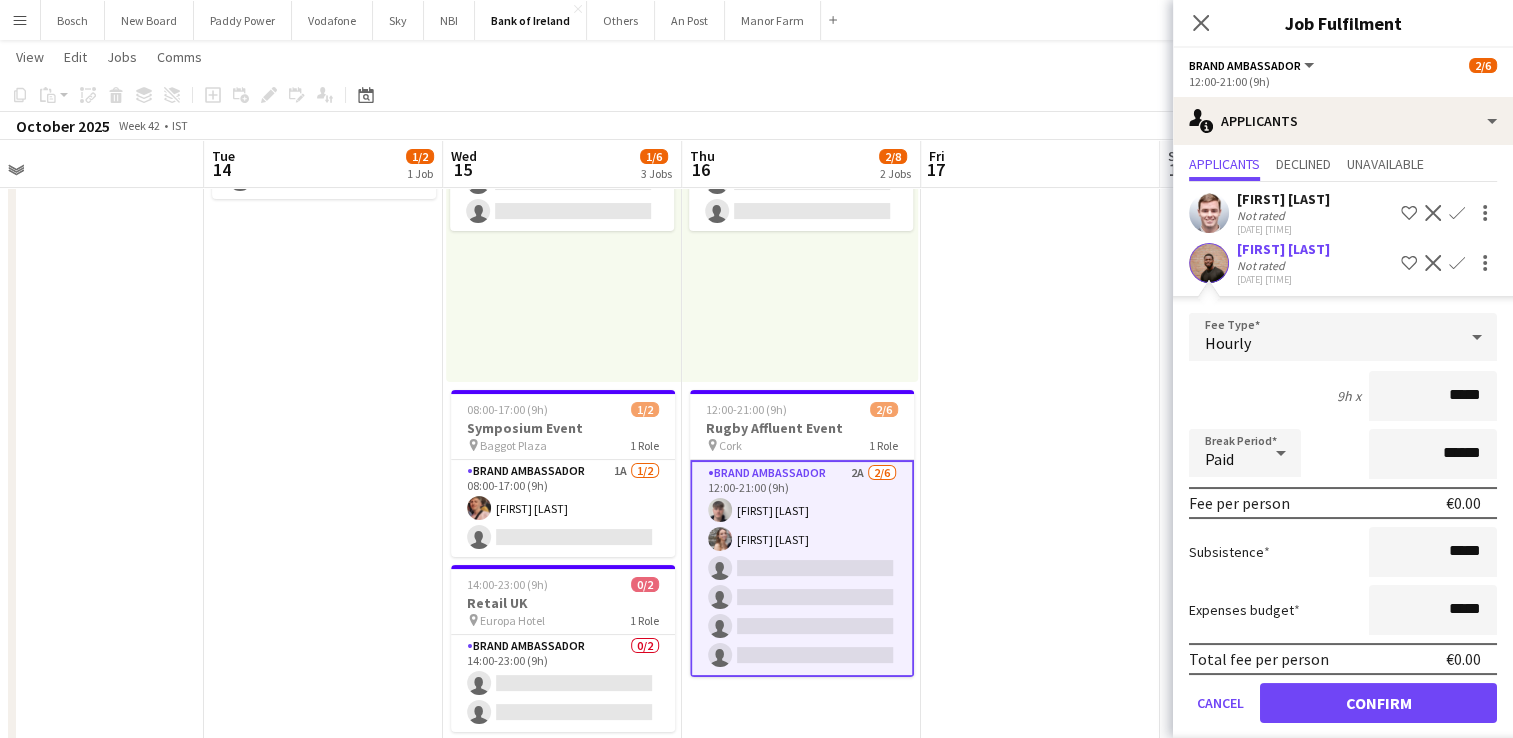 scroll, scrollTop: 69, scrollLeft: 0, axis: vertical 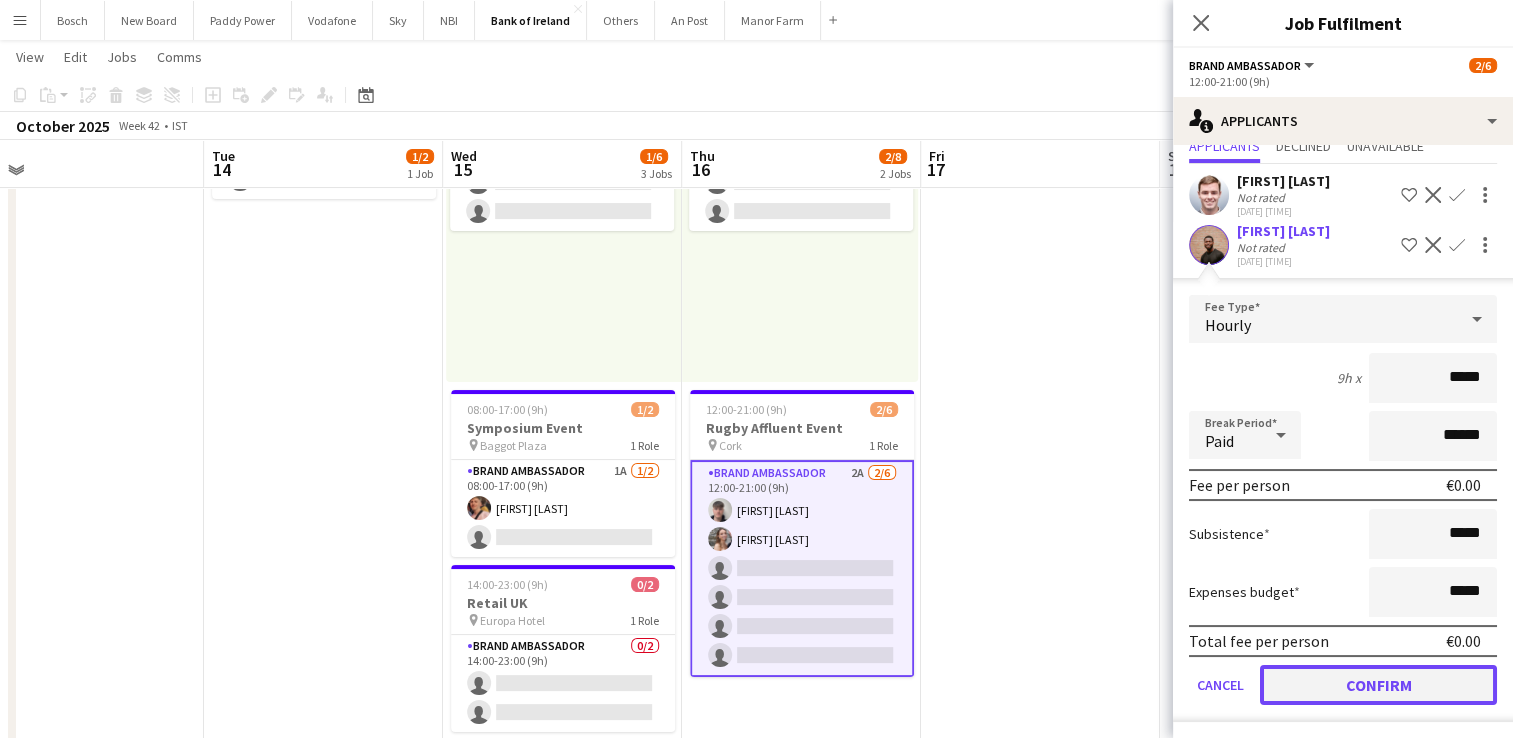 click on "Confirm" 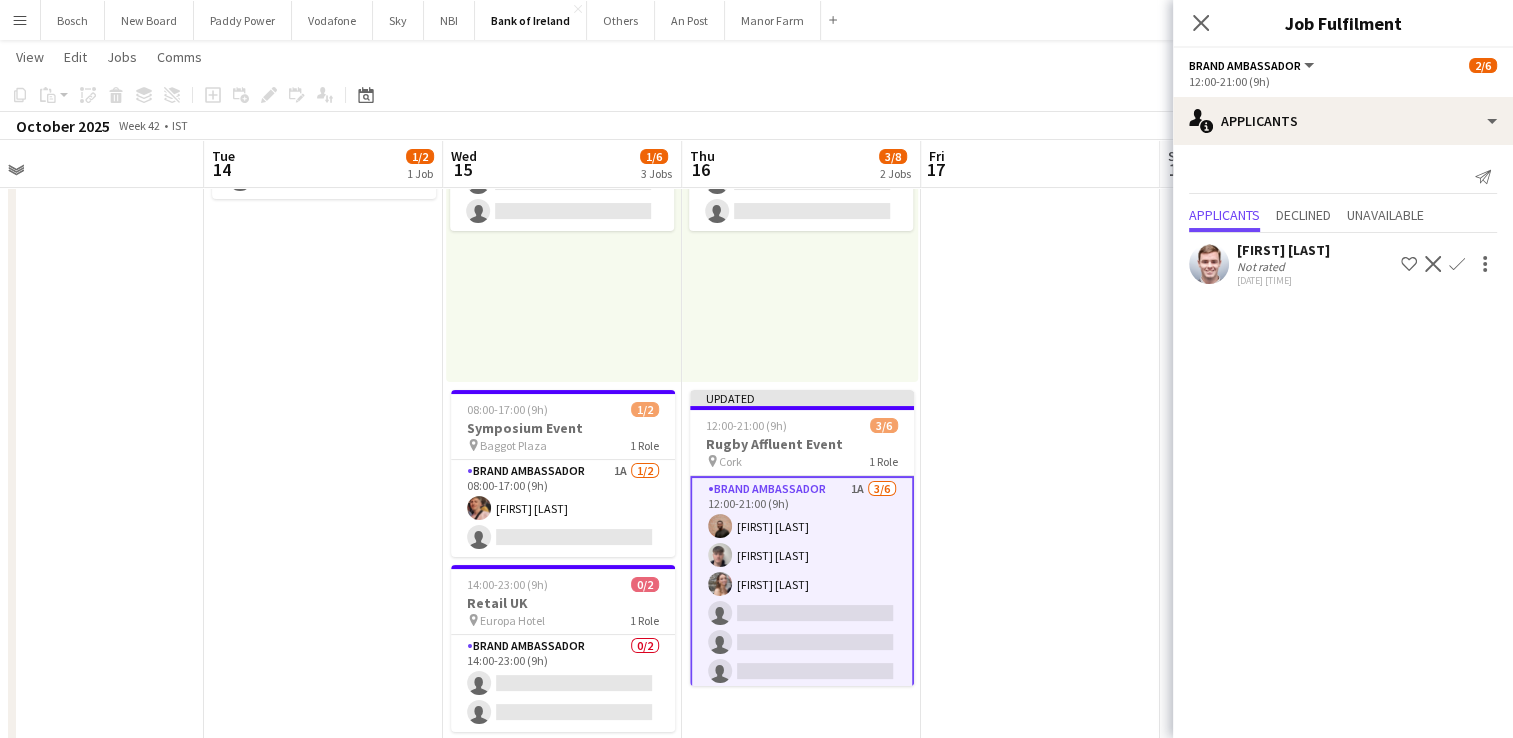 scroll, scrollTop: 0, scrollLeft: 0, axis: both 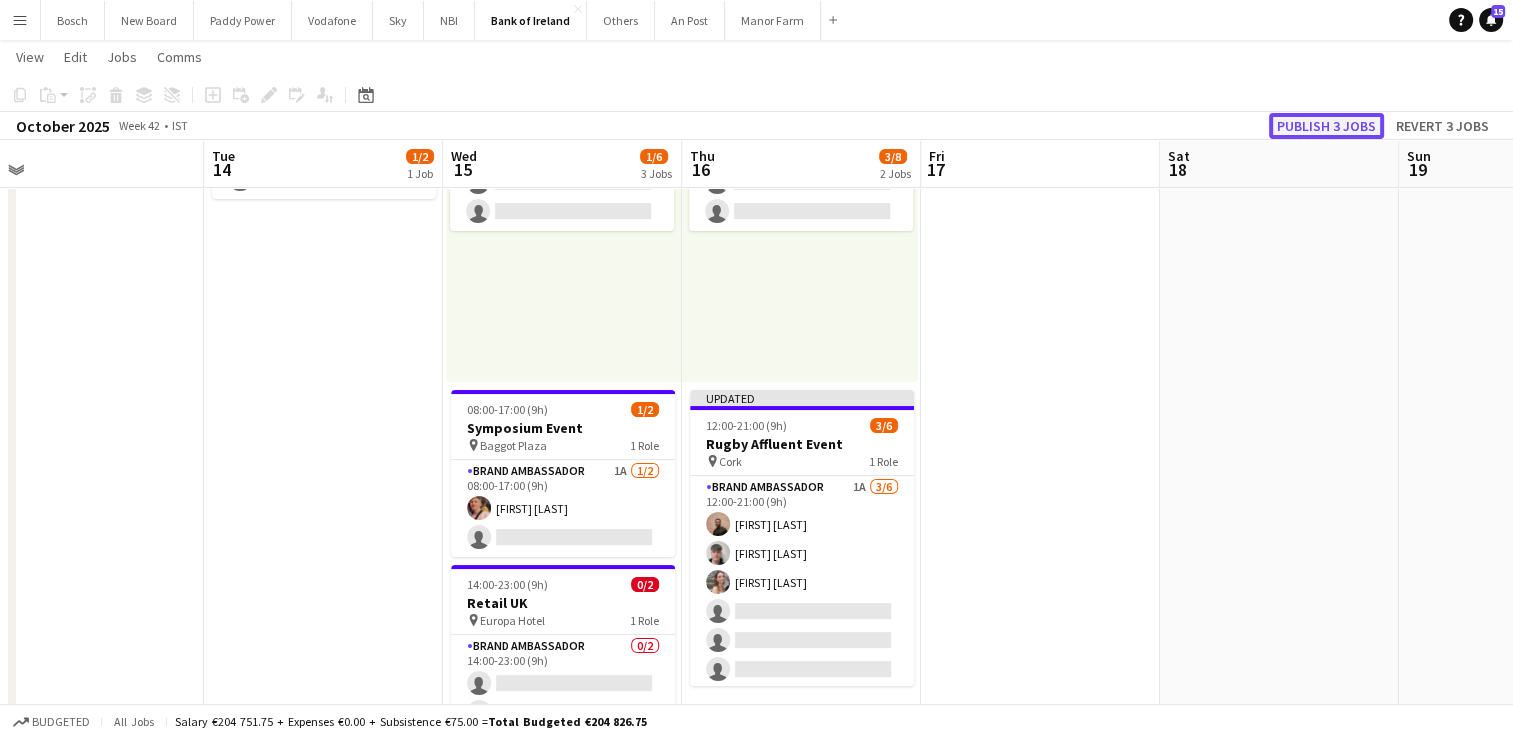 click on "Publish 3 jobs" 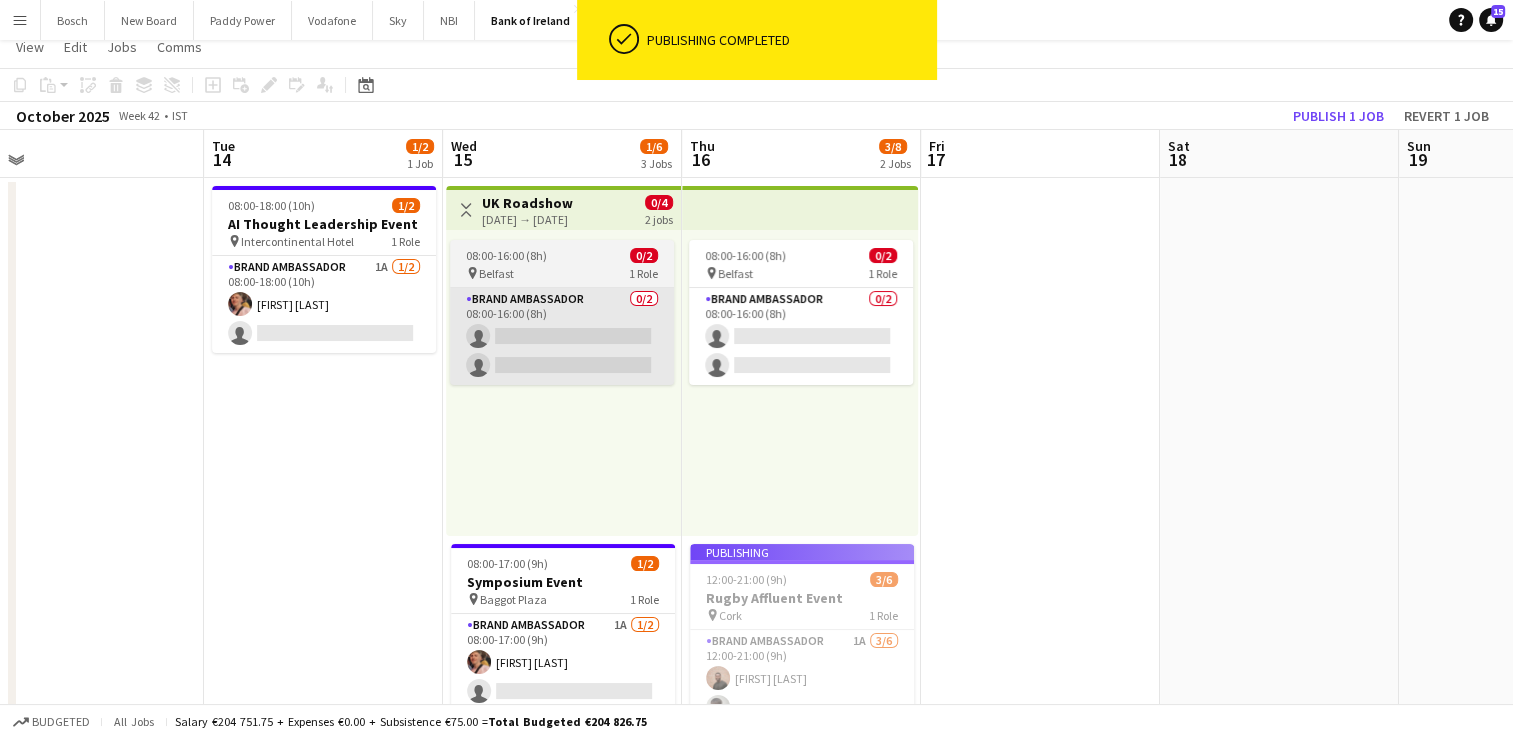scroll, scrollTop: 0, scrollLeft: 0, axis: both 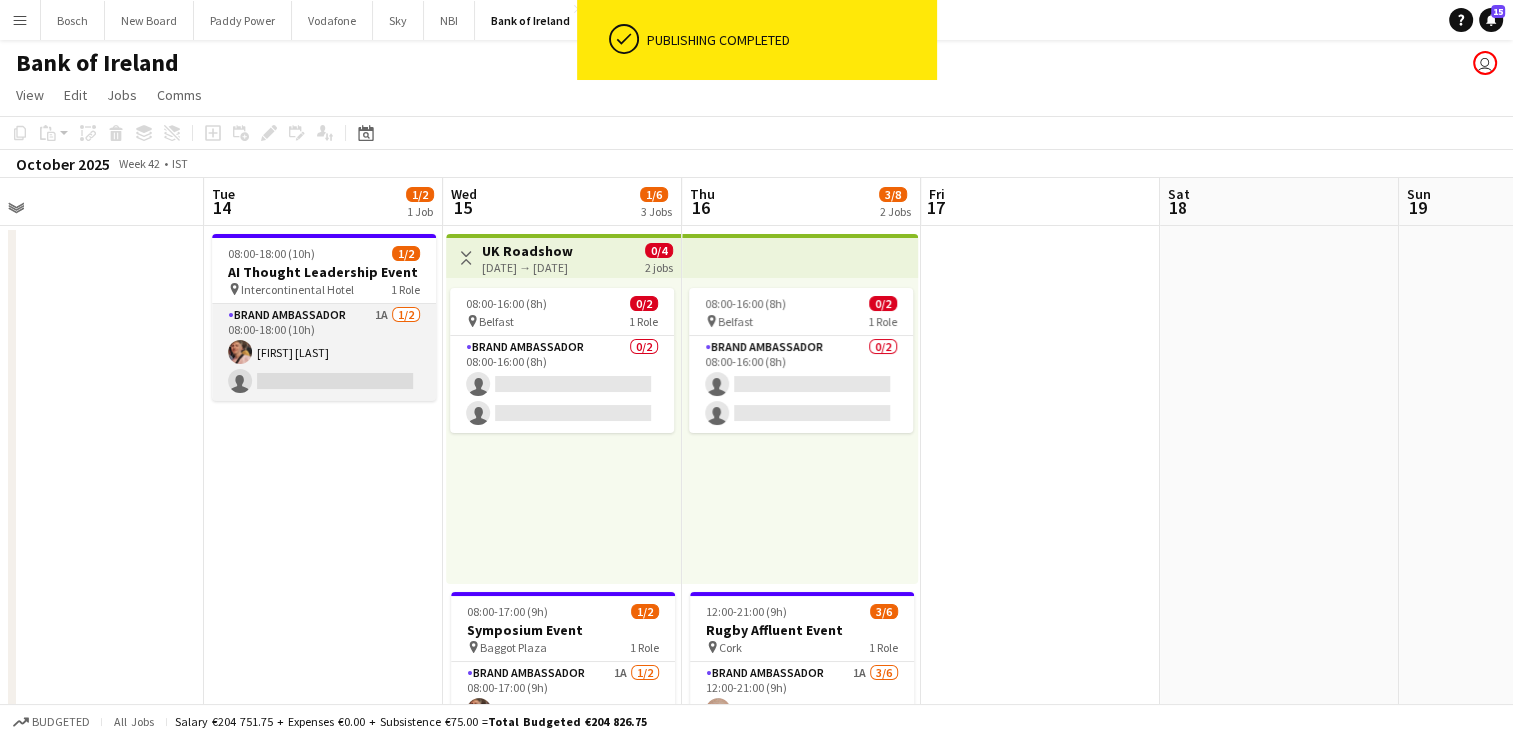 click on "Brand Ambassador   1A   1/2   08:00-18:00 (10h)
[FIRST] [LAST]
single-neutral-actions" at bounding box center (324, 352) 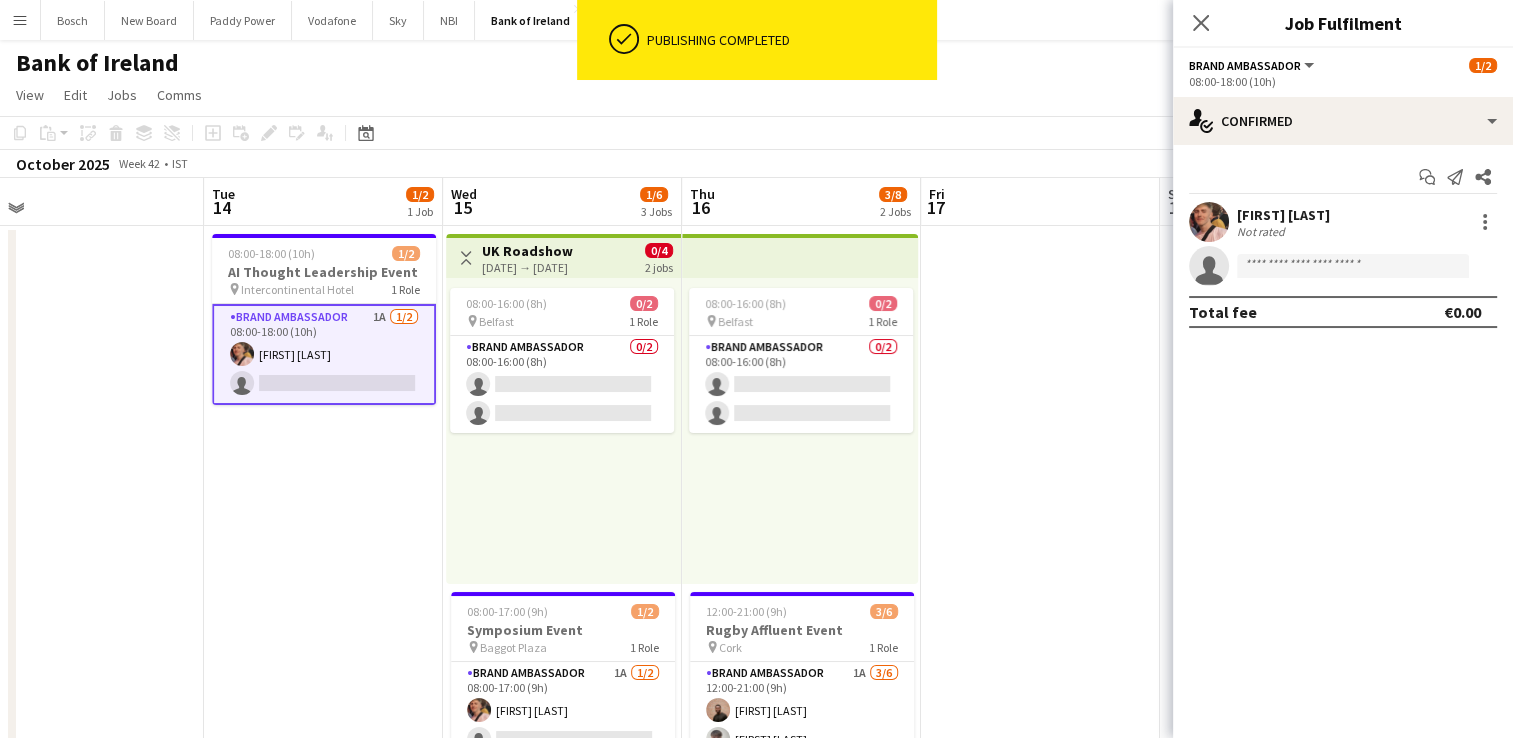 click on "Start chat
Send notification
Share
Mark O’Shea   Not rated
single-neutral-actions
Total fee   €0.00" at bounding box center (1343, 244) 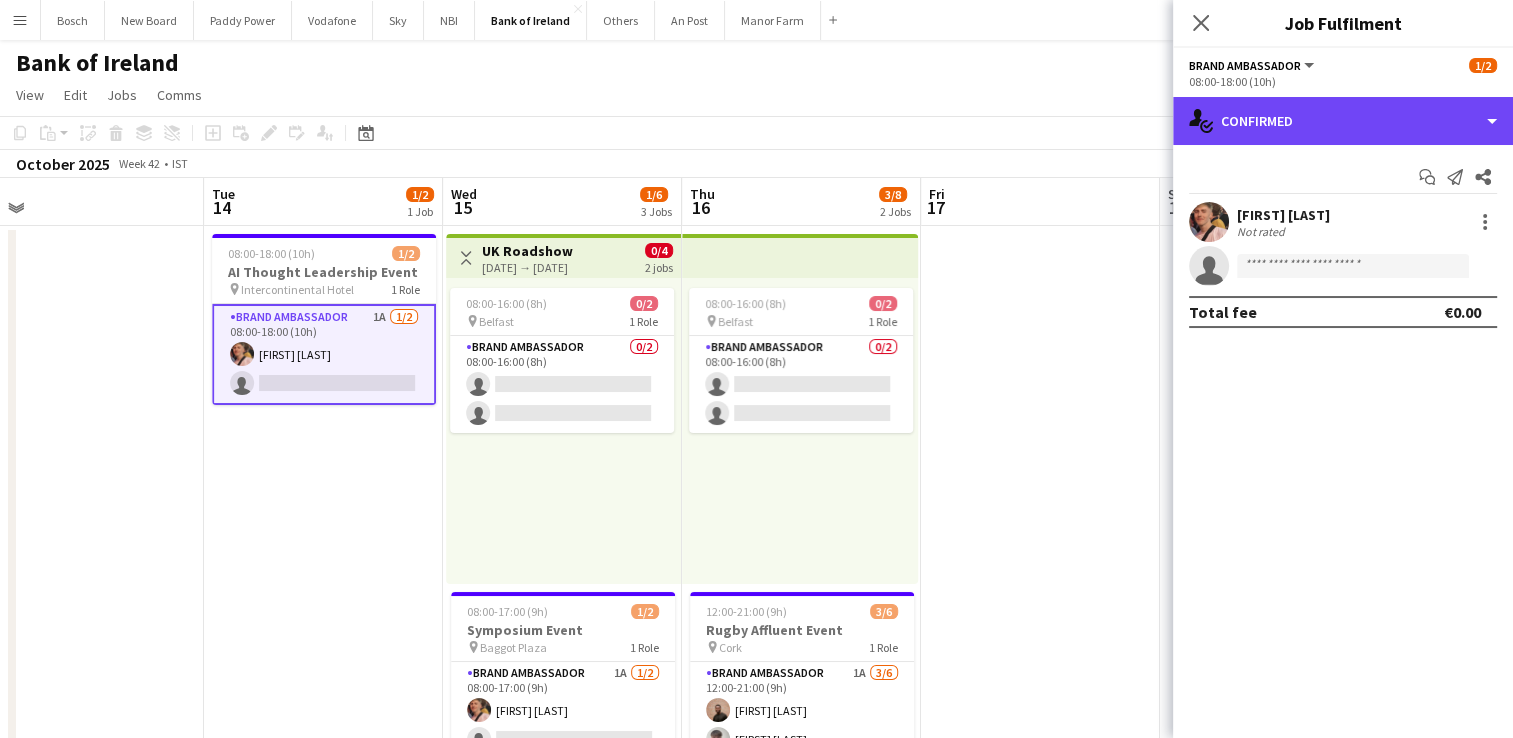 drag, startPoint x: 1351, startPoint y: 120, endPoint x: 1360, endPoint y: 146, distance: 27.513634 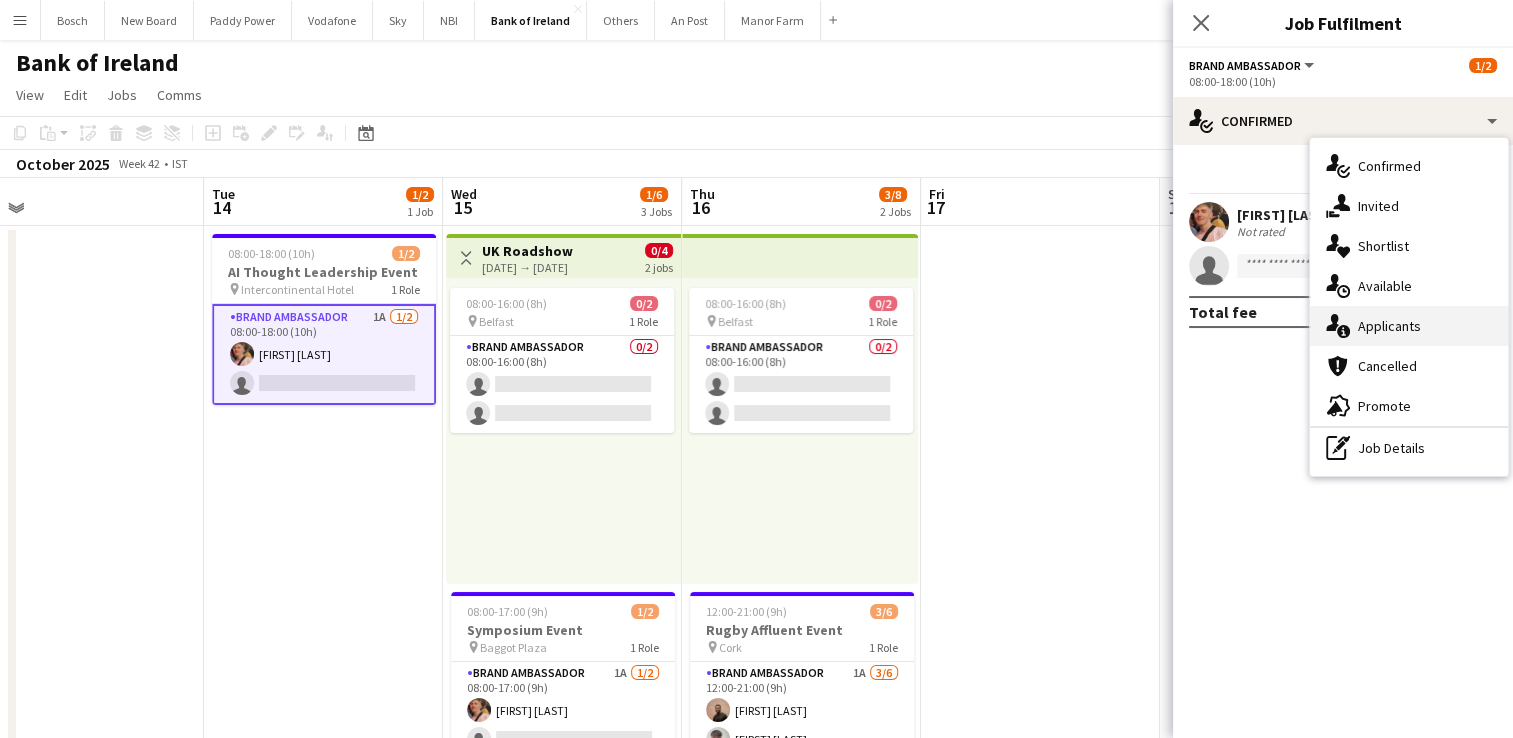 click on "single-neutral-actions-information
Applicants" at bounding box center (1409, 326) 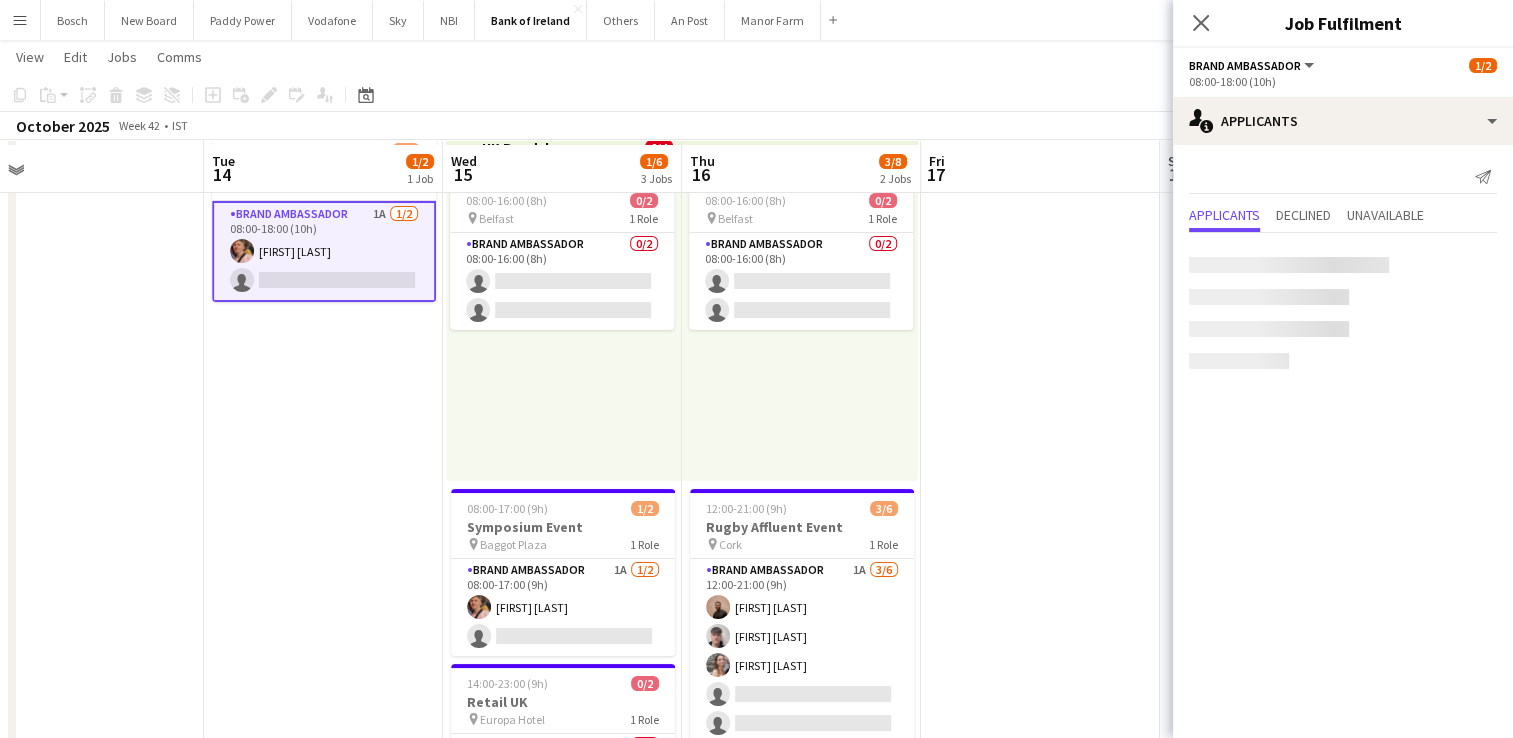 scroll, scrollTop: 300, scrollLeft: 0, axis: vertical 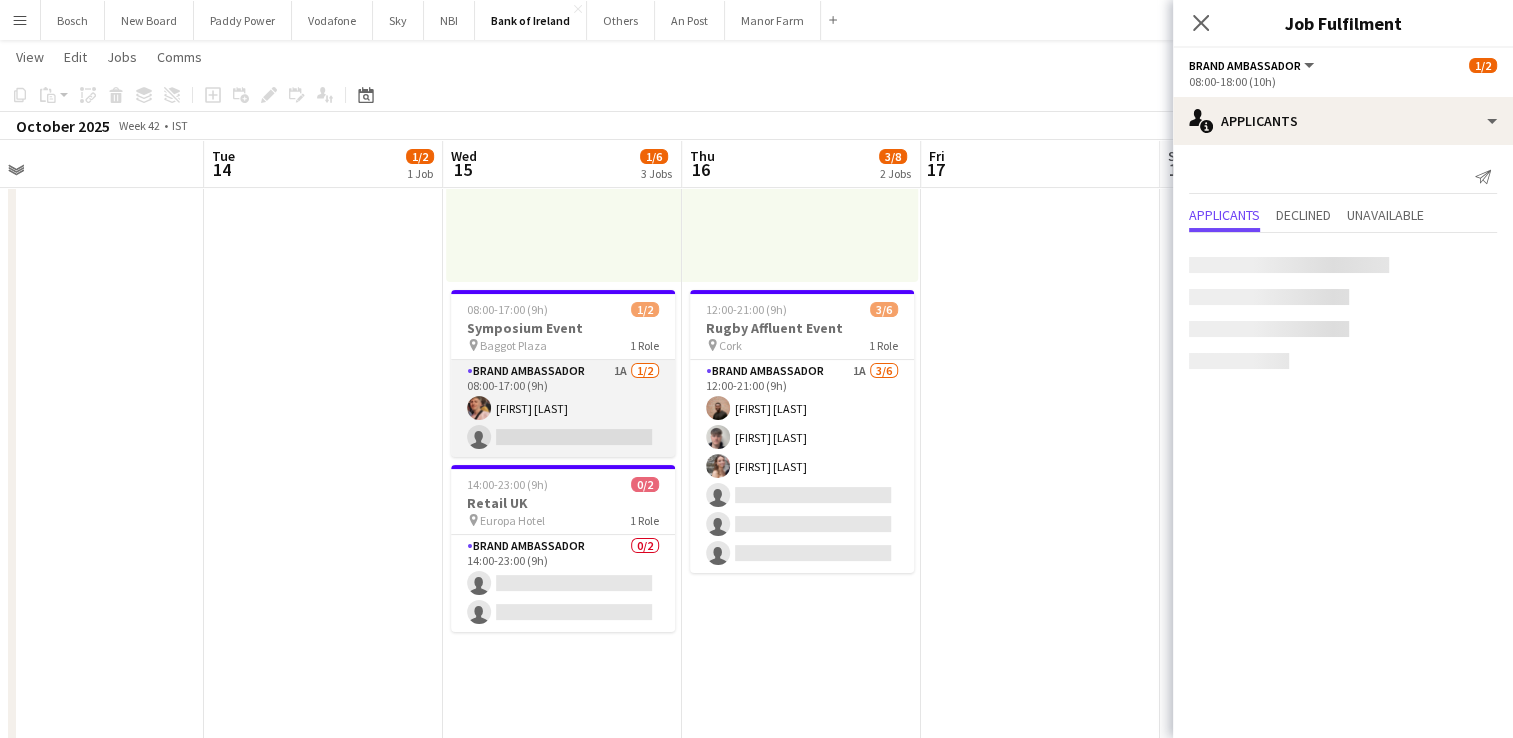 click on "Brand Ambassador   1A   1/2   08:00-17:00 (9h)
[FIRST] [LAST]
single-neutral-actions" at bounding box center (563, 408) 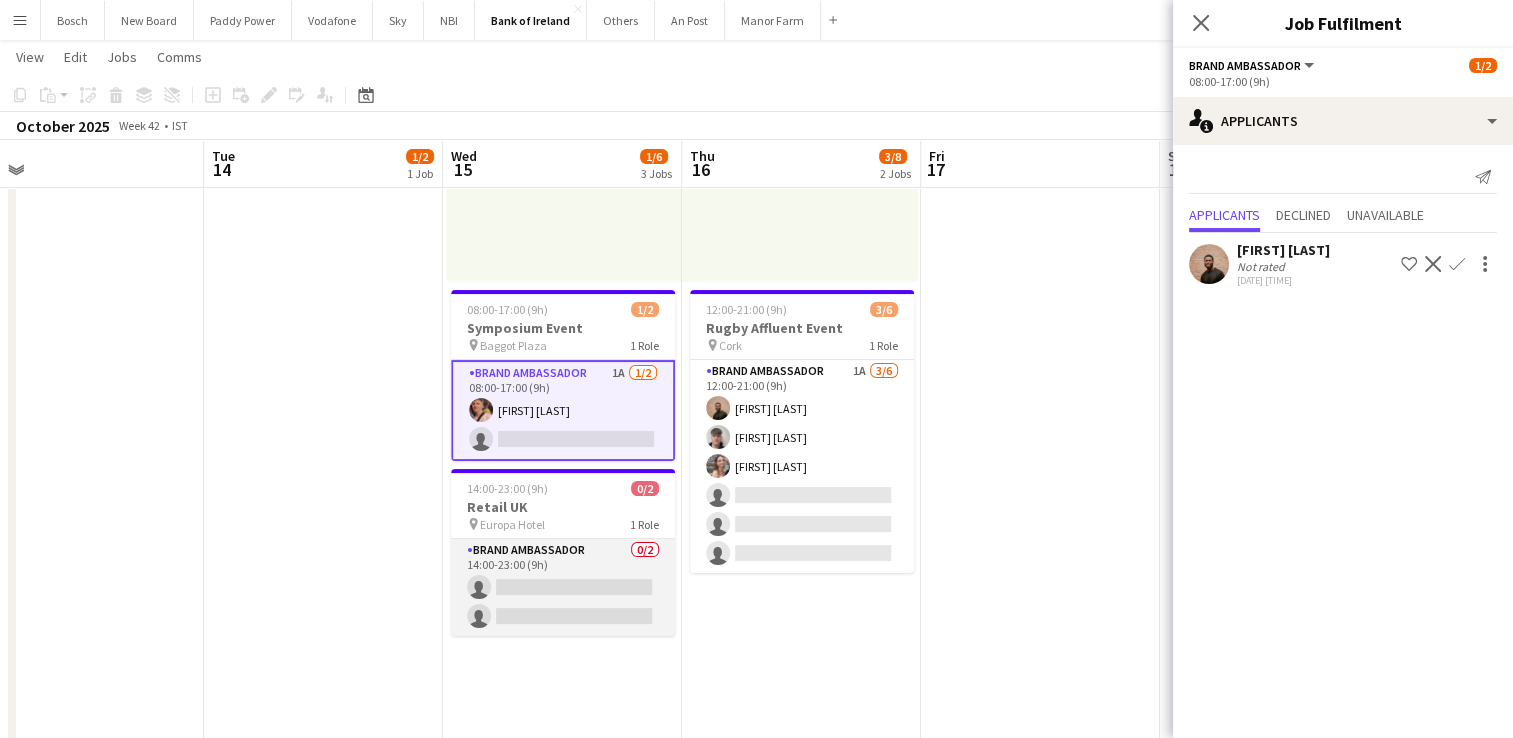 click on "Brand Ambassador   0/2   14:00-23:00 (9h)
single-neutral-actions
single-neutral-actions" at bounding box center (563, 587) 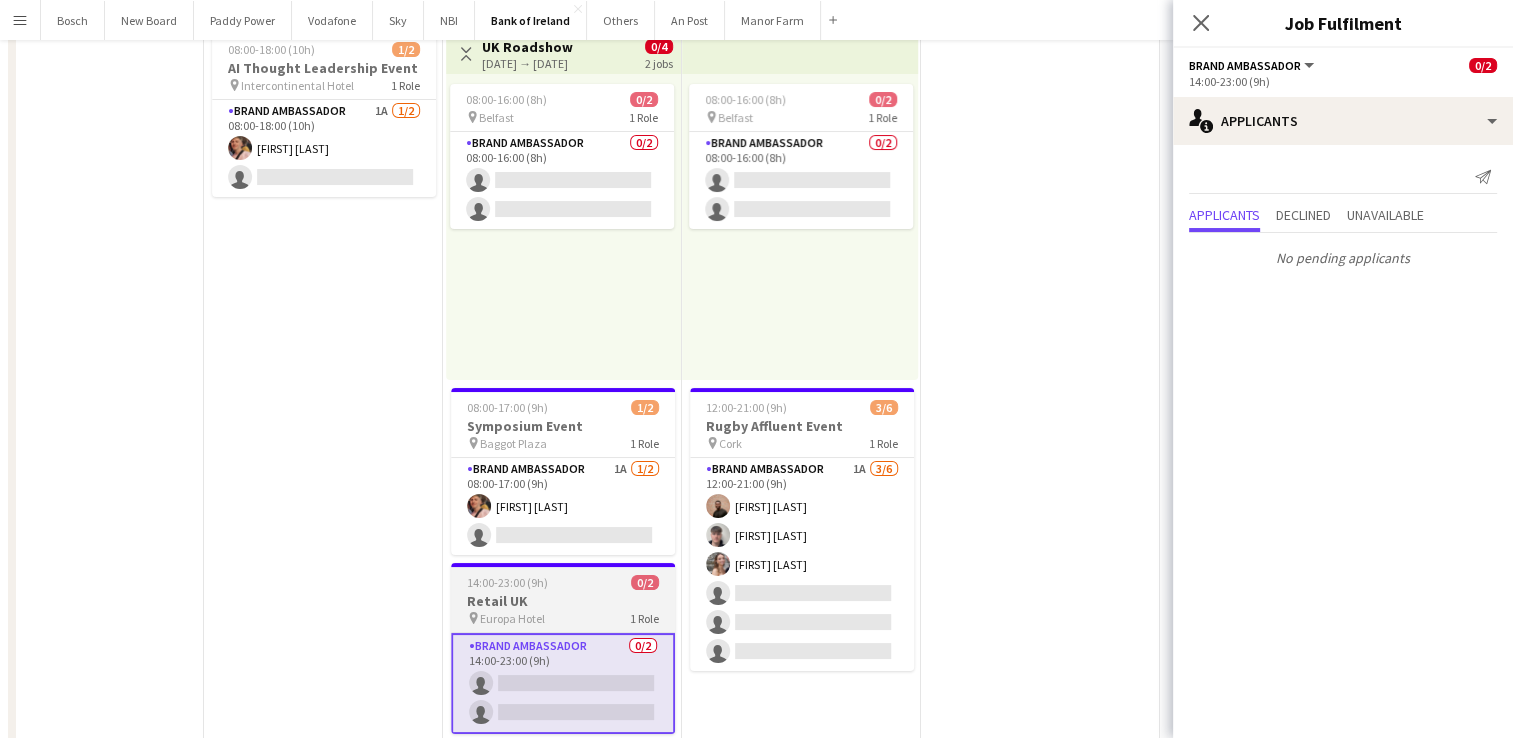 scroll, scrollTop: 0, scrollLeft: 0, axis: both 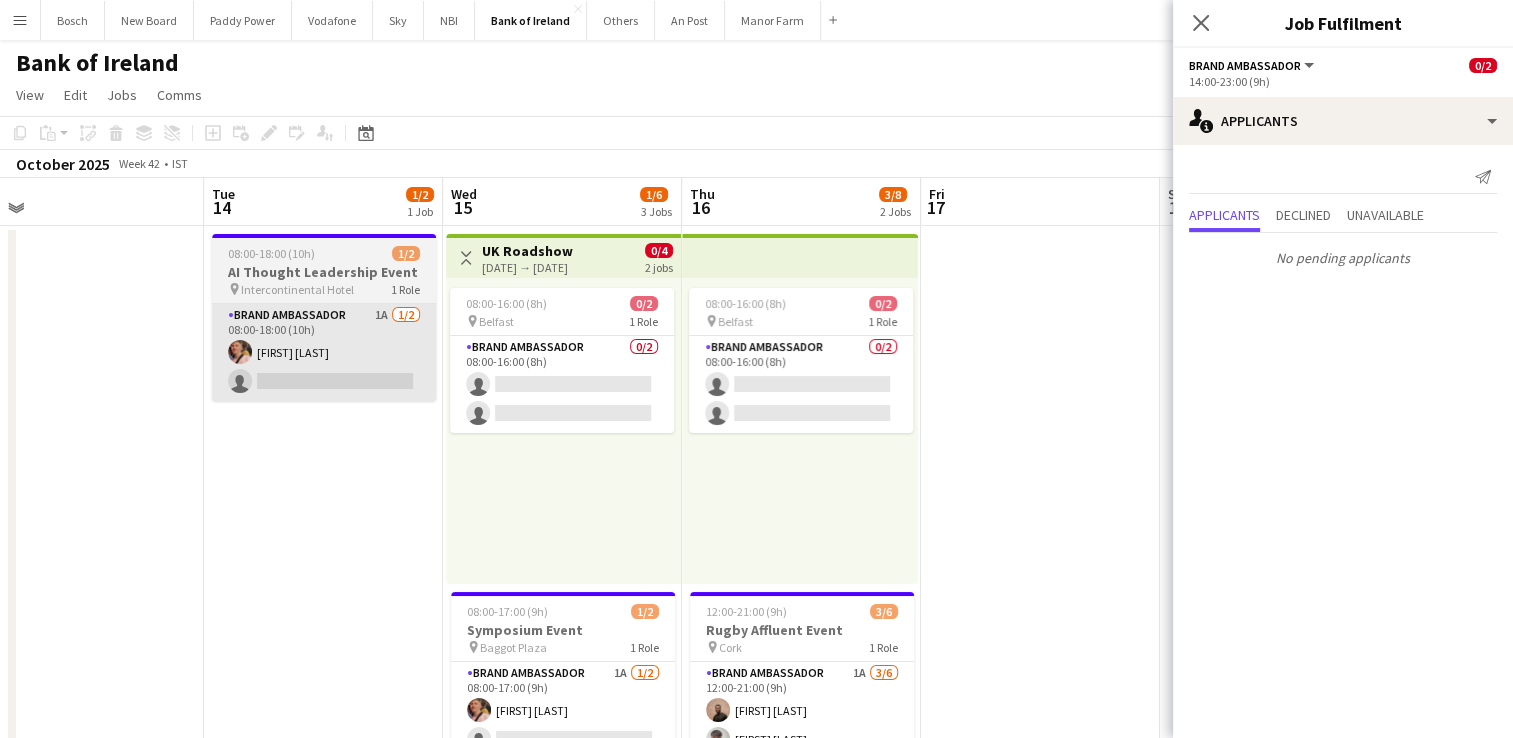 click on "Brand Ambassador   1A   1/2   08:00-18:00 (10h)
[FIRST] [LAST]
single-neutral-actions" at bounding box center [324, 352] 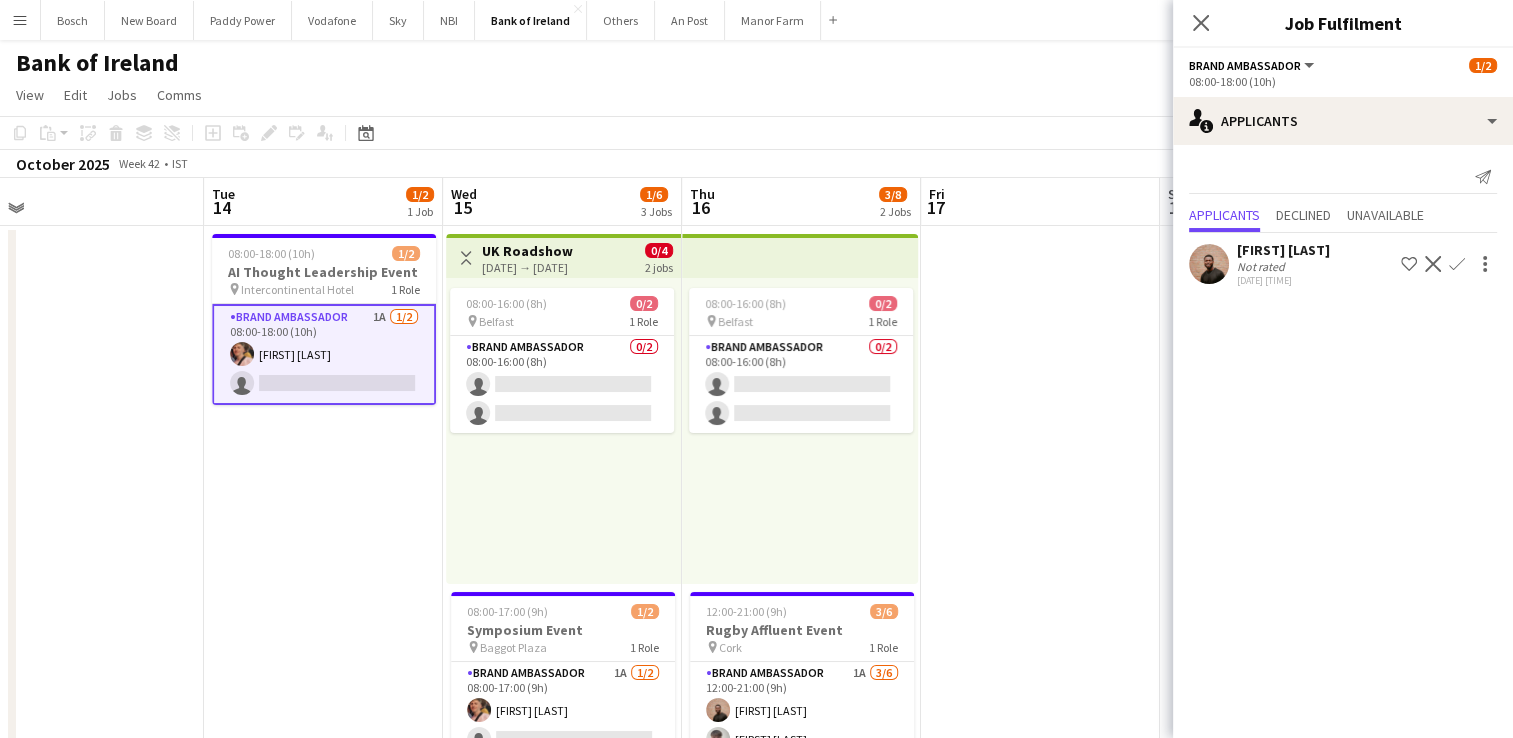 scroll, scrollTop: 0, scrollLeft: 0, axis: both 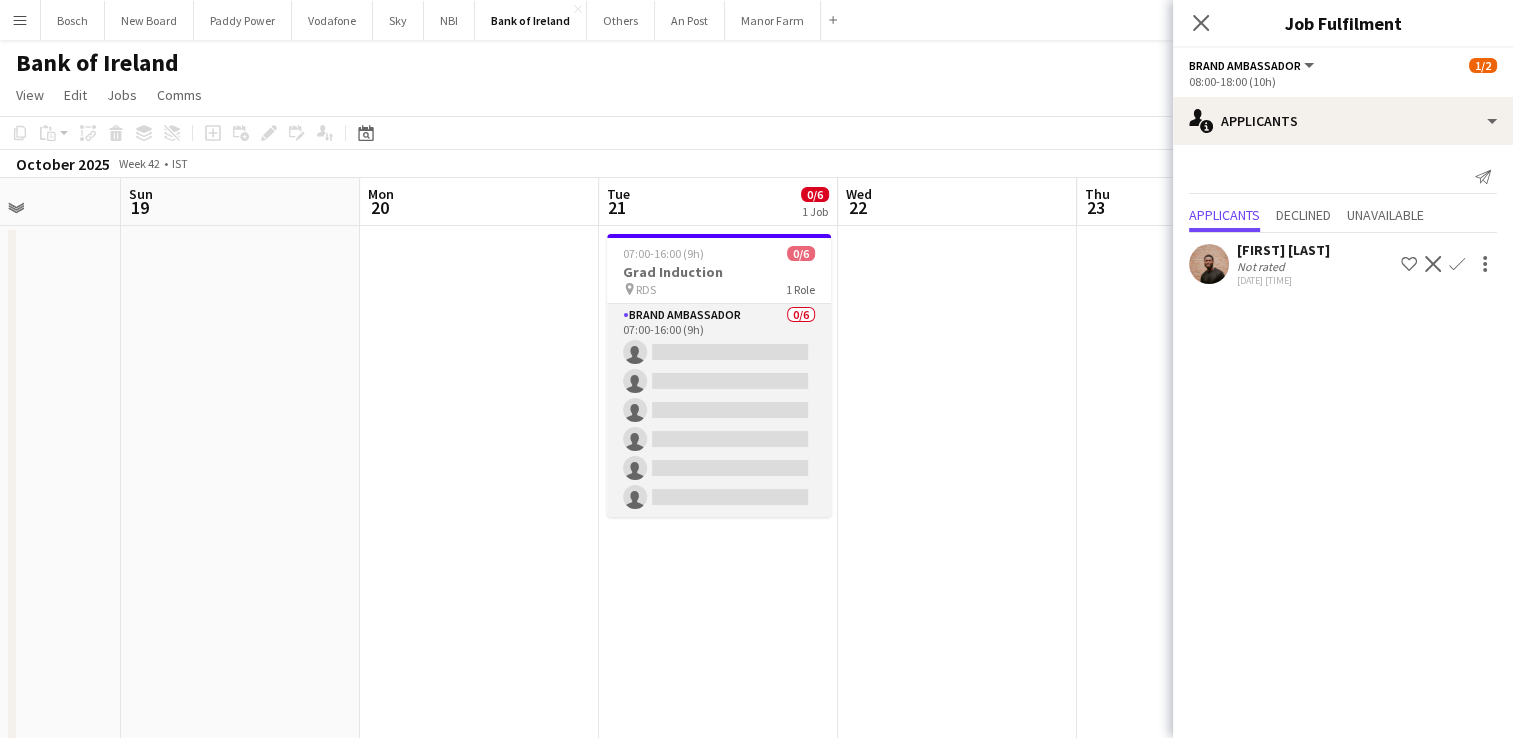 click on "Brand Ambassador   0/6   07:00-16:00 (9h)
single-neutral-actions
single-neutral-actions
single-neutral-actions
single-neutral-actions
single-neutral-actions
single-neutral-actions" at bounding box center (719, 410) 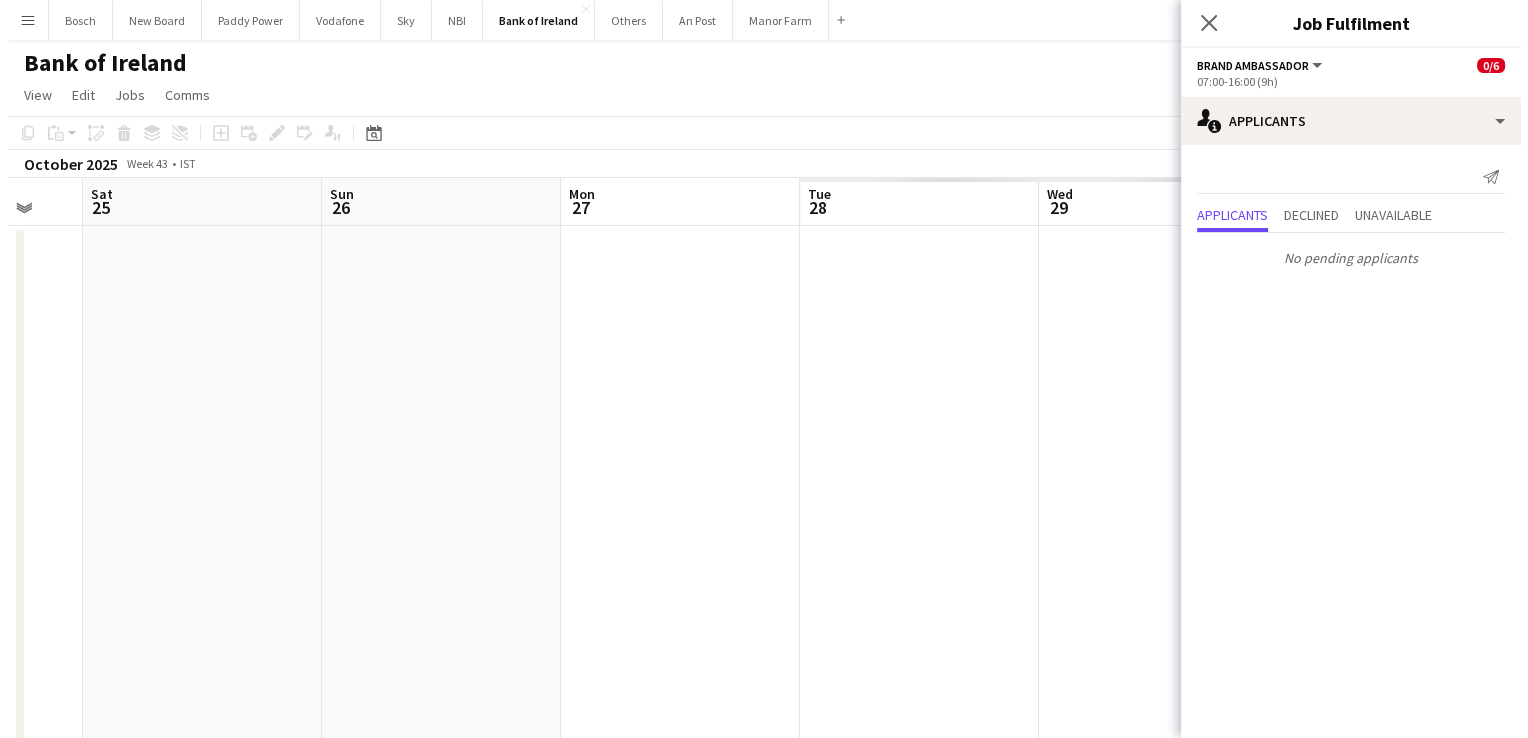 scroll, scrollTop: 0, scrollLeft: 751, axis: horizontal 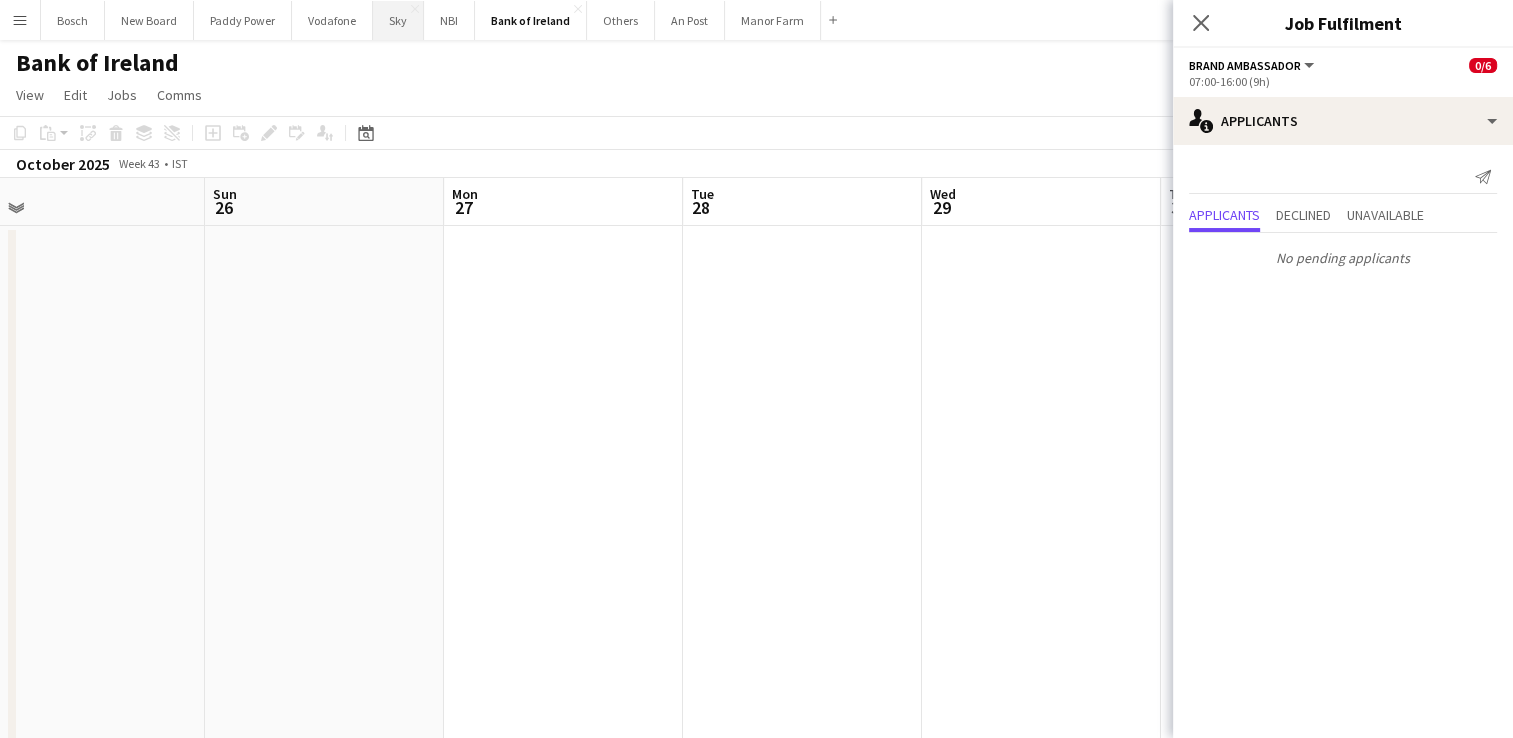 click on "Sky
Close" at bounding box center (398, 20) 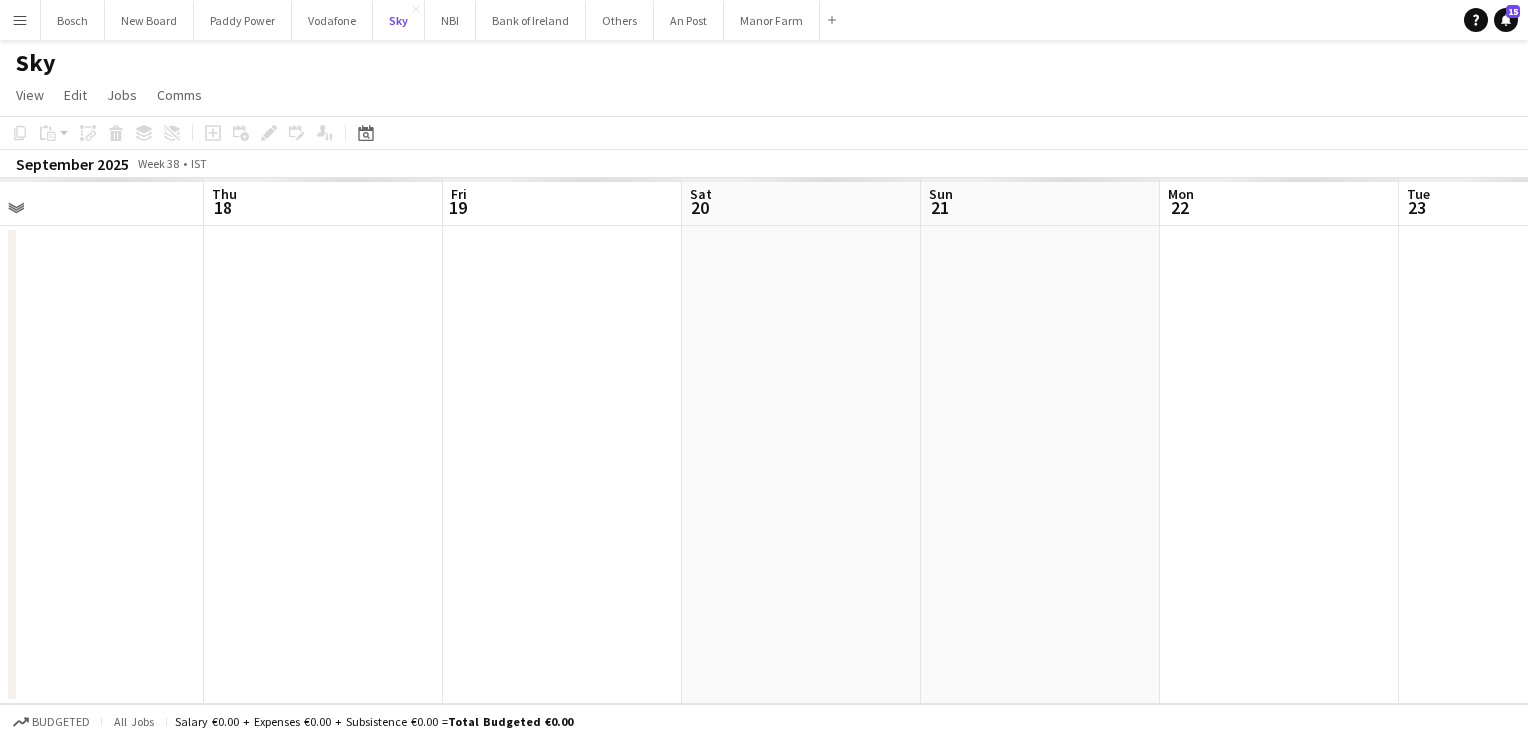 scroll, scrollTop: 0, scrollLeft: 515, axis: horizontal 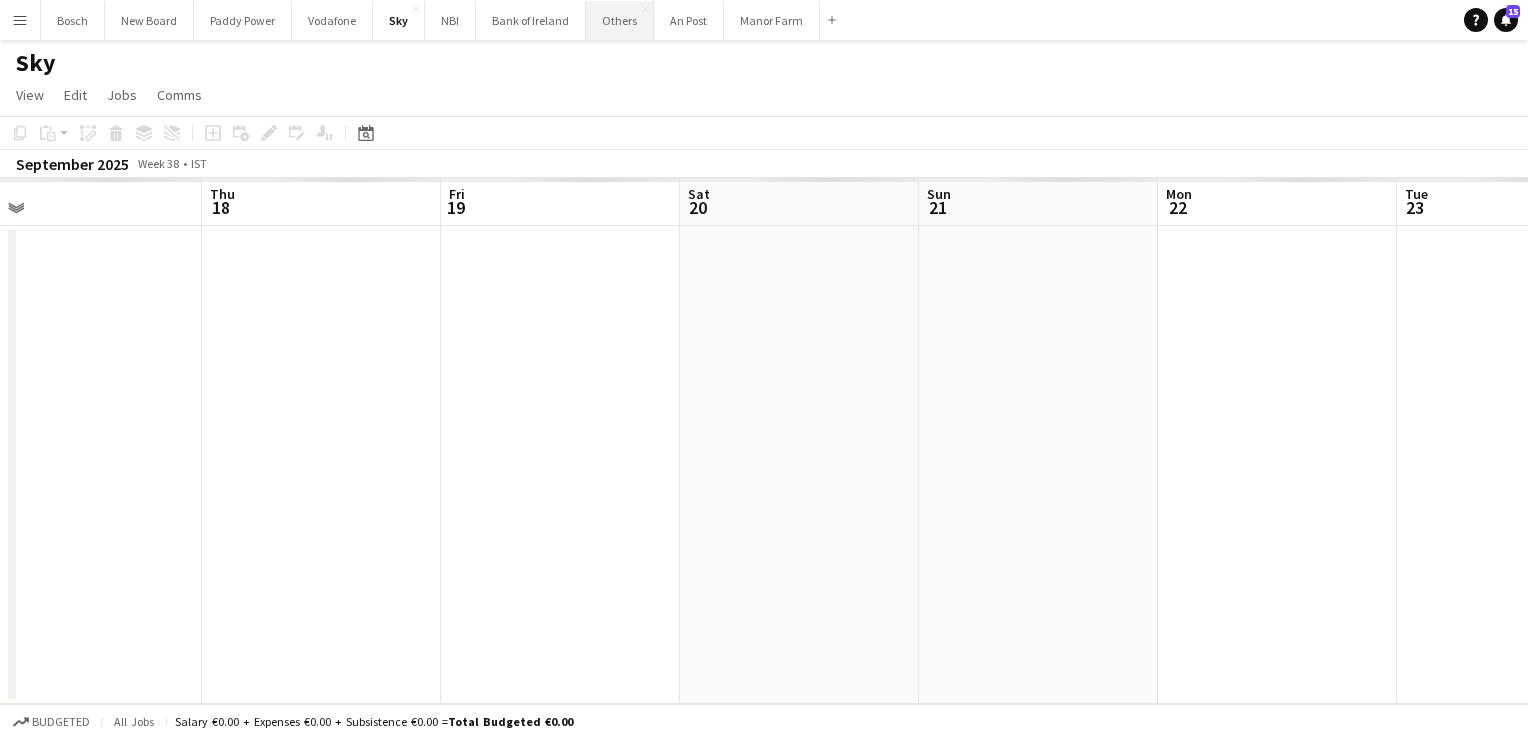 click on "Others
Close" at bounding box center [620, 20] 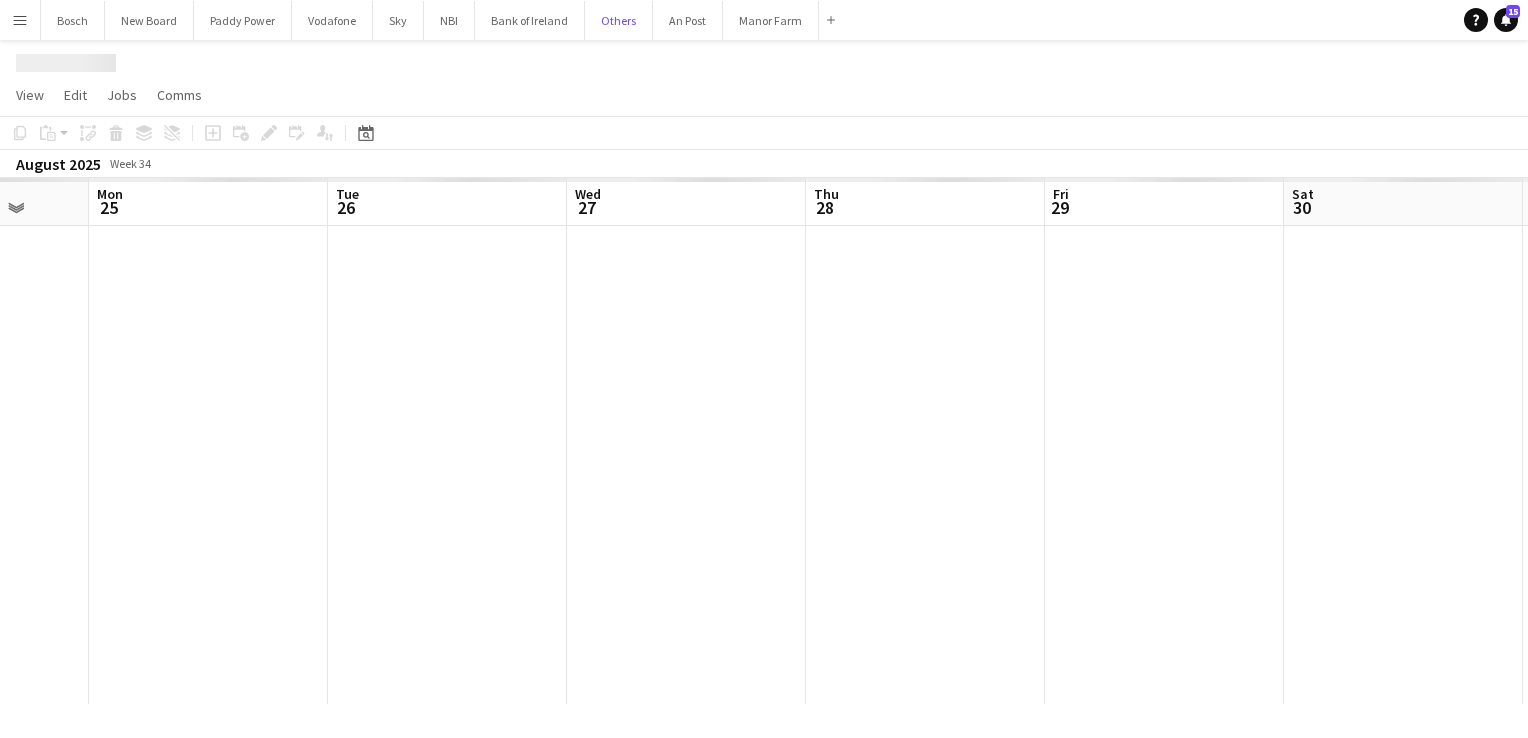 scroll, scrollTop: 0, scrollLeft: 866, axis: horizontal 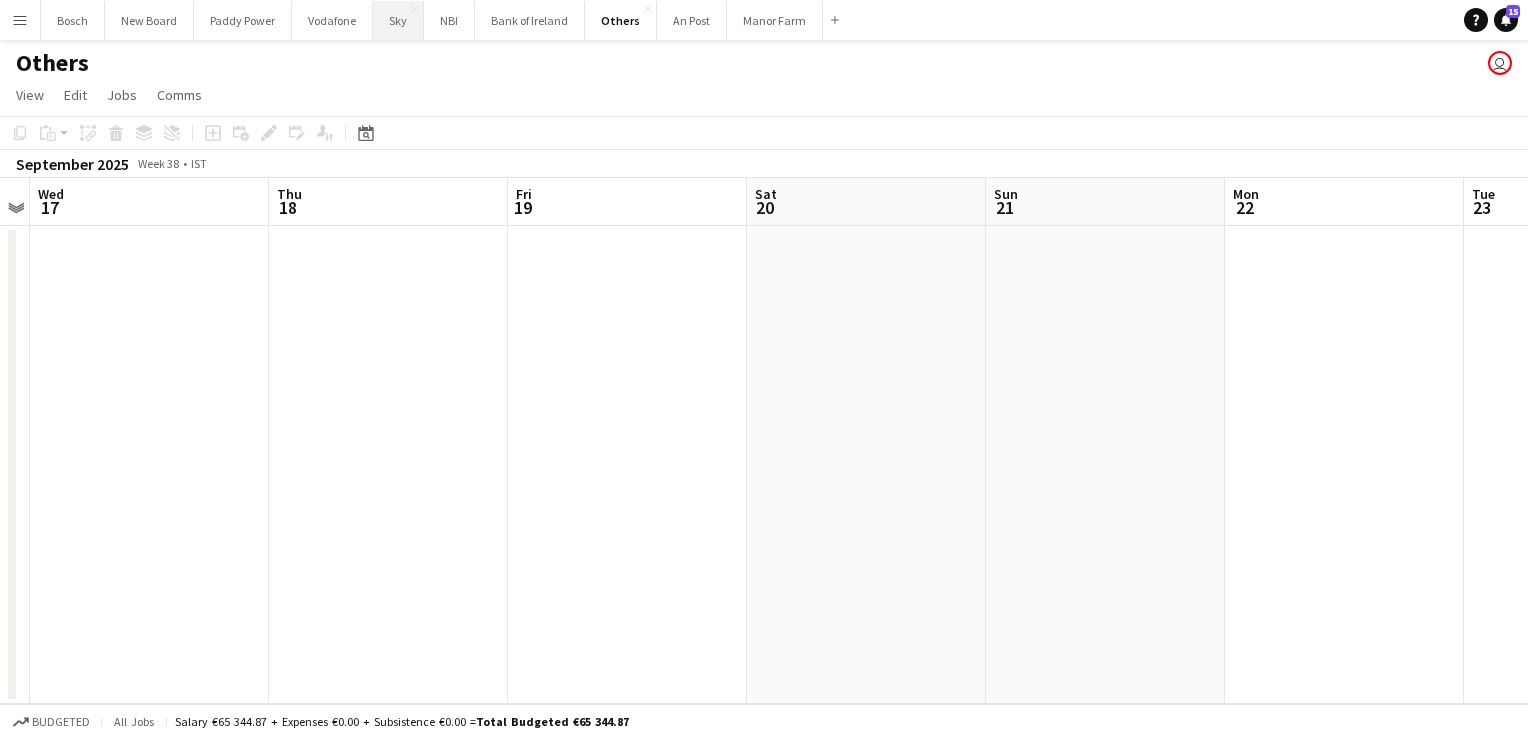 click on "Sky
Close" at bounding box center (398, 20) 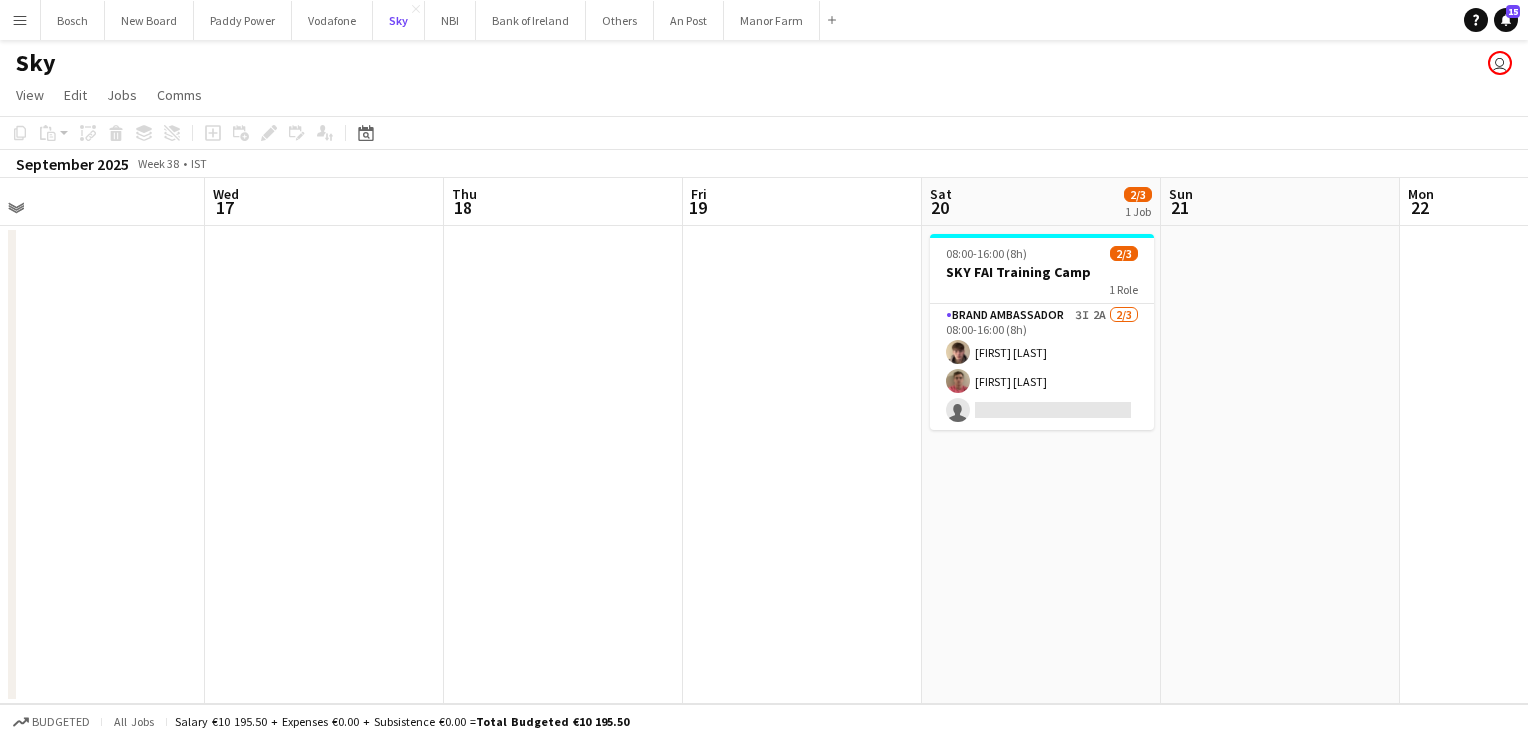 scroll, scrollTop: 0, scrollLeft: 521, axis: horizontal 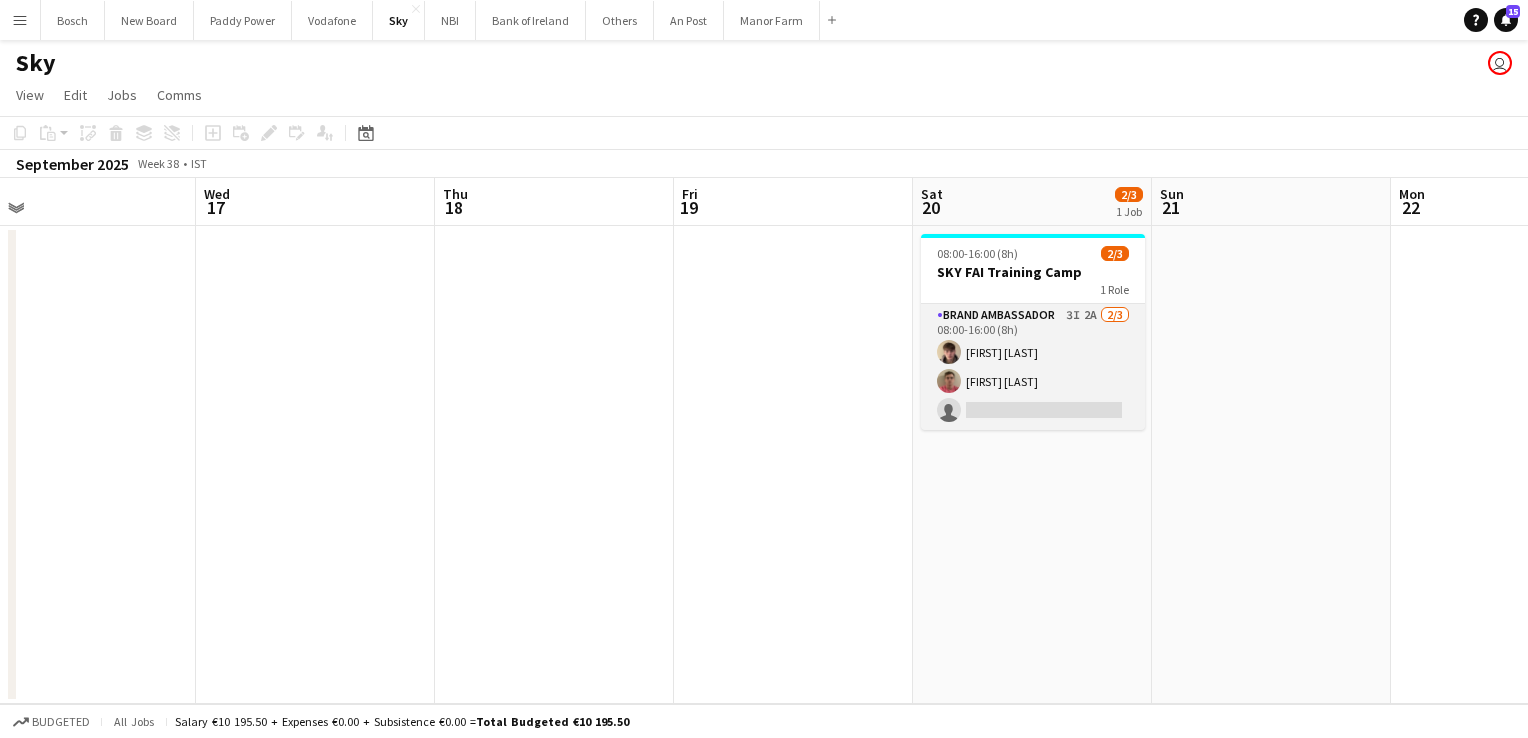 click on "Brand Ambassador   3I   2A   2/3   08:00-16:00 (8h)
David Woods Zach Baird
single-neutral-actions" at bounding box center [1033, 367] 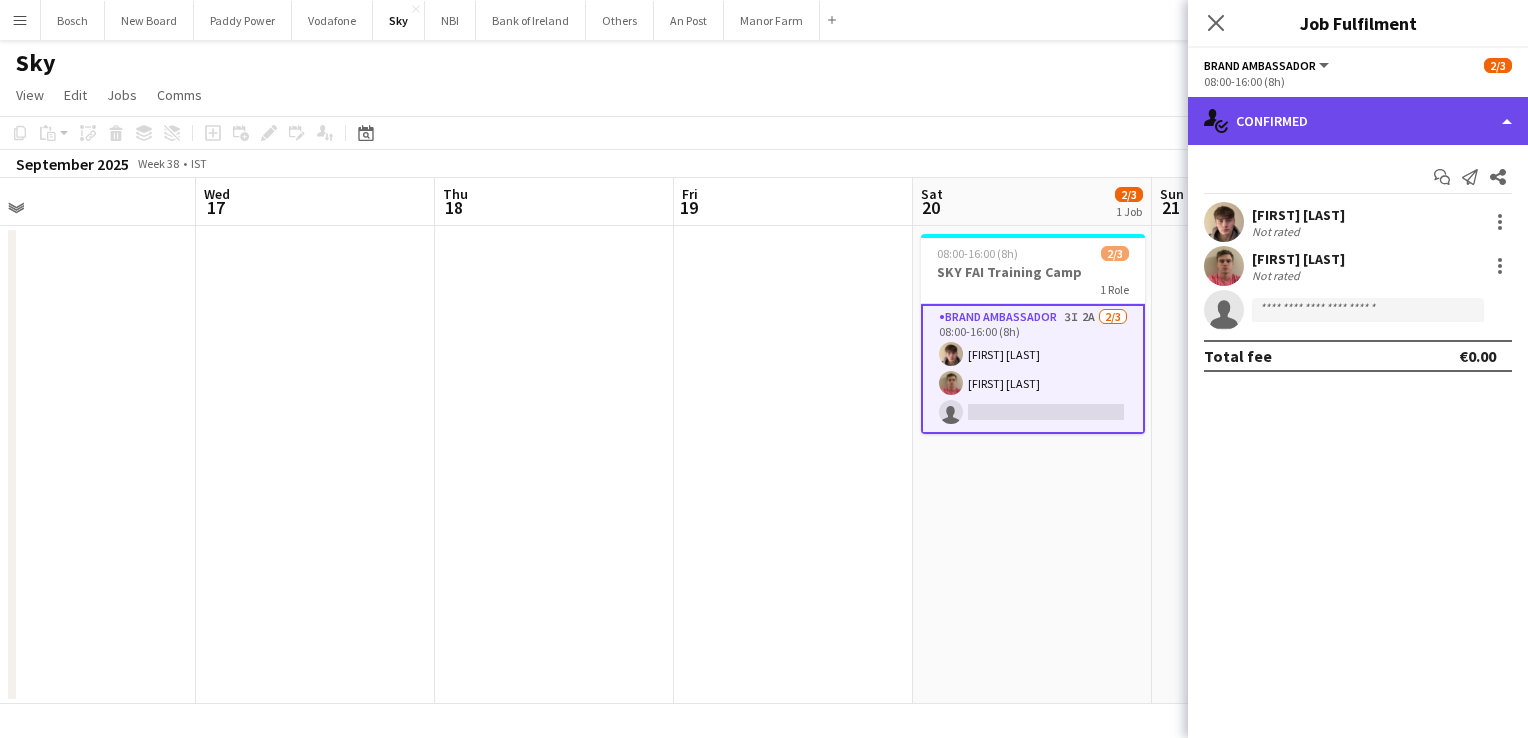 click on "single-neutral-actions-check-2
Confirmed" 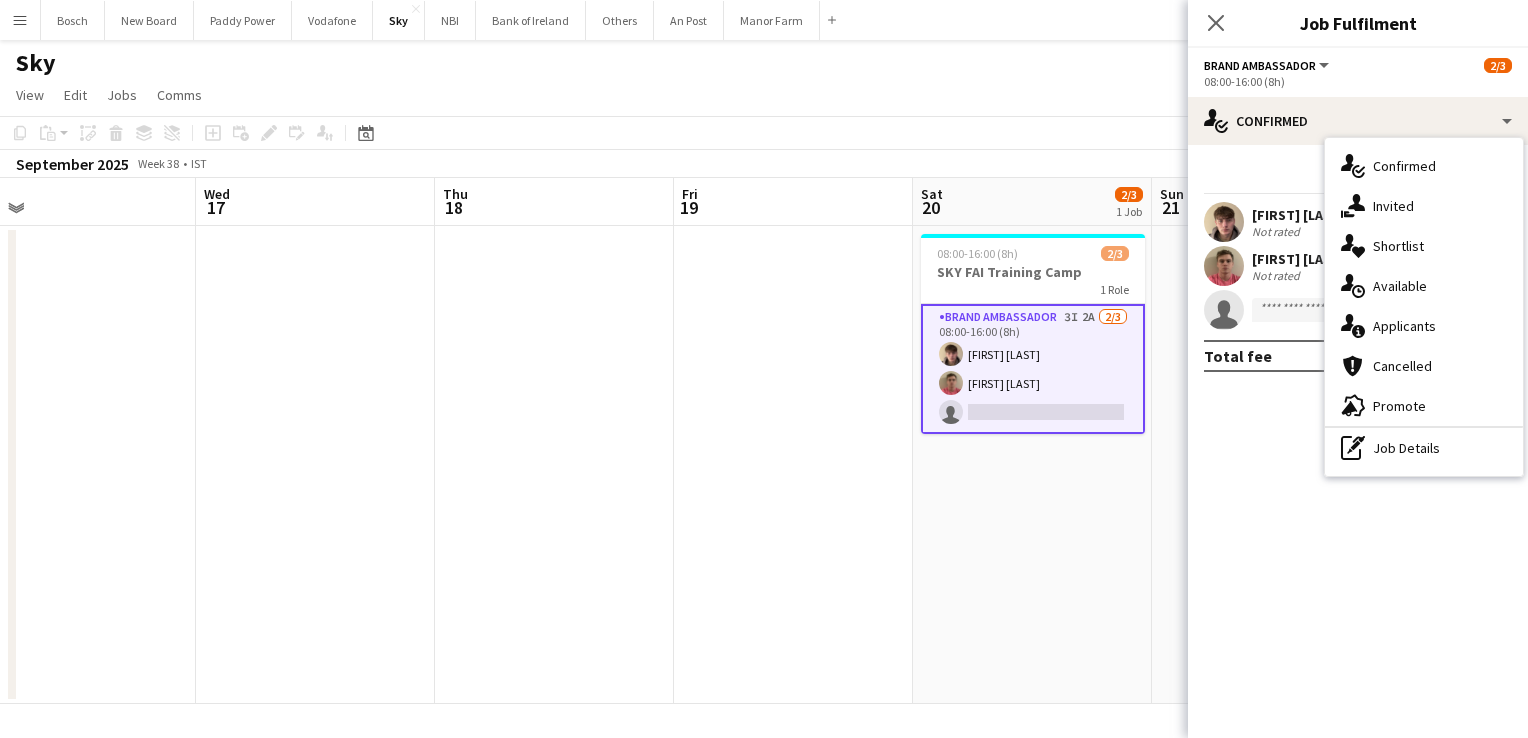 click on "single-neutral-actions-information
Applicants" at bounding box center (1424, 326) 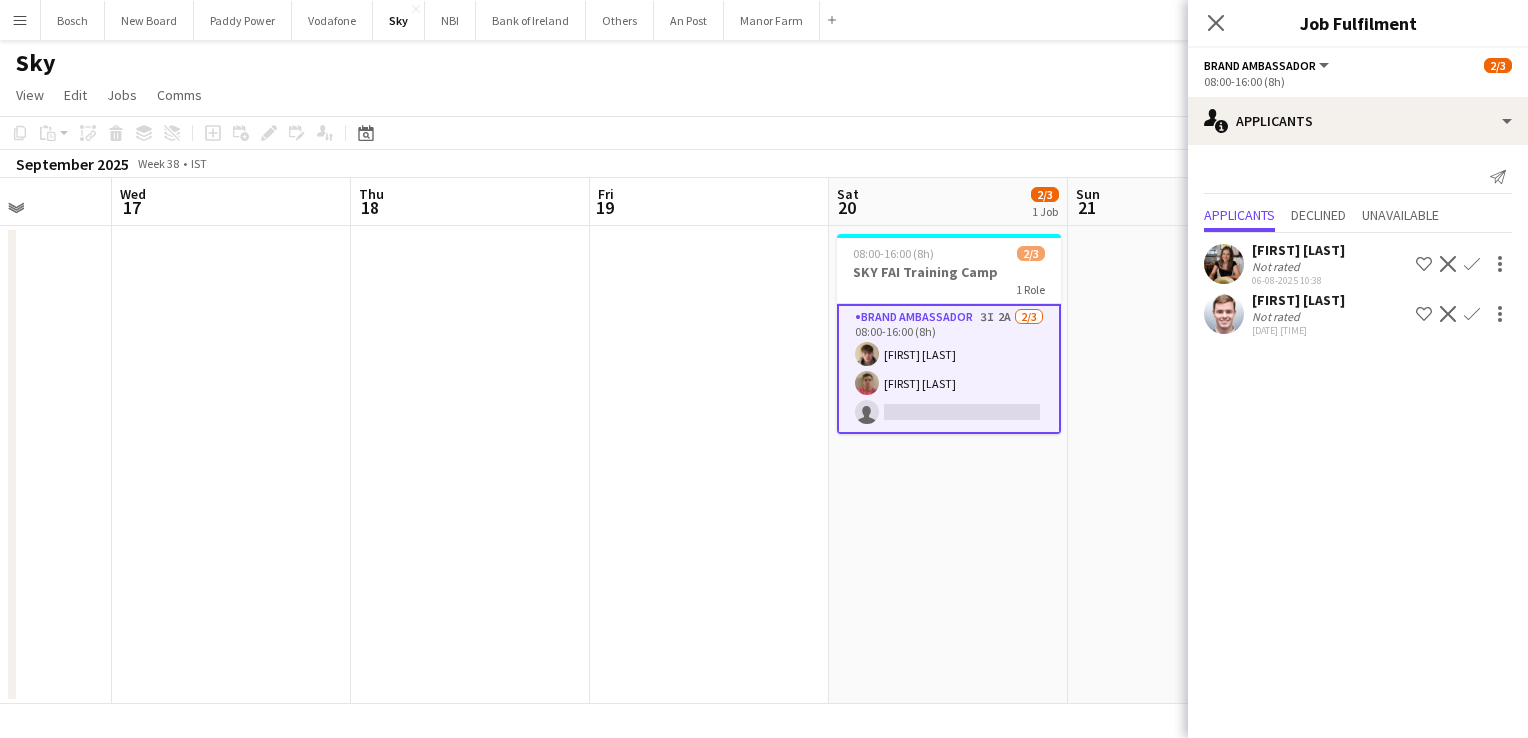 scroll, scrollTop: 0, scrollLeft: 608, axis: horizontal 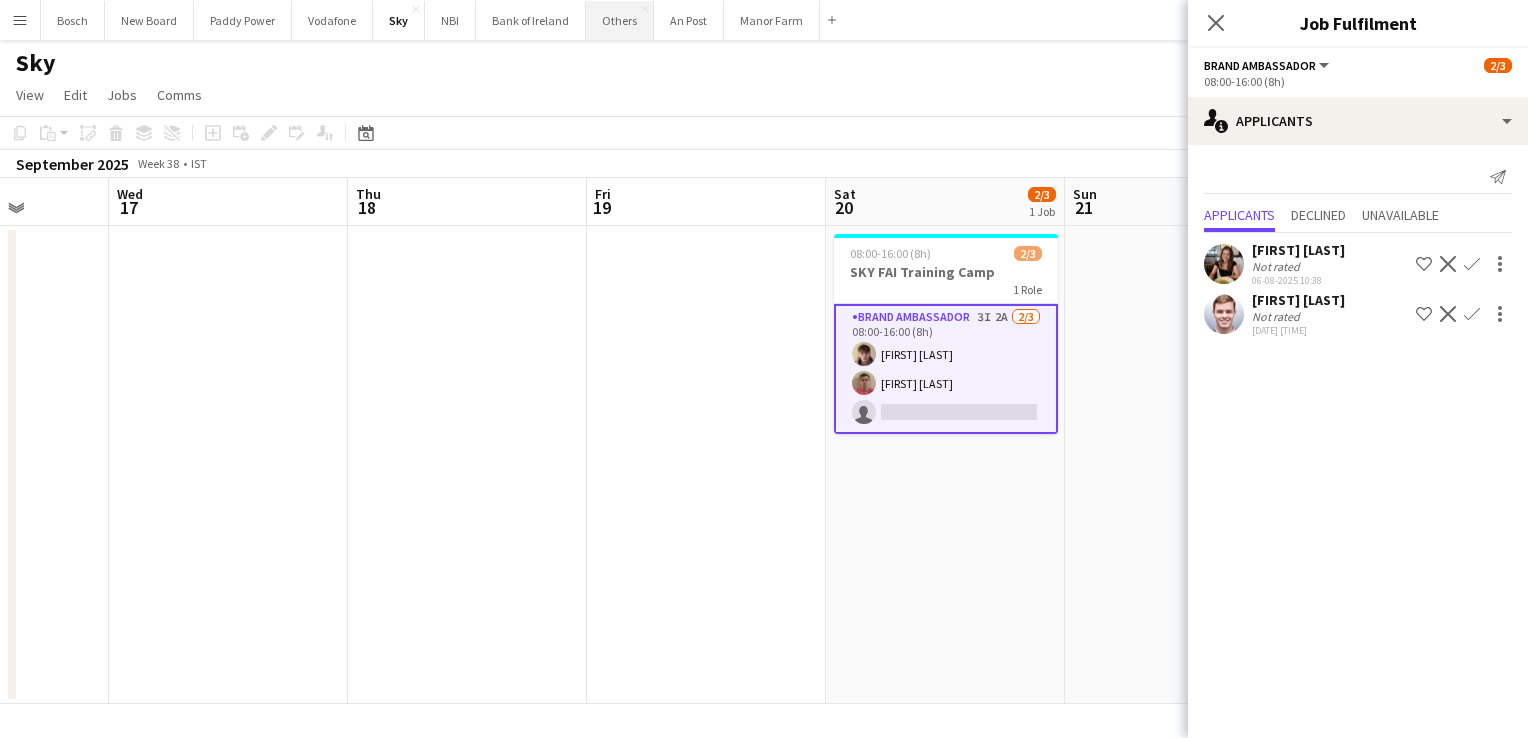 click on "Others
Close" at bounding box center [620, 20] 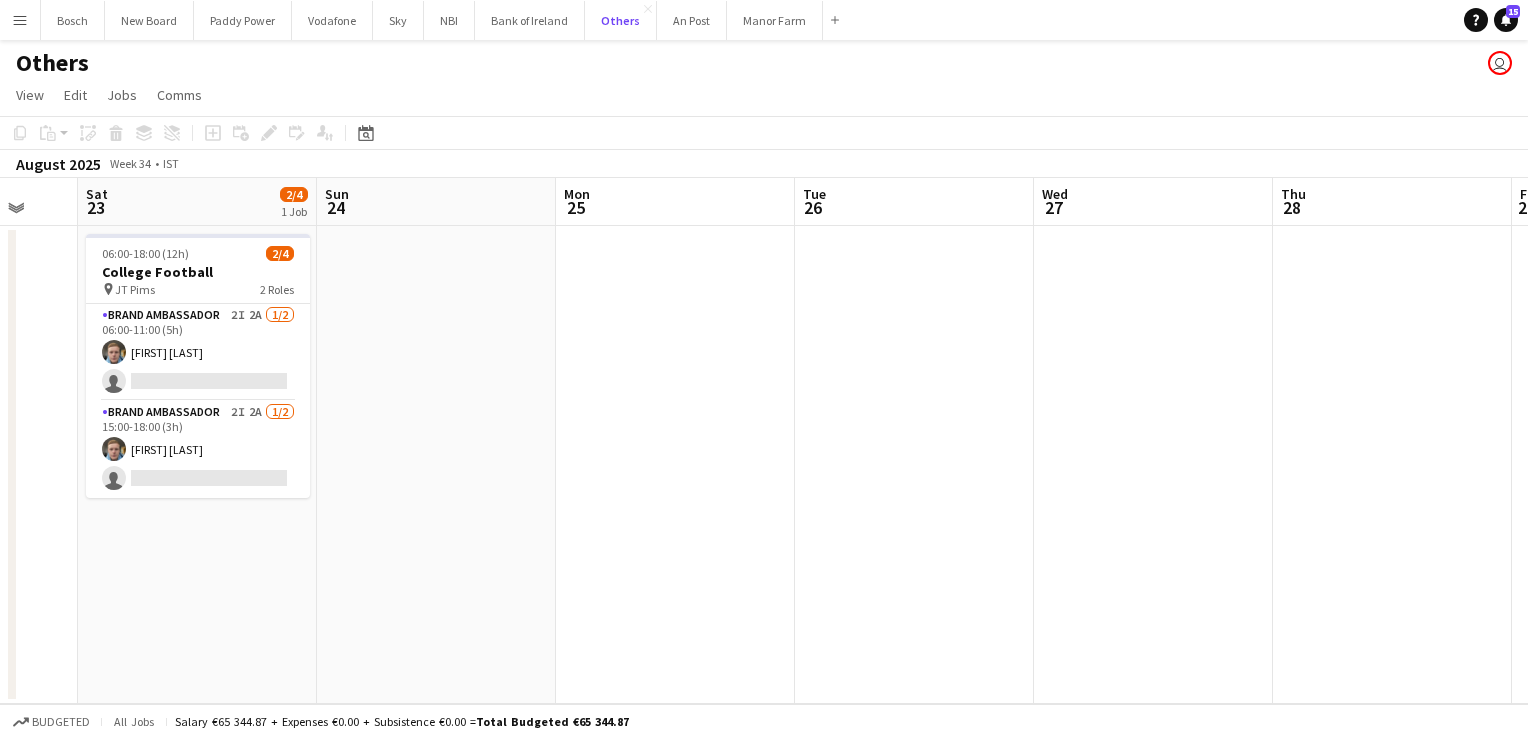 scroll, scrollTop: 0, scrollLeft: 634, axis: horizontal 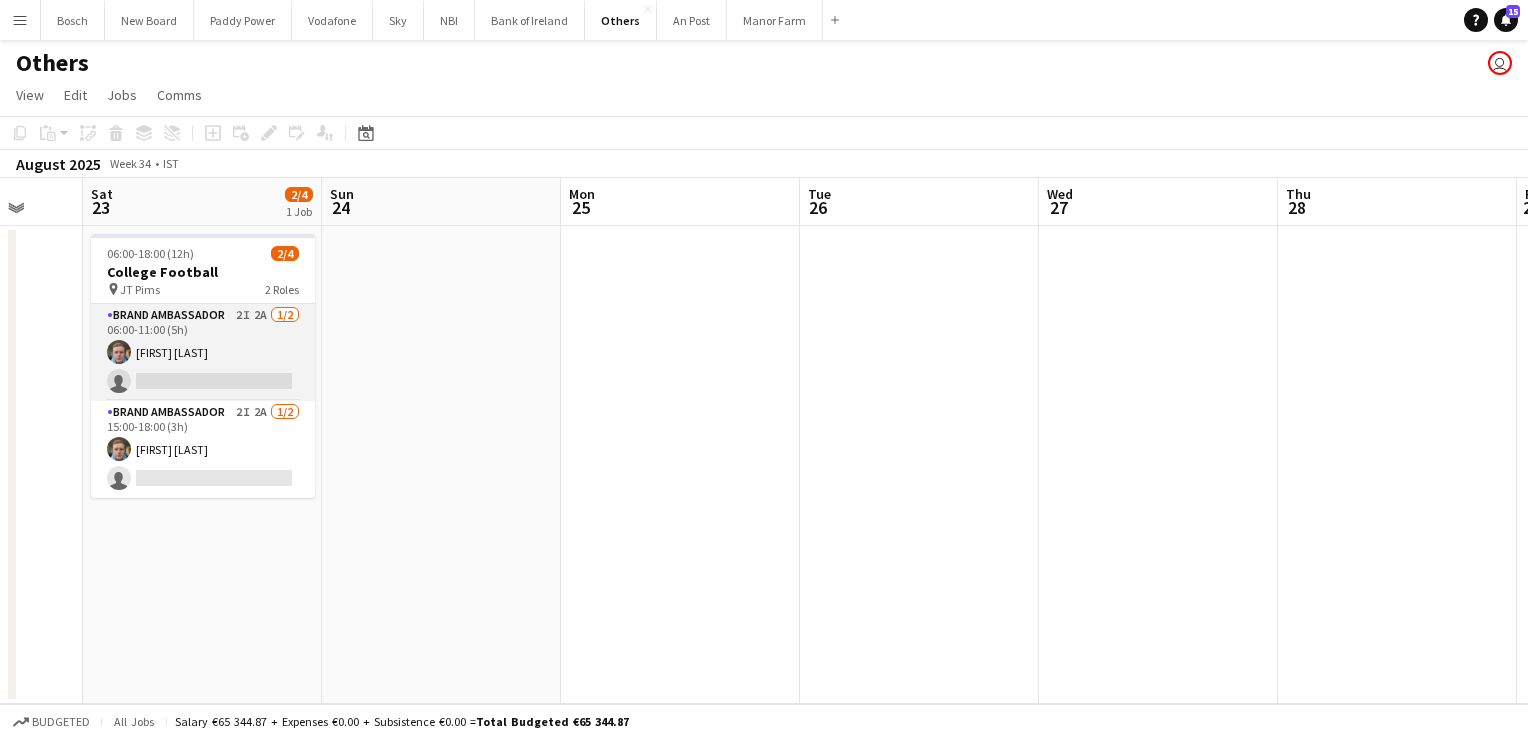 click on "Brand Ambassador   2I   2A   1/2   06:00-11:00 (5h)
Dominik Morycki
single-neutral-actions" at bounding box center (203, 352) 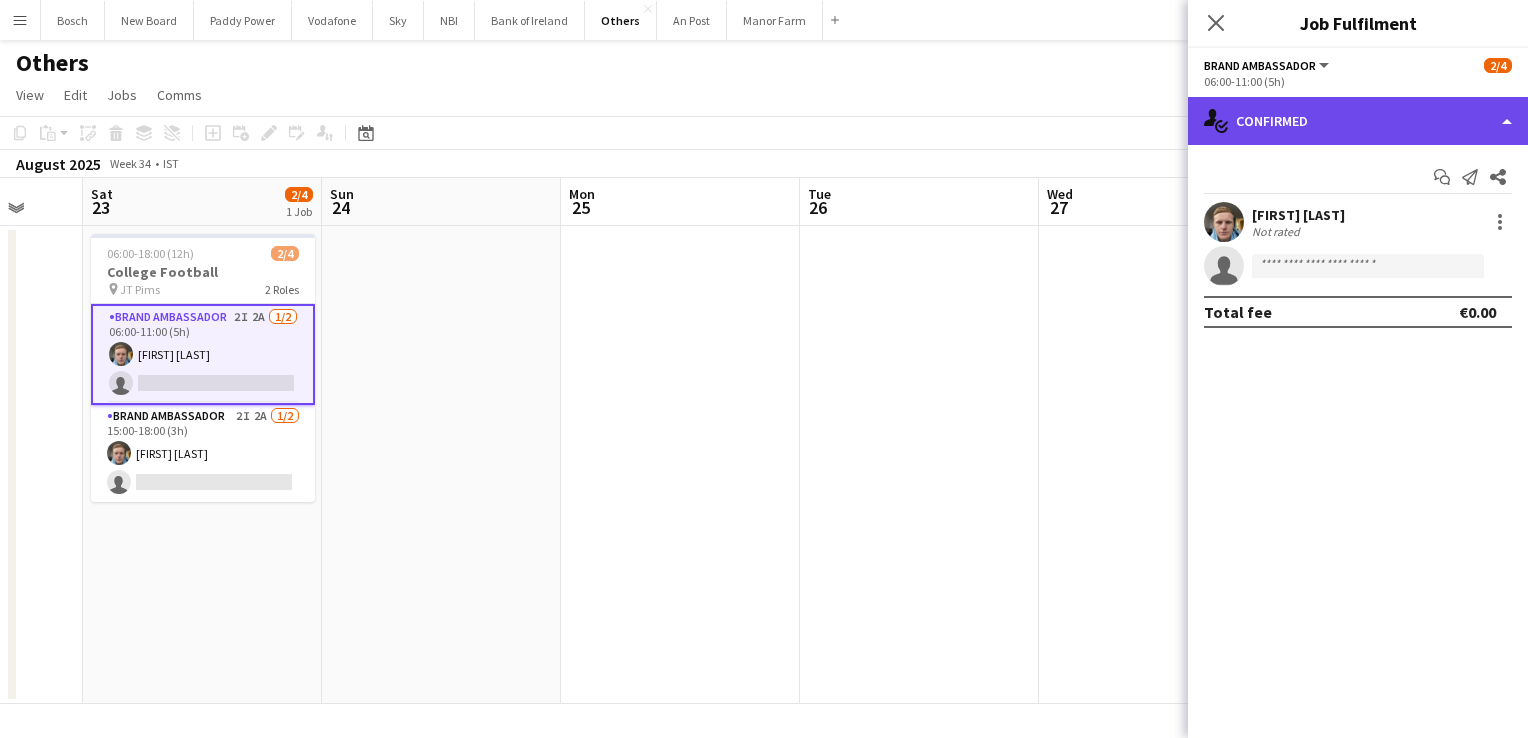 click on "single-neutral-actions-check-2
Confirmed" 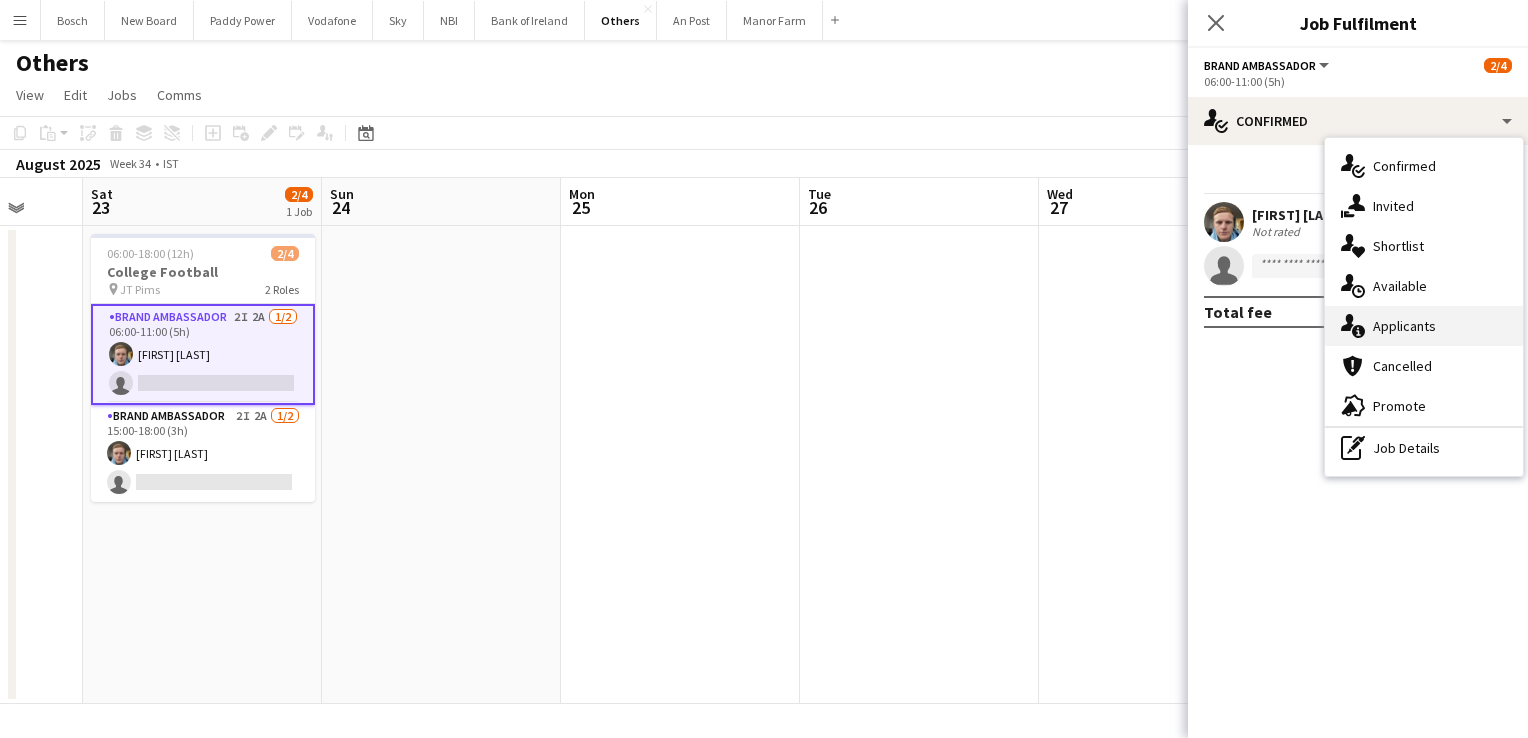 click on "single-neutral-actions-information
Applicants" at bounding box center (1424, 326) 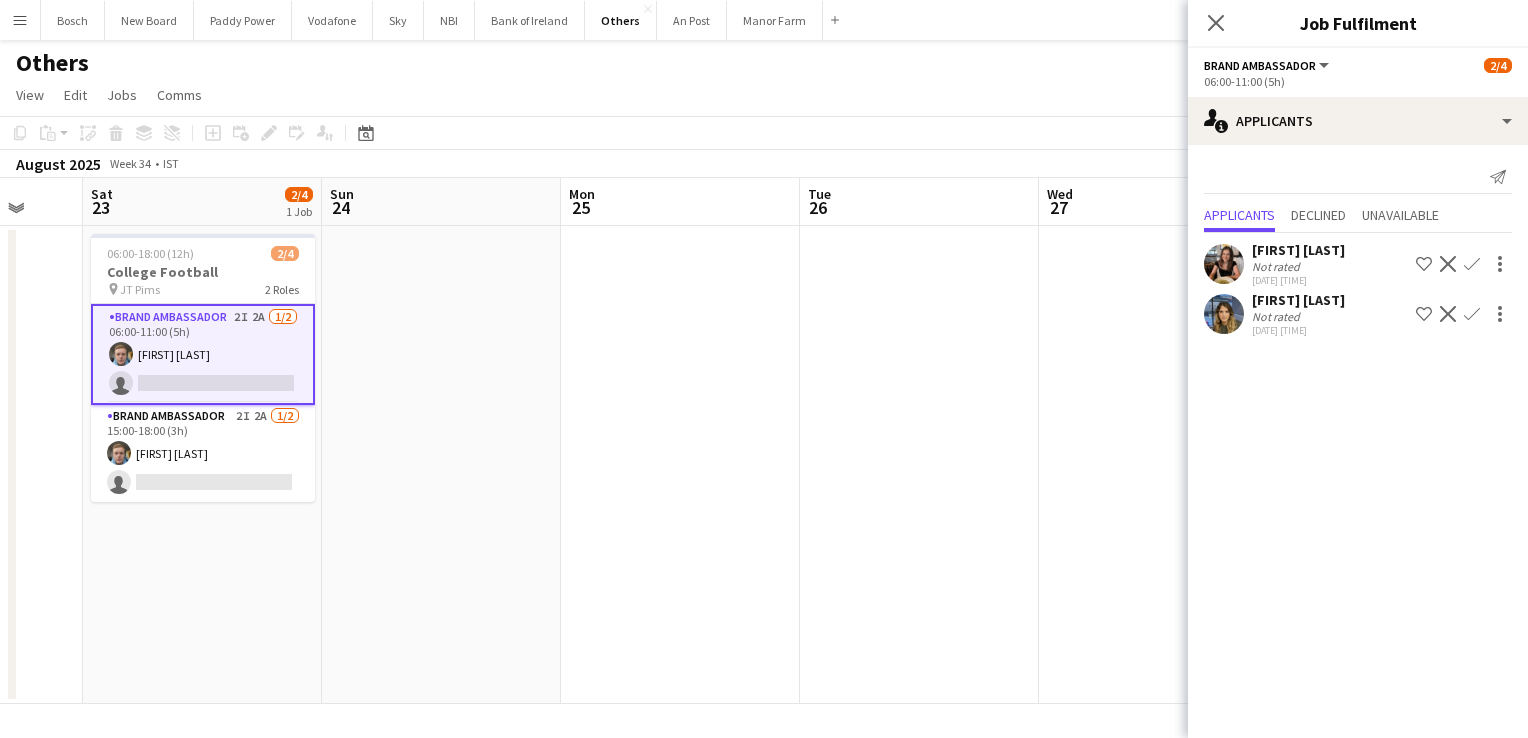 click on "Confirm" 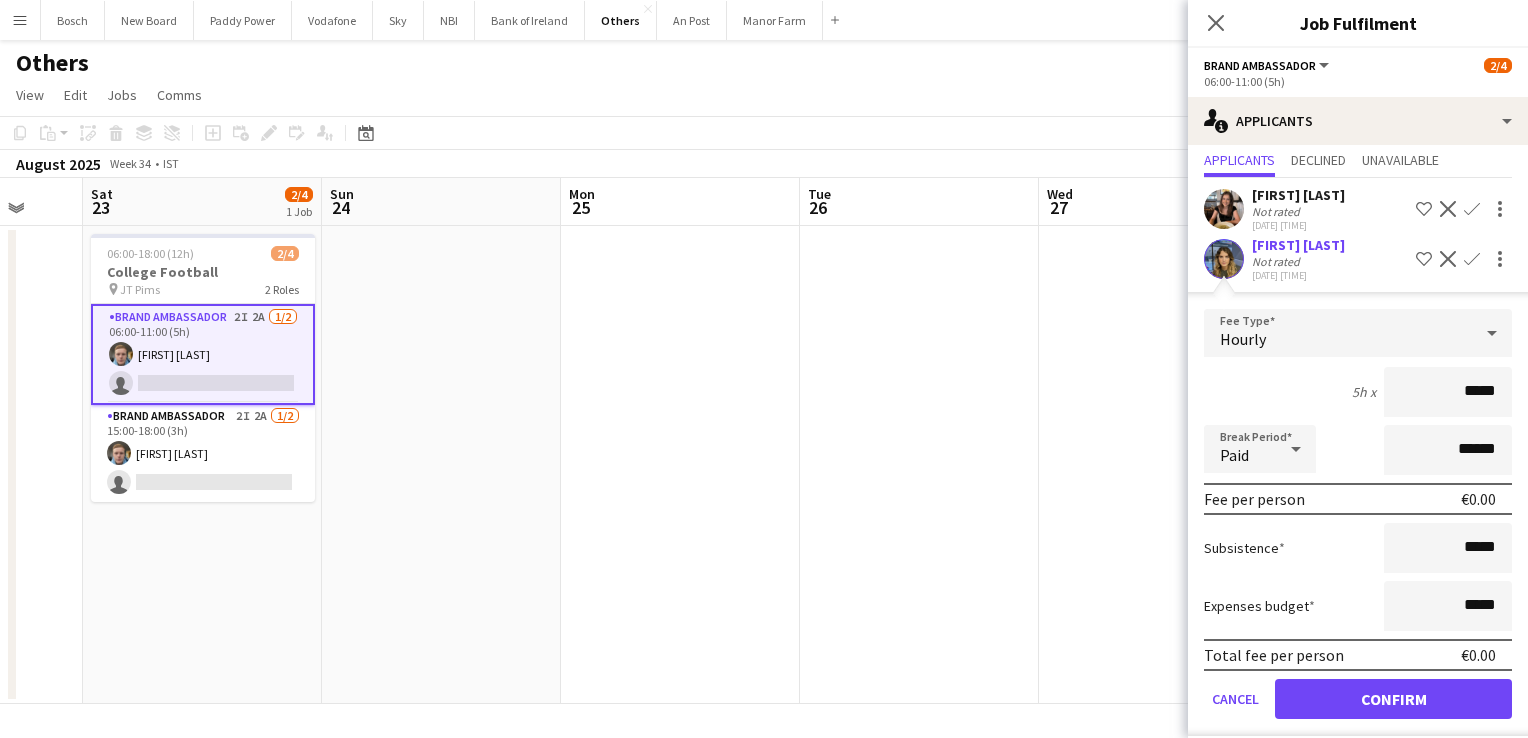 scroll, scrollTop: 69, scrollLeft: 0, axis: vertical 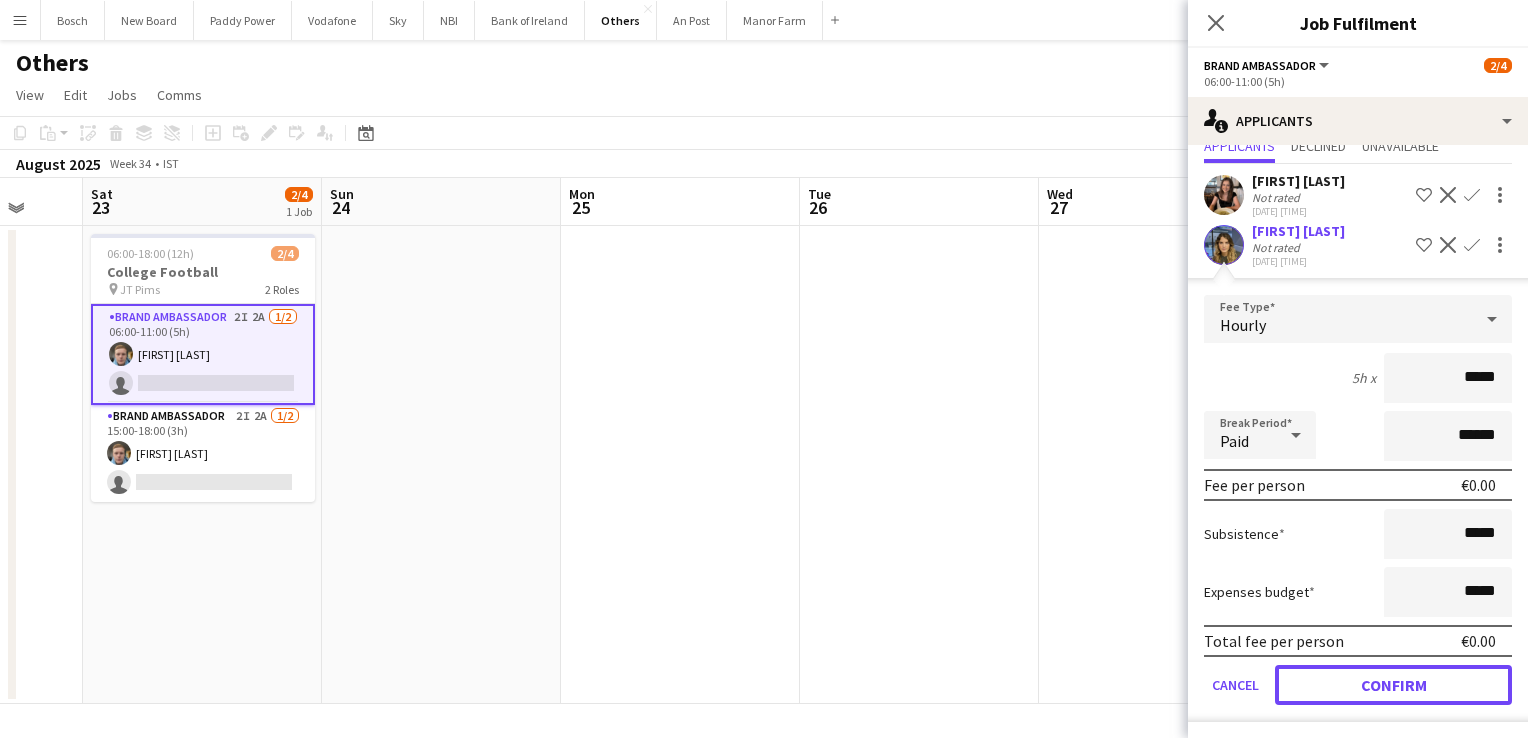 drag, startPoint x: 1364, startPoint y: 677, endPoint x: 1345, endPoint y: 674, distance: 19.235384 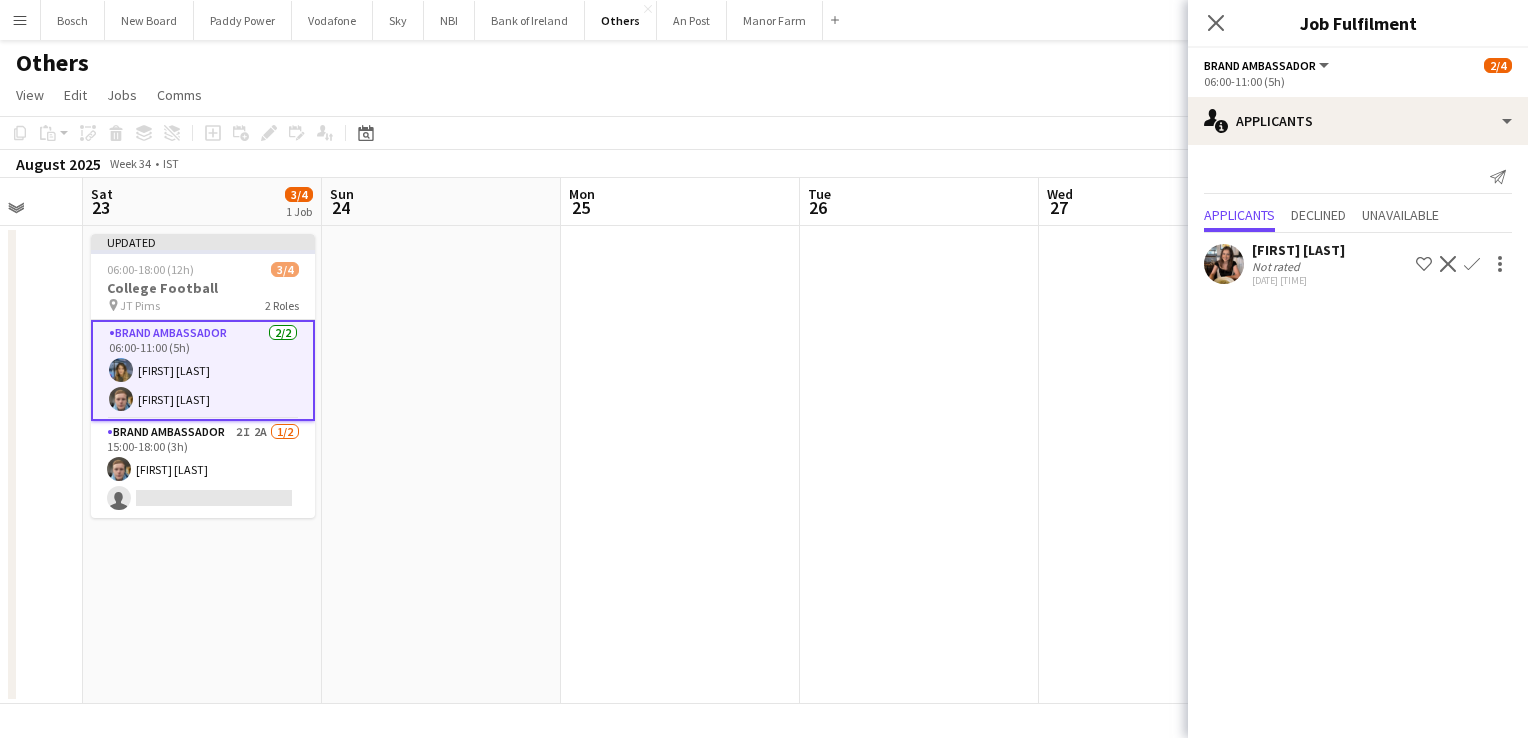 scroll, scrollTop: 0, scrollLeft: 0, axis: both 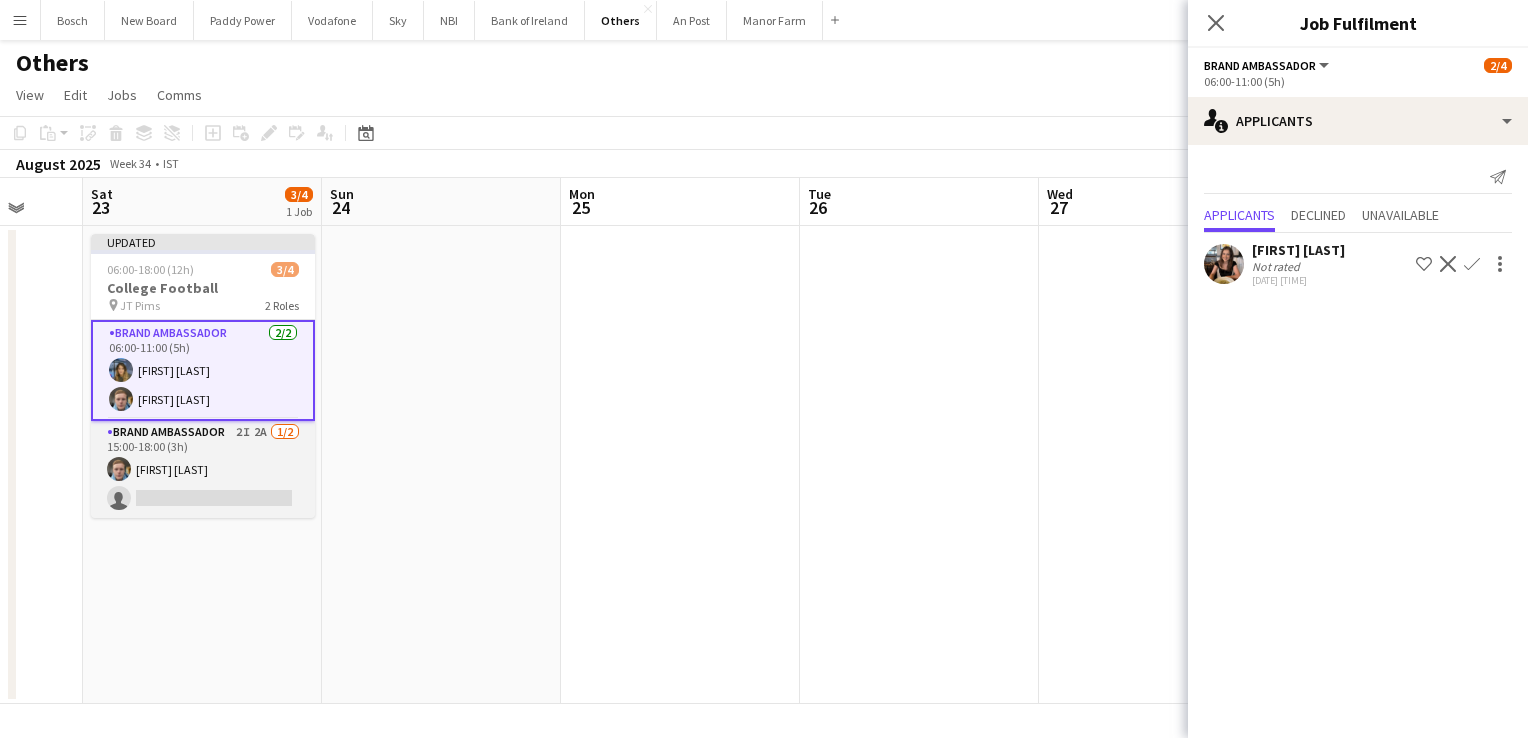 click on "Brand Ambassador   2I   2A   1/2   15:00-18:00 (3h)
Dominik Morycki
single-neutral-actions" at bounding box center [203, 469] 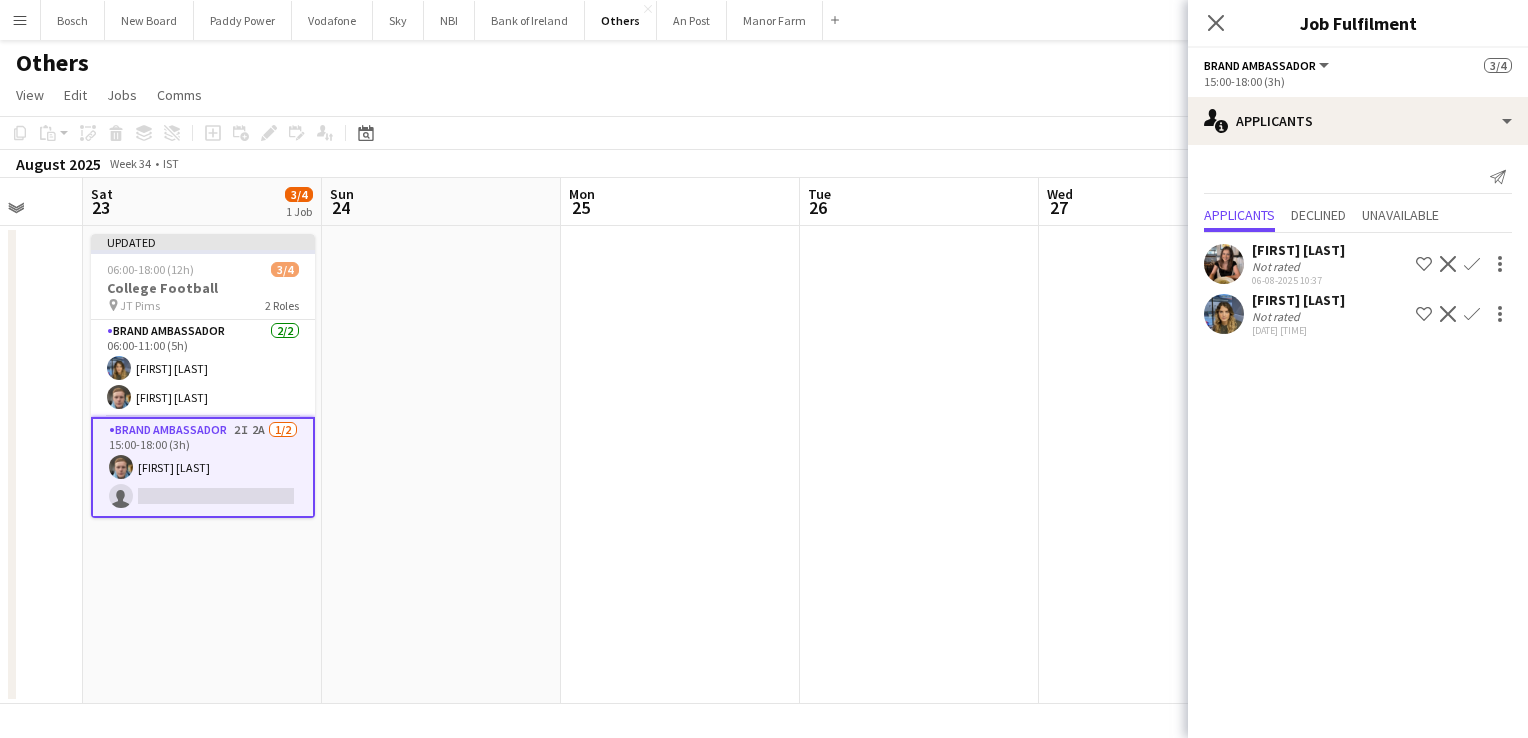 click on "Confirm" 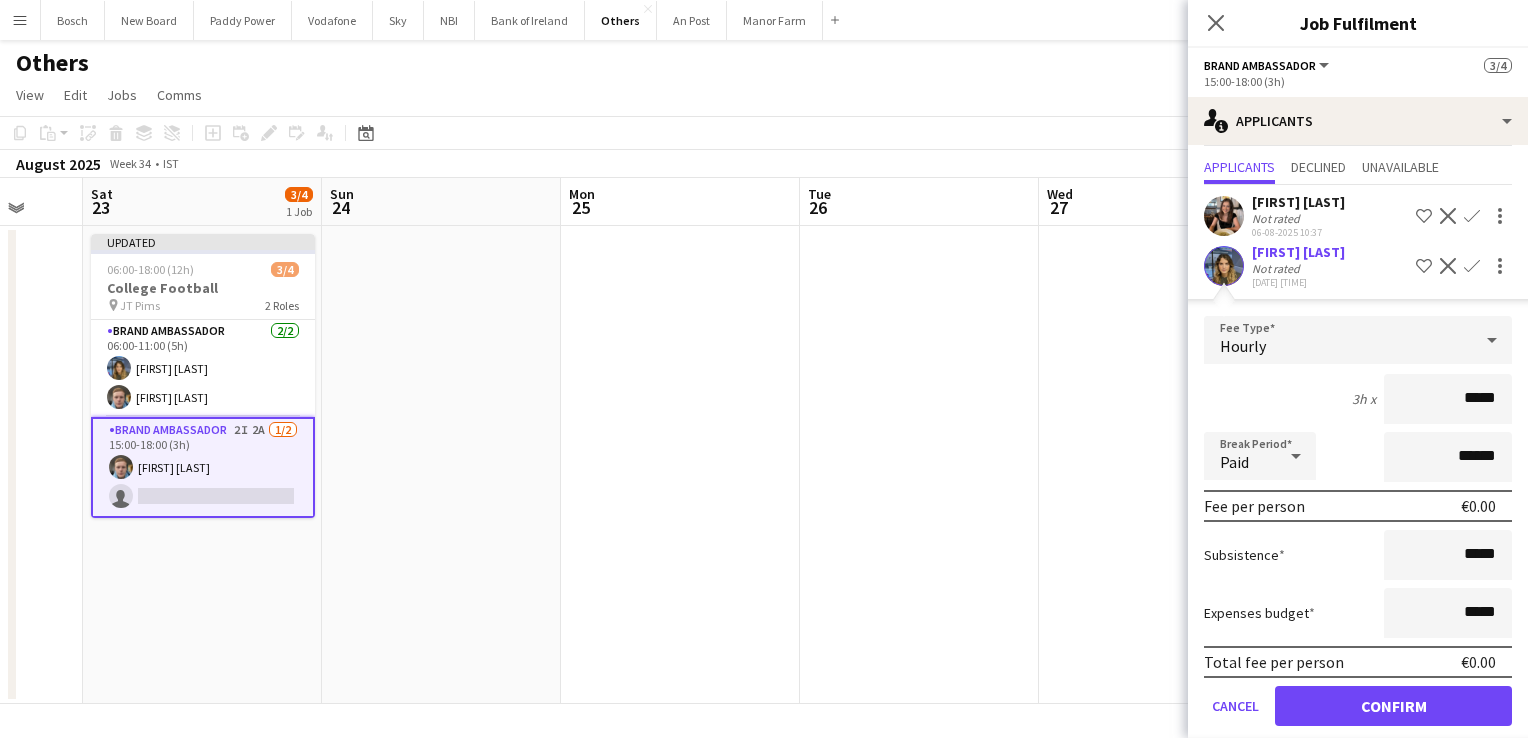 scroll, scrollTop: 69, scrollLeft: 0, axis: vertical 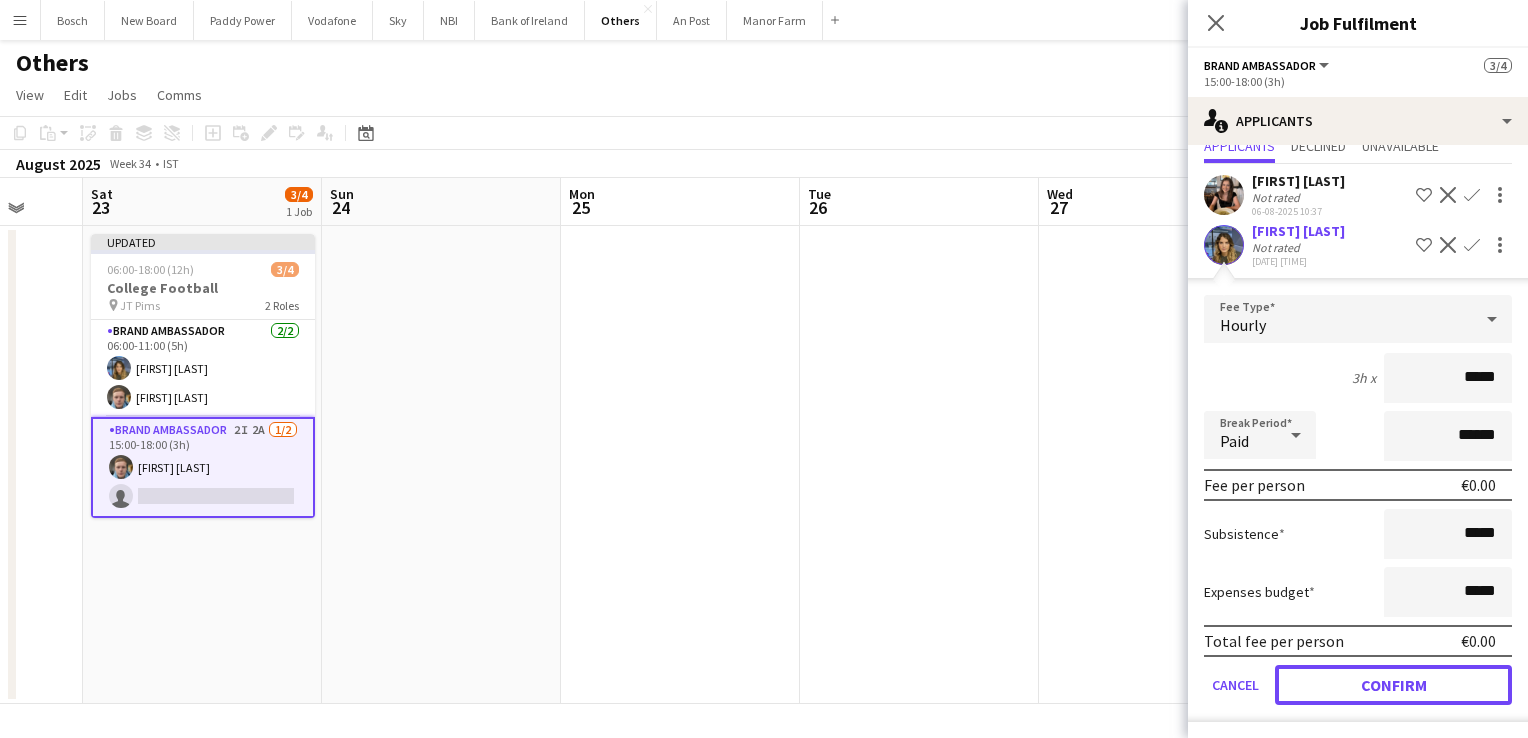 drag, startPoint x: 1428, startPoint y: 688, endPoint x: 1377, endPoint y: 633, distance: 75.00667 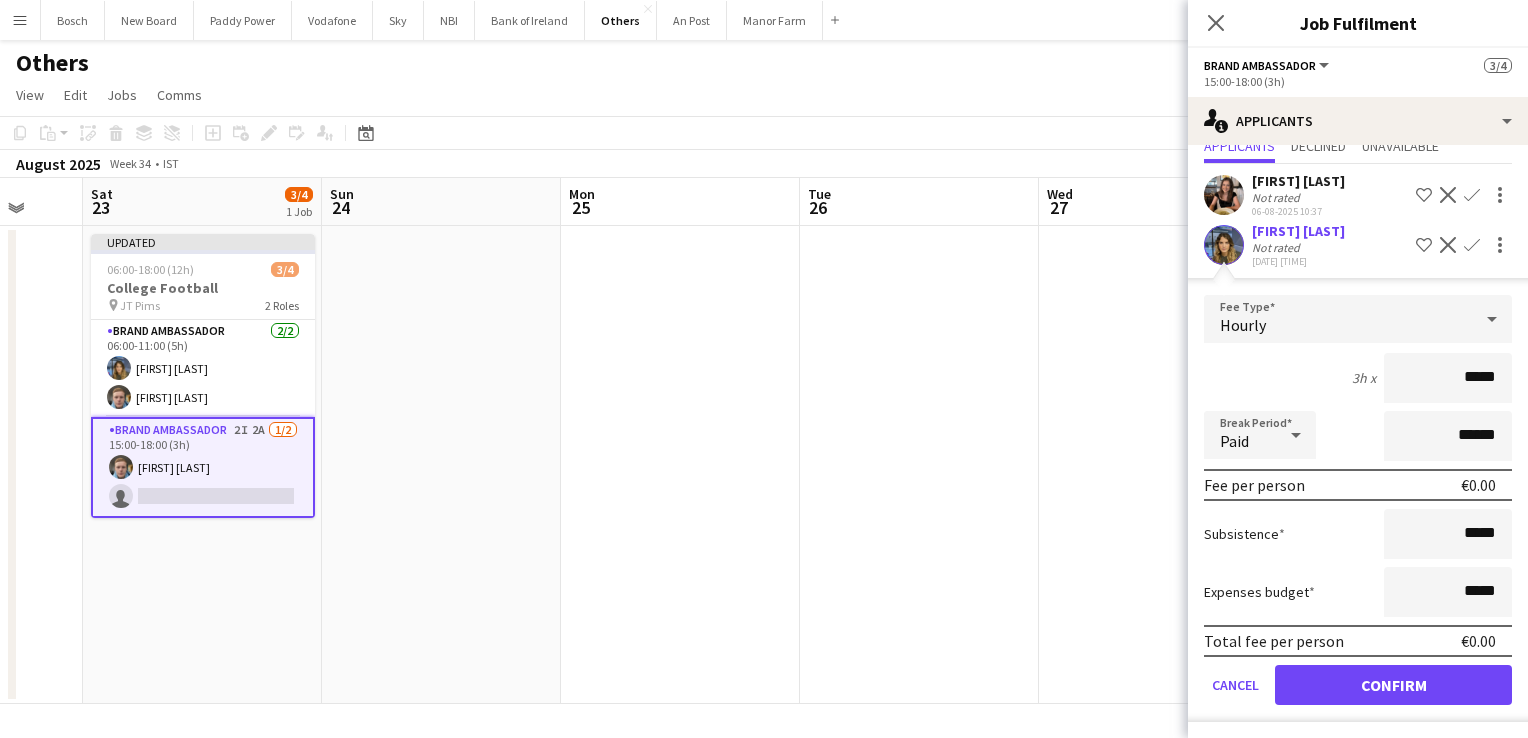 scroll, scrollTop: 0, scrollLeft: 0, axis: both 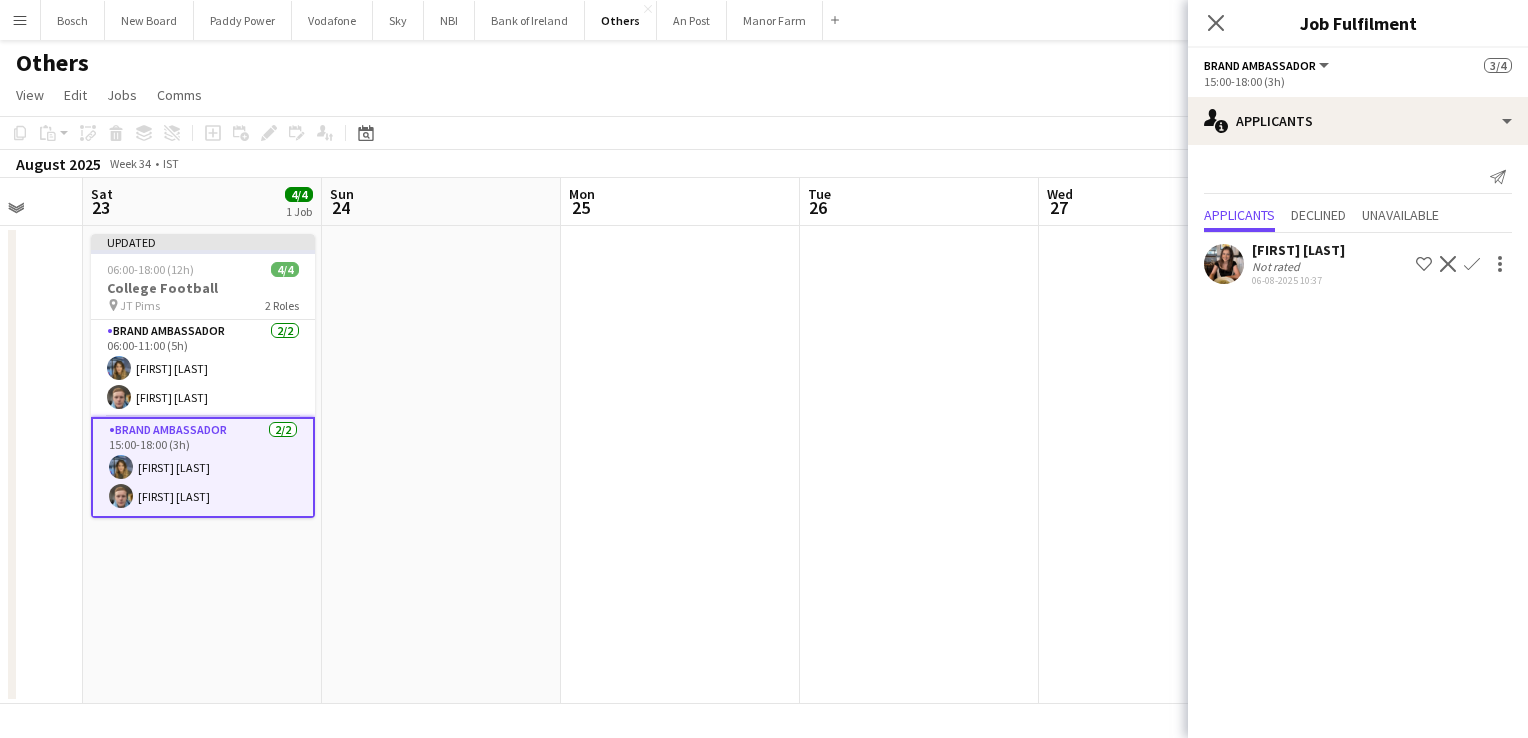 click on "View  Day view expanded Day view collapsed Month view Date picker Jump to today Expand Linked Jobs Collapse Linked Jobs  Edit  Copy Ctrl+C  Paste  Without Crew Ctrl+V With Crew Ctrl+Shift+V Paste as linked job  Group  Group Ungroup  Jobs  New Job Edit Job Delete Job New Linked Job Edit Linked Jobs Job fulfilment Promote Role Copy Role URL  Comms  Notify confirmed crew Create chat" 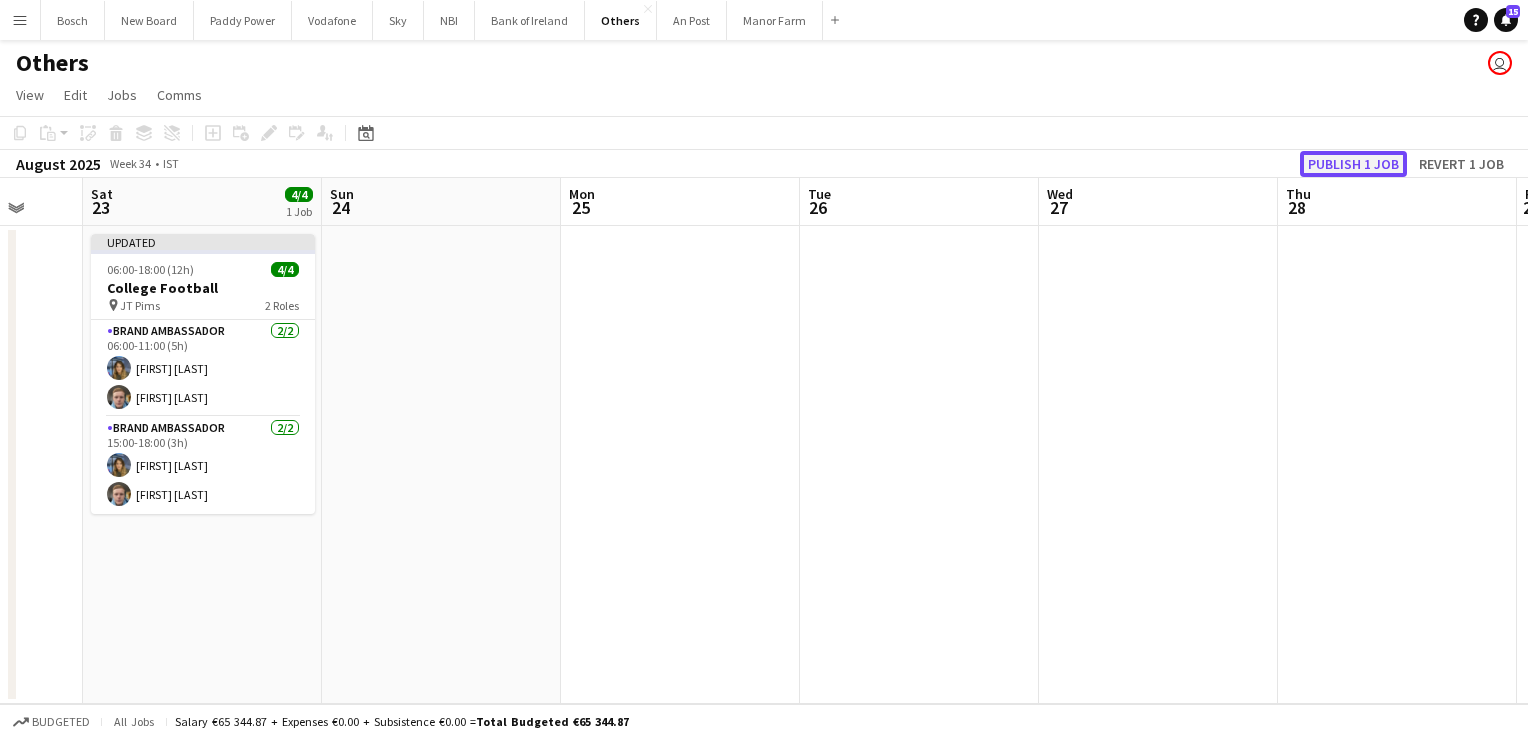 click on "Publish 1 job" 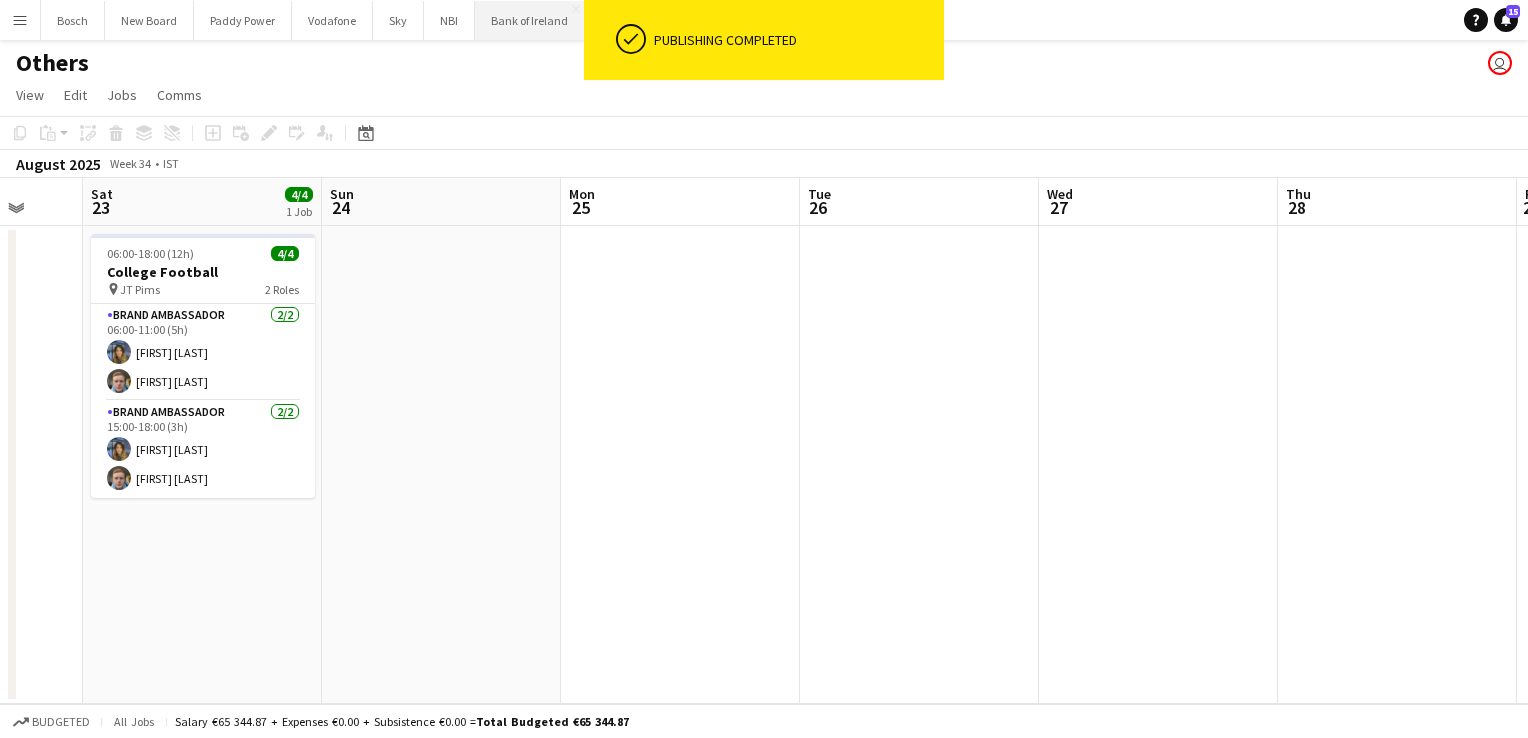 click on "Bank of Ireland
Close" at bounding box center (530, 20) 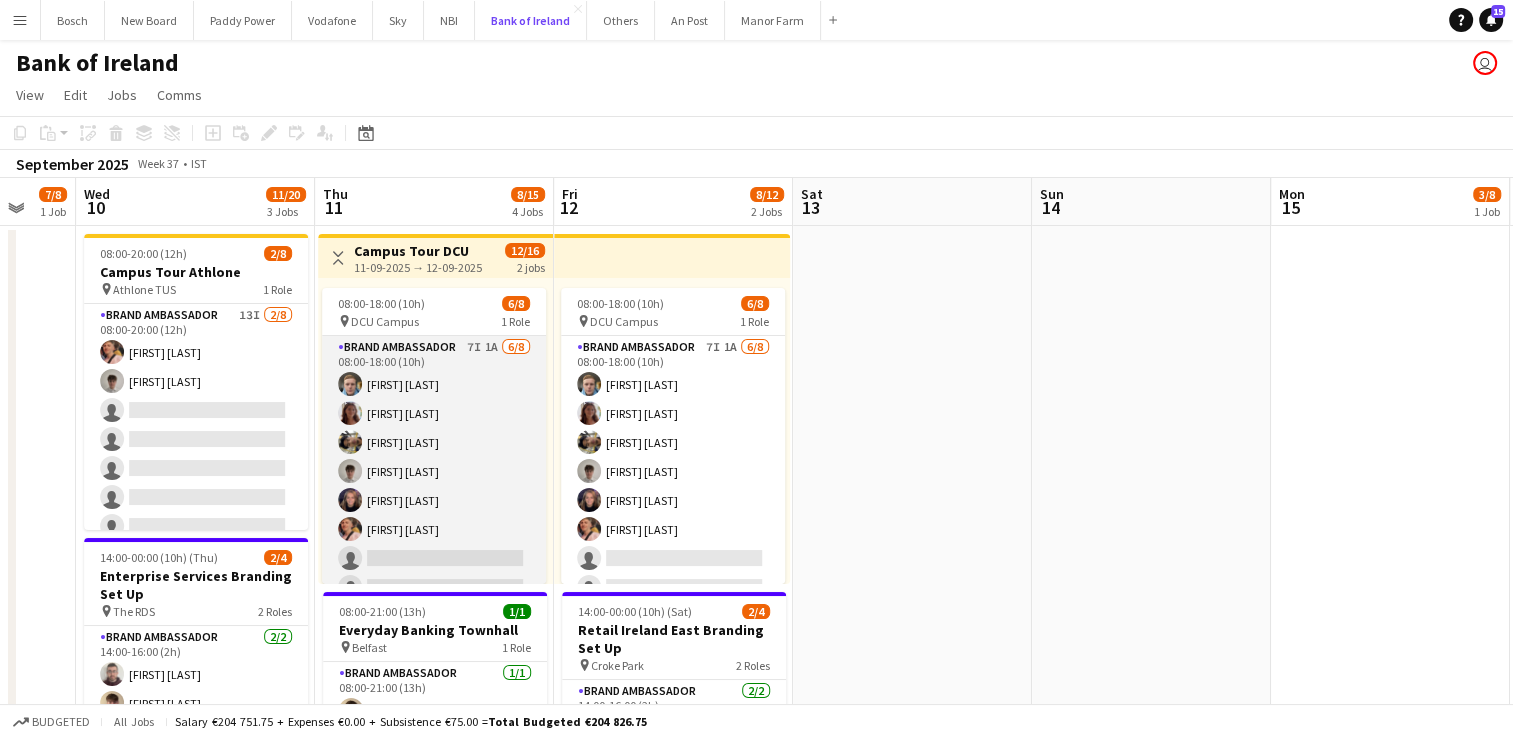 scroll, scrollTop: 0, scrollLeft: 610, axis: horizontal 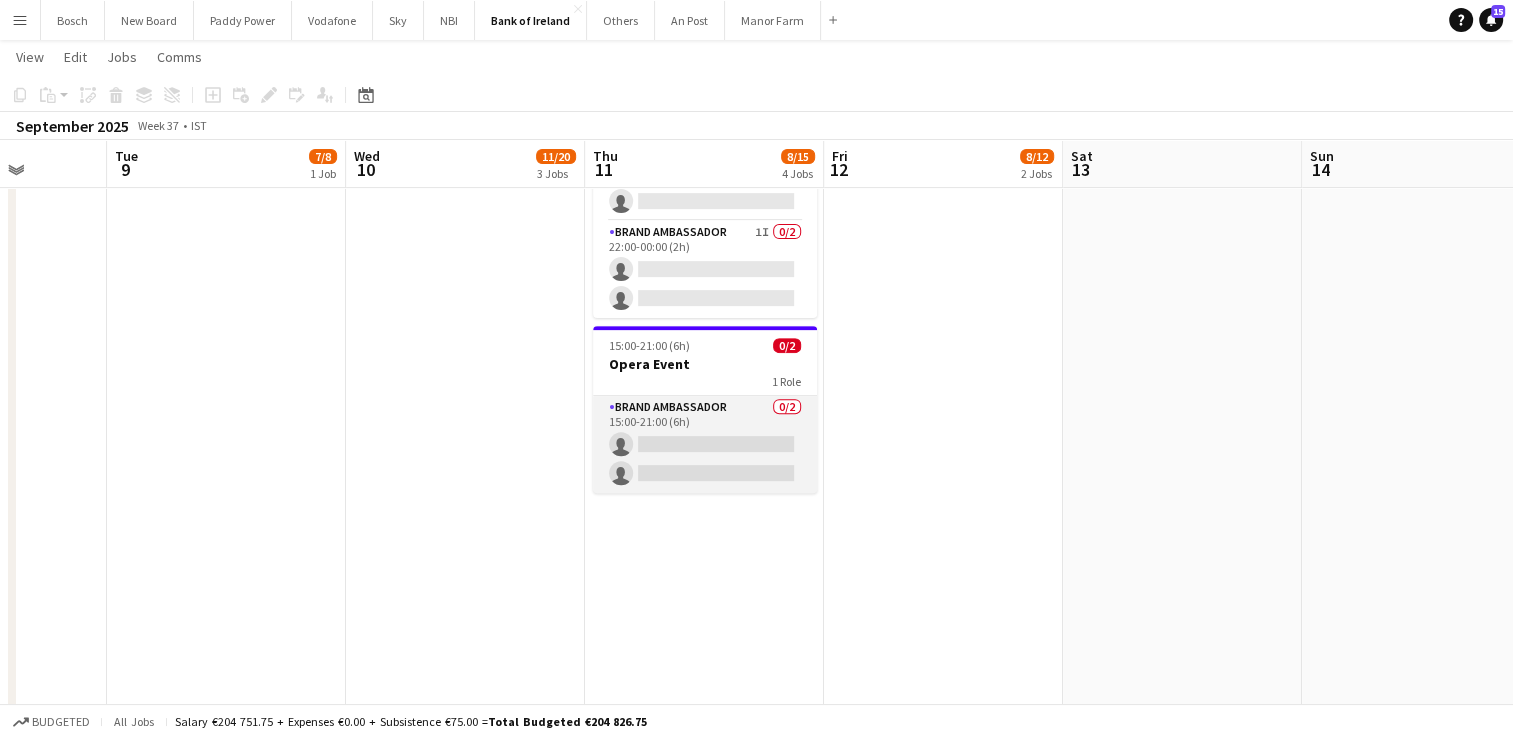 click on "Brand Ambassador   0/2   15:00-21:00 (6h)
single-neutral-actions
single-neutral-actions" at bounding box center [705, 444] 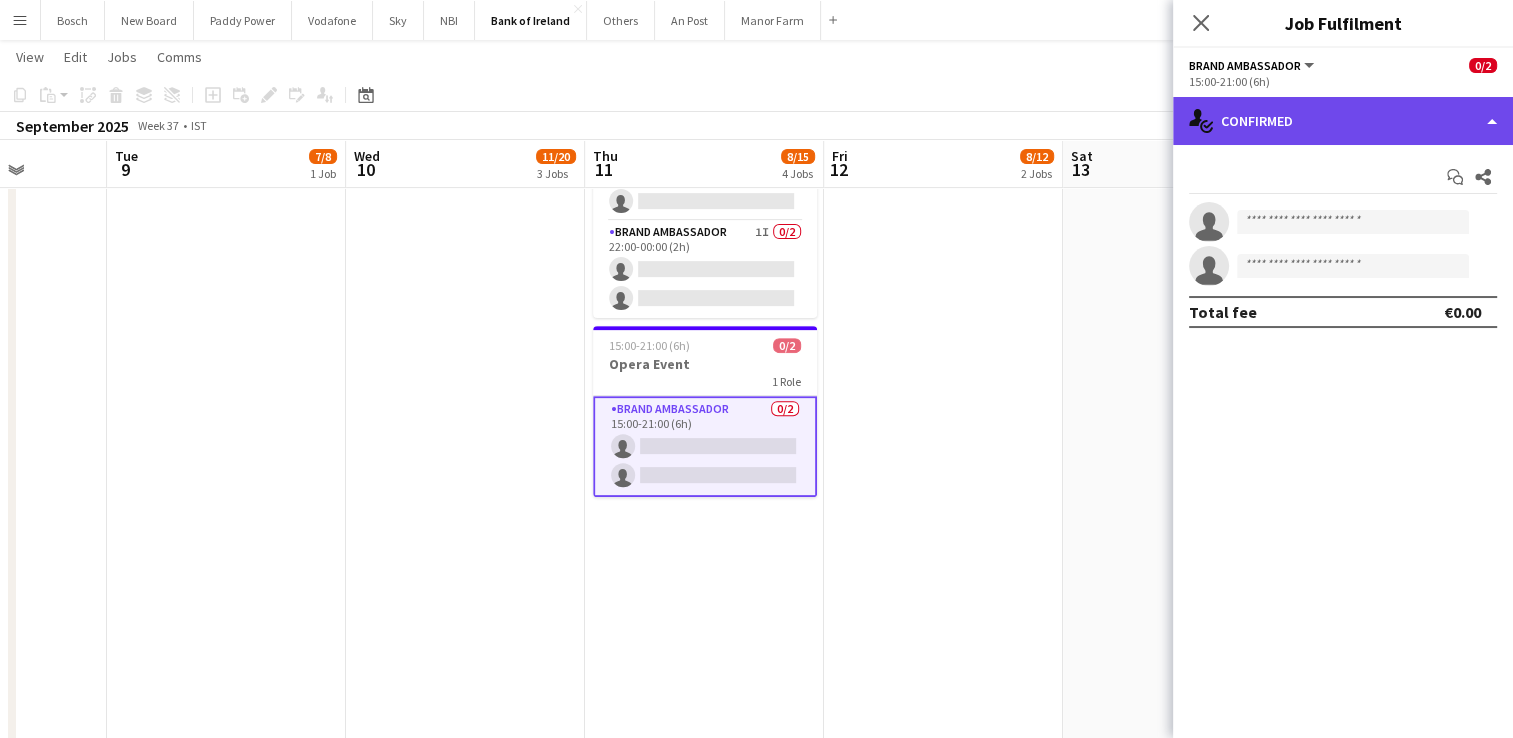 click on "single-neutral-actions-check-2
Confirmed" 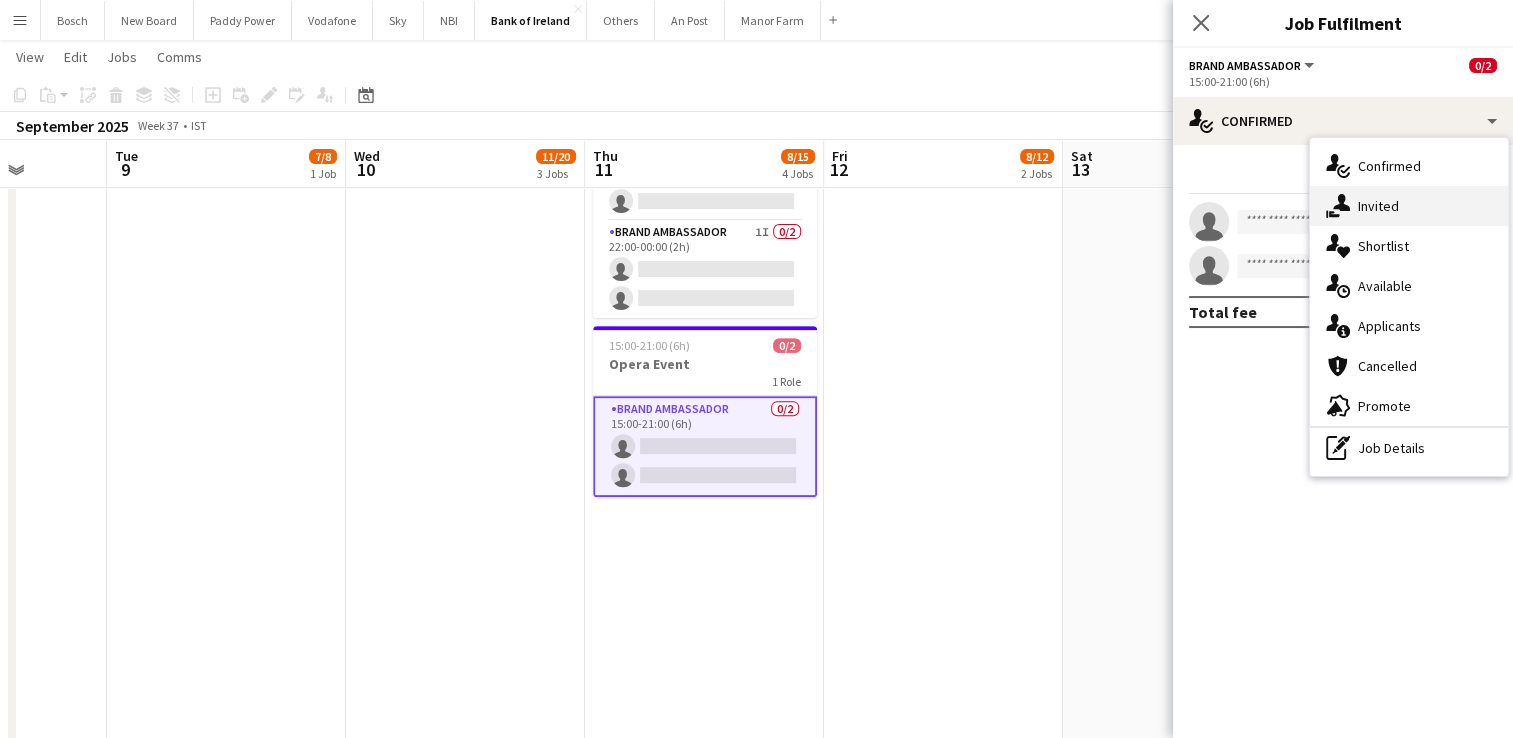 click on "single-neutral-actions-share-1
Invited" at bounding box center (1409, 206) 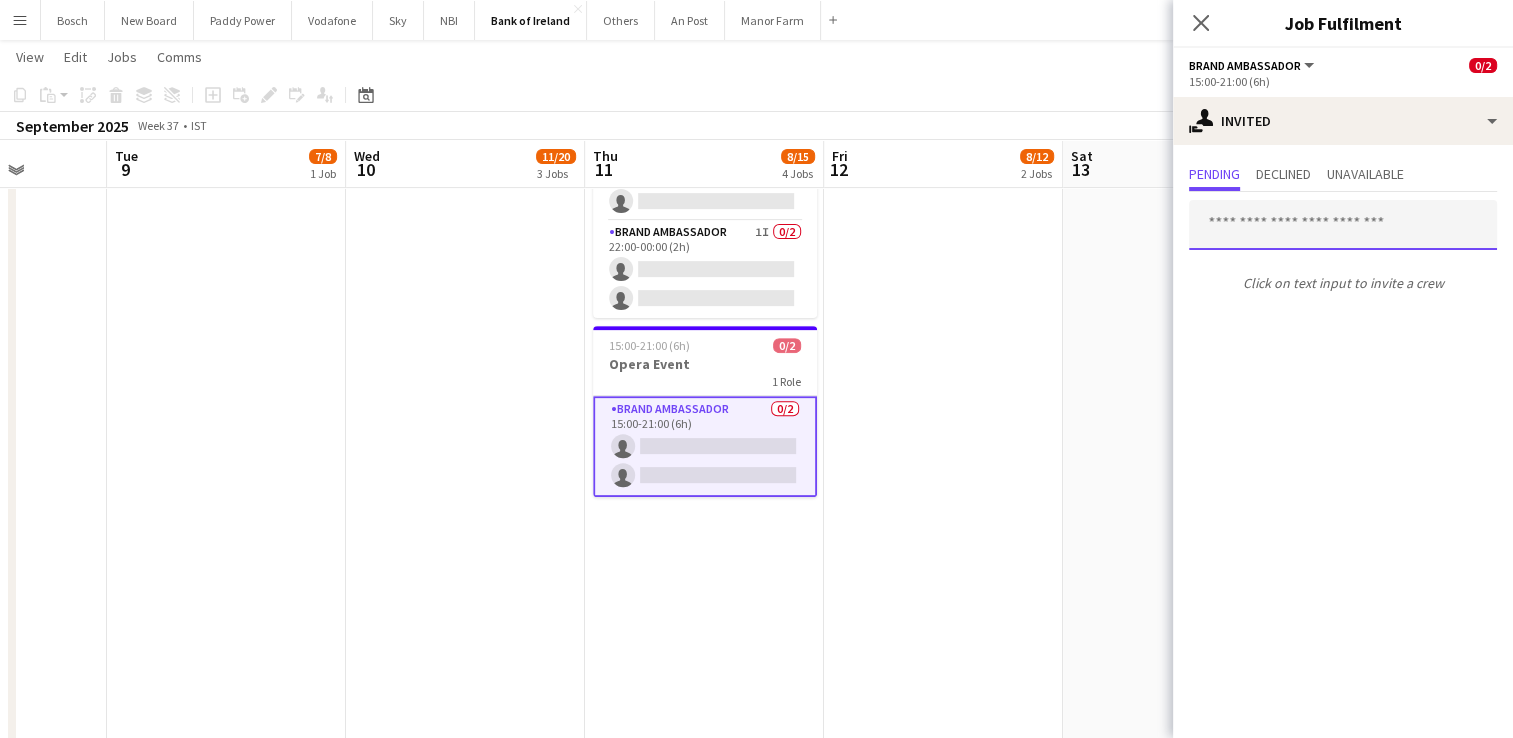 click at bounding box center (1343, 225) 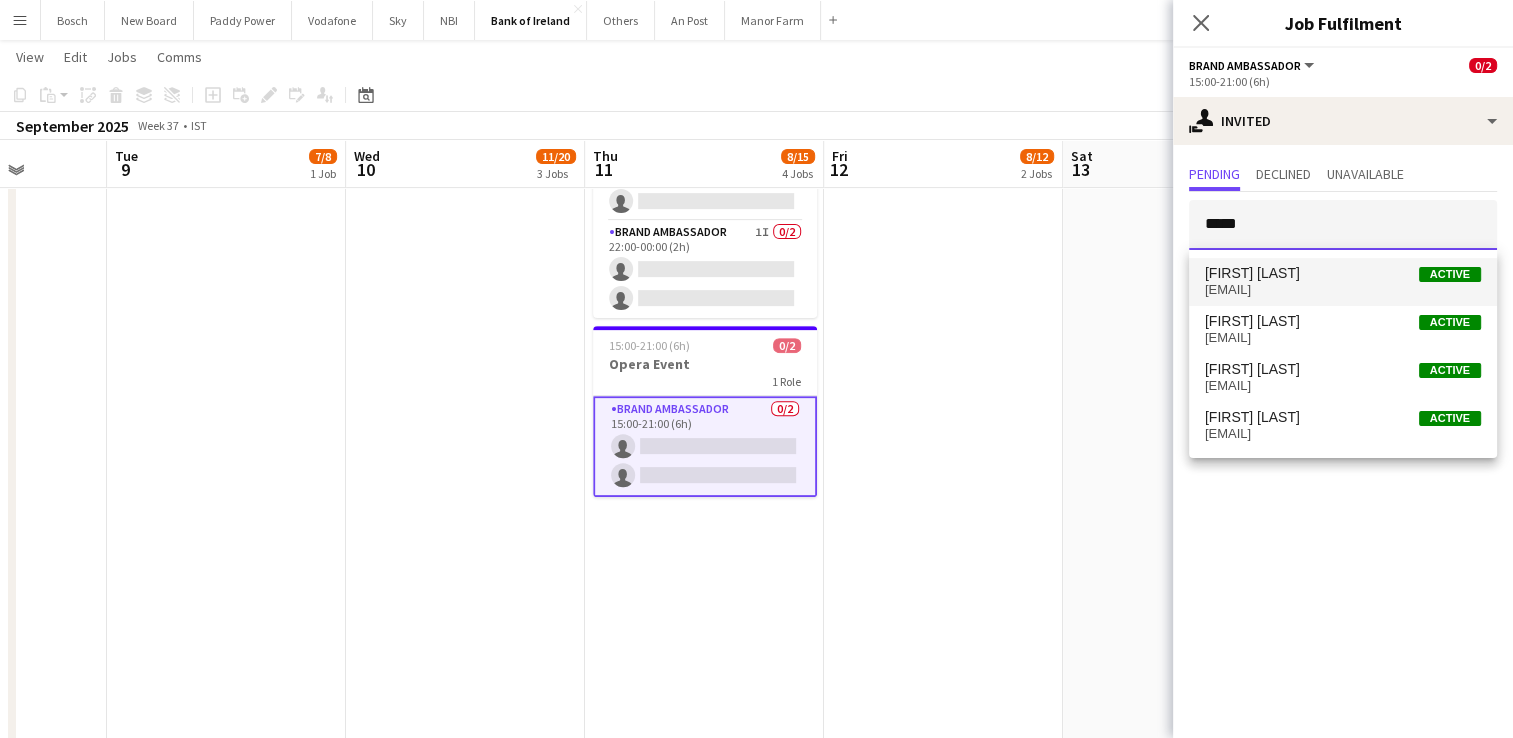 type on "*****" 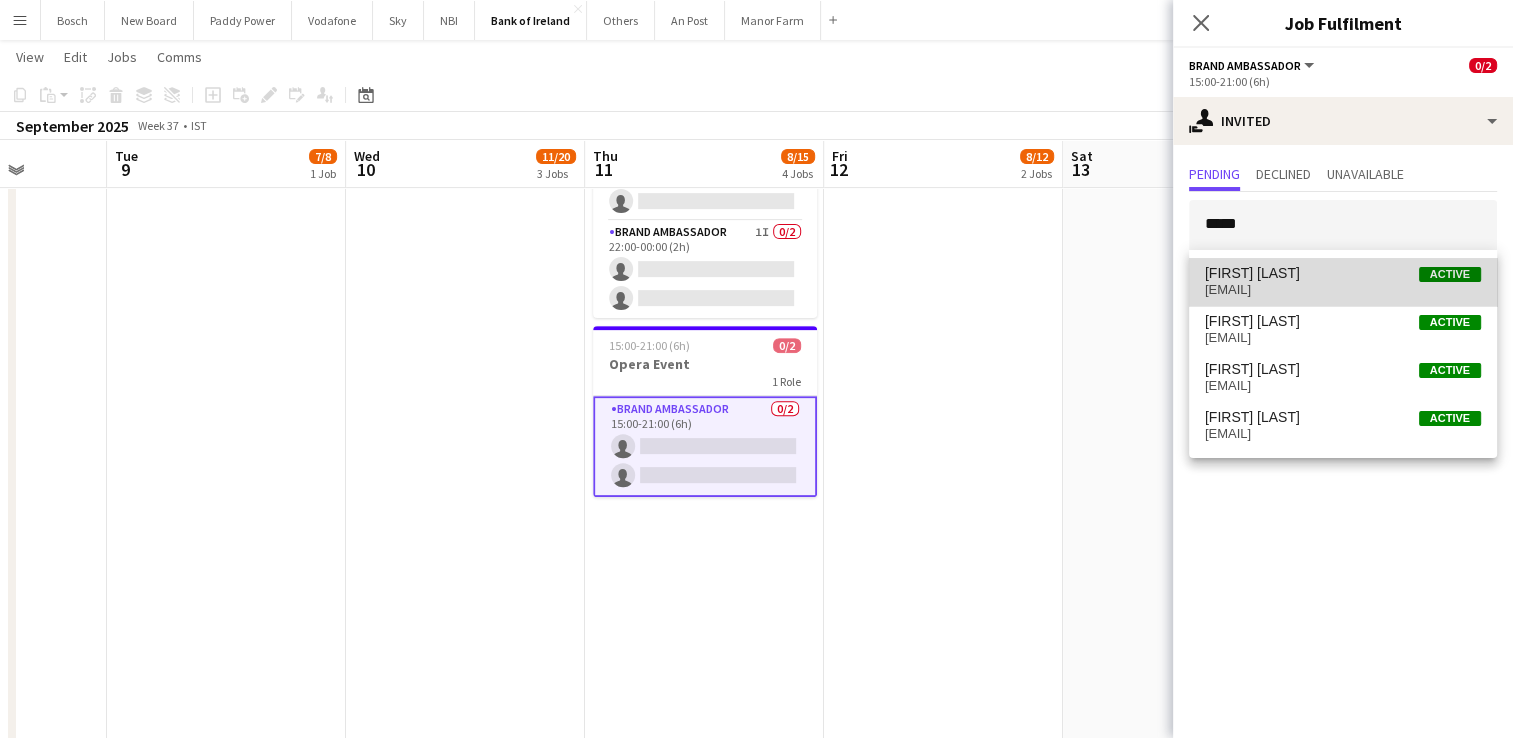 click on "[EMAIL]" at bounding box center (1343, 290) 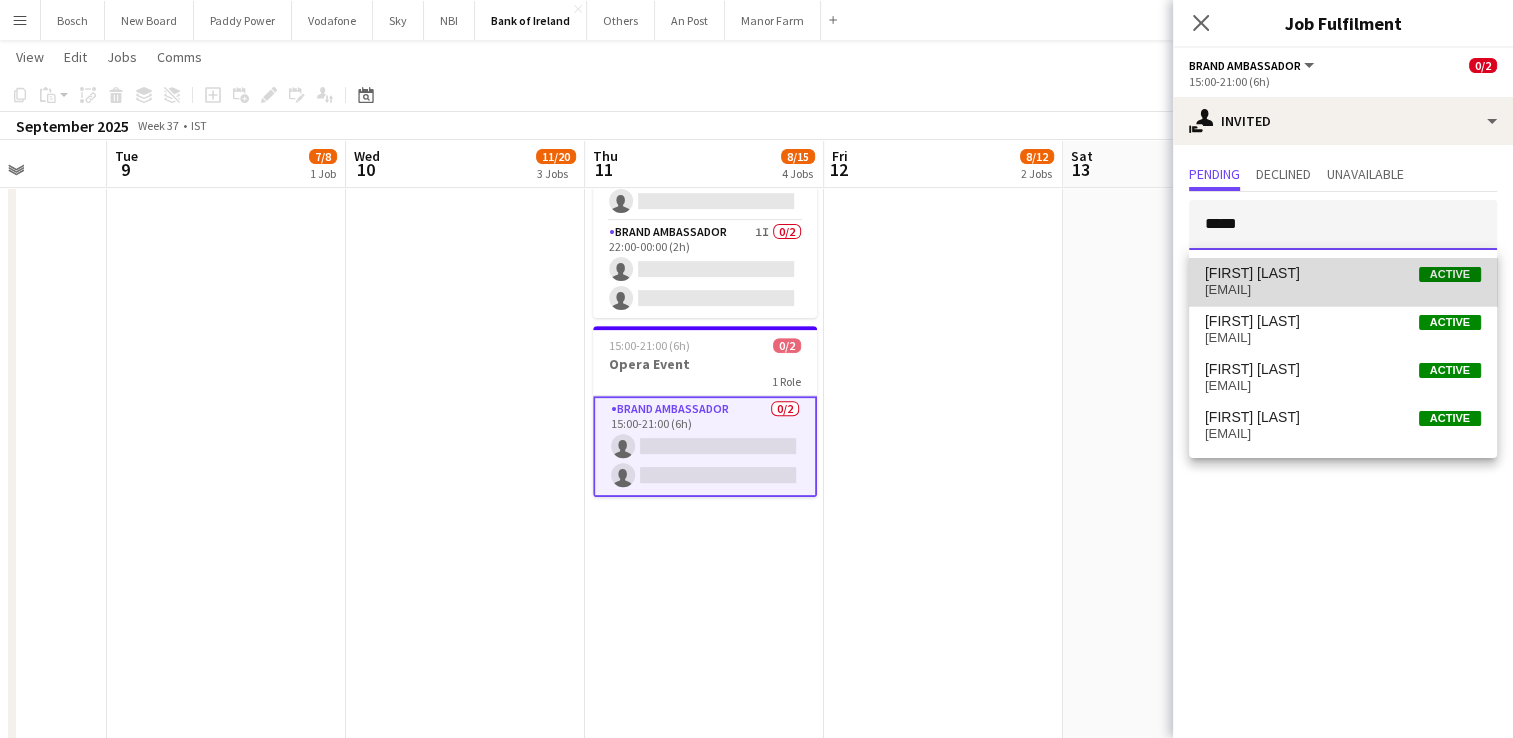 type 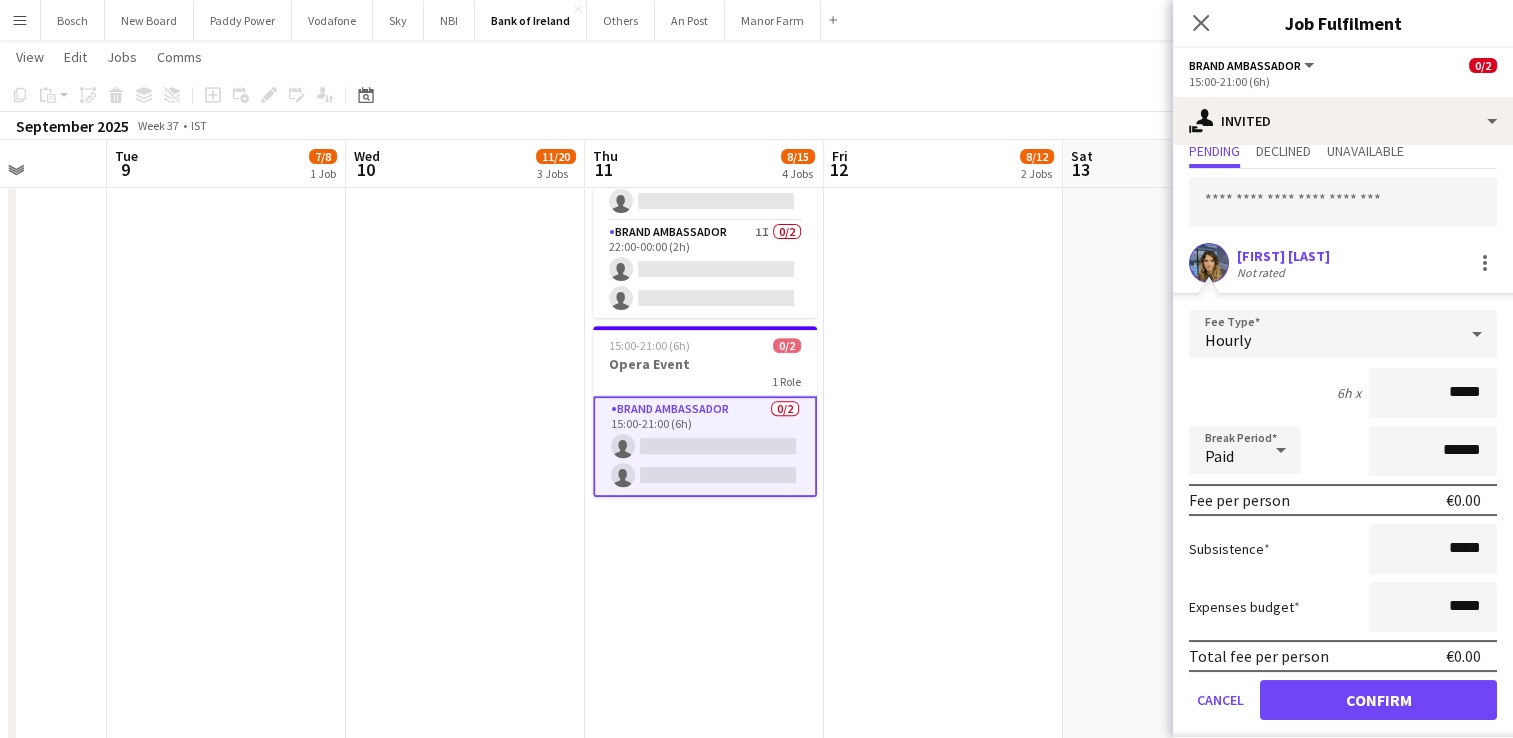 scroll, scrollTop: 79, scrollLeft: 0, axis: vertical 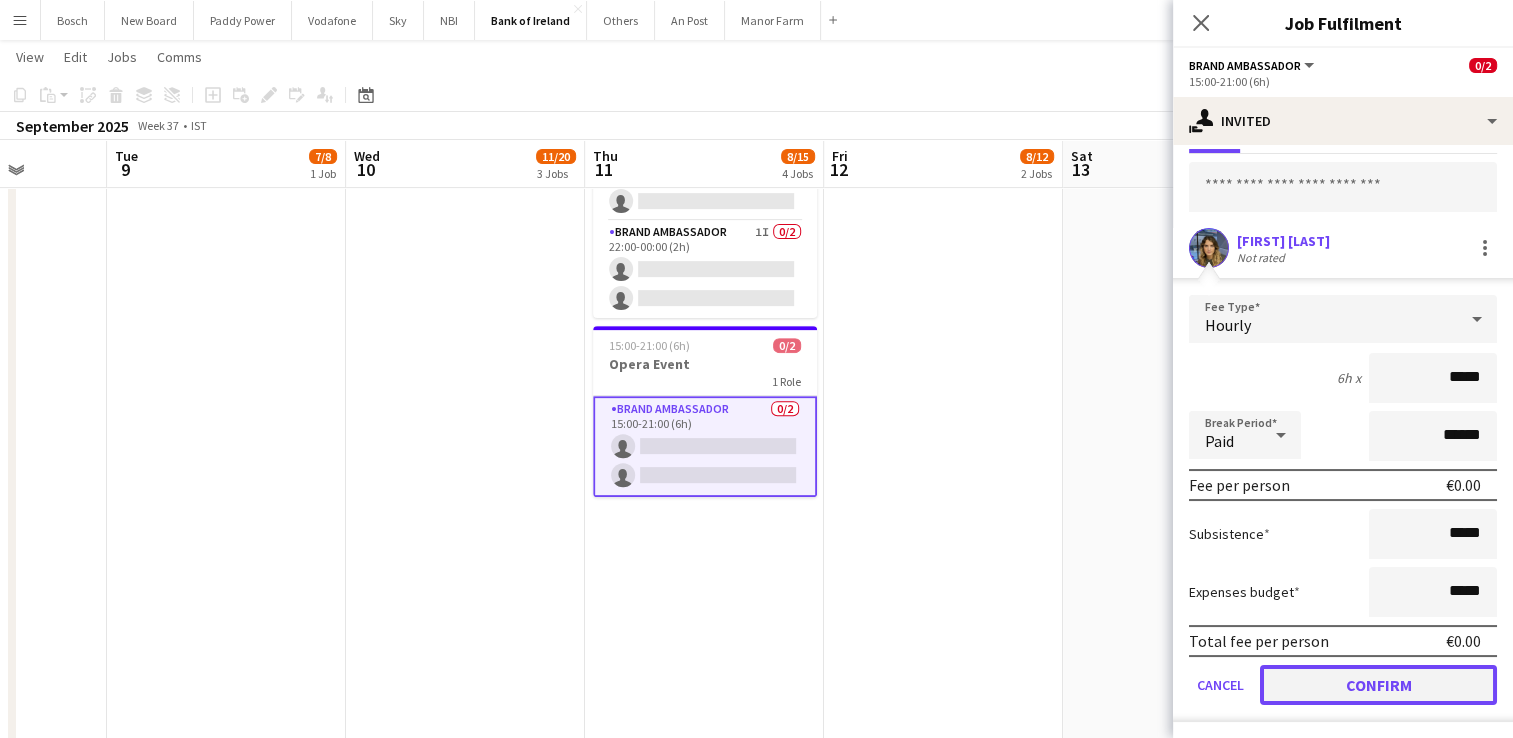 click on "Confirm" 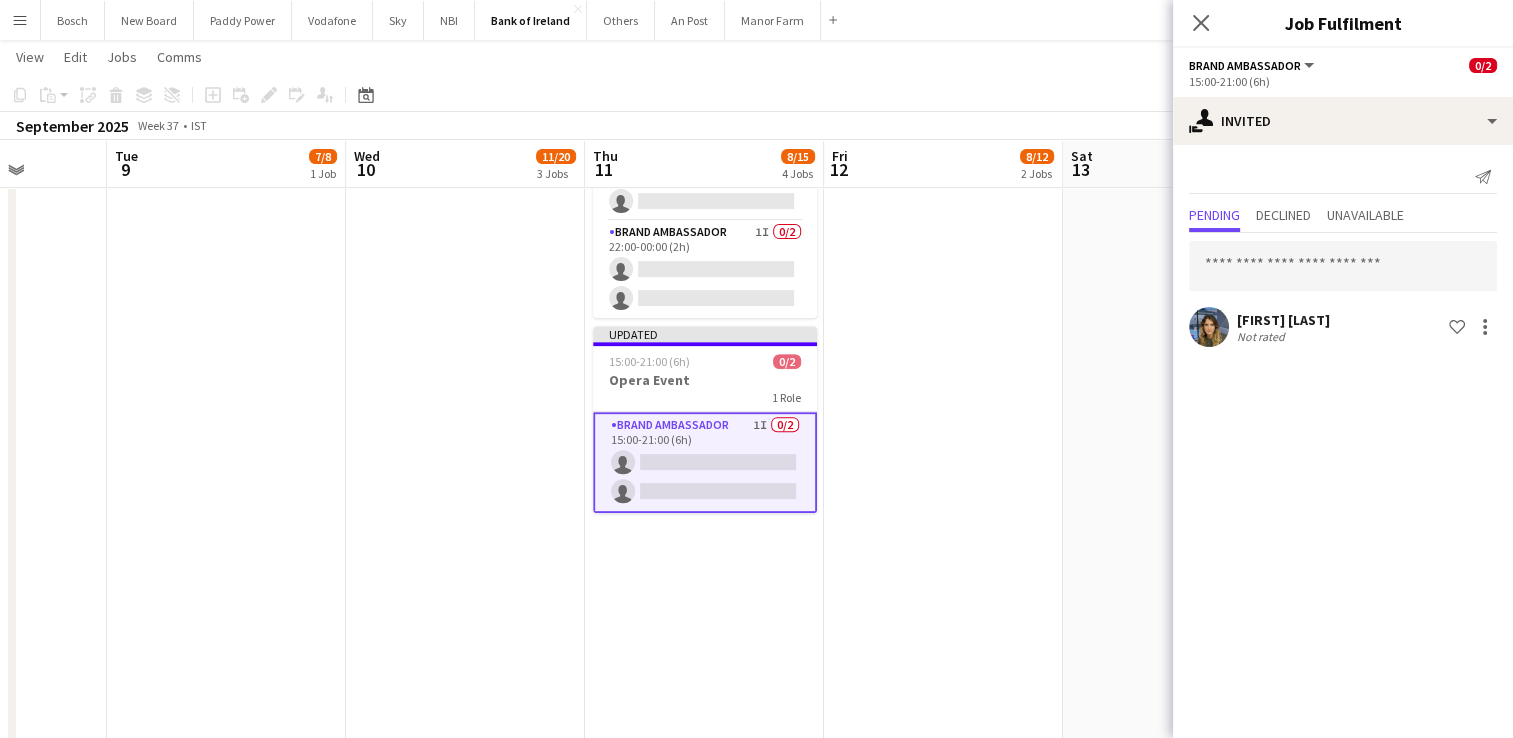 scroll, scrollTop: 0, scrollLeft: 0, axis: both 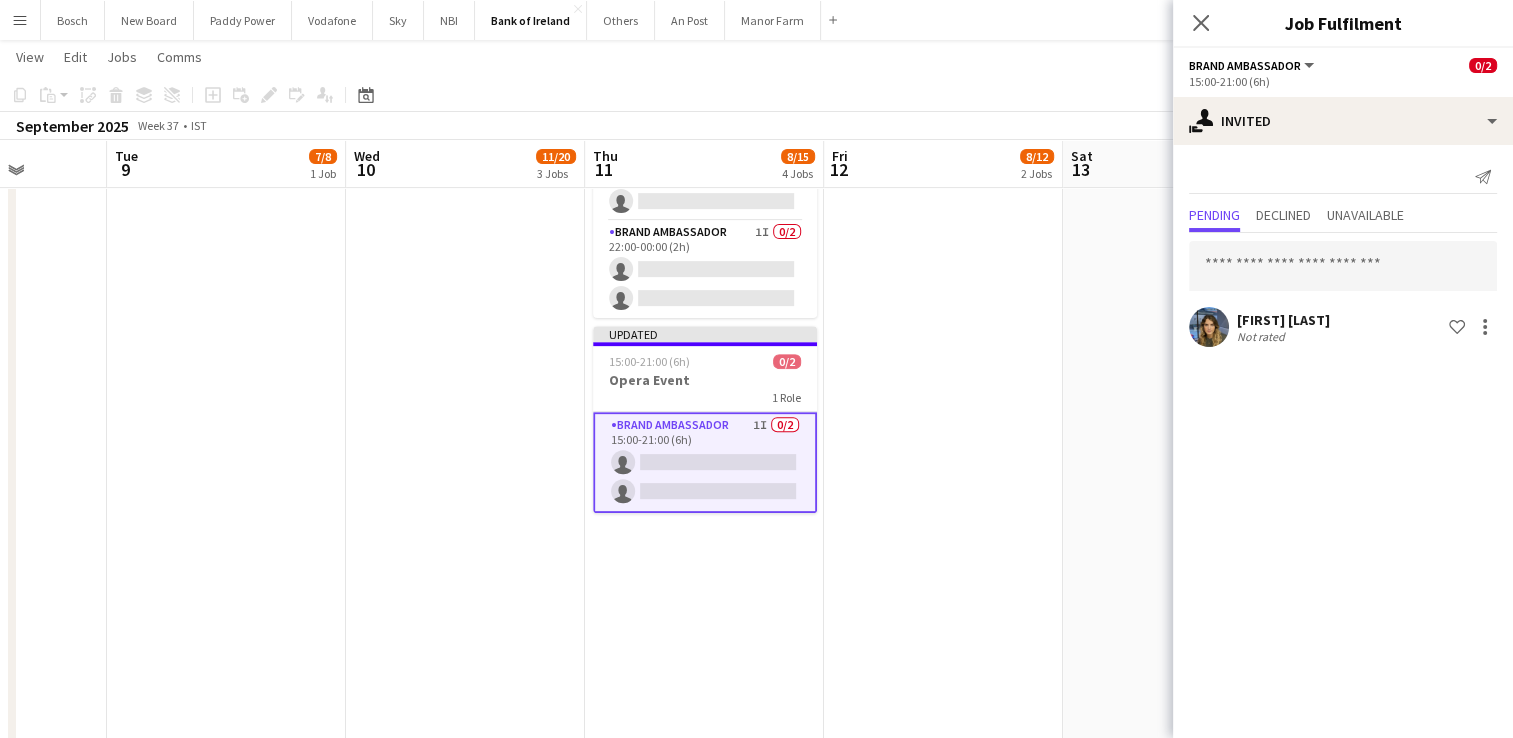 click on "View  Day view expanded Day view collapsed Month view Date picker Jump to today Expand Linked Jobs Collapse Linked Jobs  Edit  Copy Ctrl+C  Paste  Without Crew Ctrl+V With Crew Ctrl+Shift+V Paste as linked job  Group  Group Ungroup  Jobs  New Job Edit Job Delete Job New Linked Job Edit Linked Jobs Job fulfilment Promote Role Copy Role URL  Comms  Notify confirmed crew Create chat" 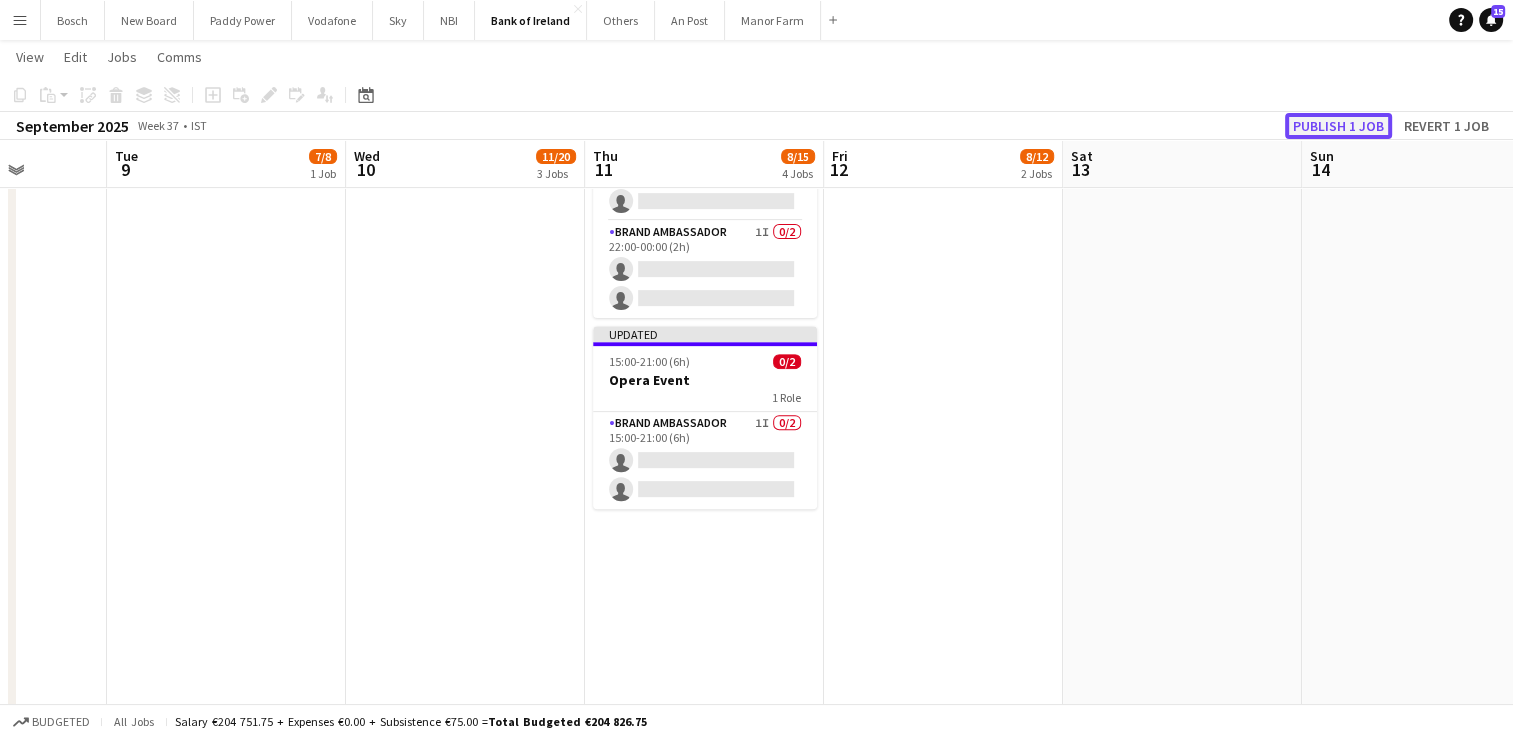 click on "Publish 1 job" 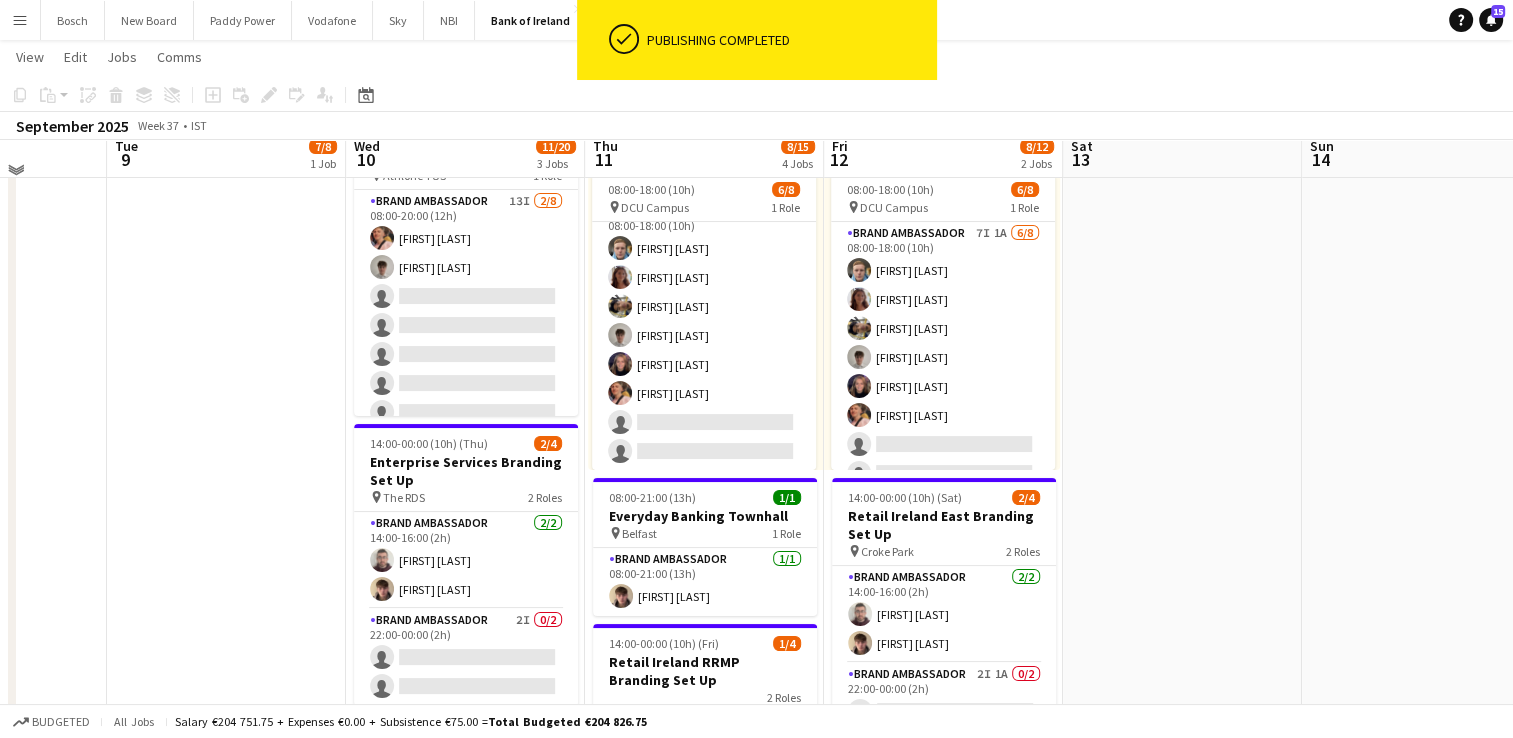 scroll, scrollTop: 100, scrollLeft: 0, axis: vertical 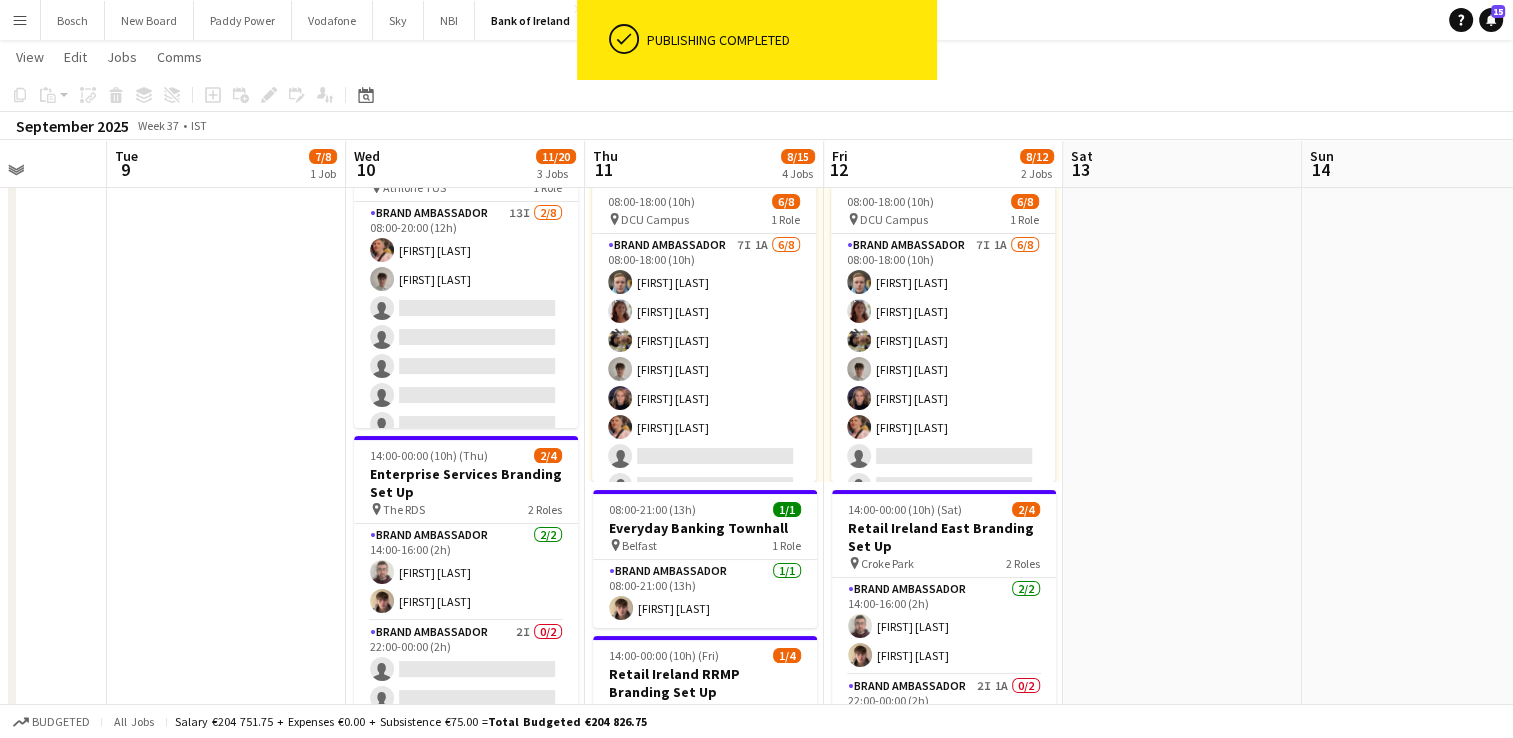 click on "Brand Ambassador   7I   1A   6/8   08:00-18:00 (10h)
[FIRST] [LAST] [FIRST] [LAST] [FIRST] [LAST] [FIRST] [LAST] [FIRST] [LAST]
single-neutral-actions
single-neutral-actions" at bounding box center [704, 369] 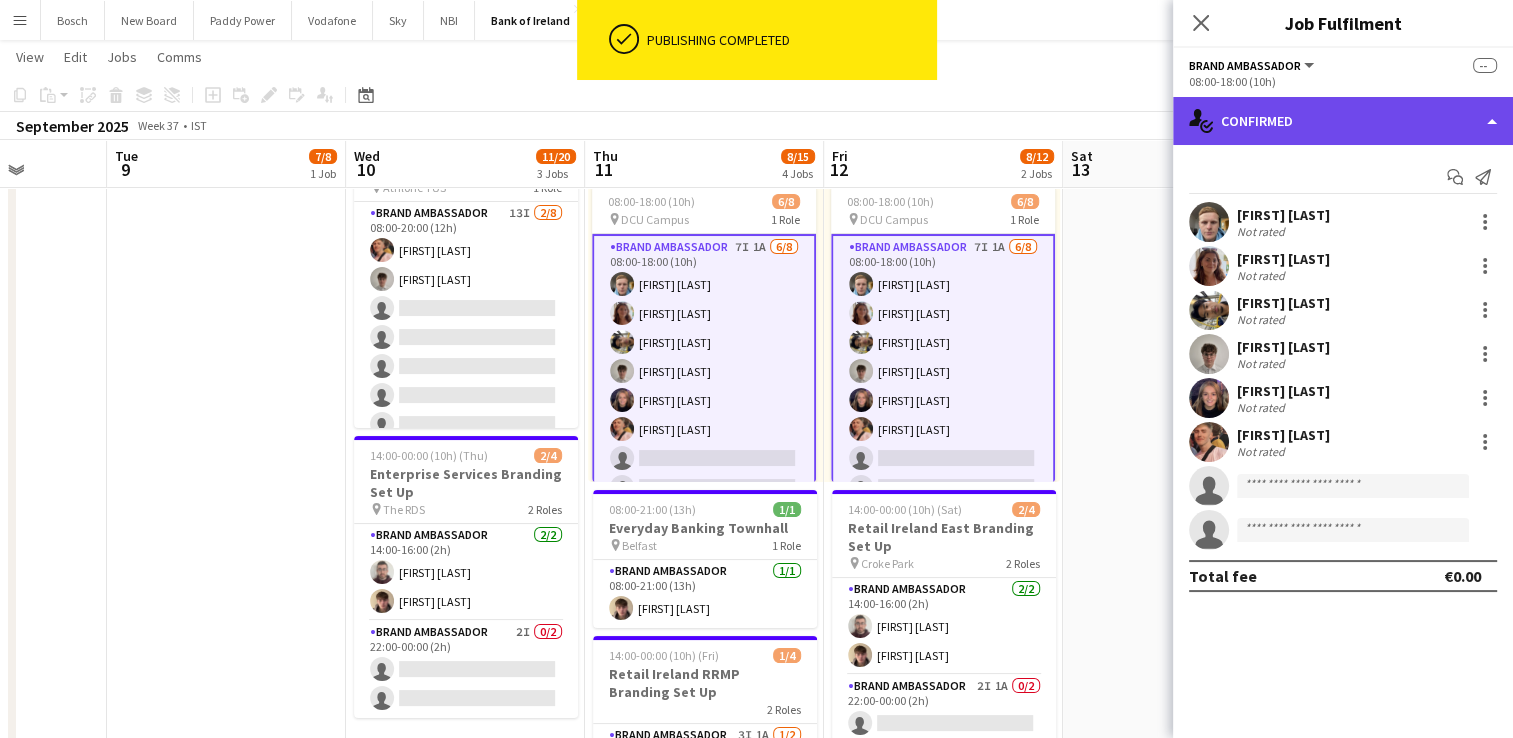 click on "single-neutral-actions-check-2
Confirmed" 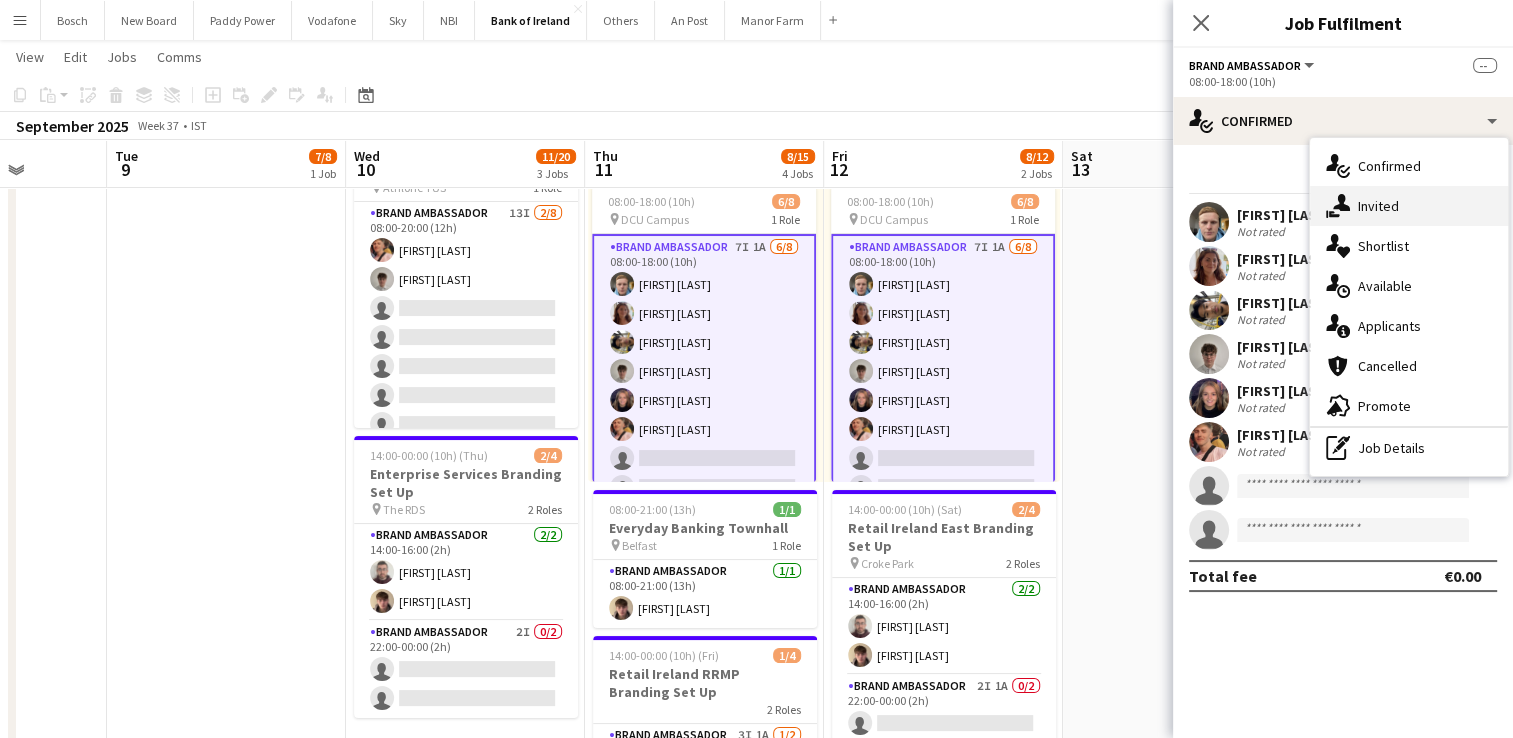click on "single-neutral-actions-share-1
Invited" at bounding box center [1409, 206] 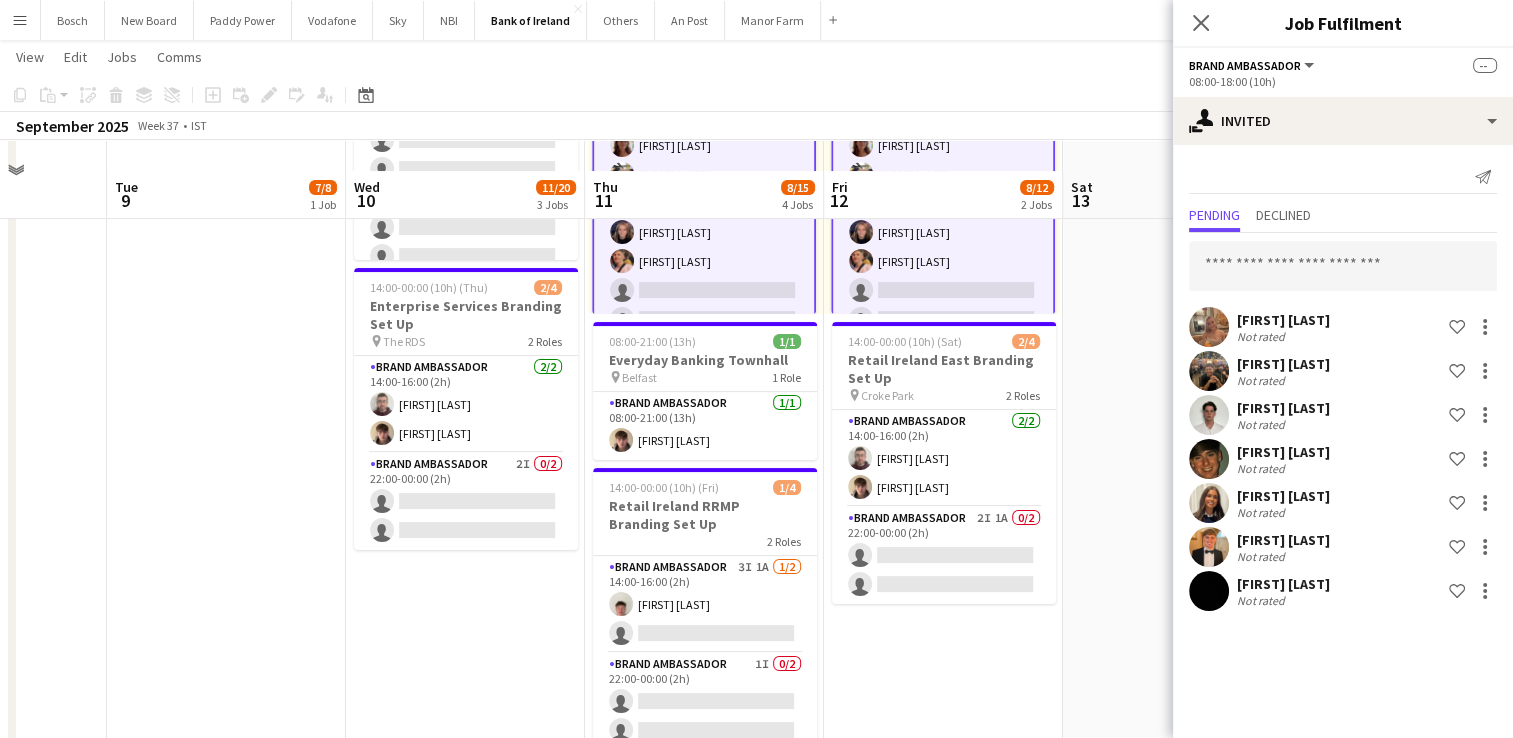 scroll, scrollTop: 300, scrollLeft: 0, axis: vertical 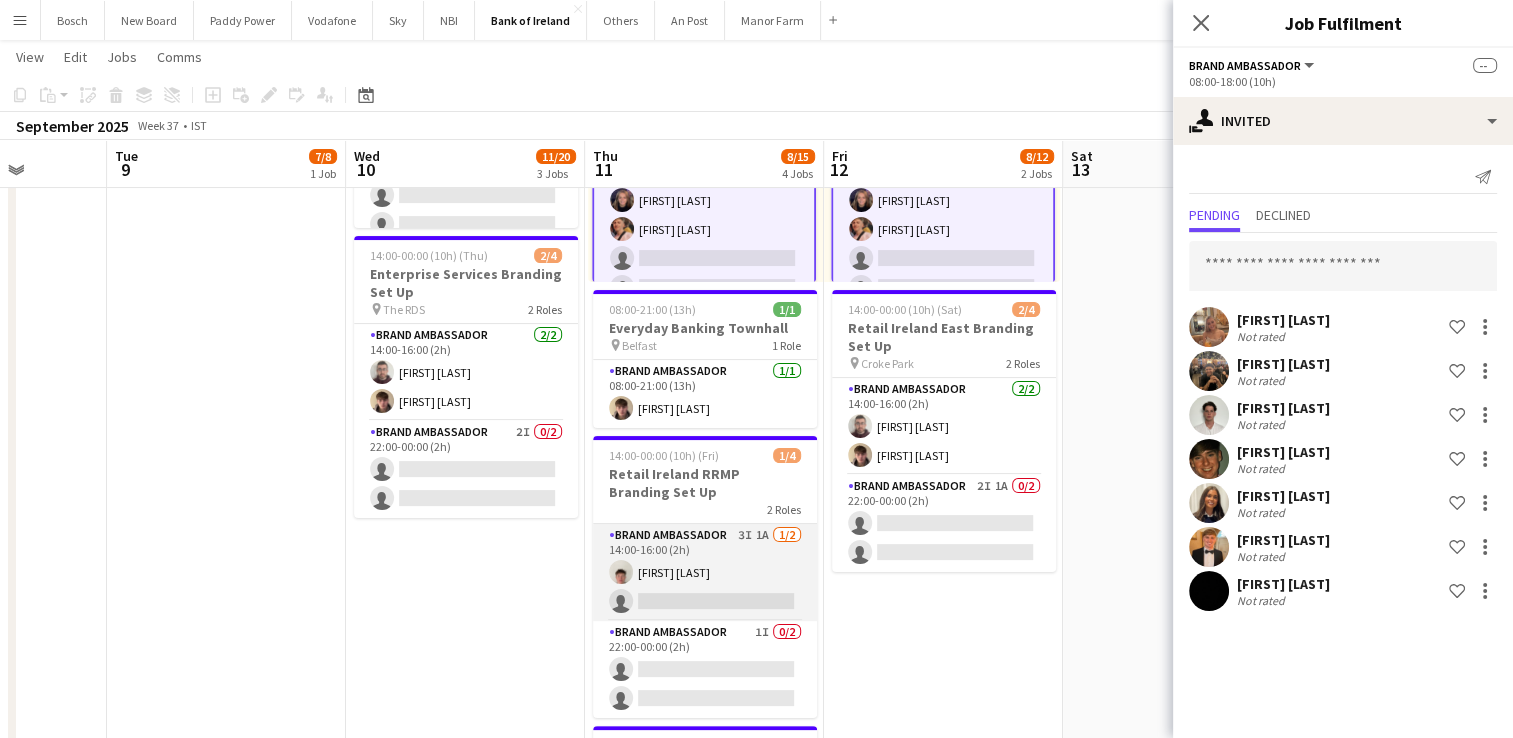 click on "Brand Ambassador   3I   1A   1/2   14:00-16:00 (2h)
[FIRST] [LAST]
single-neutral-actions" at bounding box center [705, 572] 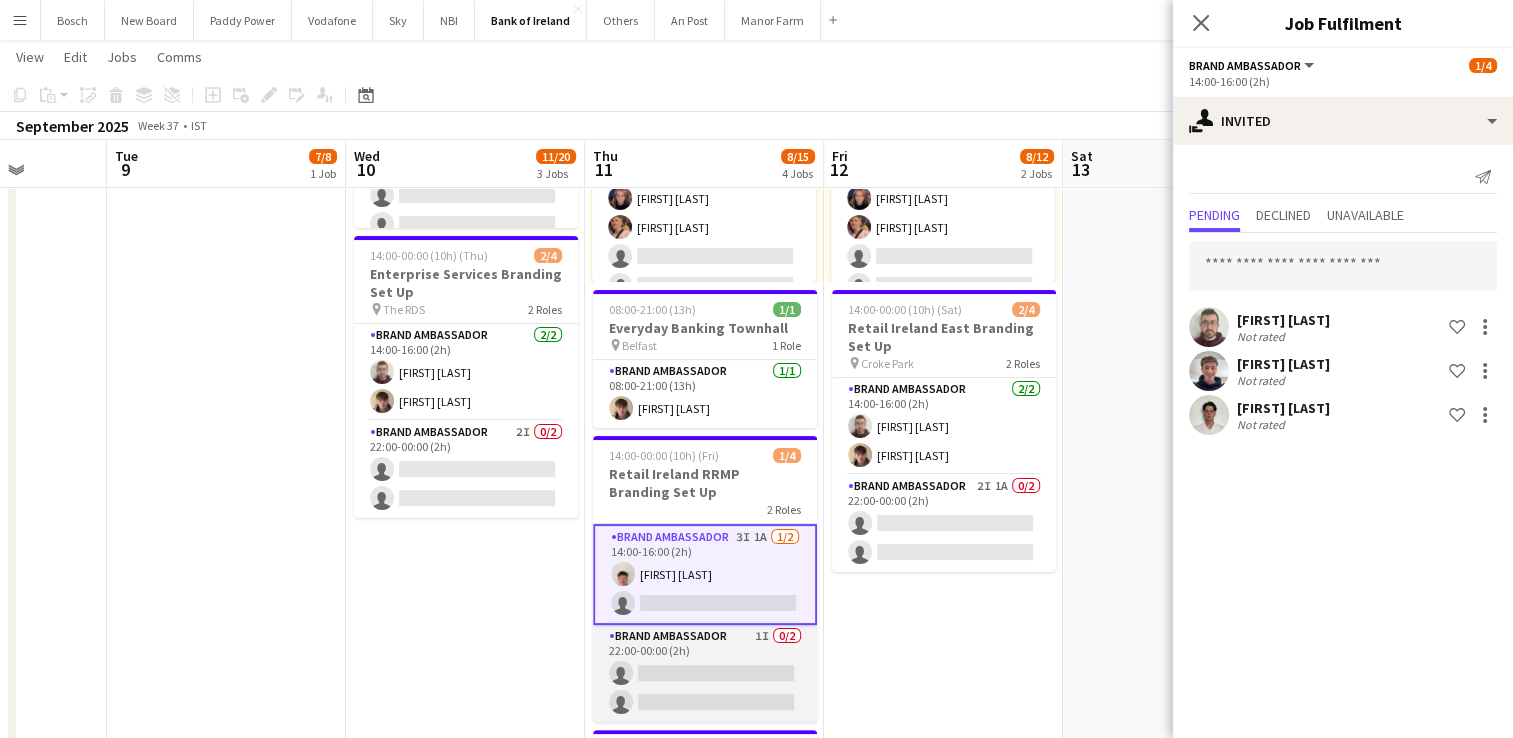 click on "Brand Ambassador   1I   0/2   22:00-00:00 (2h)
single-neutral-actions
single-neutral-actions" at bounding box center [705, 673] 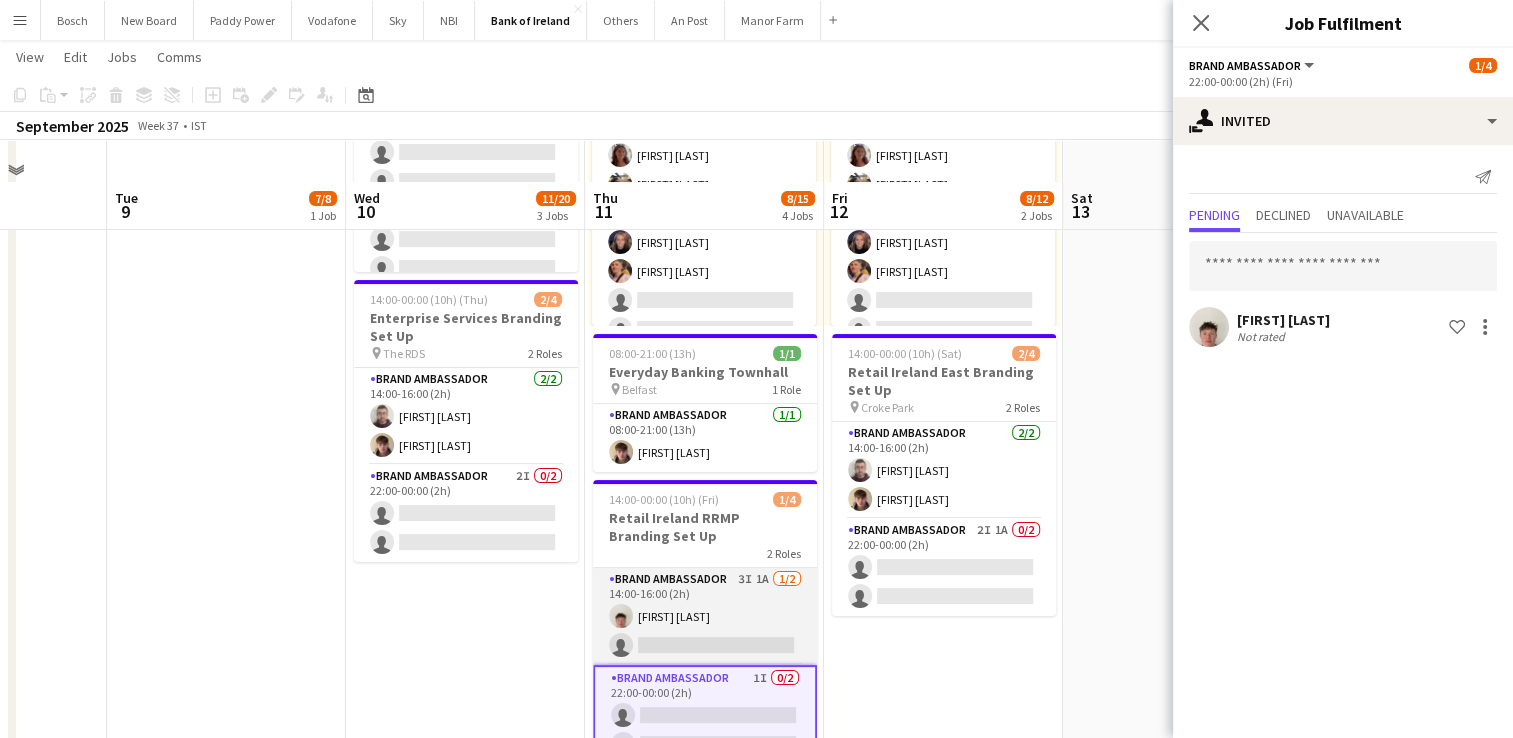 scroll, scrollTop: 0, scrollLeft: 0, axis: both 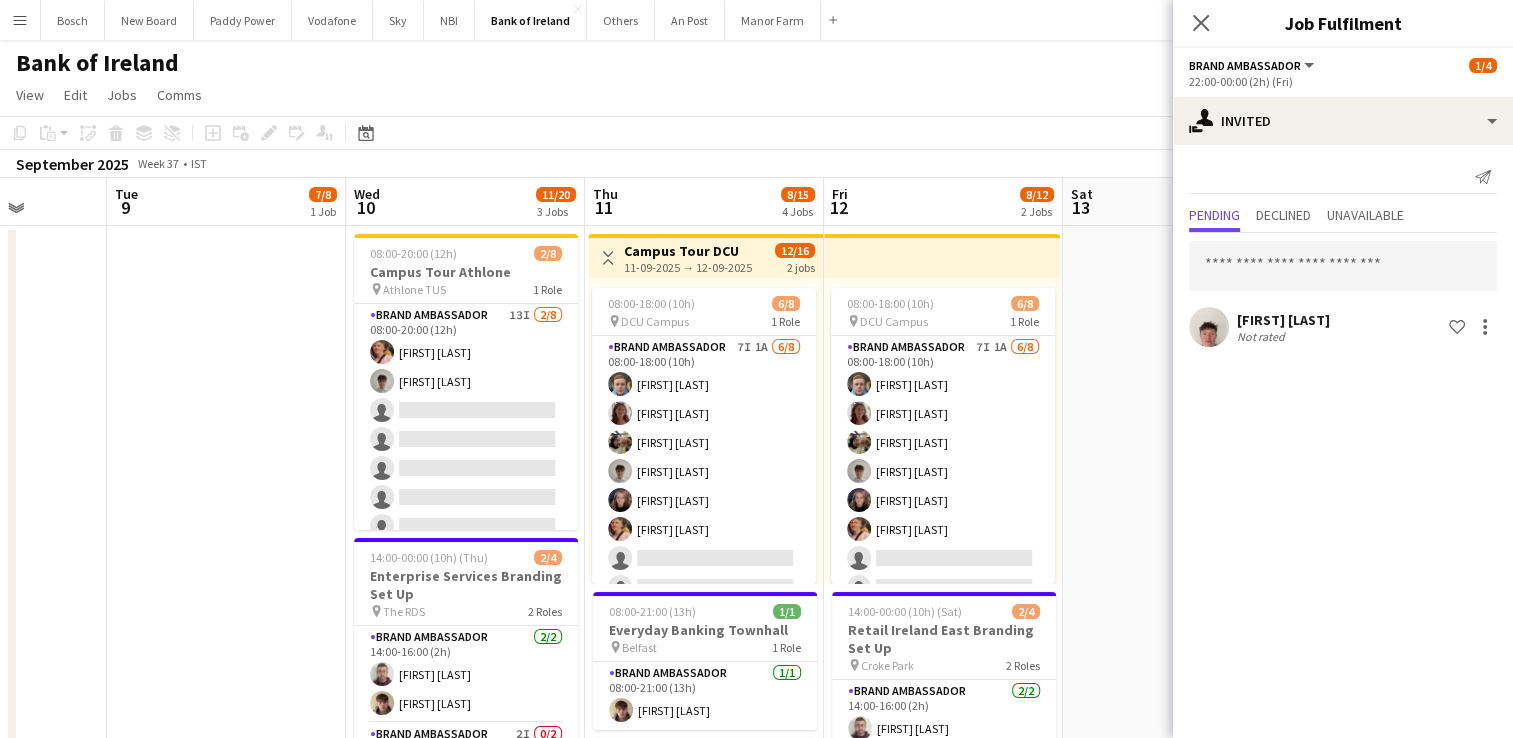 click on "Menu
Boards
Boards   Boards   All jobs   Status
Workforce
Workforce   My Workforce   Recruiting
Comms
Comms
Pay
Pay   Approvals
Platform Settings
Platform Settings   Your settings
Training Academy
Training Academy
Knowledge Base
Knowledge Base
Product Updates
Product Updates   Log Out   Privacy   Bosch
Close
New Board
Close
Paddy Power
Close
Vodafone
Close
Sky
Close
NBI
Close
Bank of Ireland
Close
Others
Close
An Post
Close
Manor Farm
Close
Add
Help" at bounding box center [756, 20] 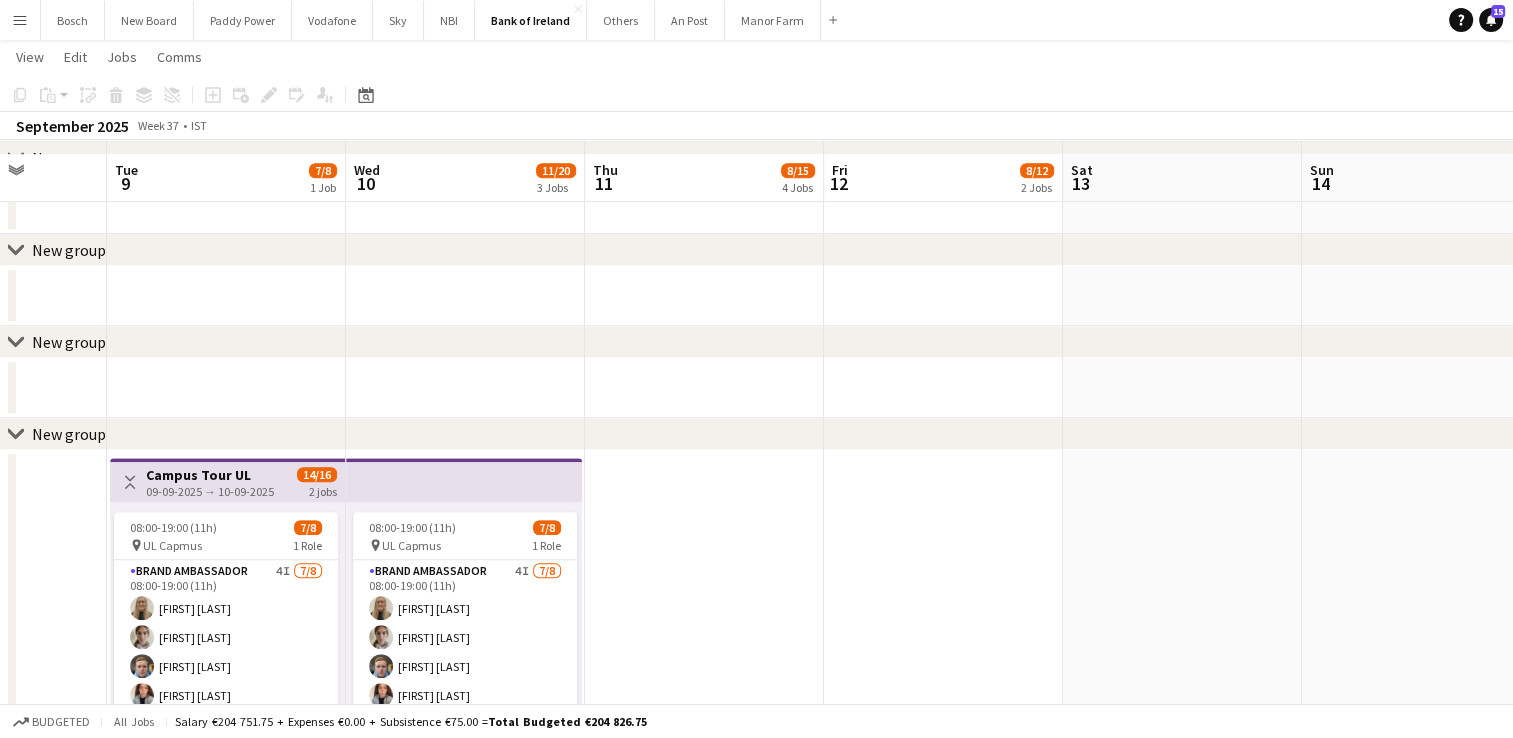 scroll, scrollTop: 1700, scrollLeft: 0, axis: vertical 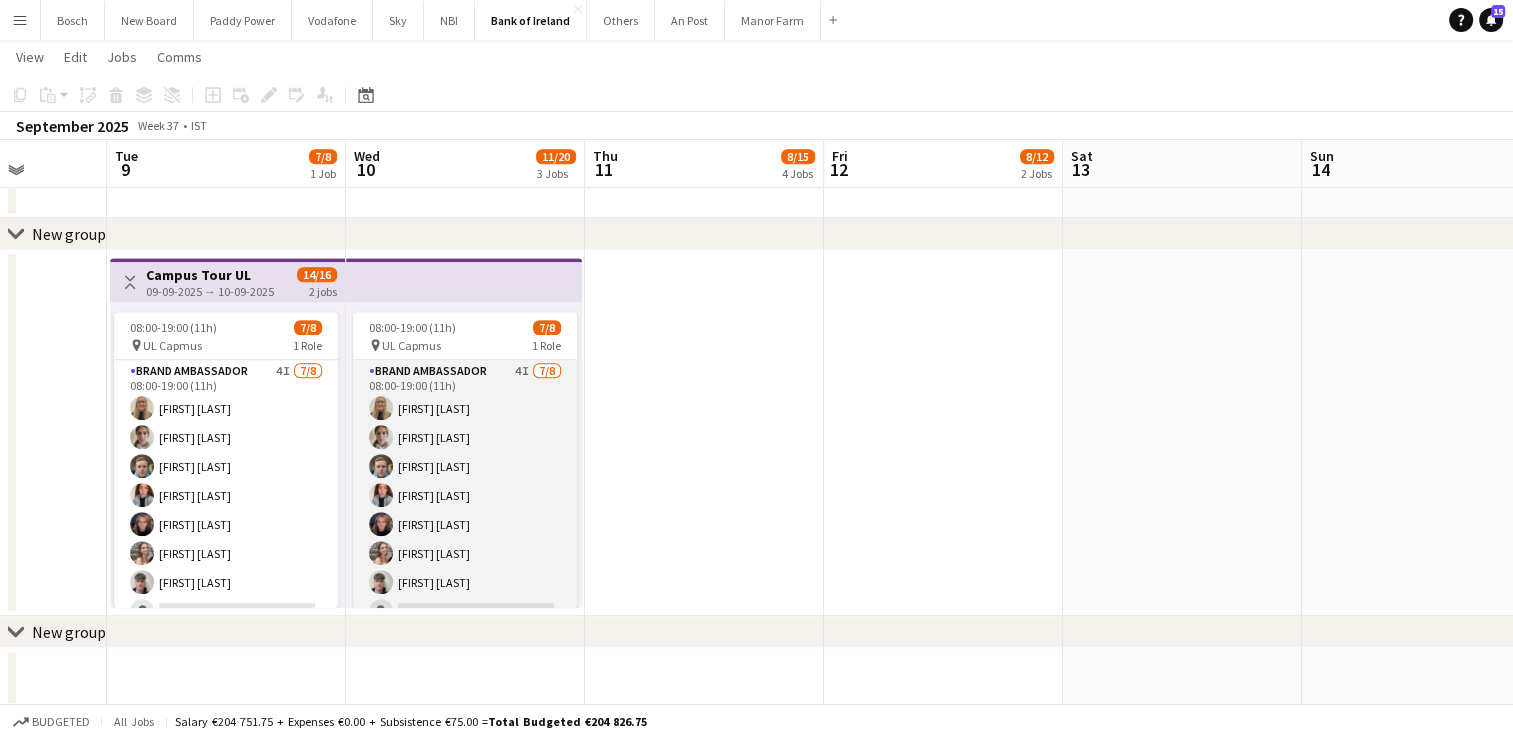 click on "Brand Ambassador   4I   7/8   08:00-19:00 (11h)
Emma Woods Abbey Starnes Dominik Morycki Martha McGovern-Kyne Jessica Blyth Clodagh O’ Callaghan David Allen
single-neutral-actions" at bounding box center [465, 495] 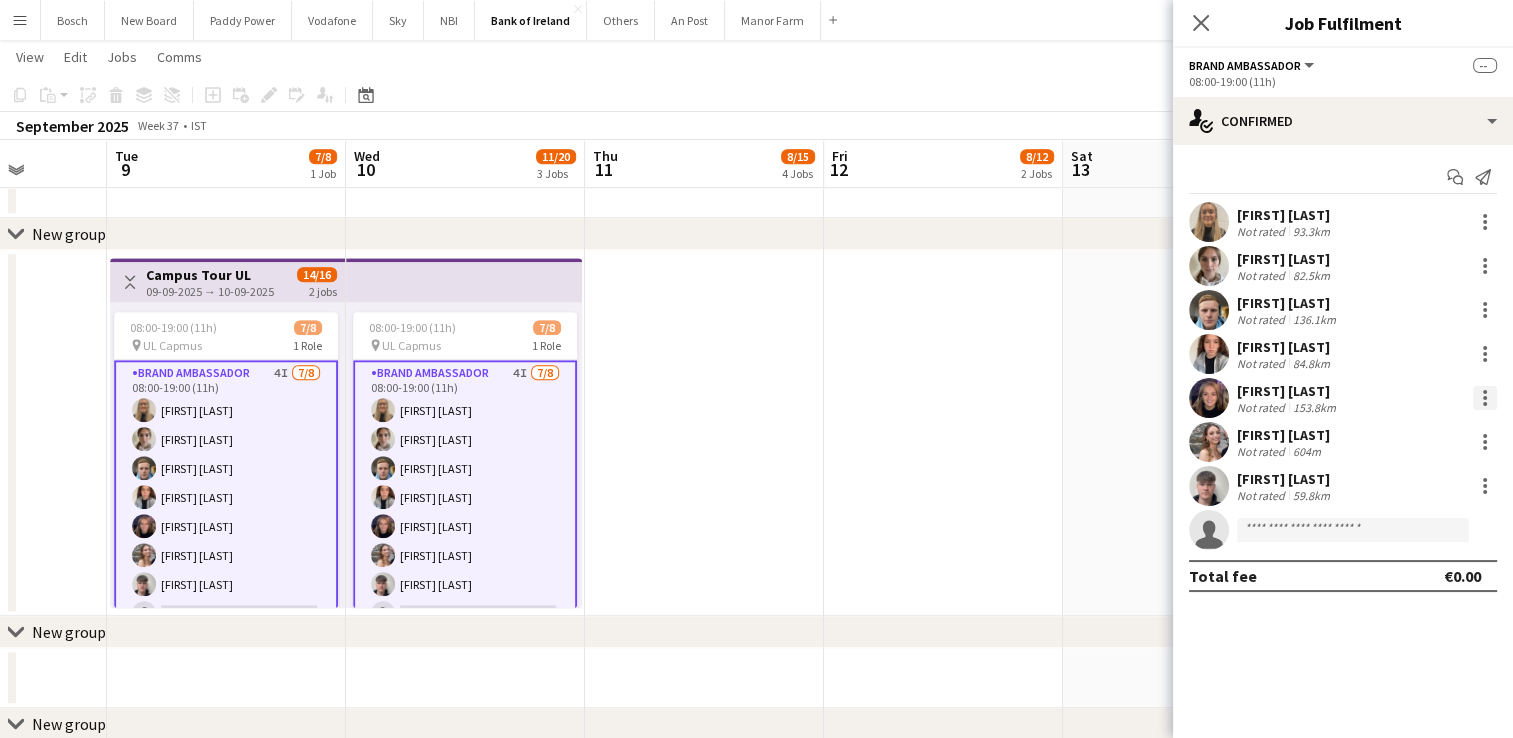 click at bounding box center [1485, 398] 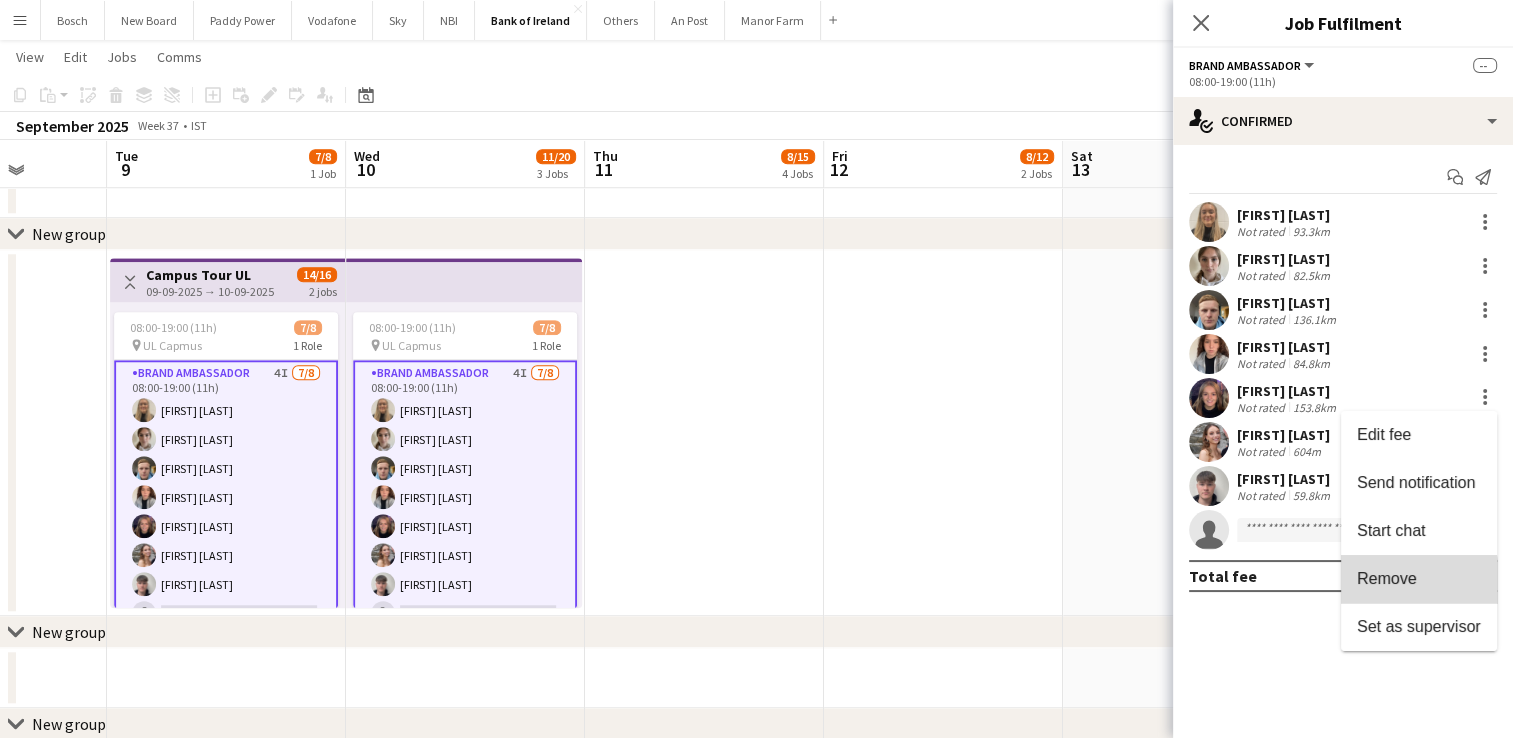 click on "Remove" at bounding box center [1387, 578] 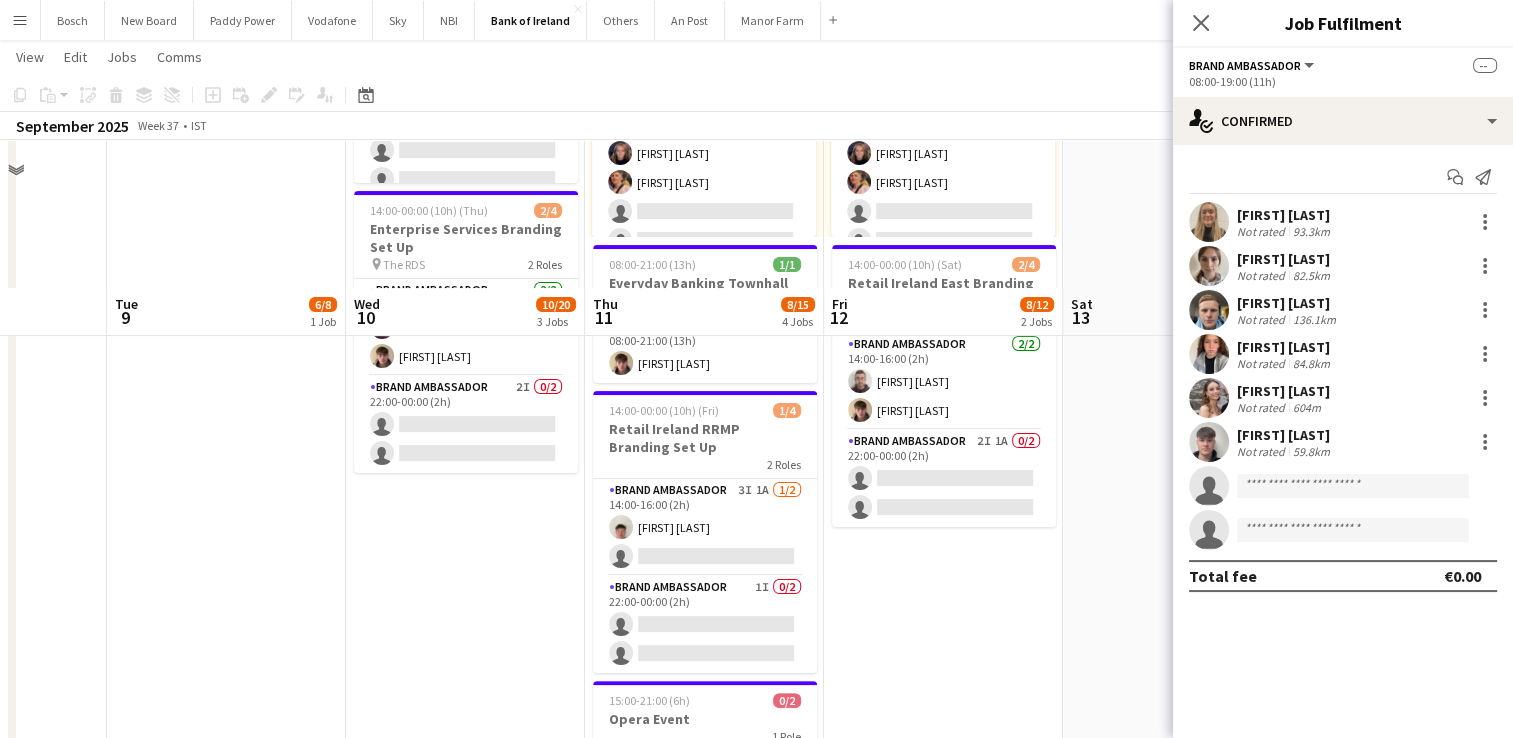 scroll, scrollTop: 0, scrollLeft: 0, axis: both 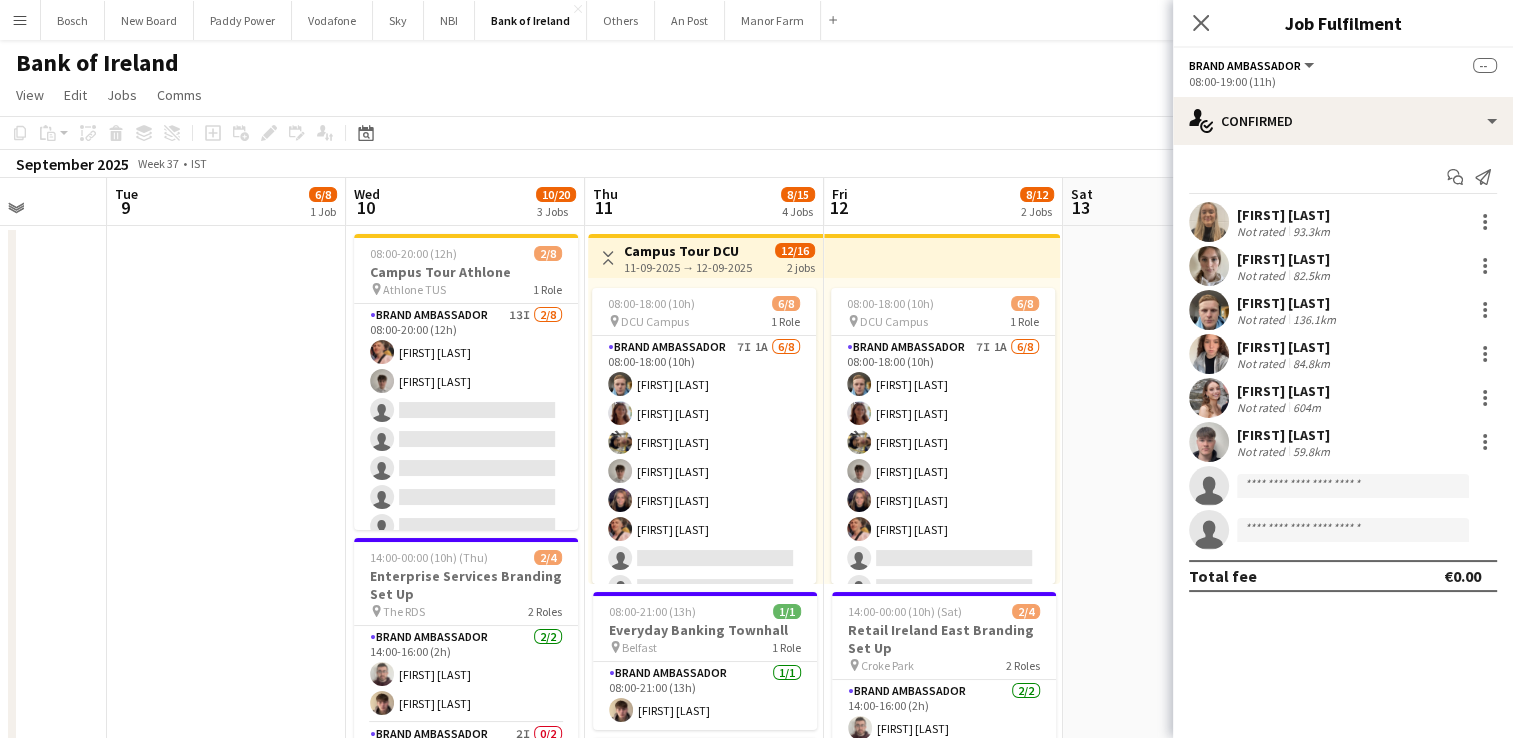 drag, startPoint x: 916, startPoint y: 81, endPoint x: 1027, endPoint y: 86, distance: 111.11256 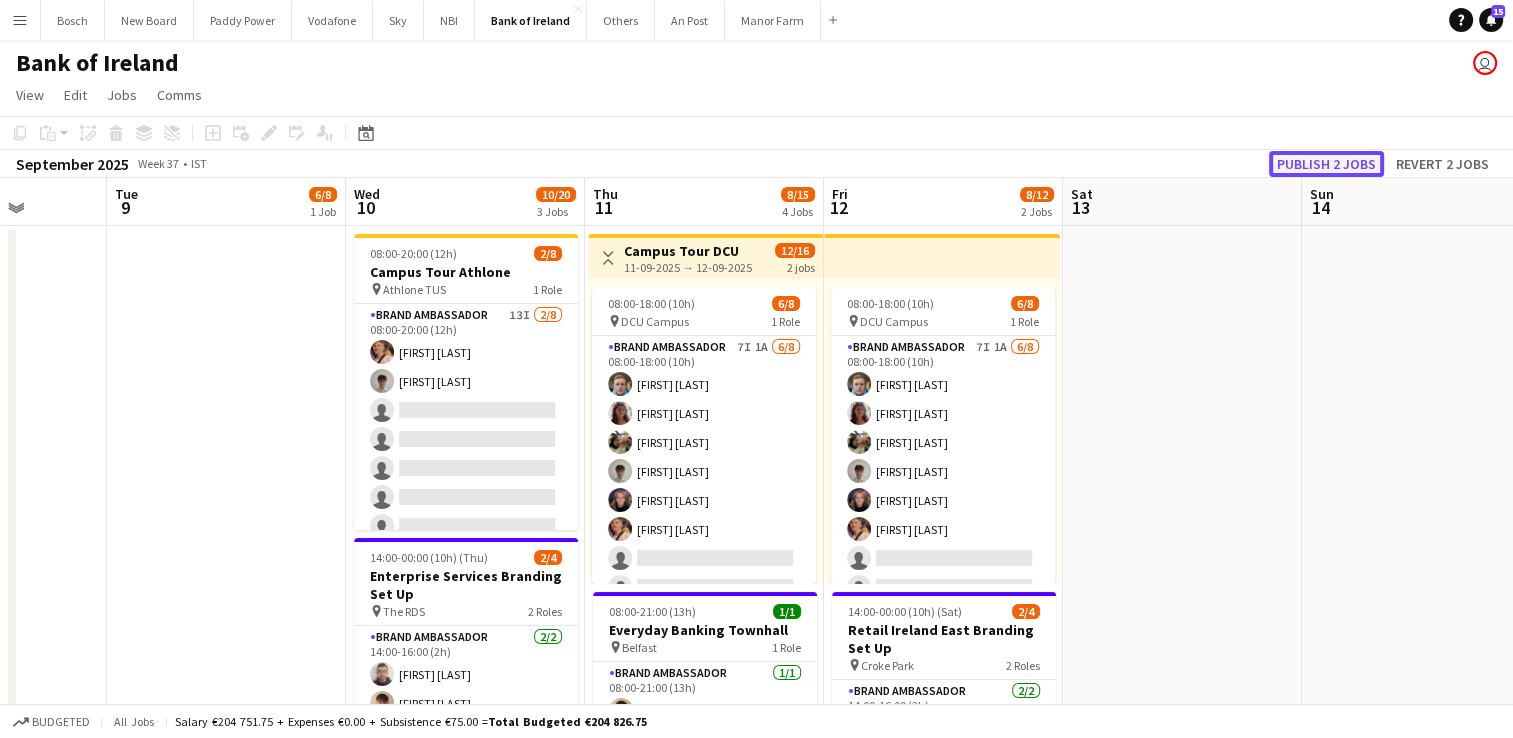 click on "Publish 2 jobs" 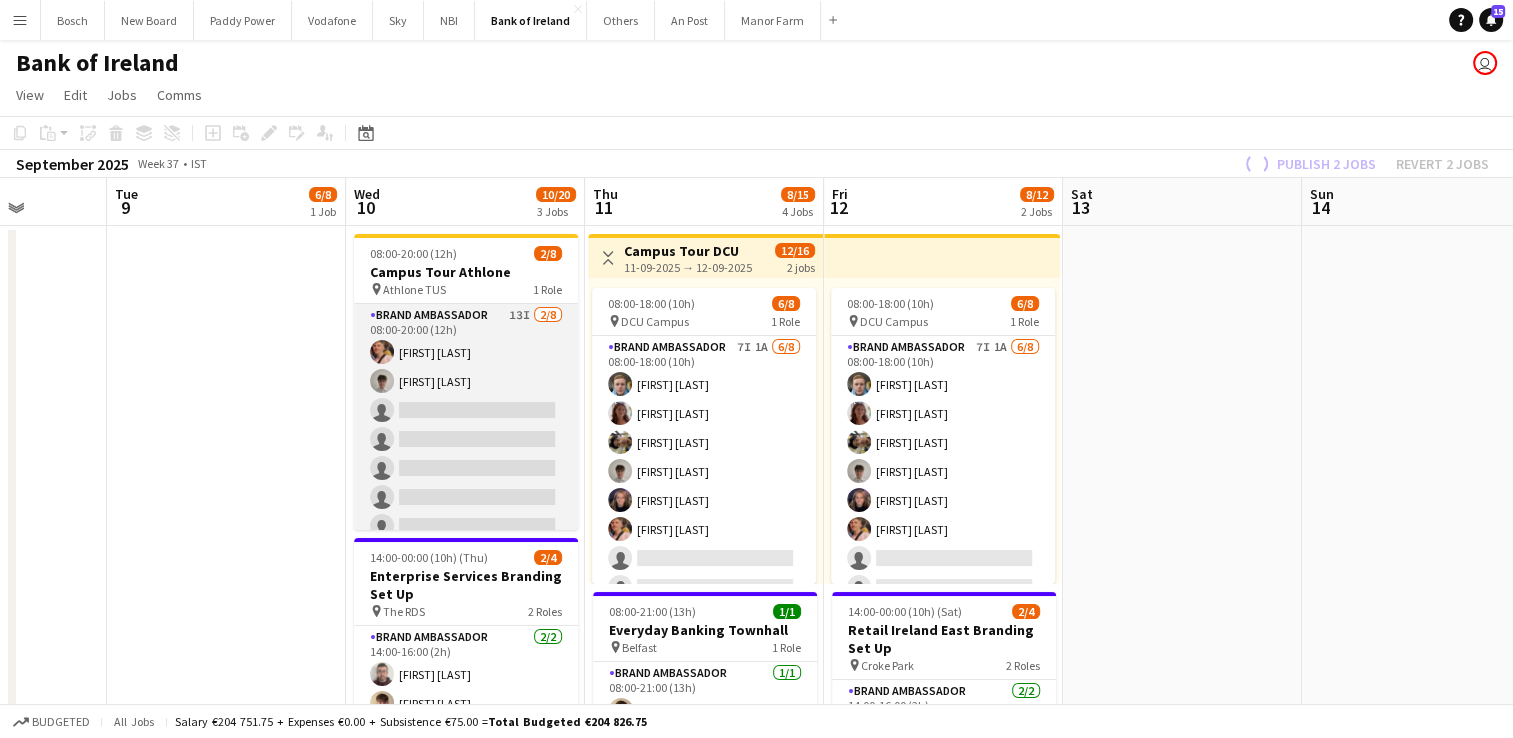 click on "Brand Ambassador   13I   2/8   08:00-20:00 (12h)
Mark O’Shea Jakub Kula
single-neutral-actions
single-neutral-actions
single-neutral-actions
single-neutral-actions
single-neutral-actions
single-neutral-actions" at bounding box center (466, 439) 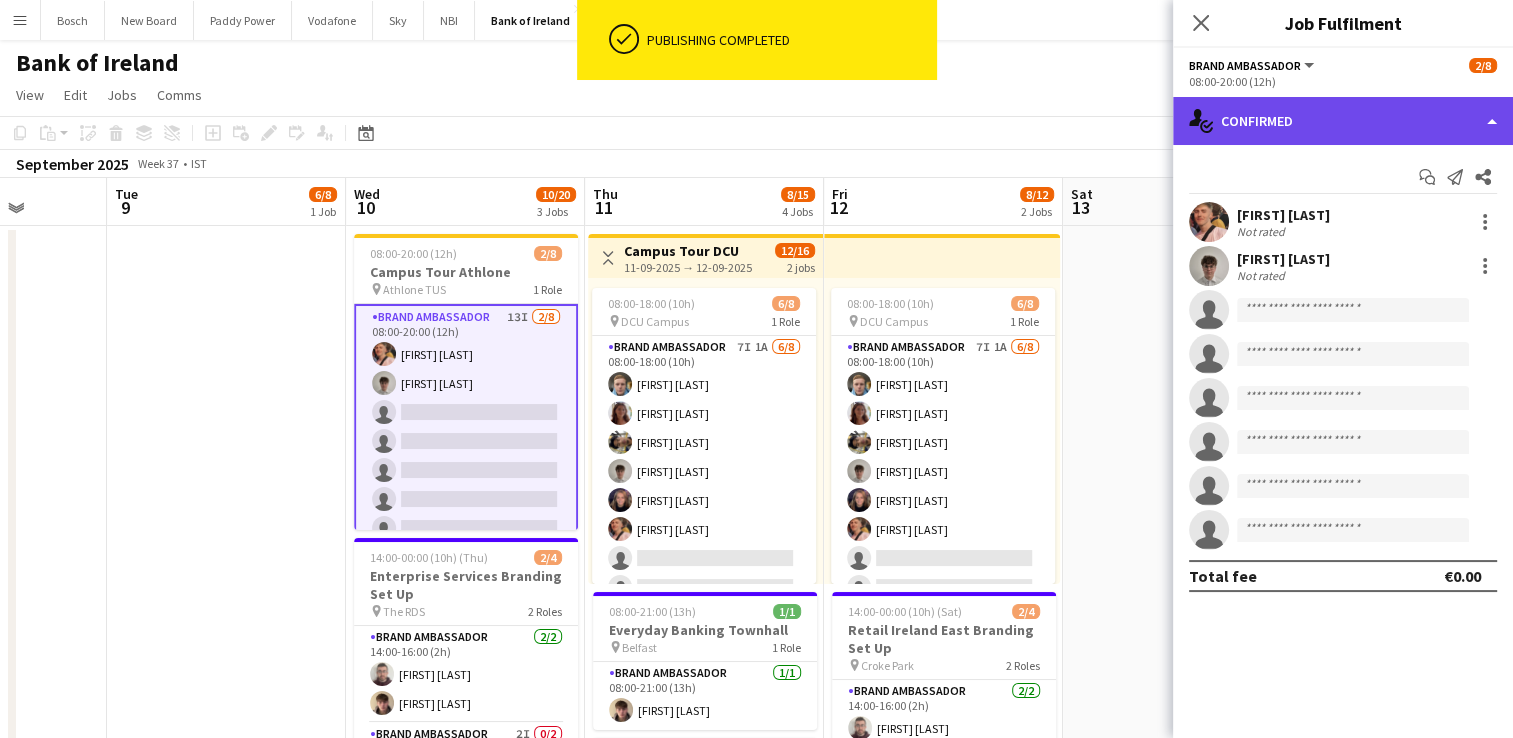 click on "single-neutral-actions-check-2
Confirmed" 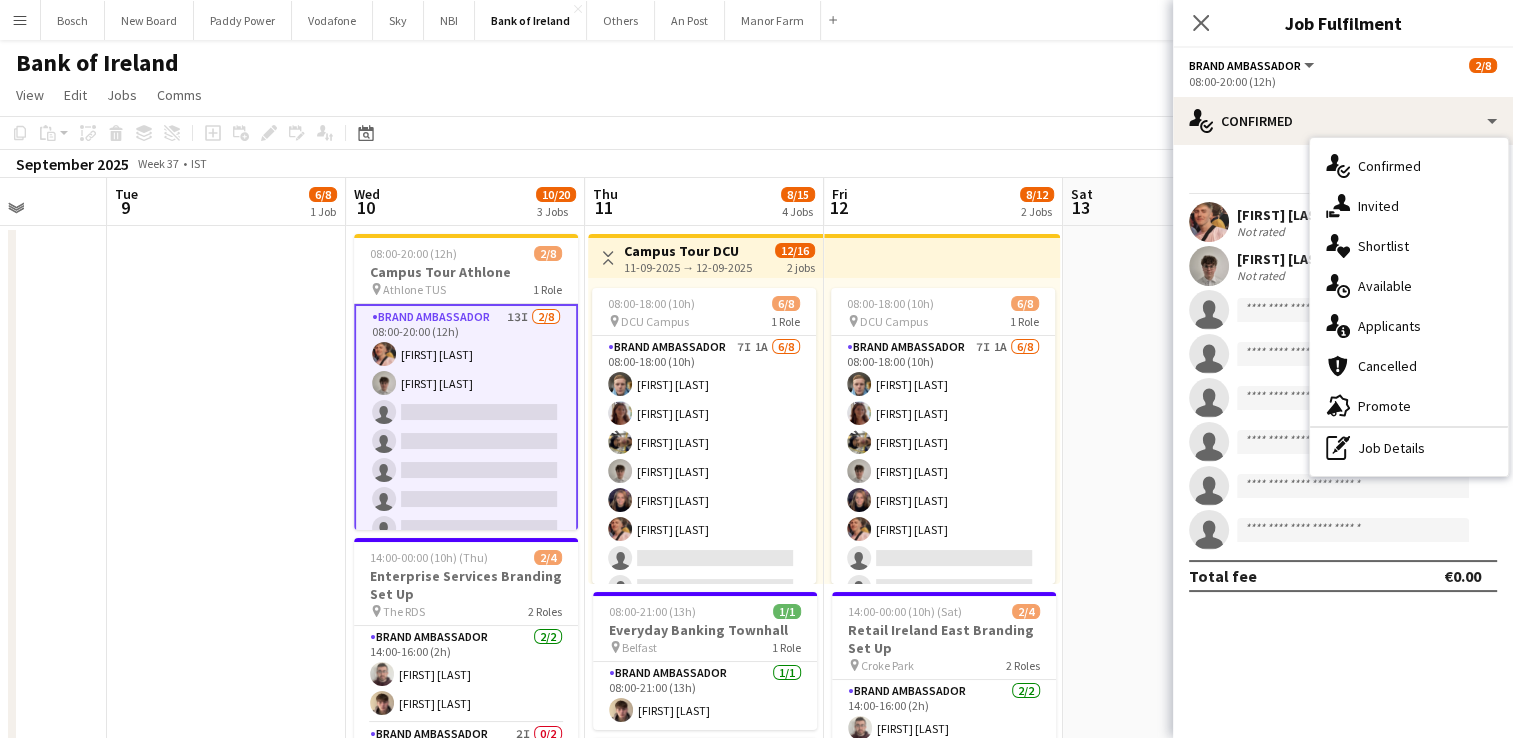 drag, startPoint x: 1419, startPoint y: 258, endPoint x: 1400, endPoint y: 210, distance: 51.62364 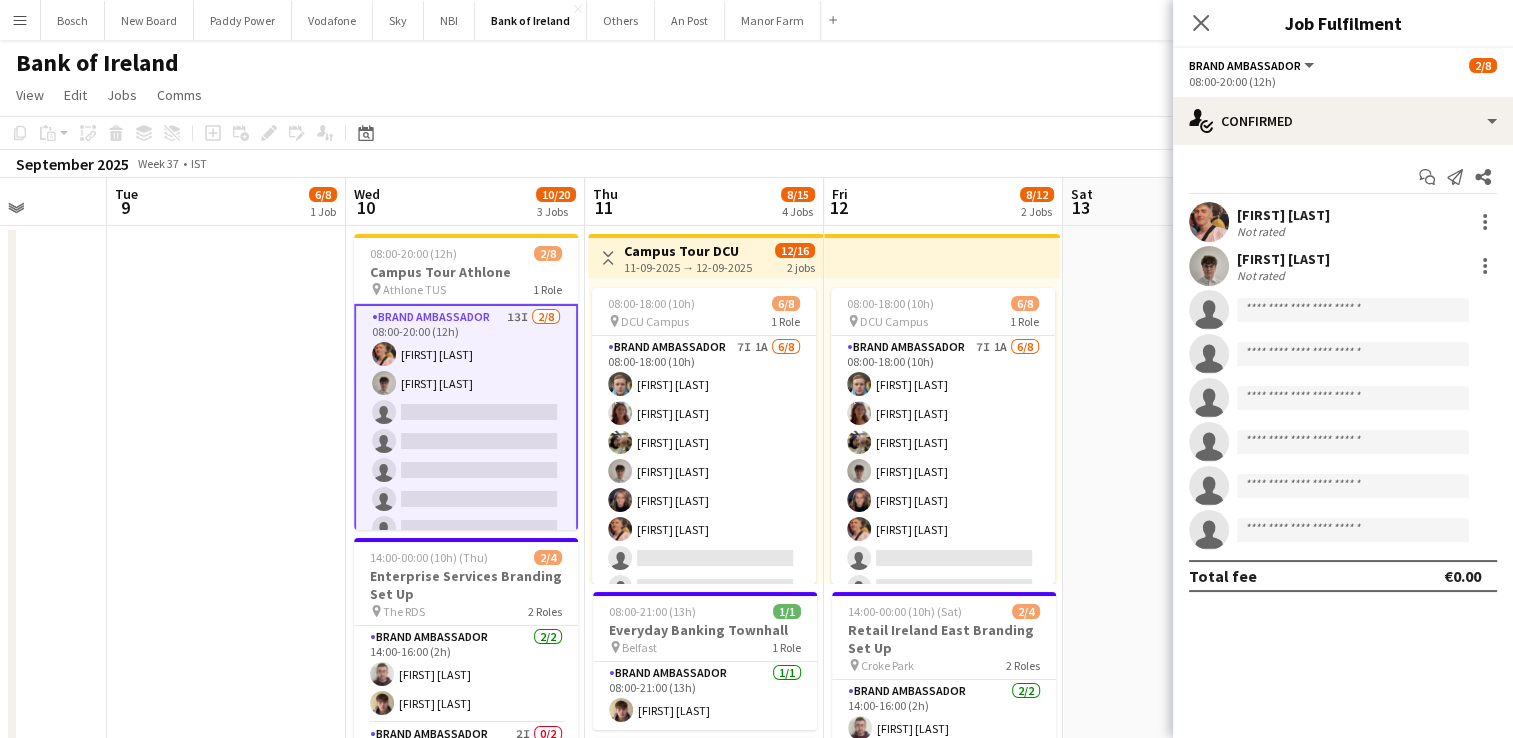 click on "Mark O’Shea   Not rated" at bounding box center (1343, 222) 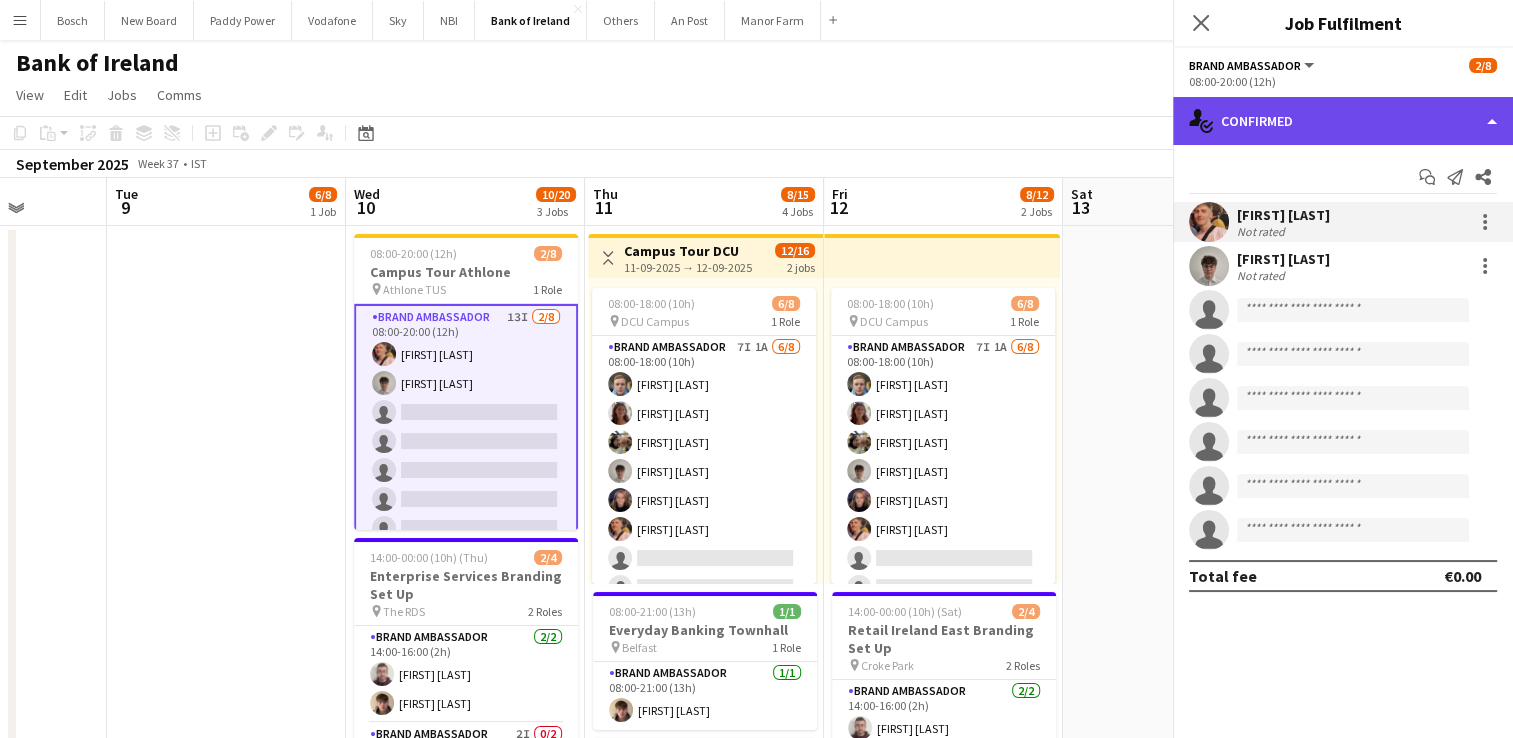 click on "single-neutral-actions-check-2
Confirmed" 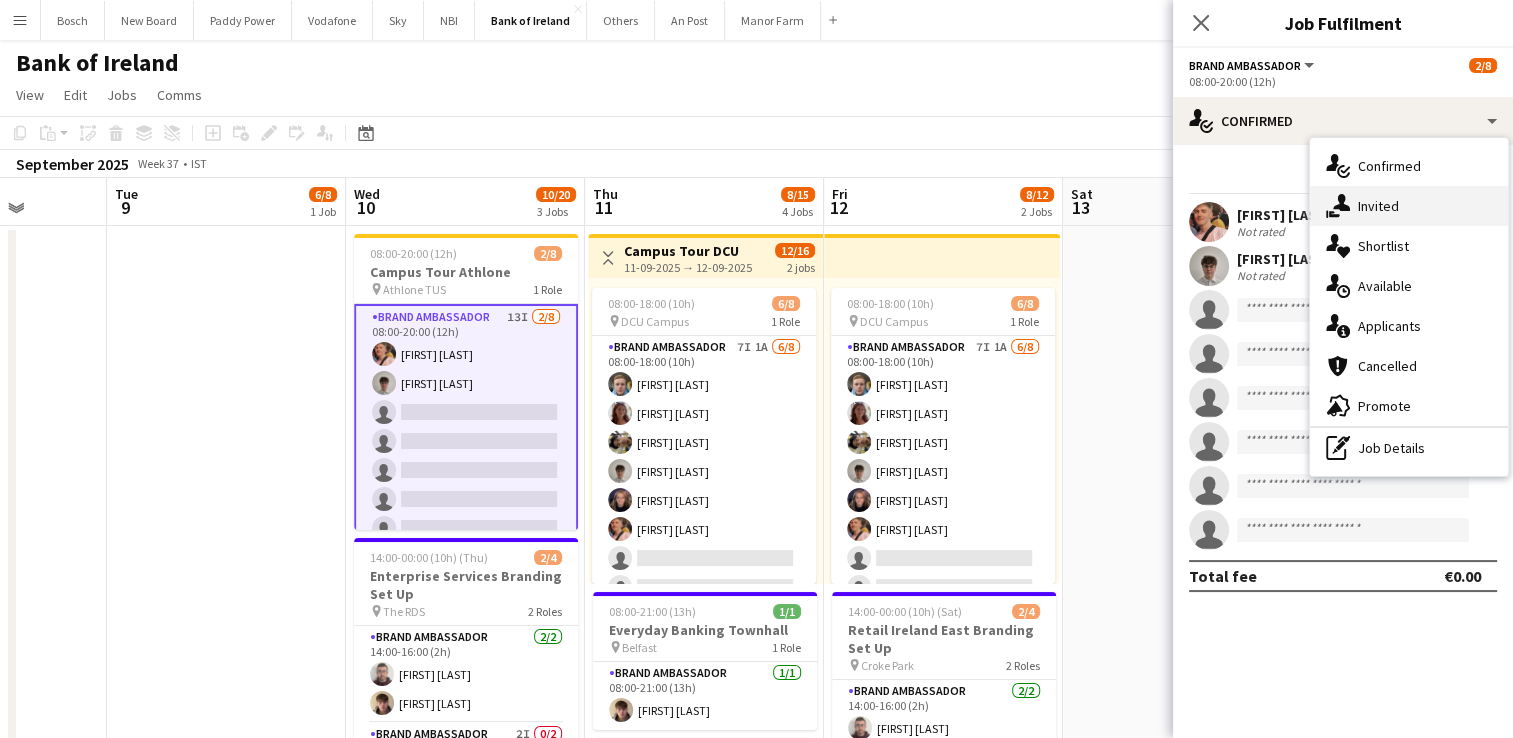 click on "single-neutral-actions-share-1
Invited" at bounding box center (1409, 206) 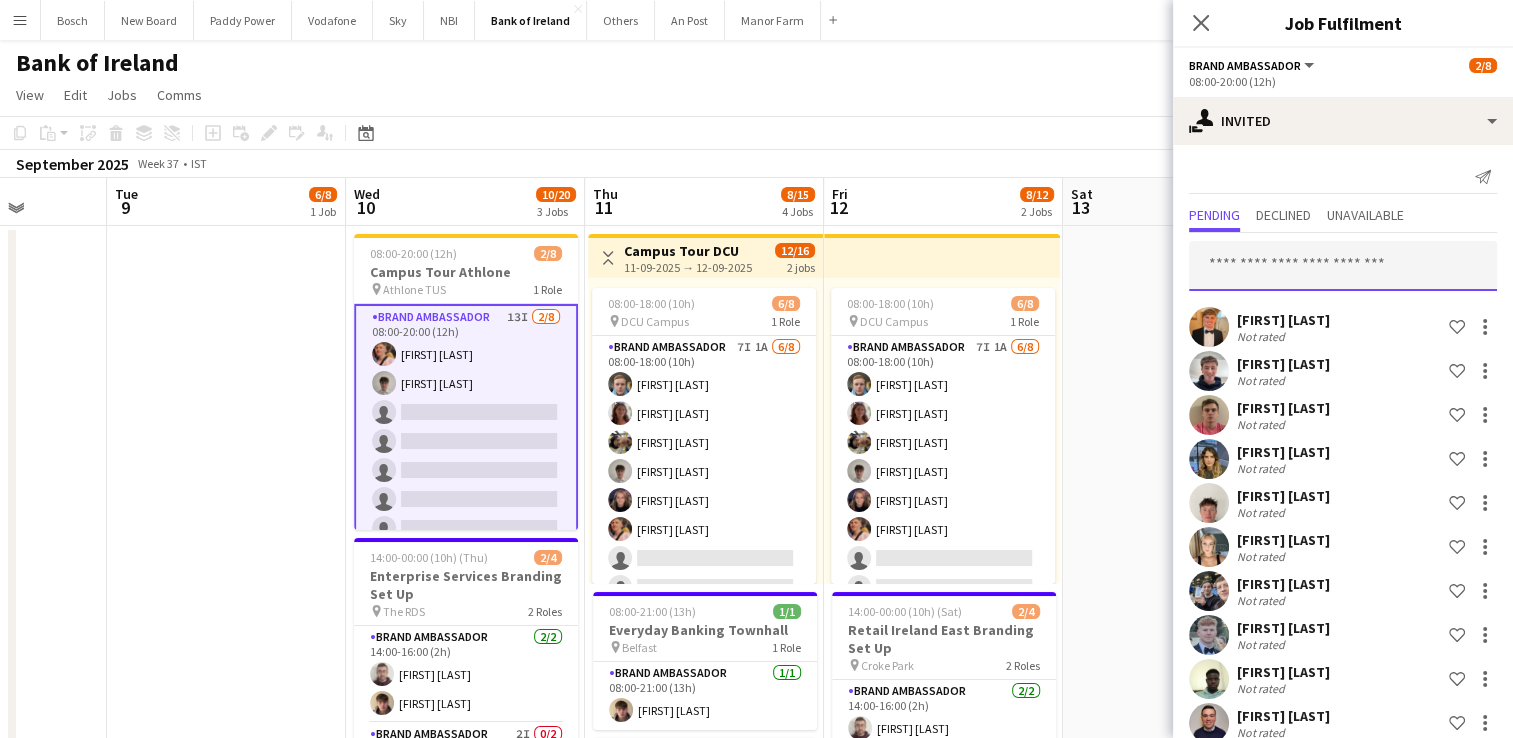 click at bounding box center [1343, 266] 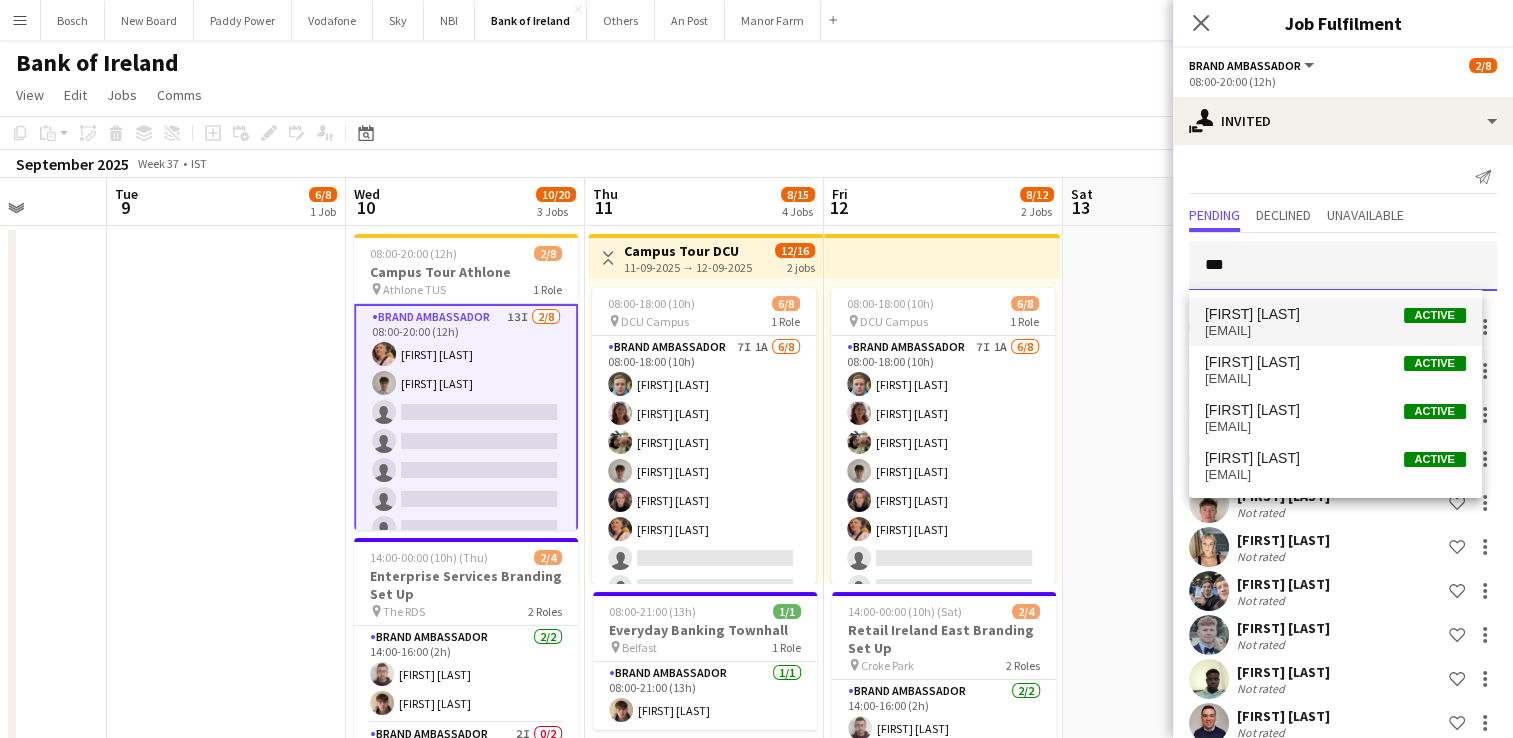 type on "***" 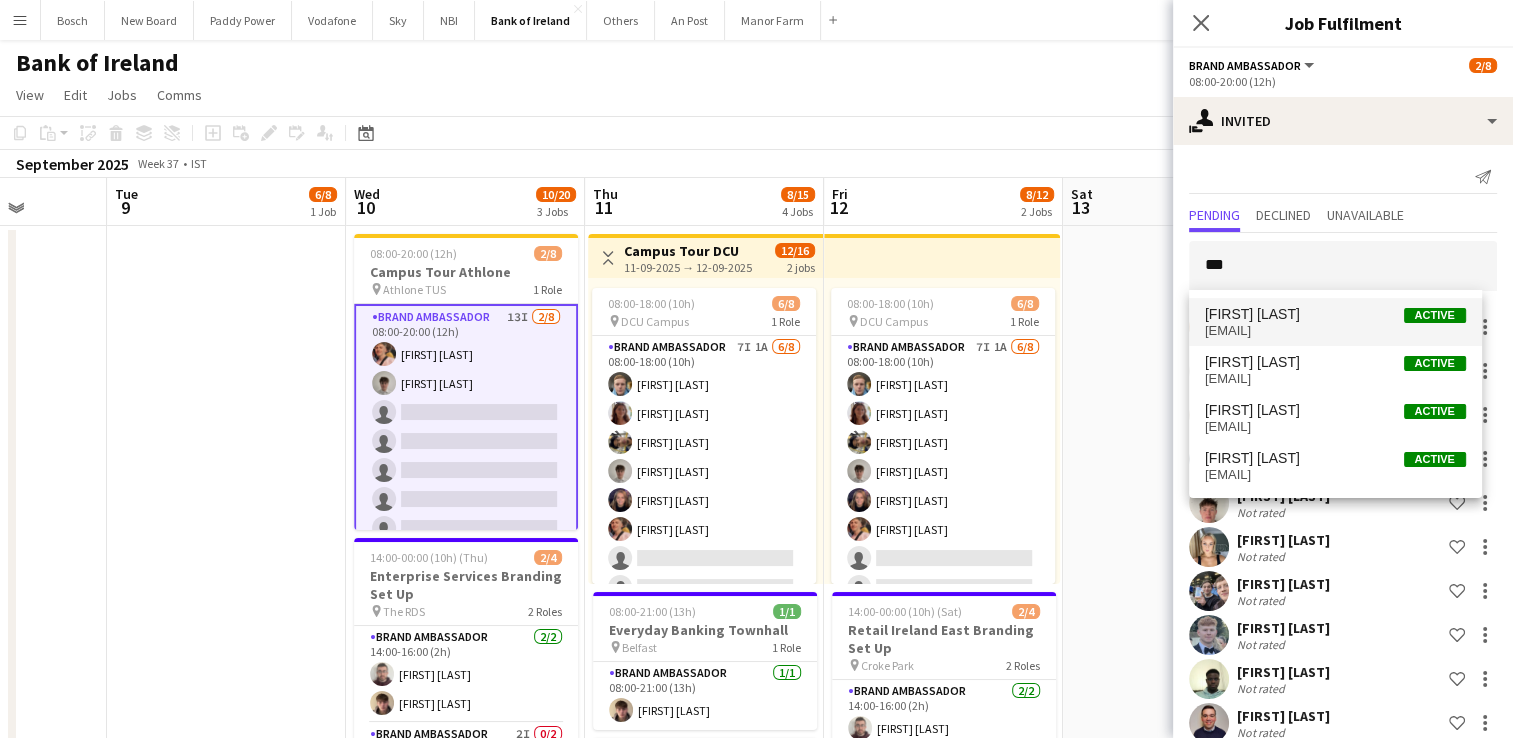click on "Jessica Blyth  Active" at bounding box center (1335, 314) 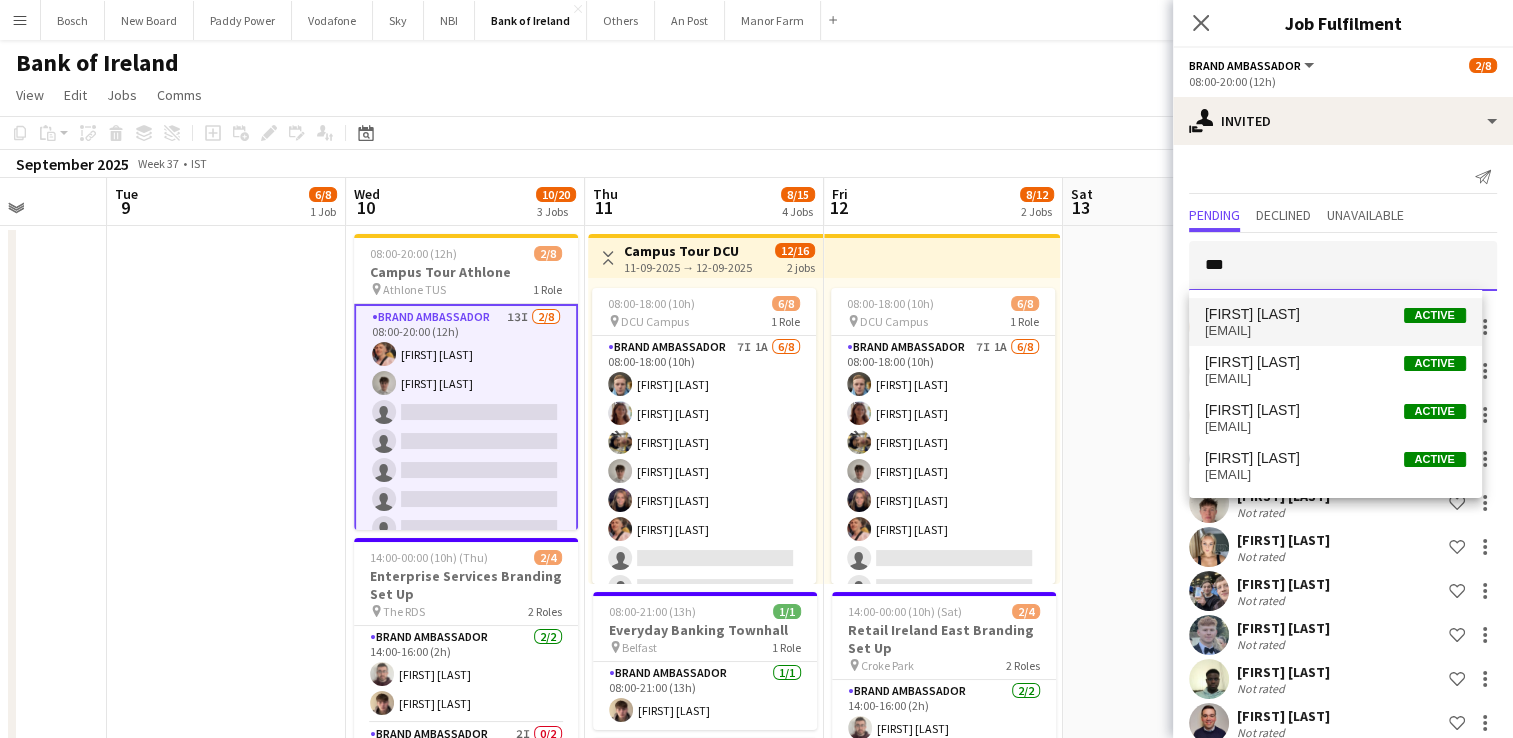 type 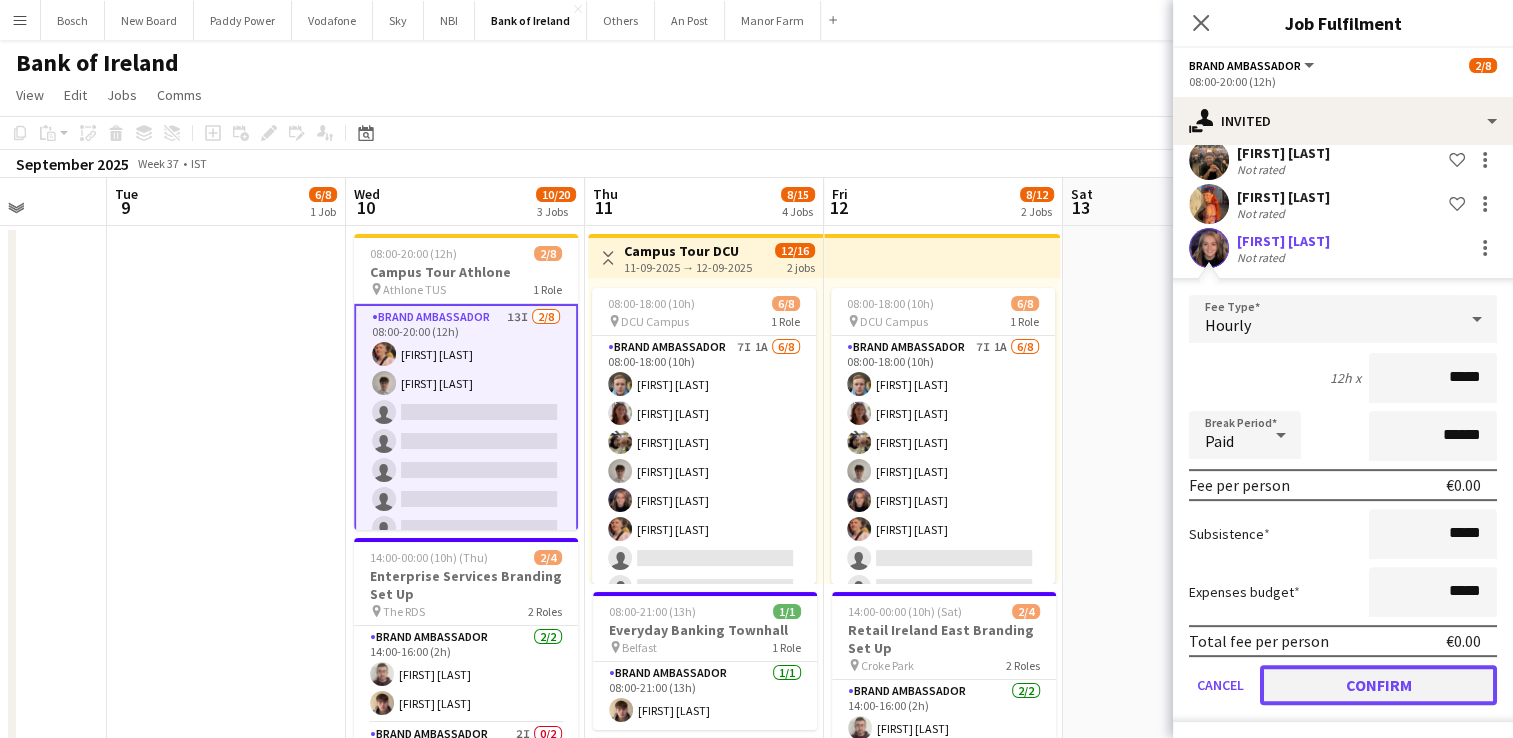 click on "Confirm" 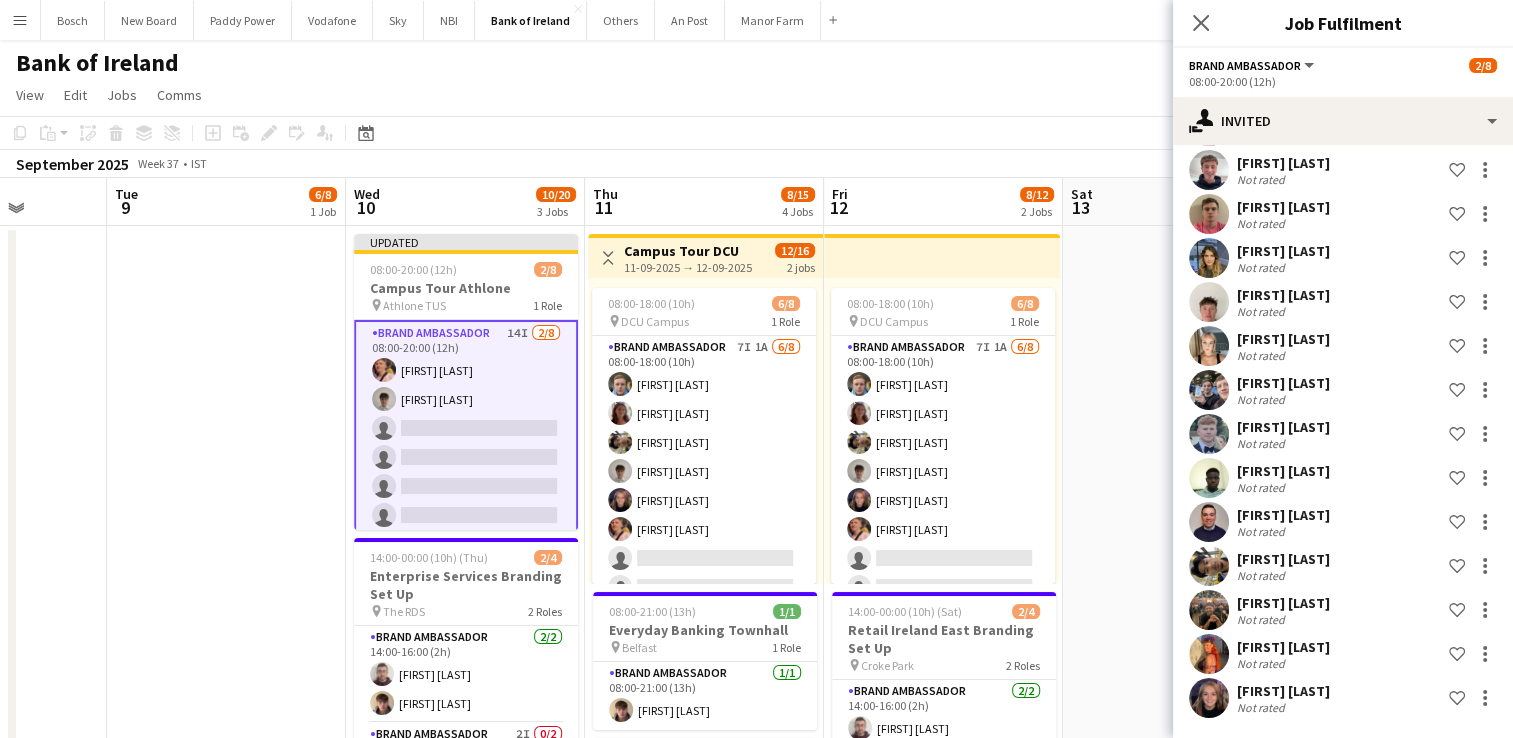 scroll, scrollTop: 200, scrollLeft: 0, axis: vertical 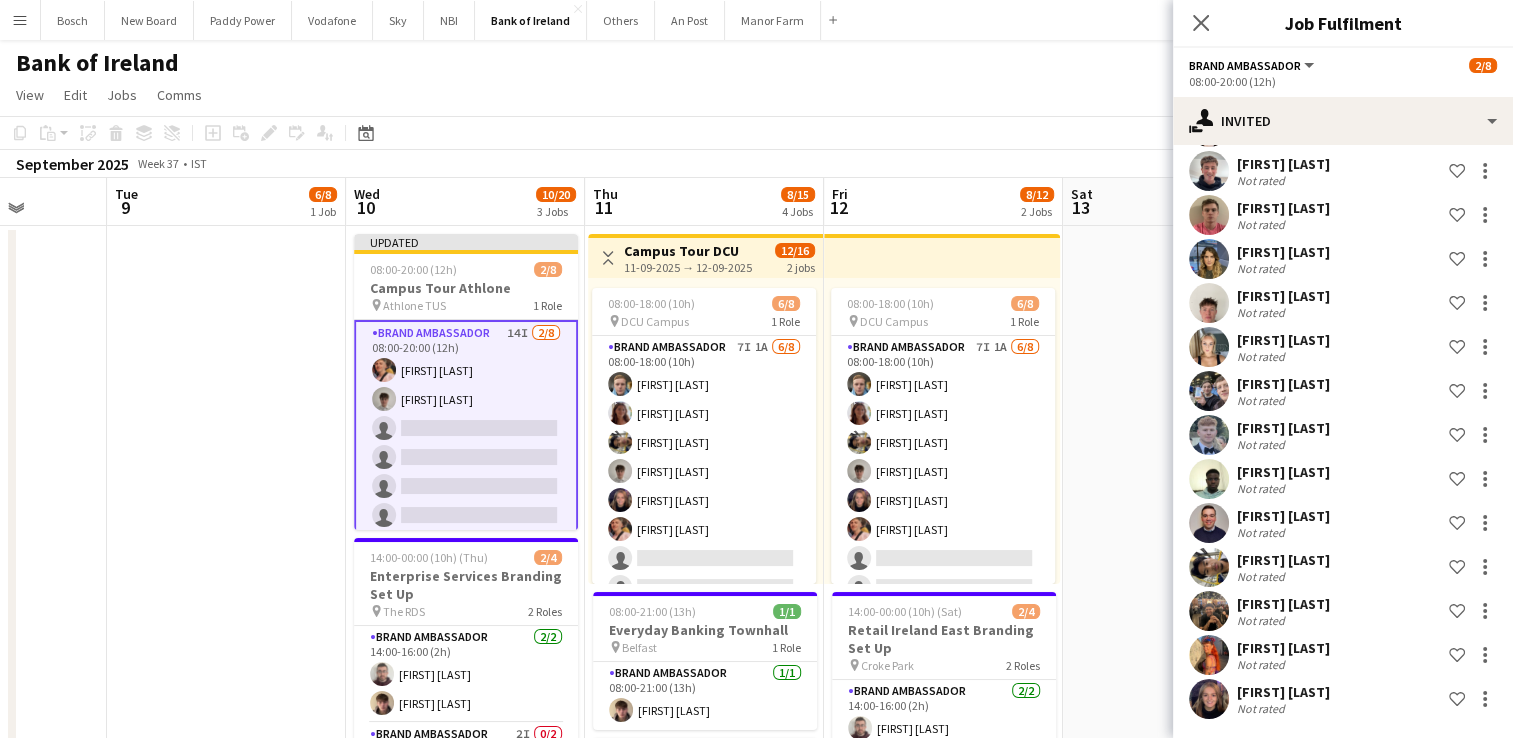 click on "Bank of Ireland
user" 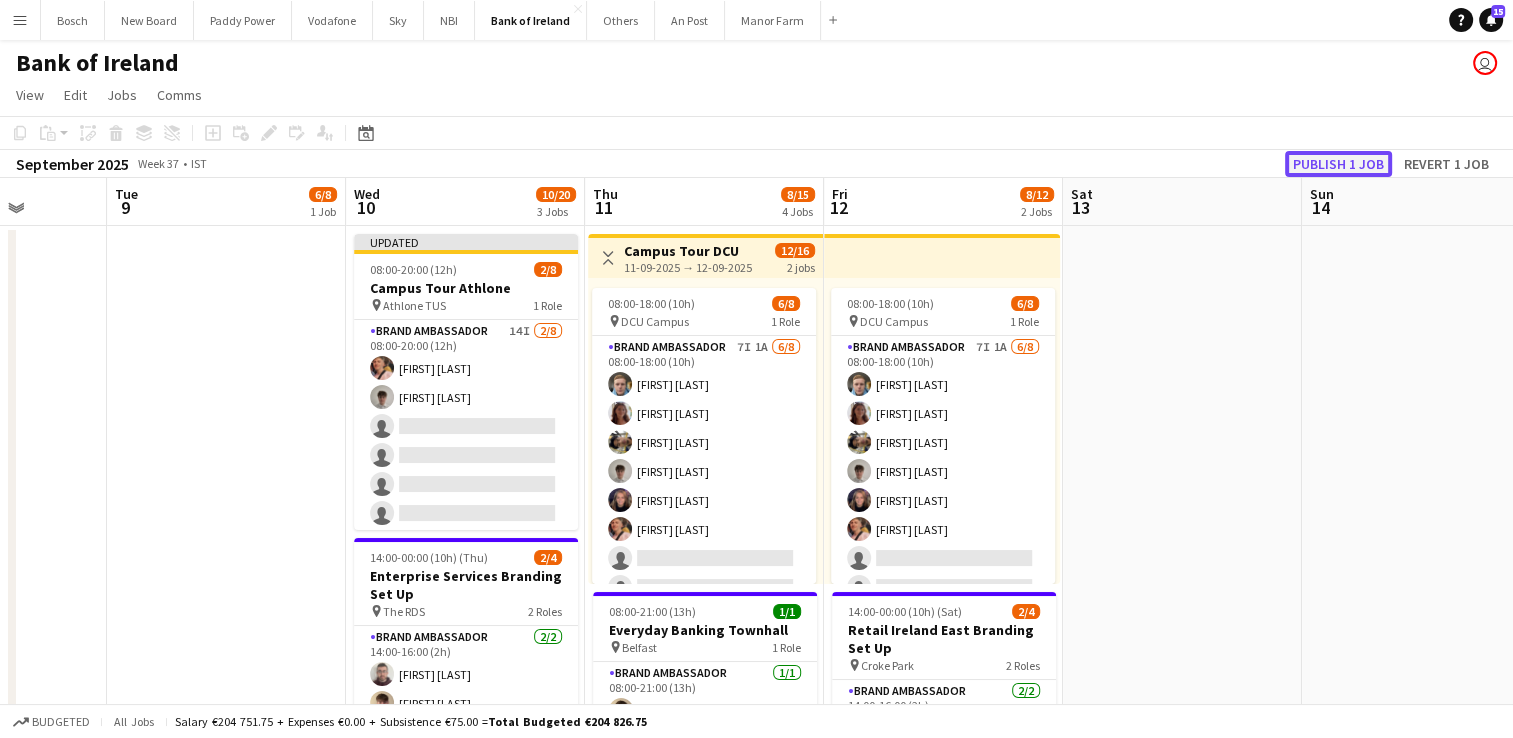 click on "Publish 1 job" 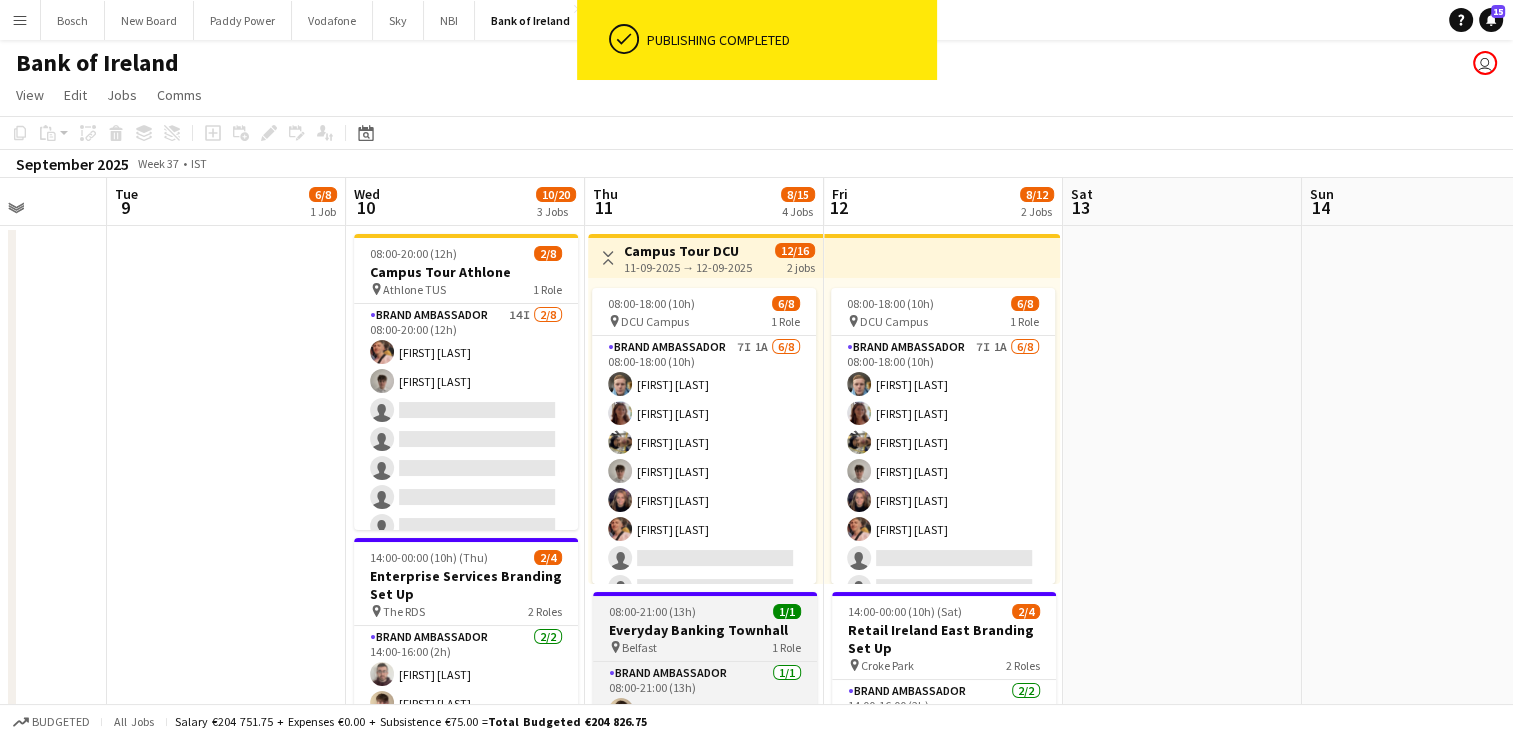 scroll, scrollTop: 22, scrollLeft: 0, axis: vertical 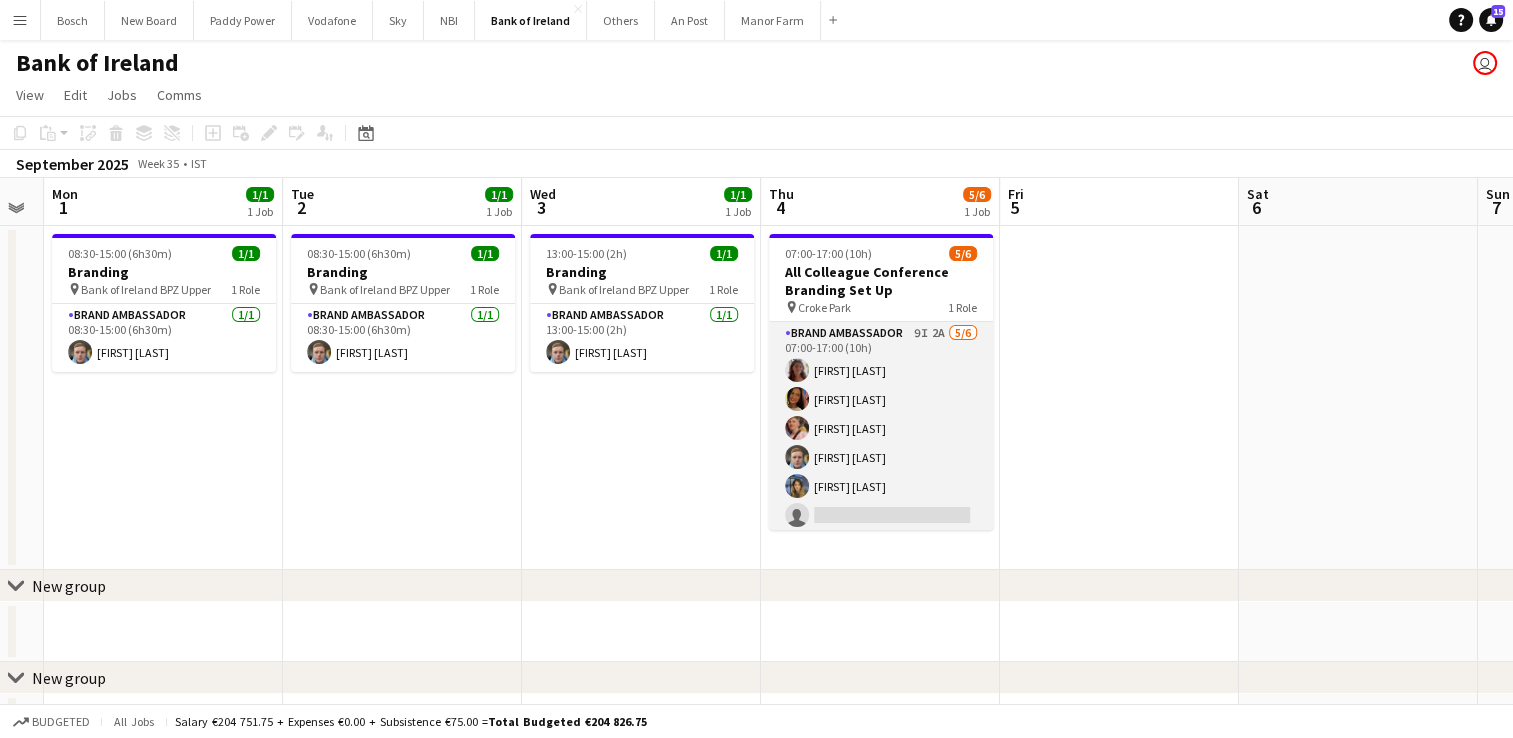 click on "Brand Ambassador   9I   2A   5/6   07:00-17:00 (10h)
[FIRST] [LAST] [FIRST] [LAST] [FIRST] [LAST] [FIRST] [LAST] [FIRST] [LAST]
single-neutral-actions" at bounding box center (881, 428) 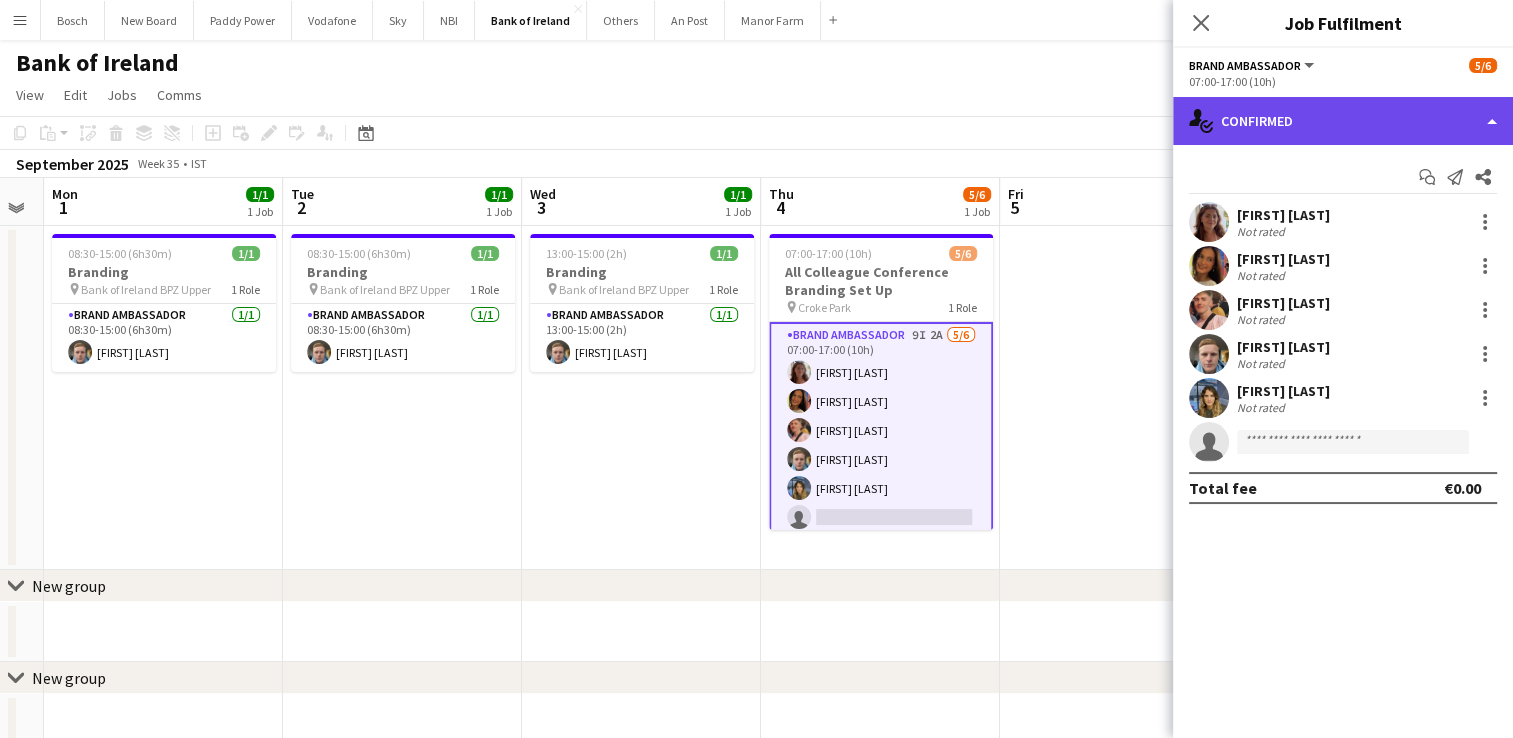 click on "single-neutral-actions-check-2
Confirmed" 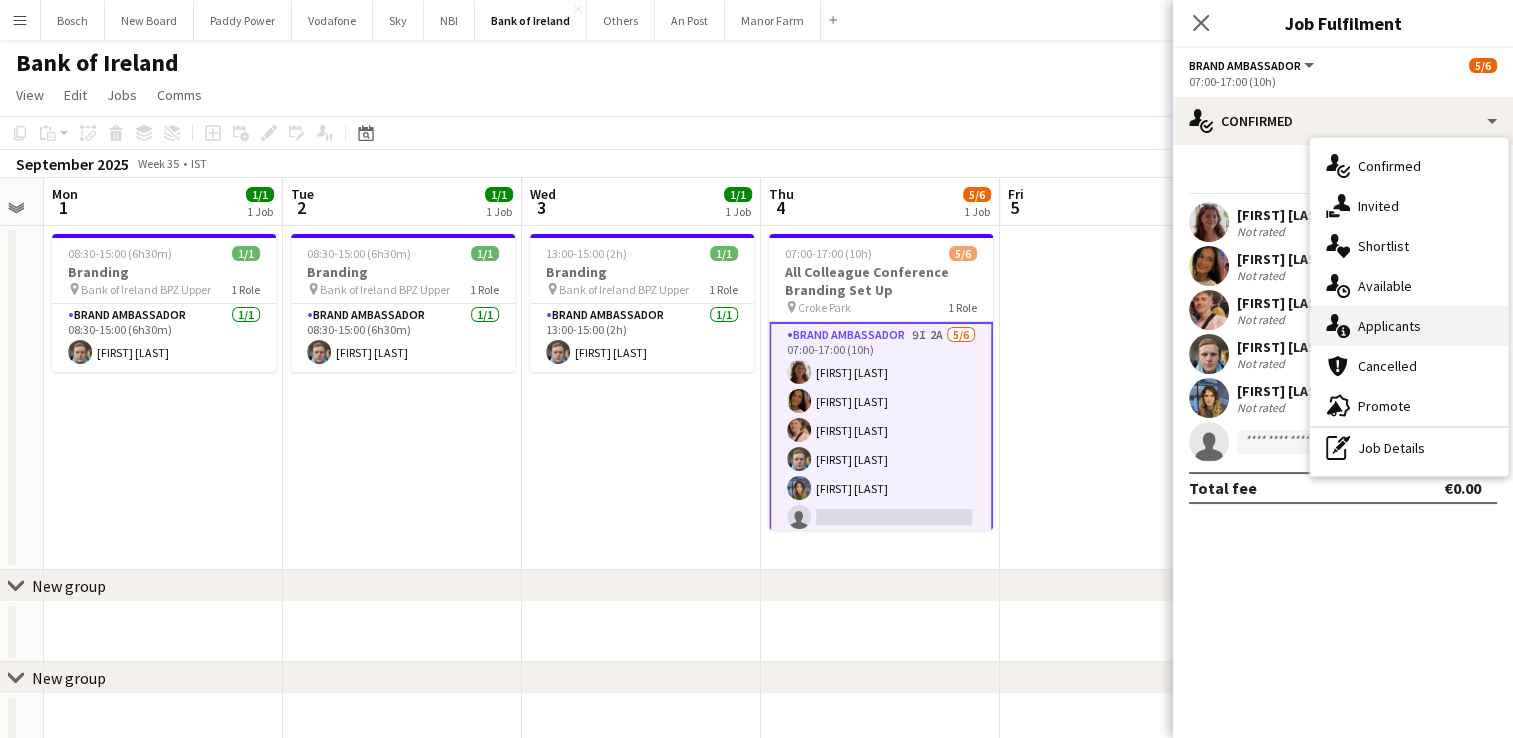 click on "single-neutral-actions-information
Applicants" at bounding box center (1409, 326) 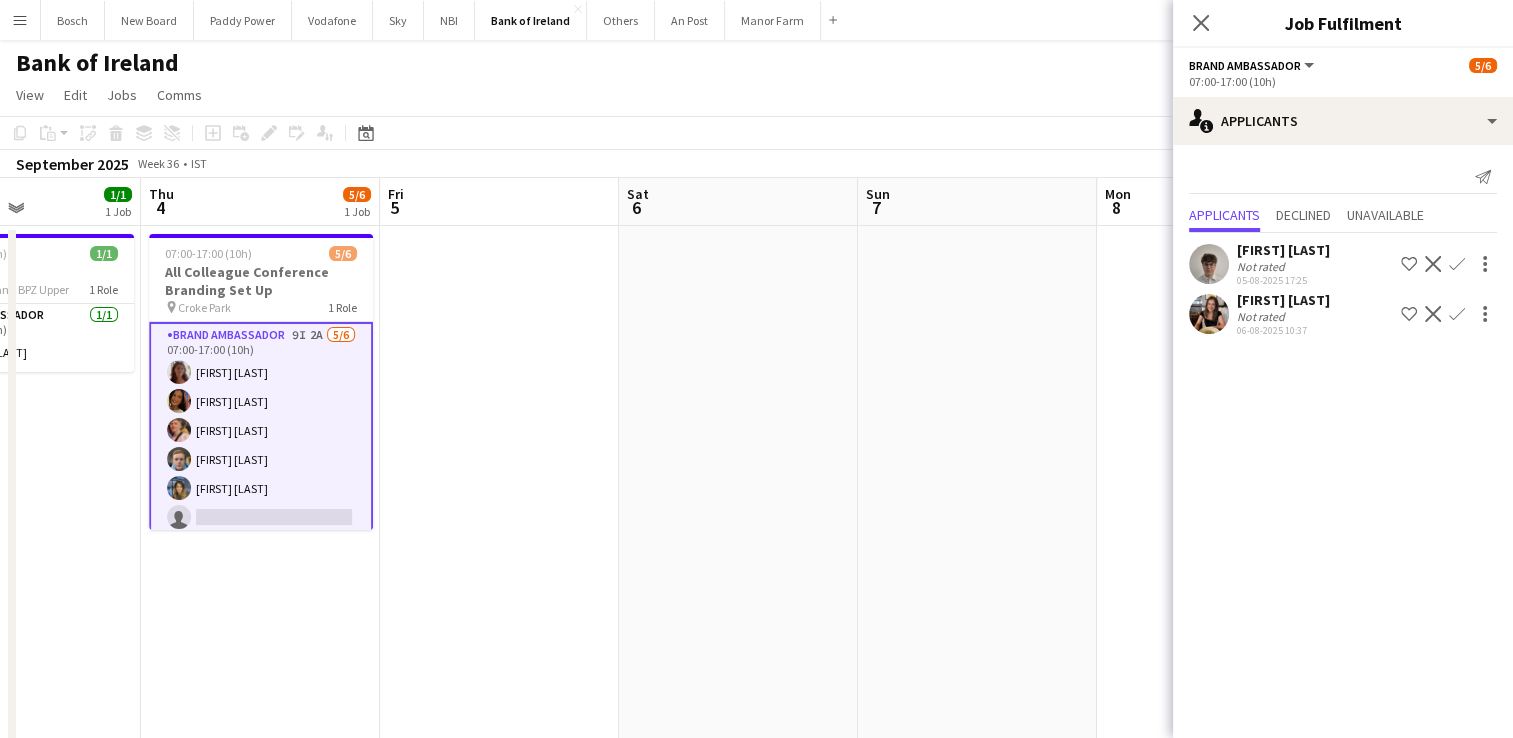 drag, startPoint x: 1000, startPoint y: 389, endPoint x: 379, endPoint y: 354, distance: 621.98553 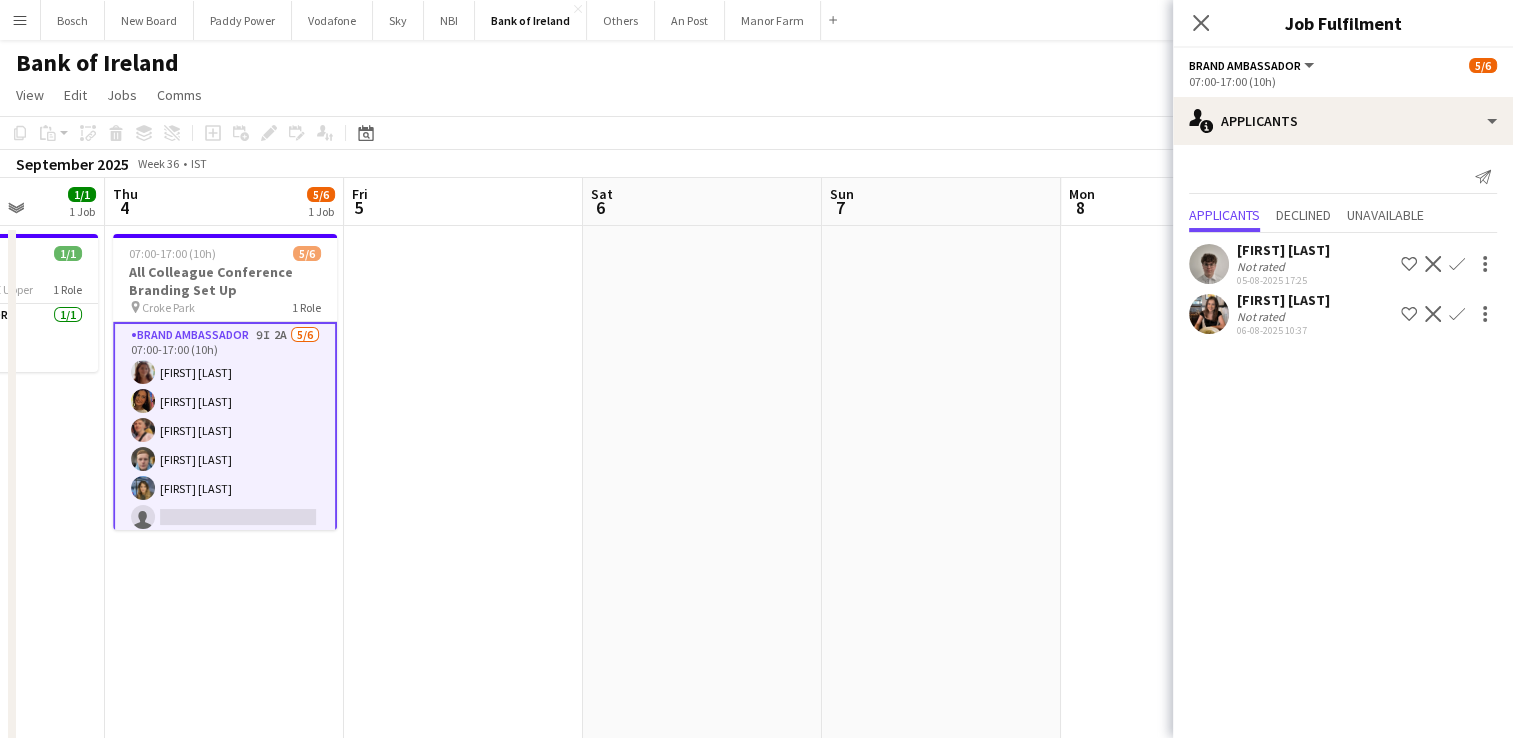 scroll, scrollTop: 0, scrollLeft: 767, axis: horizontal 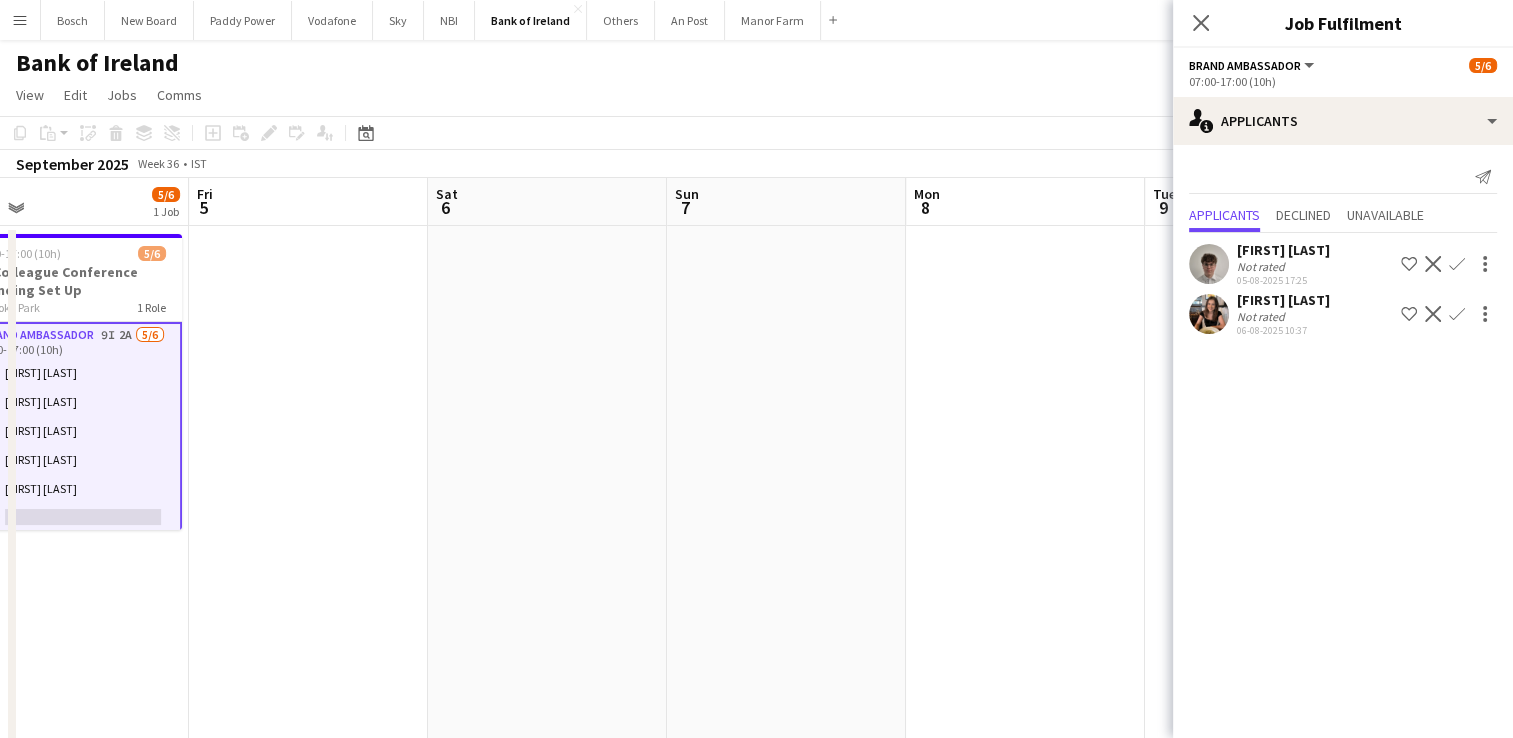 drag, startPoint x: 938, startPoint y: 339, endPoint x: 760, endPoint y: 338, distance: 178.0028 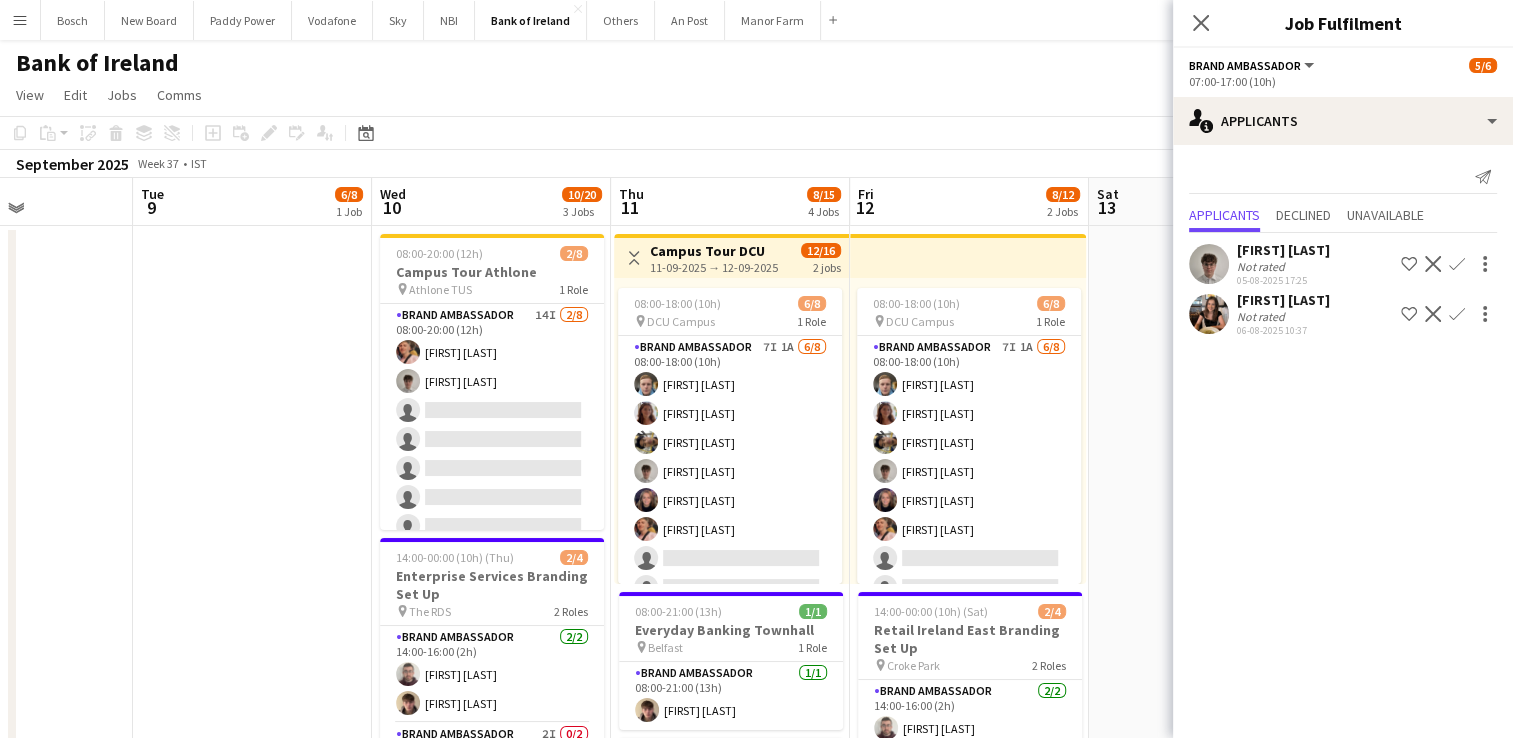 scroll, scrollTop: 0, scrollLeft: 789, axis: horizontal 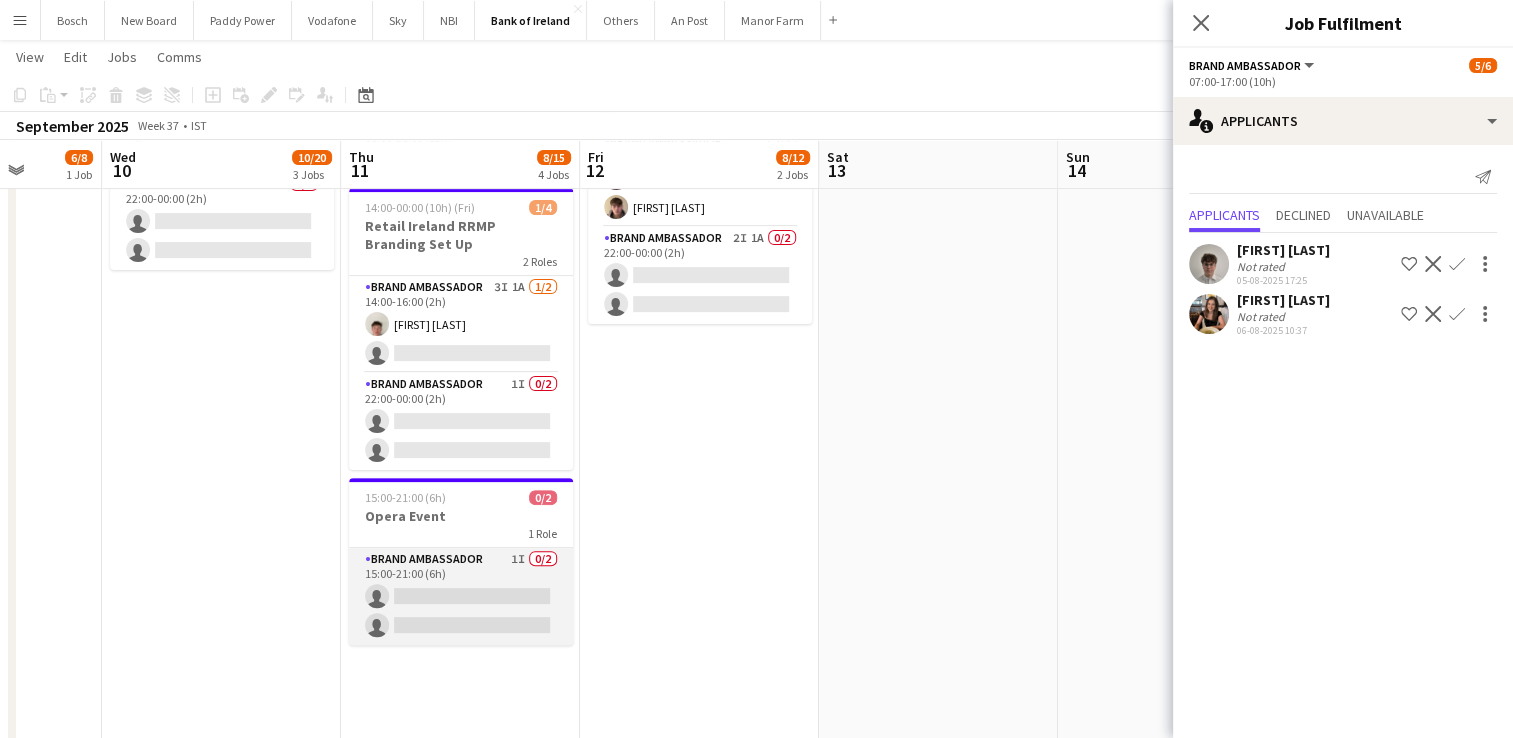 click on "Brand Ambassador   1I   0/2   15:00-21:00 (6h)
single-neutral-actions
single-neutral-actions" at bounding box center [461, 596] 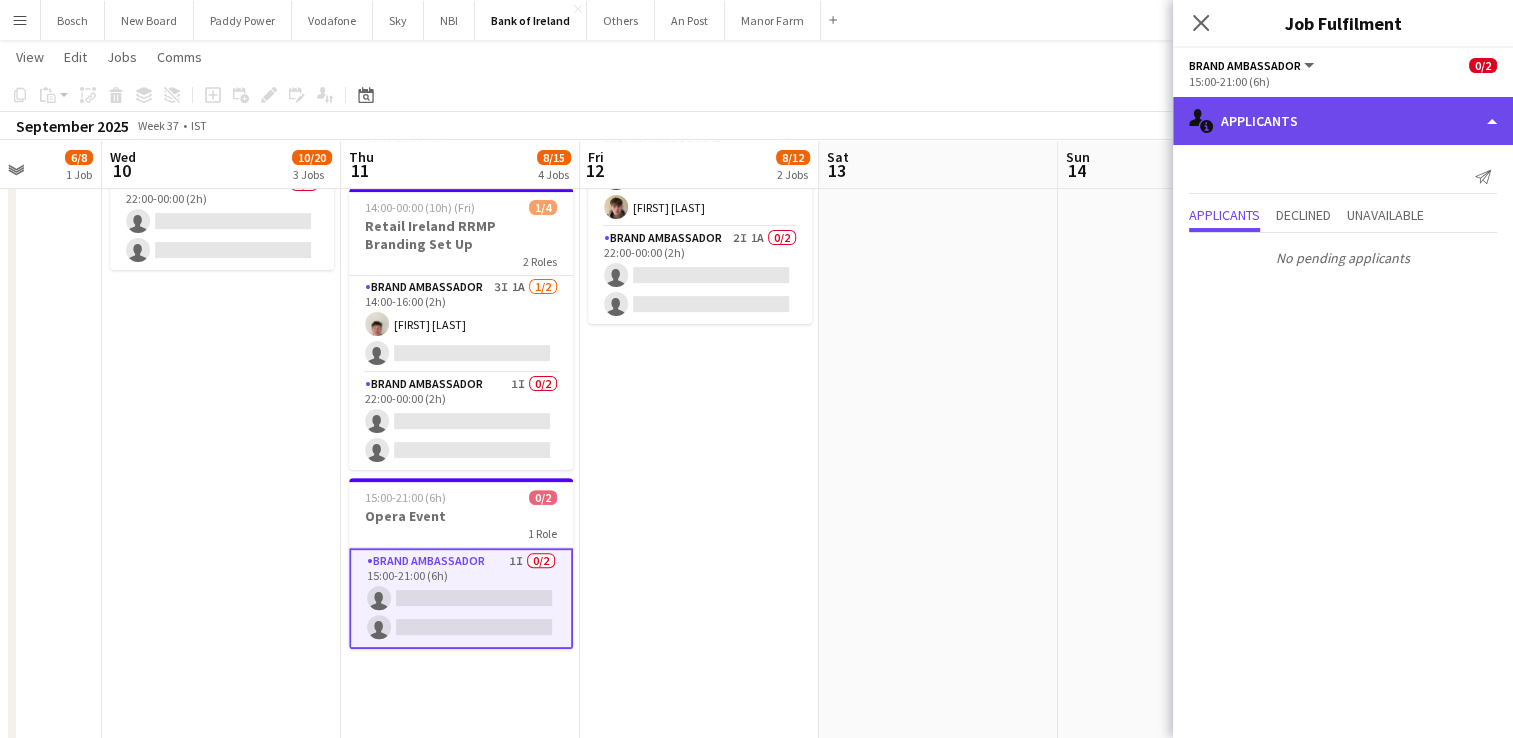 click on "single-neutral-actions-information
Applicants" 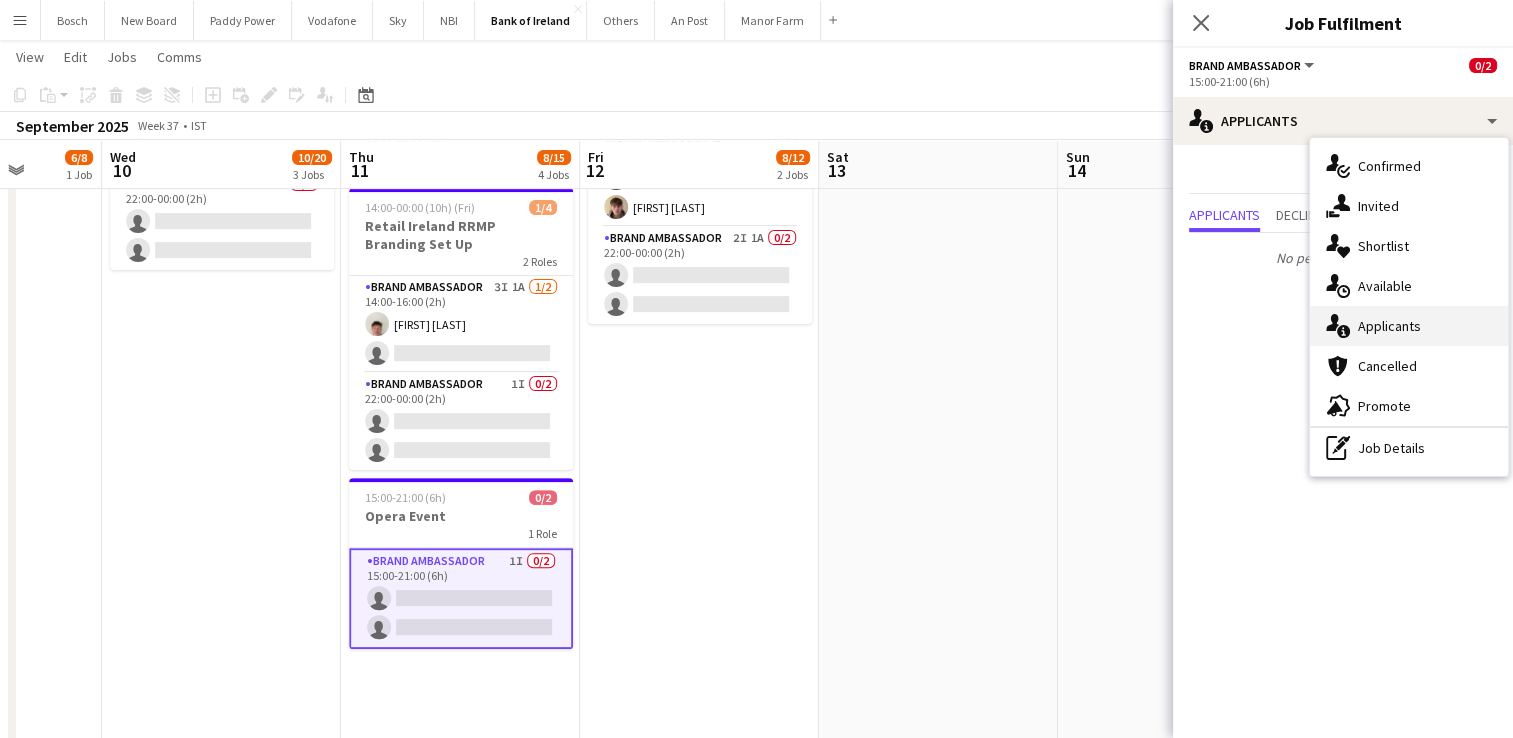 click on "single-neutral-actions-information
Applicants" at bounding box center (1409, 326) 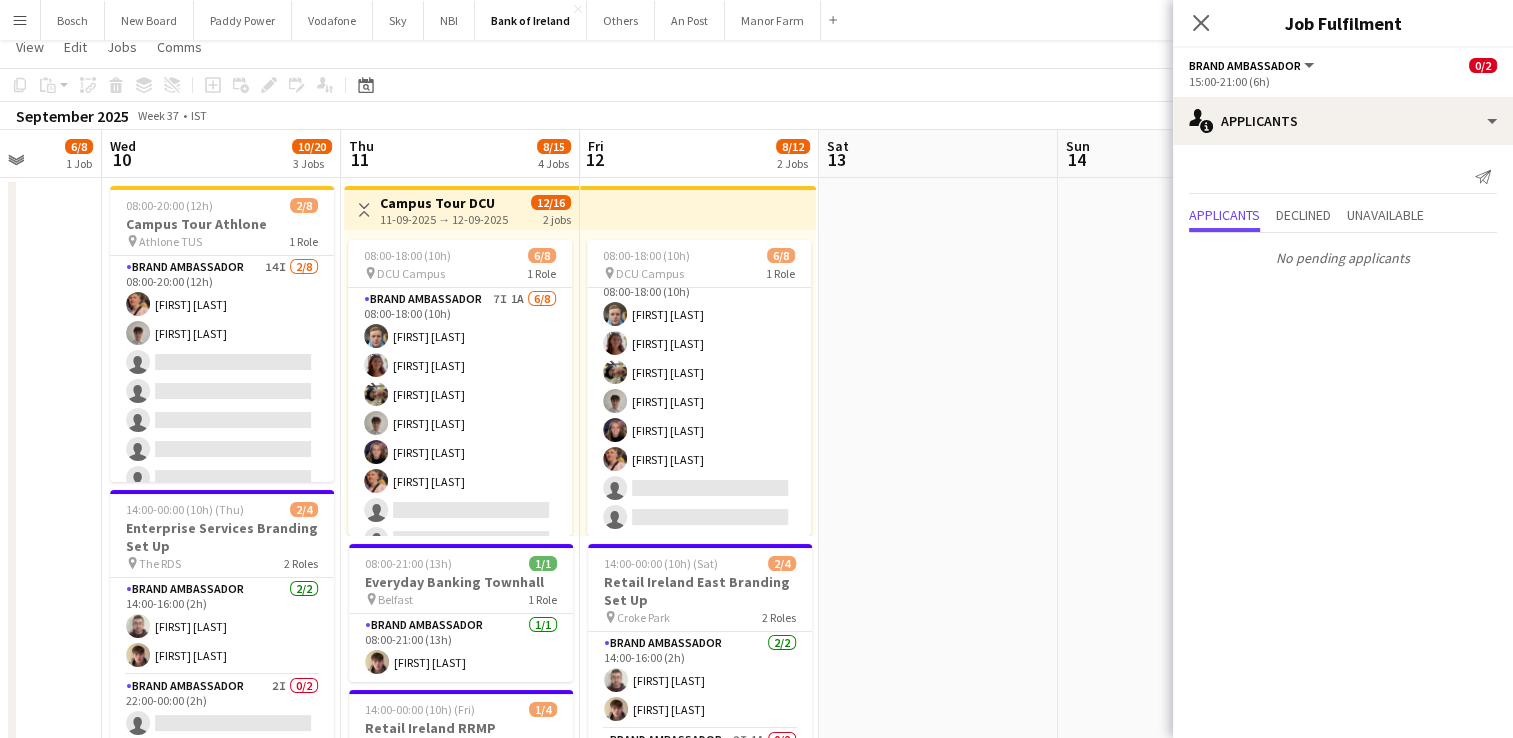 scroll, scrollTop: 0, scrollLeft: 0, axis: both 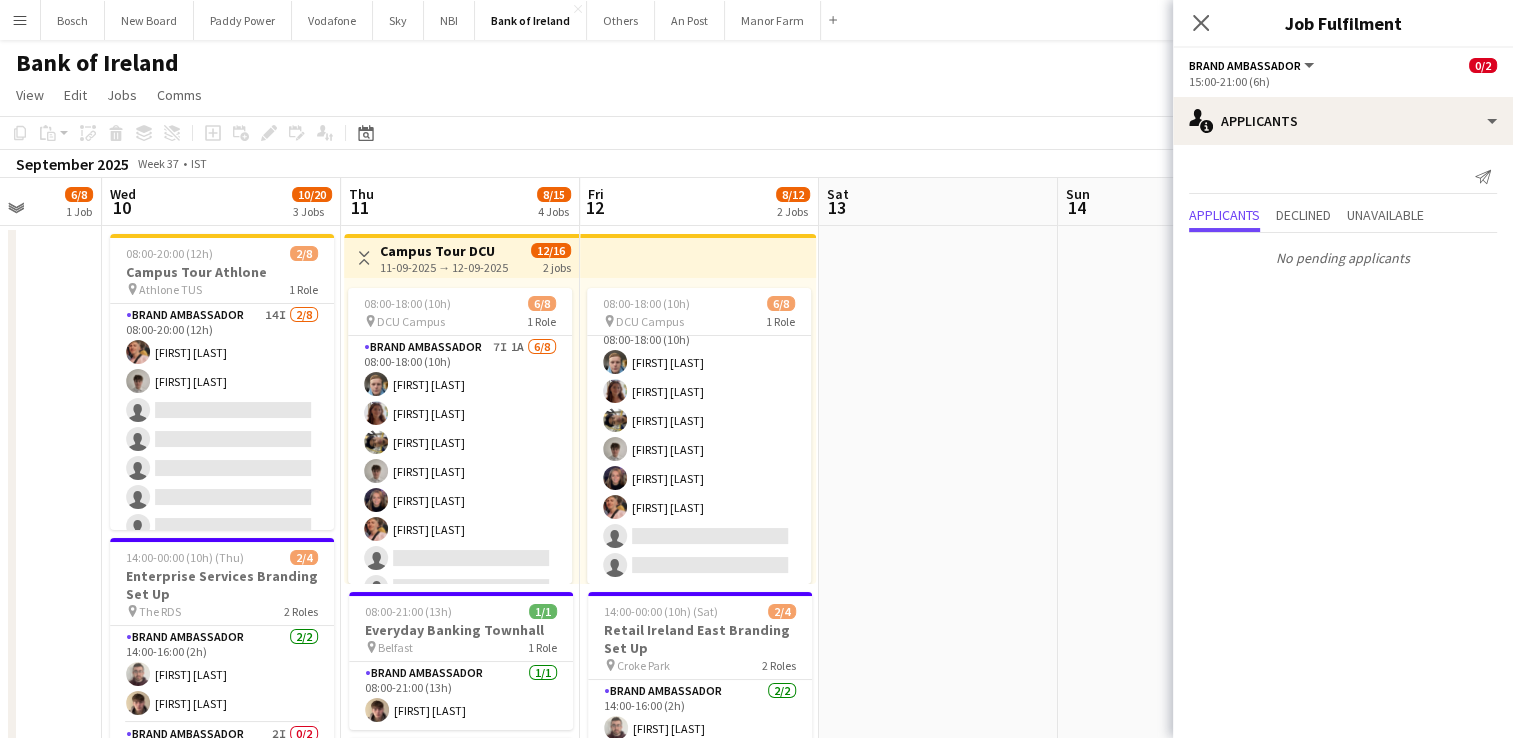drag, startPoint x: 943, startPoint y: 403, endPoint x: 211, endPoint y: 348, distance: 734.06335 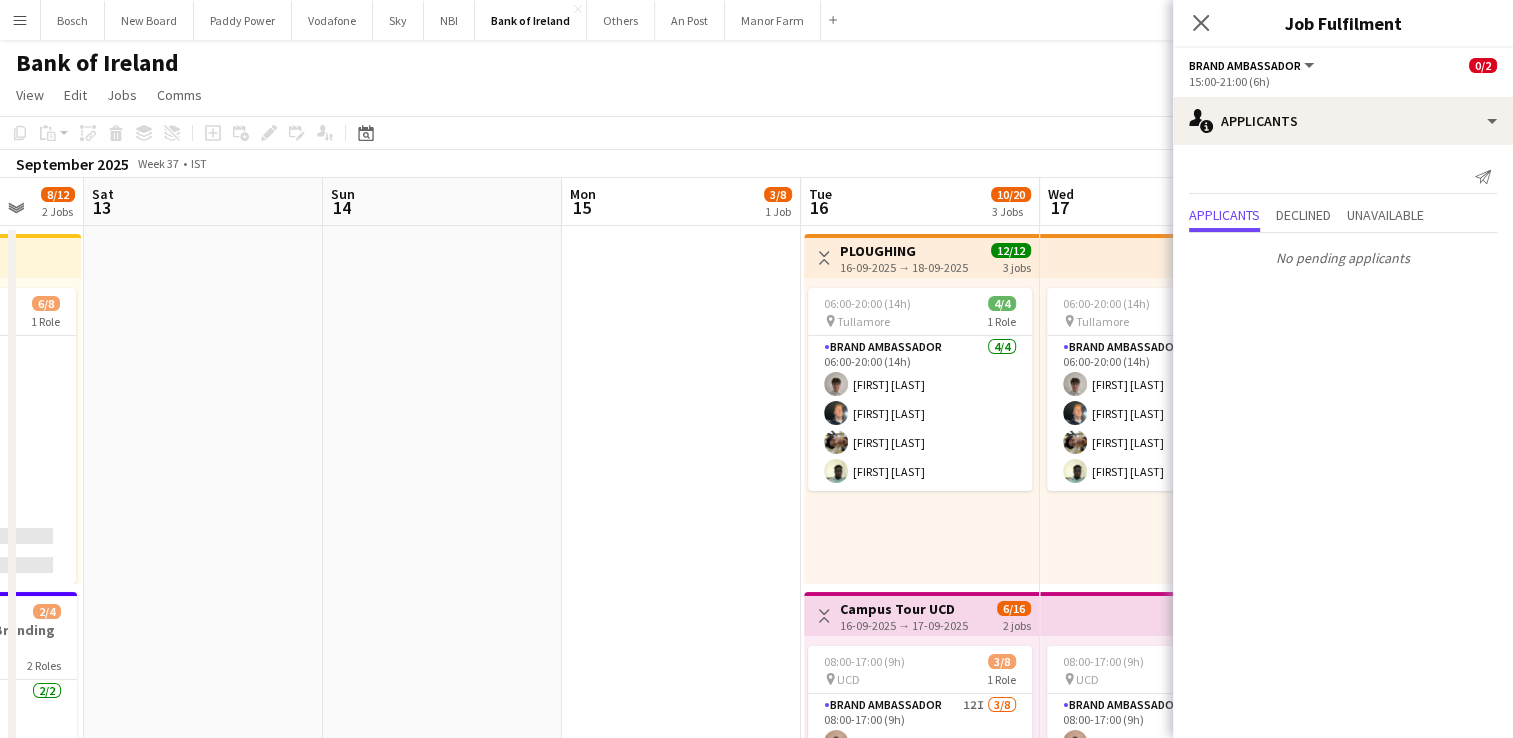 scroll, scrollTop: 0, scrollLeft: 682, axis: horizontal 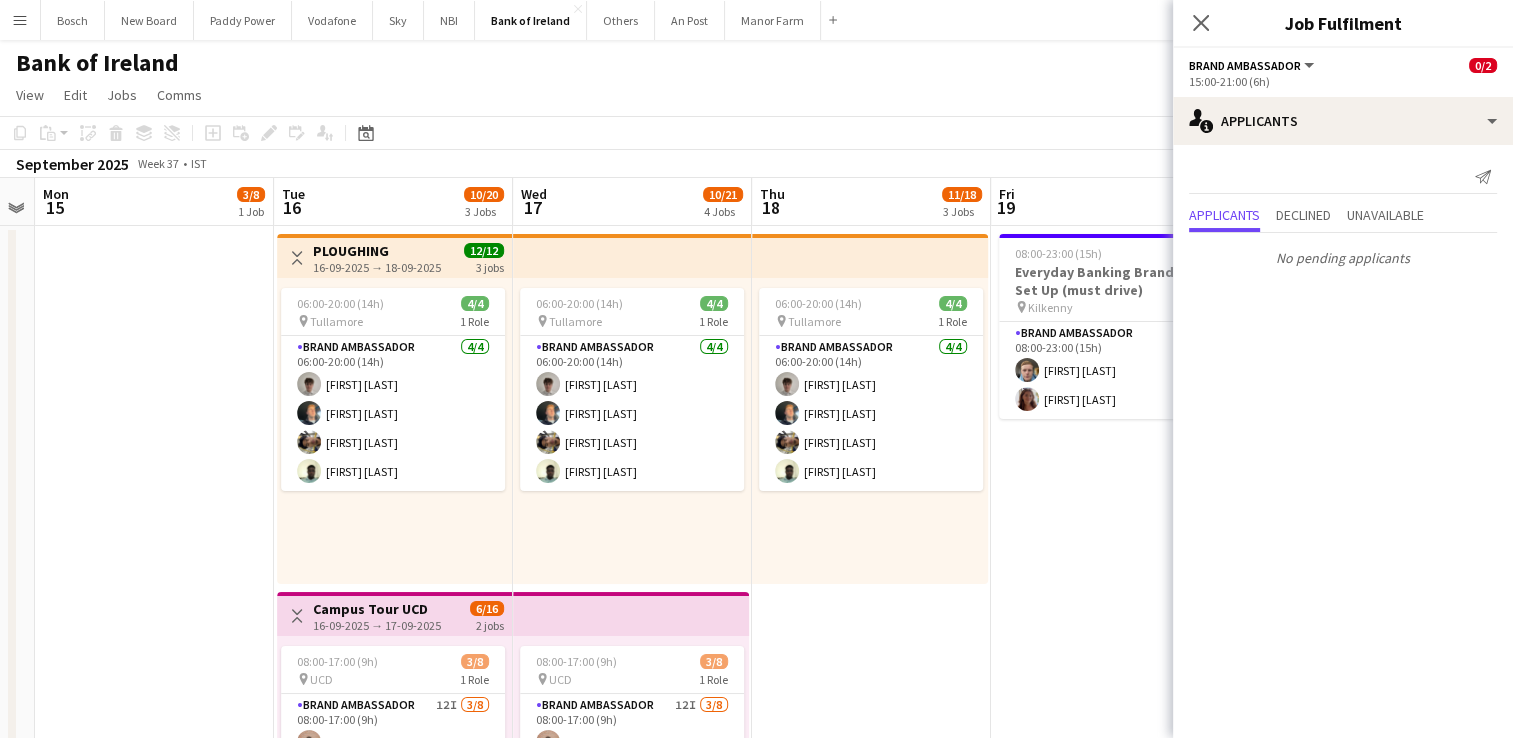 drag, startPoint x: 211, startPoint y: 366, endPoint x: -4, endPoint y: 355, distance: 215.2812 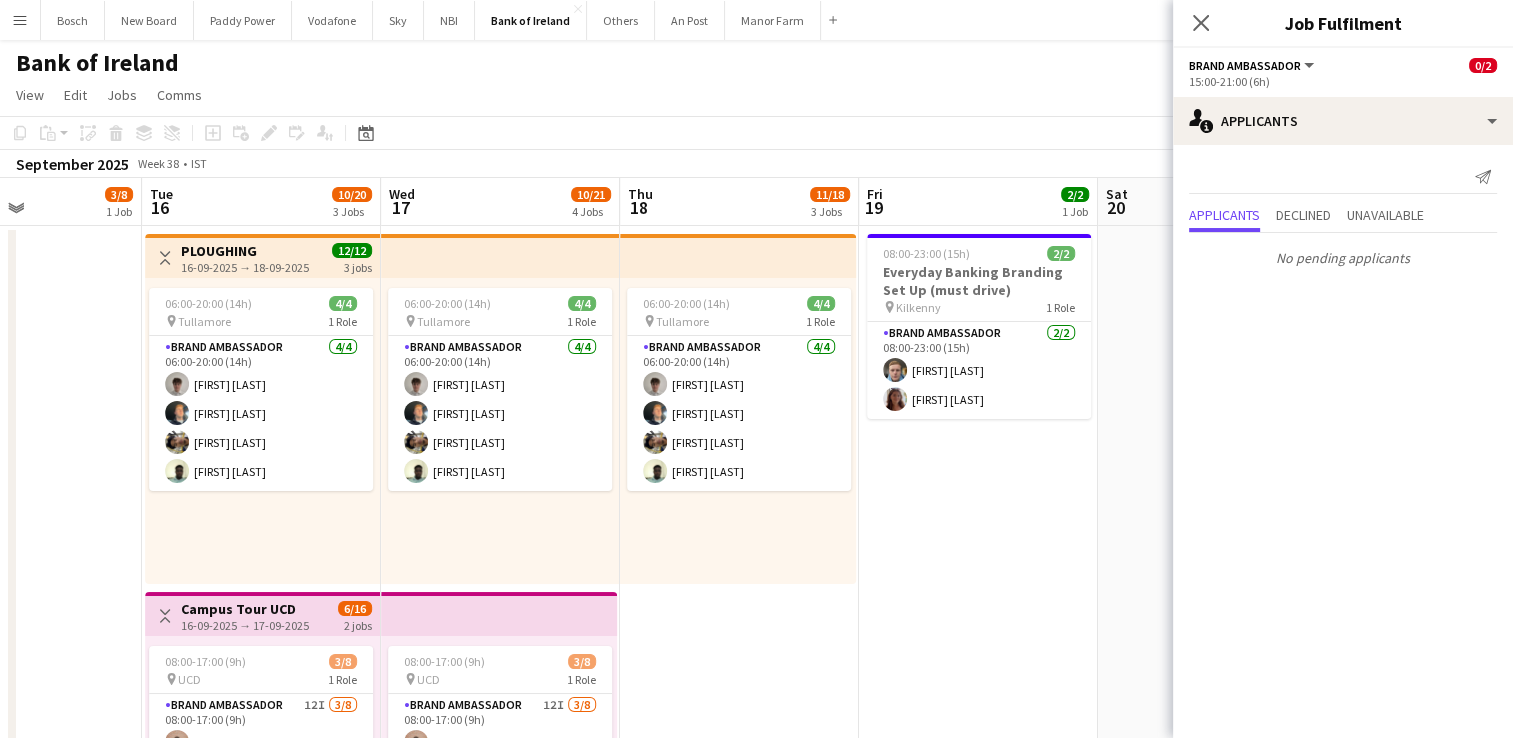 scroll, scrollTop: 0, scrollLeft: 828, axis: horizontal 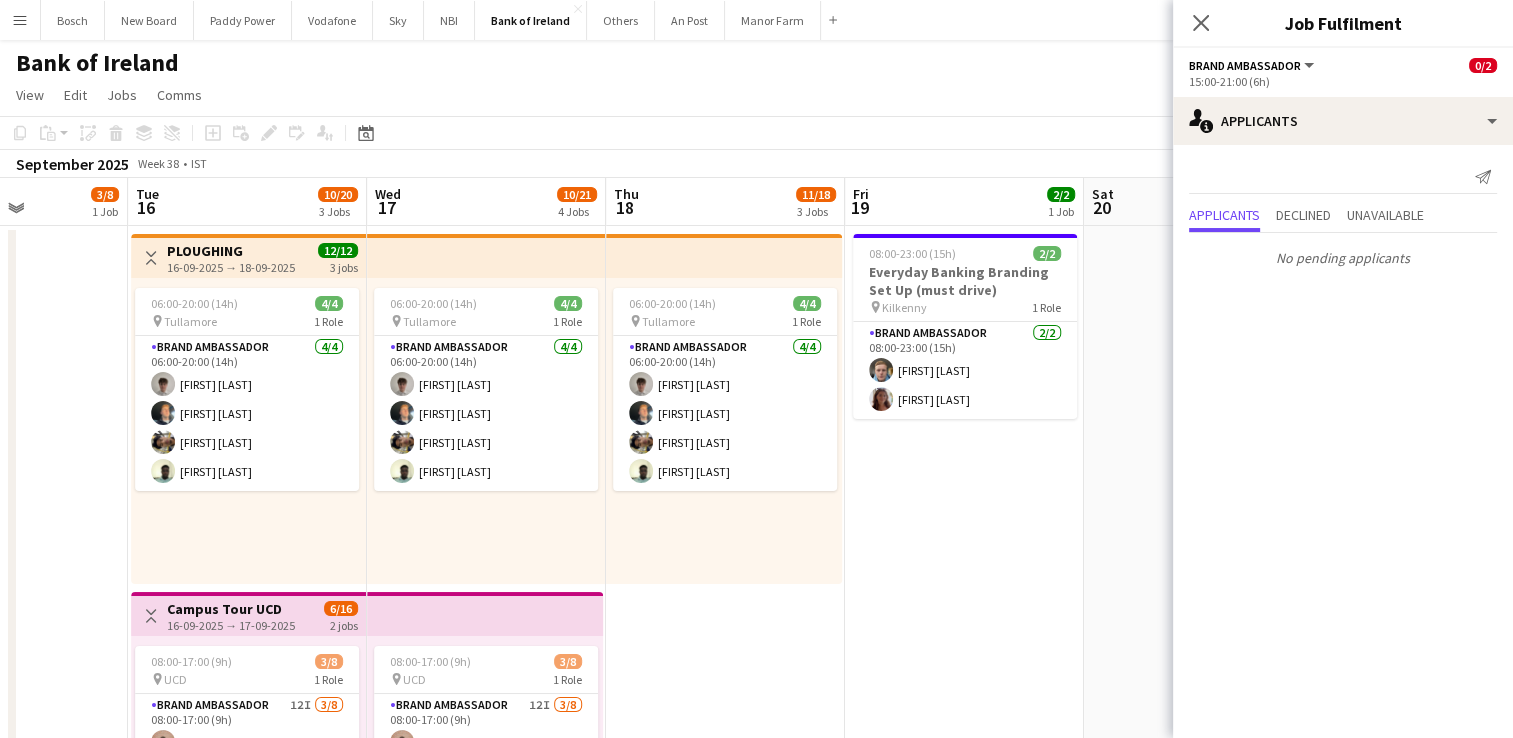 drag, startPoint x: 979, startPoint y: 530, endPoint x: 845, endPoint y: 529, distance: 134.00374 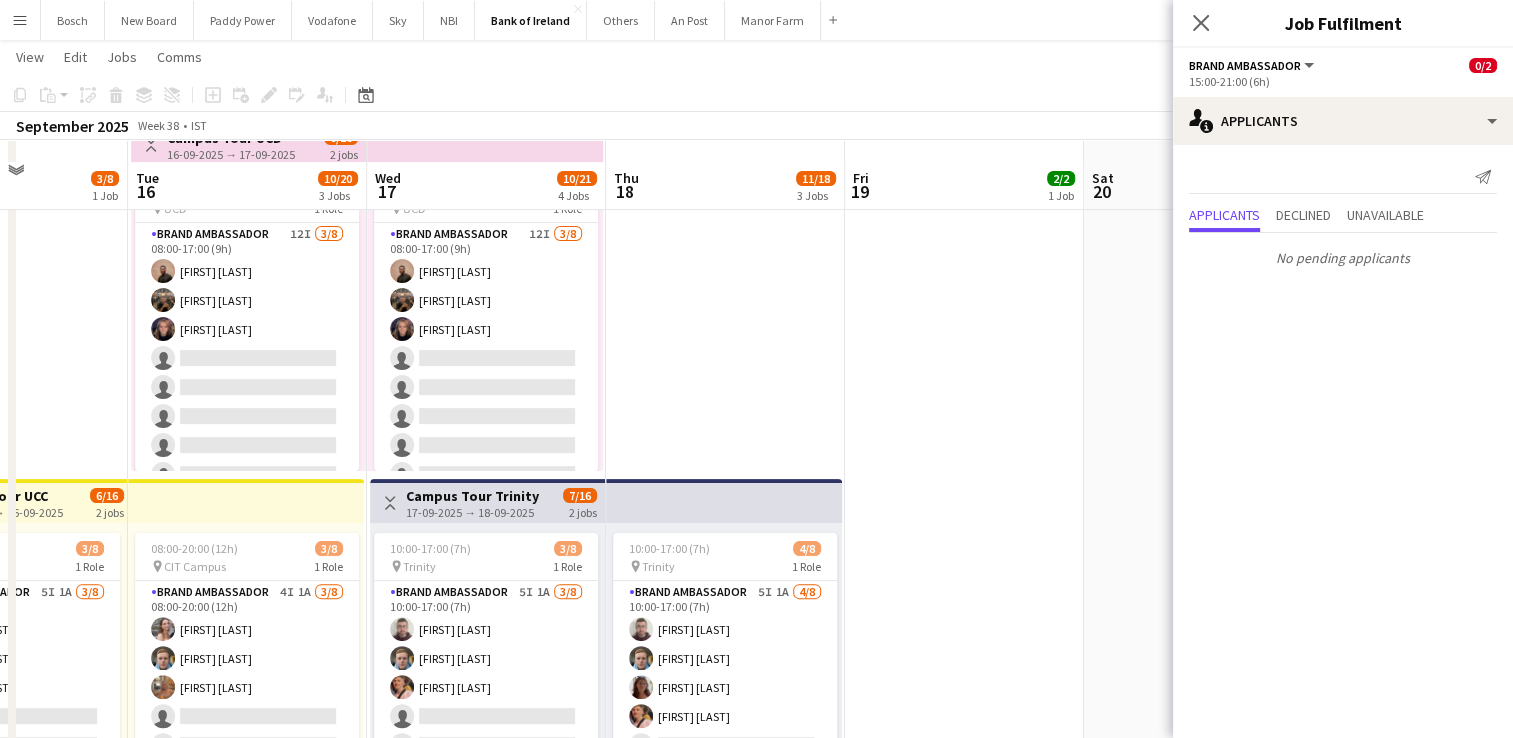 scroll, scrollTop: 500, scrollLeft: 0, axis: vertical 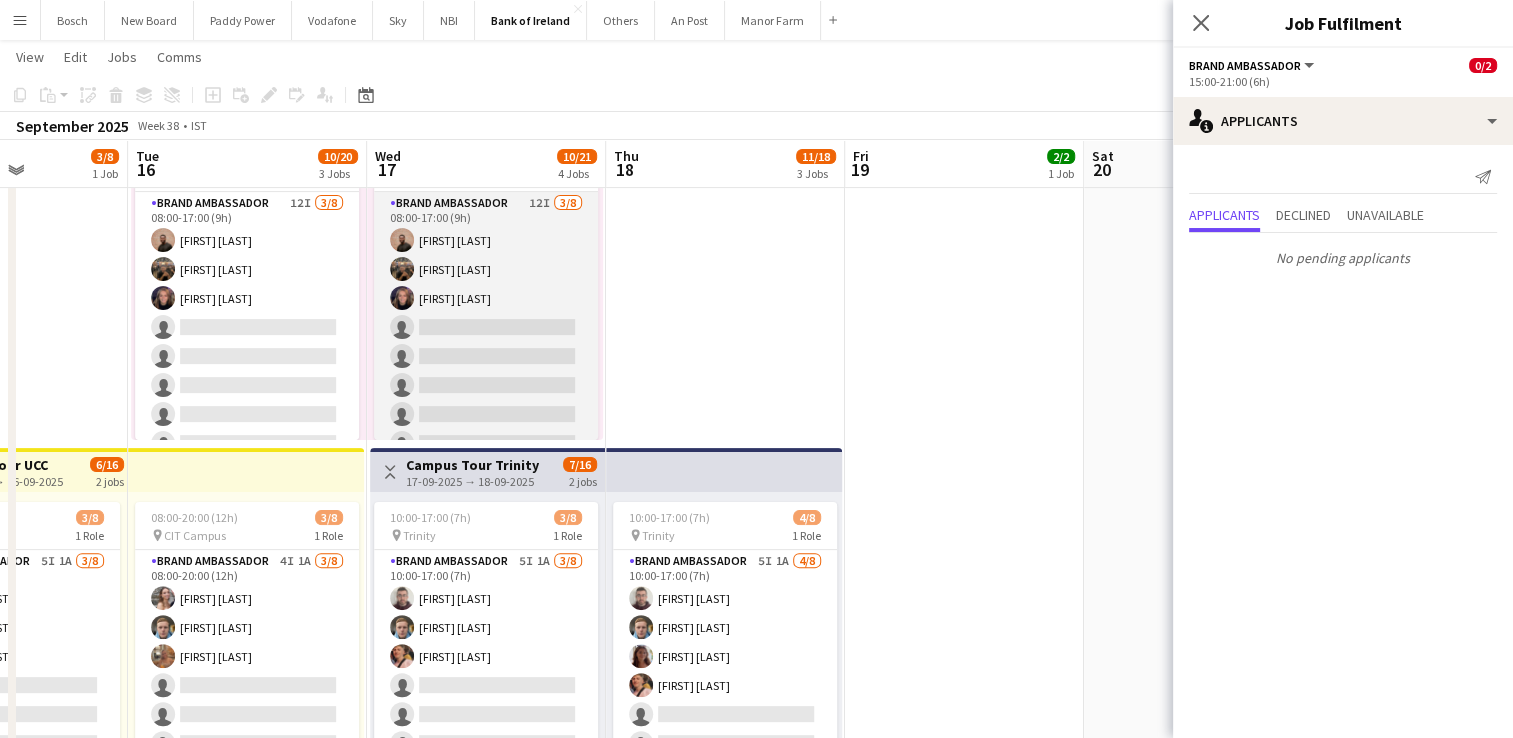 click on "Brand Ambassador   12I   3/8   08:00-17:00 (9h)
Andrew Ajetunmobi Matheus Cramolich Jessica Blyth
single-neutral-actions
single-neutral-actions
single-neutral-actions
single-neutral-actions
single-neutral-actions" at bounding box center [486, 327] 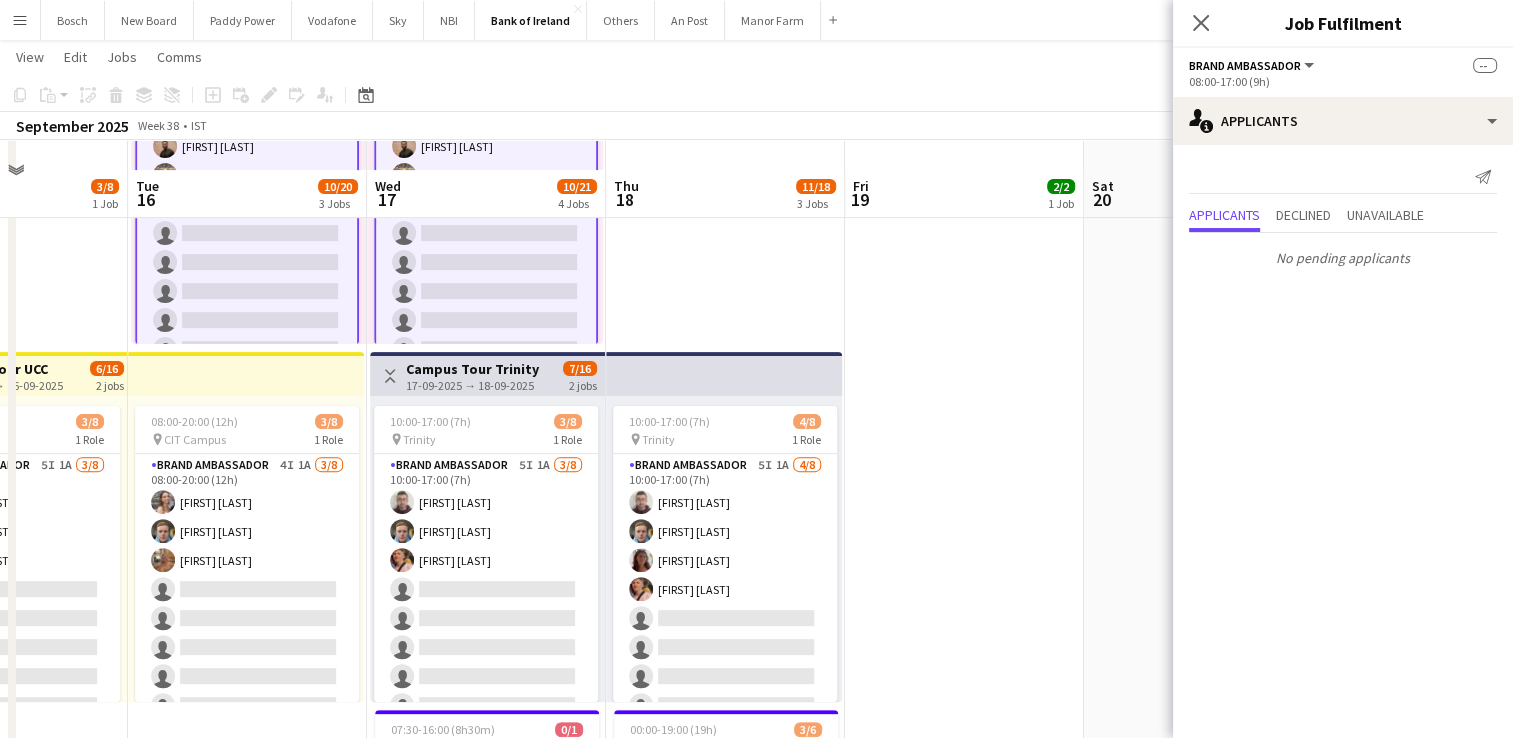 scroll, scrollTop: 700, scrollLeft: 0, axis: vertical 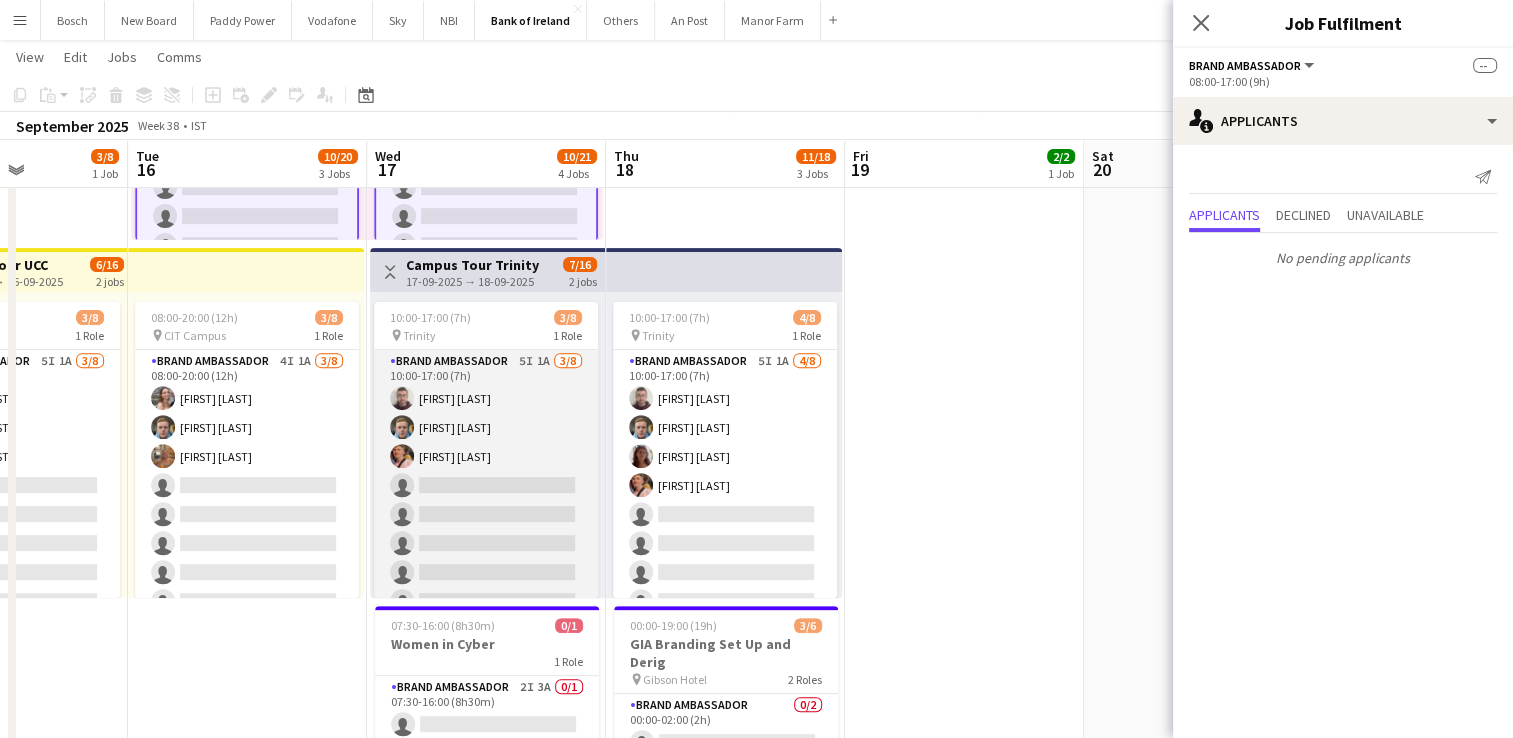 click on "Brand Ambassador   5I   1A   3/8   10:00-17:00 (7h)
Tom Hourihane Dominik Morycki Mark O’Shea
single-neutral-actions
single-neutral-actions
single-neutral-actions
single-neutral-actions
single-neutral-actions" at bounding box center (486, 485) 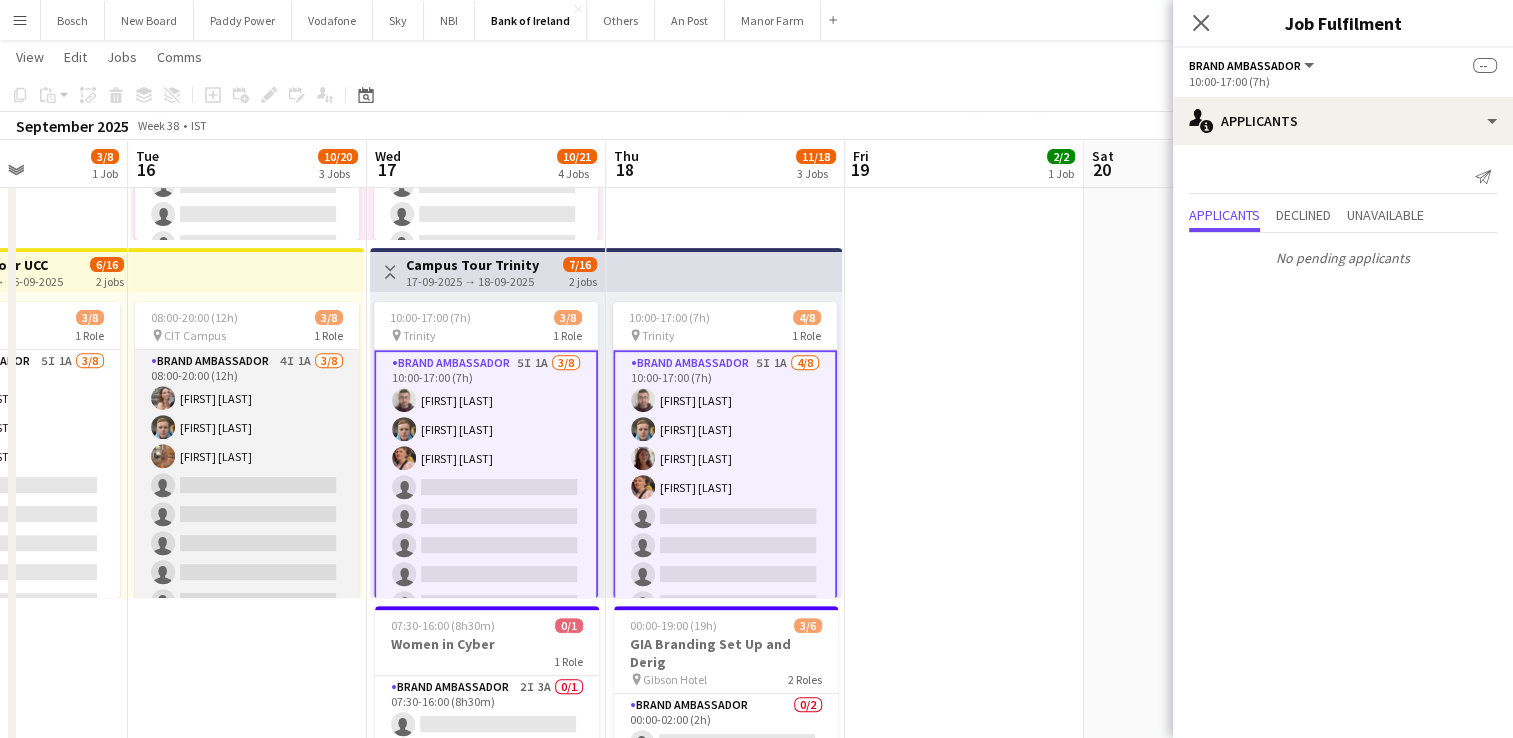 click on "Brand Ambassador   4I   1A   3/8   08:00-20:00 (12h)
Clodagh O’ Callaghan Dominik Morycki Ciara Gorman
single-neutral-actions
single-neutral-actions
single-neutral-actions
single-neutral-actions
single-neutral-actions" at bounding box center [247, 485] 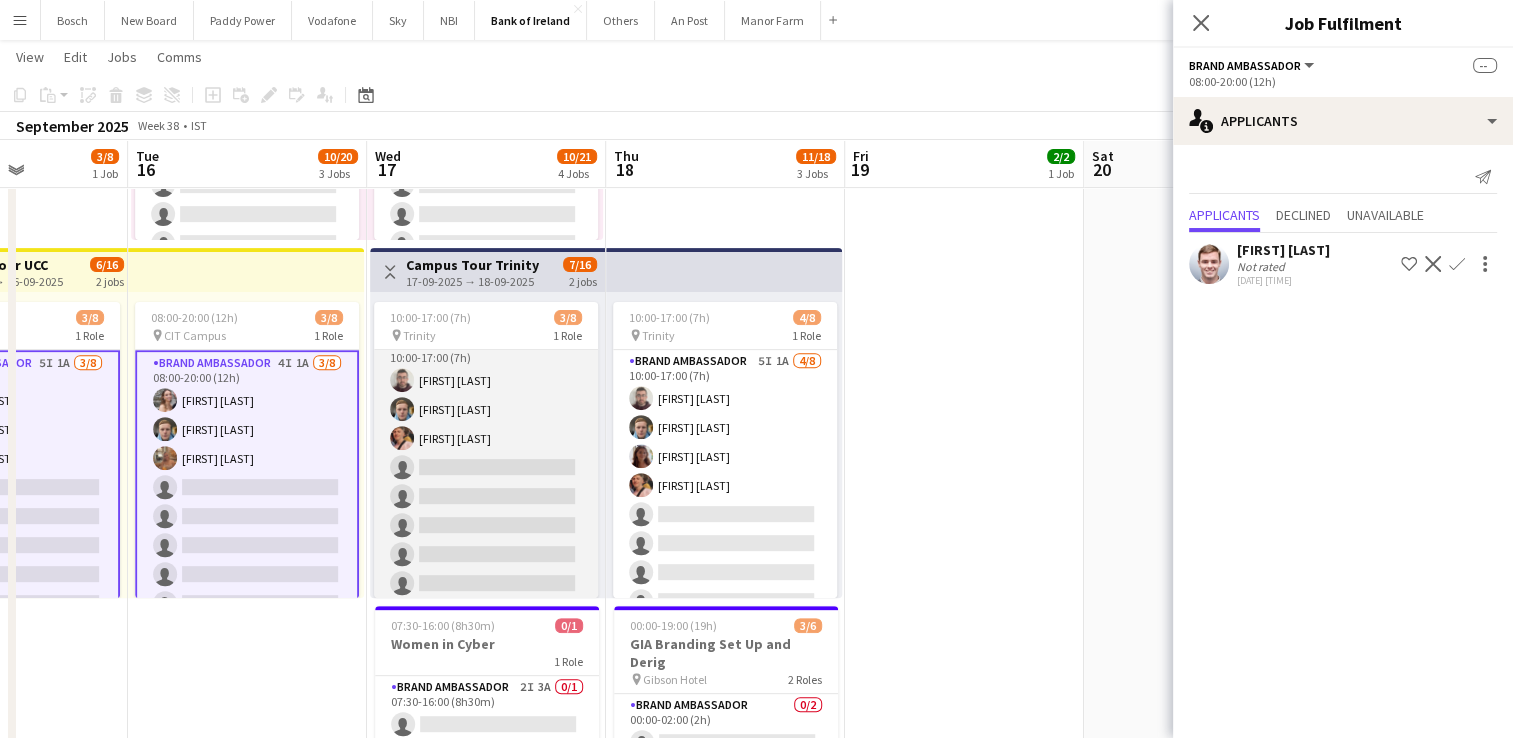 scroll, scrollTop: 23, scrollLeft: 0, axis: vertical 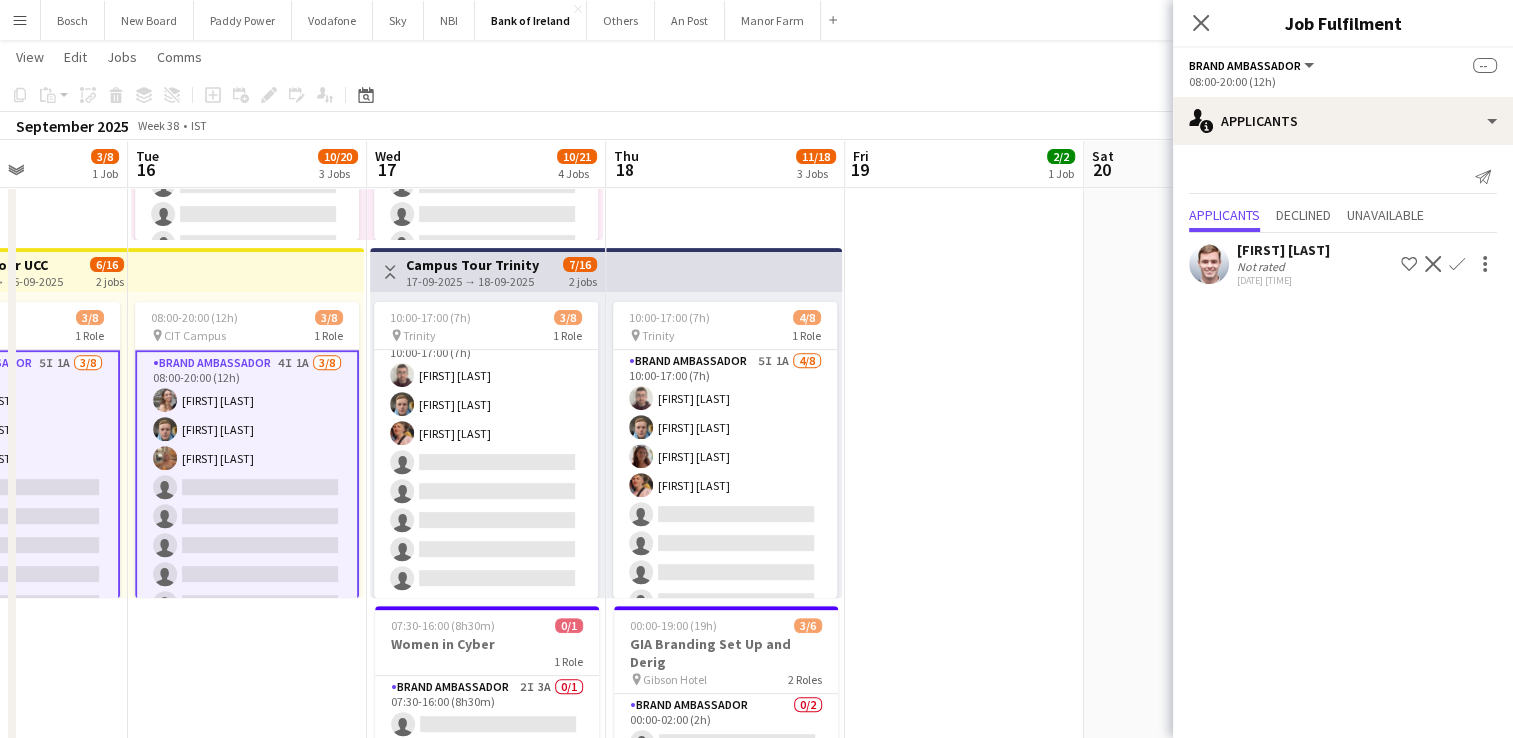 click on "Gavin Rea   Not rated   06-08-2025 12:38
Shortlist crew
Decline
Confirm" 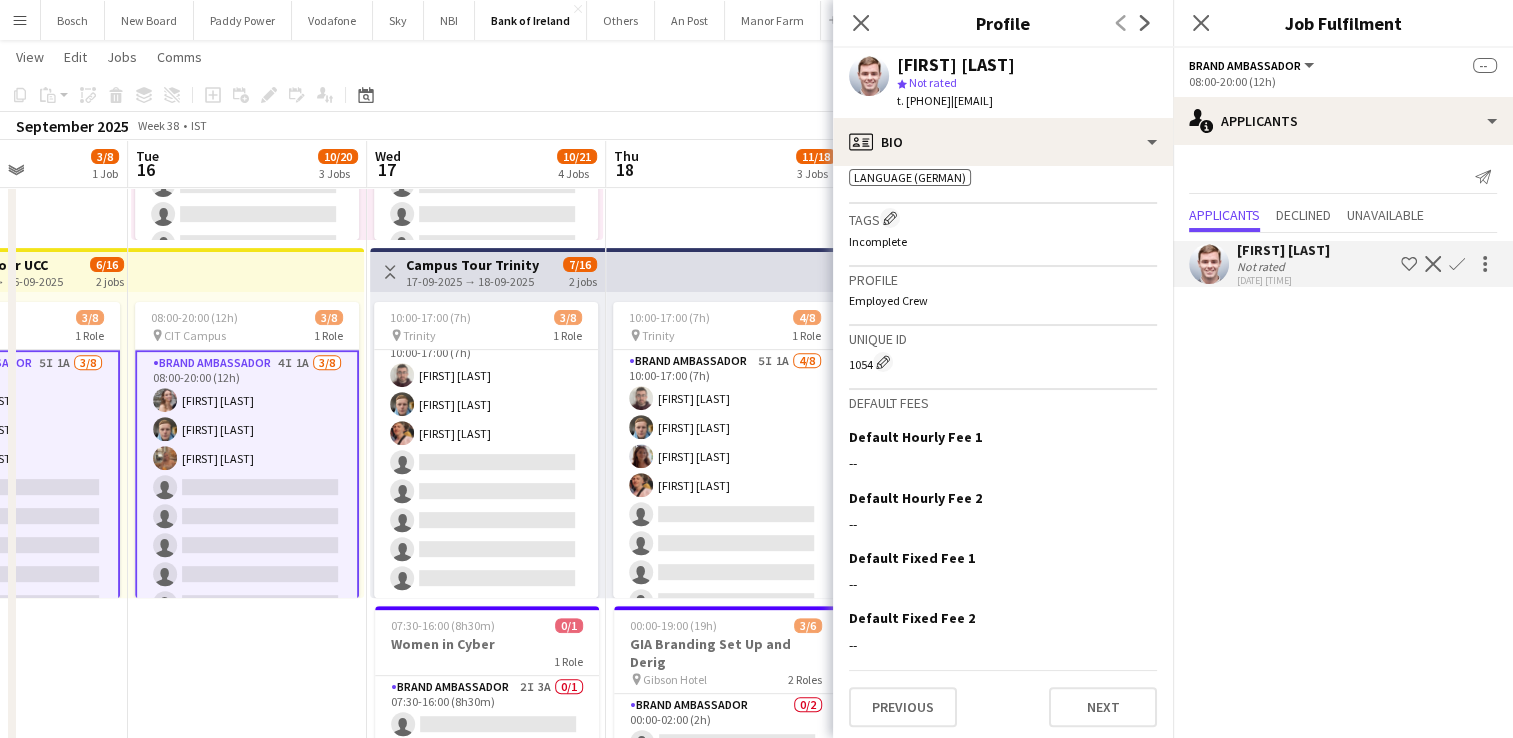 scroll, scrollTop: 1032, scrollLeft: 0, axis: vertical 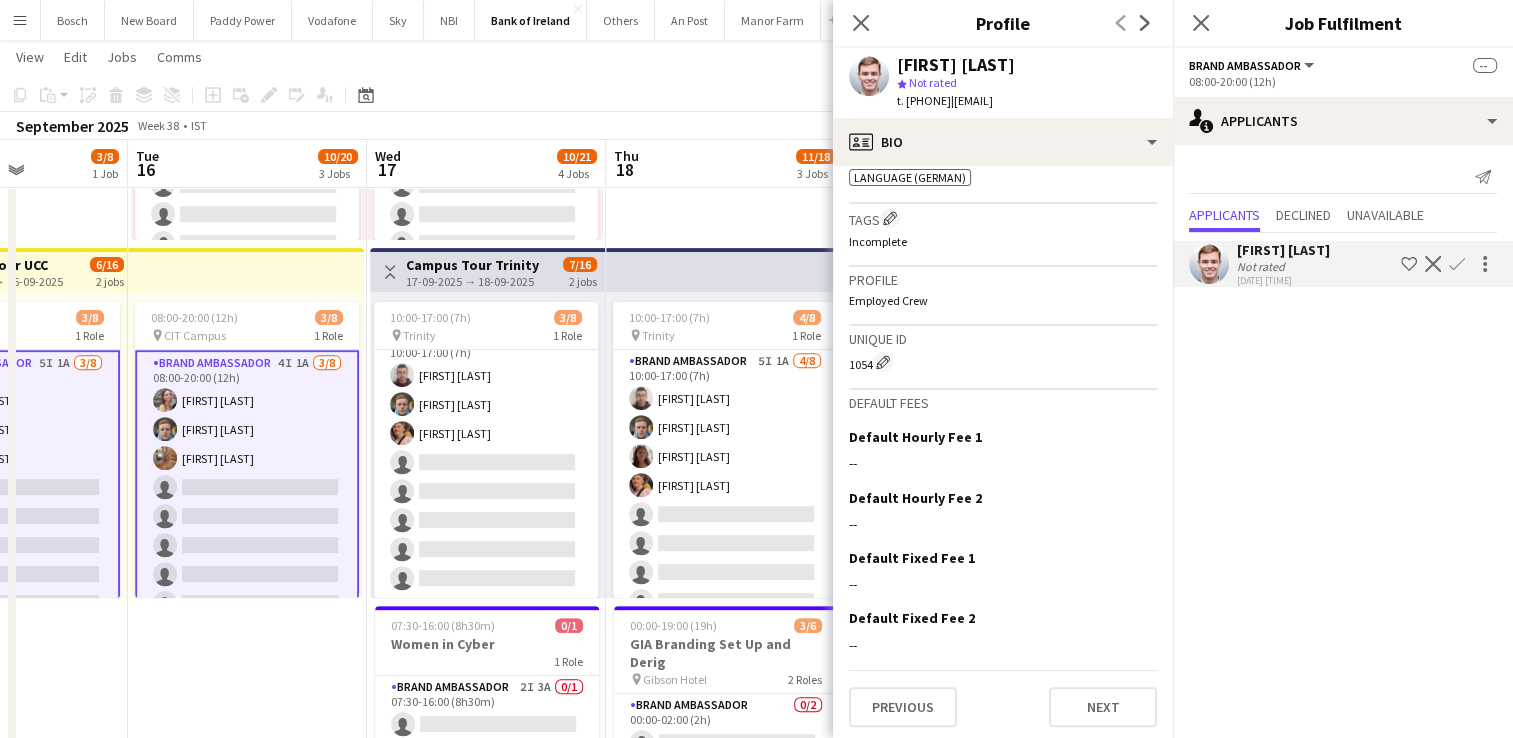 click on "Copy
Paste
Paste   Ctrl+V Paste with crew  Ctrl+Shift+V
Paste linked Job
Delete
Group
Ungroup
Add job
Add linked Job
Edit
Edit linked Job
Applicants
Date picker
AUG 2025 AUG 2025 Monday M Tuesday T Wednesday W Thursday T Friday F Saturday S Sunday S  AUG   1   2   3   4   5   6   7   8   9   10   11   12   13   14   15   16   17   18   19   20   21   22   23   24   25   26   27   28   29   30   31
Comparison range
Comparison range
Today" 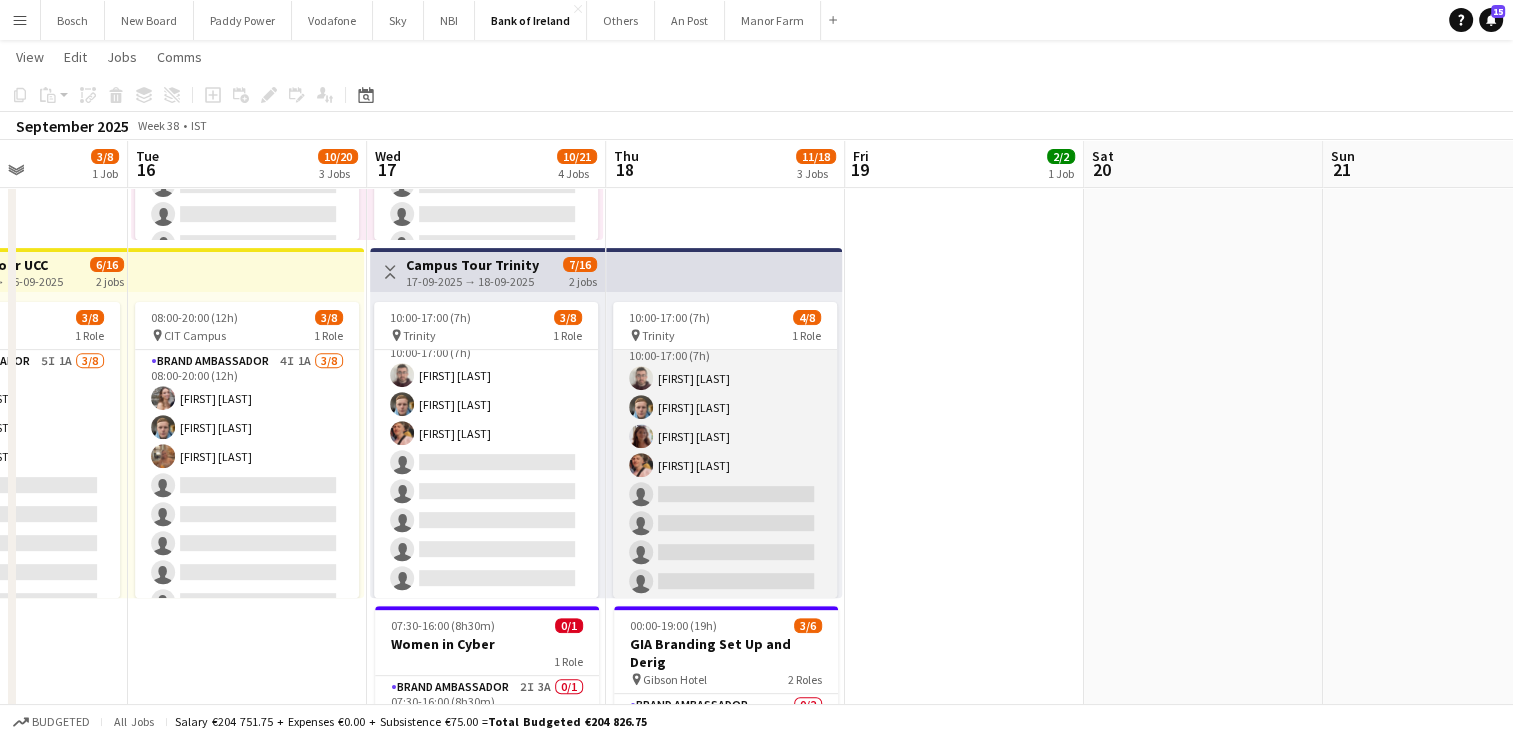 scroll, scrollTop: 23, scrollLeft: 0, axis: vertical 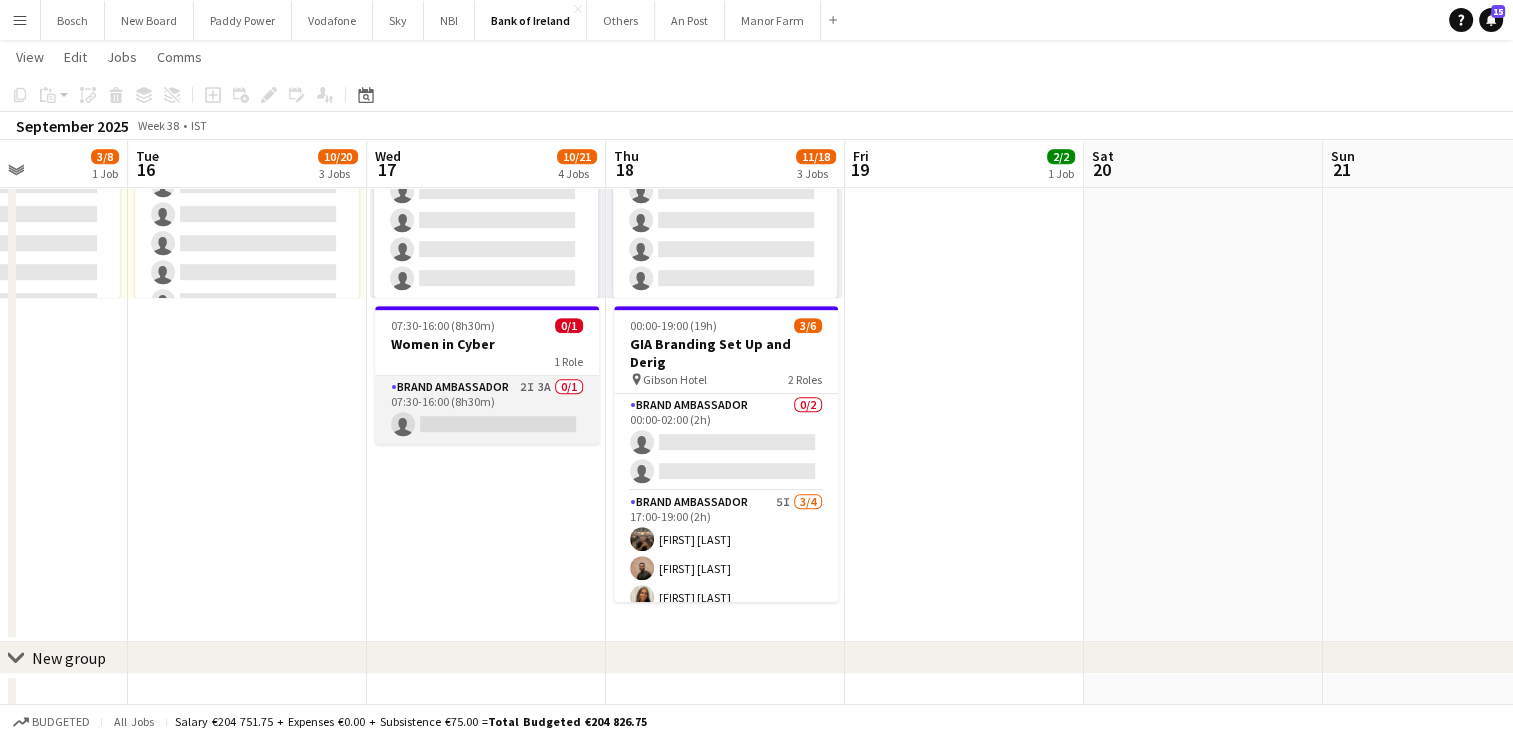click on "Brand Ambassador   2I   3A   0/1   07:30-16:00 (8h30m)
single-neutral-actions" at bounding box center [487, 410] 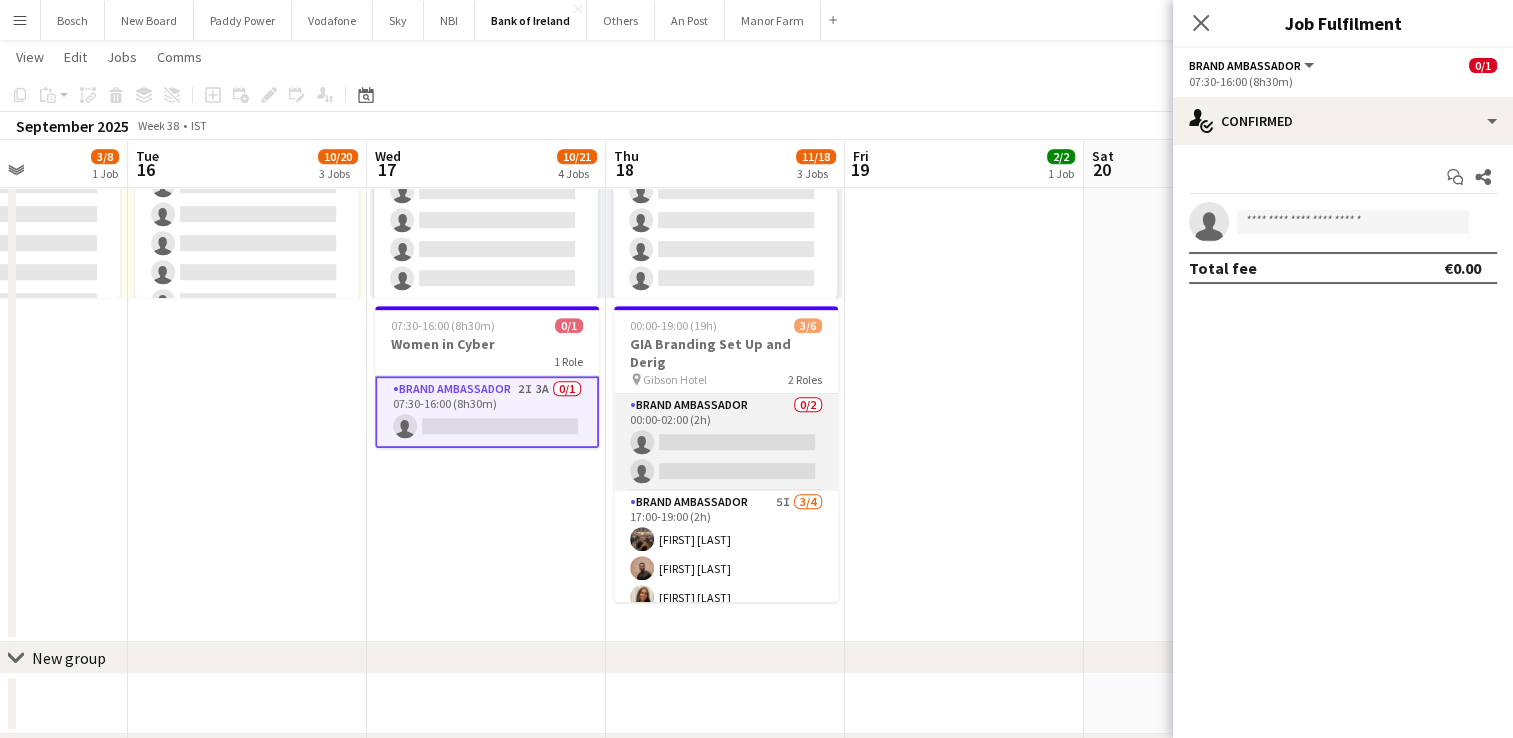 click on "Brand Ambassador   0/2   00:00-02:00 (2h)
single-neutral-actions
single-neutral-actions" at bounding box center (726, 442) 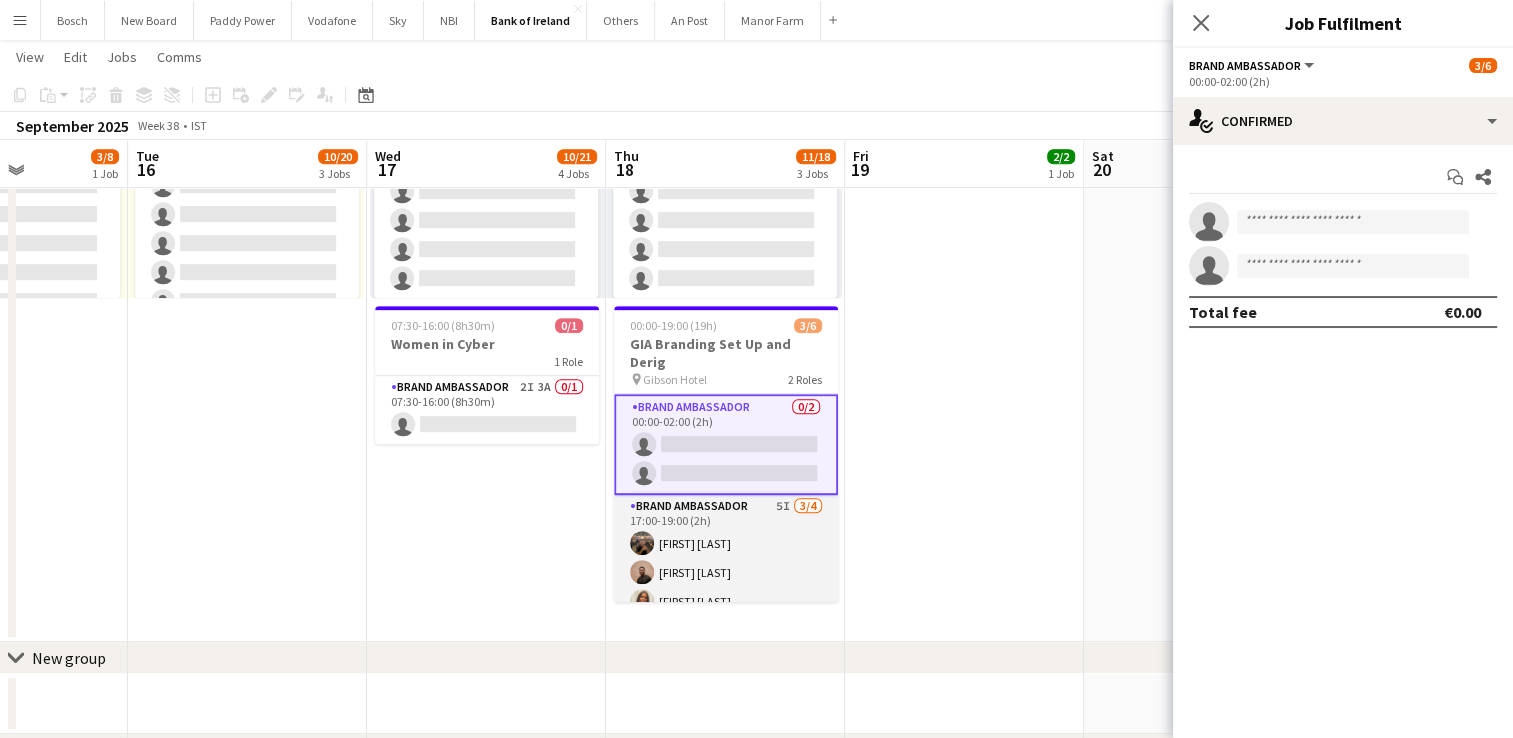 click on "Brand Ambassador   5I   3/4   17:00-19:00 (2h)
Matheus Cramolich Andrew Ajetunmobi Lauren Bradshaw
single-neutral-actions" at bounding box center (726, 572) 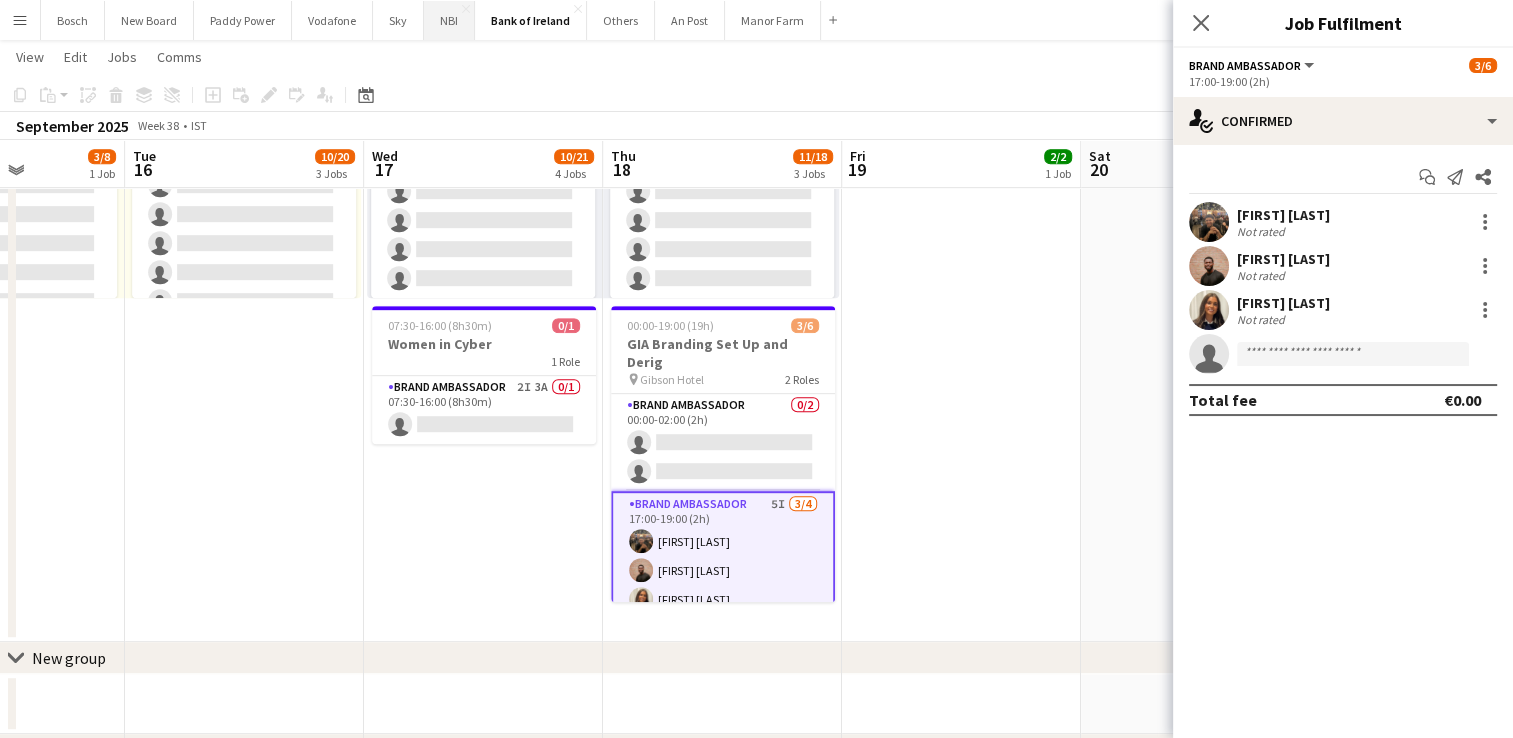 click on "NBI
Close" at bounding box center [449, 20] 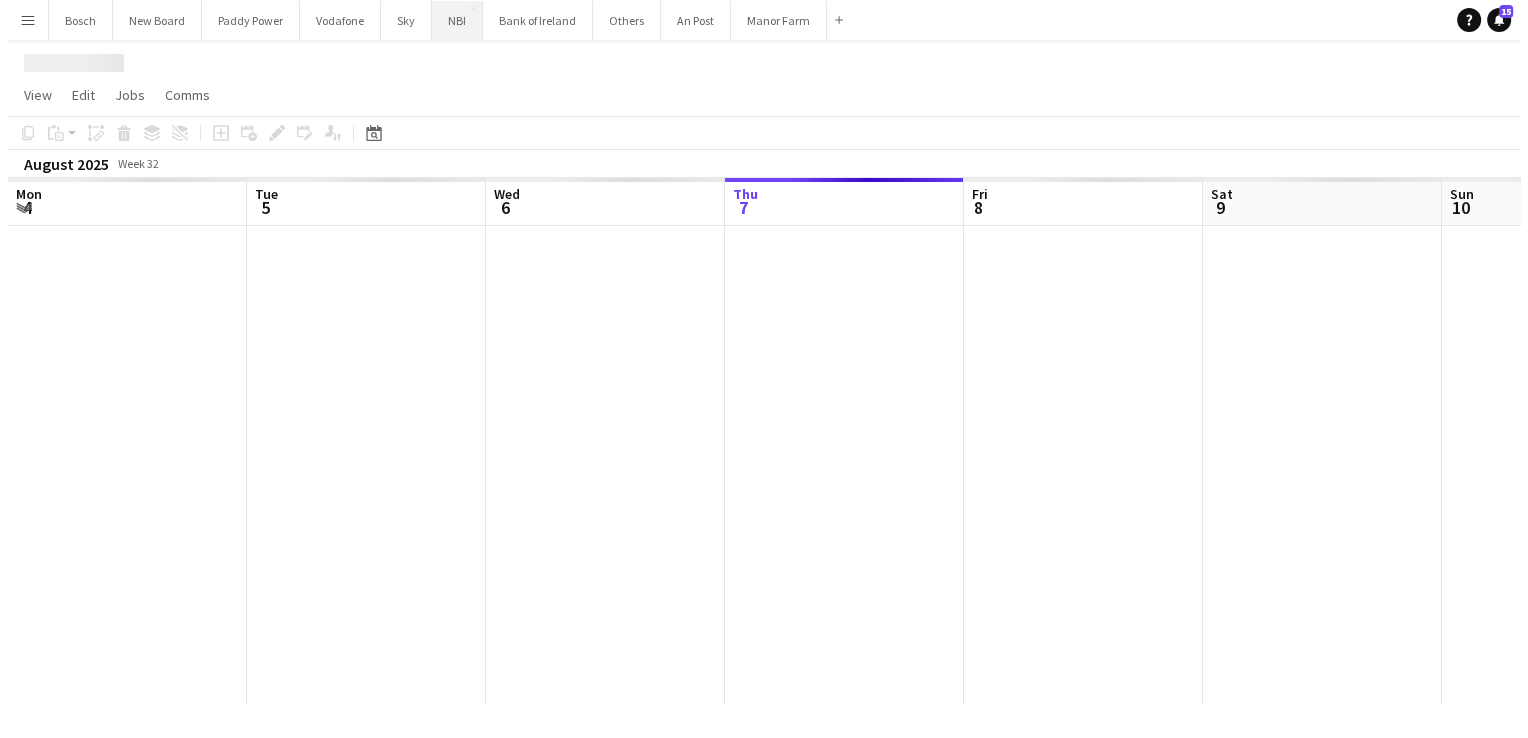 scroll, scrollTop: 0, scrollLeft: 0, axis: both 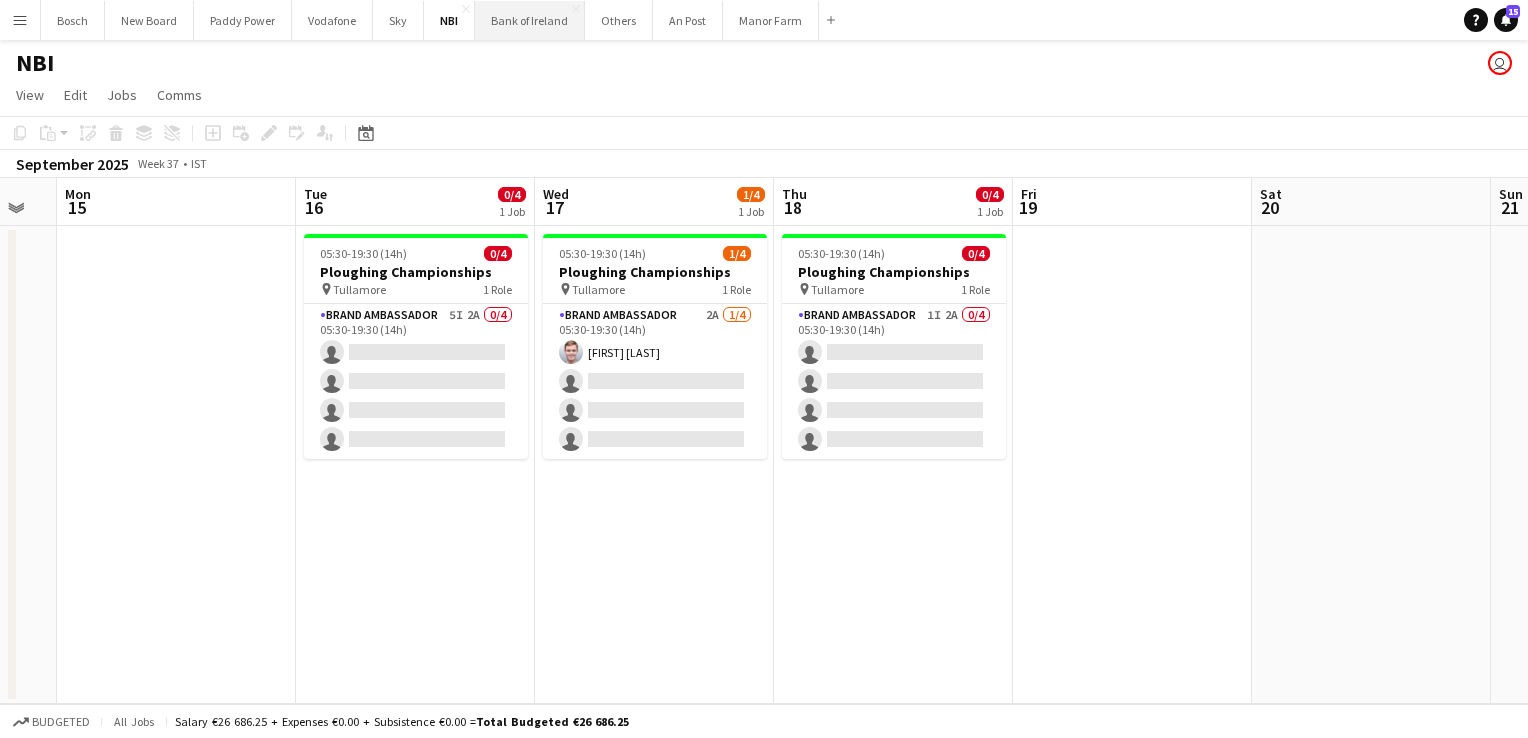 click on "Bank of Ireland
Close" at bounding box center (530, 20) 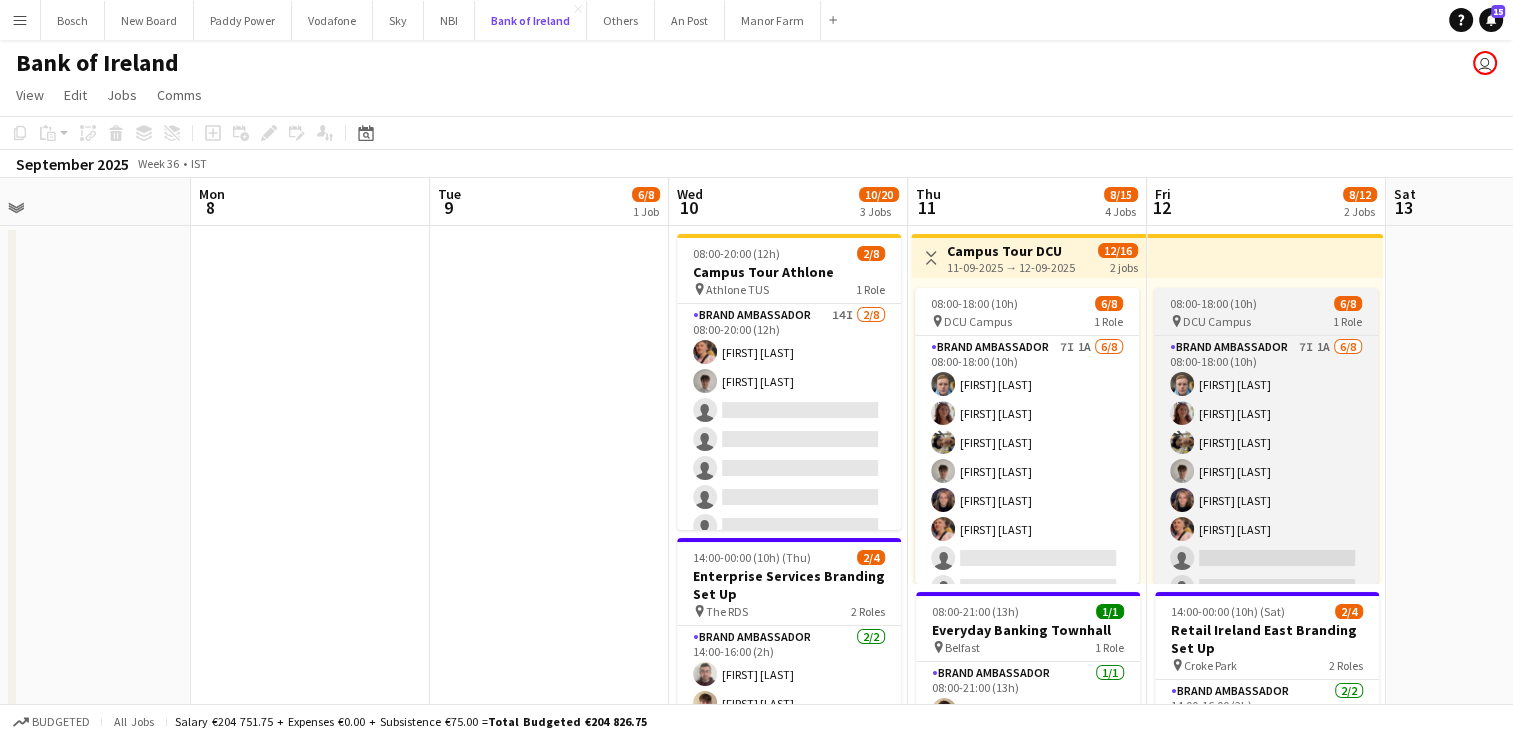 scroll, scrollTop: 0, scrollLeft: 867, axis: horizontal 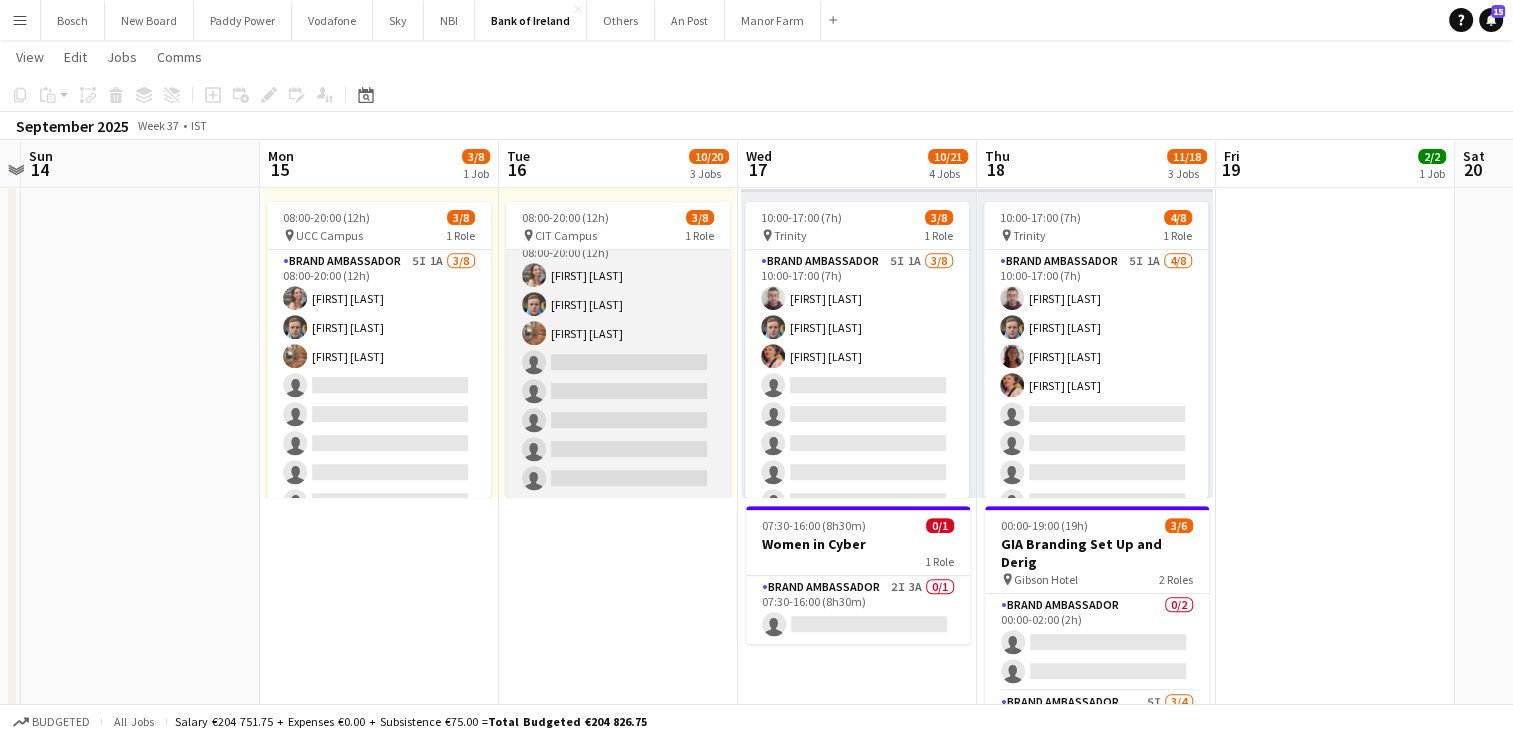 click on "Brand Ambassador   4I   1A   3/8   08:00-20:00 (12h)
Clodagh O’ Callaghan Dominik Morycki Ciara Gorman
single-neutral-actions
single-neutral-actions
single-neutral-actions
single-neutral-actions
single-neutral-actions" at bounding box center [618, 362] 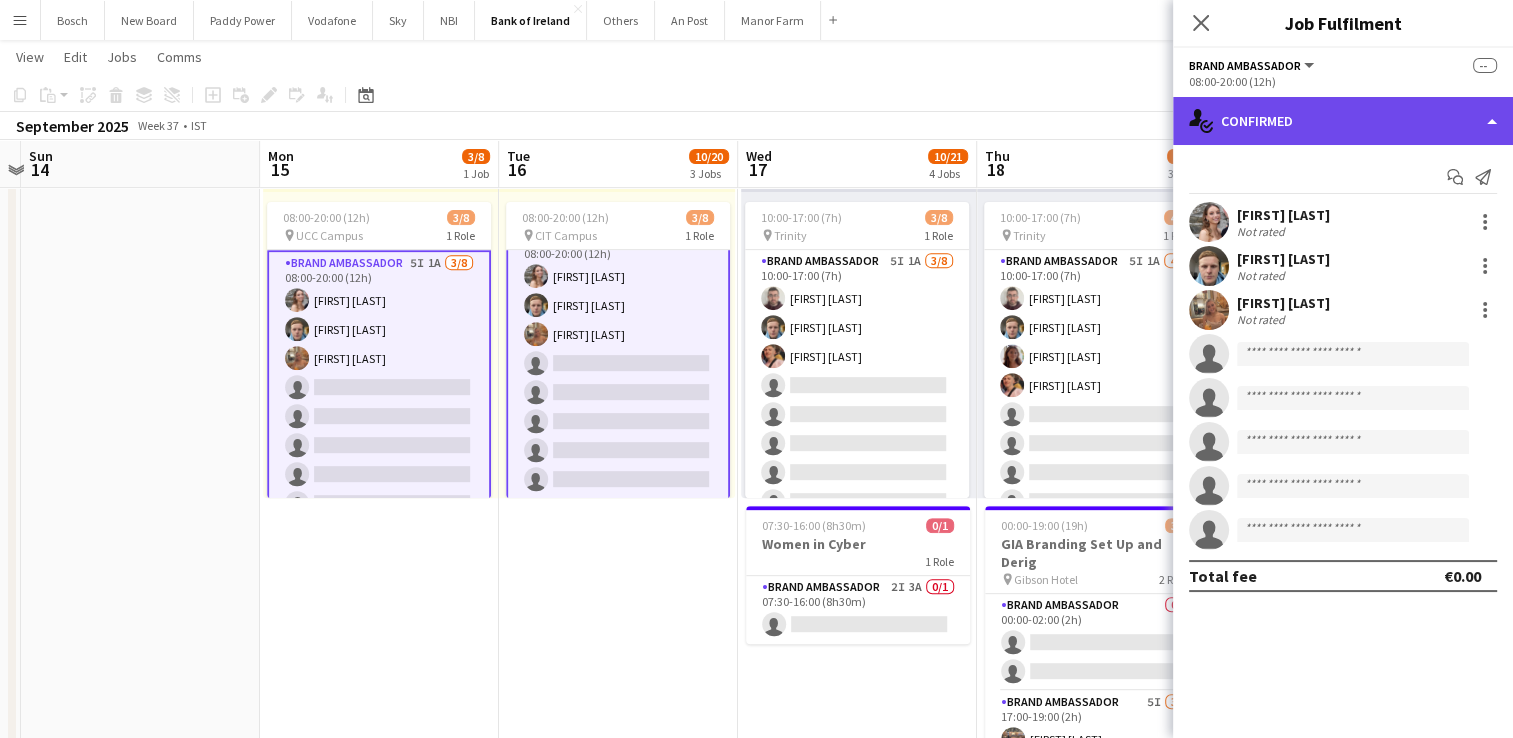 click on "single-neutral-actions-check-2
Confirmed" 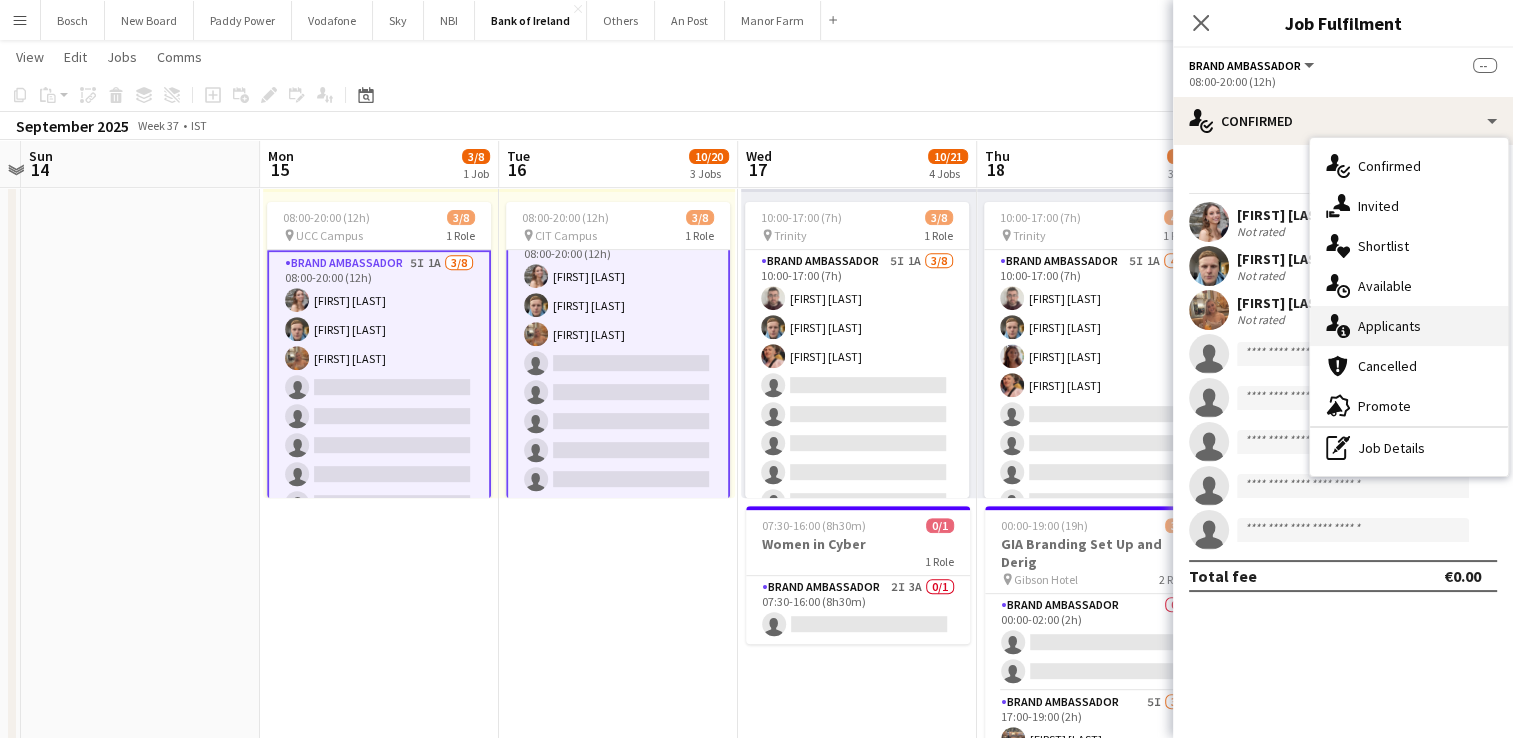 click on "single-neutral-actions-information
Applicants" at bounding box center [1409, 326] 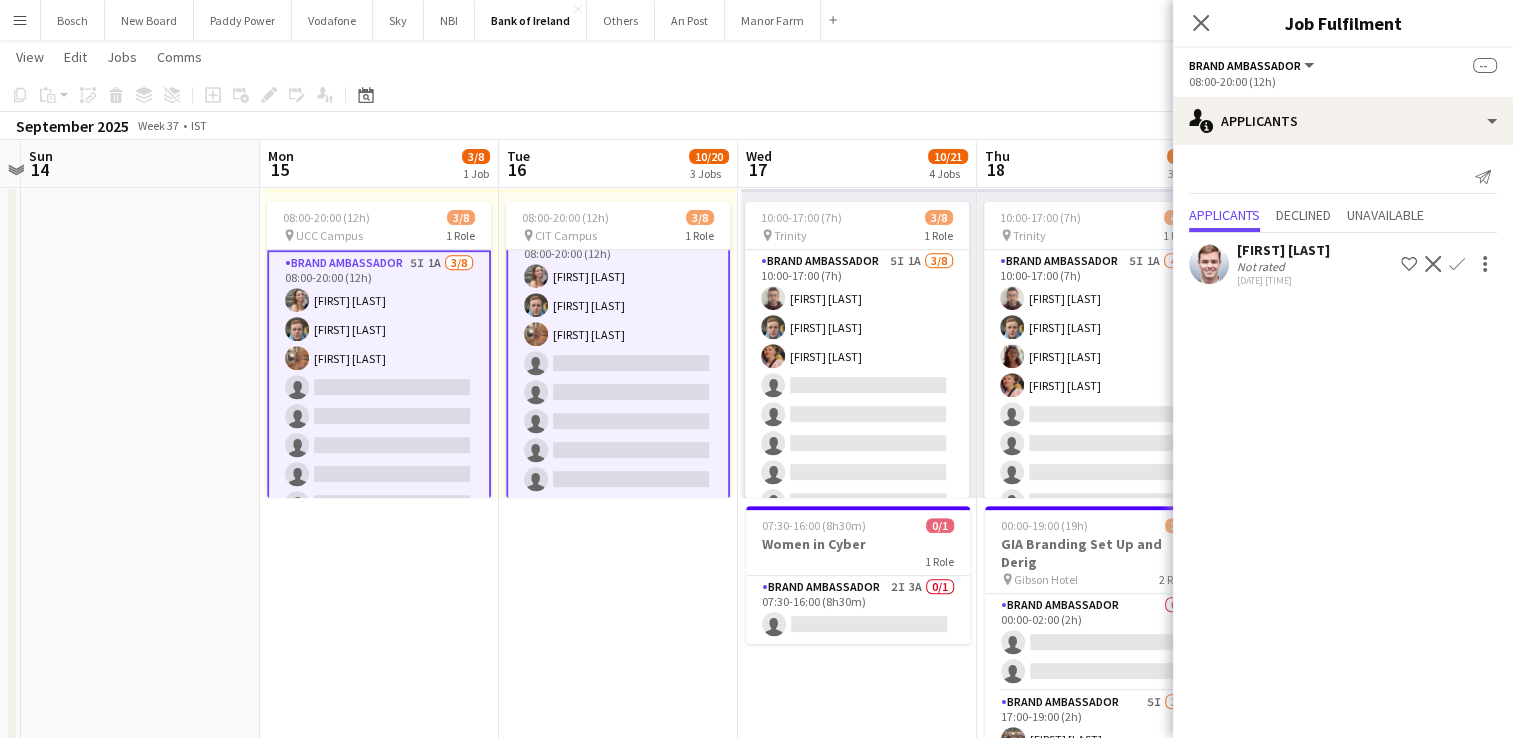 click on "Brand Ambassador   4I   1A   3/8   08:00-20:00 (12h)
Clodagh O’ Callaghan Dominik Morycki Ciara Gorman
single-neutral-actions
single-neutral-actions
single-neutral-actions
single-neutral-actions
single-neutral-actions" at bounding box center (618, 363) 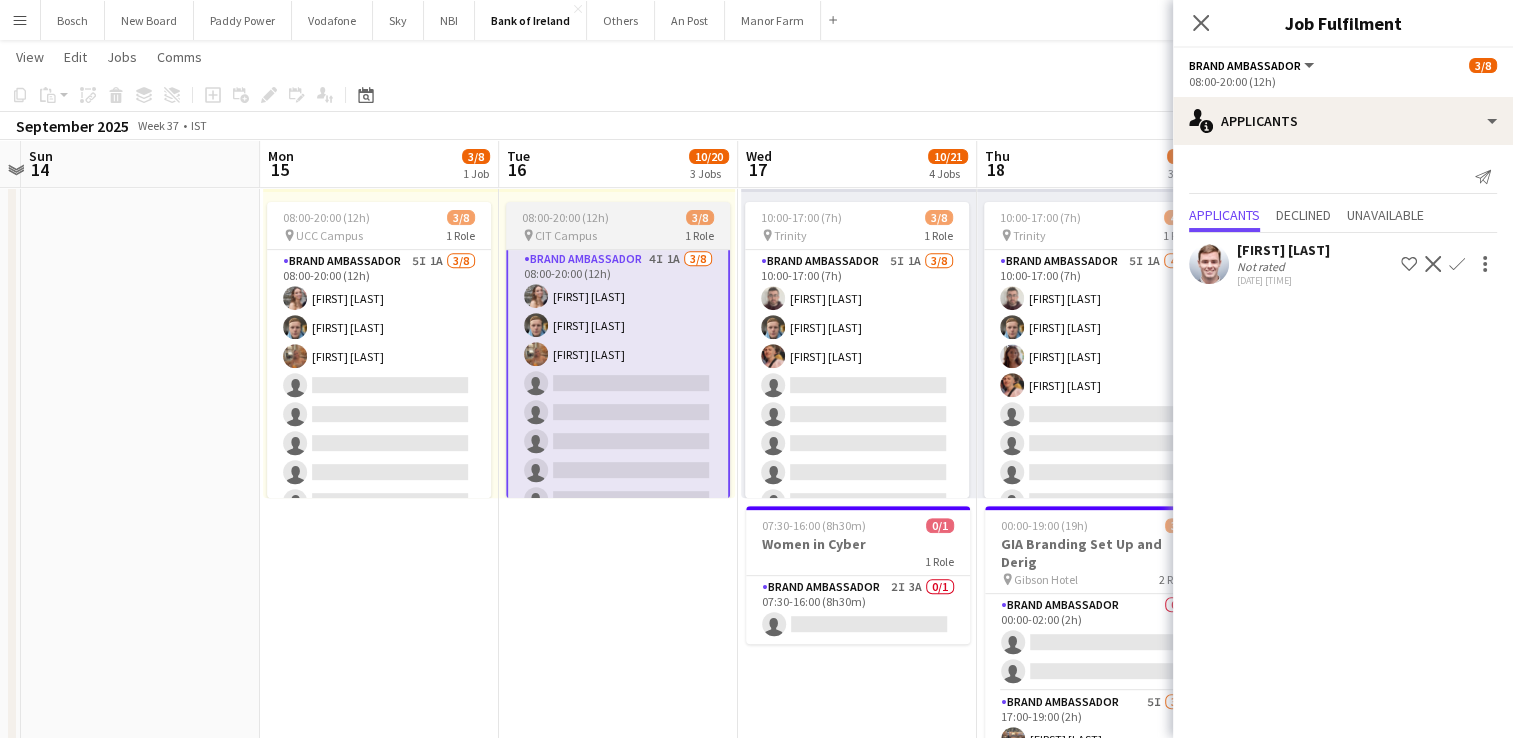 scroll, scrollTop: 0, scrollLeft: 0, axis: both 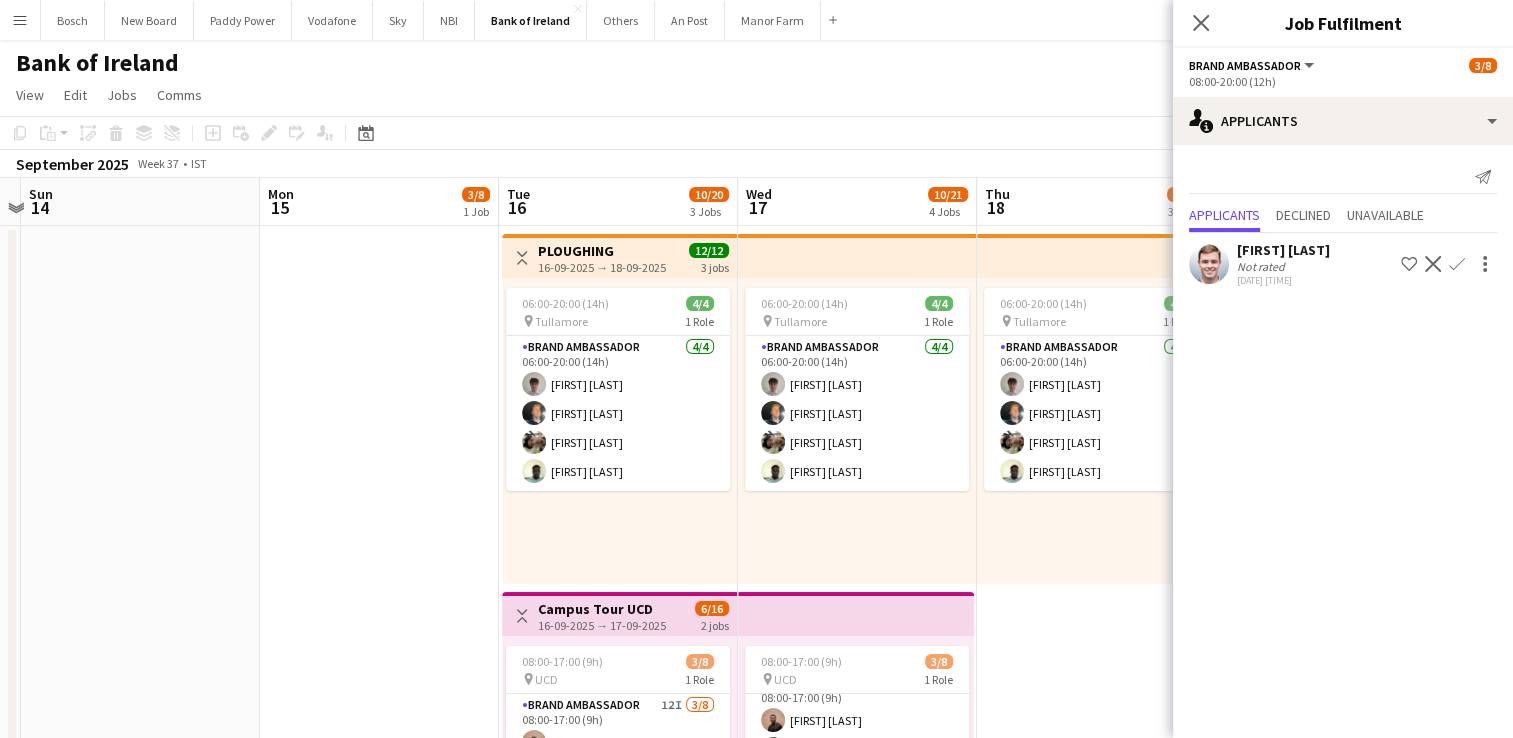 click on "Not rated" 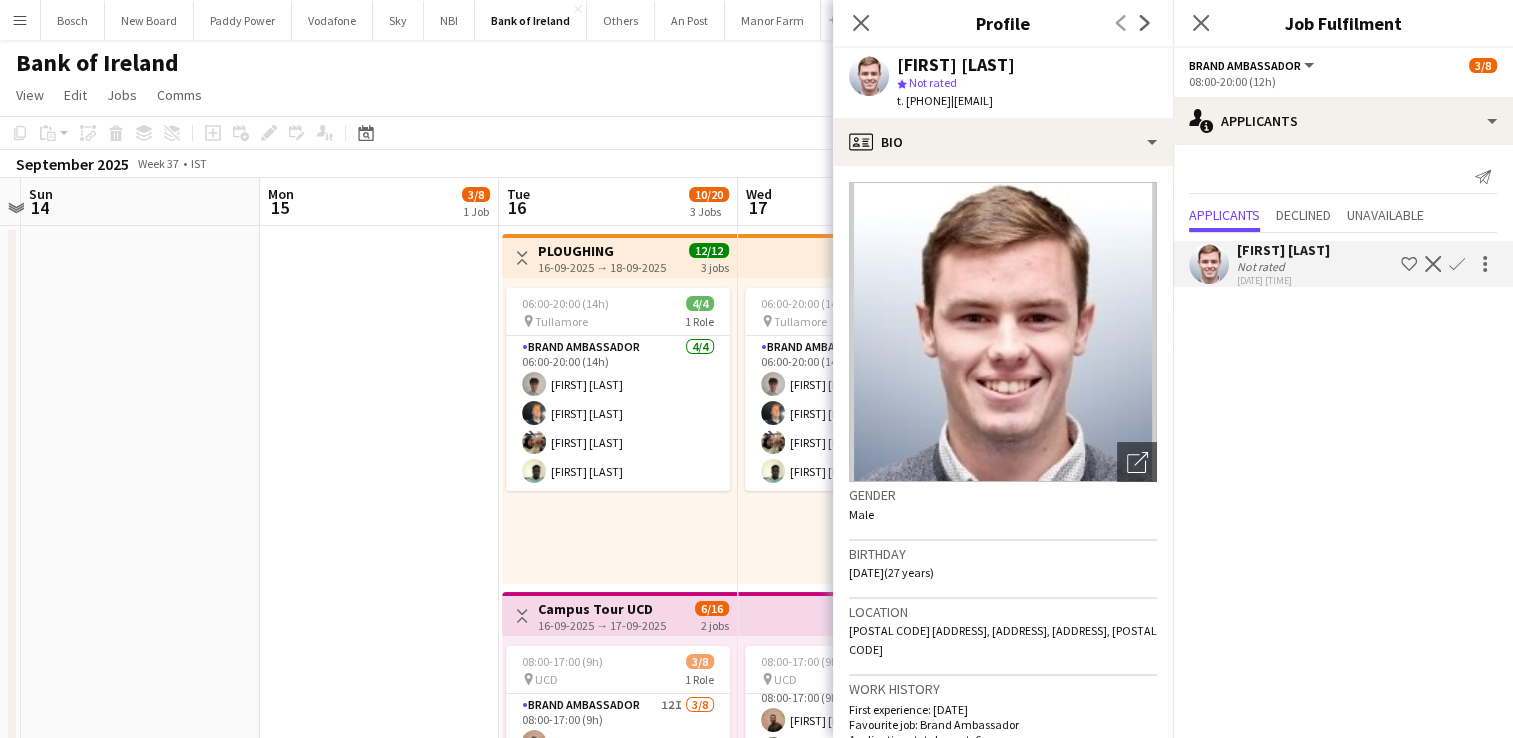 click on "View  Day view expanded Day view collapsed Month view Date picker Jump to today Expand Linked Jobs Collapse Linked Jobs  Edit  Copy Ctrl+C  Paste  Without Crew Ctrl+V With Crew Ctrl+Shift+V Paste as linked job  Group  Group Ungroup  Jobs  New Job Edit Job Delete Job New Linked Job Edit Linked Jobs Job fulfilment Promote Role Copy Role URL  Comms  Notify confirmed crew Create chat" 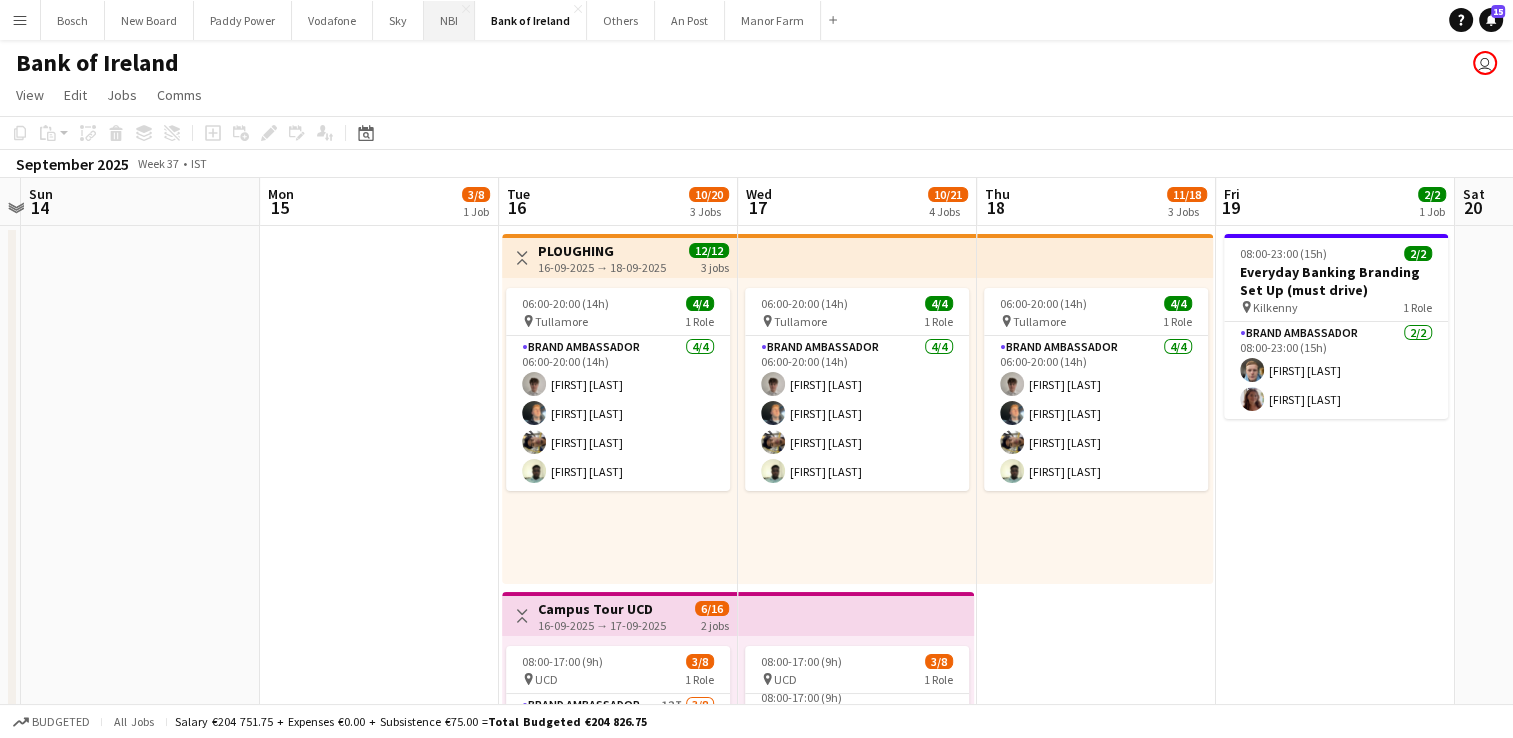 click on "NBI
Close" at bounding box center [449, 20] 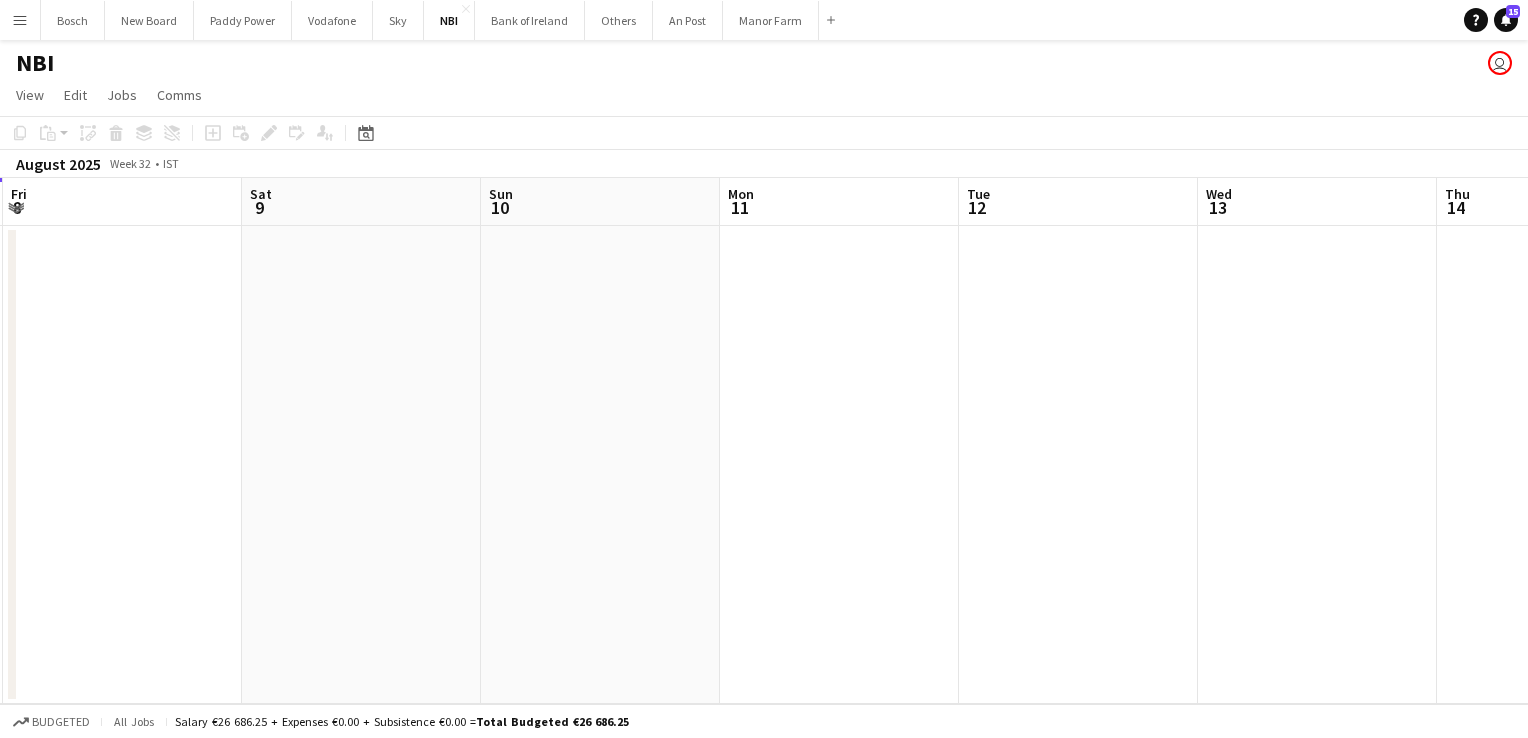 drag, startPoint x: 956, startPoint y: 243, endPoint x: 263, endPoint y: 228, distance: 693.1623 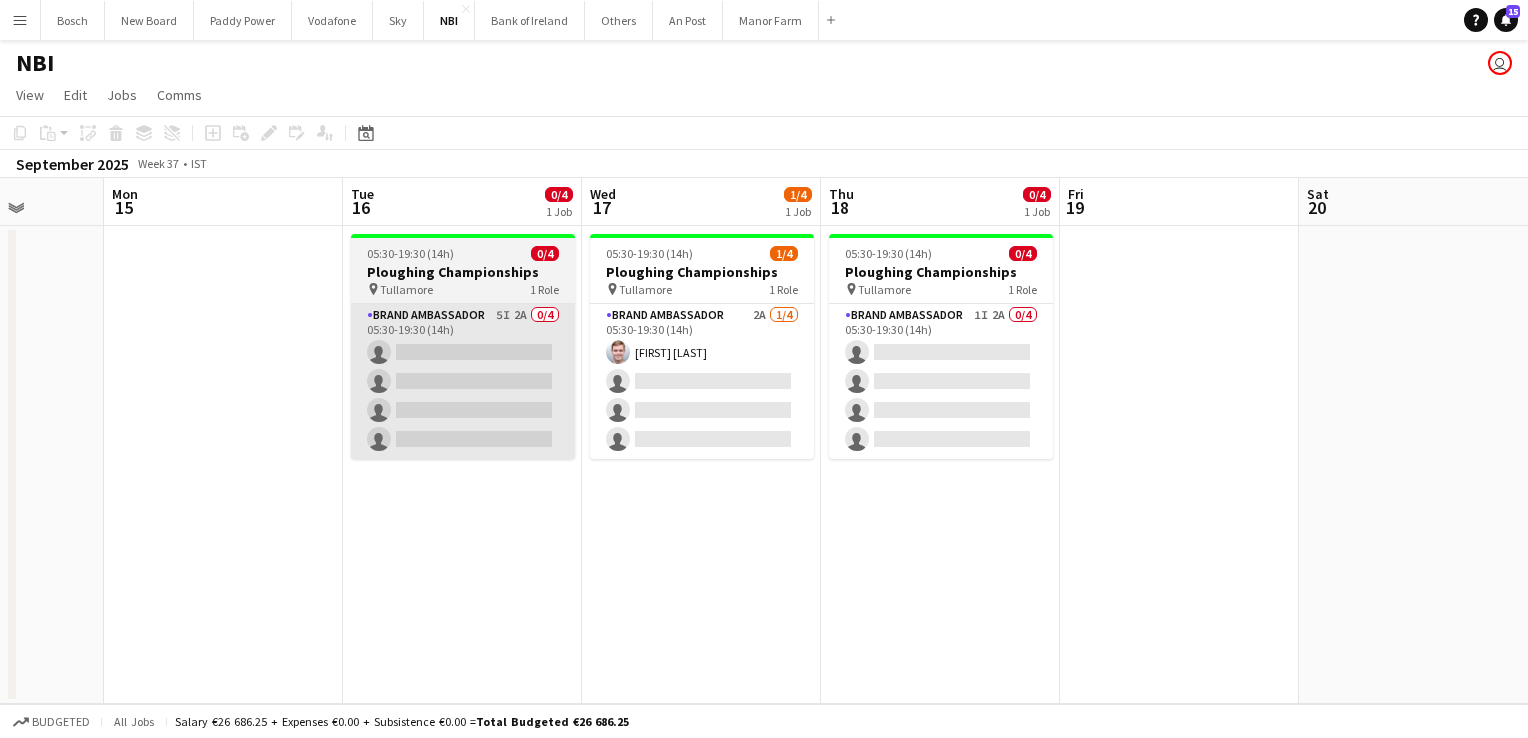 scroll, scrollTop: 0, scrollLeft: 853, axis: horizontal 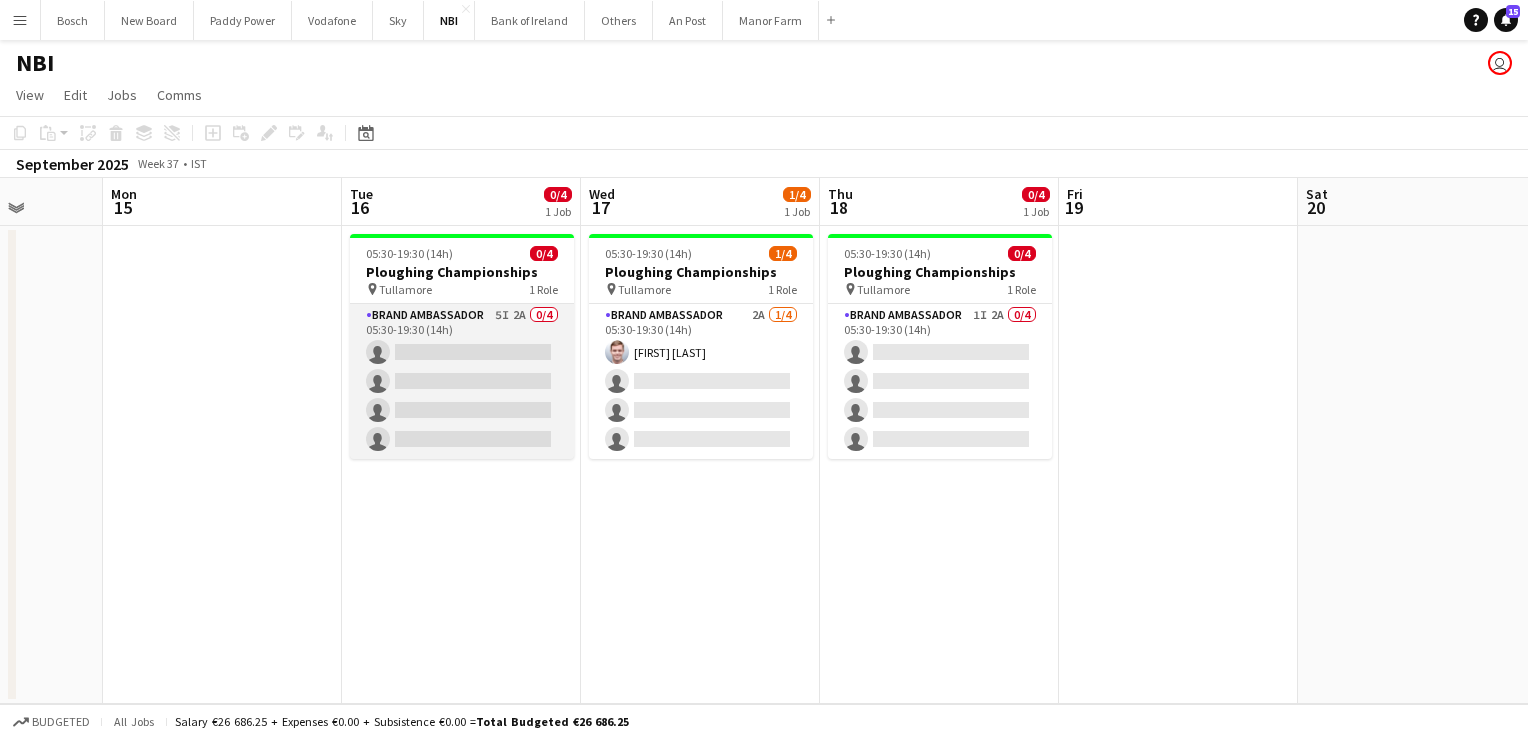 click on "Brand Ambassador   5I   2A   0/4   05:30-19:30 (14h)
single-neutral-actions
single-neutral-actions
single-neutral-actions
single-neutral-actions" at bounding box center (462, 381) 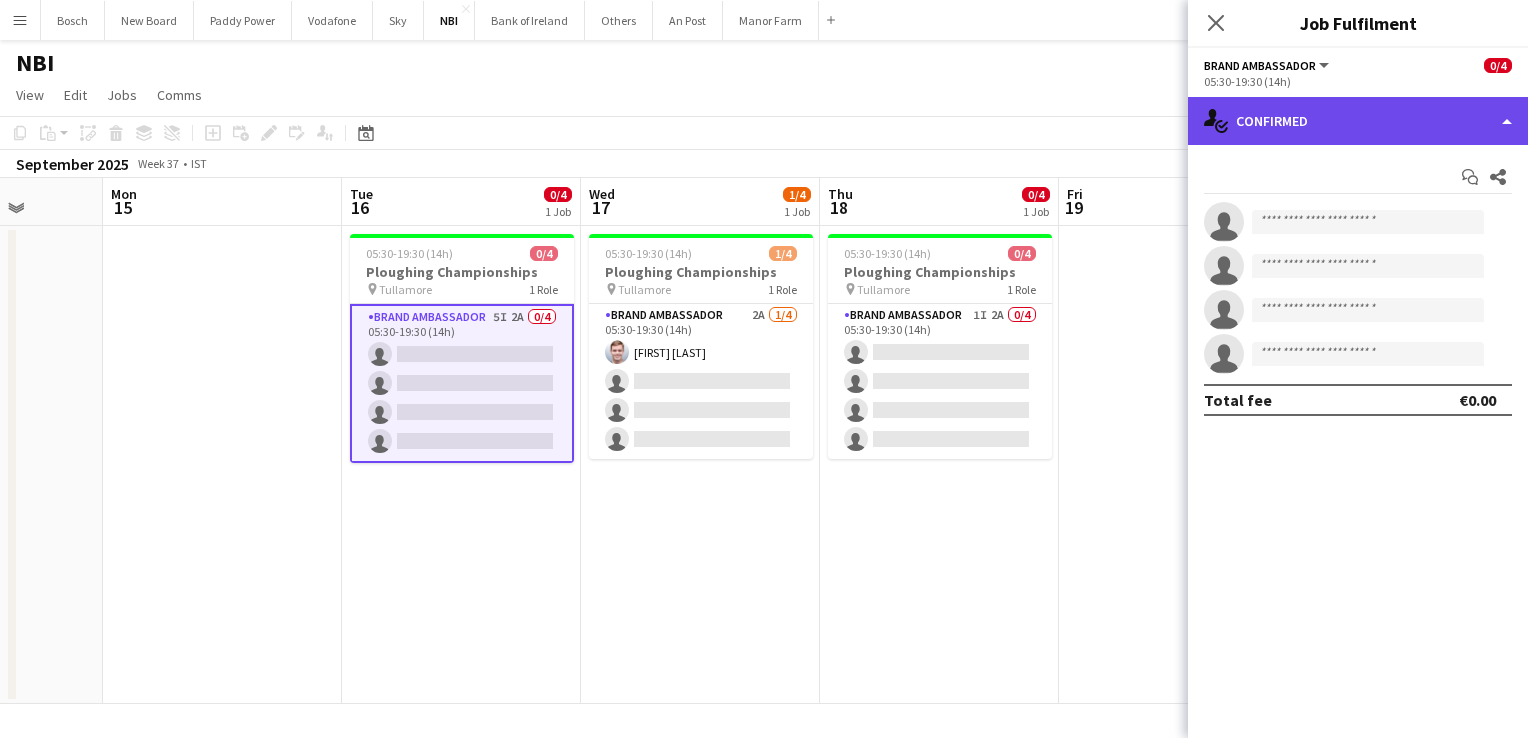 click on "single-neutral-actions-check-2
Confirmed" 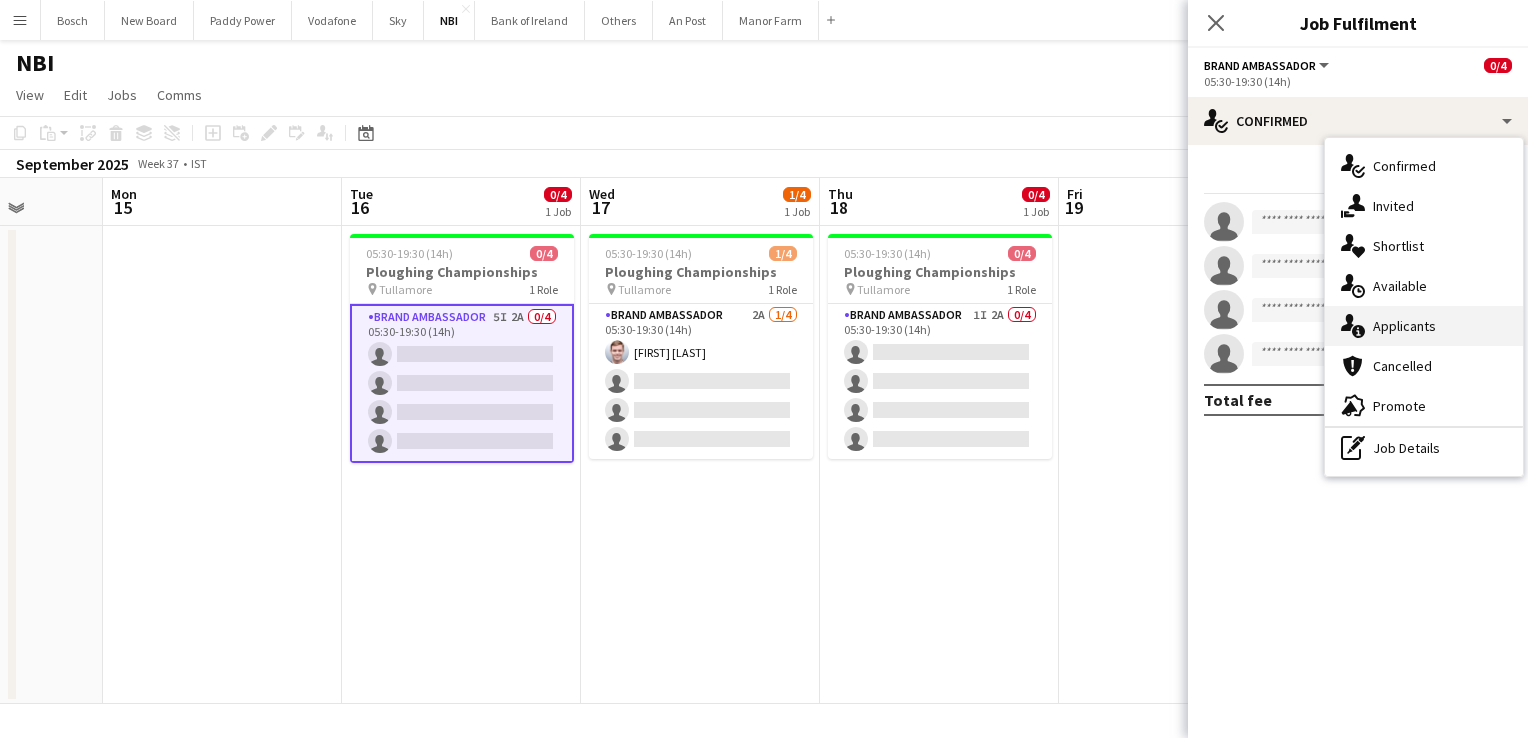 click on "single-neutral-actions-information
Applicants" at bounding box center (1424, 326) 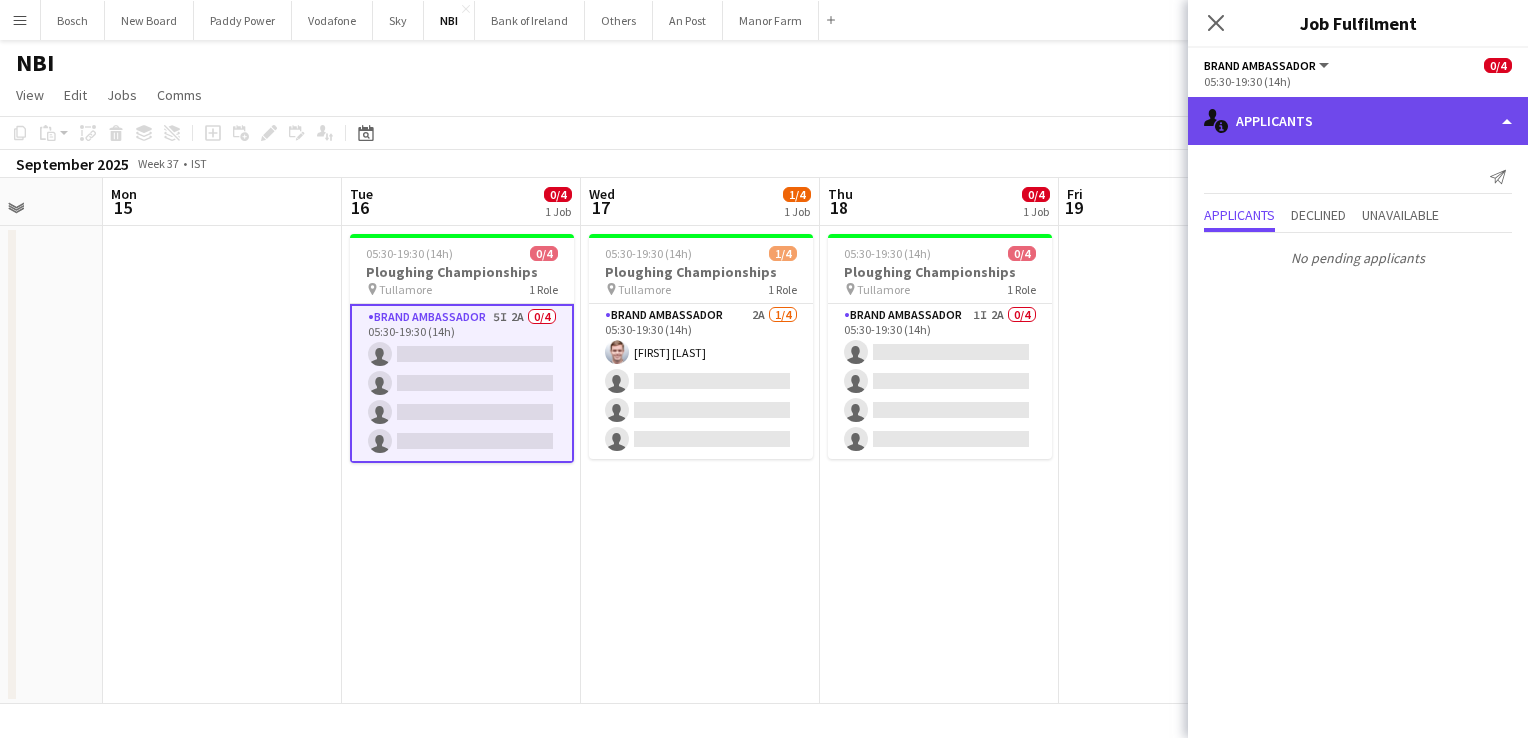 click on "single-neutral-actions-information
Applicants" 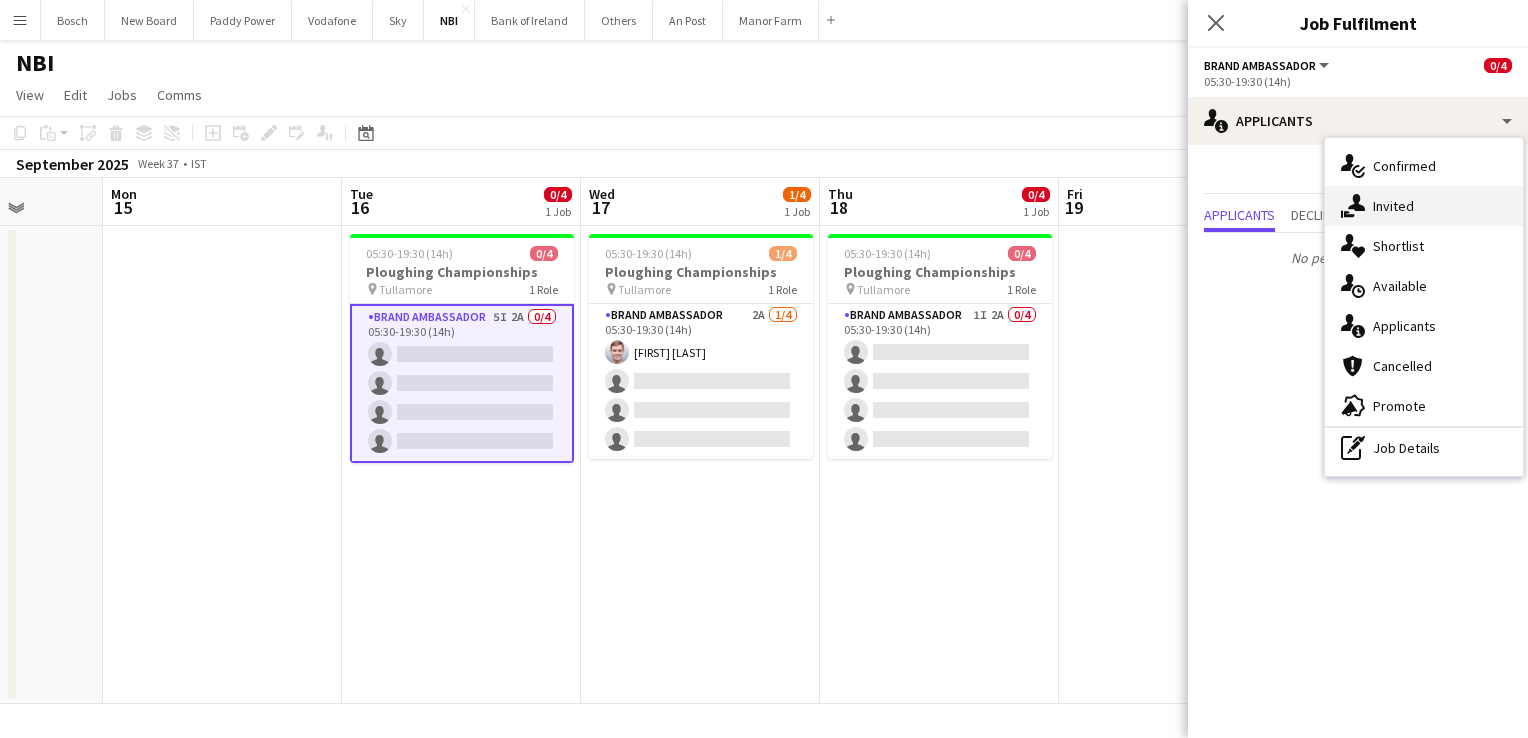 click on "single-neutral-actions-share-1
Invited" at bounding box center (1424, 206) 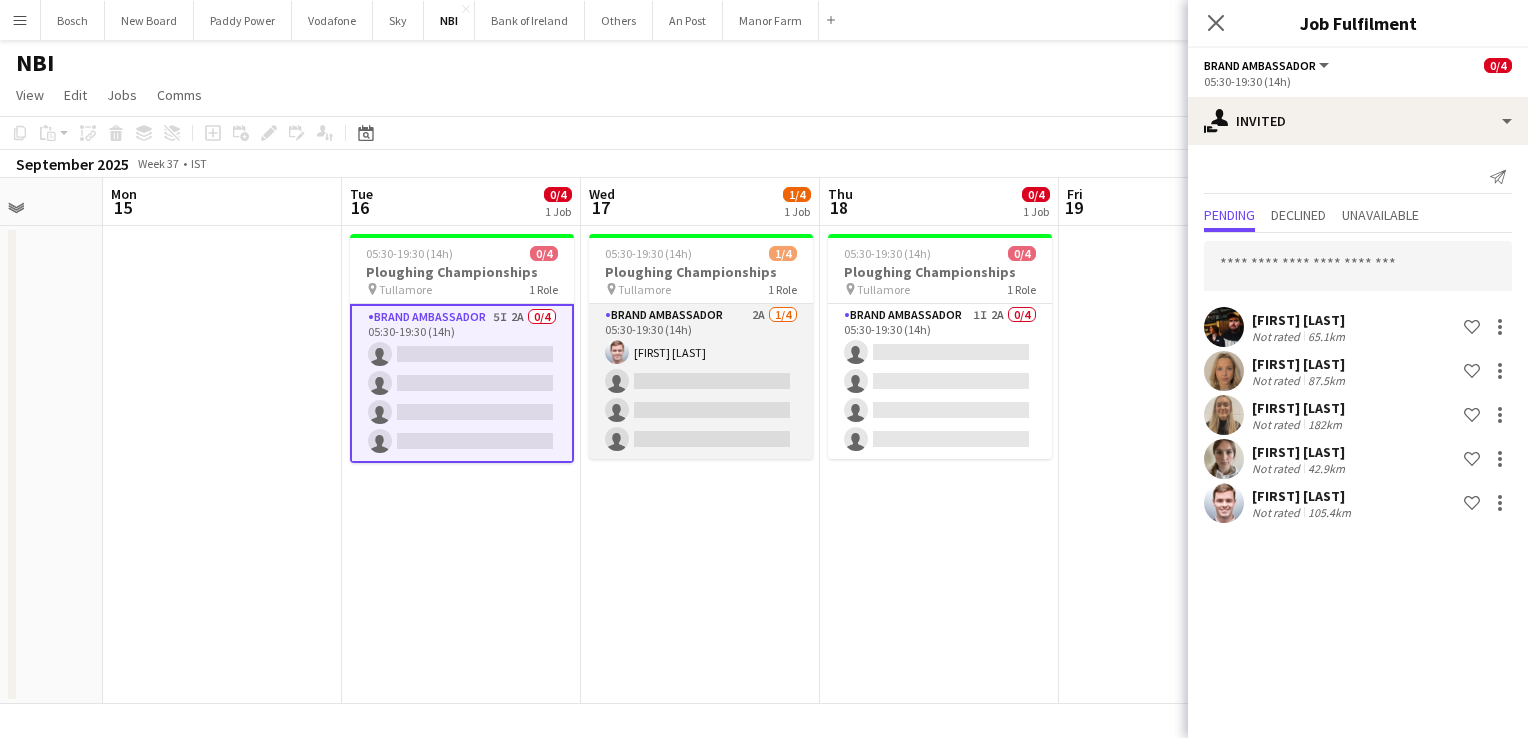 click on "Brand Ambassador   2A   1/4   05:30-19:30 (14h)
Gavin Rea
single-neutral-actions
single-neutral-actions
single-neutral-actions" at bounding box center (701, 381) 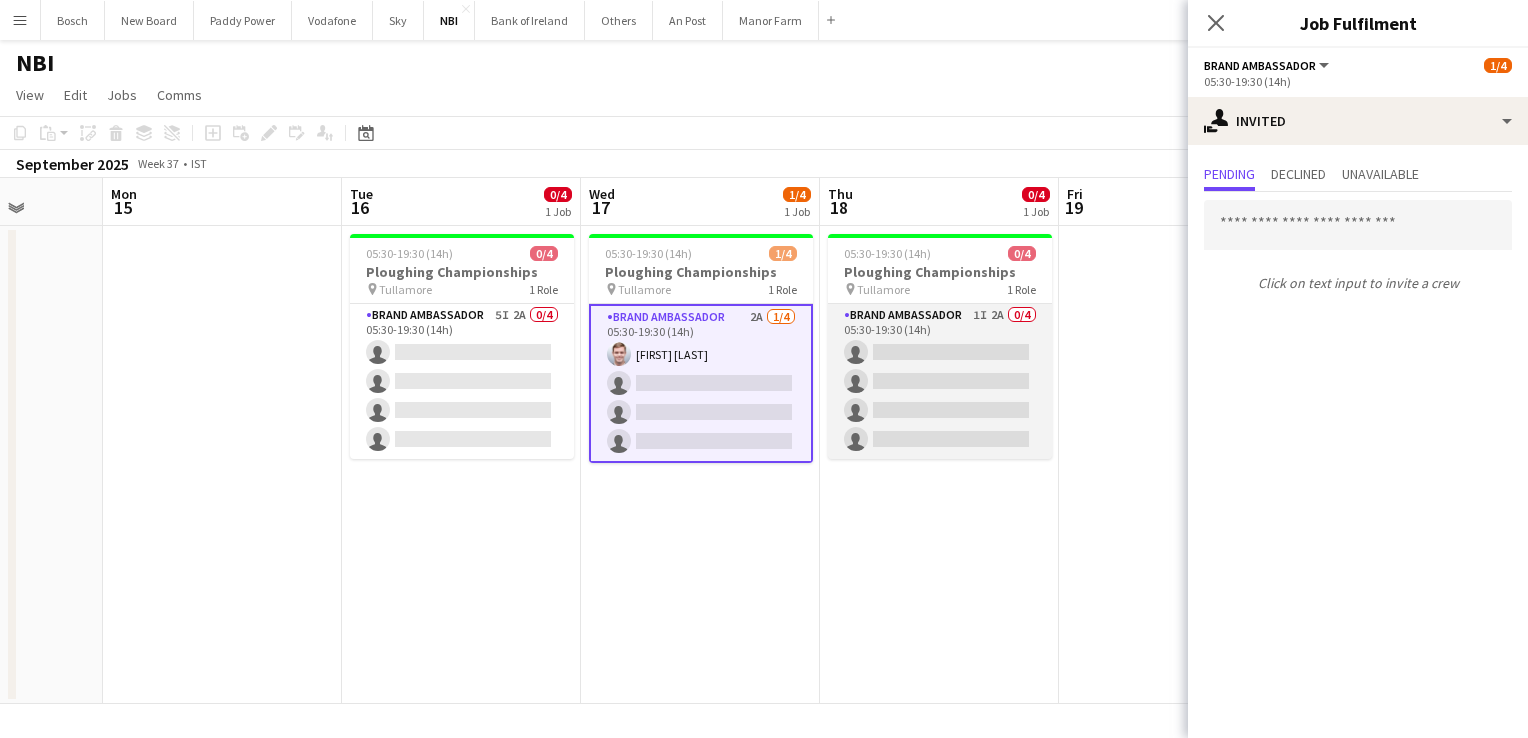 click on "Brand Ambassador   1I   2A   0/4   05:30-19:30 (14h)
single-neutral-actions
single-neutral-actions
single-neutral-actions
single-neutral-actions" at bounding box center [940, 381] 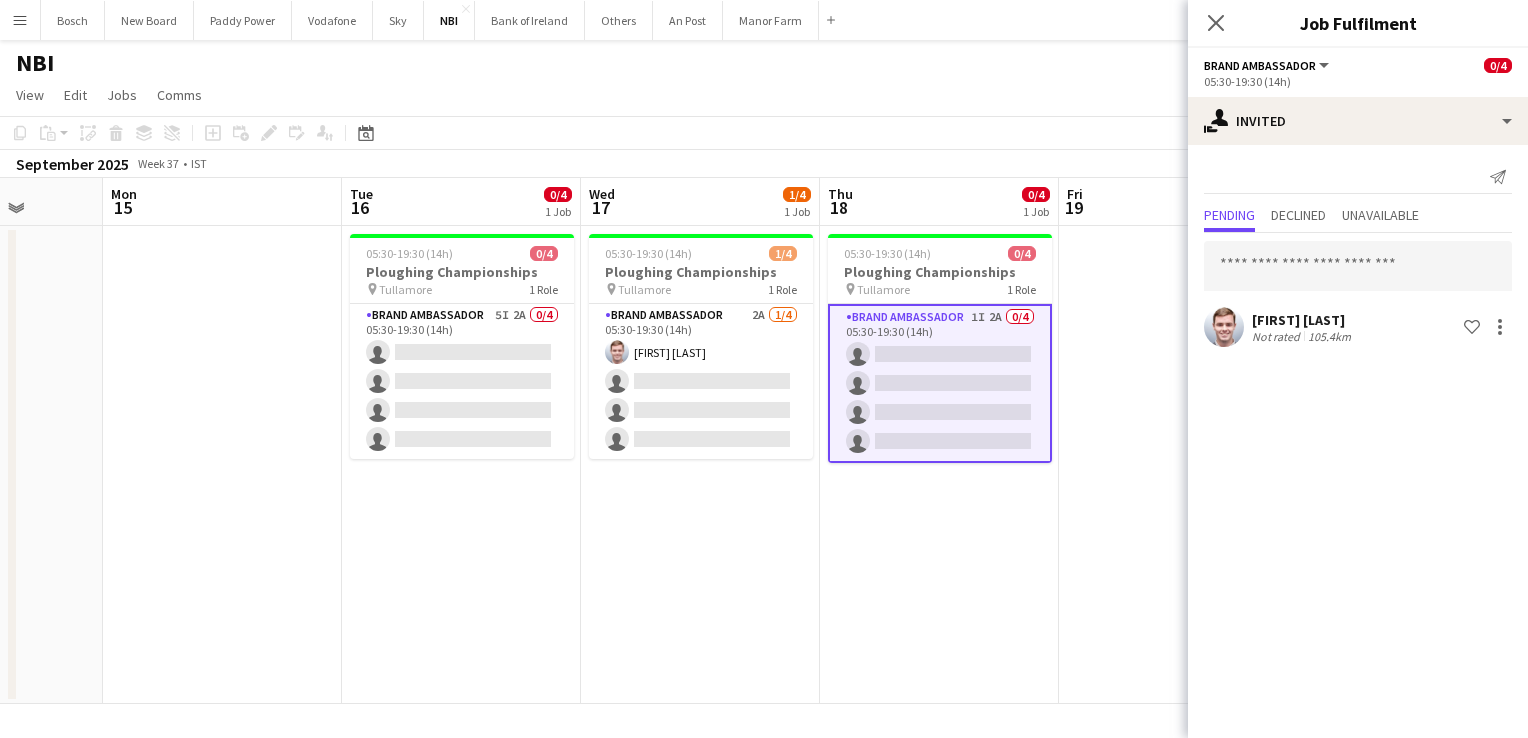 click on "NBI
user" 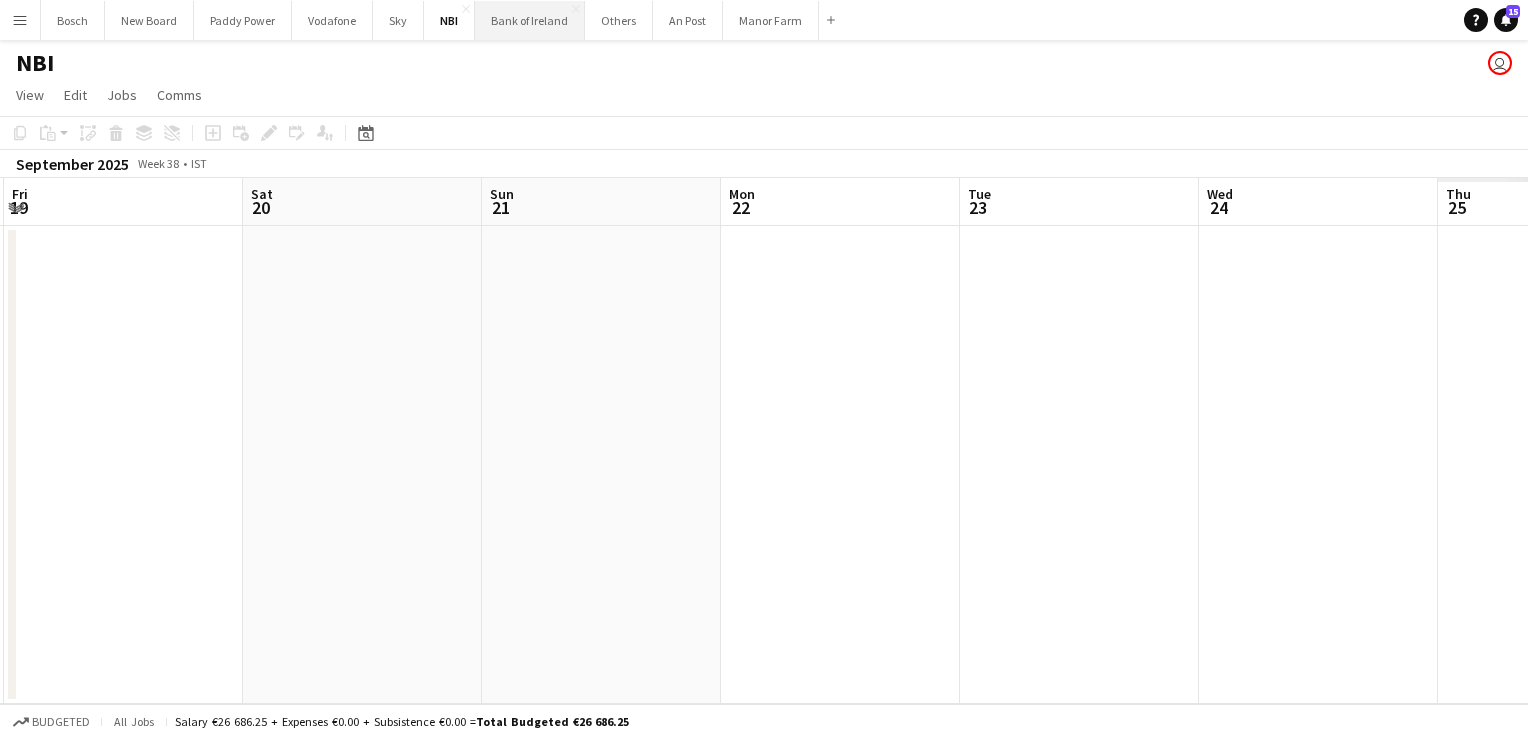 scroll, scrollTop: 0, scrollLeft: 505, axis: horizontal 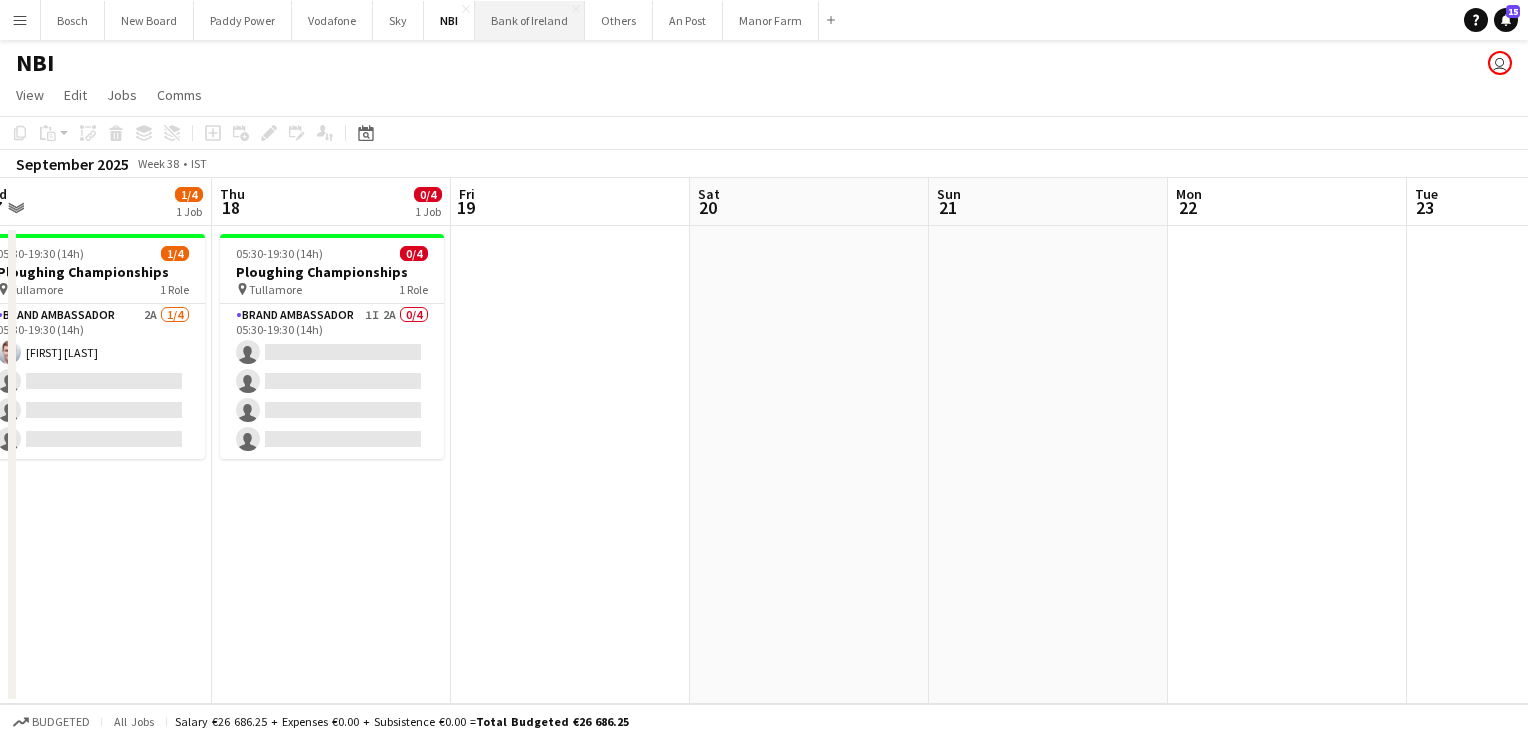 click on "Bank of Ireland
Close" at bounding box center (530, 20) 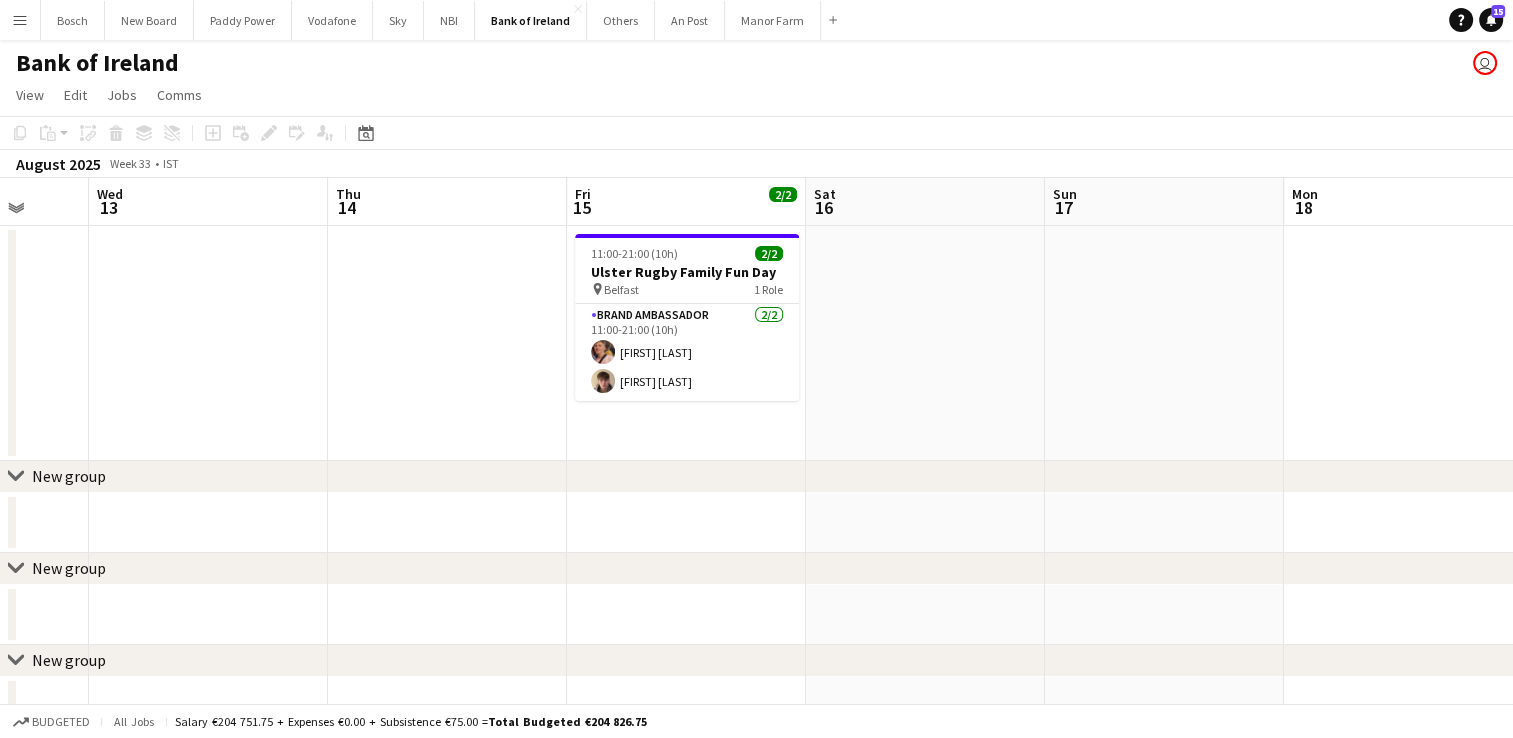 scroll, scrollTop: 0, scrollLeft: 630, axis: horizontal 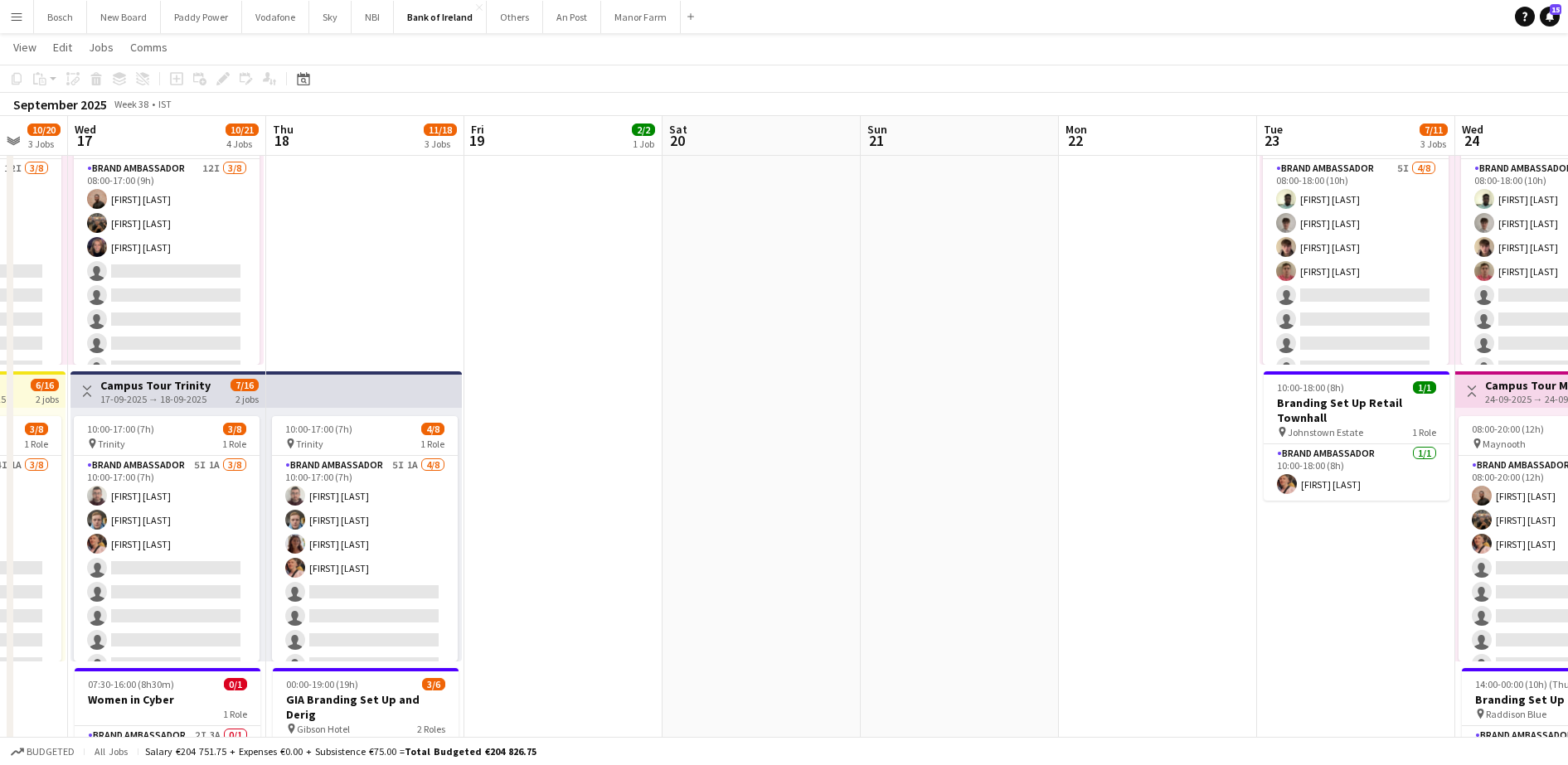 drag, startPoint x: 1214, startPoint y: 2, endPoint x: 1157, endPoint y: 649, distance: 649.506 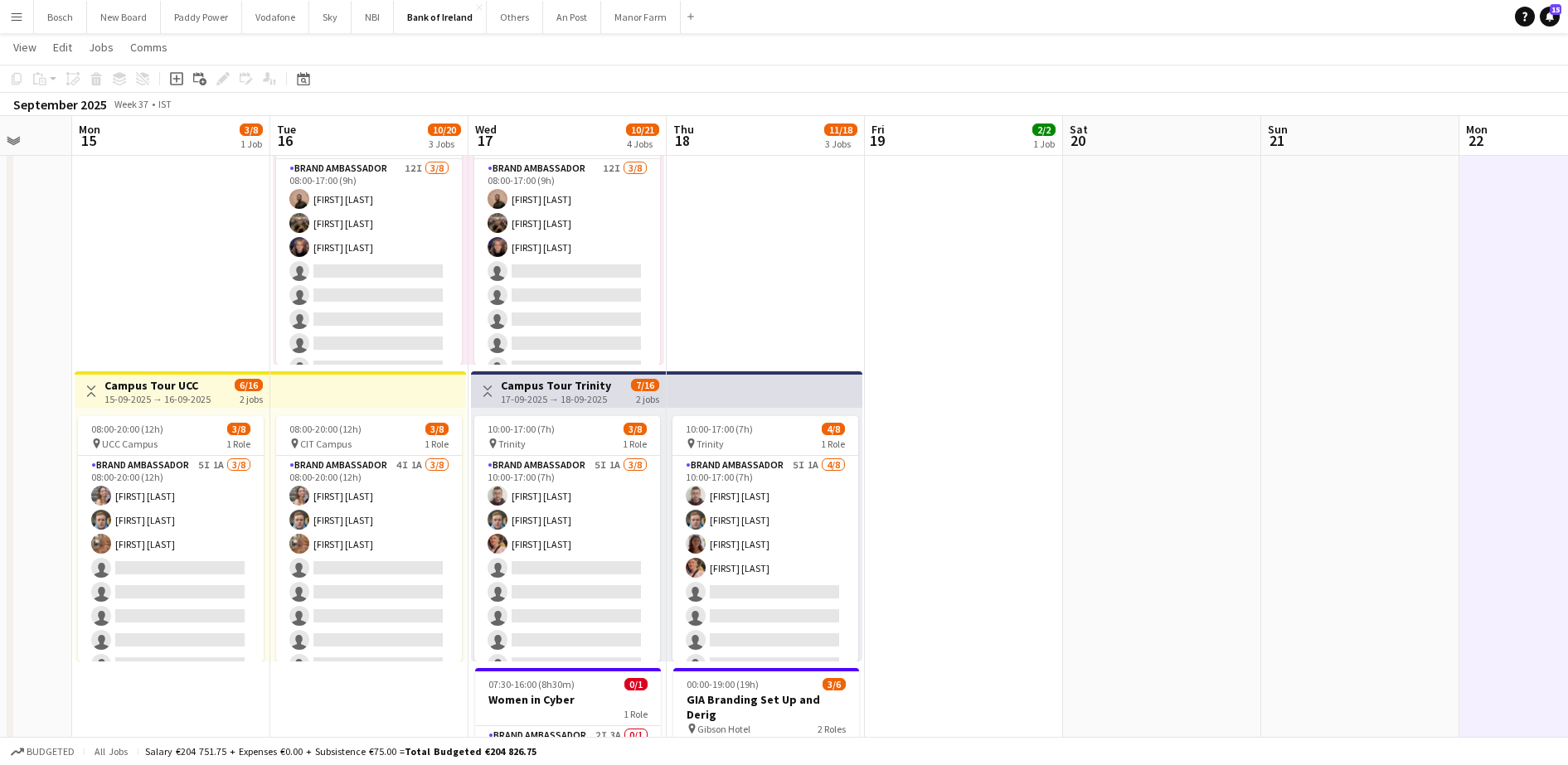 scroll, scrollTop: 0, scrollLeft: 522, axis: horizontal 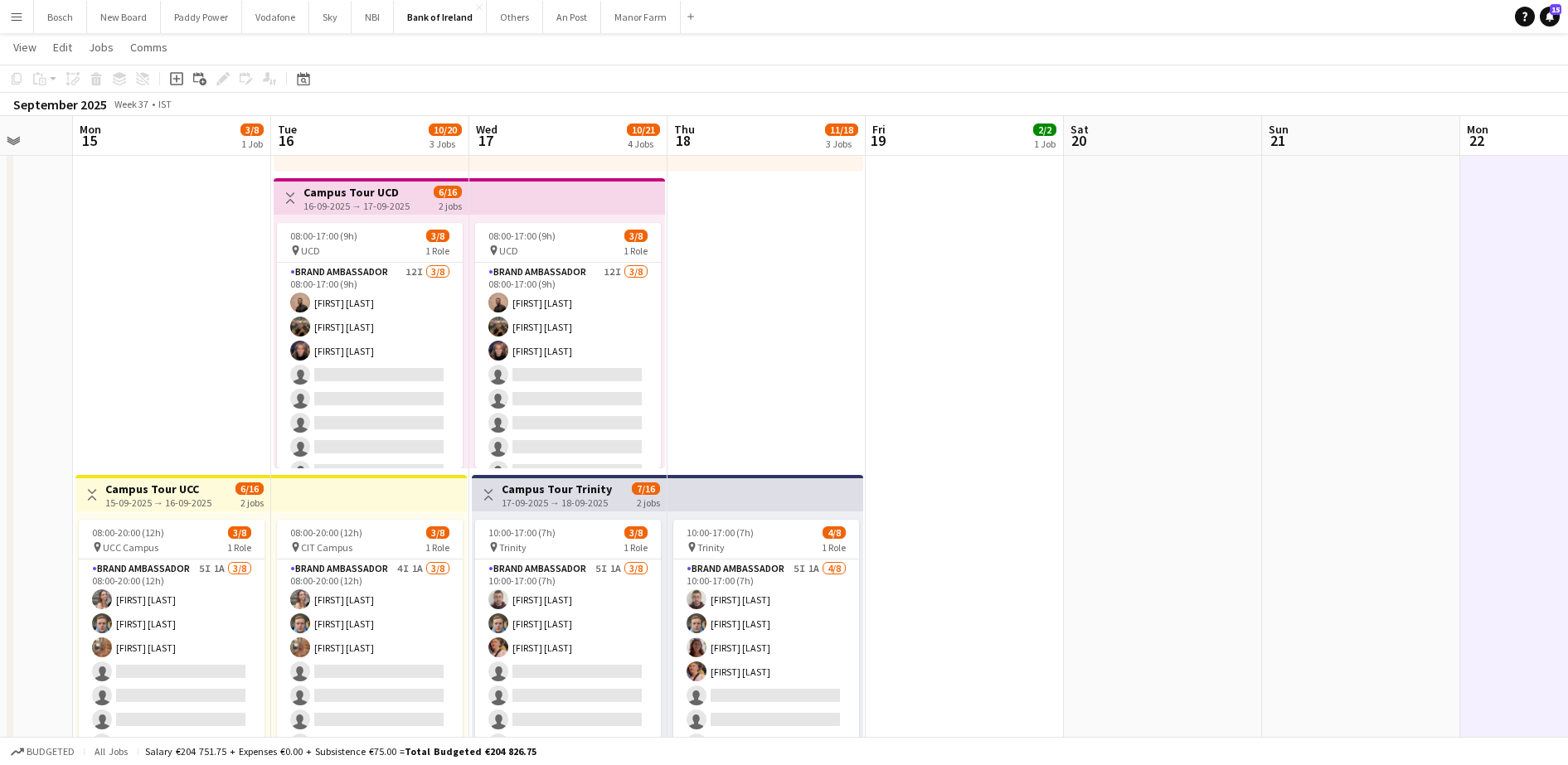 click on "06:00-20:00 (14h)    4/4
pin
Tullamore   1 Role   Brand Ambassador   4/4   06:00-20:00 (14h)
Jakub Kula Simon Corridon Patrick Delos Santos Daniel Muya" at bounding box center [568, 45] 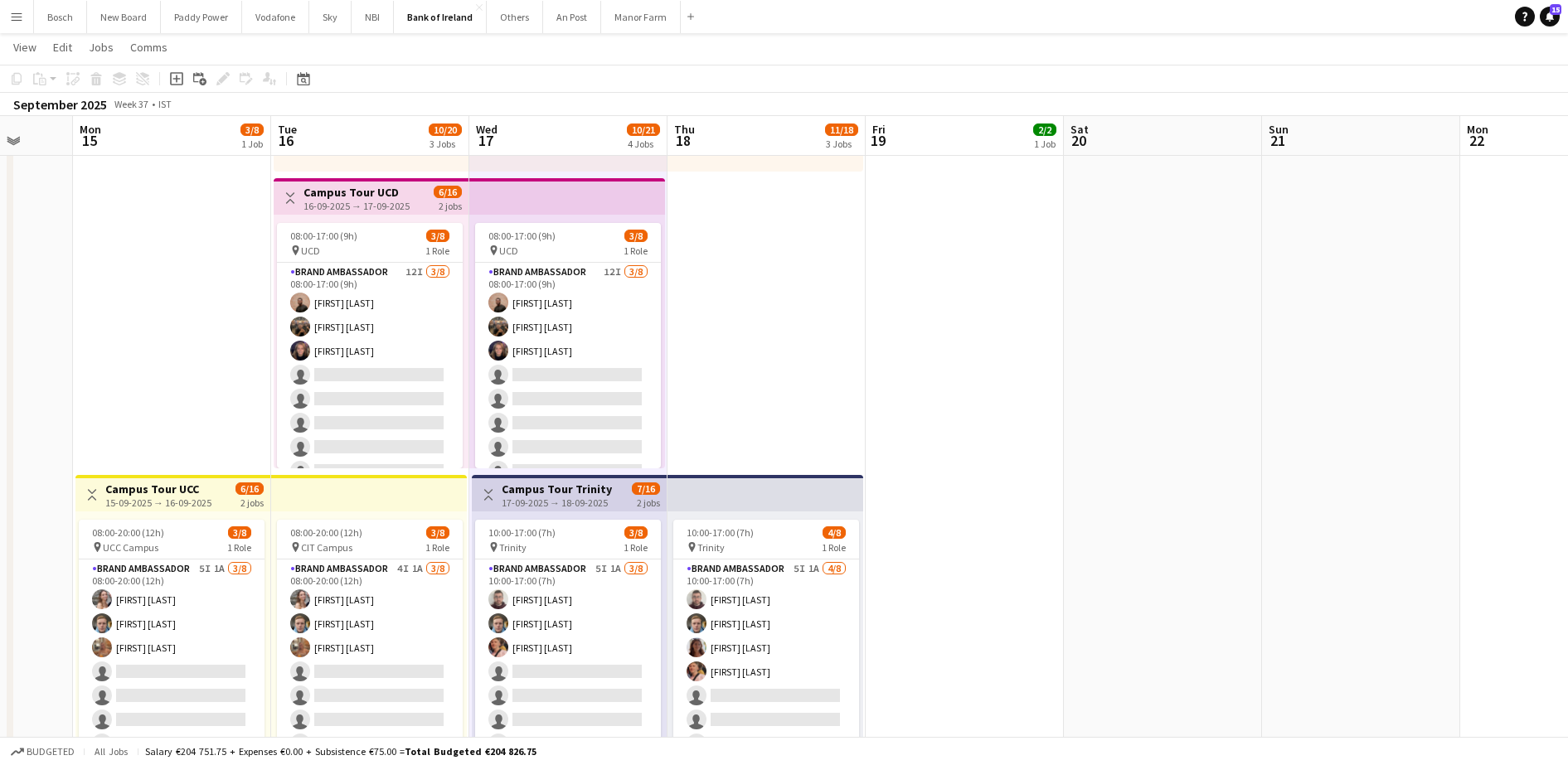 drag, startPoint x: 1138, startPoint y: 704, endPoint x: 1114, endPoint y: 676, distance: 36.878178 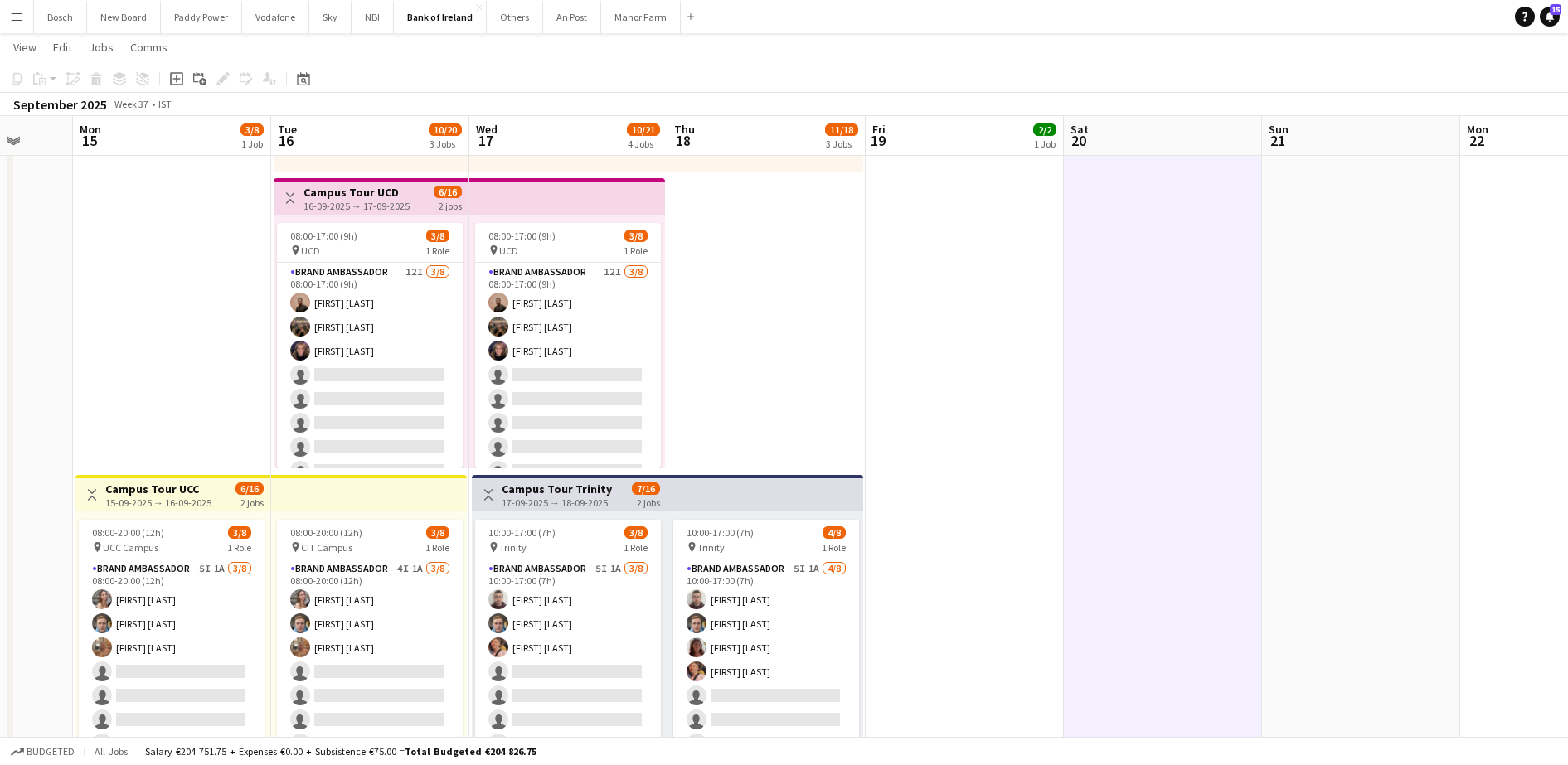 scroll, scrollTop: 414, scrollLeft: 0, axis: vertical 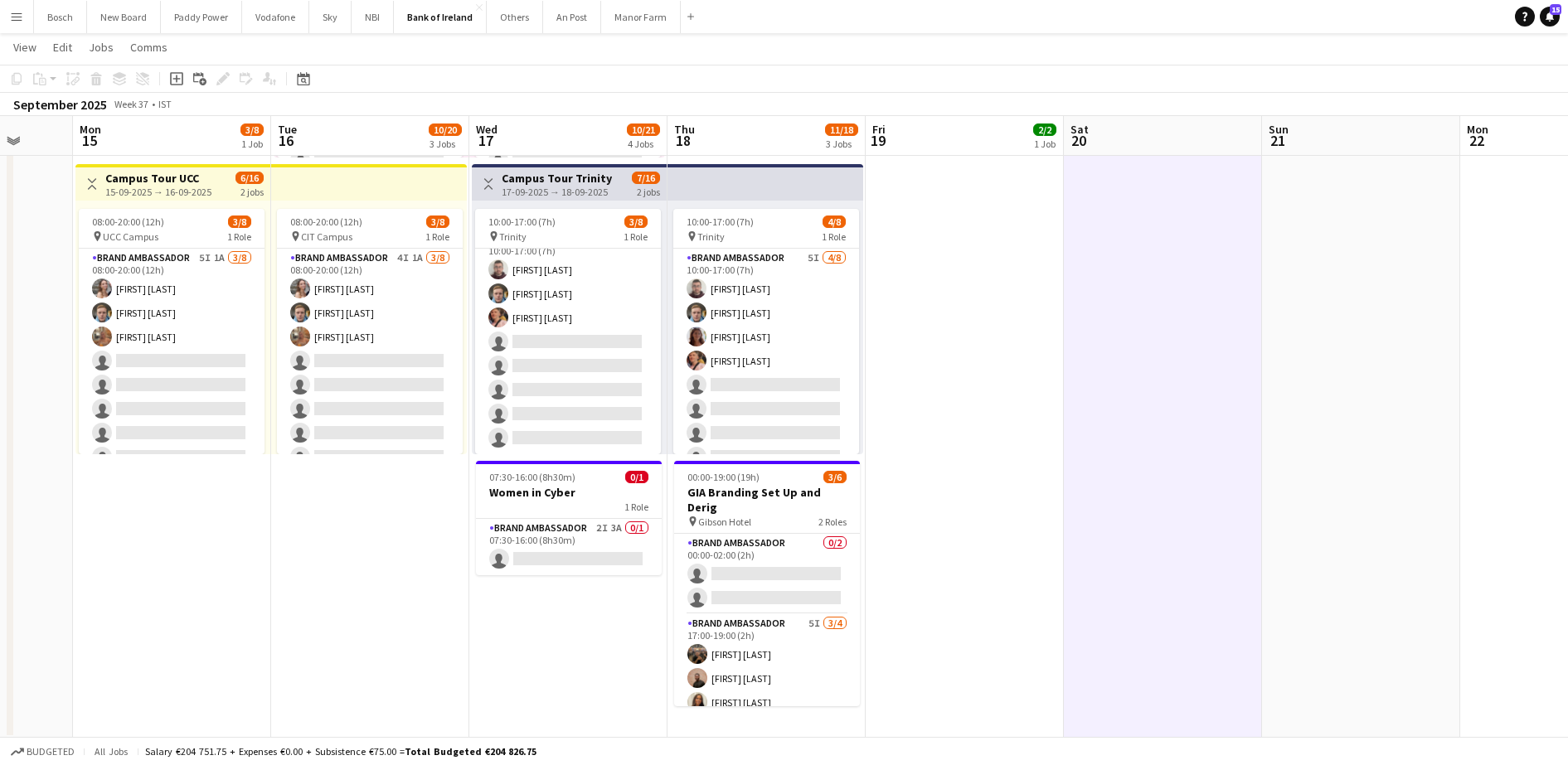 drag, startPoint x: 947, startPoint y: 509, endPoint x: 1113, endPoint y: 478, distance: 168.8698 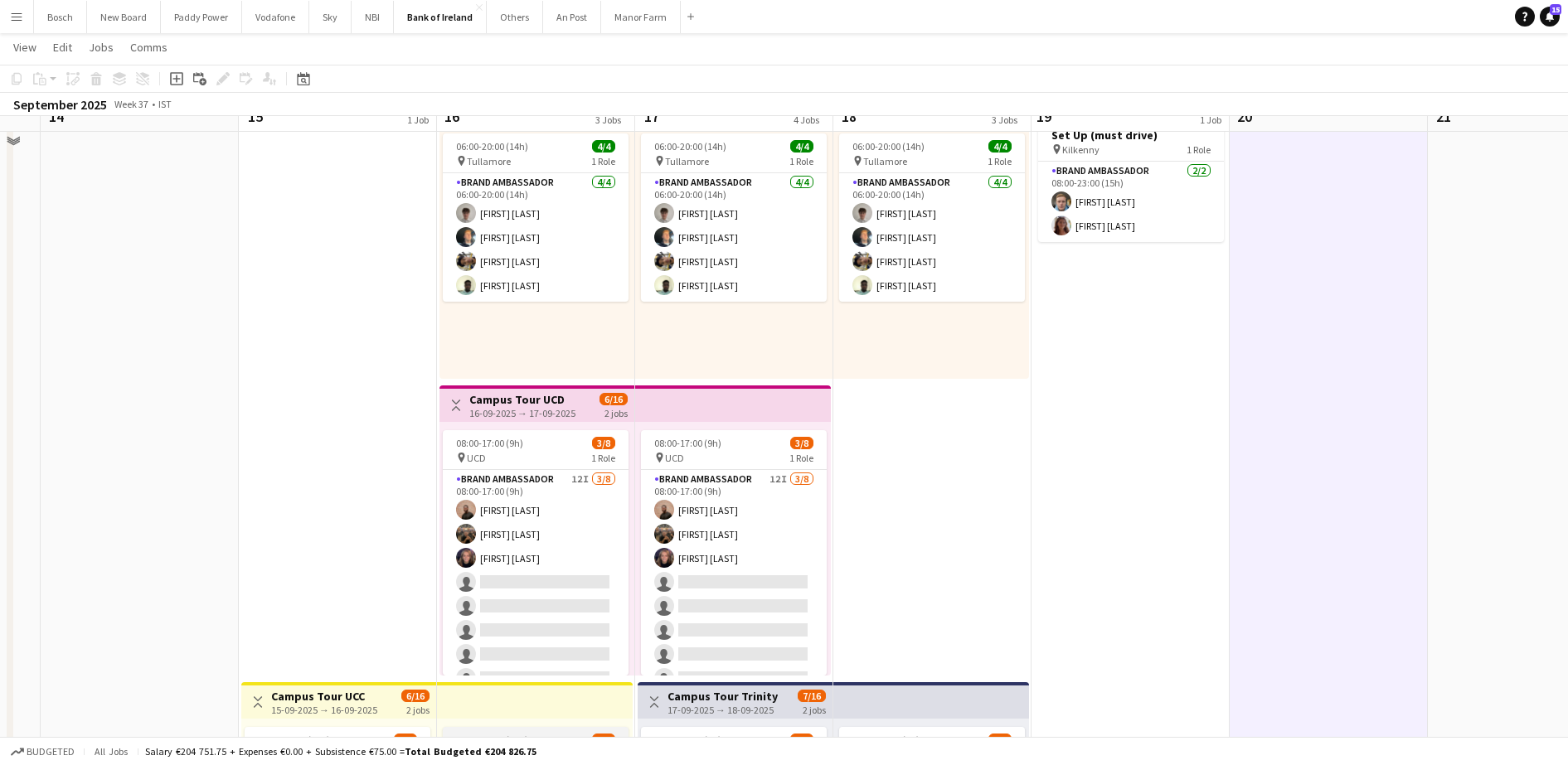 scroll, scrollTop: 0, scrollLeft: 0, axis: both 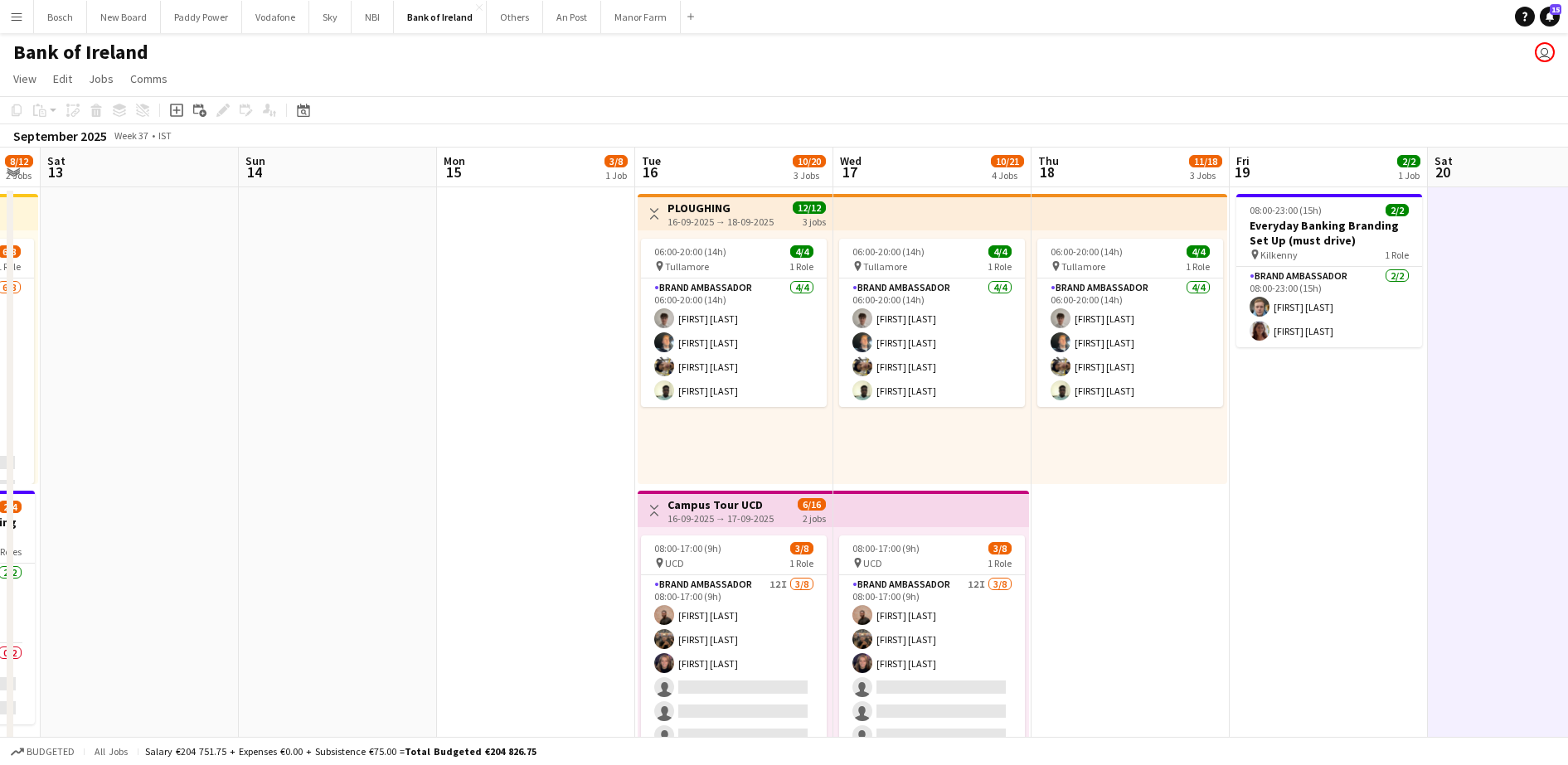 click on "Thu   11   8/15   4 Jobs   Fri   12   8/12   2 Jobs   Sat   13   Sun   14   Mon   15   3/8   1 Job   Tue   16   10/20   3 Jobs   Wed   17   10/21   4 Jobs   Thu   18   11/18   3 Jobs   Fri   19   2/2   1 Job   Sat   20   Sun   21   Mon   22   Tue   23   7/11   3 Jobs
Toggle View
Campus Tour DCU  11-09-2025 → 12-09-2025   12/16   2 jobs      08:00-18:00 (10h)    6/8
pin
DCU Campus   1 Role   Brand Ambassador   7I   1A   6/8   08:00-18:00 (10h)
[FIRST] [LAST] [FIRST] [LAST] [FIRST] [LAST] [FIRST] [LAST] [FIRST] [LAST]
single-neutral-actions
08:00-21:00 (13h)    1/1   Everyday Banking Townhall
pin
Belfast   1 Role   Brand Ambassador   1/1   08:00-21:00 (13h)
[FIRST] [LAST]     14:00-00:00 (10h) (Fri)   1/4   Retail Ireland RRMP Branding Set Up   2 Roles   Brand Ambassador   3I   1A   1/2   14:00-16:00 (2h)" at bounding box center (784, 1454) 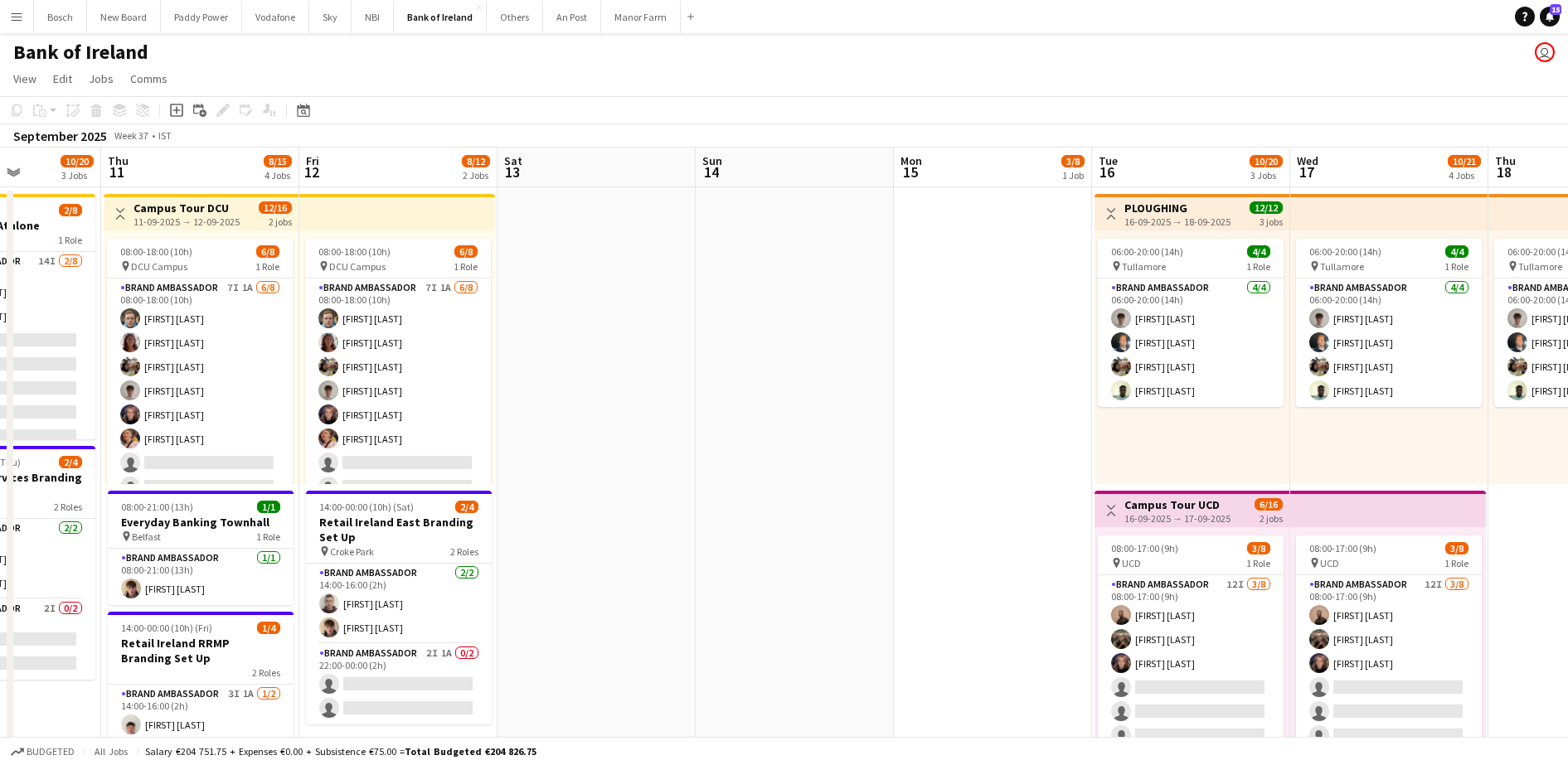 drag, startPoint x: 937, startPoint y: 417, endPoint x: 1091, endPoint y: 413, distance: 154.0519 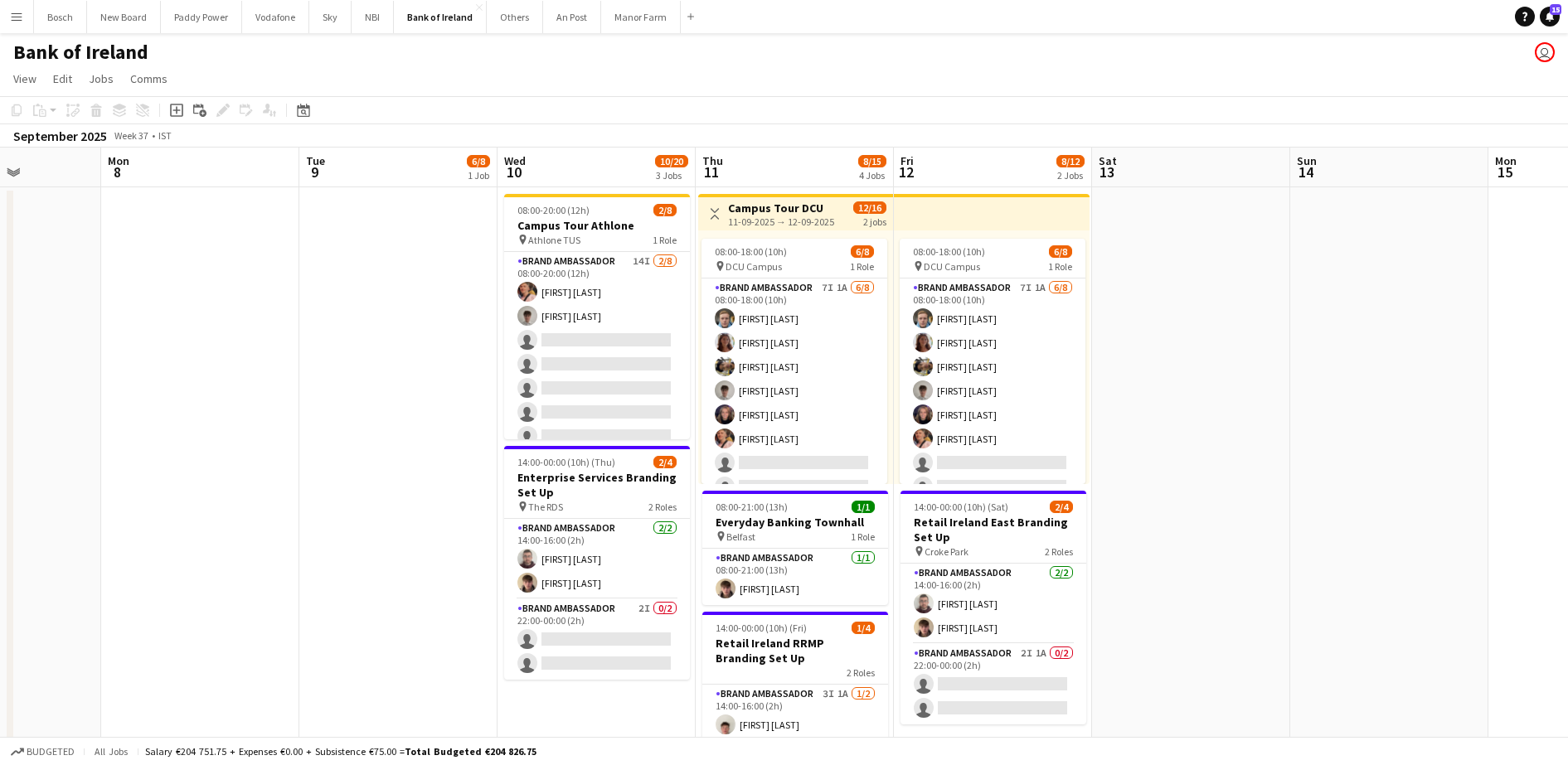 scroll, scrollTop: 0, scrollLeft: 493, axis: horizontal 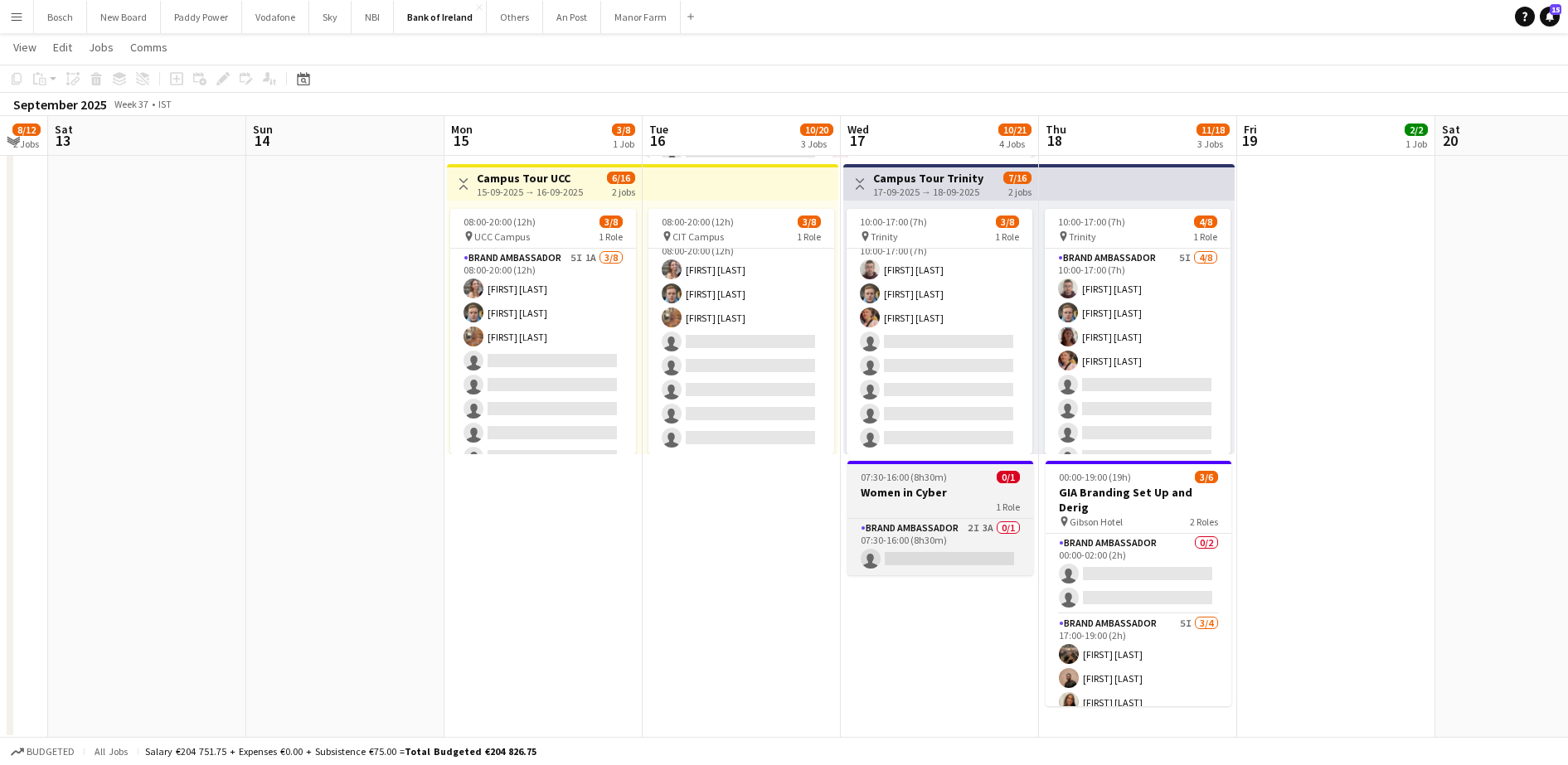 drag, startPoint x: 255, startPoint y: 530, endPoint x: 439, endPoint y: 481, distance: 190.41271 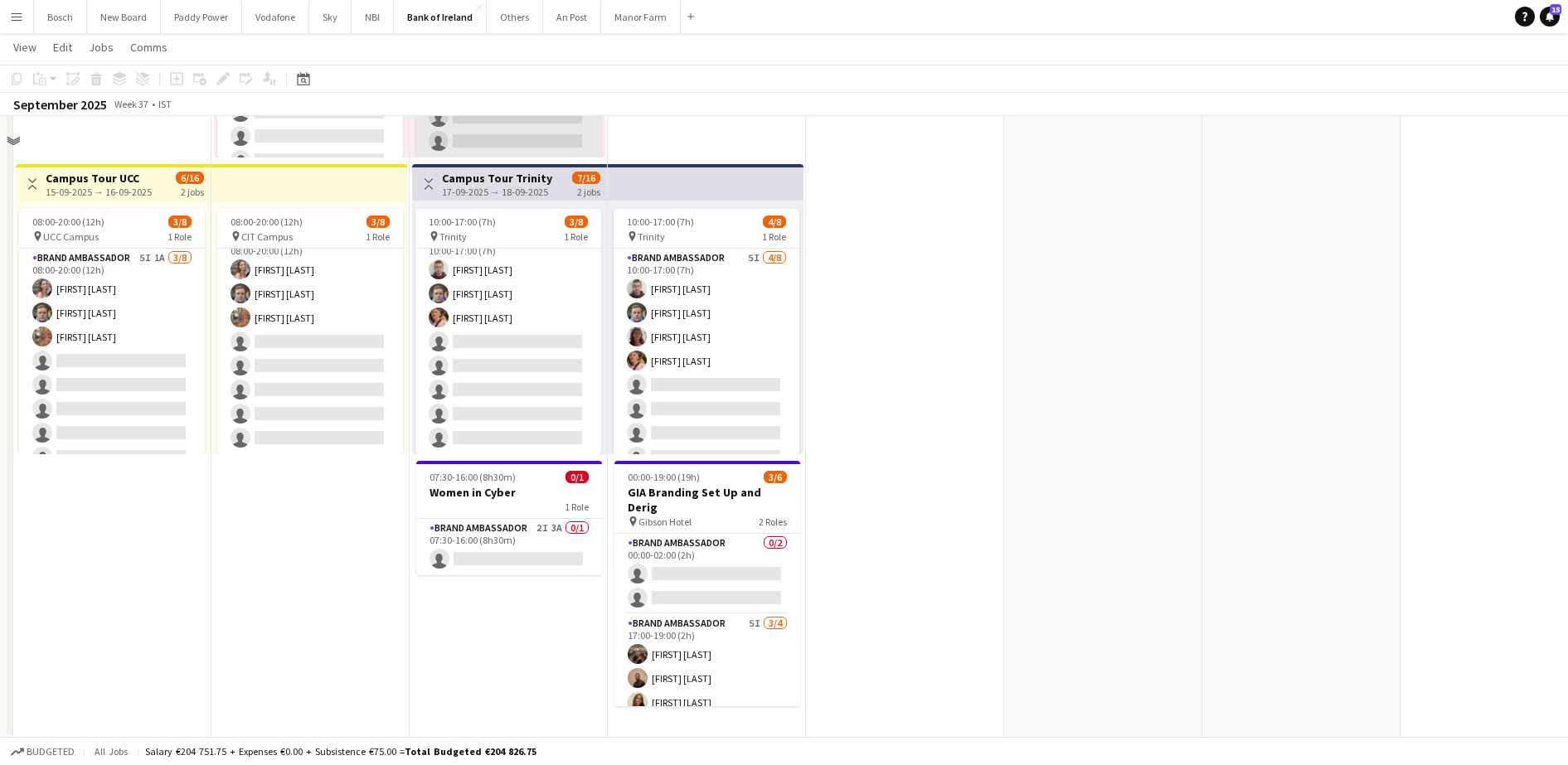 scroll, scrollTop: 311, scrollLeft: 0, axis: vertical 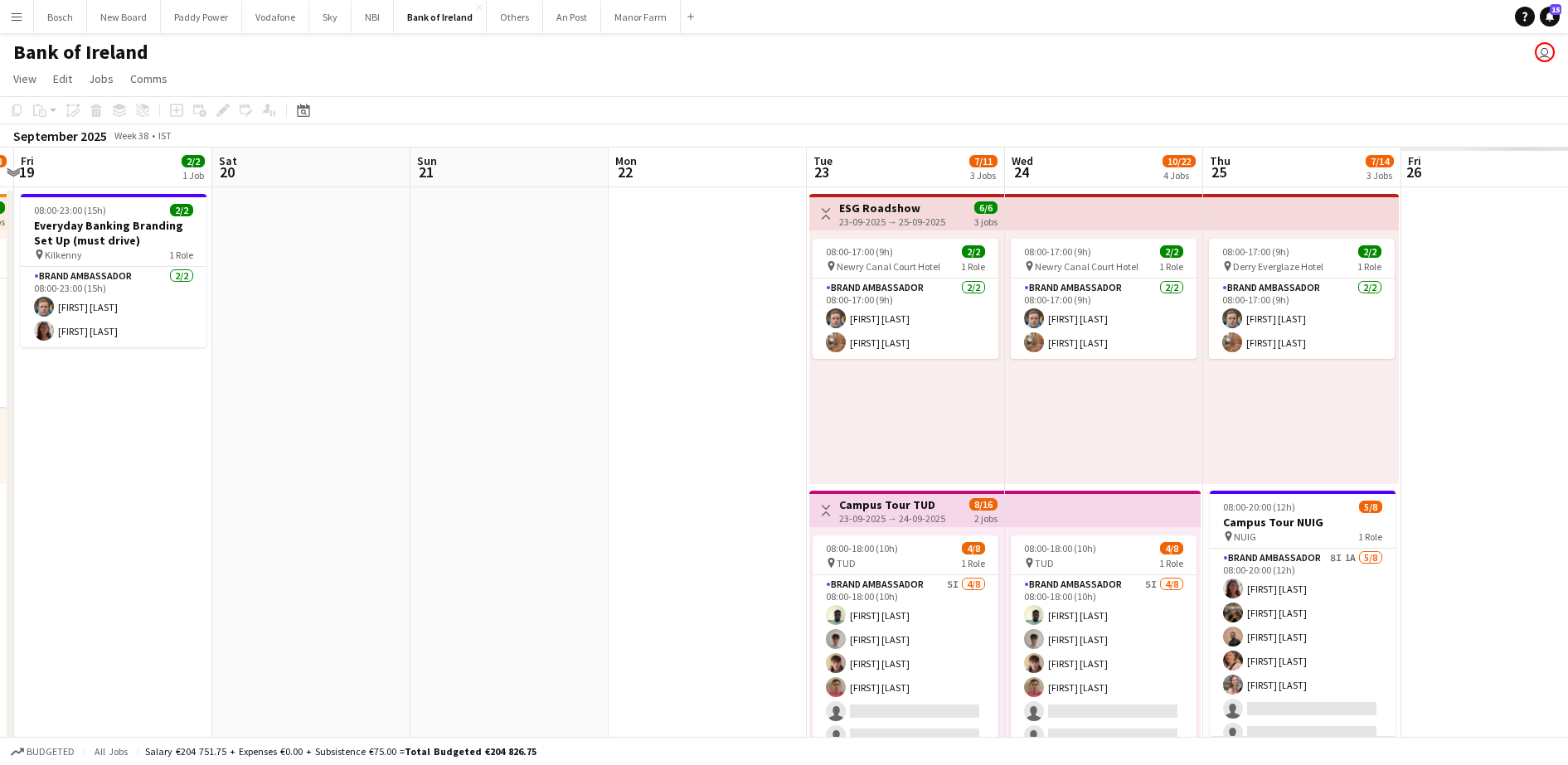 drag, startPoint x: 802, startPoint y: 483, endPoint x: 49, endPoint y: 471, distance: 753.0956 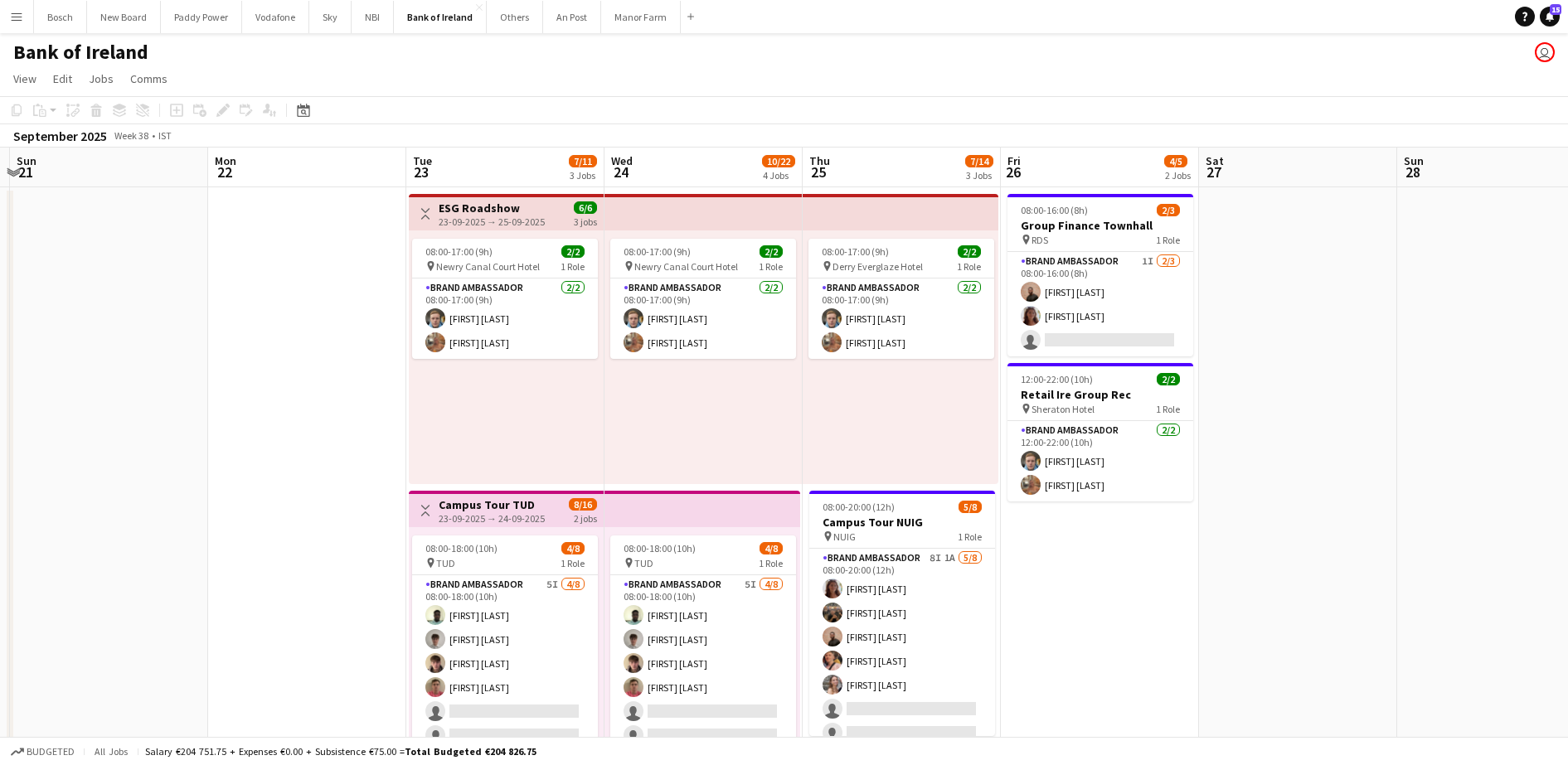 drag, startPoint x: 582, startPoint y: 453, endPoint x: 64, endPoint y: 454, distance: 518.001 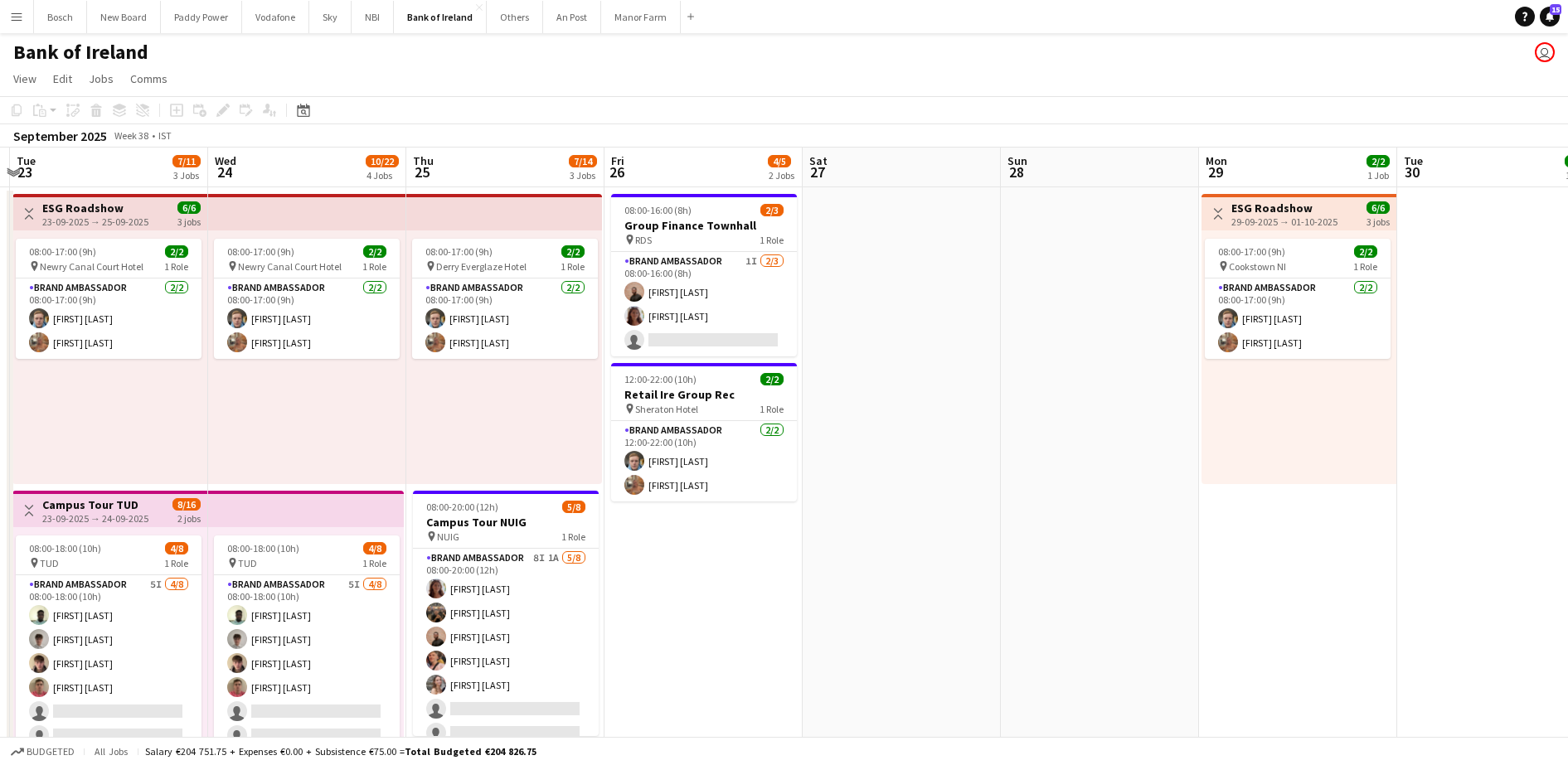 scroll, scrollTop: 0, scrollLeft: 504, axis: horizontal 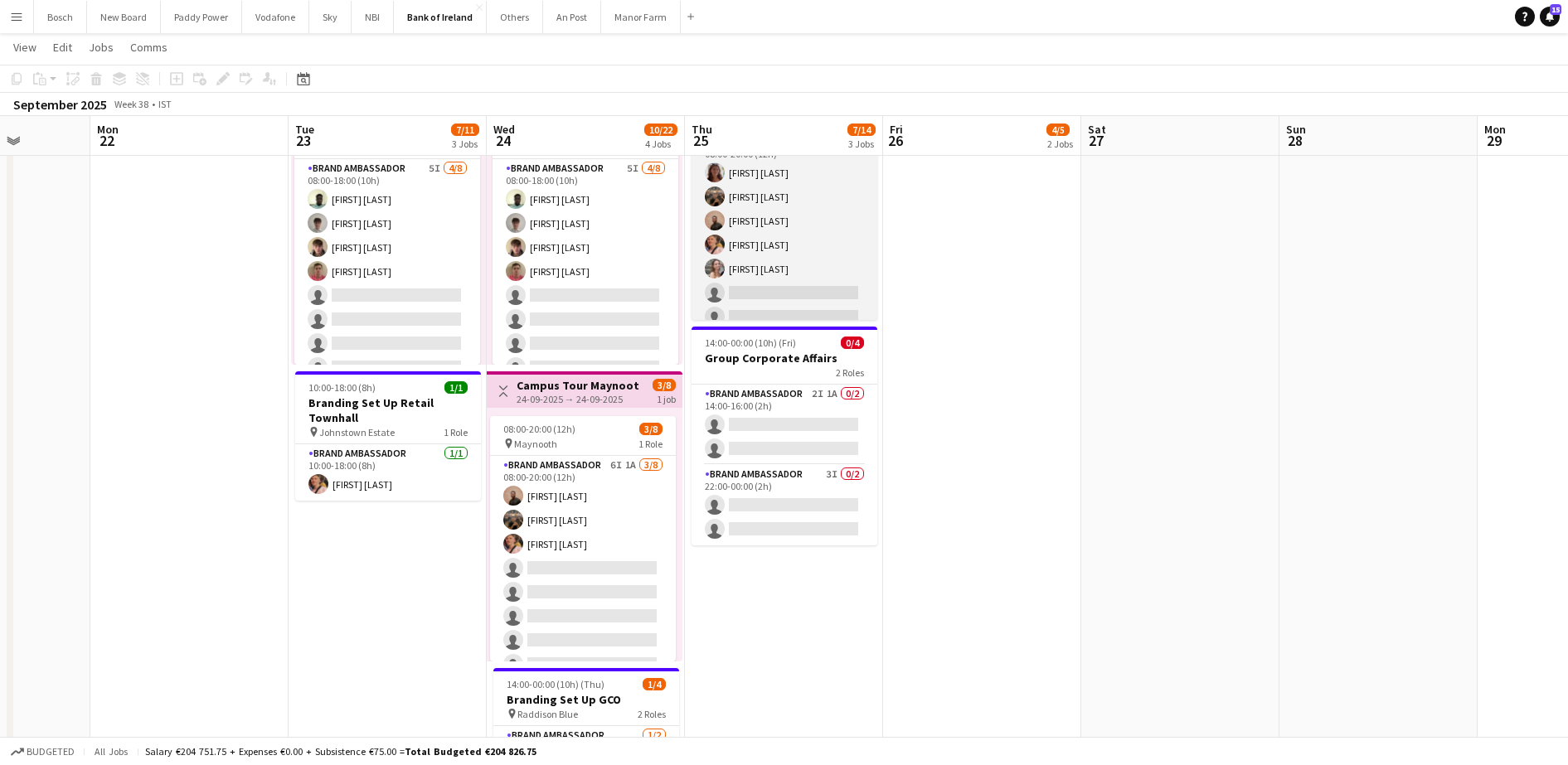 click on "Brand Ambassador   8I   1A   5/8   08:00-20:00 (12h)
[FIRST] [LAST] [FIRST] [LAST] [FIRST] [LAST] [FIRST] [LAST] [FIRST] [LAST]
single-neutral-actions
single-neutral-actions
single-neutral-actions" at bounding box center [784, 245] 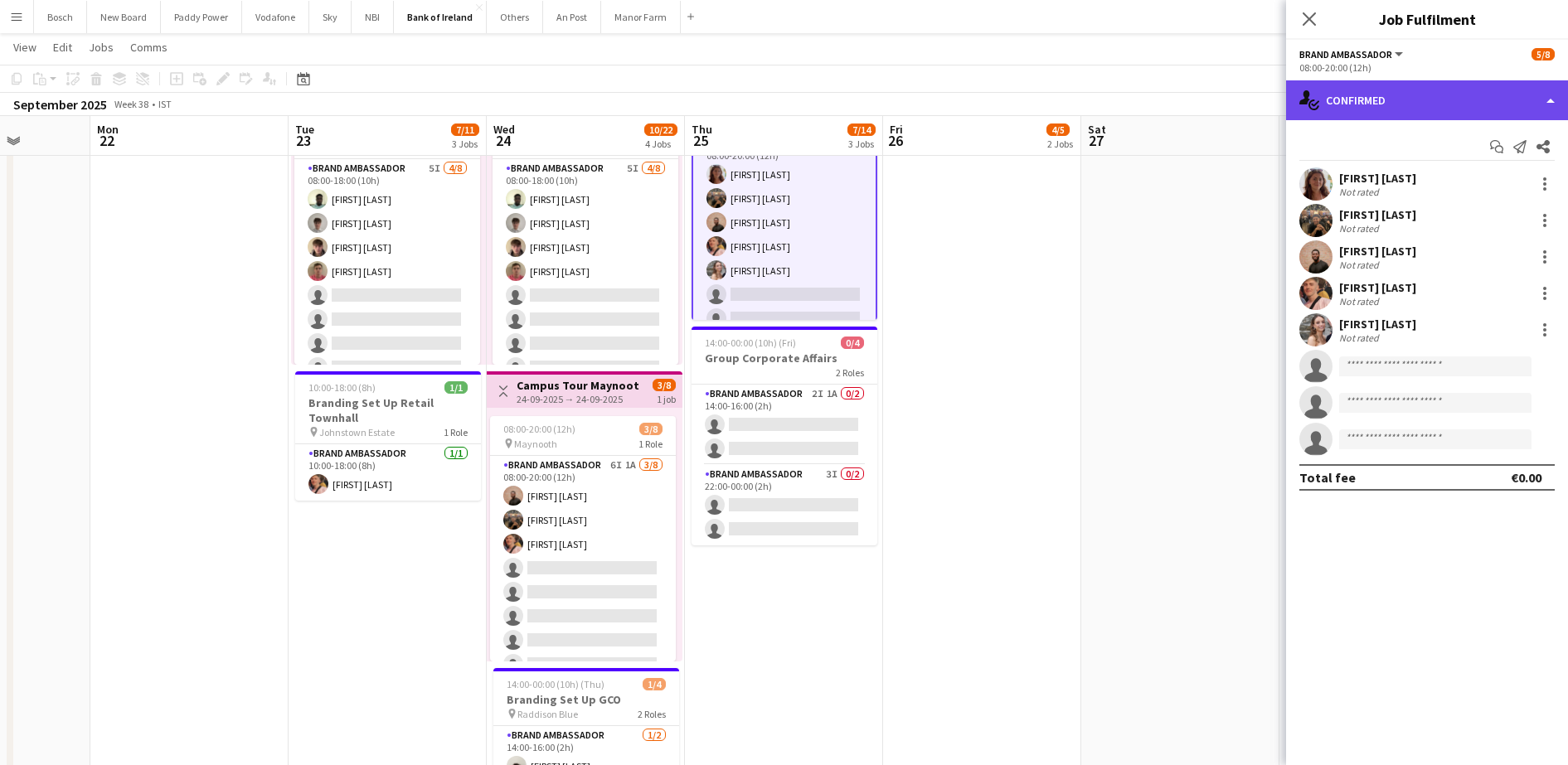 click on "single-neutral-actions-check-2
Confirmed" 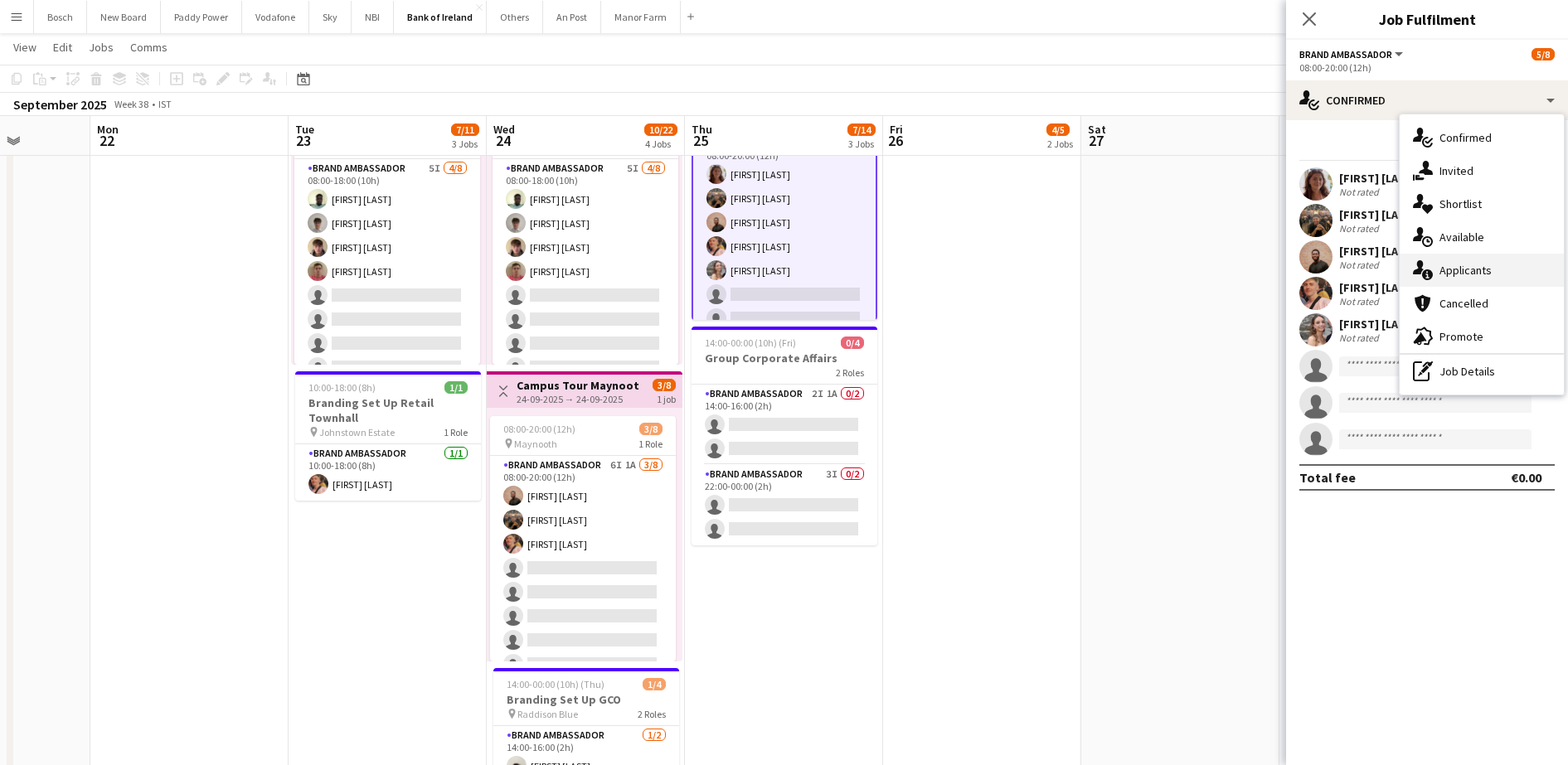 click on "single-neutral-actions-information
Applicants" at bounding box center (1482, 270) 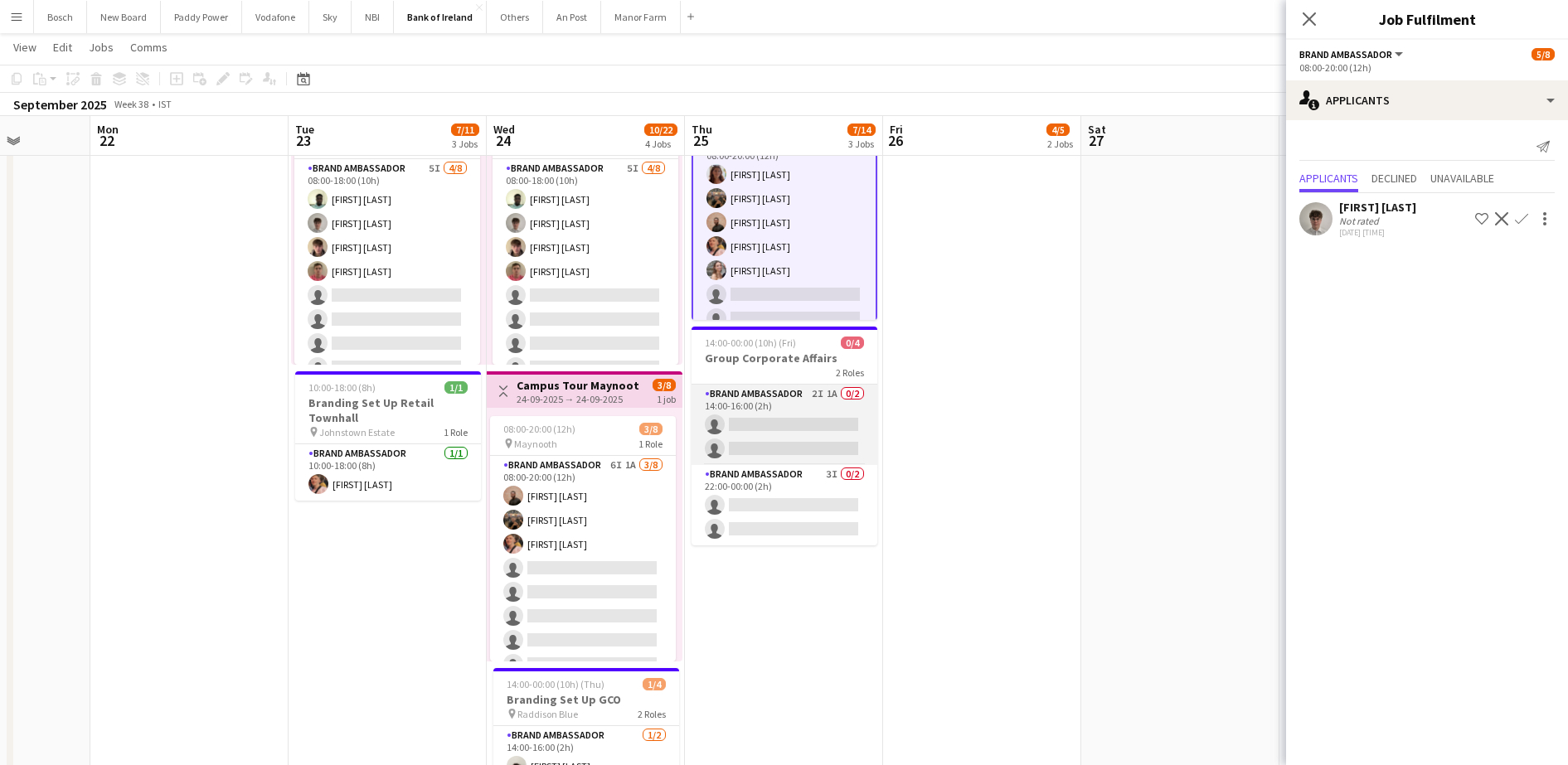 click on "Brand Ambassador   2I   1A   0/2   14:00-16:00 (2h)
single-neutral-actions
single-neutral-actions" at bounding box center [784, 424] 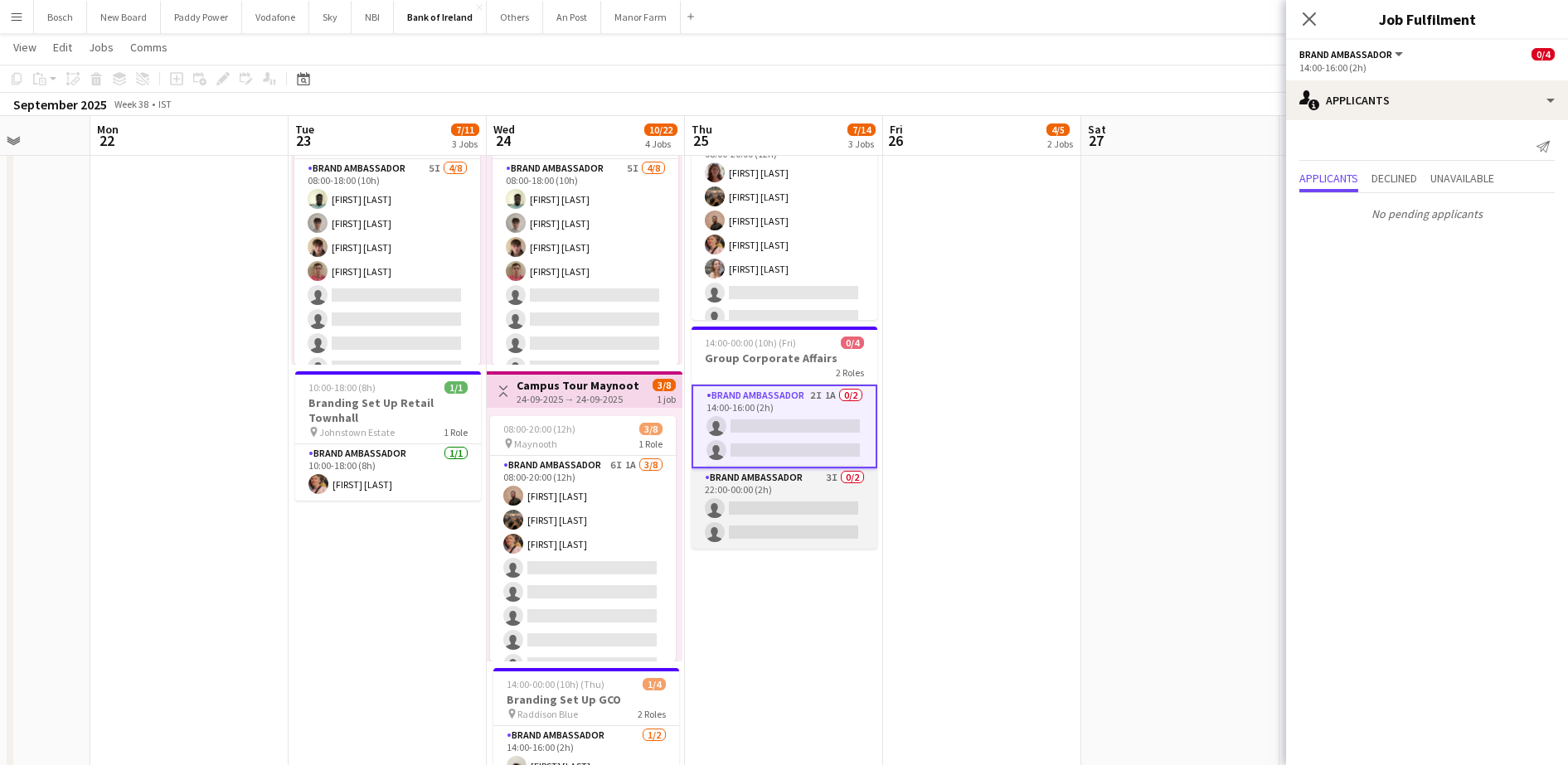 click on "Brand Ambassador   3I   0/2   22:00-00:00 (2h)
single-neutral-actions
single-neutral-actions" at bounding box center [784, 508] 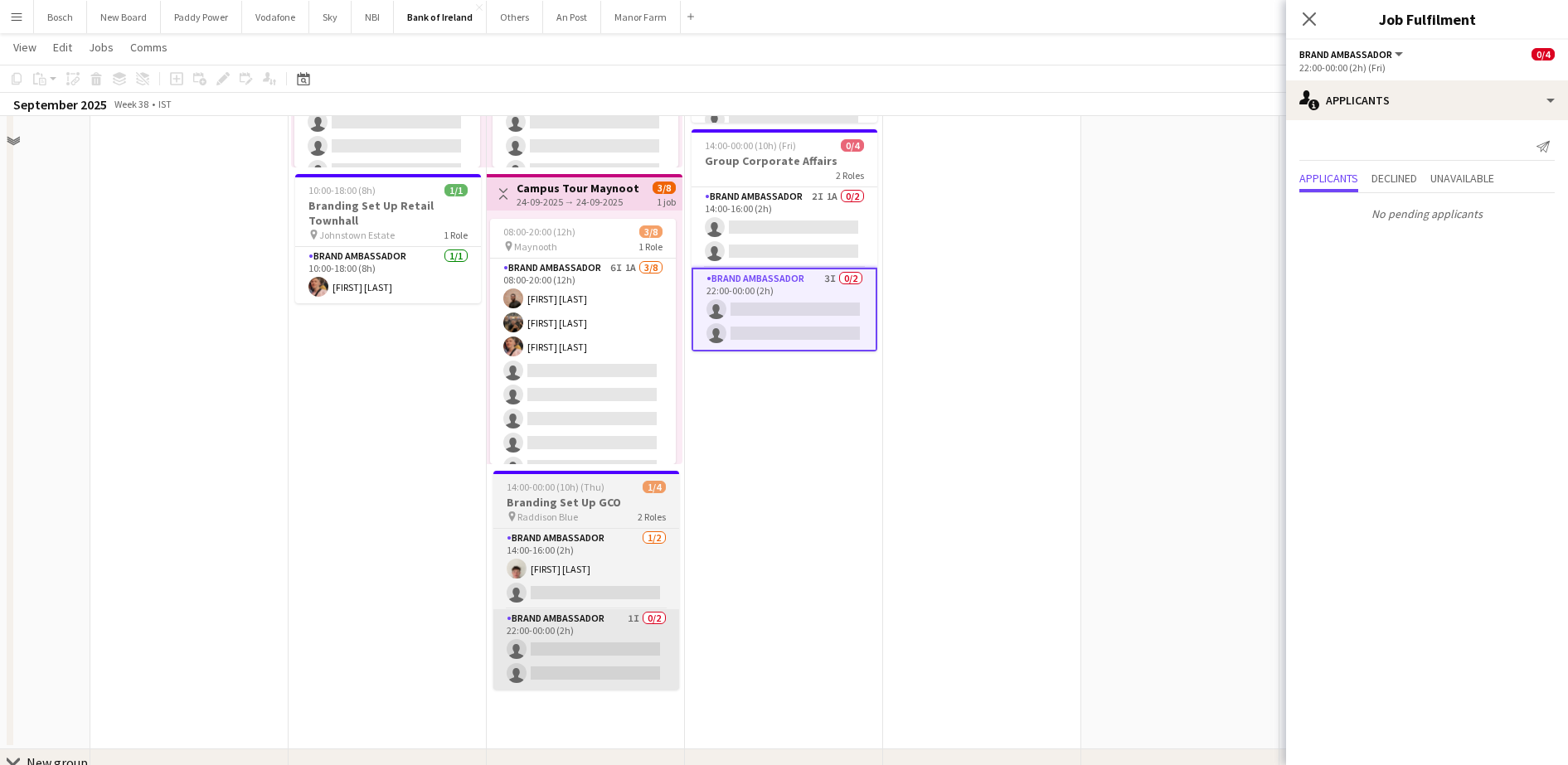 scroll, scrollTop: 622, scrollLeft: 0, axis: vertical 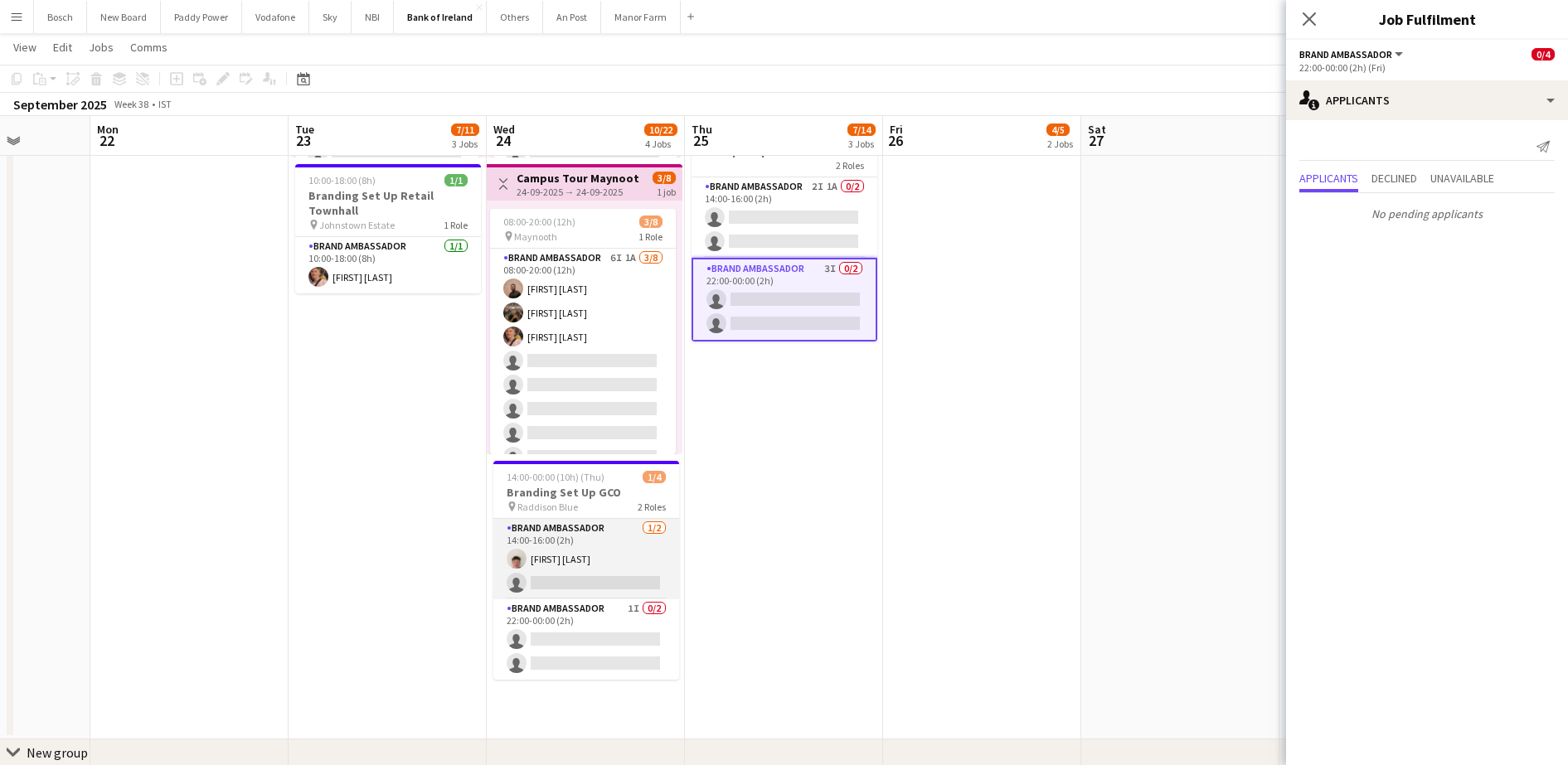 click on "Brand Ambassador   1/2   14:00-16:00 (2h)
[FIRST] [LAST]
single-neutral-actions" at bounding box center (586, 559) 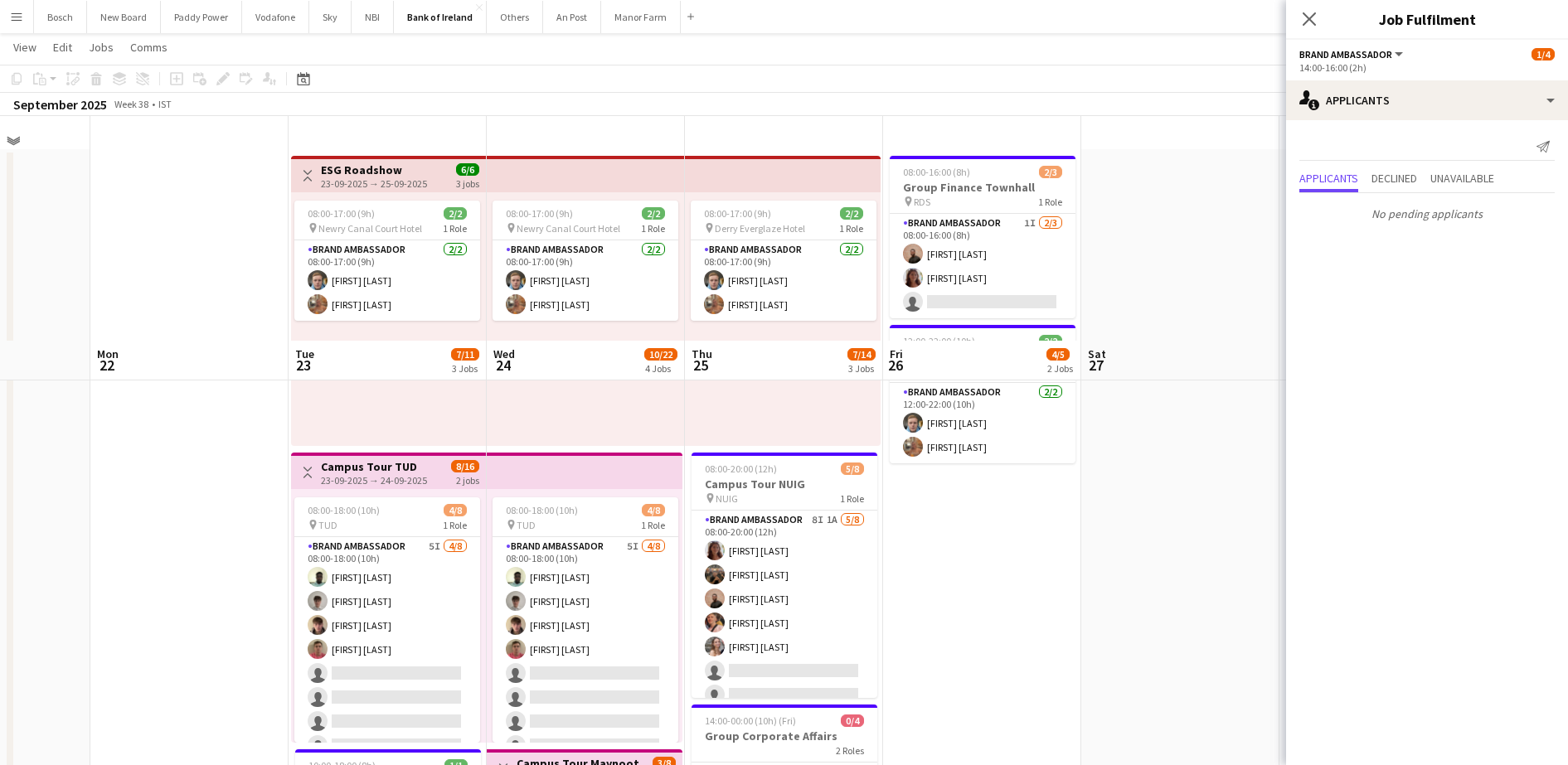 scroll, scrollTop: 0, scrollLeft: 0, axis: both 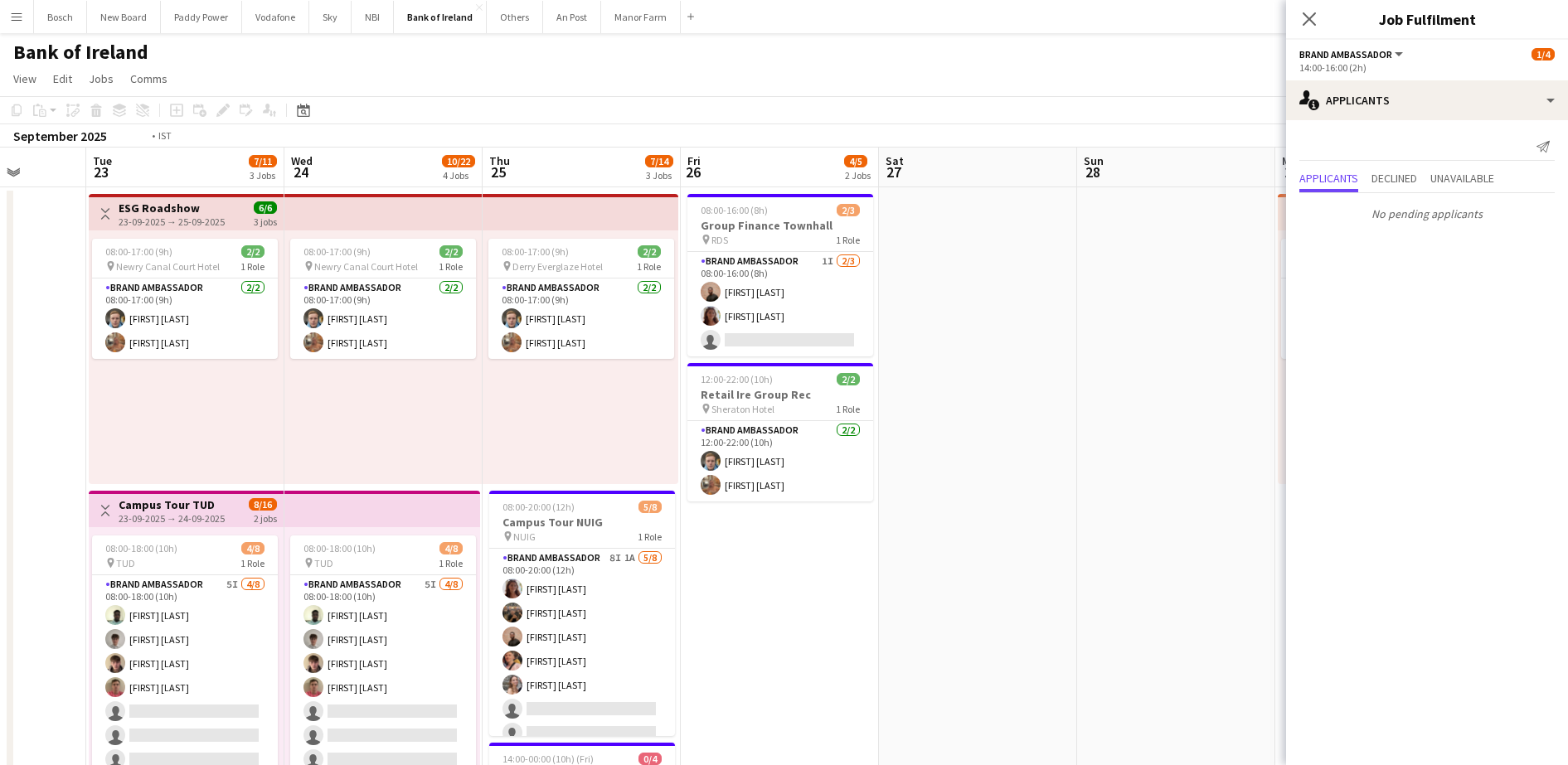 drag, startPoint x: 1163, startPoint y: 387, endPoint x: 487, endPoint y: 419, distance: 676.75697 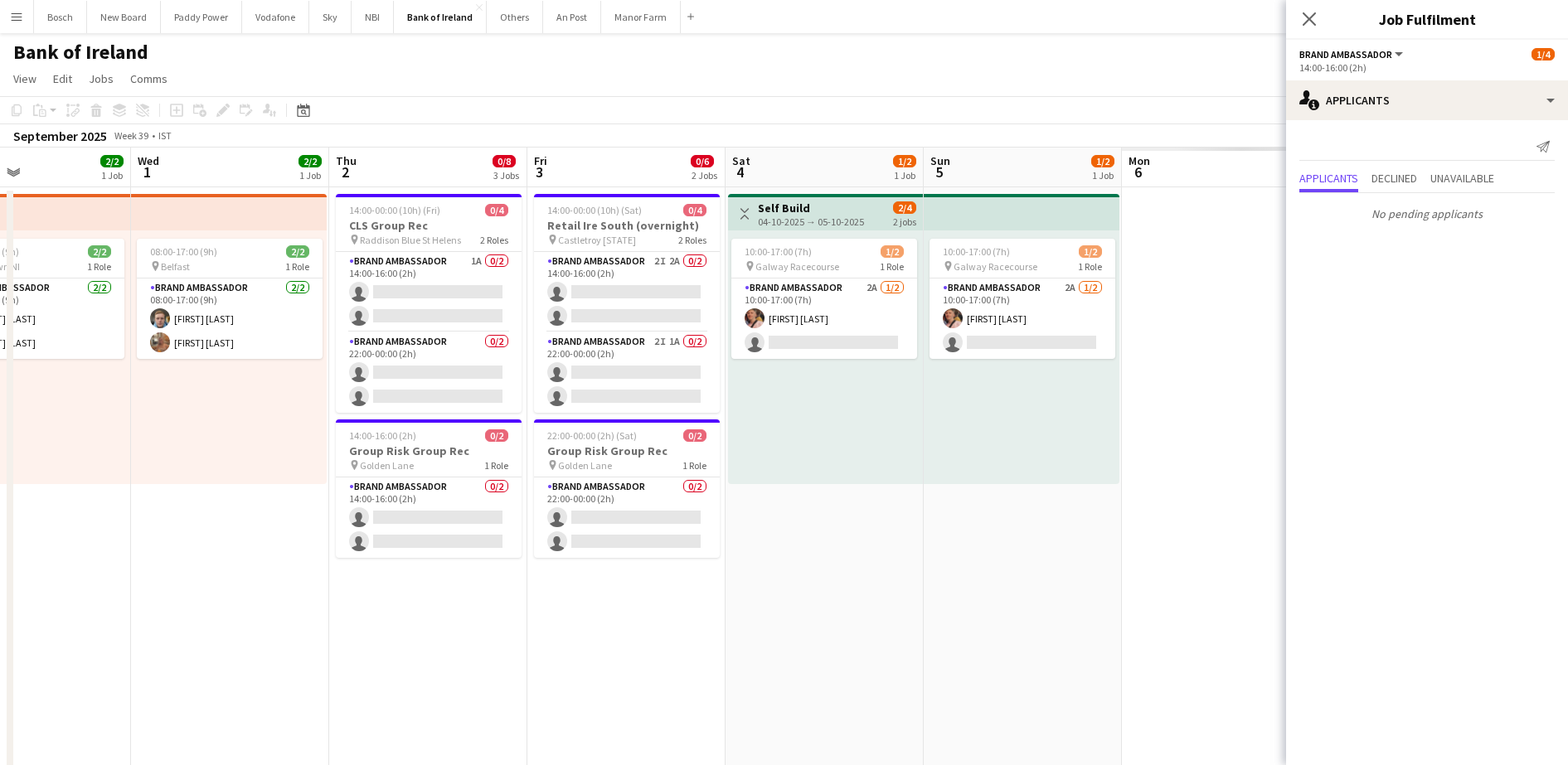 drag, startPoint x: 970, startPoint y: 438, endPoint x: 334, endPoint y: 492, distance: 638.2883 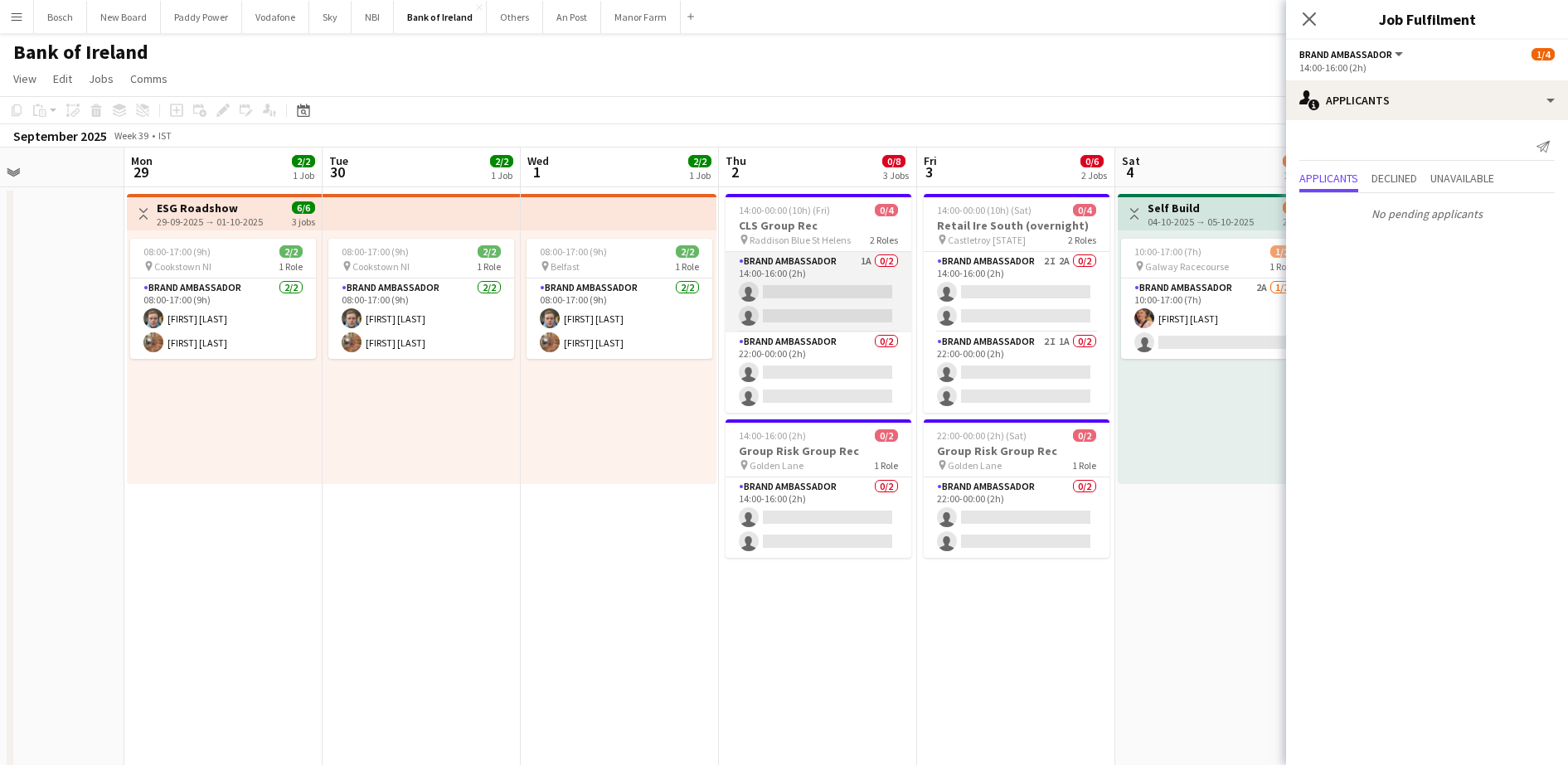 click on "Brand Ambassador   1A   0/2   14:00-16:00 (2h)
single-neutral-actions
single-neutral-actions" at bounding box center (818, 292) 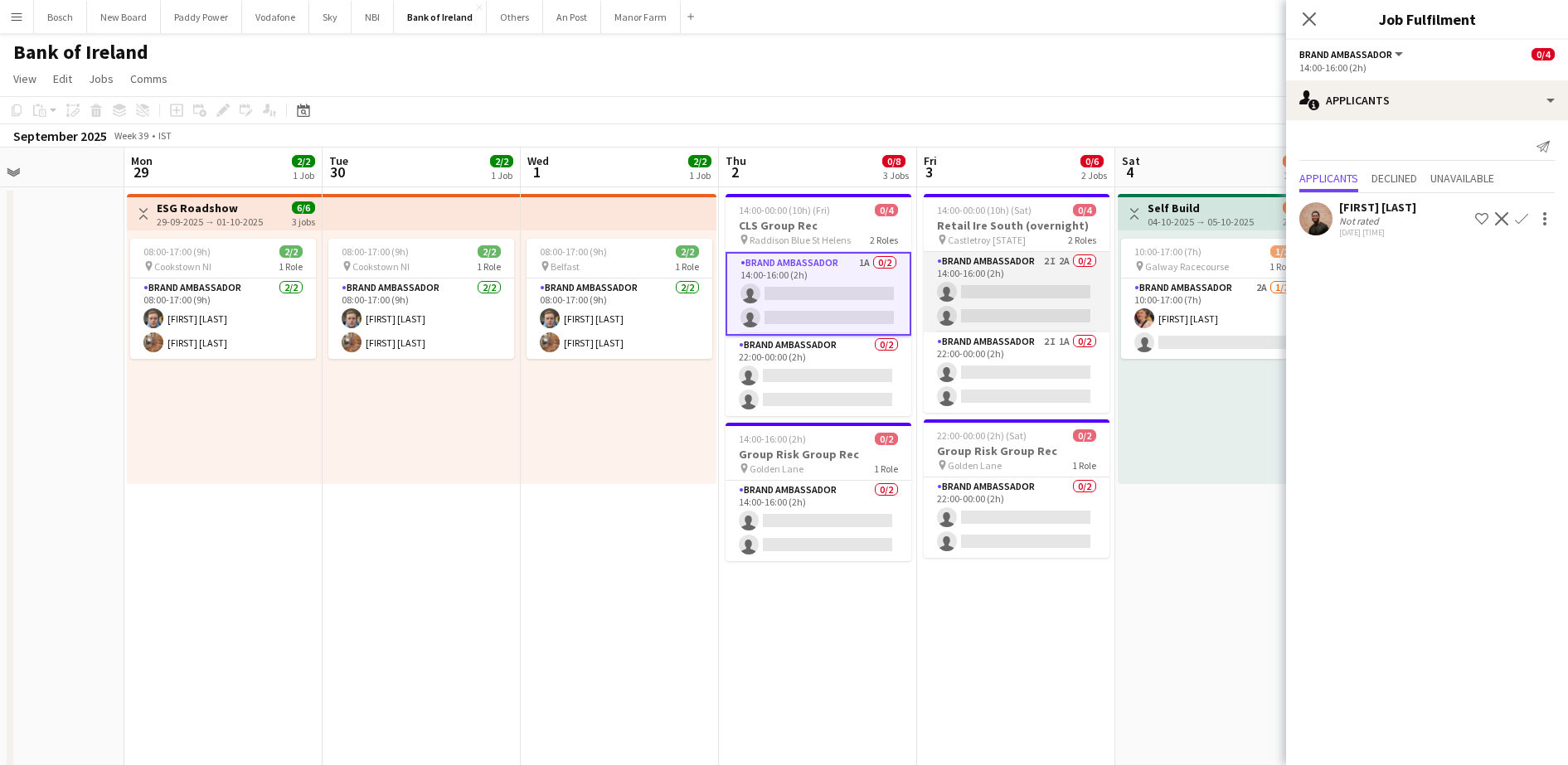 click on "Brand Ambassador   2I   2A   0/2   14:00-16:00 (2h)
single-neutral-actions
single-neutral-actions" at bounding box center [1017, 292] 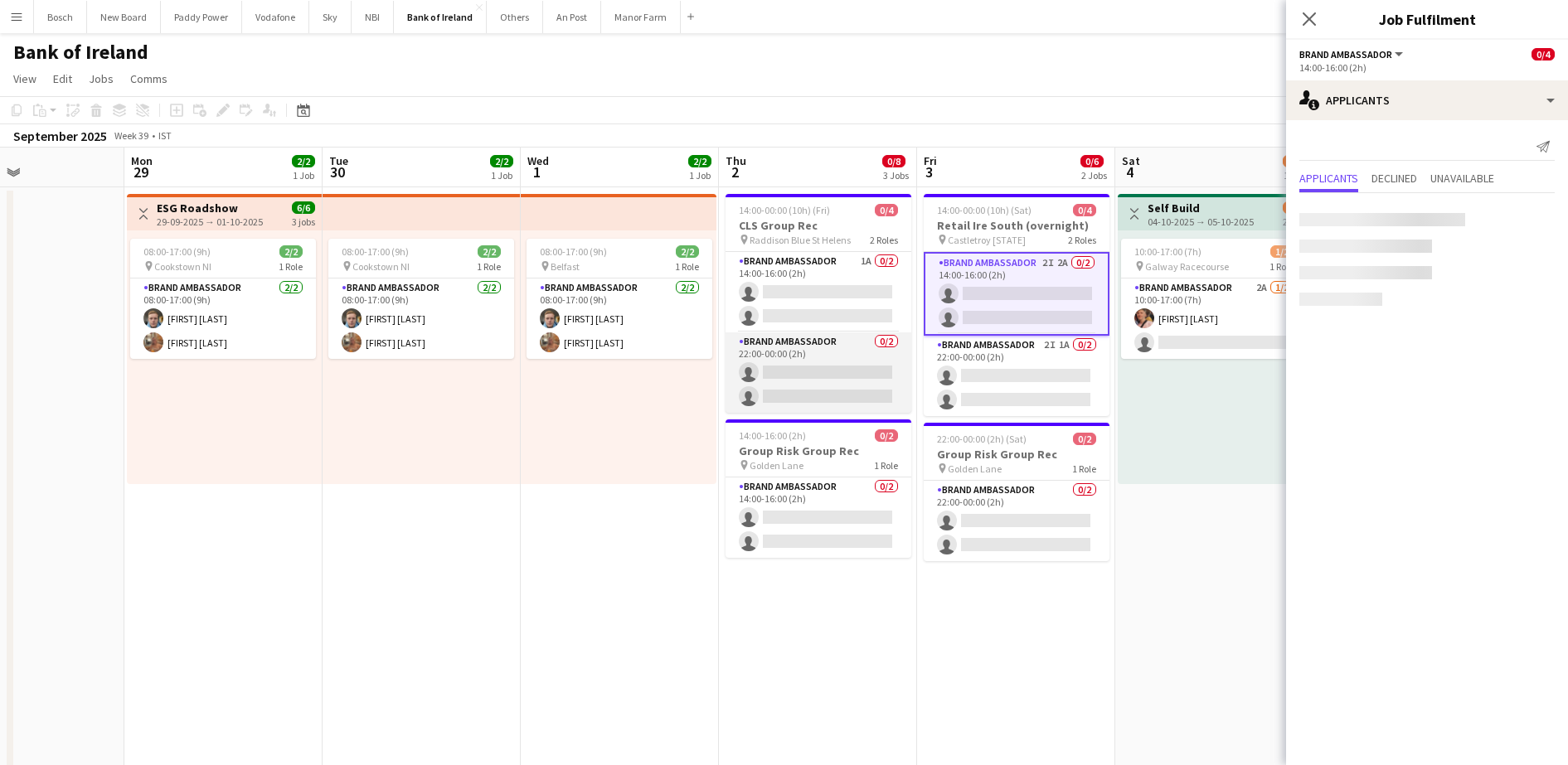 click on "Brand Ambassador   0/2   22:00-00:00 (2h)
single-neutral-actions
single-neutral-actions" at bounding box center (818, 372) 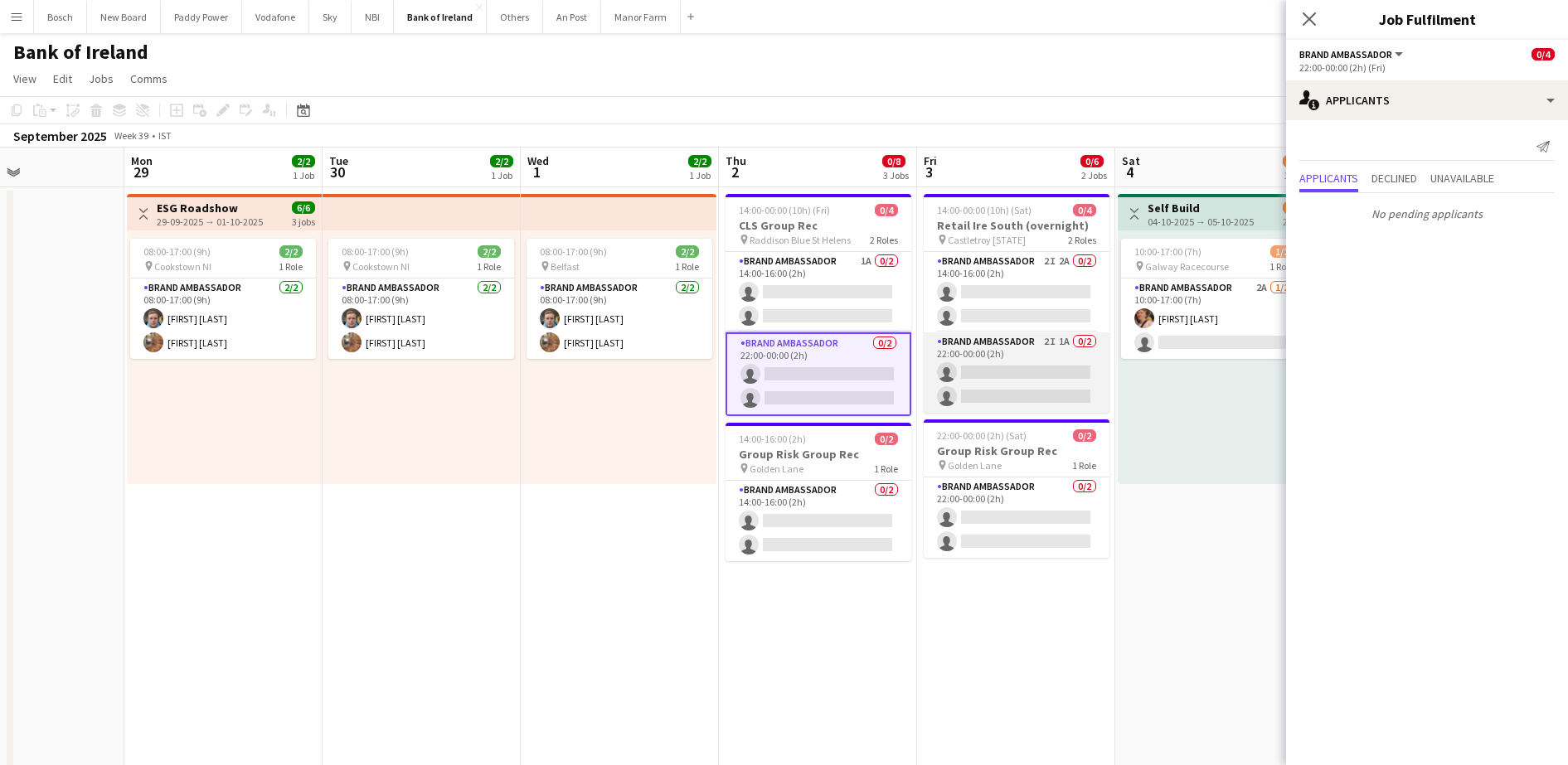click on "Brand Ambassador   2I   1A   0/2   22:00-00:00 (2h)
single-neutral-actions
single-neutral-actions" at bounding box center [1017, 372] 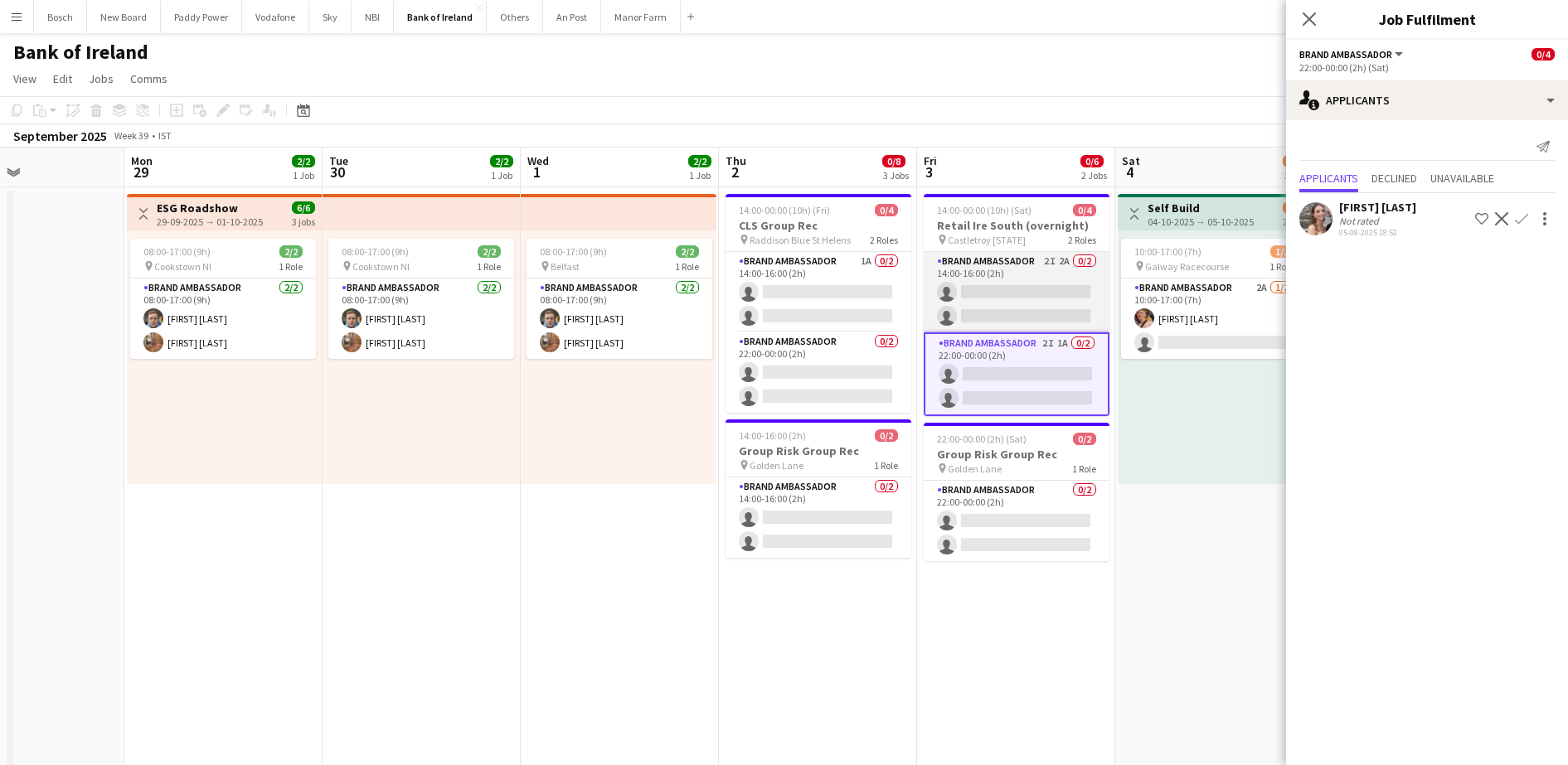 click on "Brand Ambassador   2I   2A   0/2   14:00-16:00 (2h)
single-neutral-actions
single-neutral-actions" at bounding box center (1017, 292) 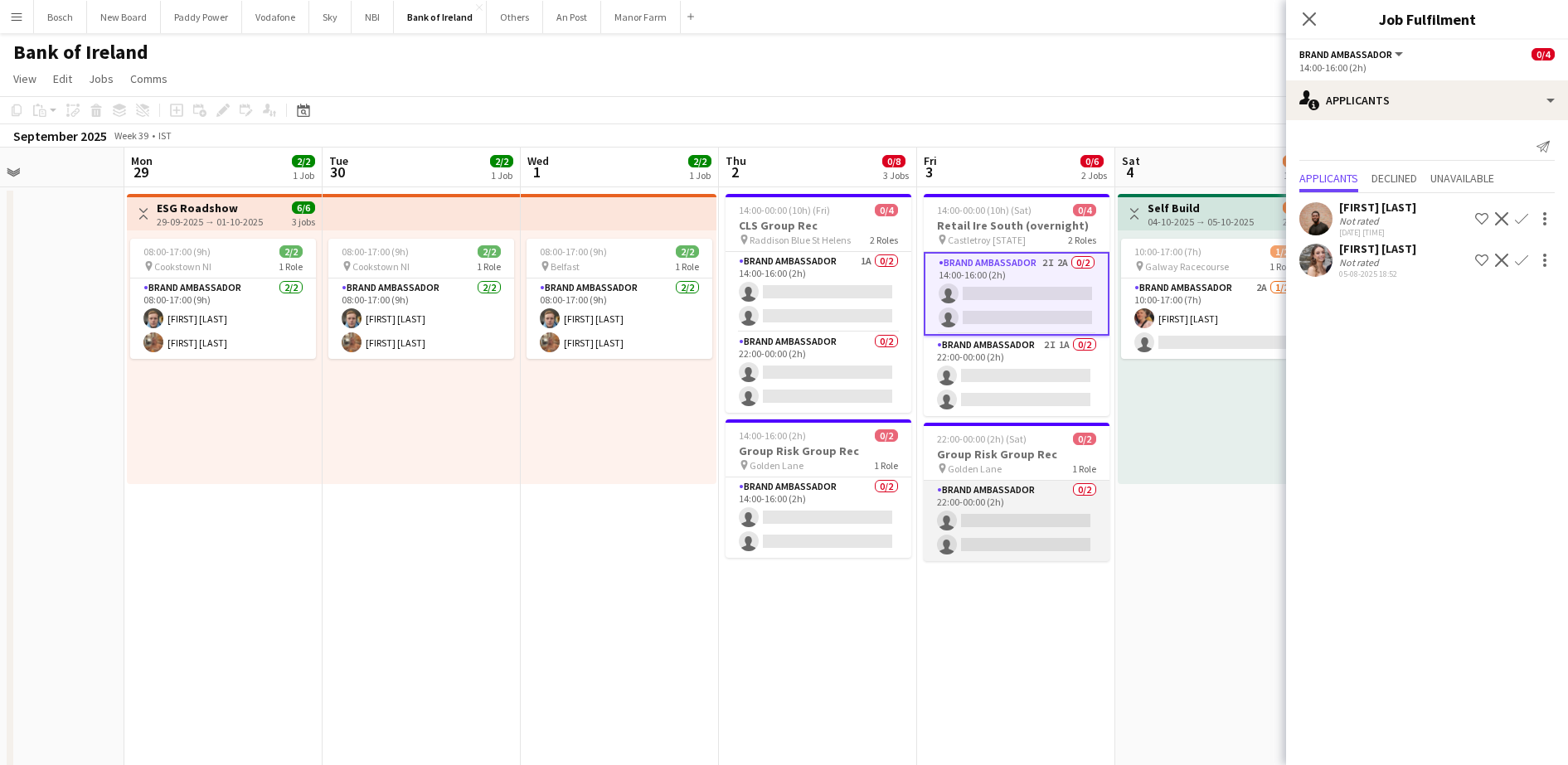 click on "Brand Ambassador   0/2   22:00-00:00 (2h)
single-neutral-actions
single-neutral-actions" at bounding box center (1017, 520) 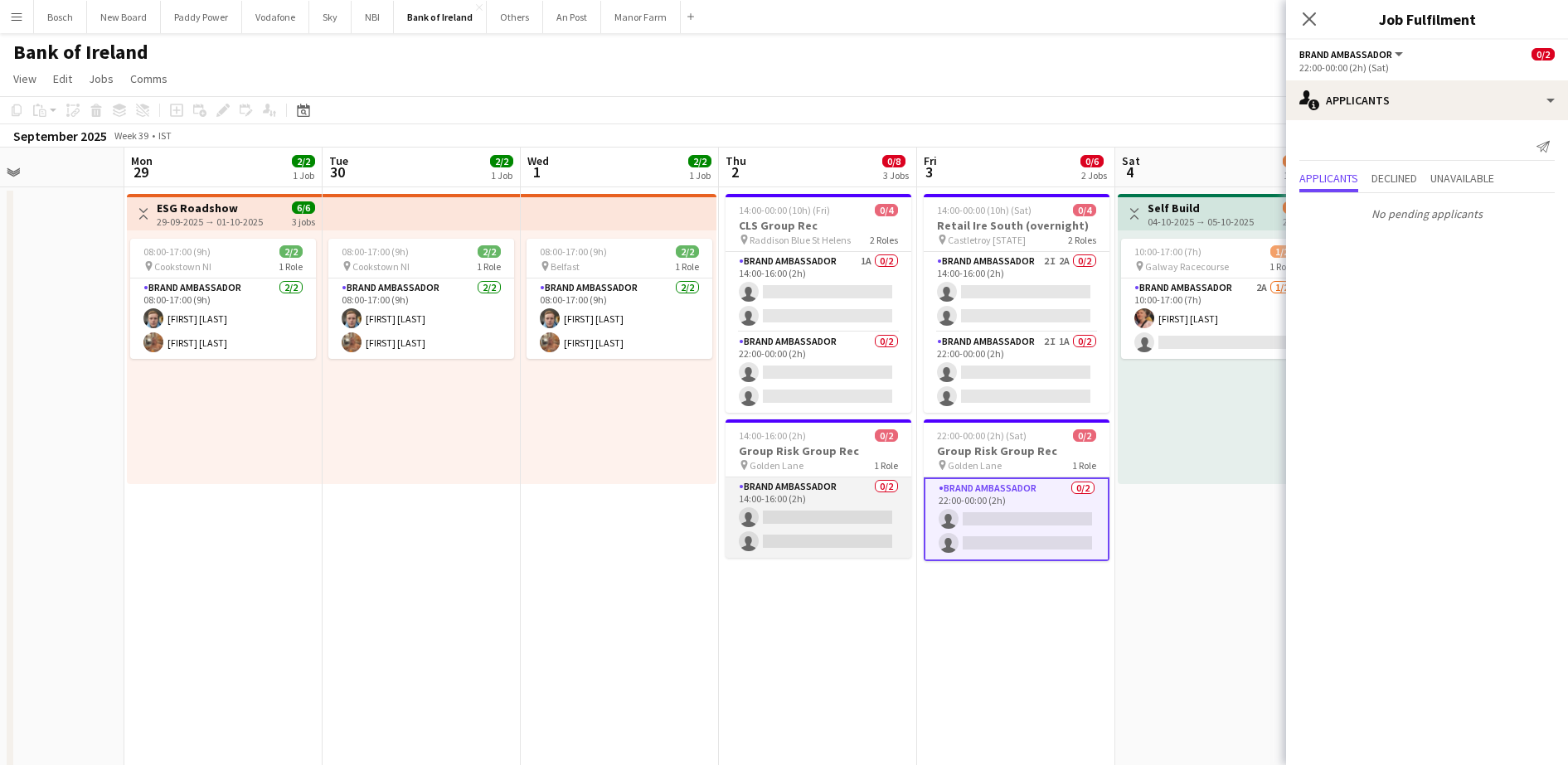 click on "Brand Ambassador   0/2   14:00-16:00 (2h)
single-neutral-actions
single-neutral-actions" at bounding box center (818, 517) 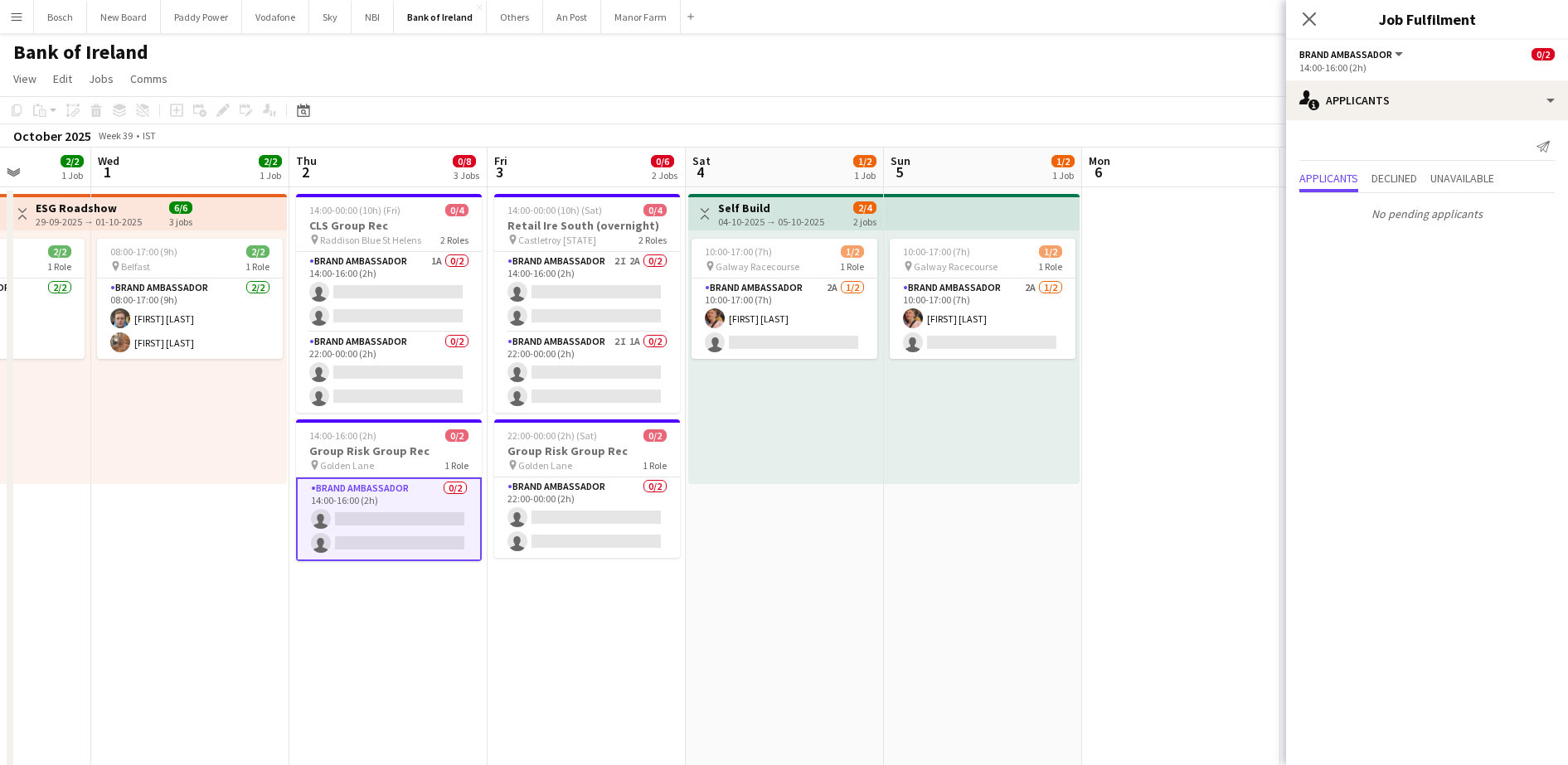 drag, startPoint x: 1180, startPoint y: 569, endPoint x: 552, endPoint y: 591, distance: 628.3852 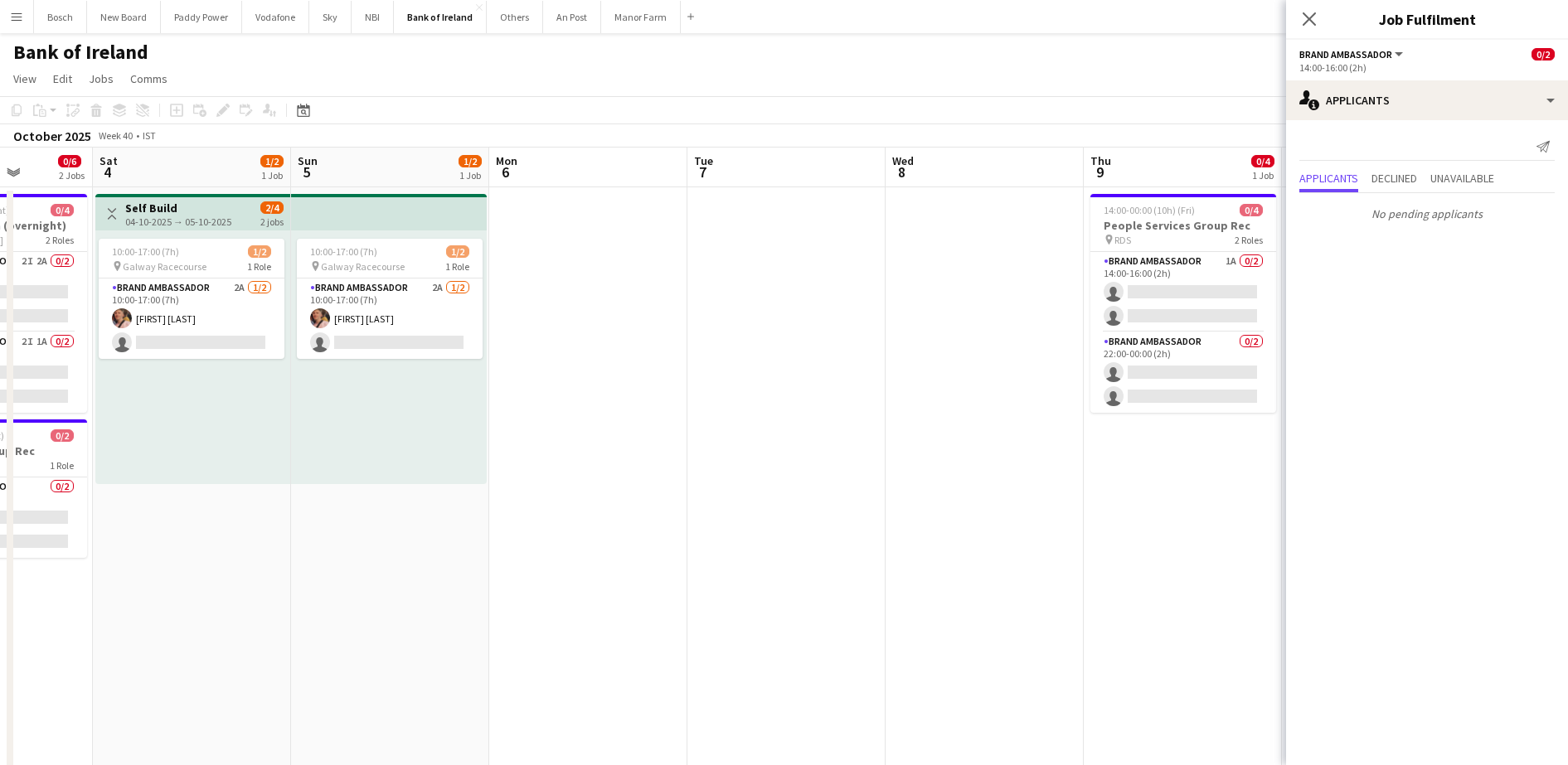 drag, startPoint x: 1023, startPoint y: 428, endPoint x: 456, endPoint y: 442, distance: 567.17281 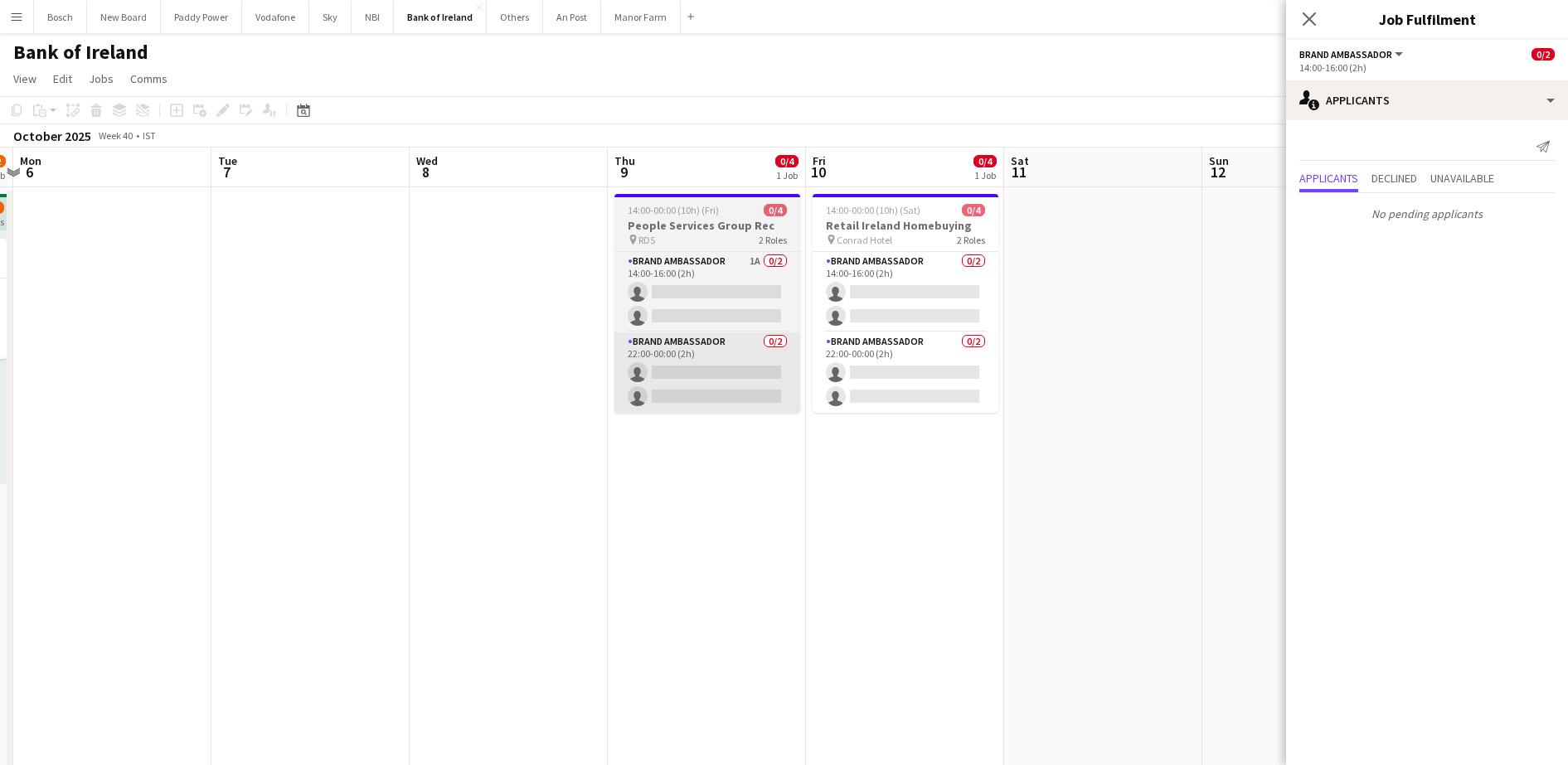 drag, startPoint x: 621, startPoint y: 438, endPoint x: 620, endPoint y: 393, distance: 45.01111 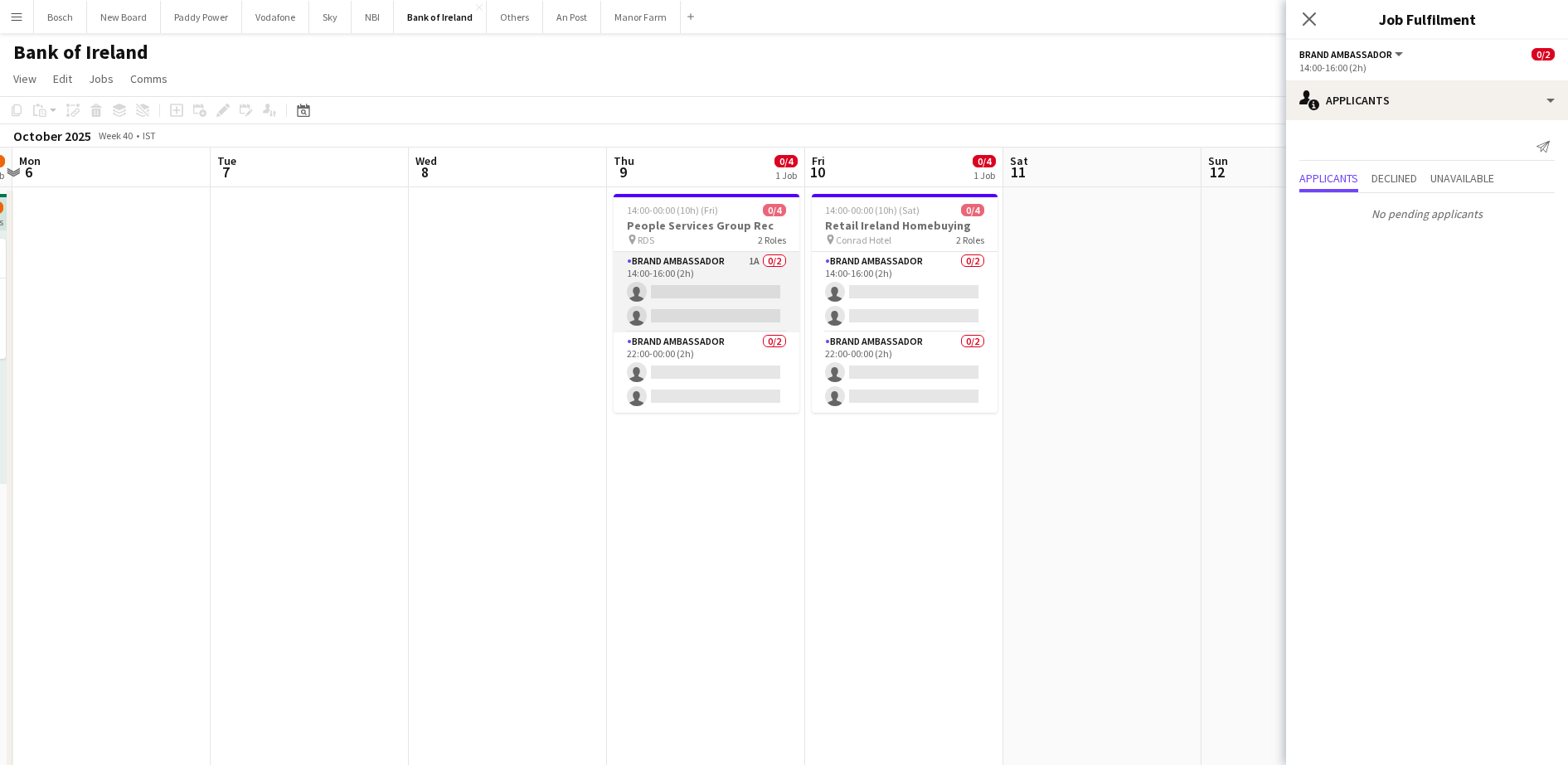 click on "Brand Ambassador   1A   0/2   14:00-16:00 (2h)
single-neutral-actions
single-neutral-actions" at bounding box center [706, 292] 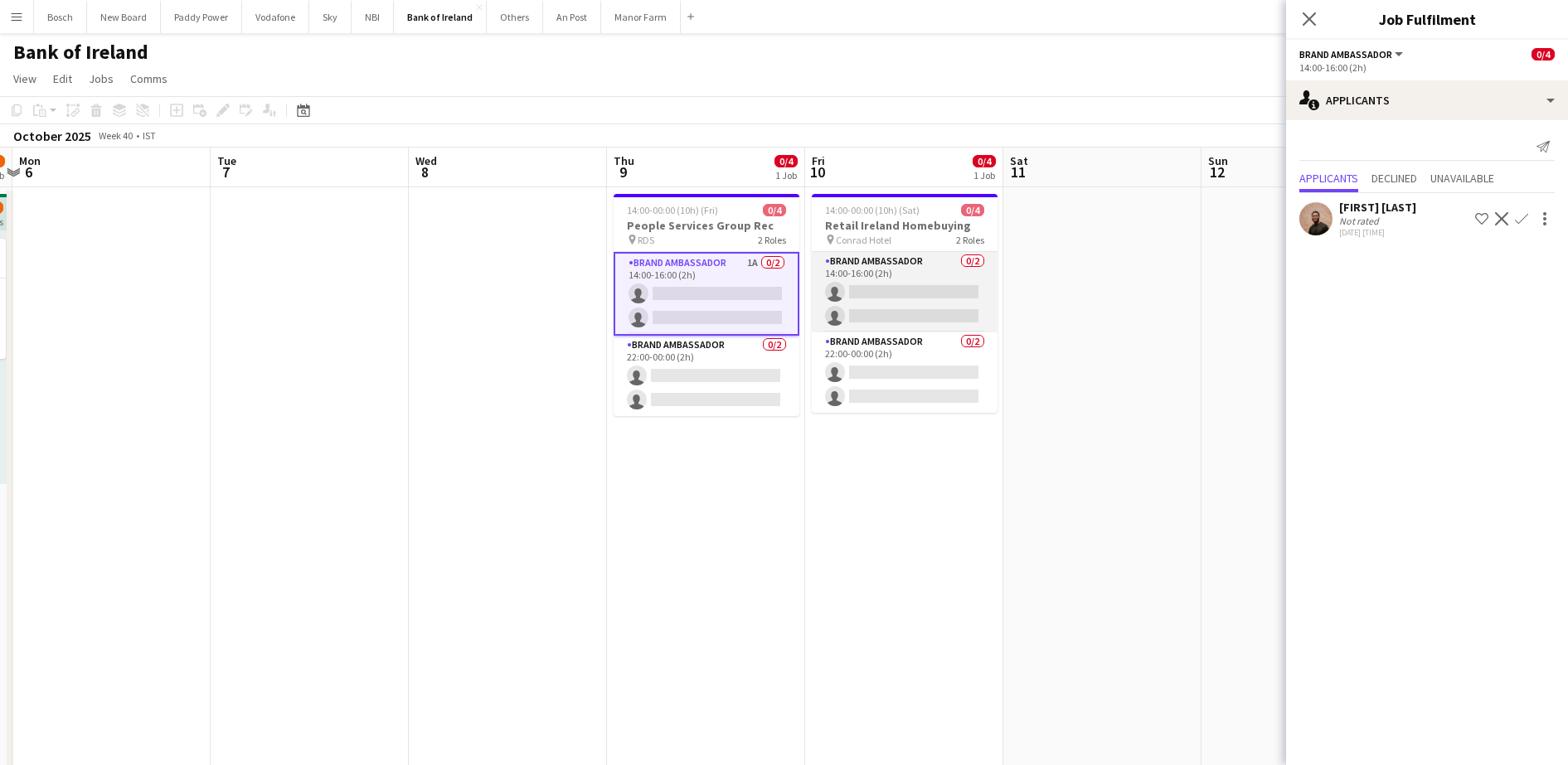 scroll, scrollTop: 0, scrollLeft: 581, axis: horizontal 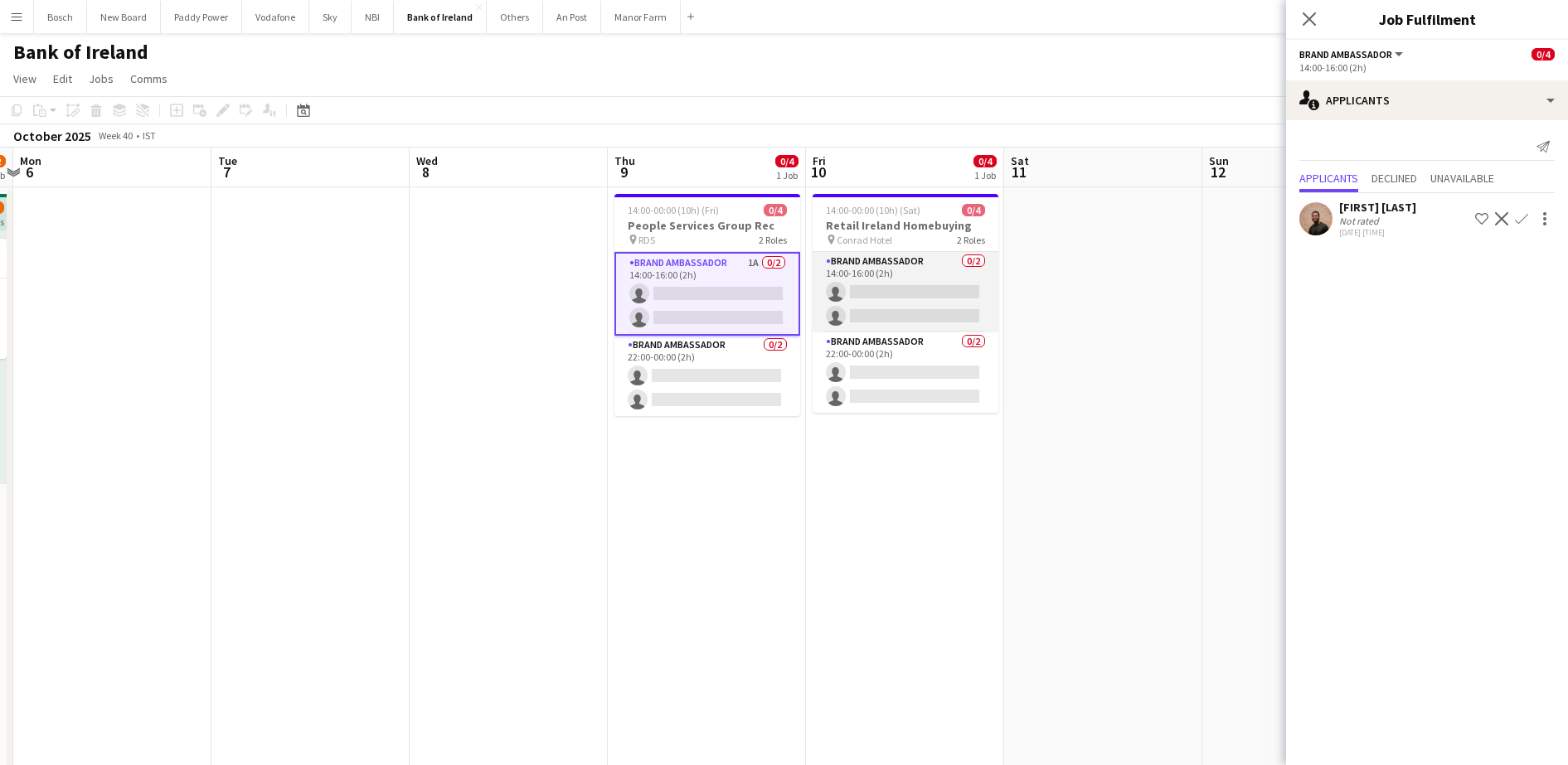 click on "Brand Ambassador   0/2   14:00-16:00 (2h)
single-neutral-actions
single-neutral-actions" at bounding box center [905, 292] 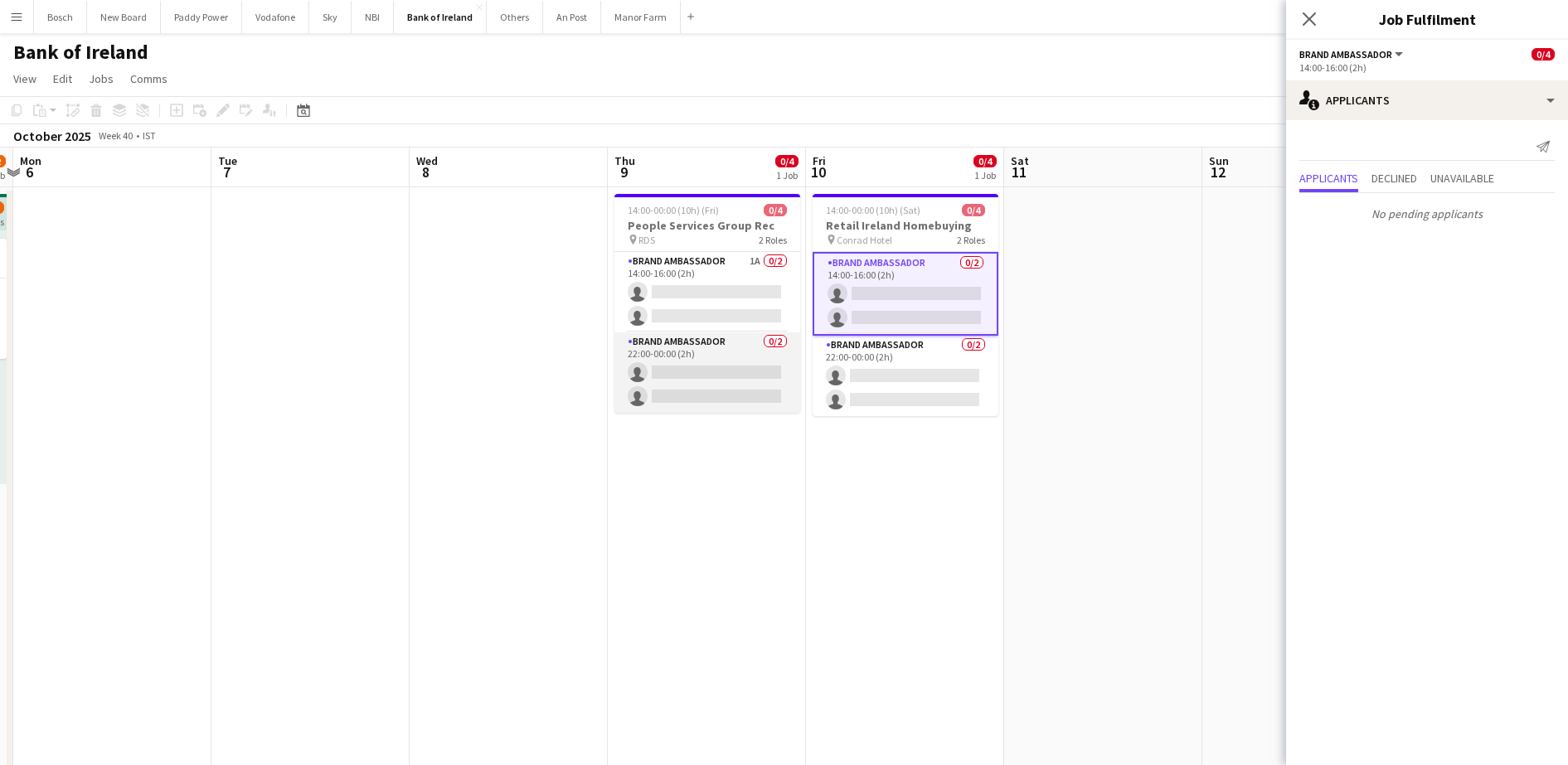 click on "Brand Ambassador   0/2   22:00-00:00 (2h)
single-neutral-actions
single-neutral-actions" at bounding box center [707, 372] 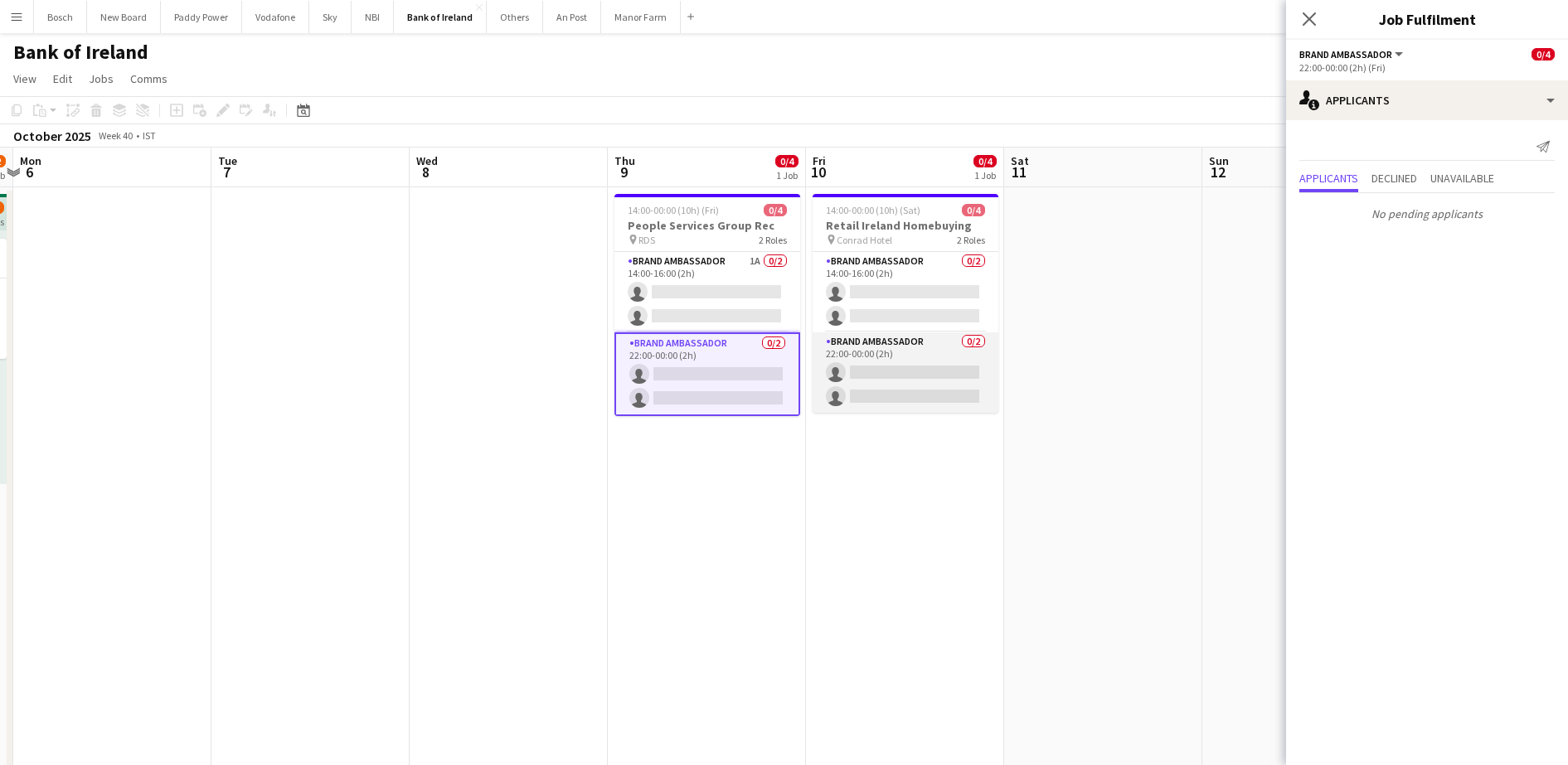 click on "Brand Ambassador   0/2   22:00-00:00 (2h)
single-neutral-actions
single-neutral-actions" at bounding box center [905, 372] 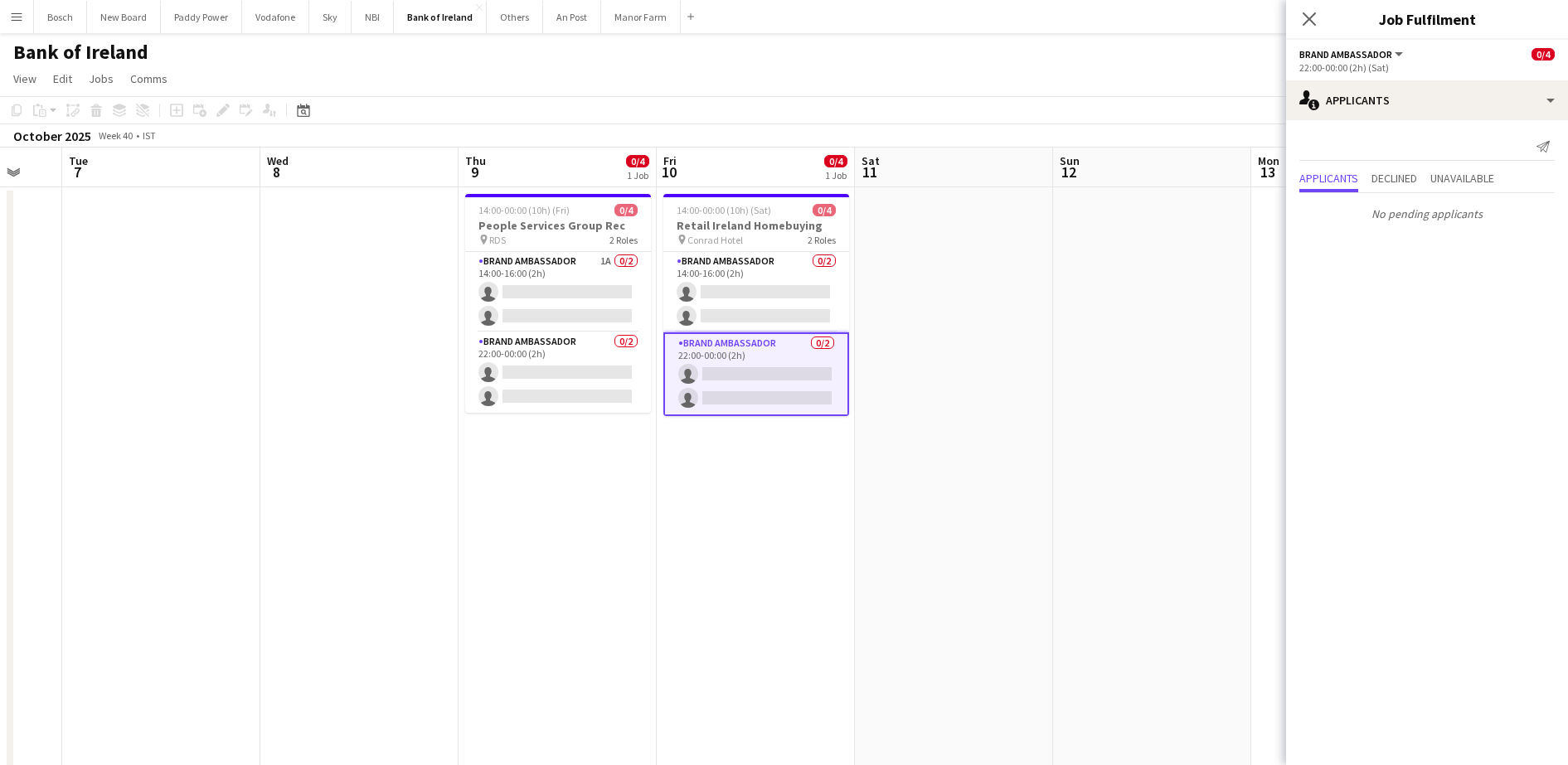 drag, startPoint x: 1105, startPoint y: 269, endPoint x: 362, endPoint y: 285, distance: 743.17225 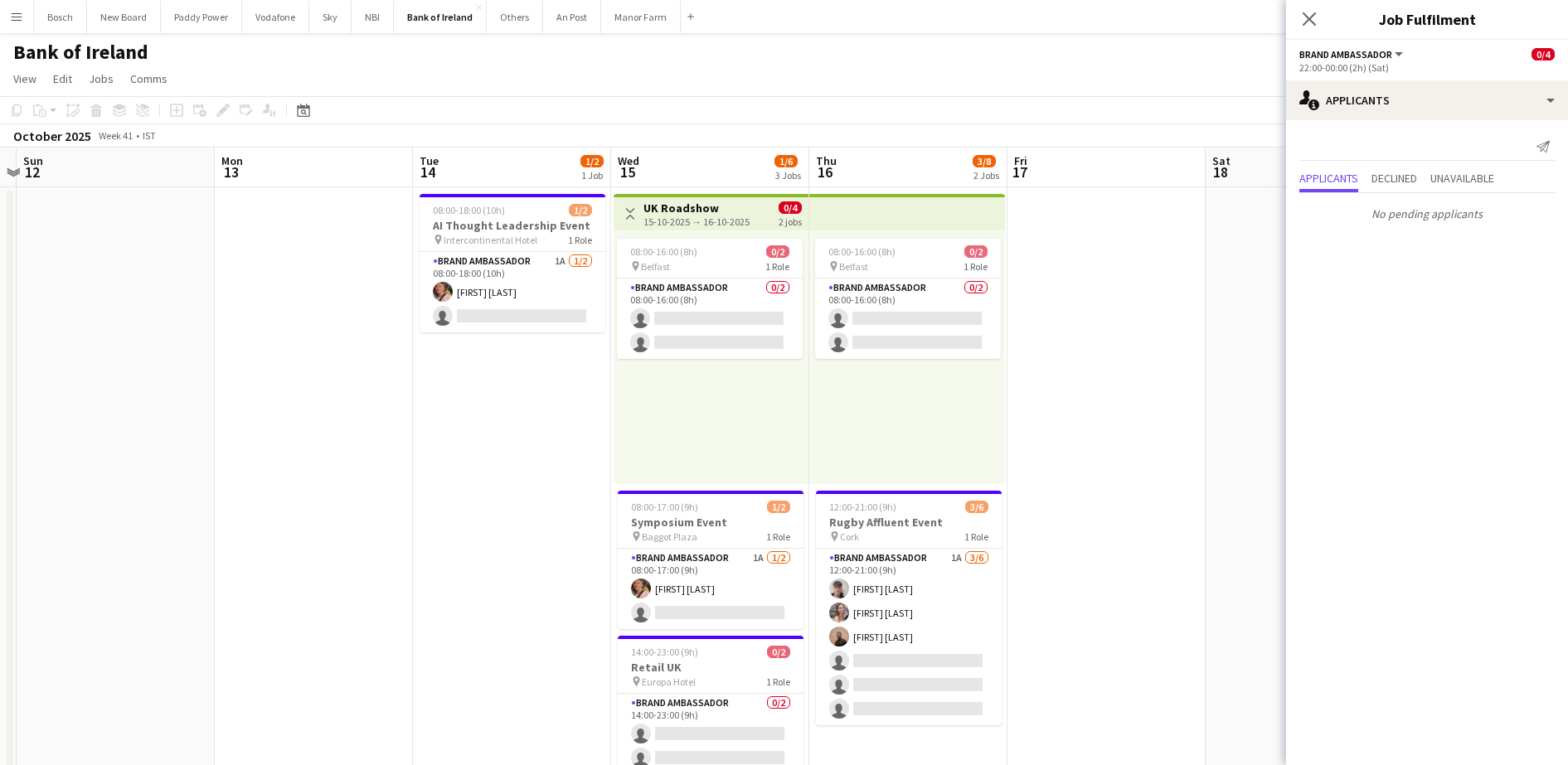 drag, startPoint x: 802, startPoint y: 286, endPoint x: 372, endPoint y: 291, distance: 430.0291 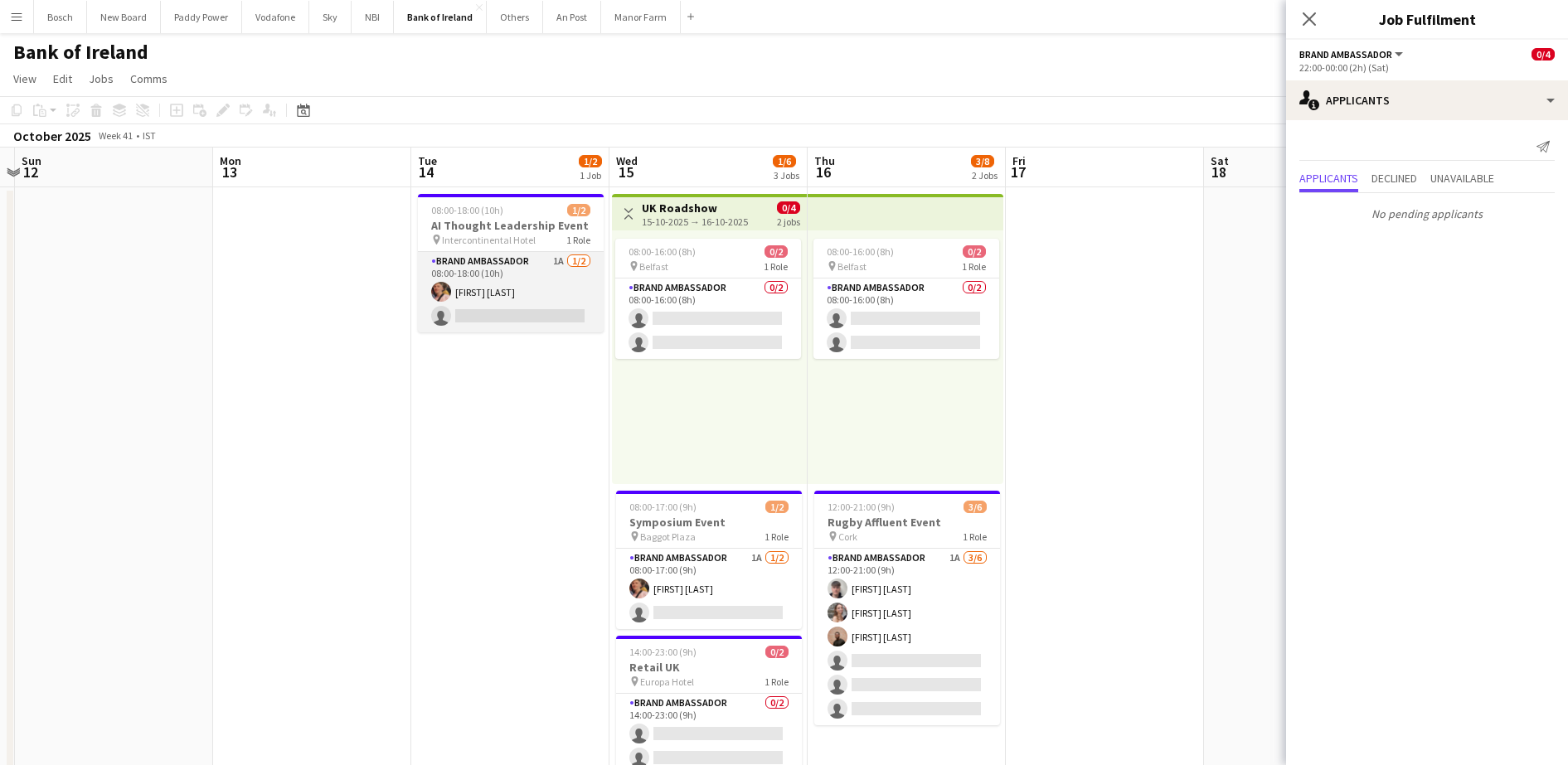 click on "Brand Ambassador   1A   1/2   08:00-18:00 (10h)
[FIRST] [LAST]
single-neutral-actions" at bounding box center (511, 292) 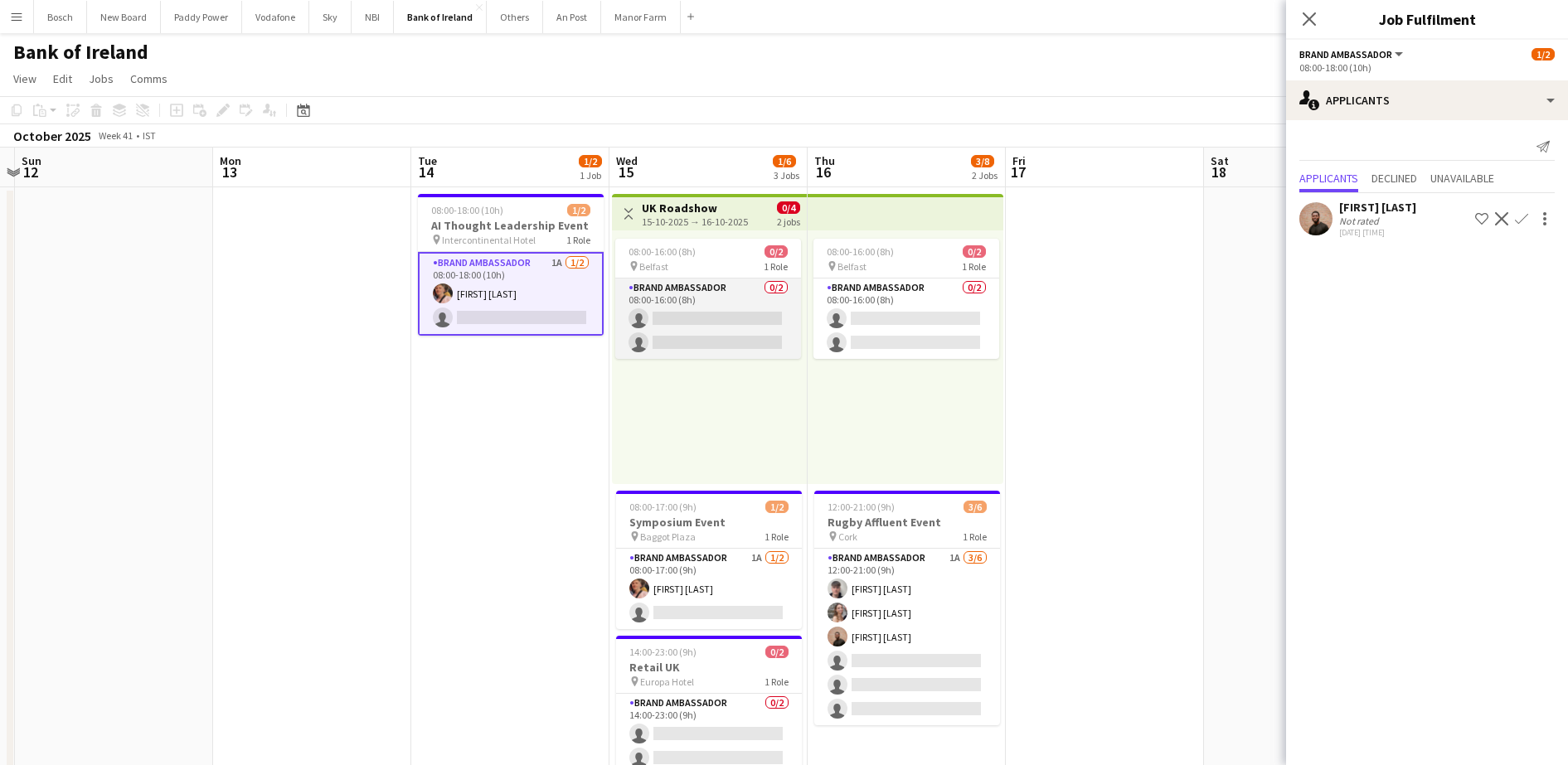 click on "Brand Ambassador   0/2   08:00-16:00 (8h)
single-neutral-actions
single-neutral-actions" at bounding box center (708, 318) 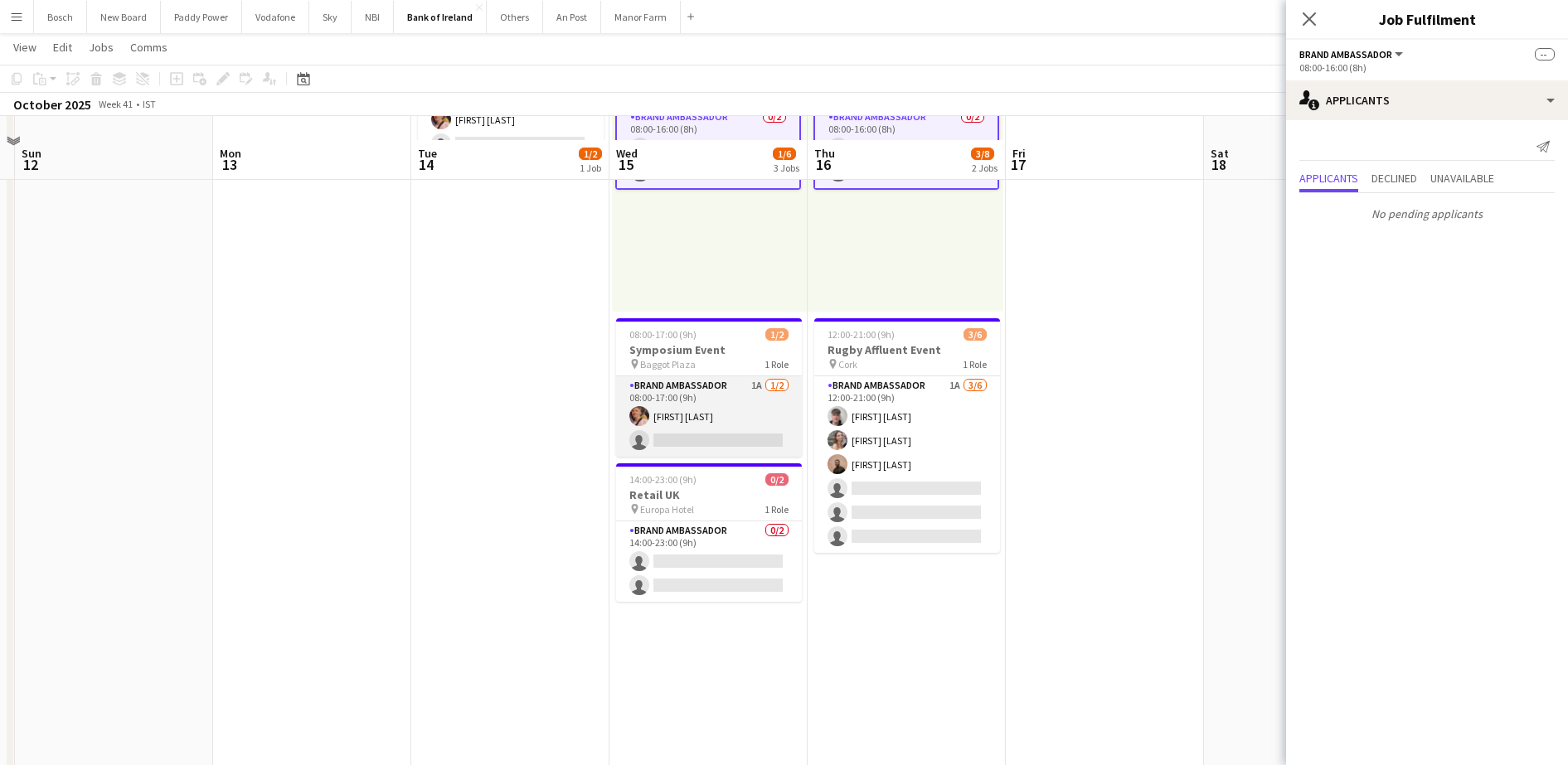 scroll, scrollTop: 207, scrollLeft: 0, axis: vertical 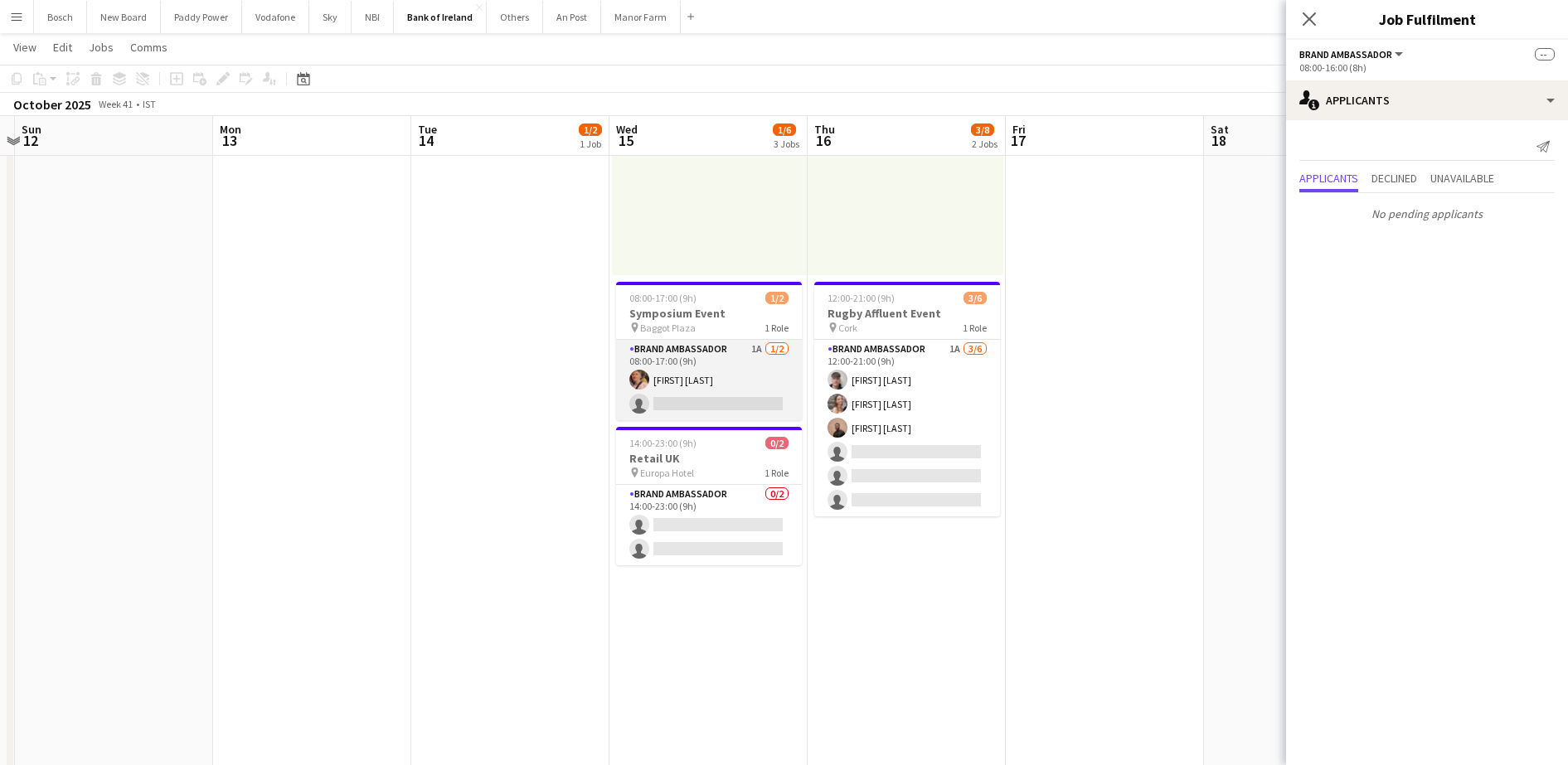 click on "Brand Ambassador   1A   1/2   08:00-17:00 (9h)
[FIRST] [LAST]
single-neutral-actions" at bounding box center (709, 380) 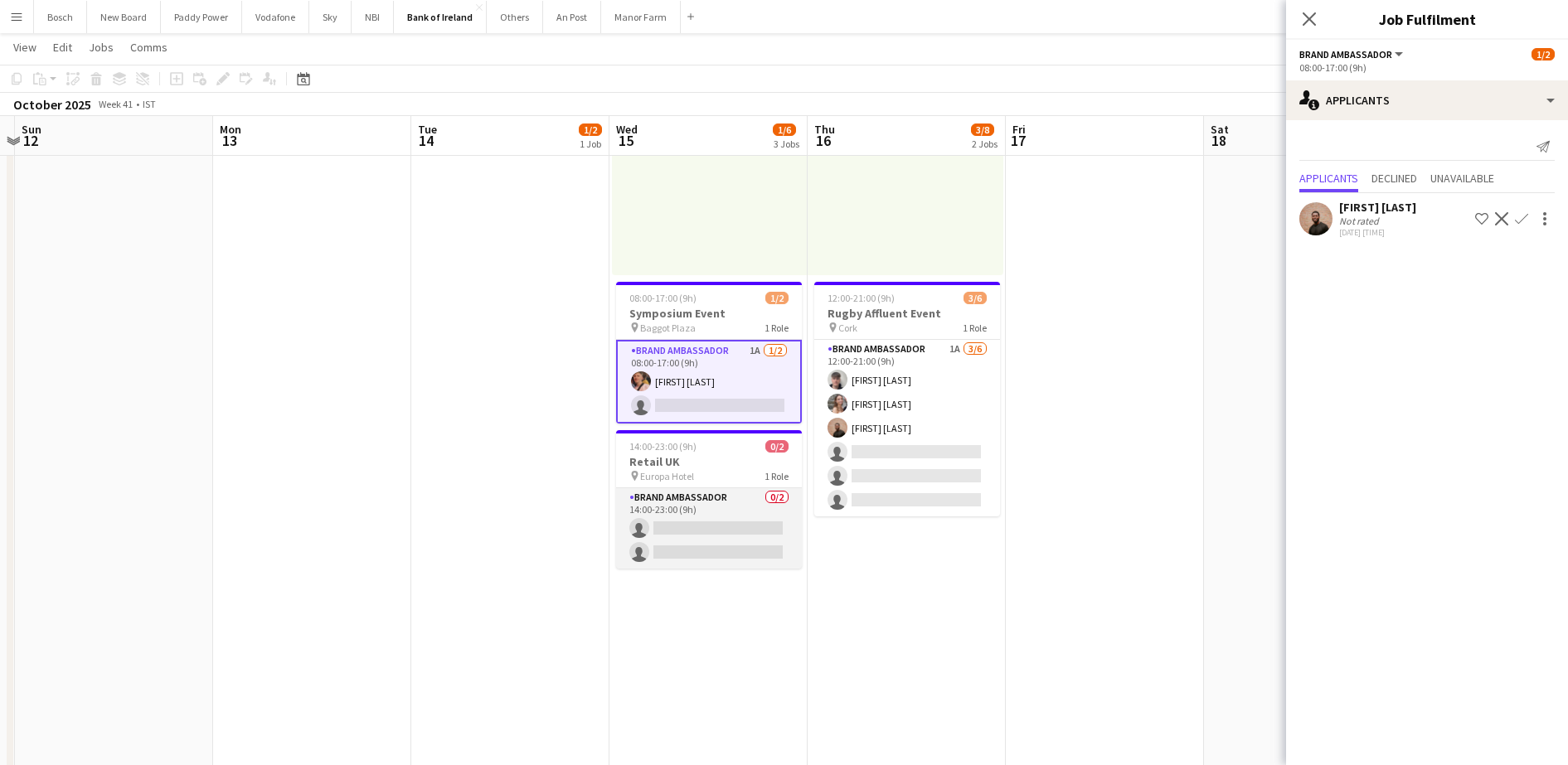 click on "Brand Ambassador   0/2   14:00-23:00 (9h)
single-neutral-actions
single-neutral-actions" at bounding box center (709, 528) 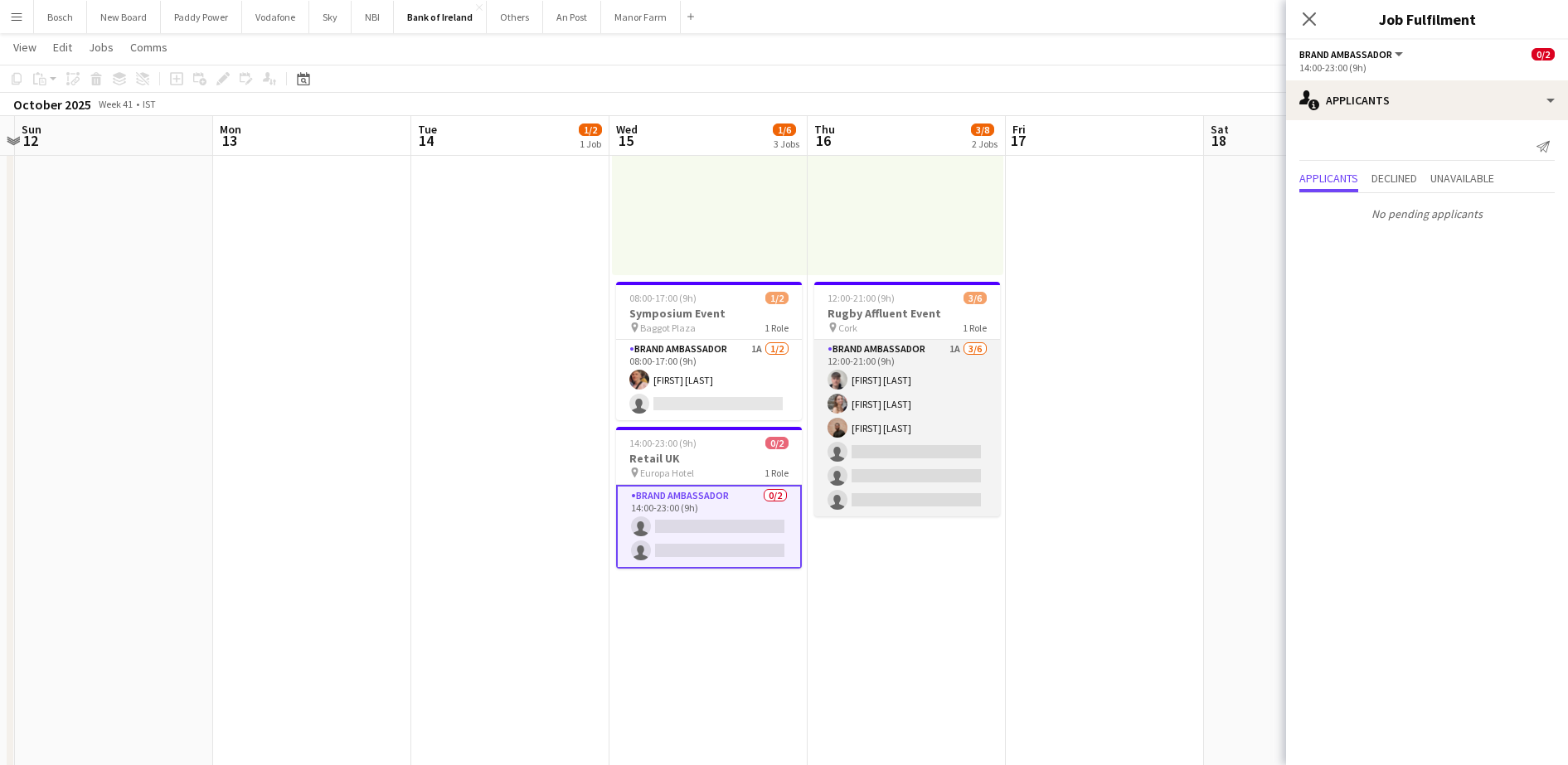 click on "Brand Ambassador   1A   3/6   12:00-21:00 (9h)
[FIRST] [LAST] [FIRST] [LAST] [FIRST] [LAST]
single-neutral-actions
single-neutral-actions
single-neutral-actions" at bounding box center (907, 428) 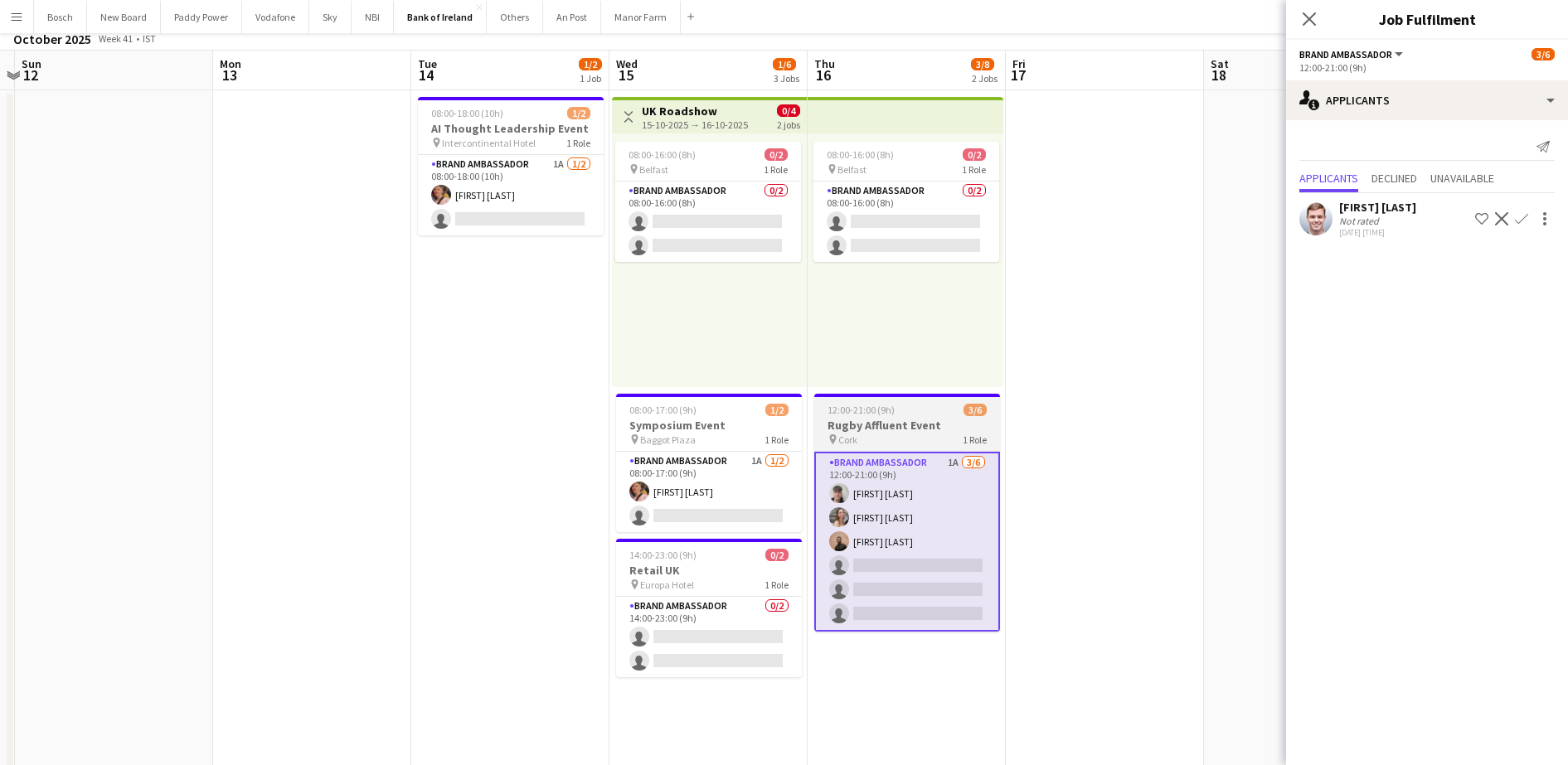 scroll, scrollTop: 0, scrollLeft: 0, axis: both 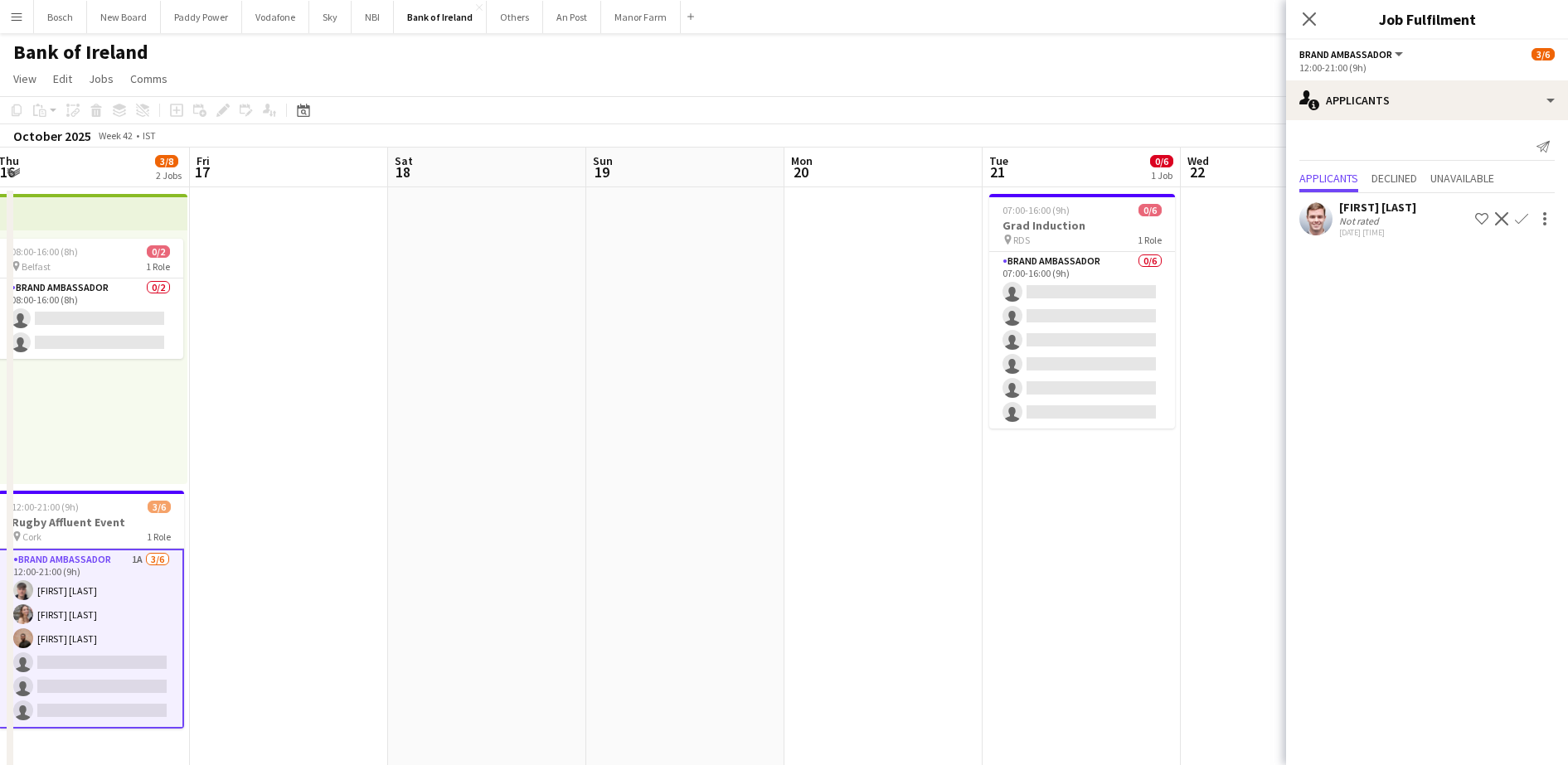 drag, startPoint x: 1062, startPoint y: 369, endPoint x: 292, endPoint y: 406, distance: 770.88845 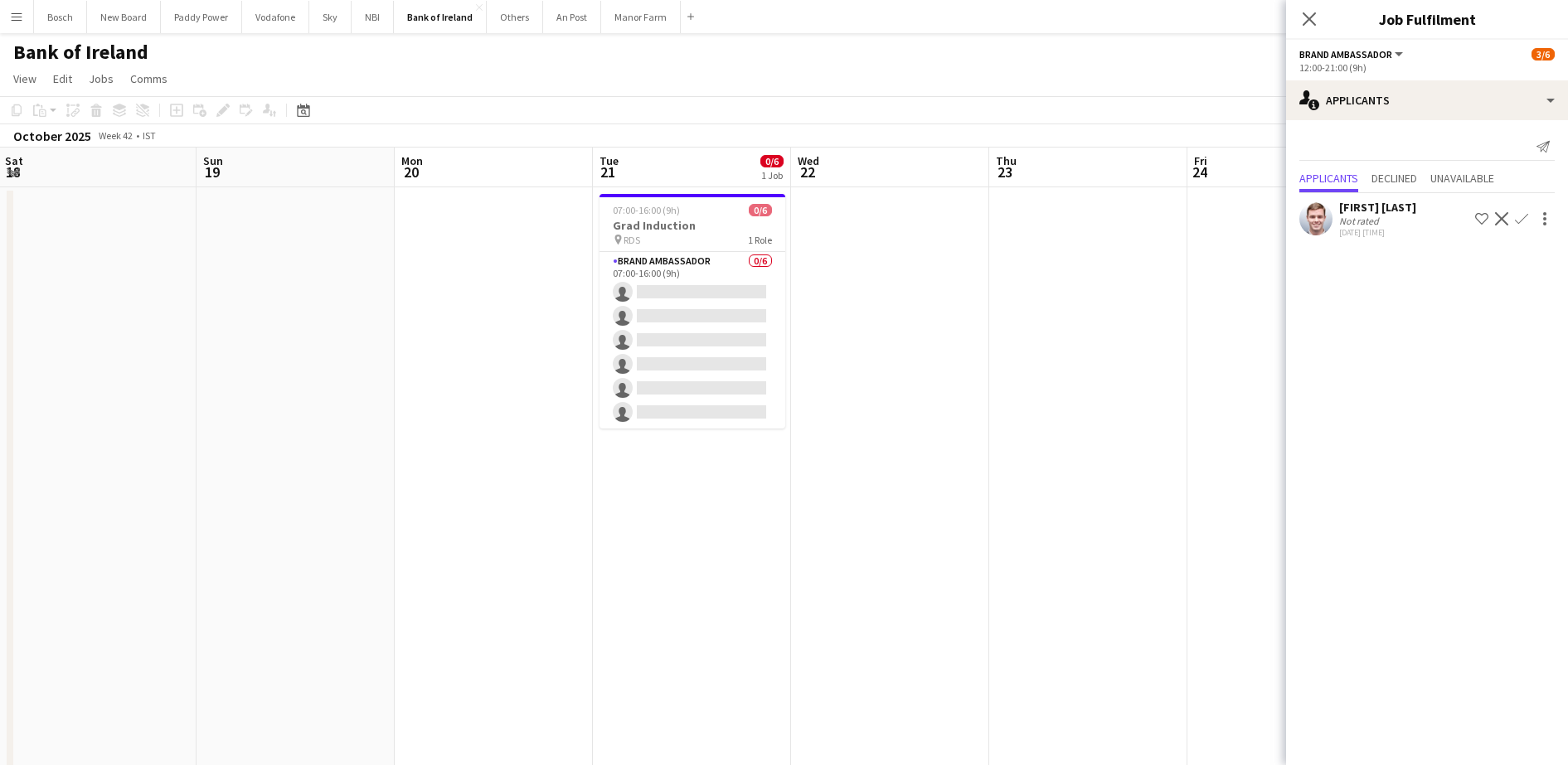 scroll, scrollTop: 0, scrollLeft: 488, axis: horizontal 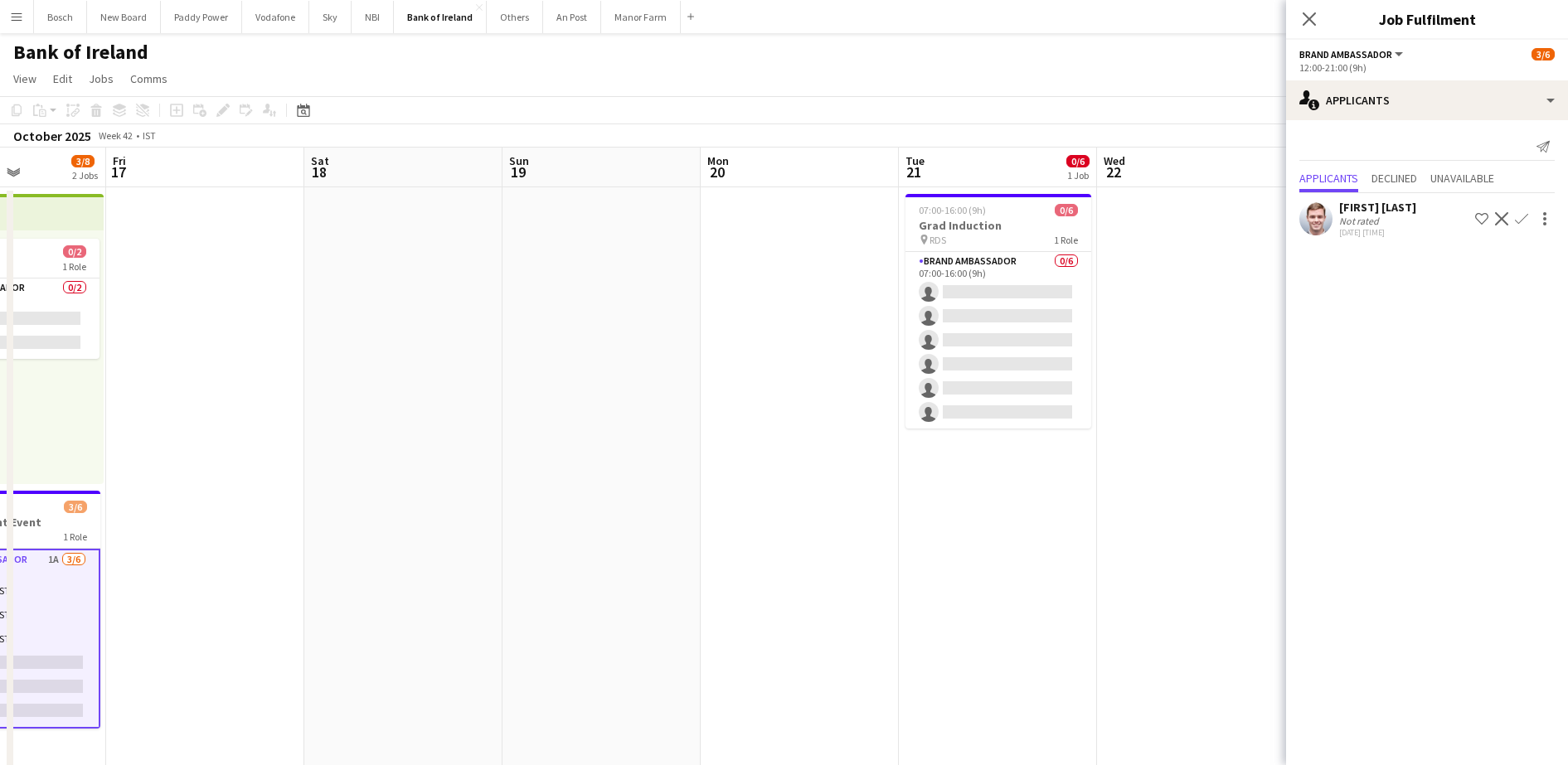 drag, startPoint x: 1101, startPoint y: 377, endPoint x: 596, endPoint y: 395, distance: 505.3207 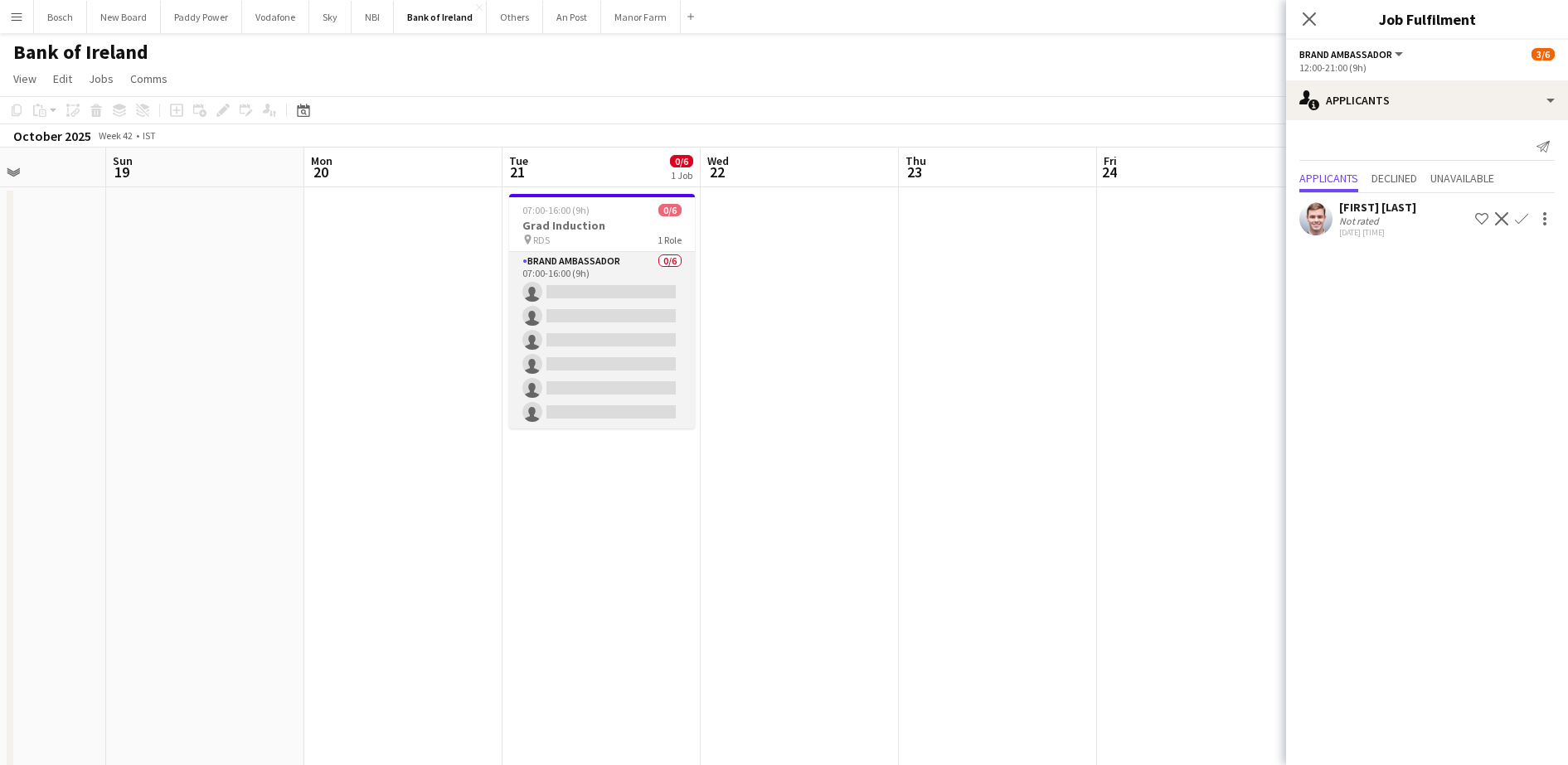 click on "Brand Ambassador   0/6   07:00-16:00 (9h)
single-neutral-actions
single-neutral-actions
single-neutral-actions
single-neutral-actions
single-neutral-actions
single-neutral-actions" at bounding box center [602, 340] 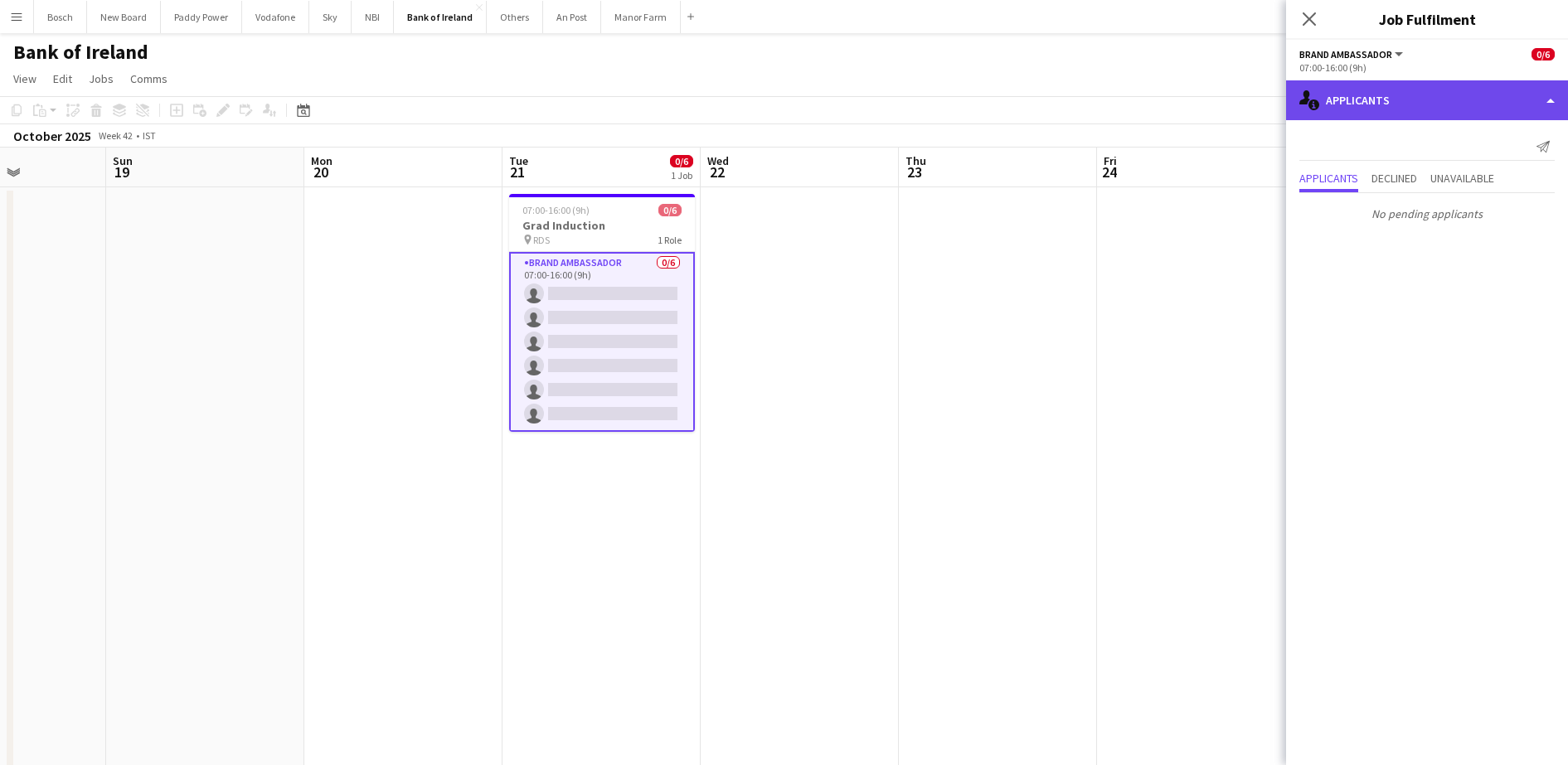 click on "single-neutral-actions-information
Applicants" 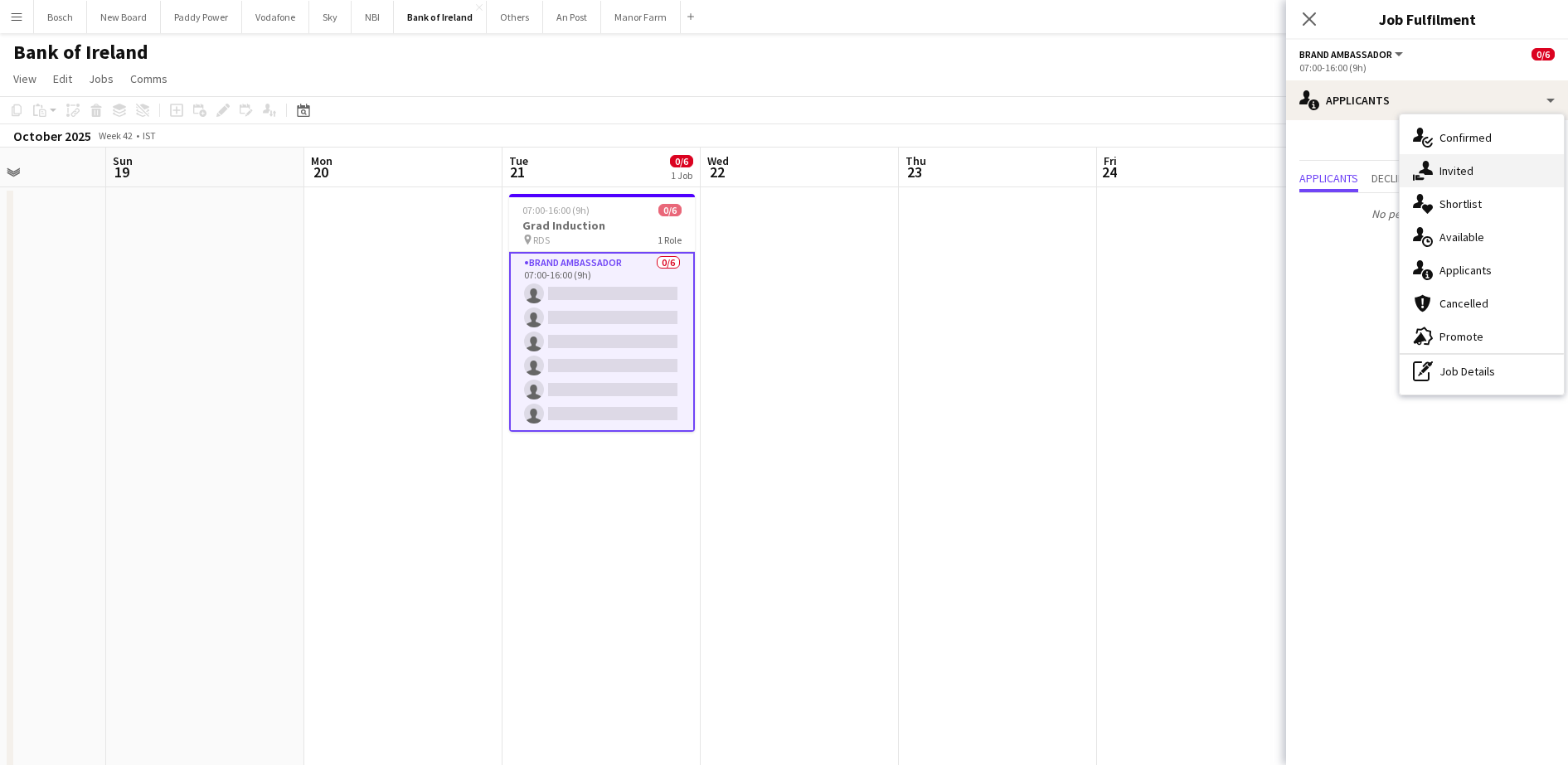 click on "single-neutral-actions-share-1
Invited" at bounding box center (1482, 171) 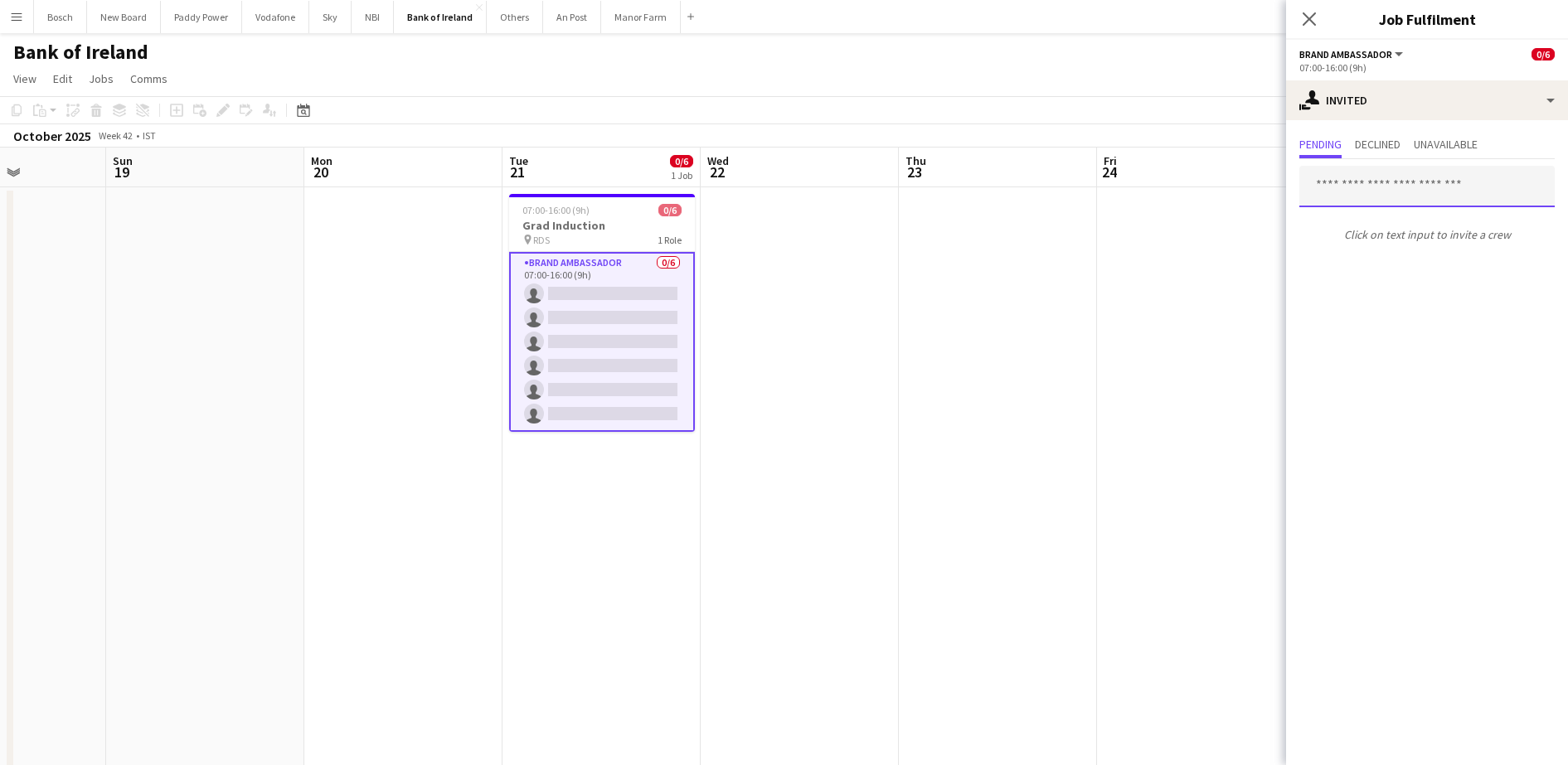click at bounding box center (1427, 186) 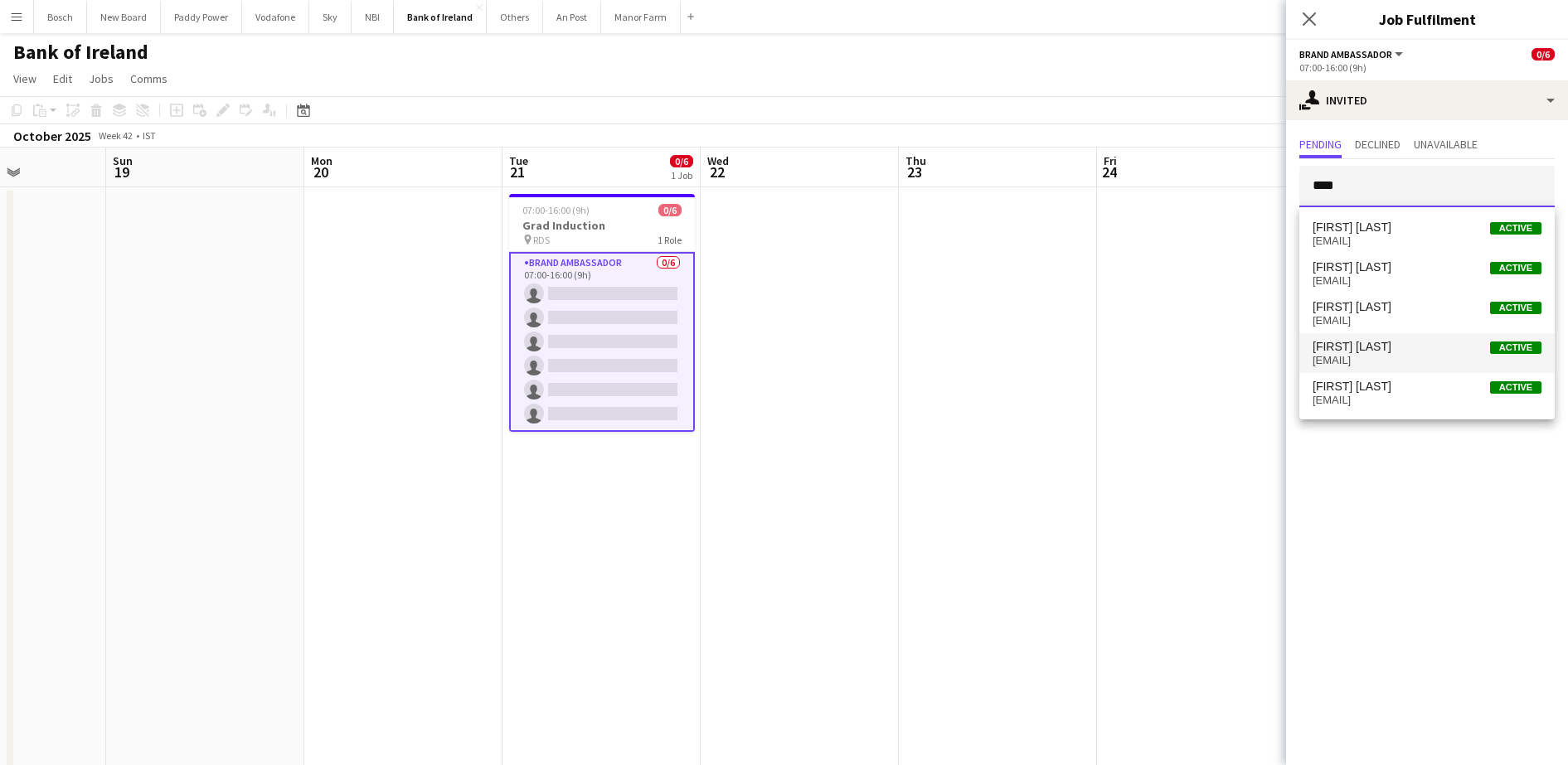 type on "****" 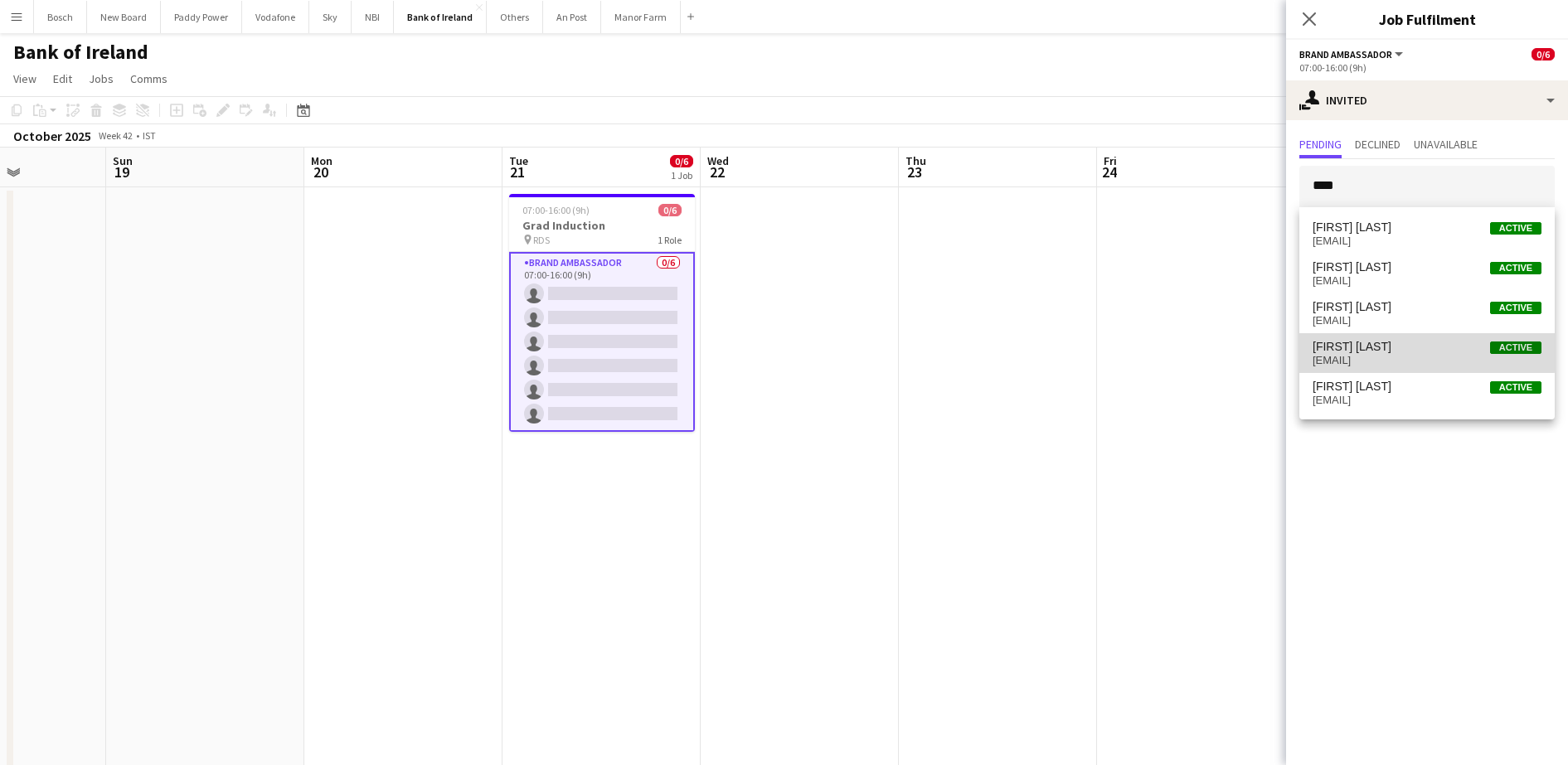 click on "[FIRST] [LAST]" at bounding box center [1352, 346] 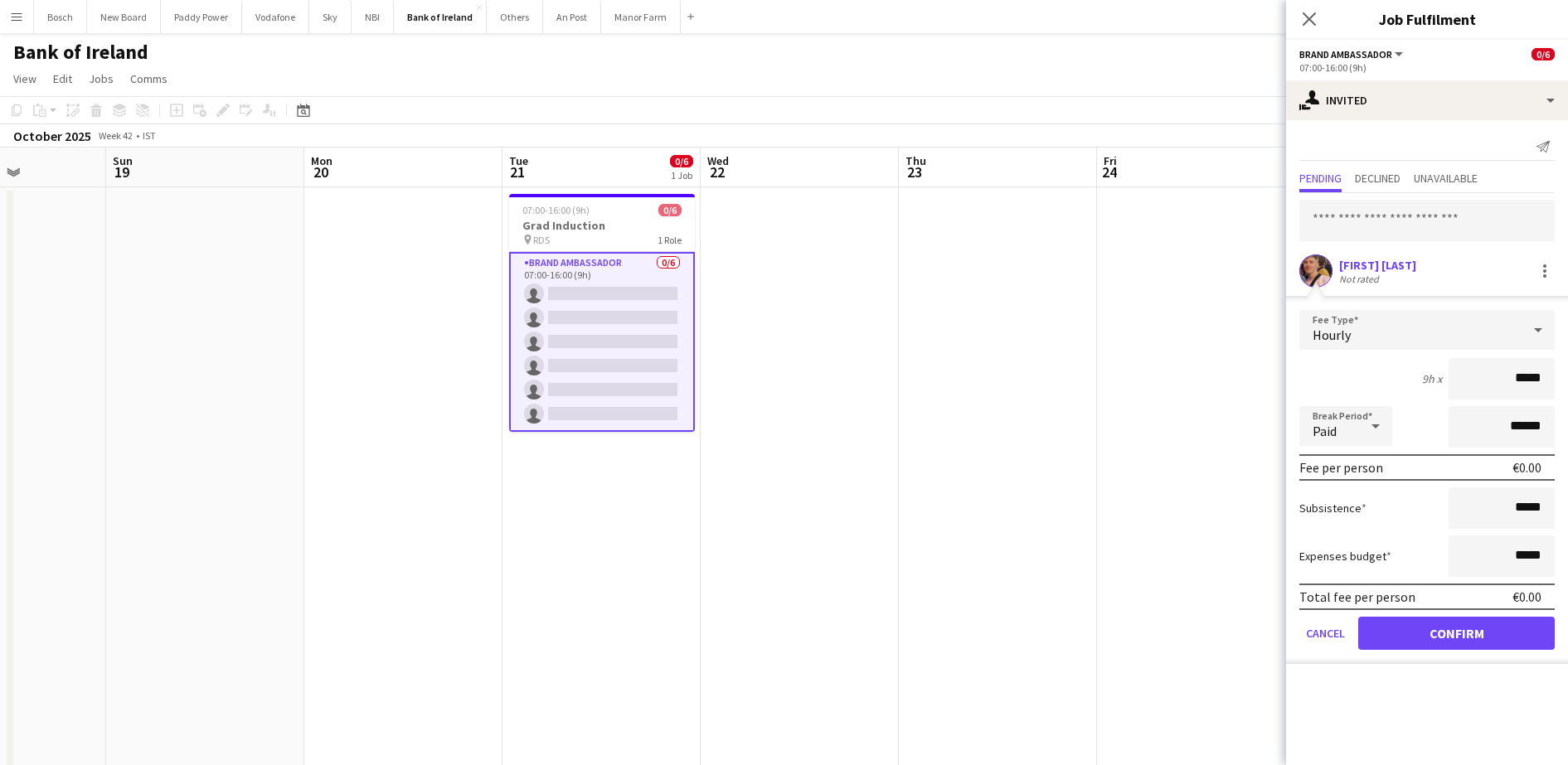 scroll, scrollTop: 44, scrollLeft: 0, axis: vertical 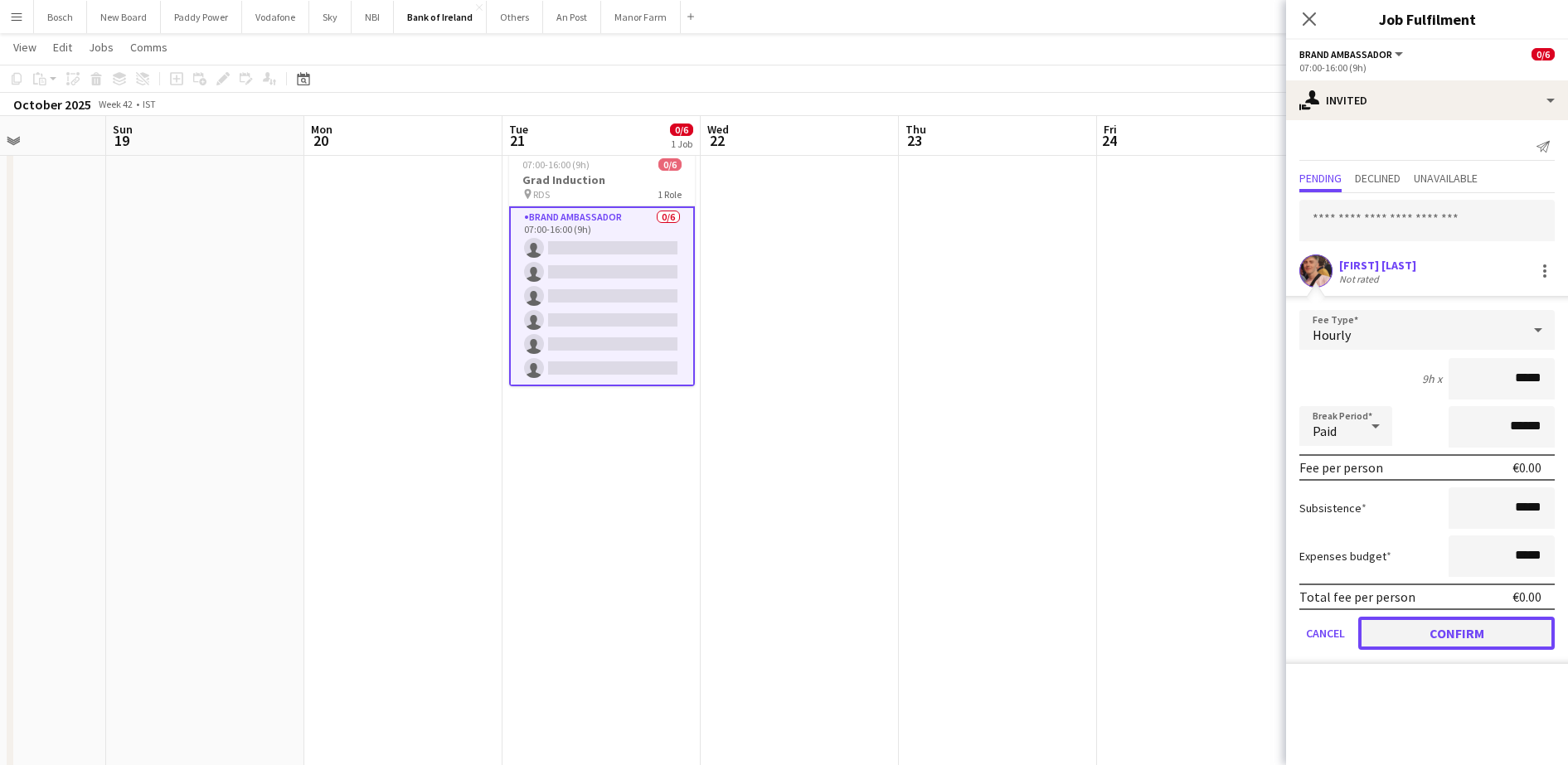 click on "Confirm" 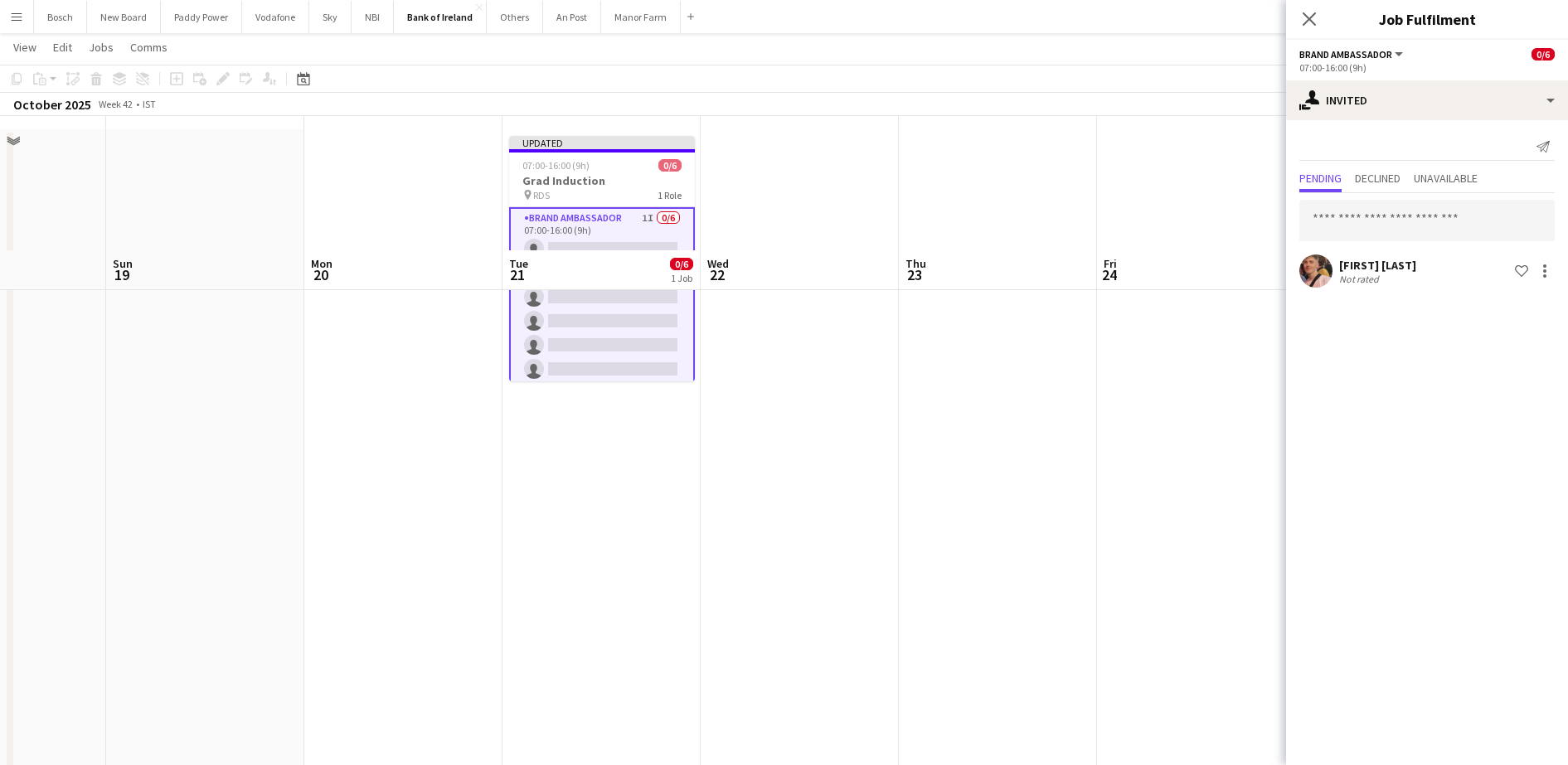 scroll, scrollTop: 0, scrollLeft: 0, axis: both 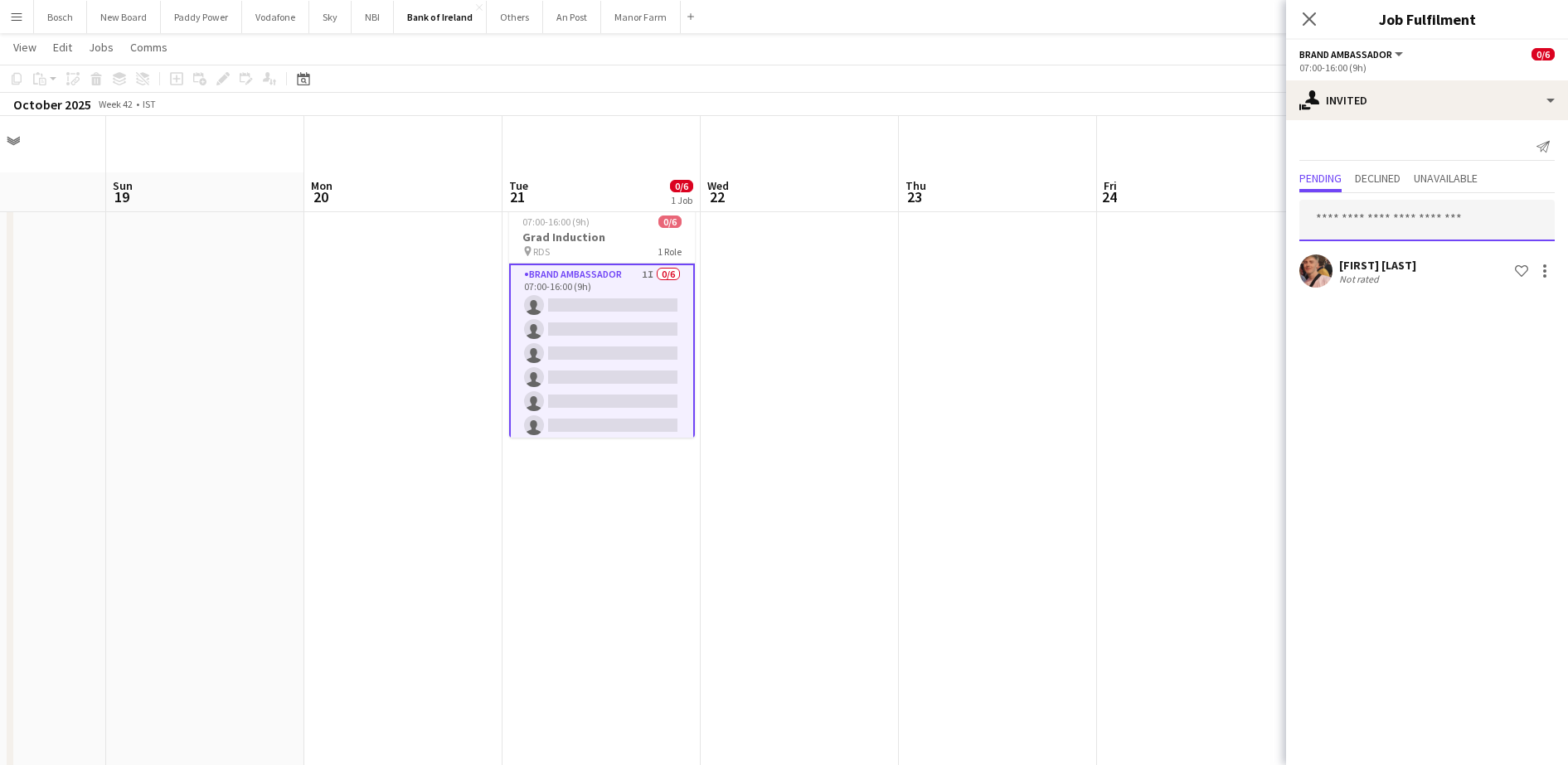 click at bounding box center (1427, 220) 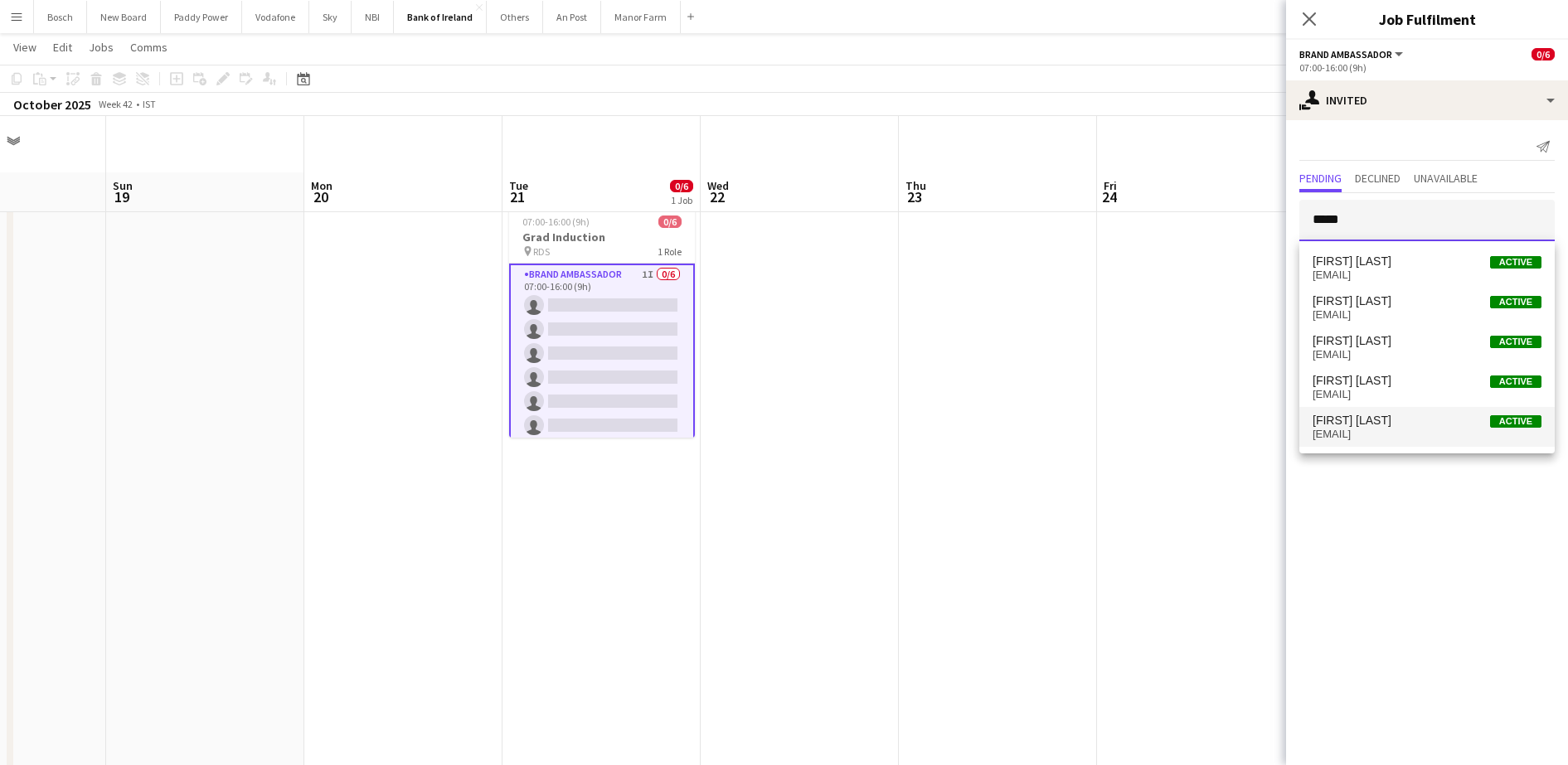 type on "*****" 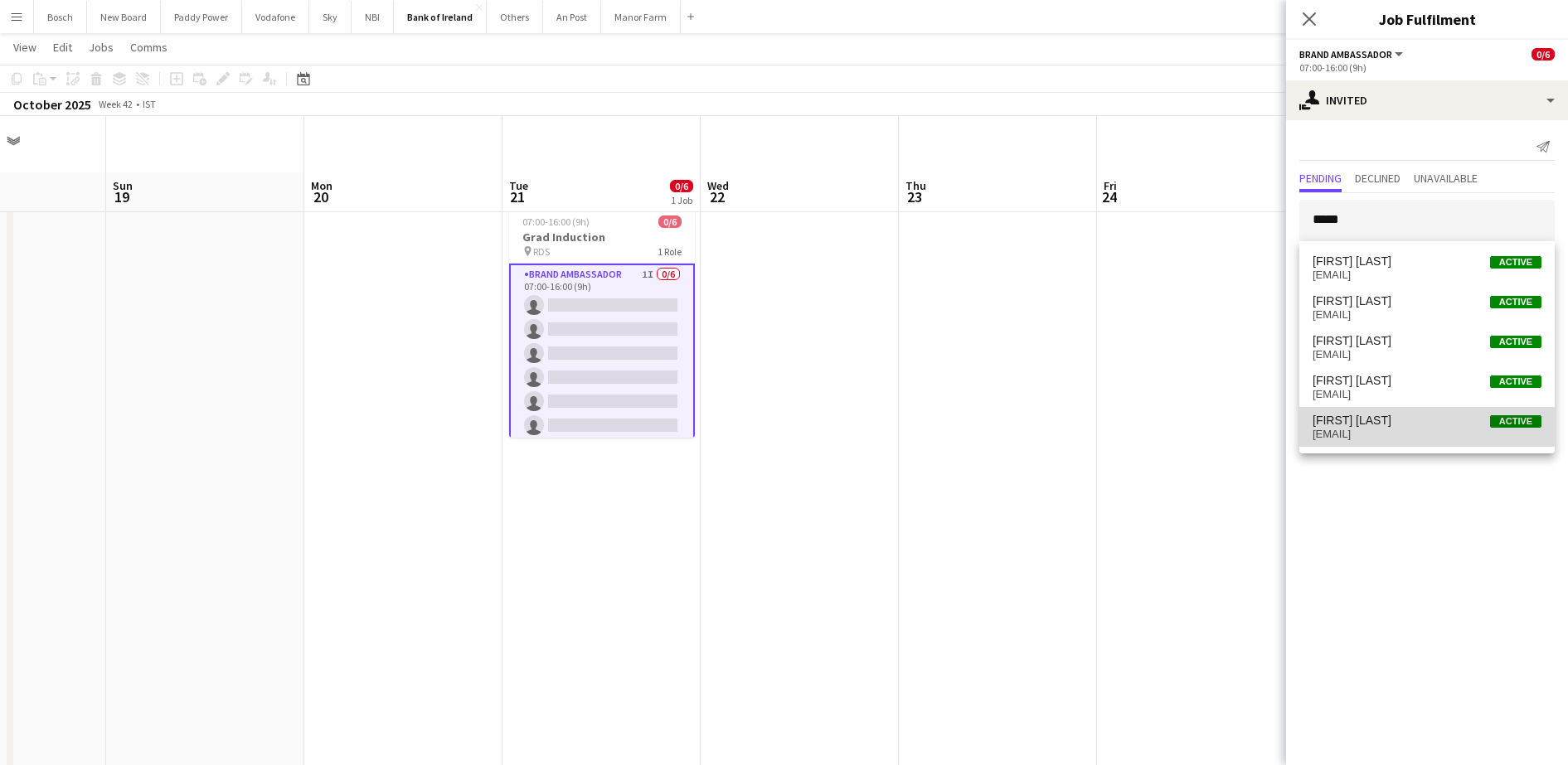 click on "[FIRST] [LAST]" at bounding box center (1352, 420) 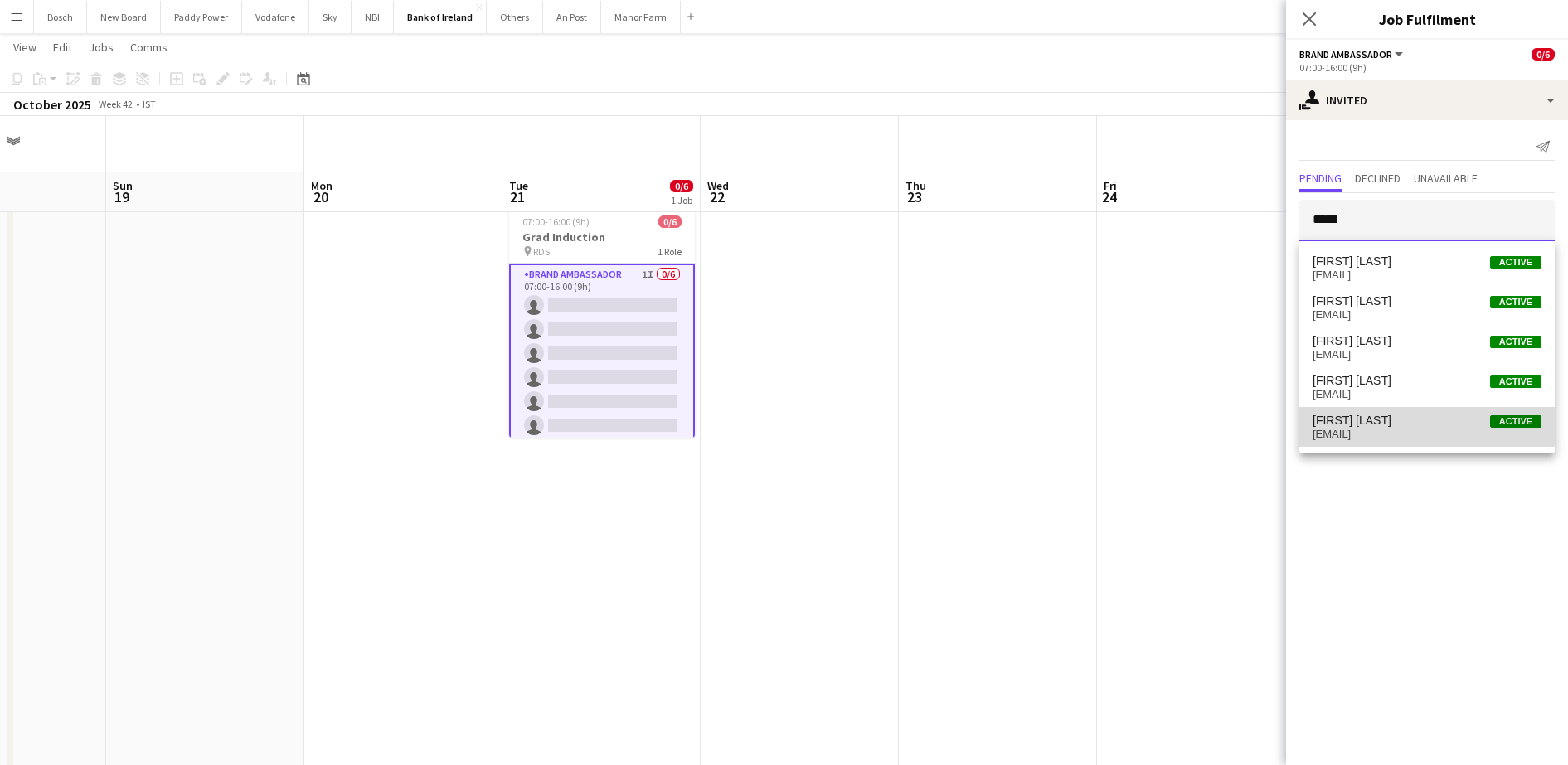 type 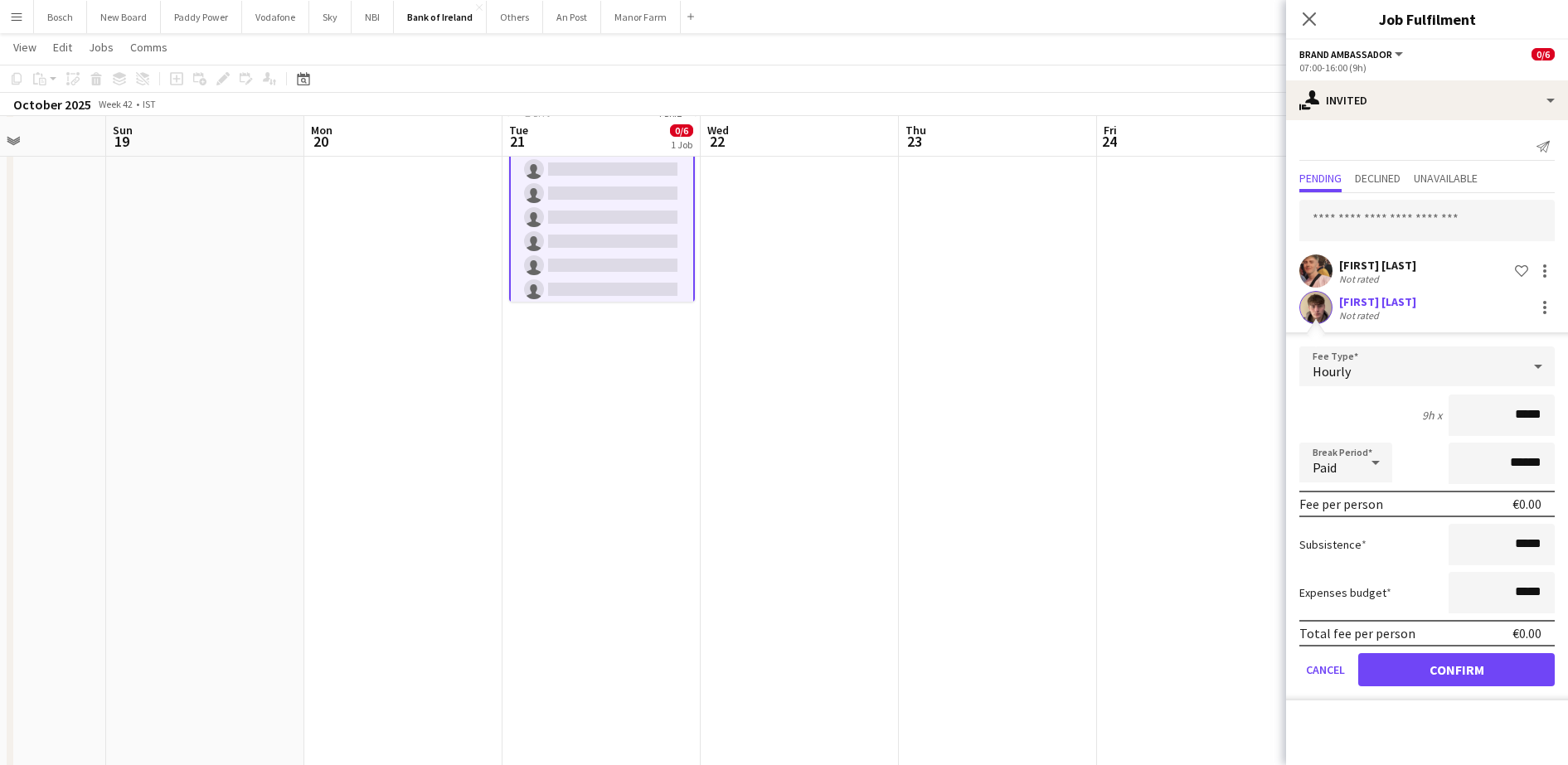 scroll, scrollTop: 137, scrollLeft: 0, axis: vertical 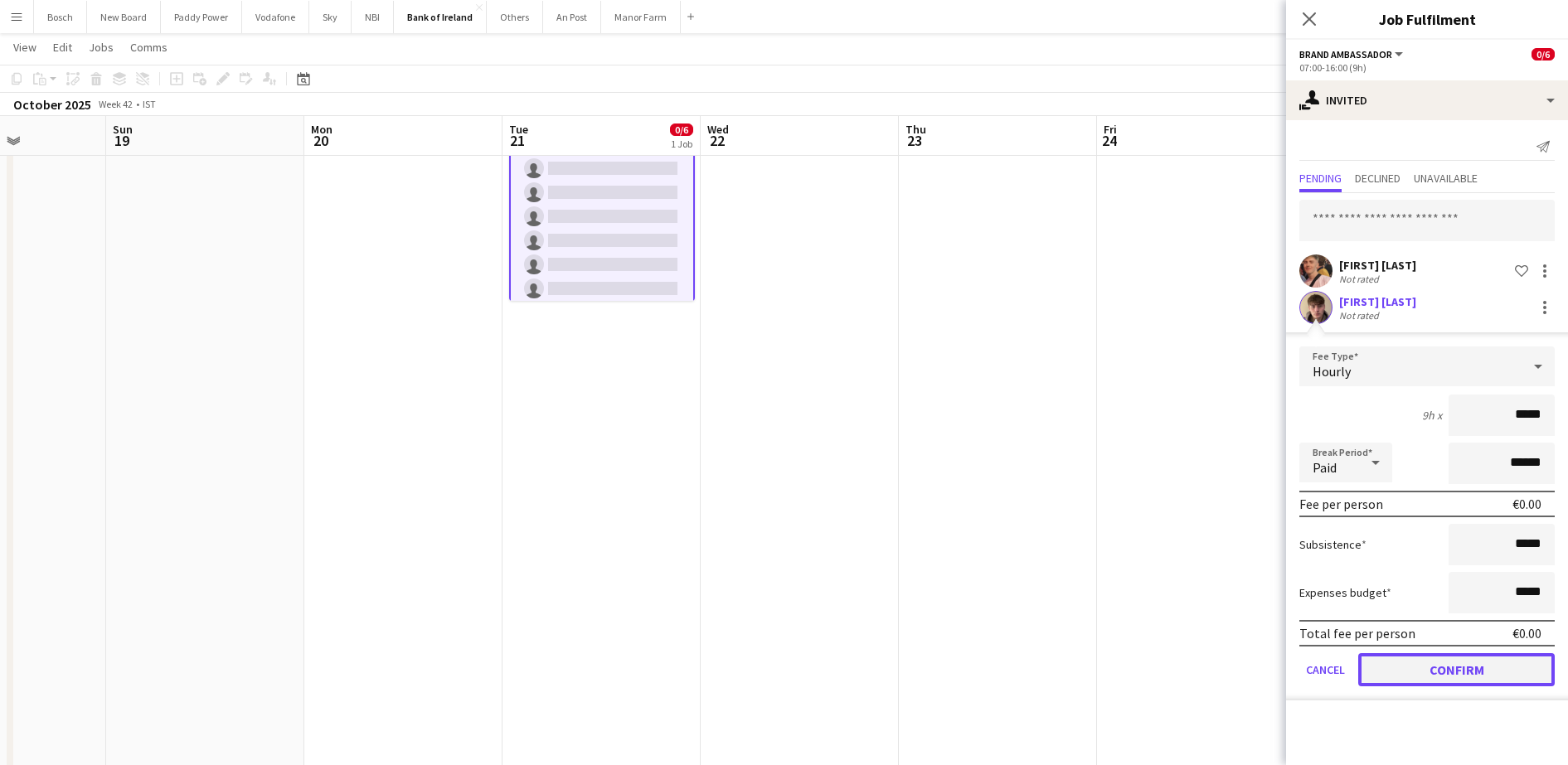 click on "Confirm" 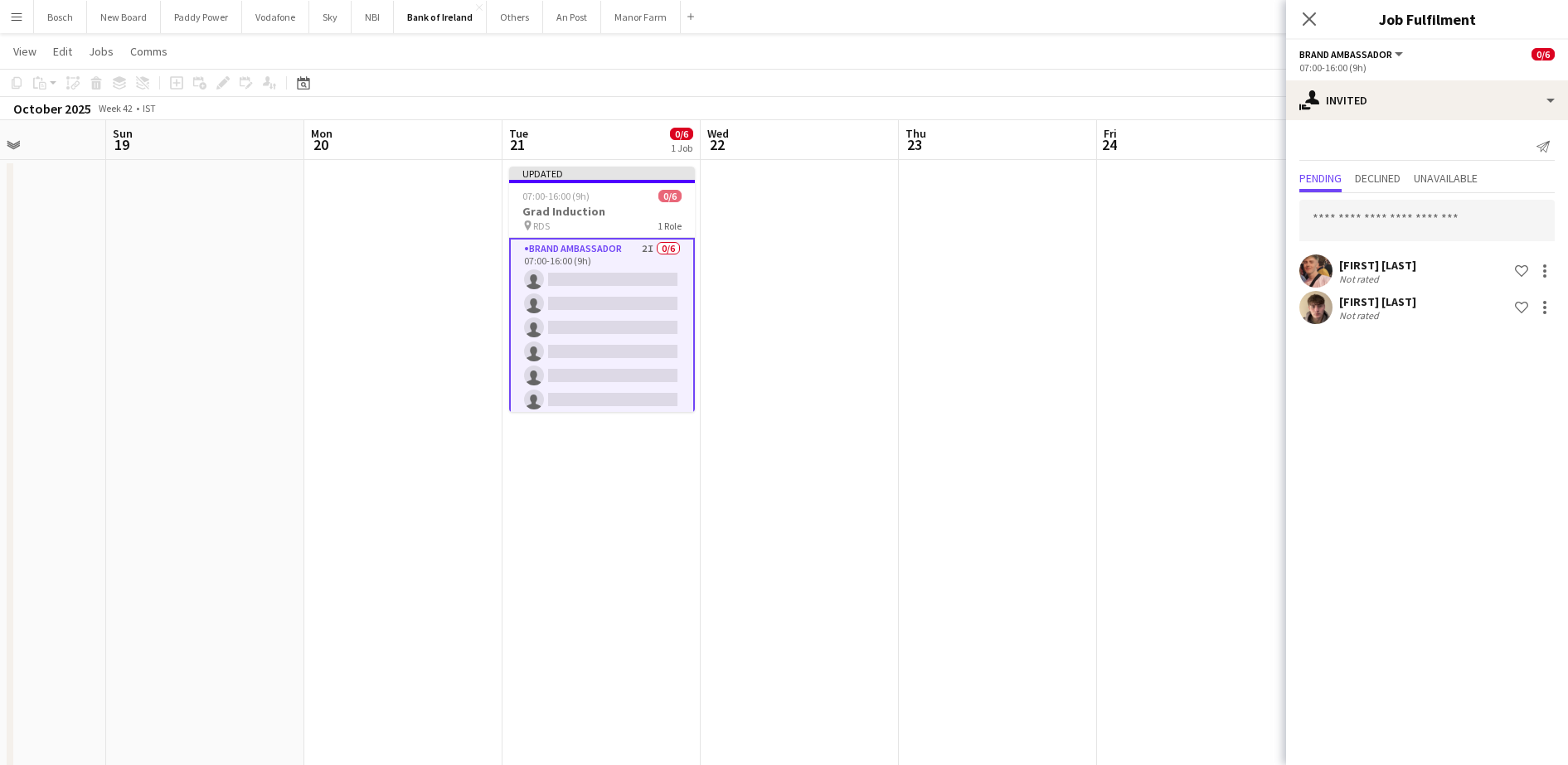 scroll, scrollTop: 17, scrollLeft: 0, axis: vertical 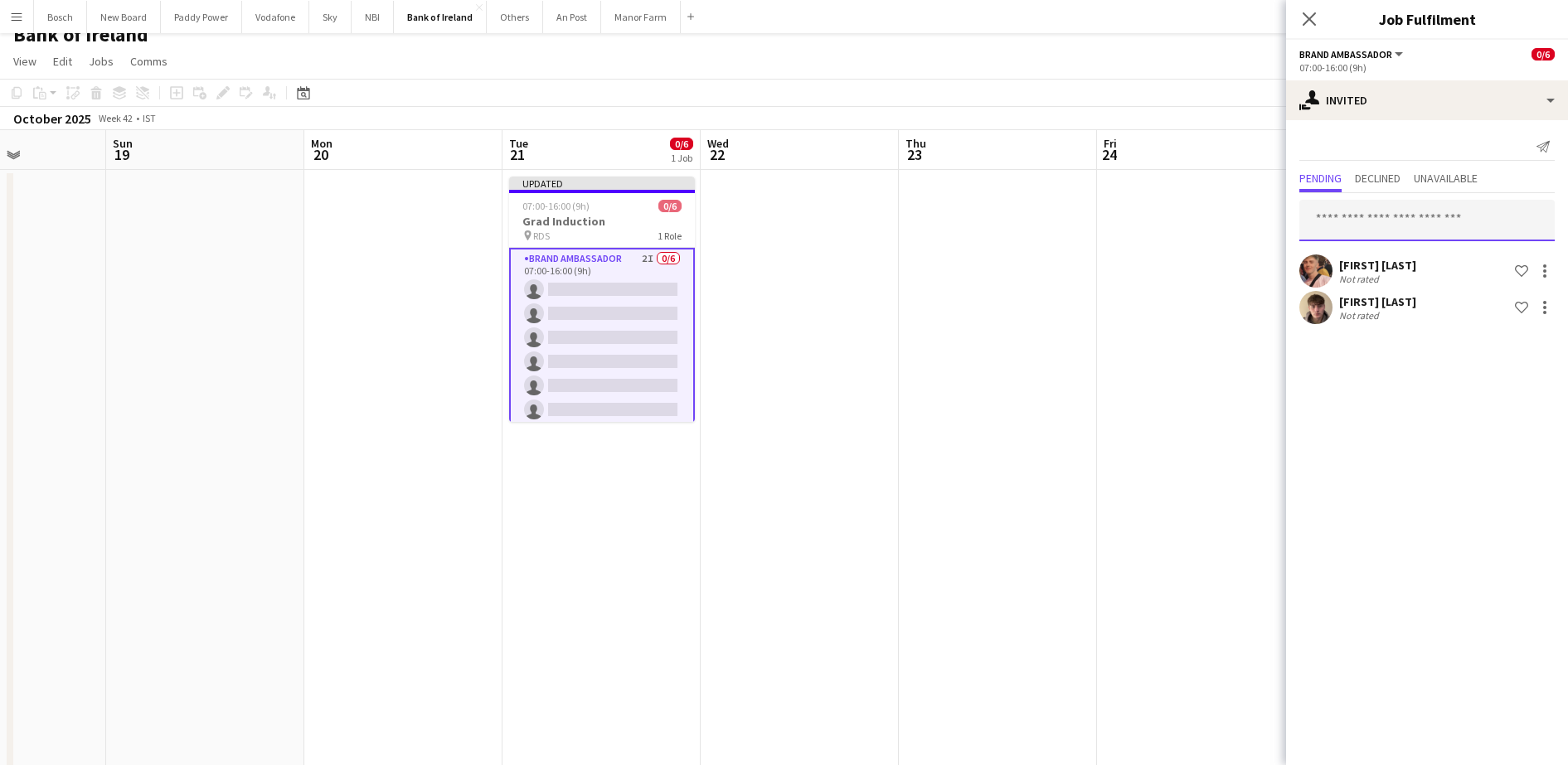 click at bounding box center (1427, 220) 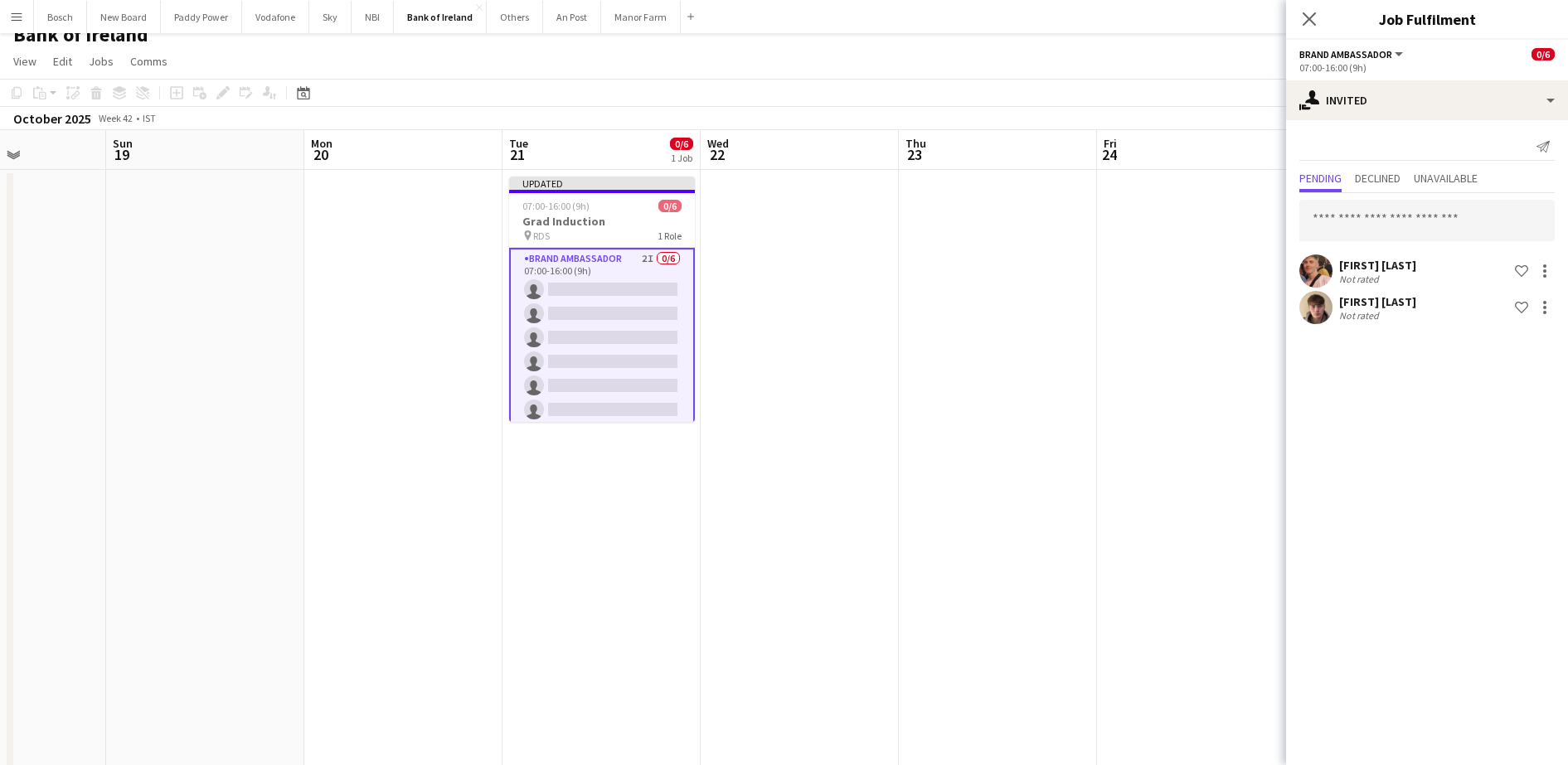 click on "Fri   24" at bounding box center (1196, 150) 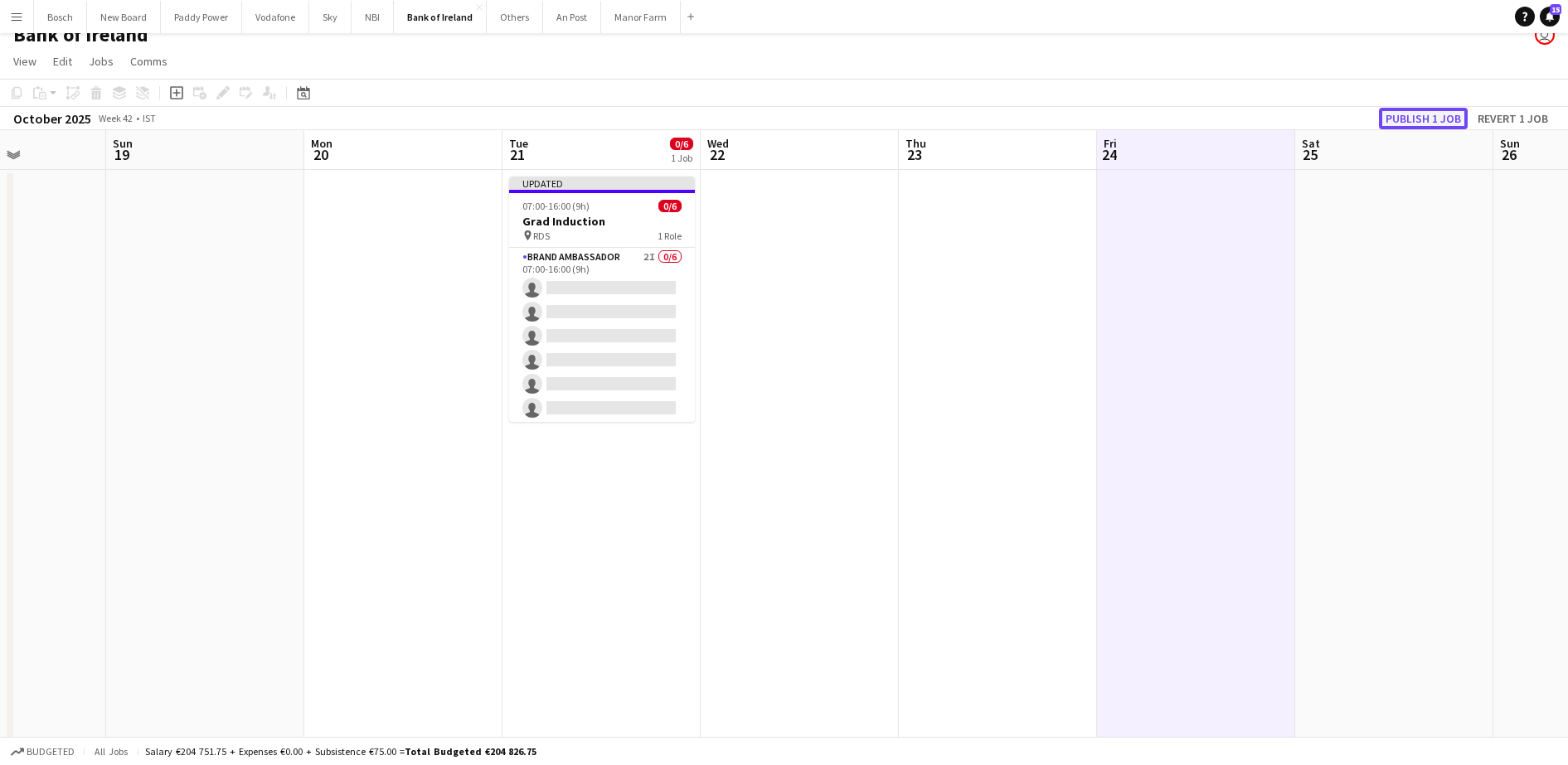 click on "Publish 1 job" 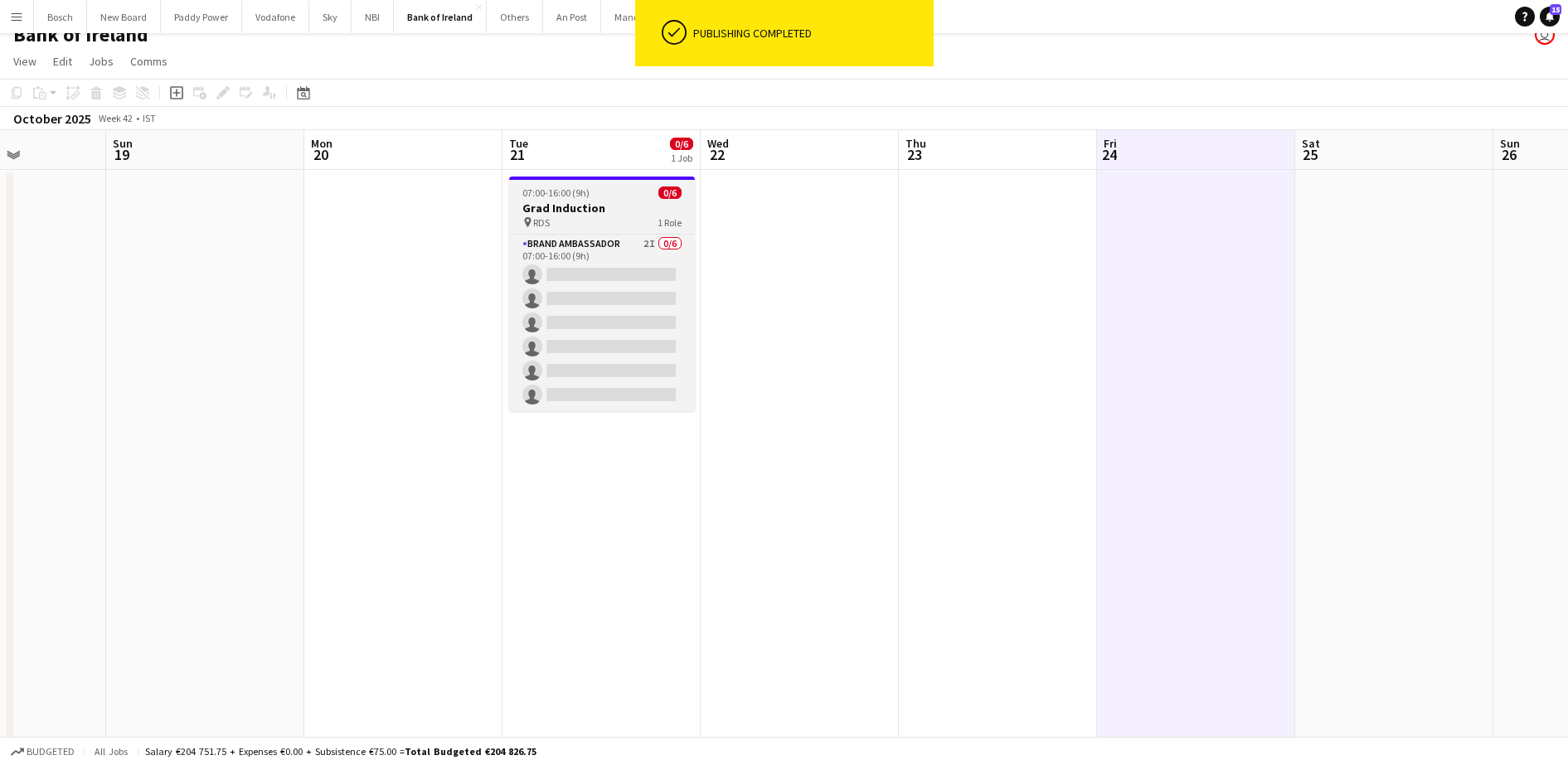click on "07:00-16:00 (9h)" at bounding box center (556, 192) 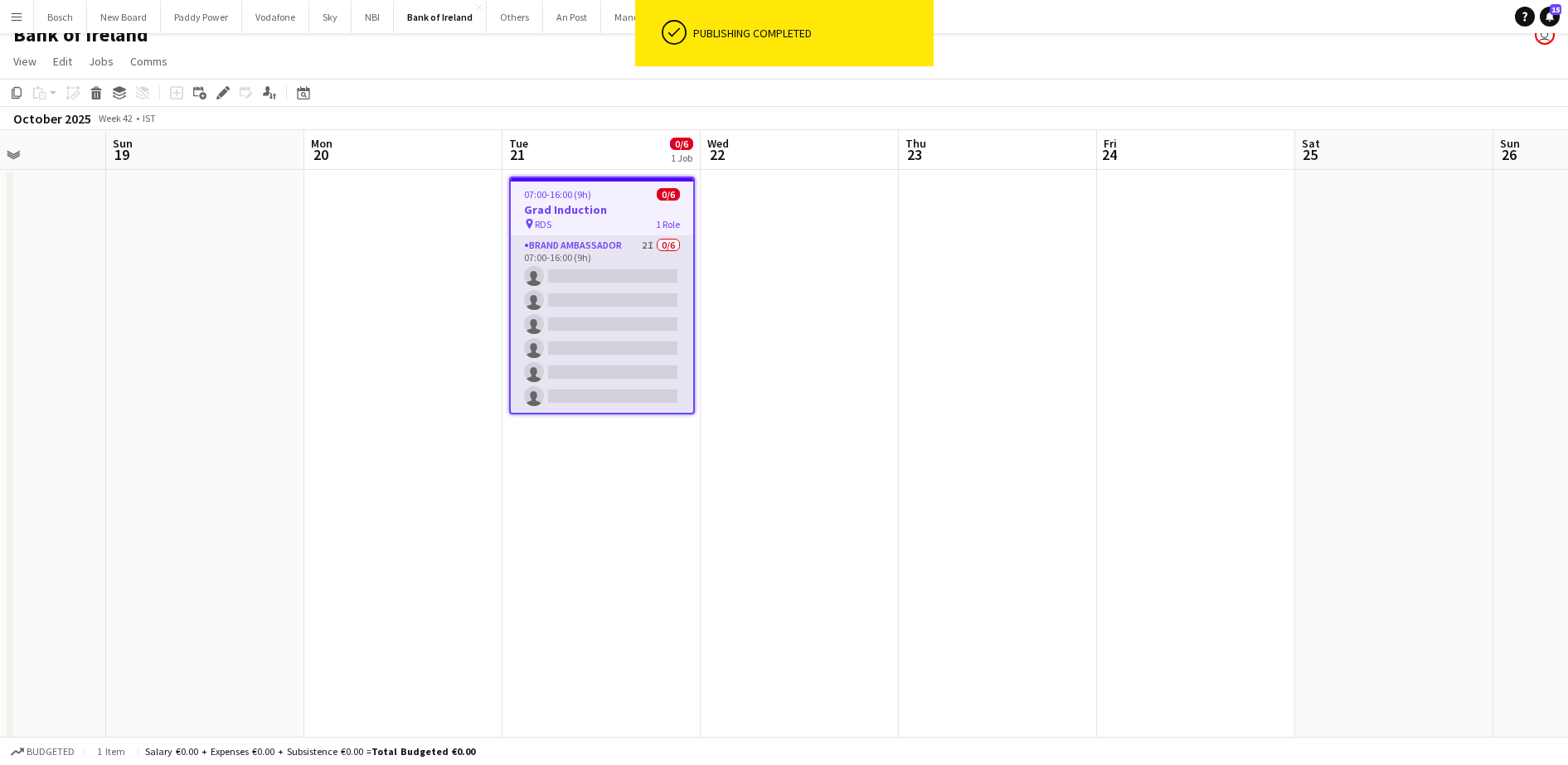 click on "Brand Ambassador   2I   0/6   07:00-16:00 (9h)
single-neutral-actions
single-neutral-actions
single-neutral-actions
single-neutral-actions
single-neutral-actions
single-neutral-actions" at bounding box center (602, 324) 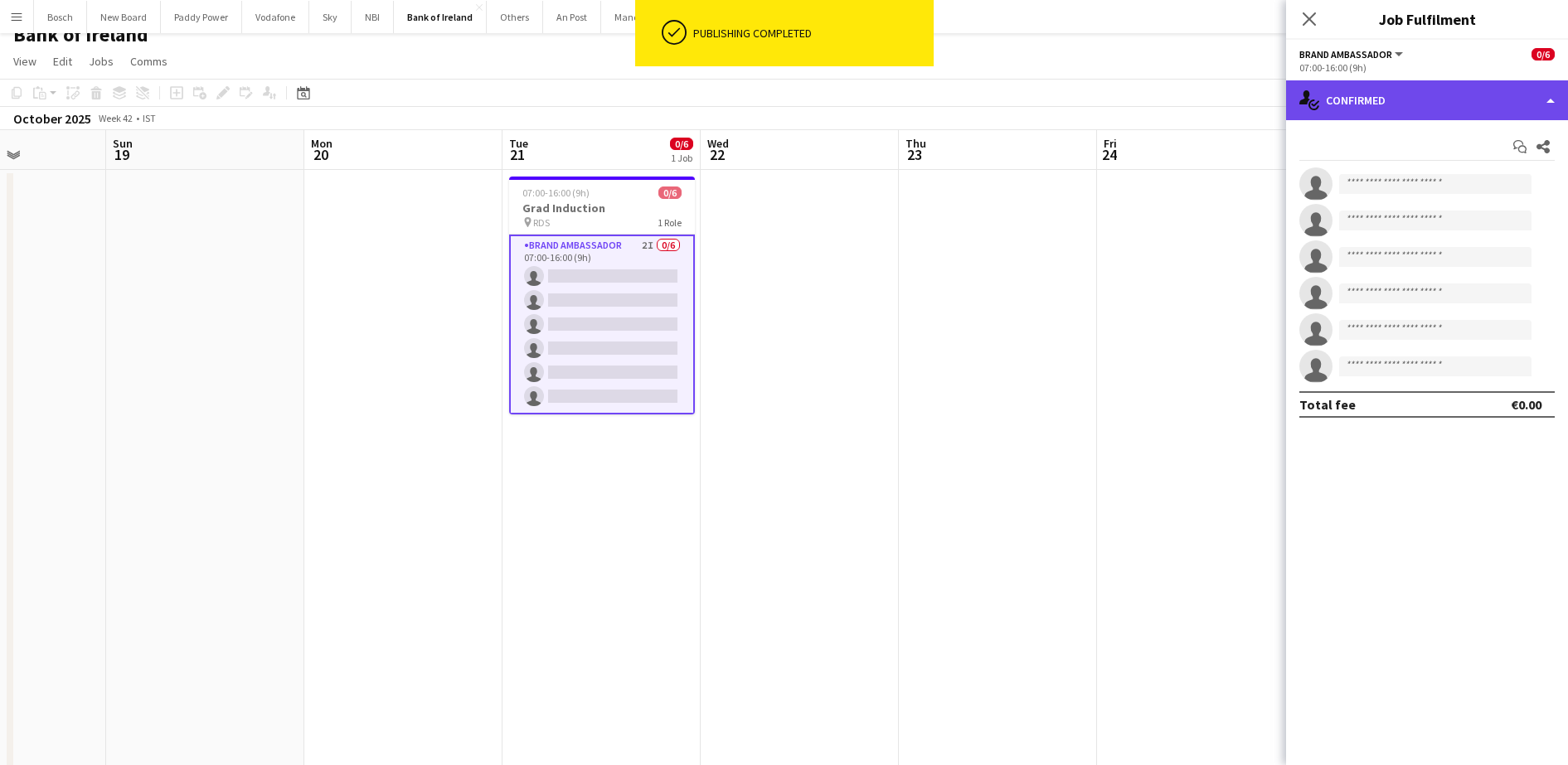 click on "single-neutral-actions-check-2
Confirmed" 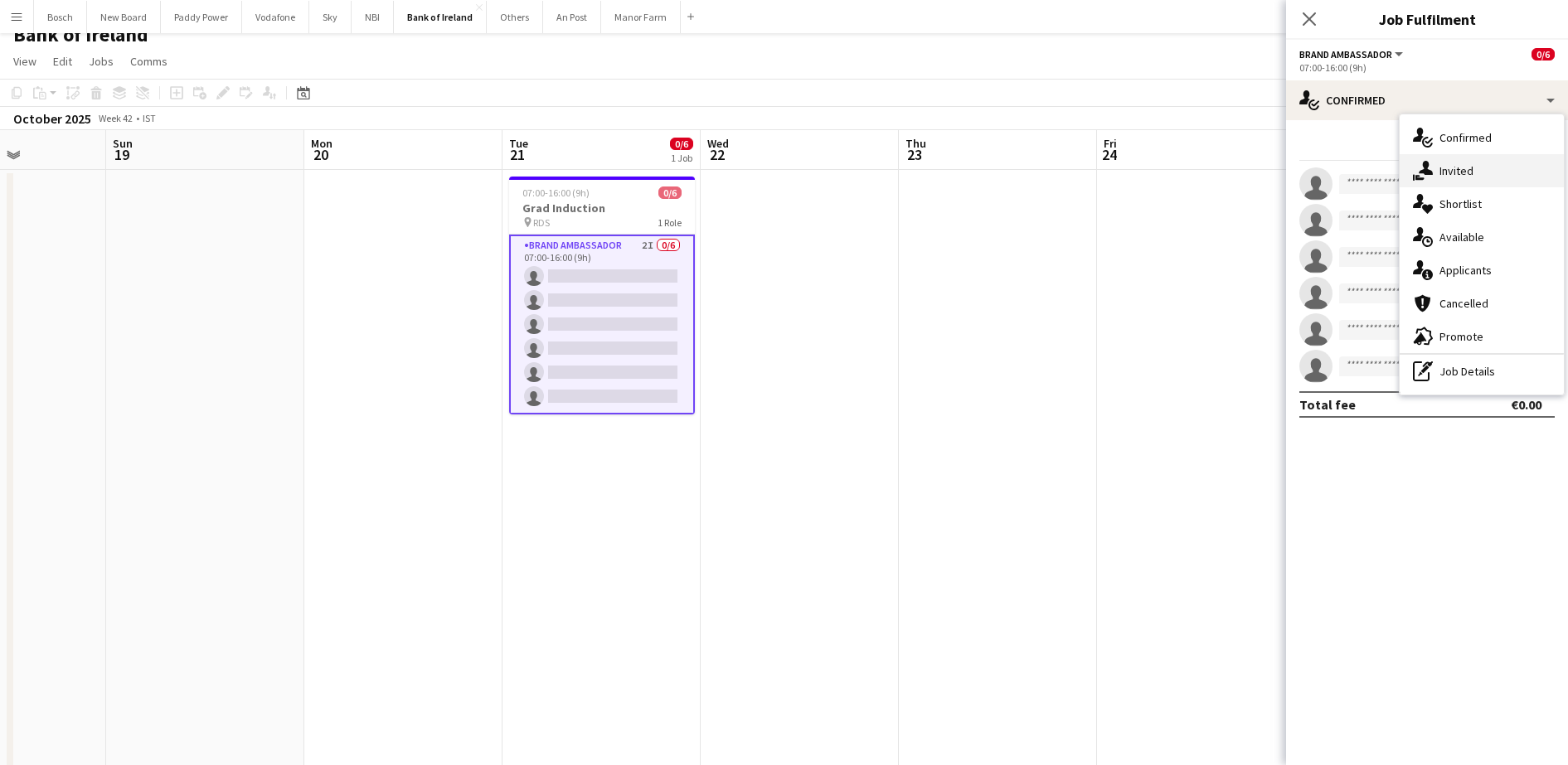 click on "single-neutral-actions-share-1
Invited" at bounding box center [1482, 171] 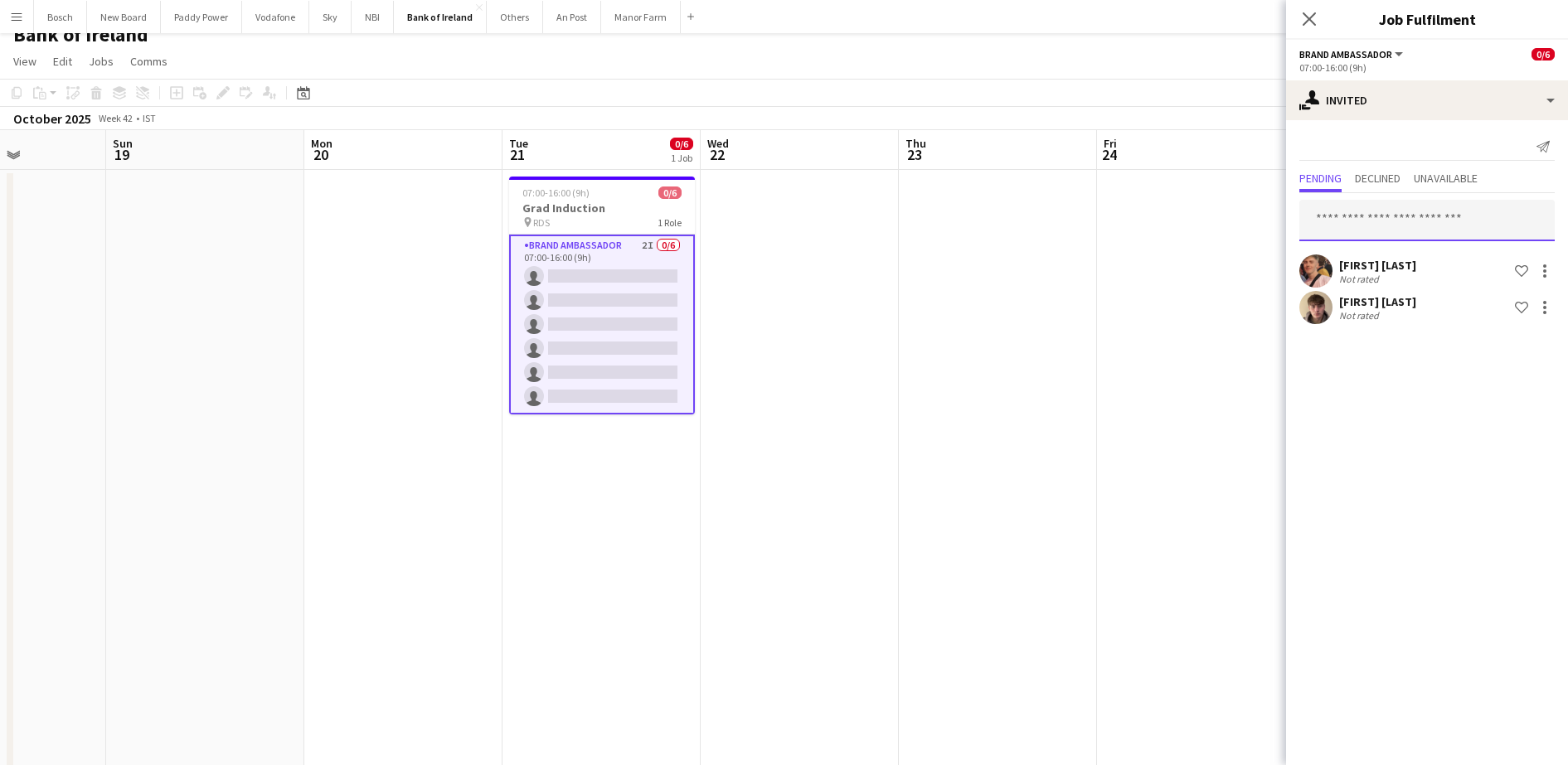 click at bounding box center [1427, 220] 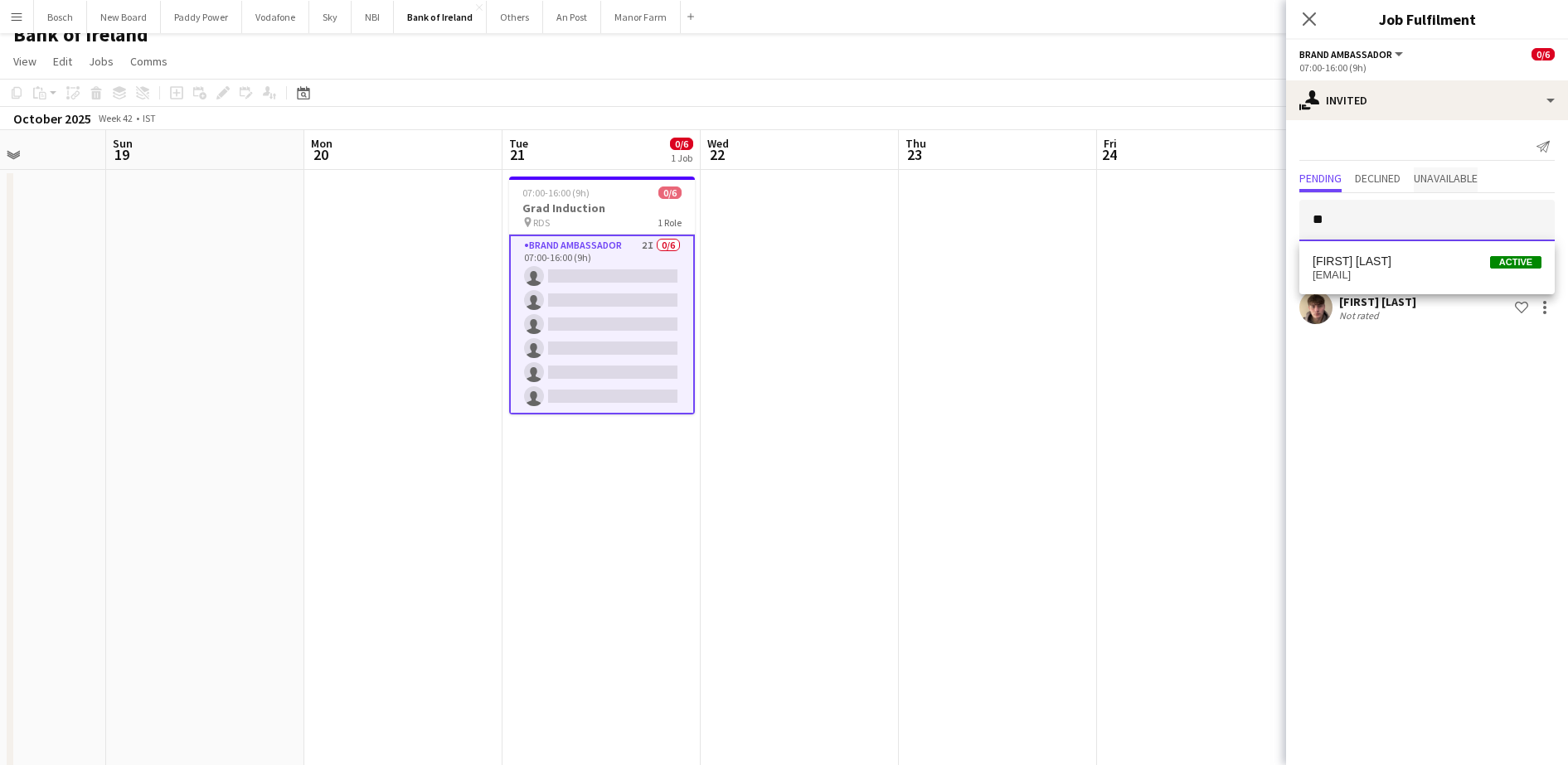 type on "*" 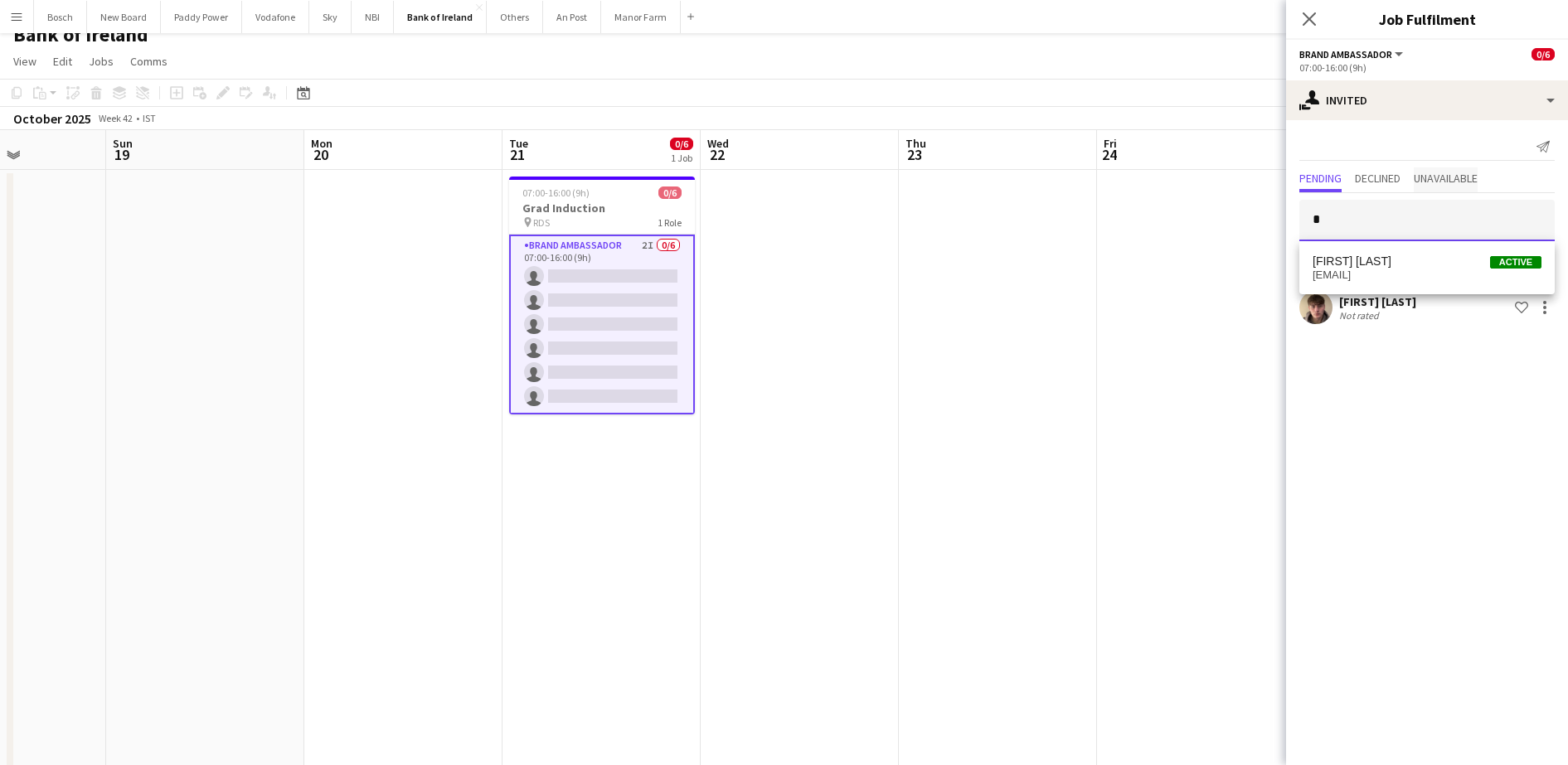 type 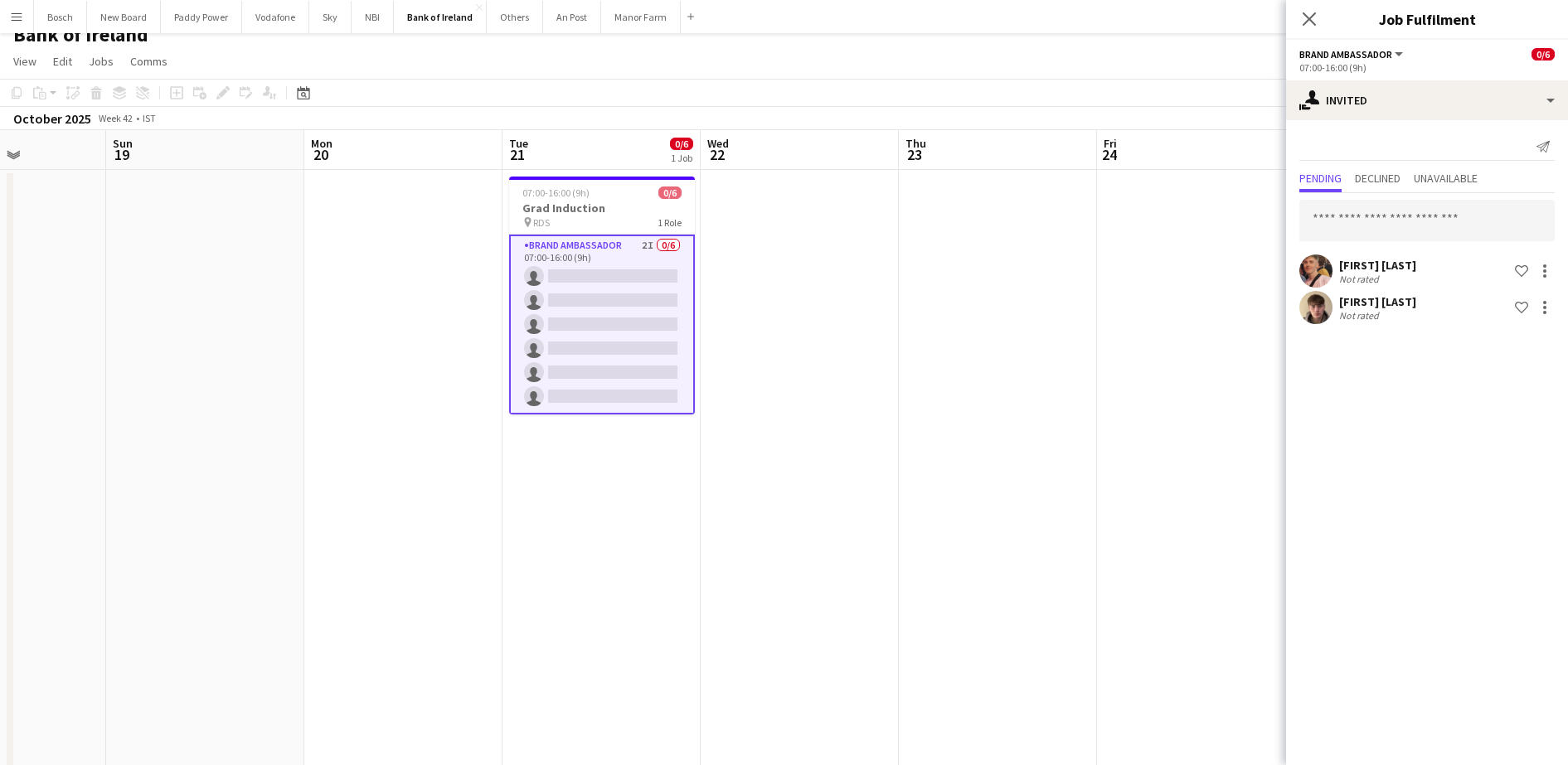 click on "Bank of Ireland
user" 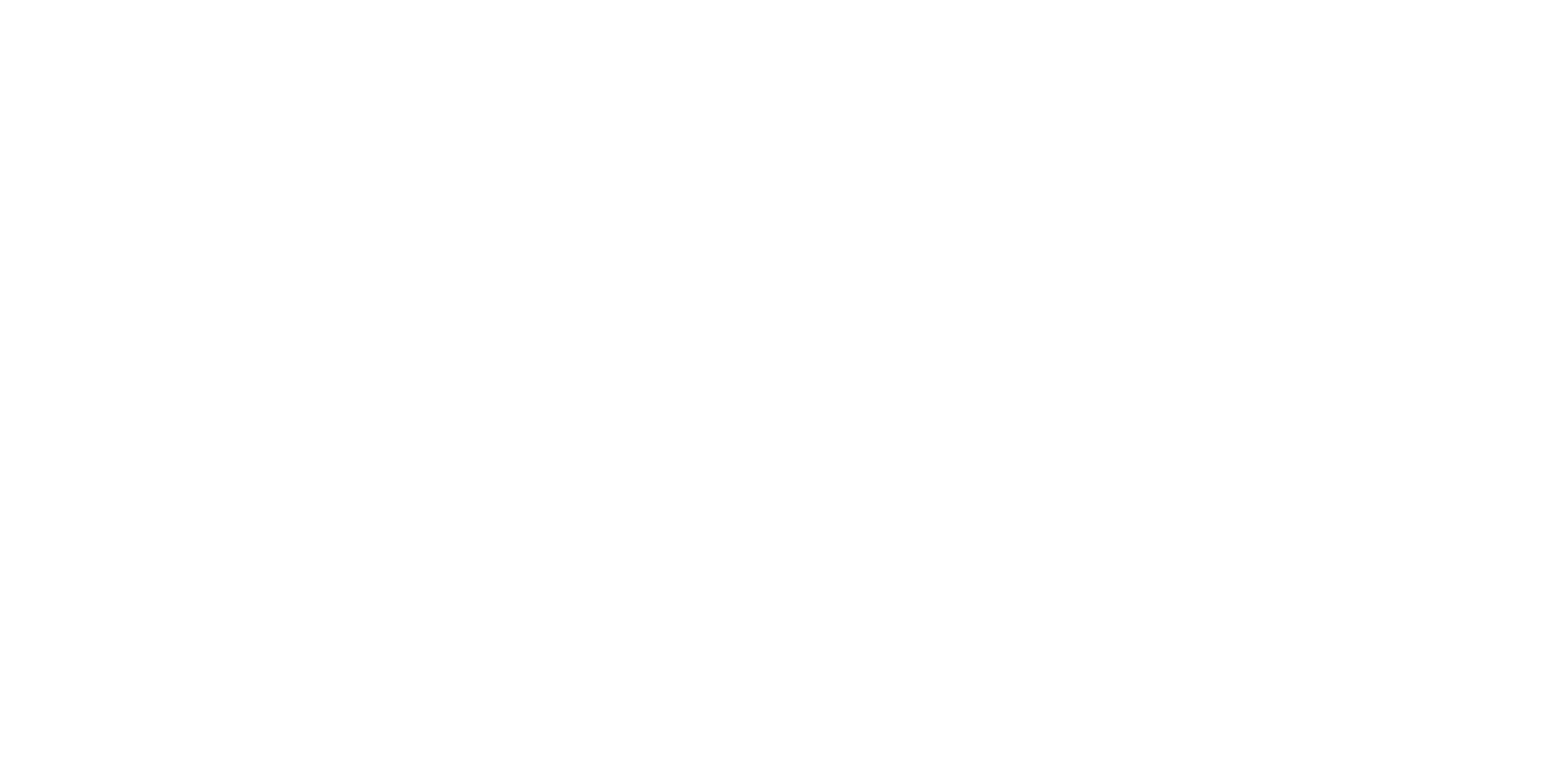 scroll, scrollTop: 0, scrollLeft: 0, axis: both 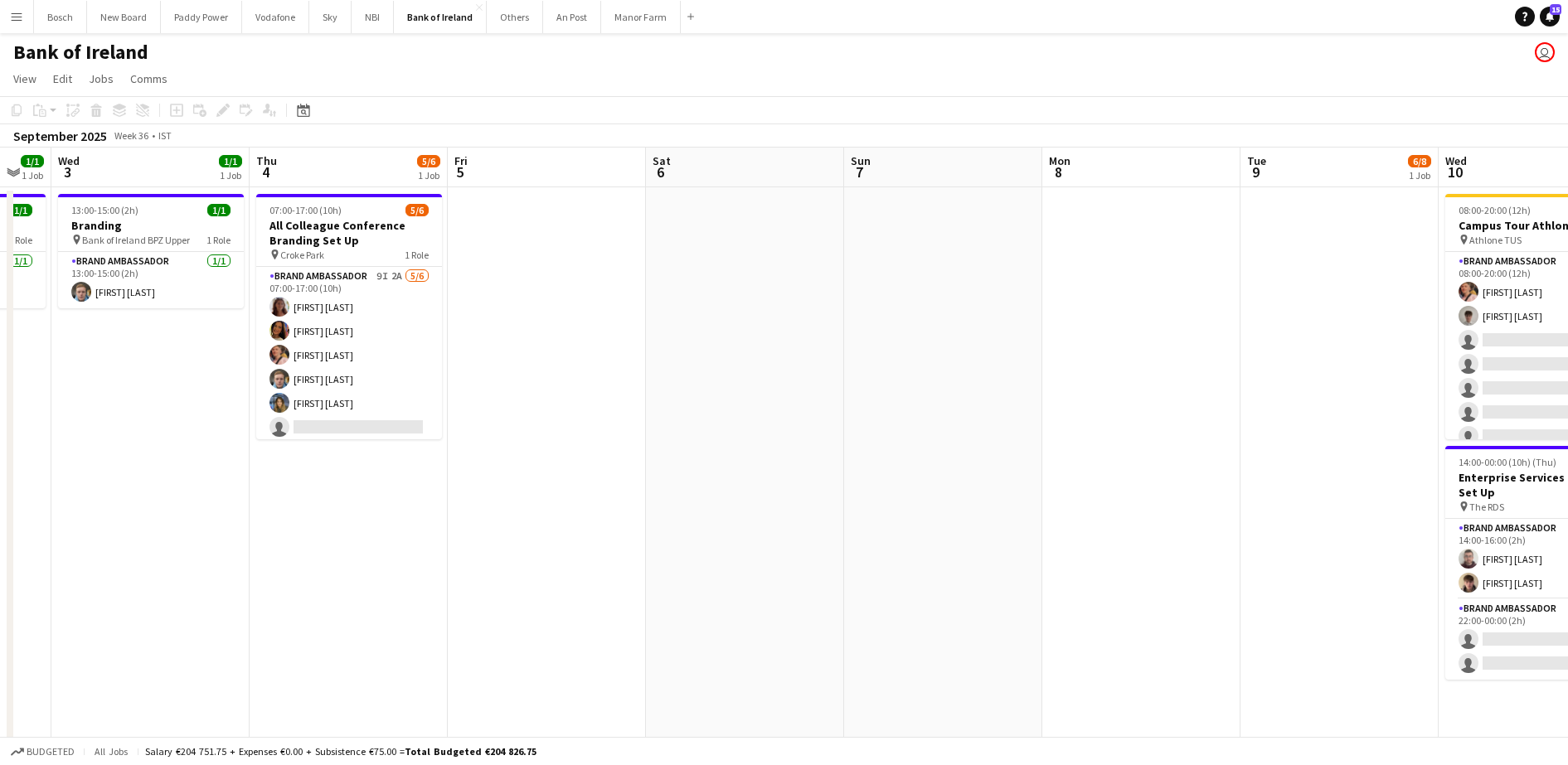 click on "Brand Ambassador   9I   2A   5/6   07:00-17:00 (10h)
[FIRST] [LAST] [FIRST] [LAST] [FIRST] [LAST] [FIRST] [LAST] [FIRST] [LAST]
single-neutral-actions" at bounding box center (349, 355) 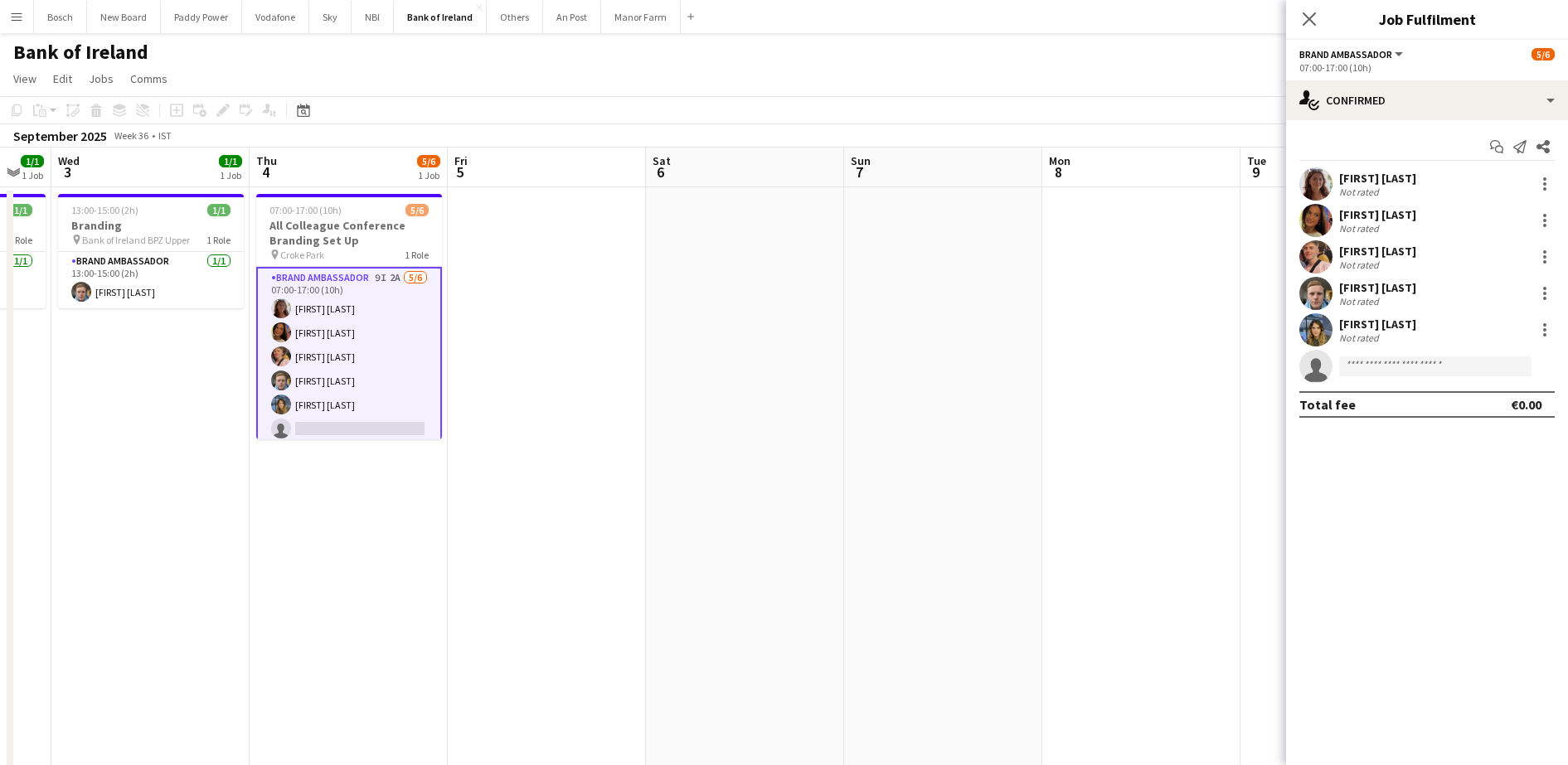 click on "Sat   6" at bounding box center [745, 167] 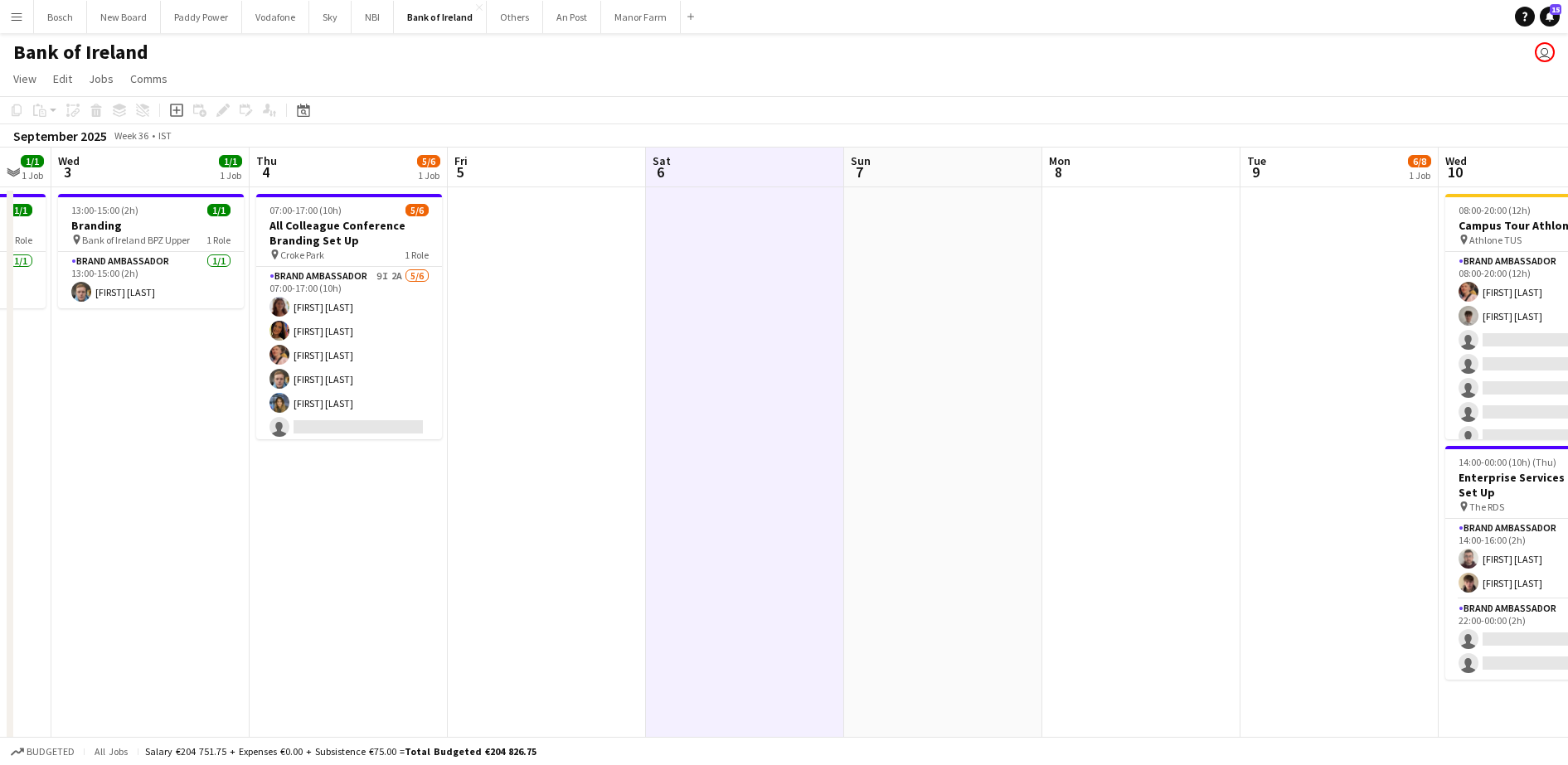 click on "Mon   1   1/1   1 Job   Tue   2   1/1   1 Job   Wed   3   1/1   1 Job   Thu   4   5/6   1 Job   Fri   5   Sat   6   Sun   7   Mon   8   Tue   9   6/8   1 Job   Wed   10   10/20   3 Jobs   Thu   11   8/15   4 Jobs   Fri   12   8/12   2 Jobs   Sat   13      08:30-15:00 (6h30m)    1/1   Branding
pin
Bank of Ireland BPZ Upper   1 Role   Brand Ambassador   1/1   08:30-15:00 (6h30m)
Dominik Morycki     08:30-15:00 (6h30m)    1/1   Branding
pin
Bank of Ireland BPZ Upper   1 Role   Brand Ambassador   1/1   08:30-15:00 (6h30m)
Dominik Morycki     13:00-15:00 (2h)    1/1   Branding
pin
Bank of Ireland BPZ Upper   1 Role   Brand Ambassador   1/1   13:00-15:00 (2h)
Dominik Morycki     07:00-17:00 (10h)    5/6   All Colleague Conference Branding Set Up
pin
Croke Park   1 Role   Brand Ambassador   9I   2A   5/6   07:00-17:00 (10h)
Amelia Morycka sorcha McCarthy" at bounding box center [784, 1454] 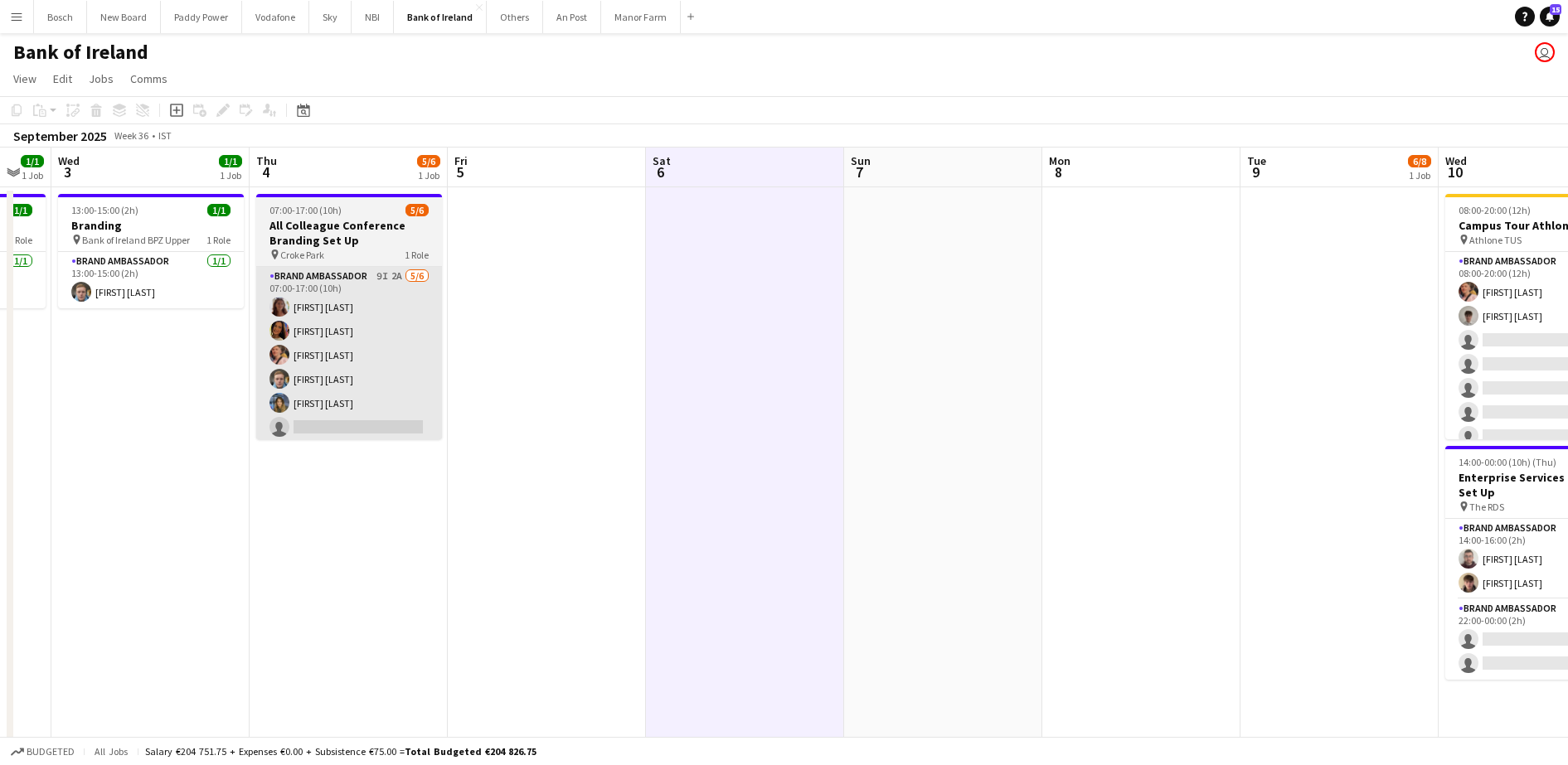 scroll, scrollTop: 0, scrollLeft: 350, axis: horizontal 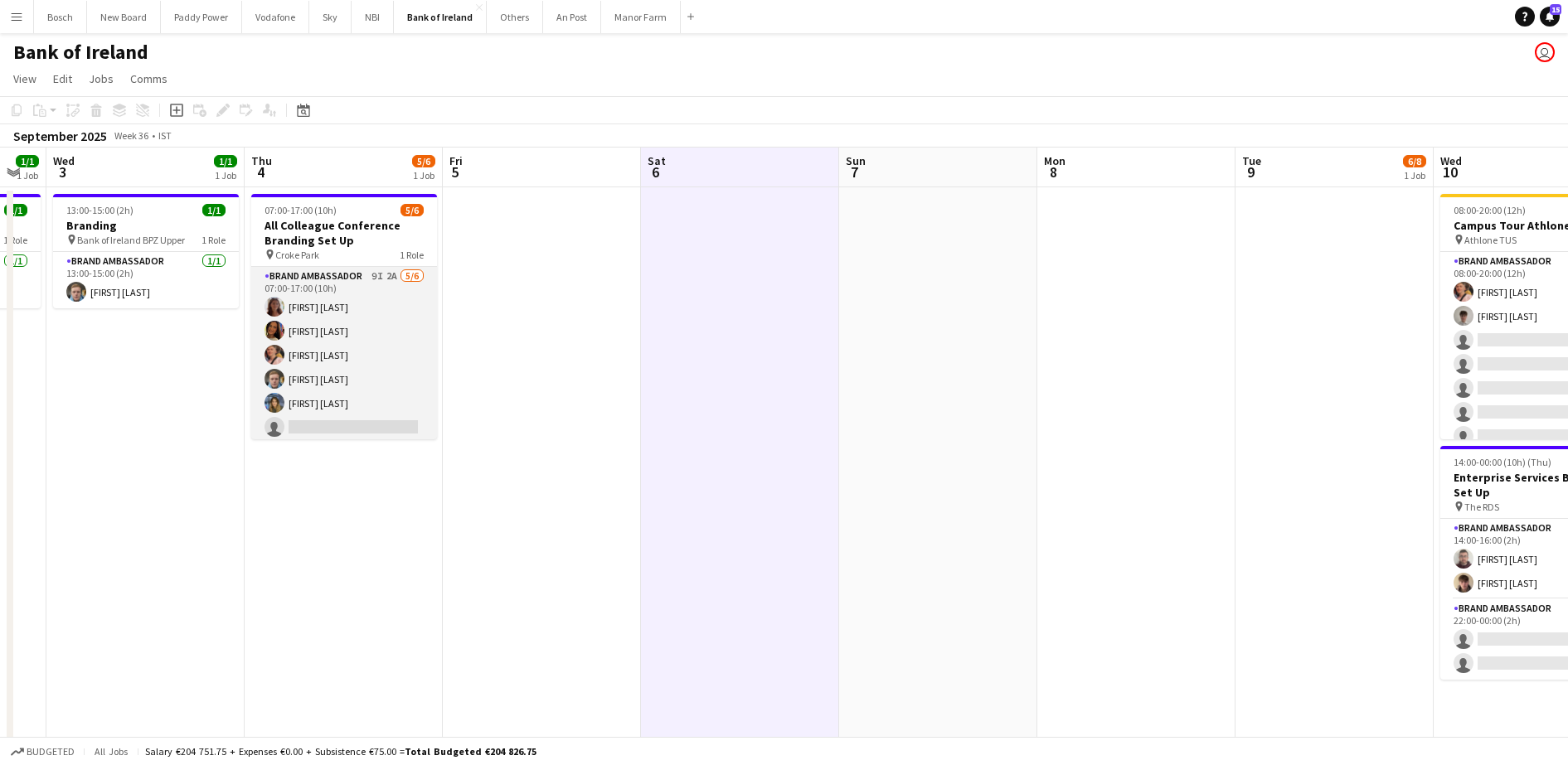 click on "Brand Ambassador   9I   2A   5/6   07:00-17:00 (10h)
Amelia Morycka sorcha McCarthy Mark O’Shea Dominik Morycki Molly Childs
single-neutral-actions" at bounding box center [344, 355] 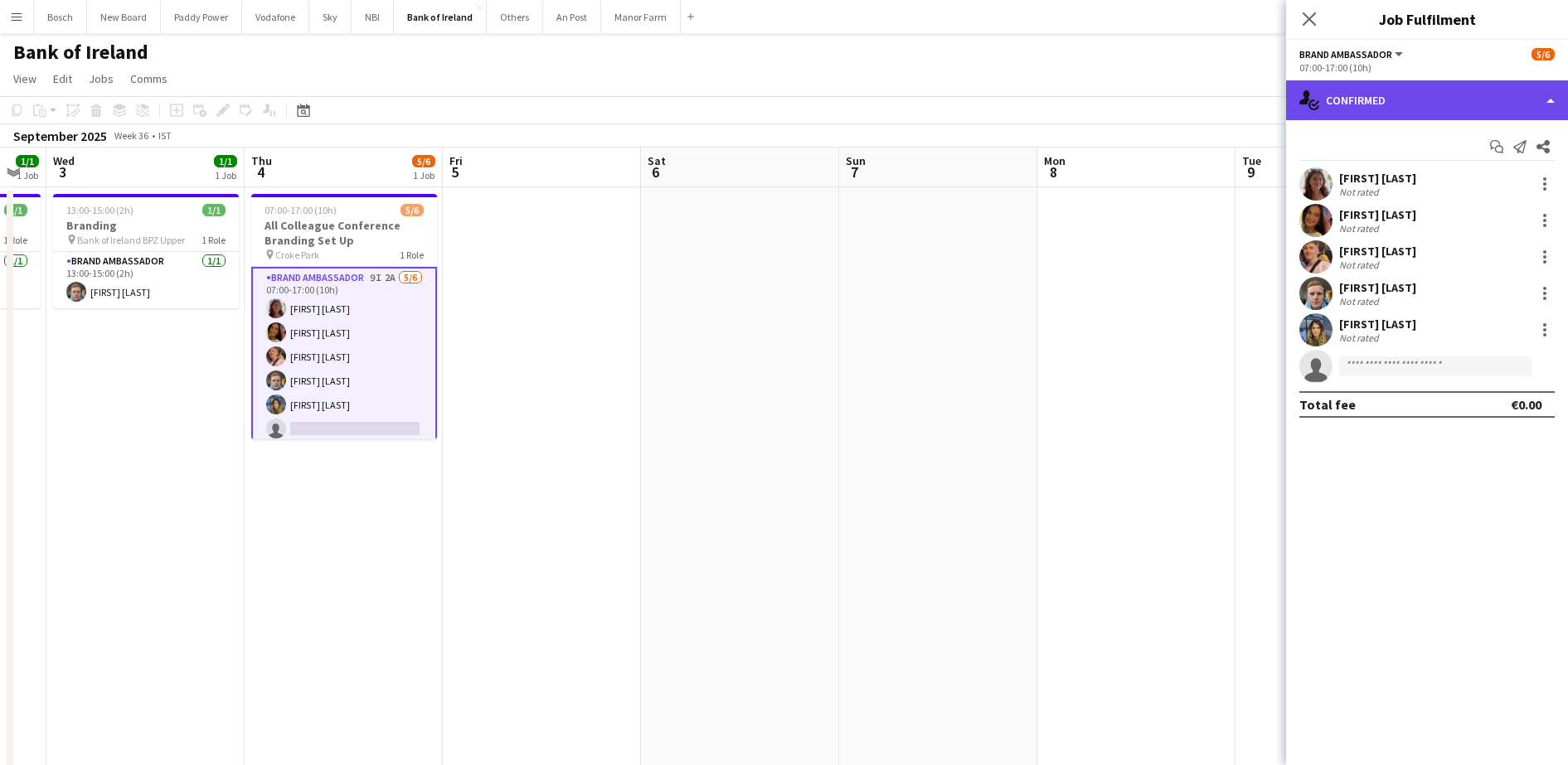 click on "single-neutral-actions-check-2
Confirmed" 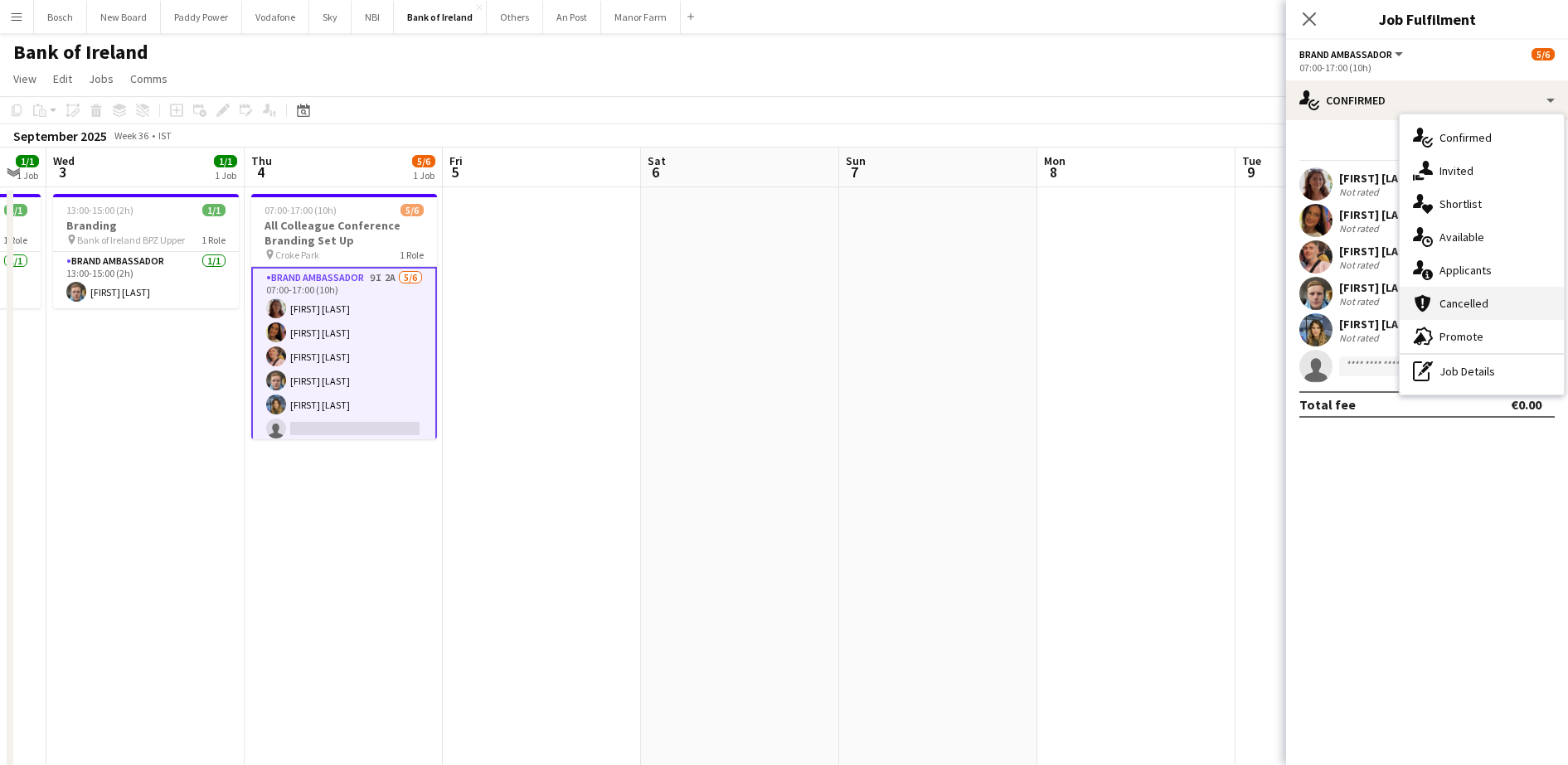 click on "cancellation
Cancelled" at bounding box center (1482, 303) 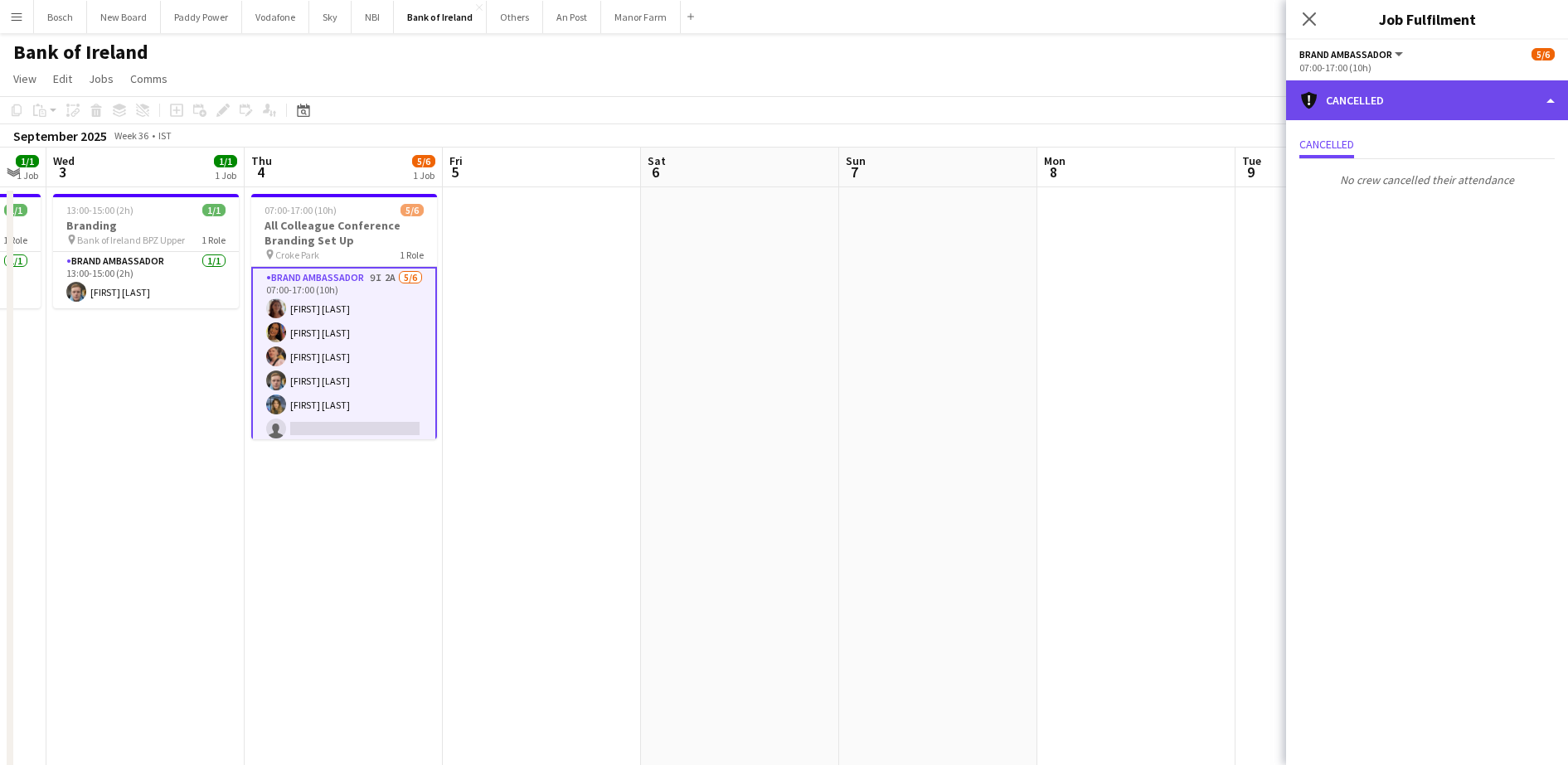 click on "cancellation
Cancelled" 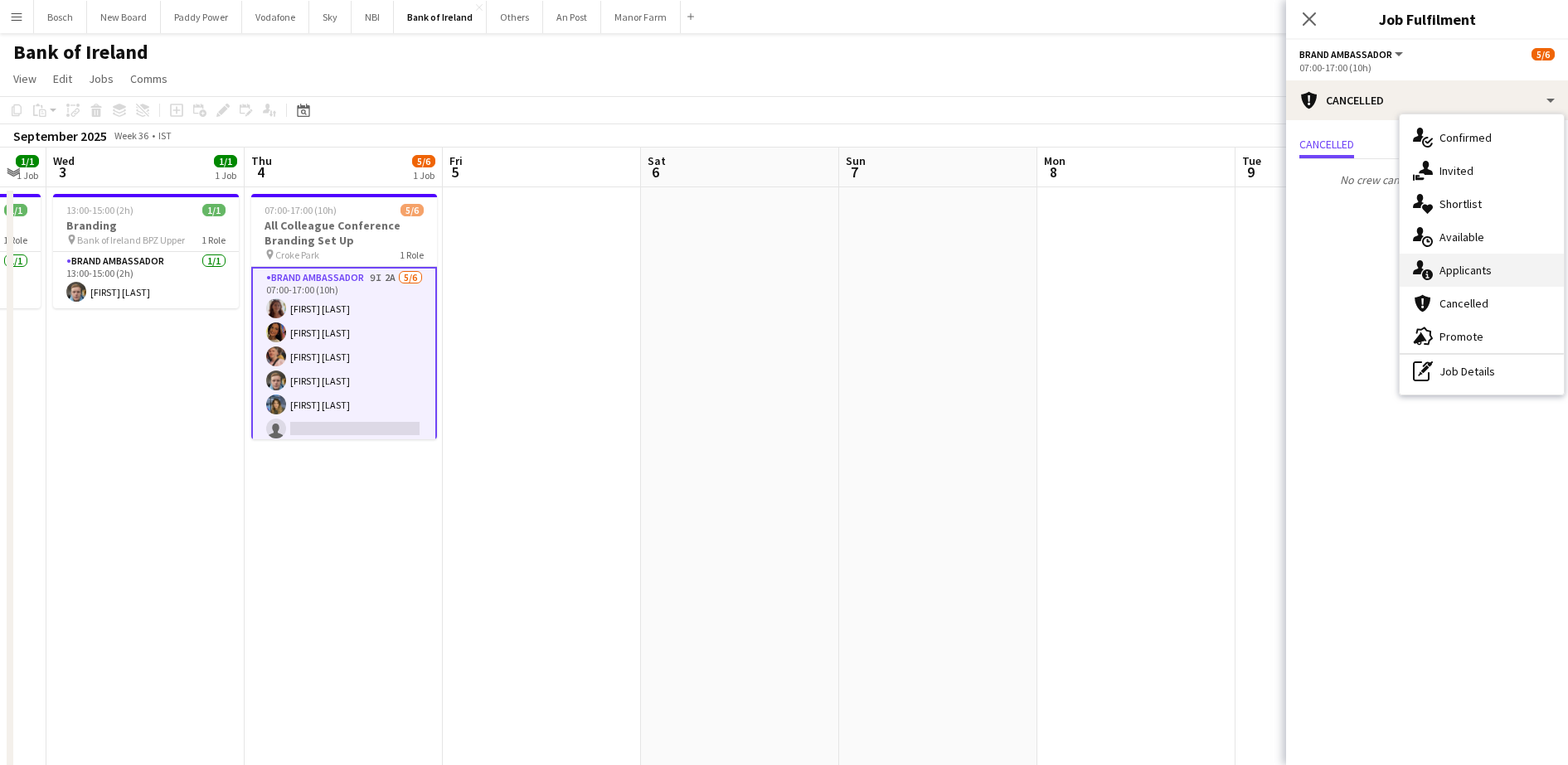 click on "single-neutral-actions-information
Applicants" at bounding box center (1482, 270) 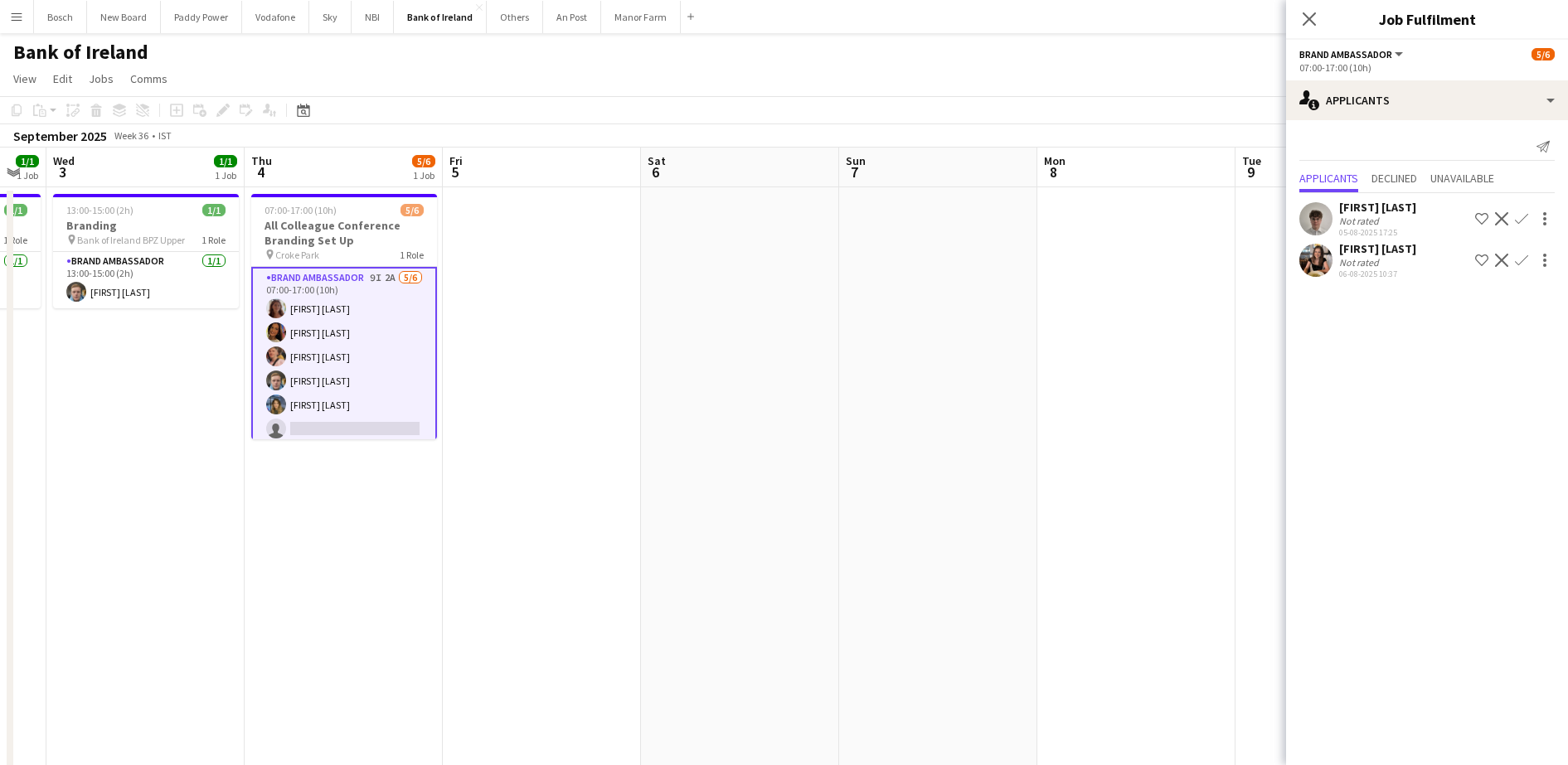 click on "Bank of Ireland
user" 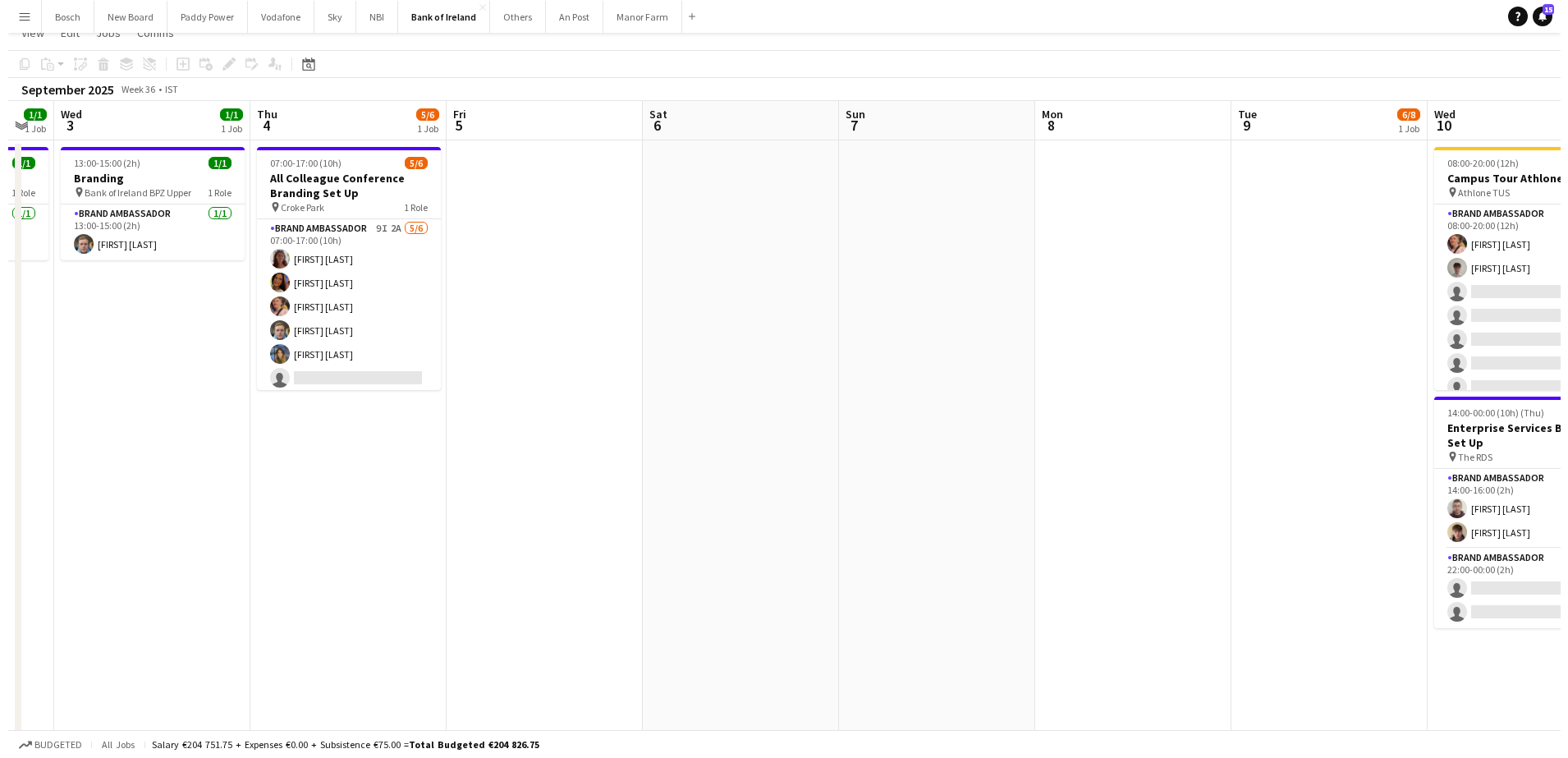 scroll, scrollTop: 0, scrollLeft: 0, axis: both 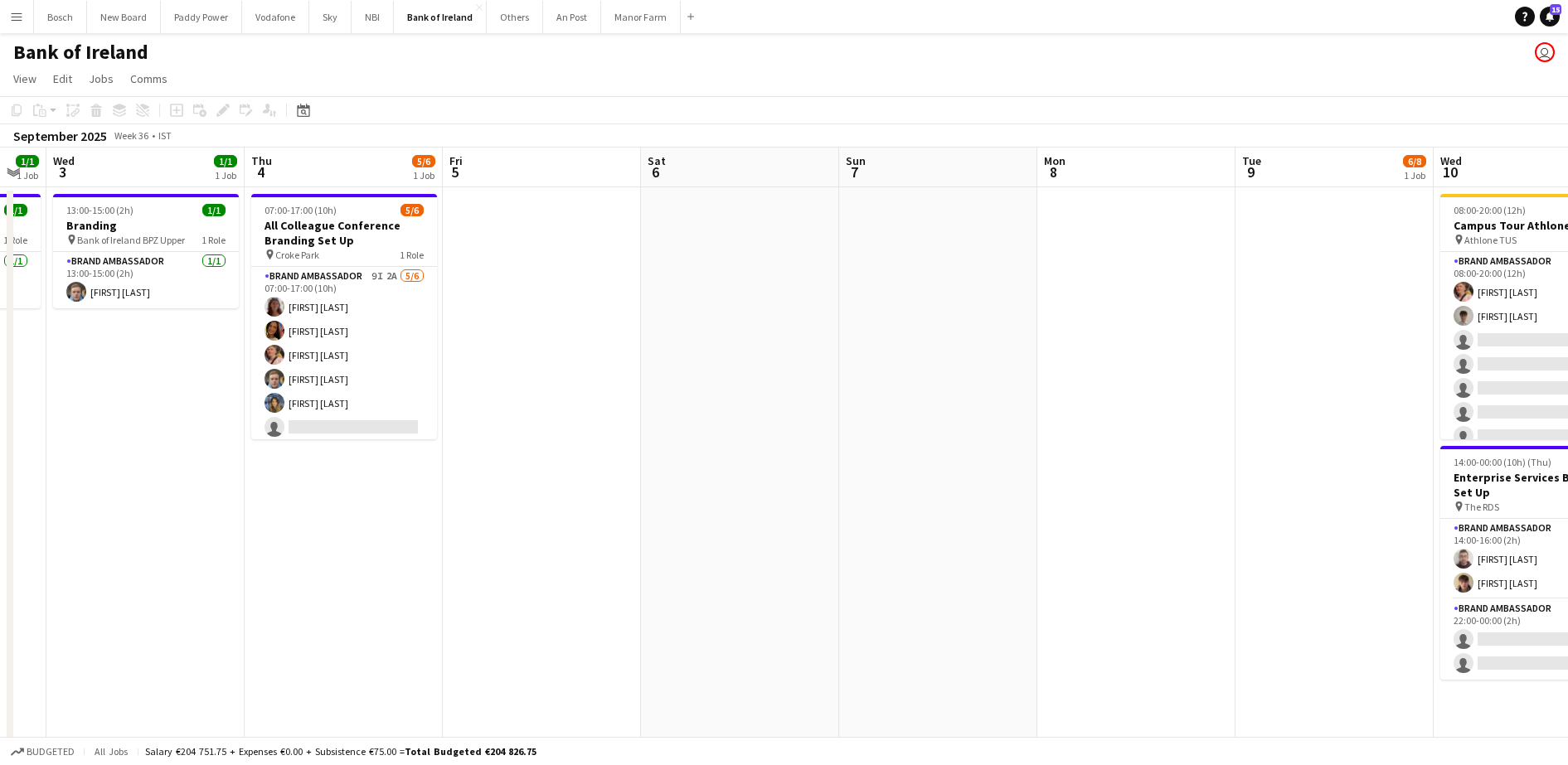 click on "user" 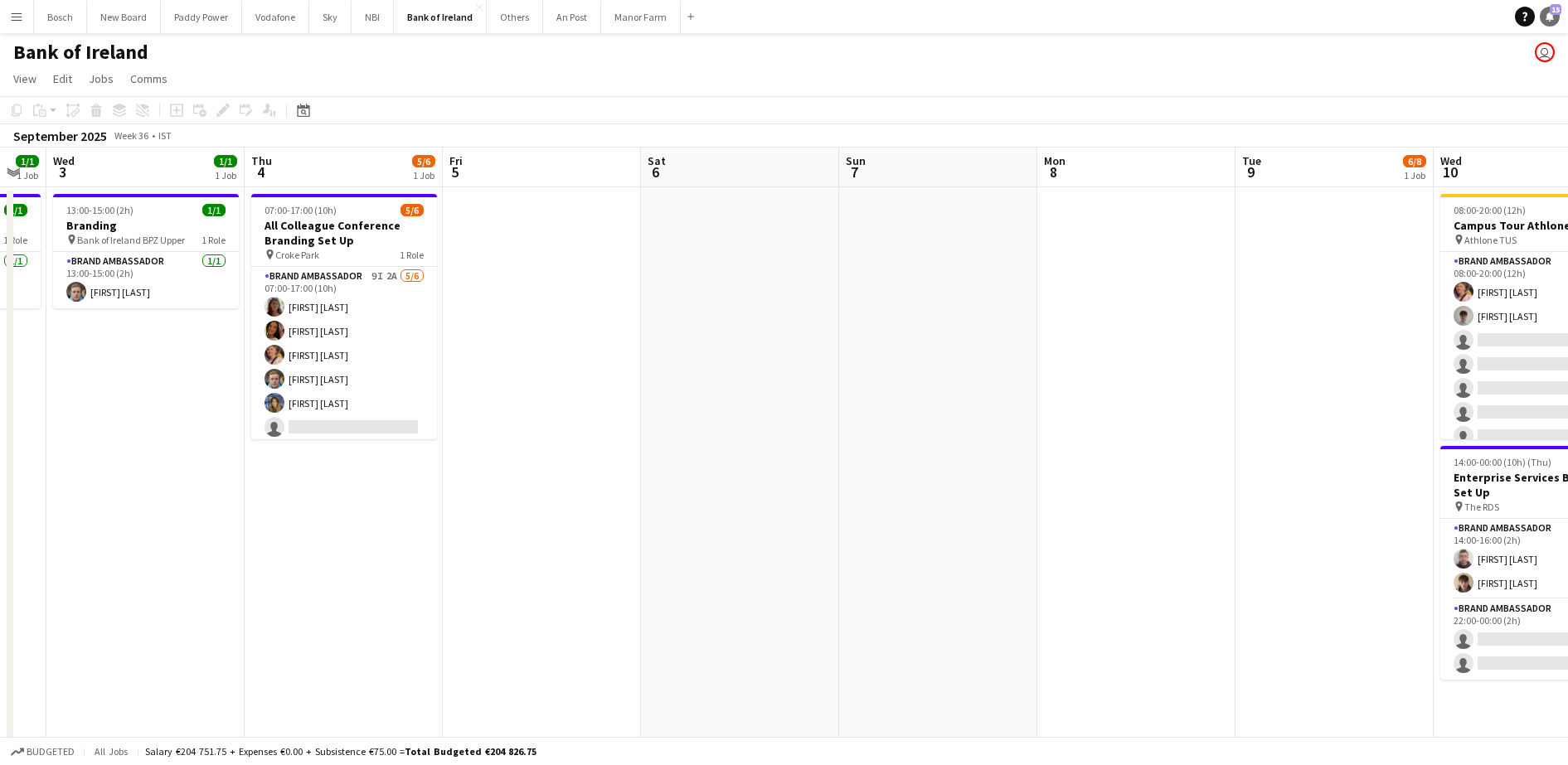 click on "Notifications
15" at bounding box center (1550, 17) 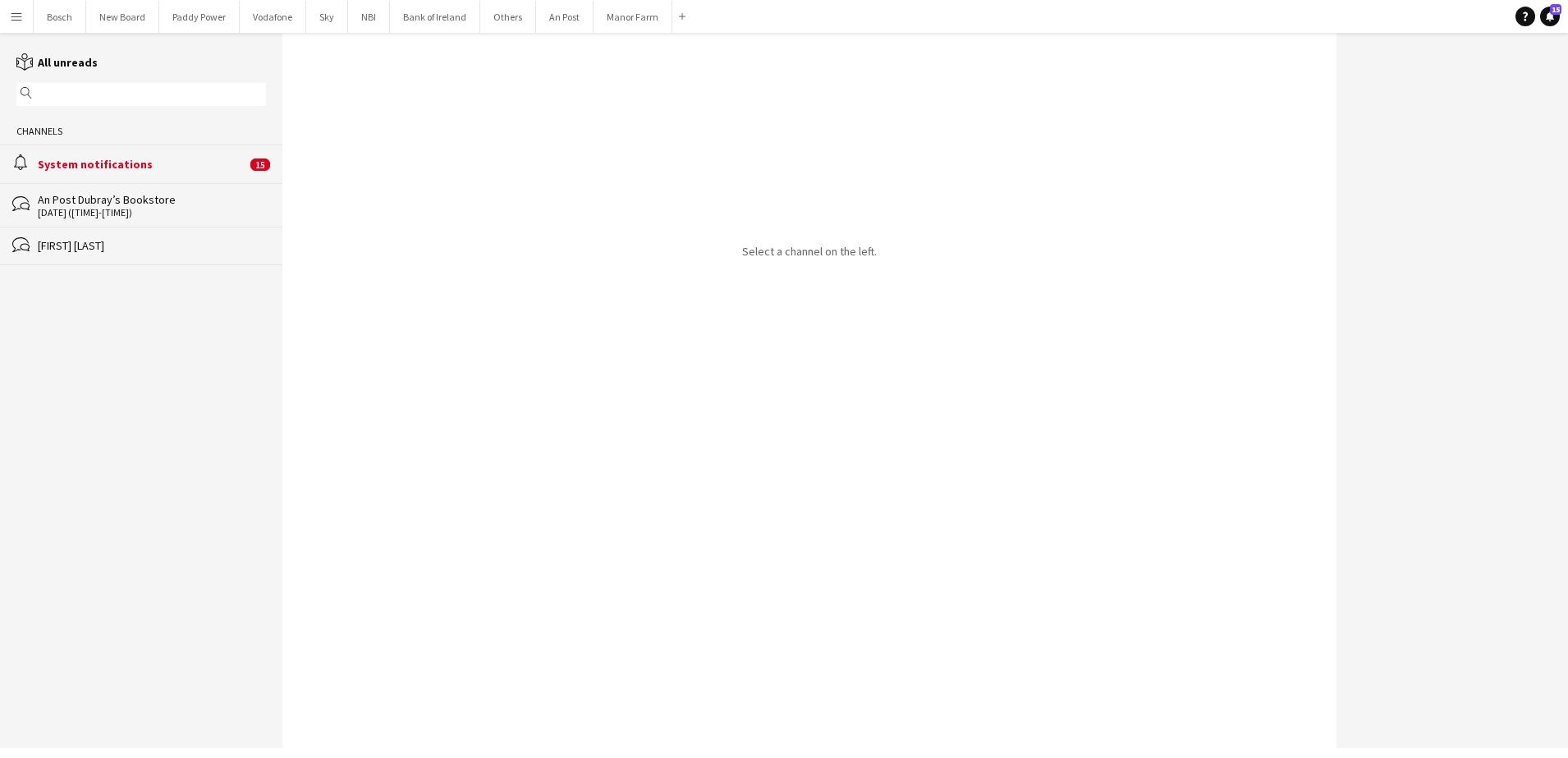 click on "alarm
System notifications   15" 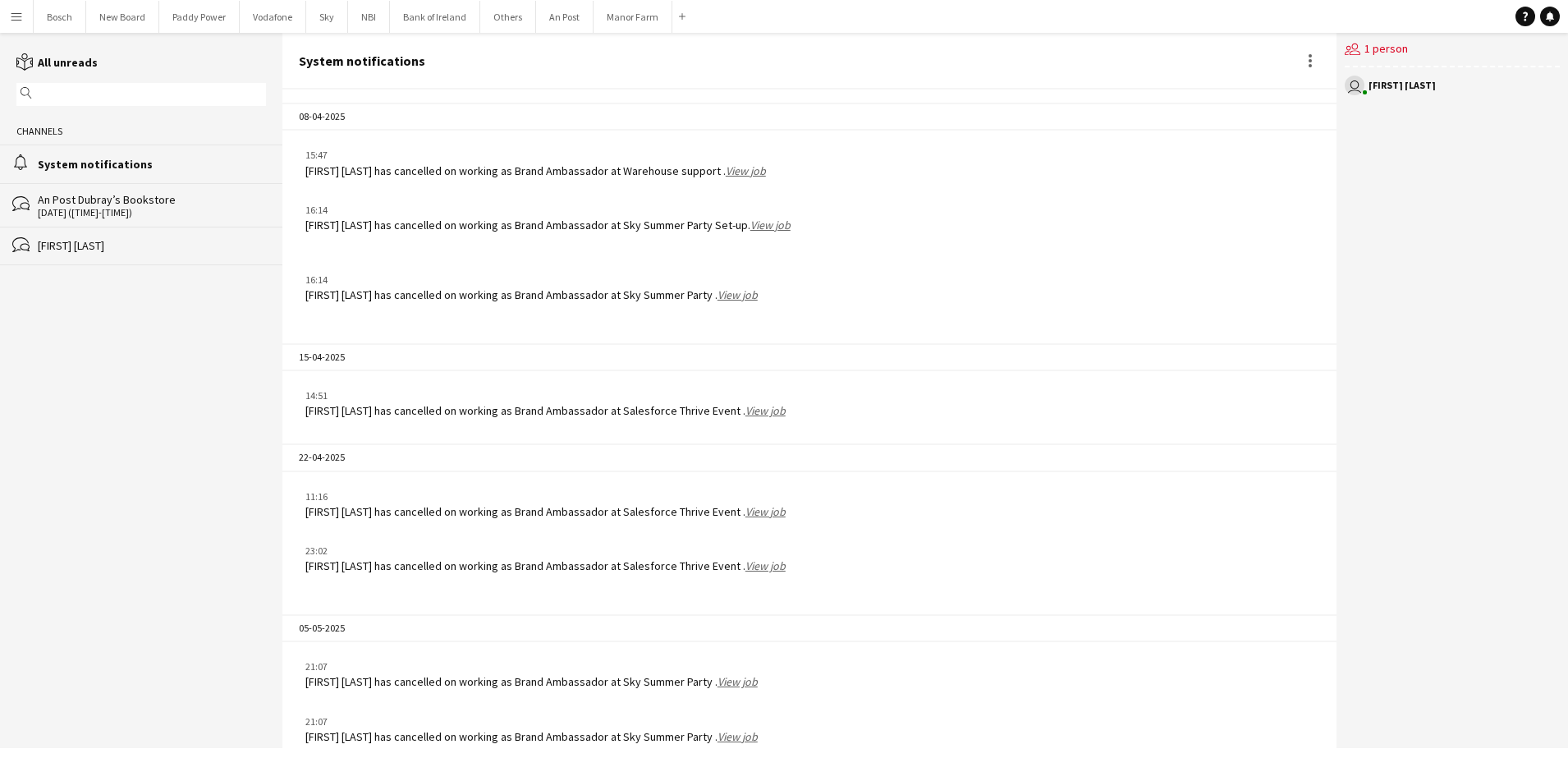scroll, scrollTop: 1907, scrollLeft: 0, axis: vertical 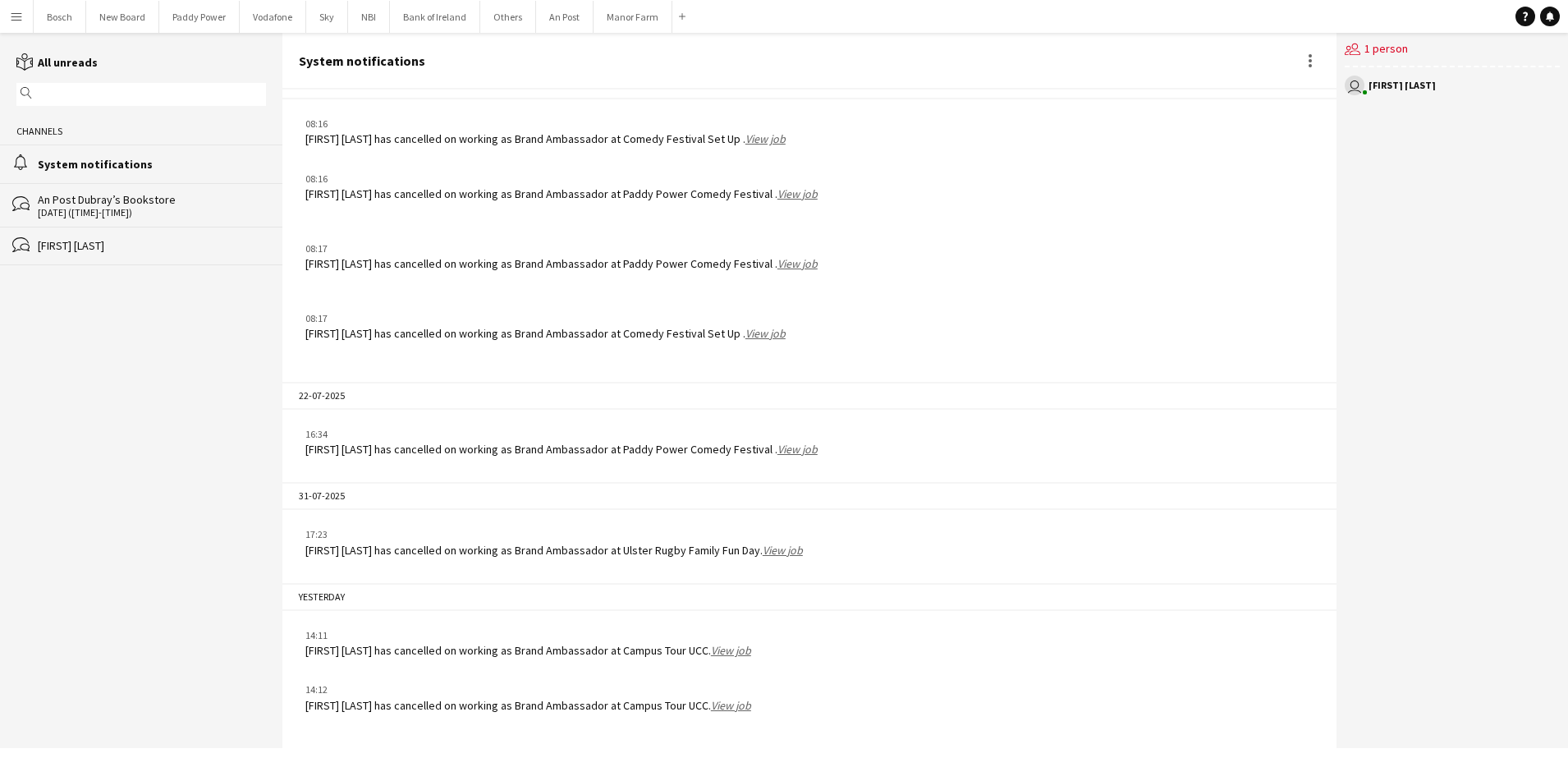 click on "bubbles
Aisling Lyons" 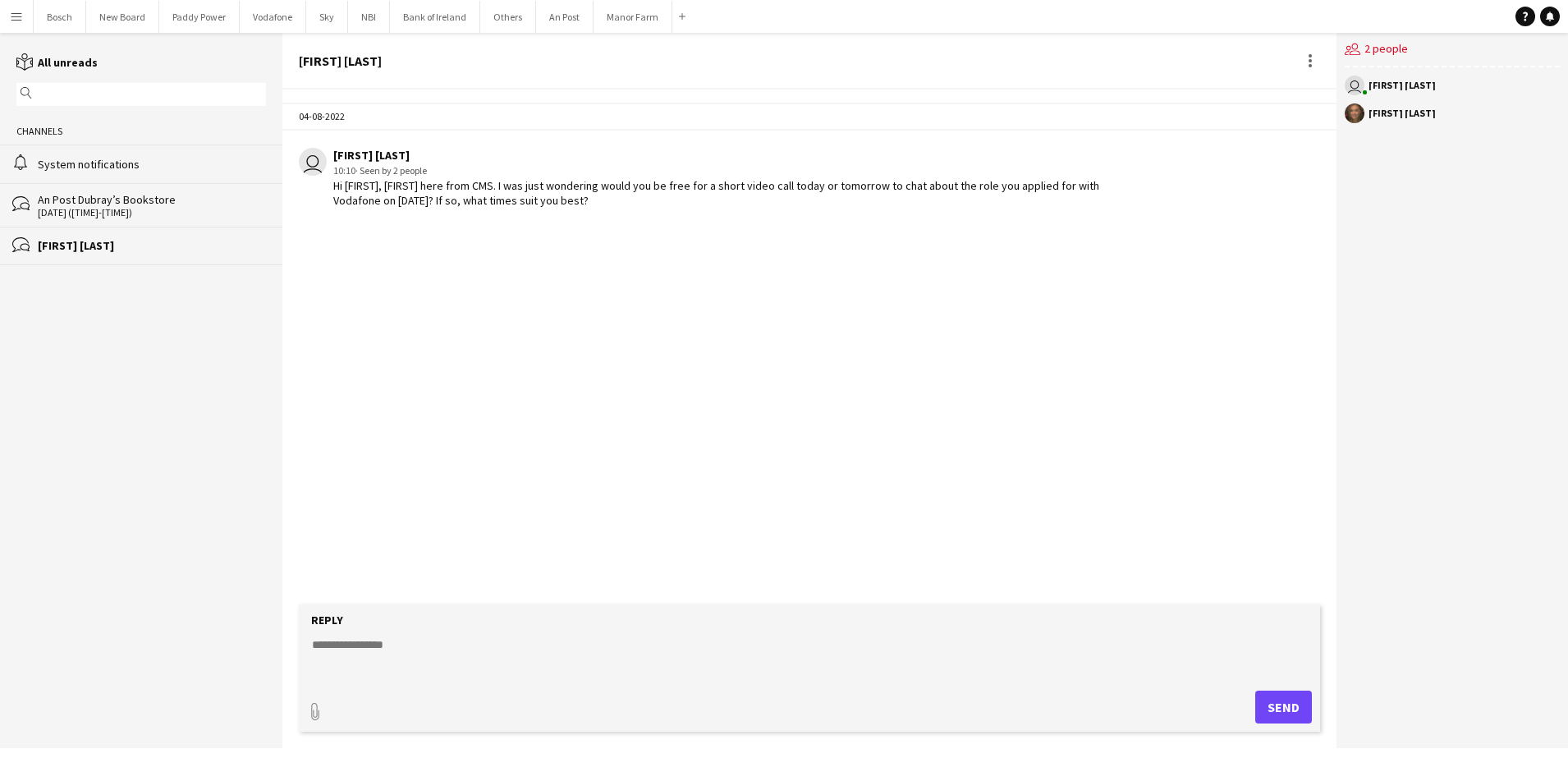 click on "System notifications" 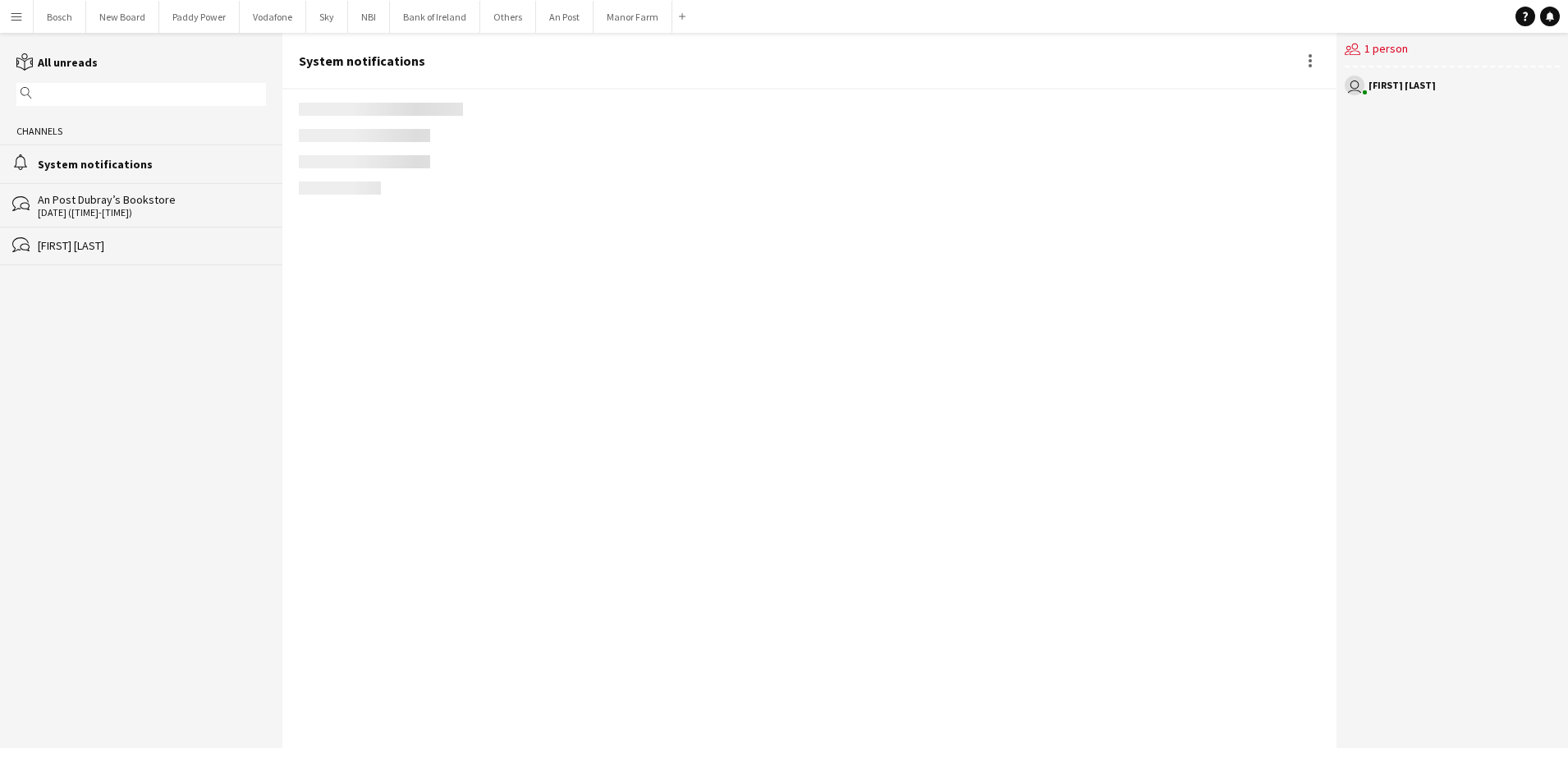 scroll, scrollTop: 1907, scrollLeft: 0, axis: vertical 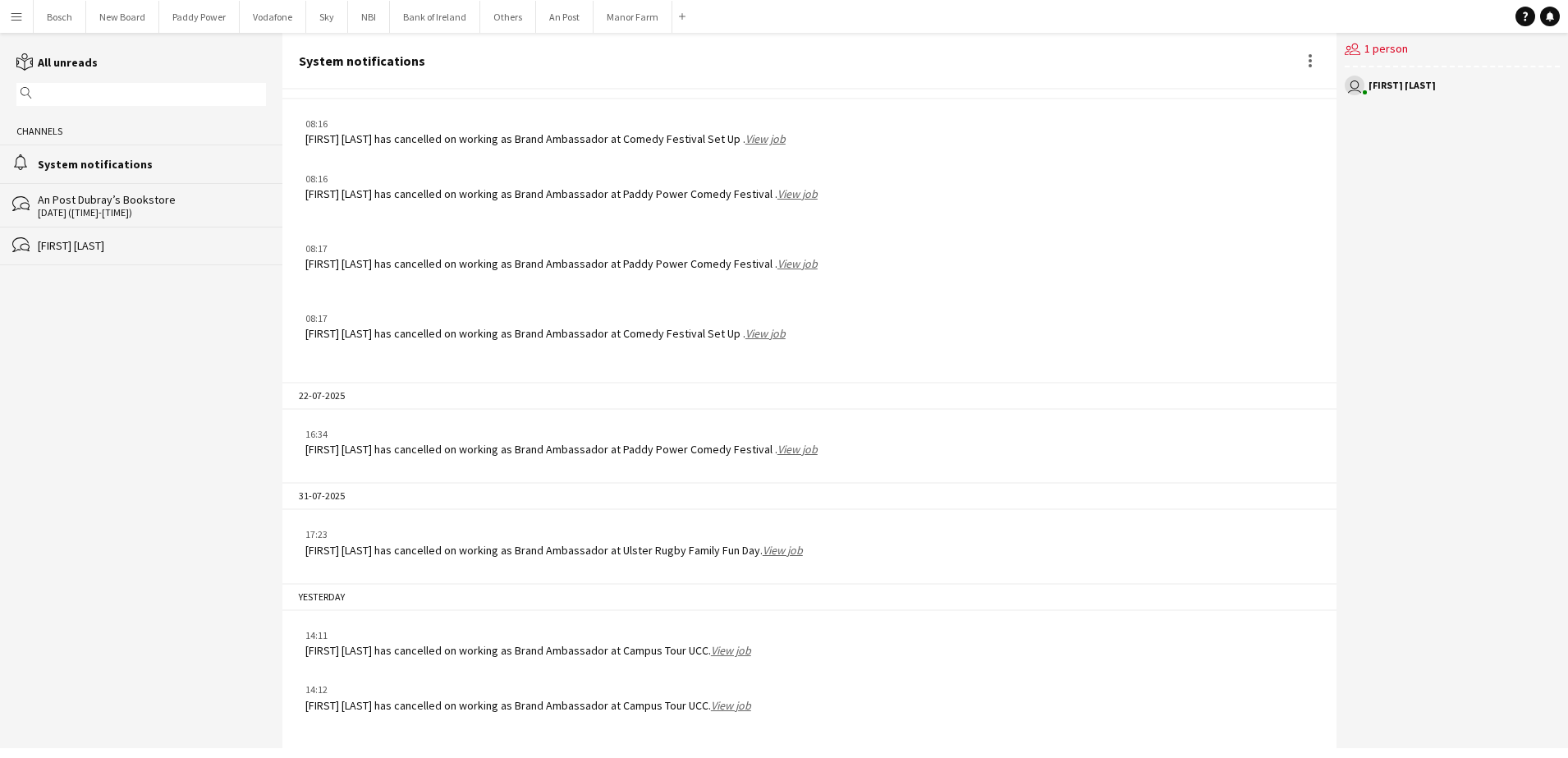 click on "26-07-2023 (16:00-20:30)" 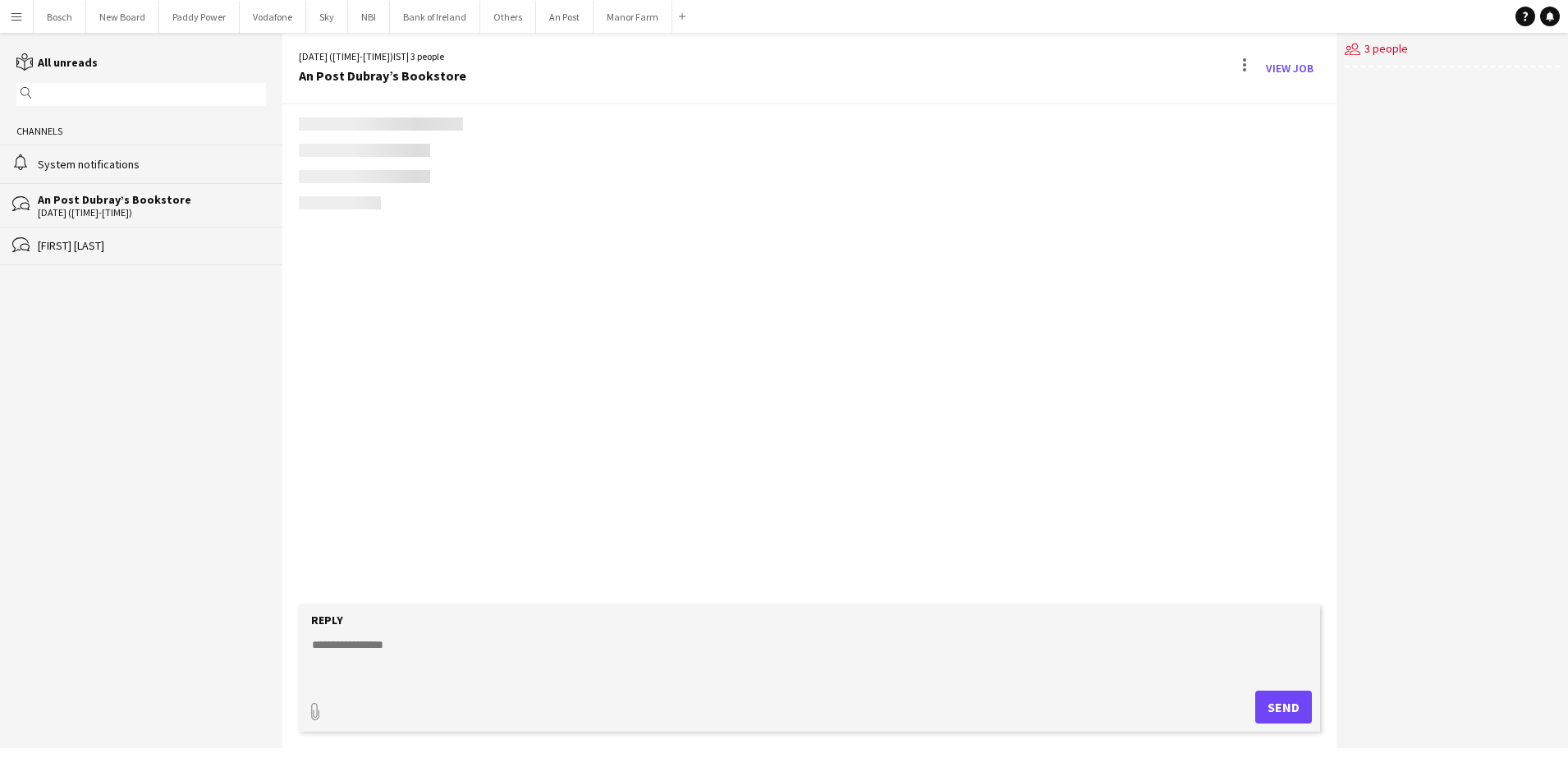 scroll, scrollTop: 0, scrollLeft: 0, axis: both 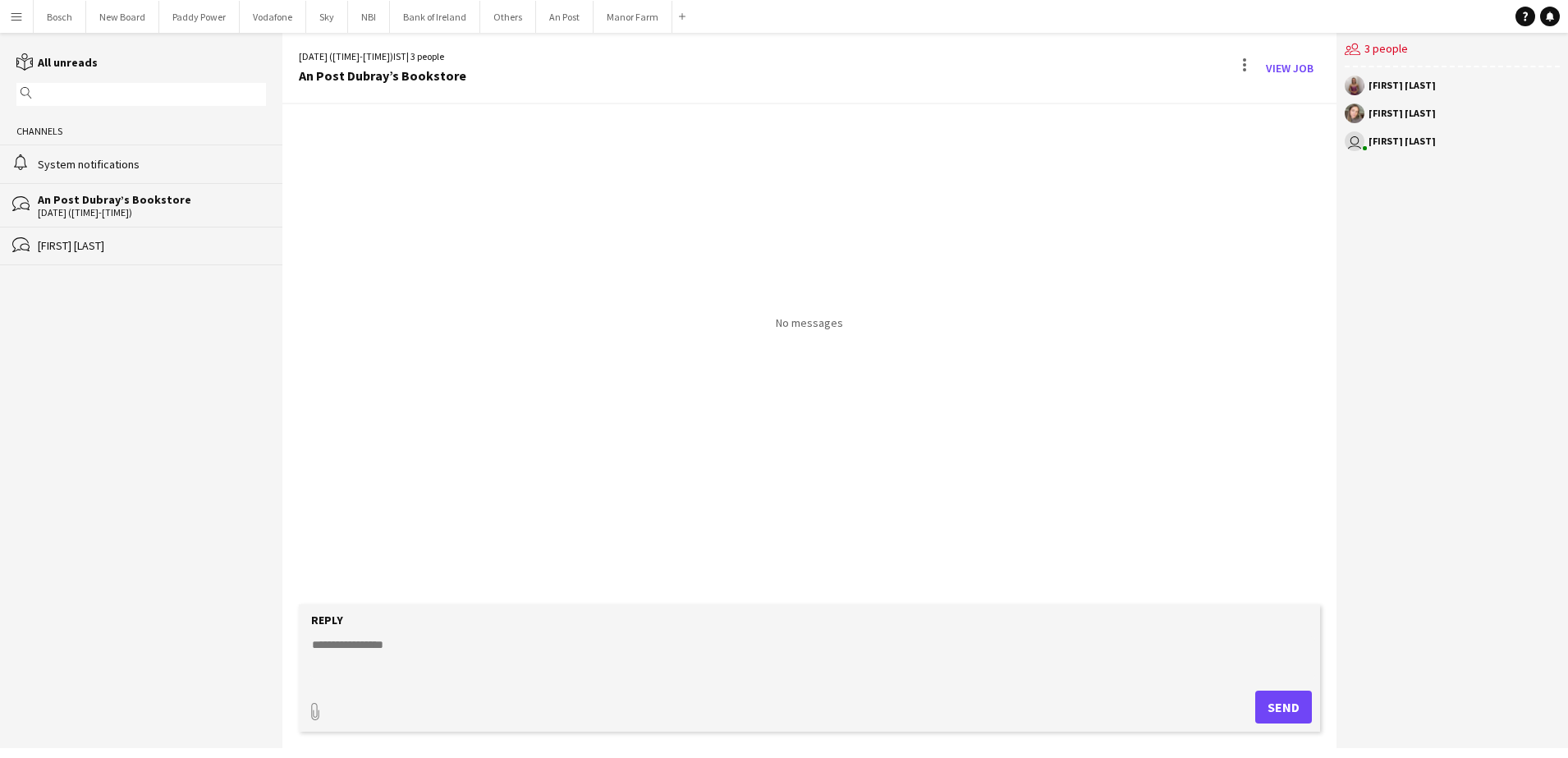 click on "System notifications" 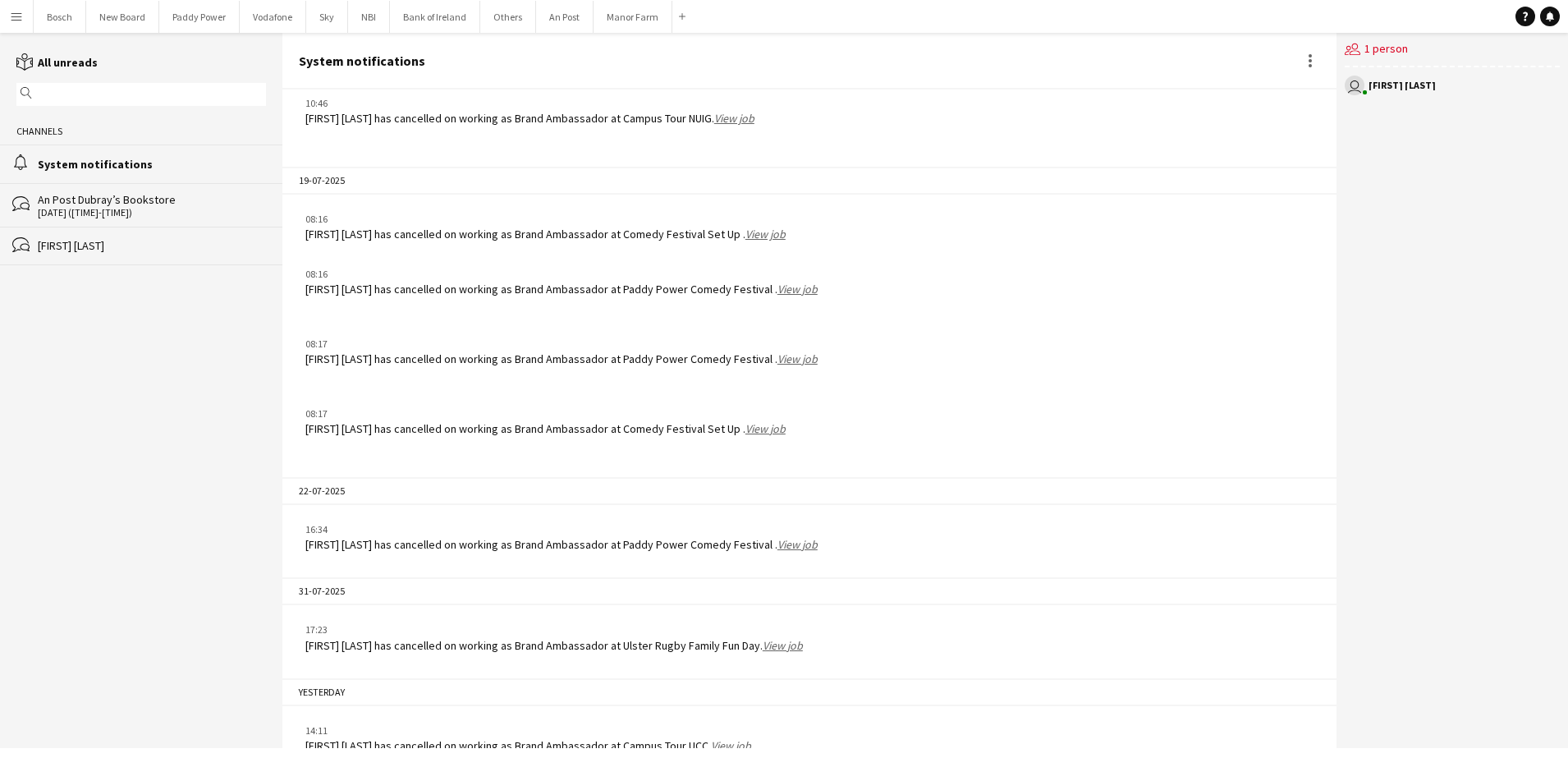 scroll, scrollTop: 1907, scrollLeft: 0, axis: vertical 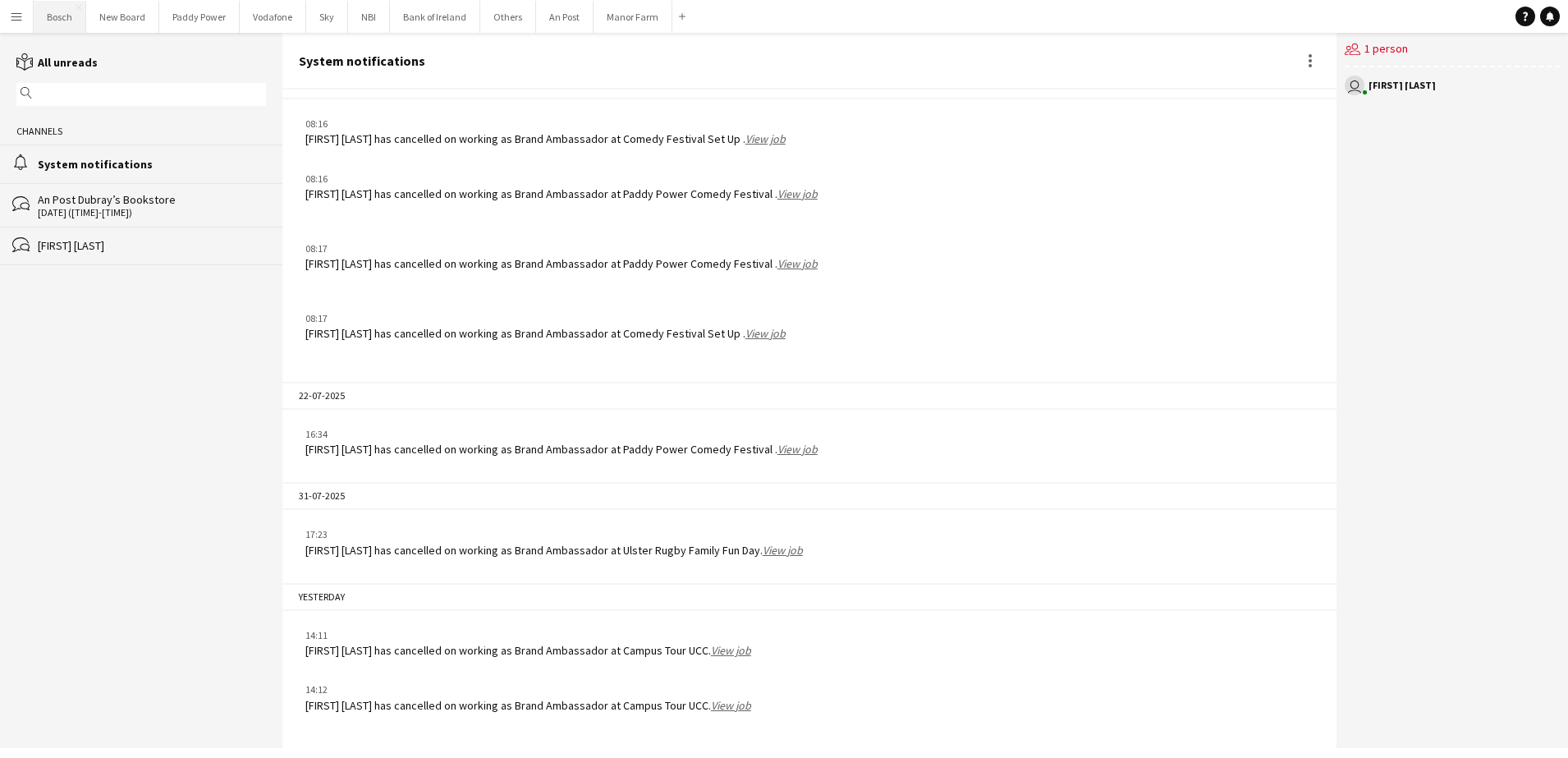 click on "Bosch
Close" at bounding box center [60, 16] 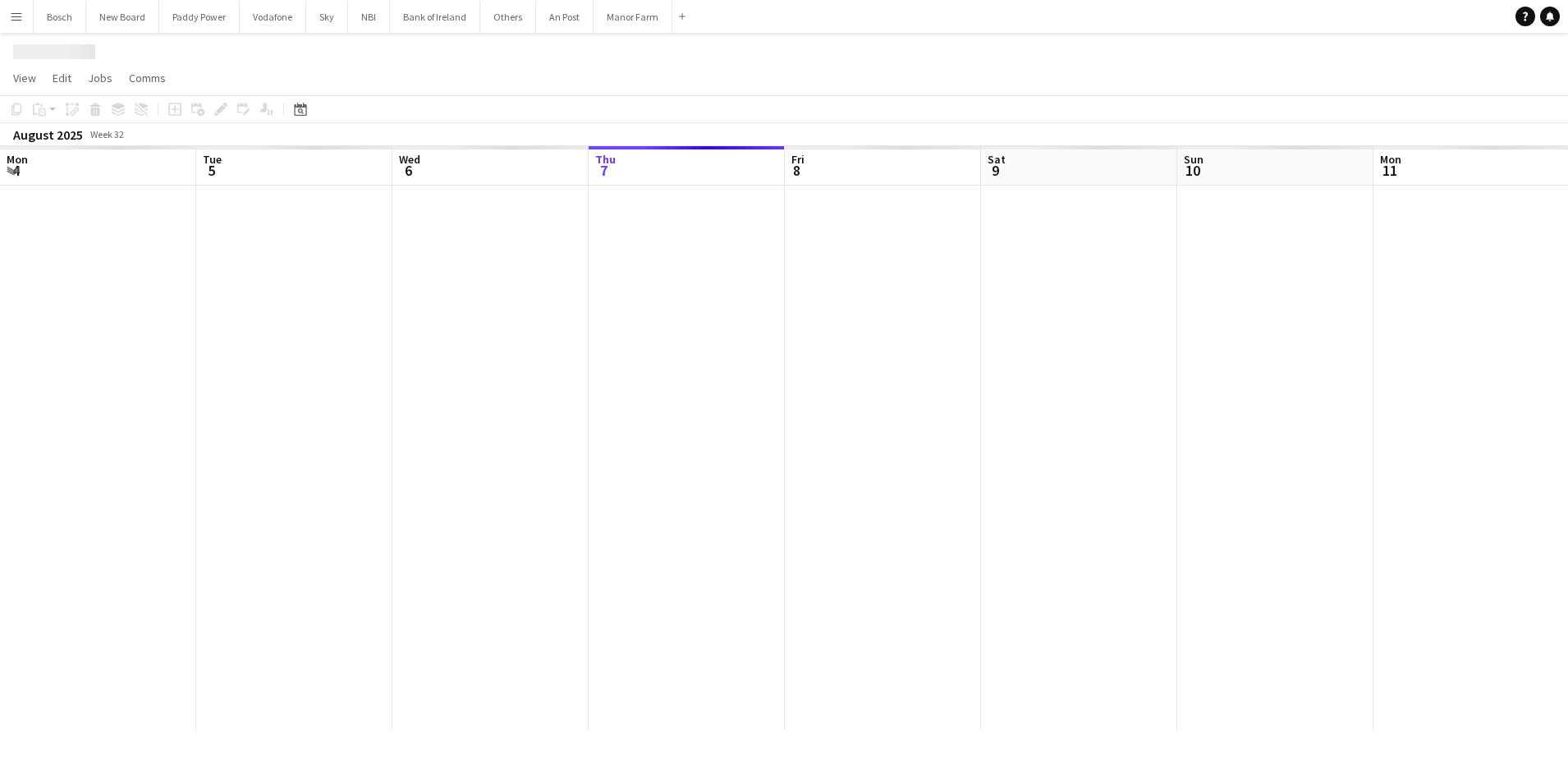 scroll, scrollTop: 0, scrollLeft: 392, axis: horizontal 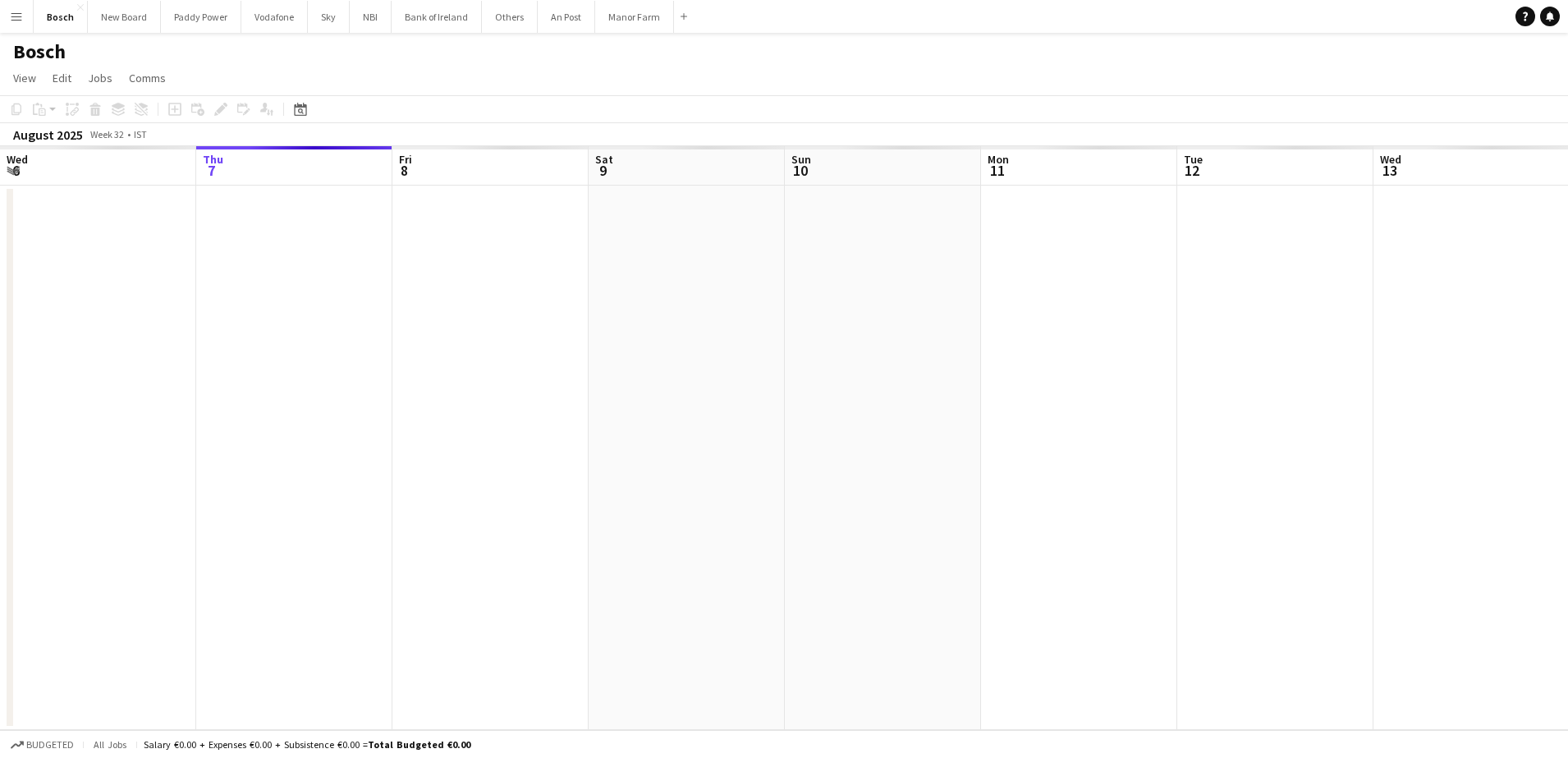 click on "Menu
Boards
Boards   Boards   All jobs   Status
Workforce
Workforce   My Workforce   Recruiting
Comms
Comms
Pay
Pay   Approvals
Platform Settings
Platform Settings   Your settings
Training Academy
Training Academy
Knowledge Base
Knowledge Base
Product Updates
Product Updates   Log Out   Privacy   Bosch
Close
New Board
Close
Paddy Power
Close
Vodafone
Close
Sky
Close
NBI
Close
Bank of Ireland
Close
Others
Close
An Post
Close
Manor Farm
Close
Add
Help" at bounding box center [784, 379] 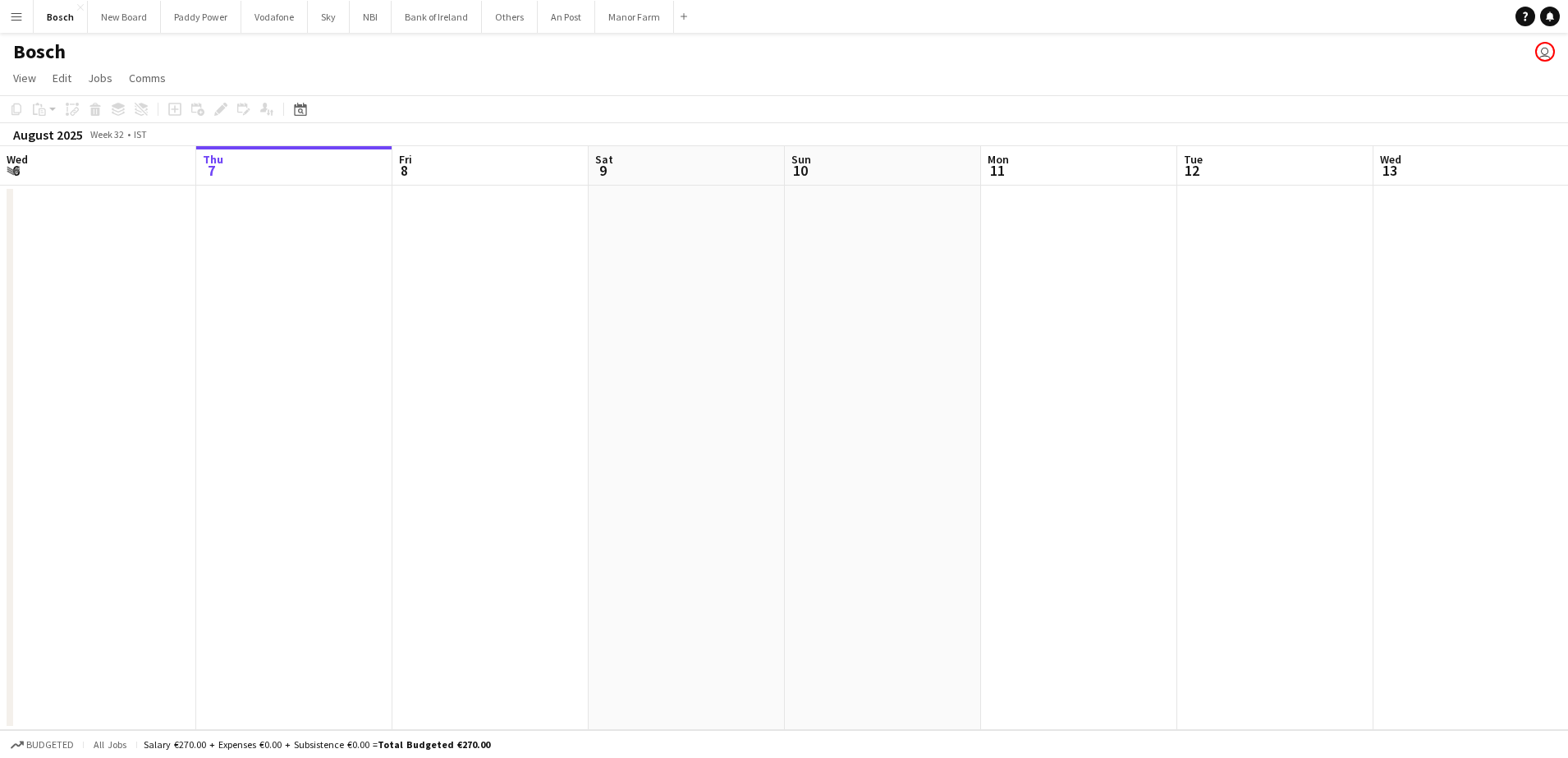 click on "Menu" at bounding box center [16, 16] 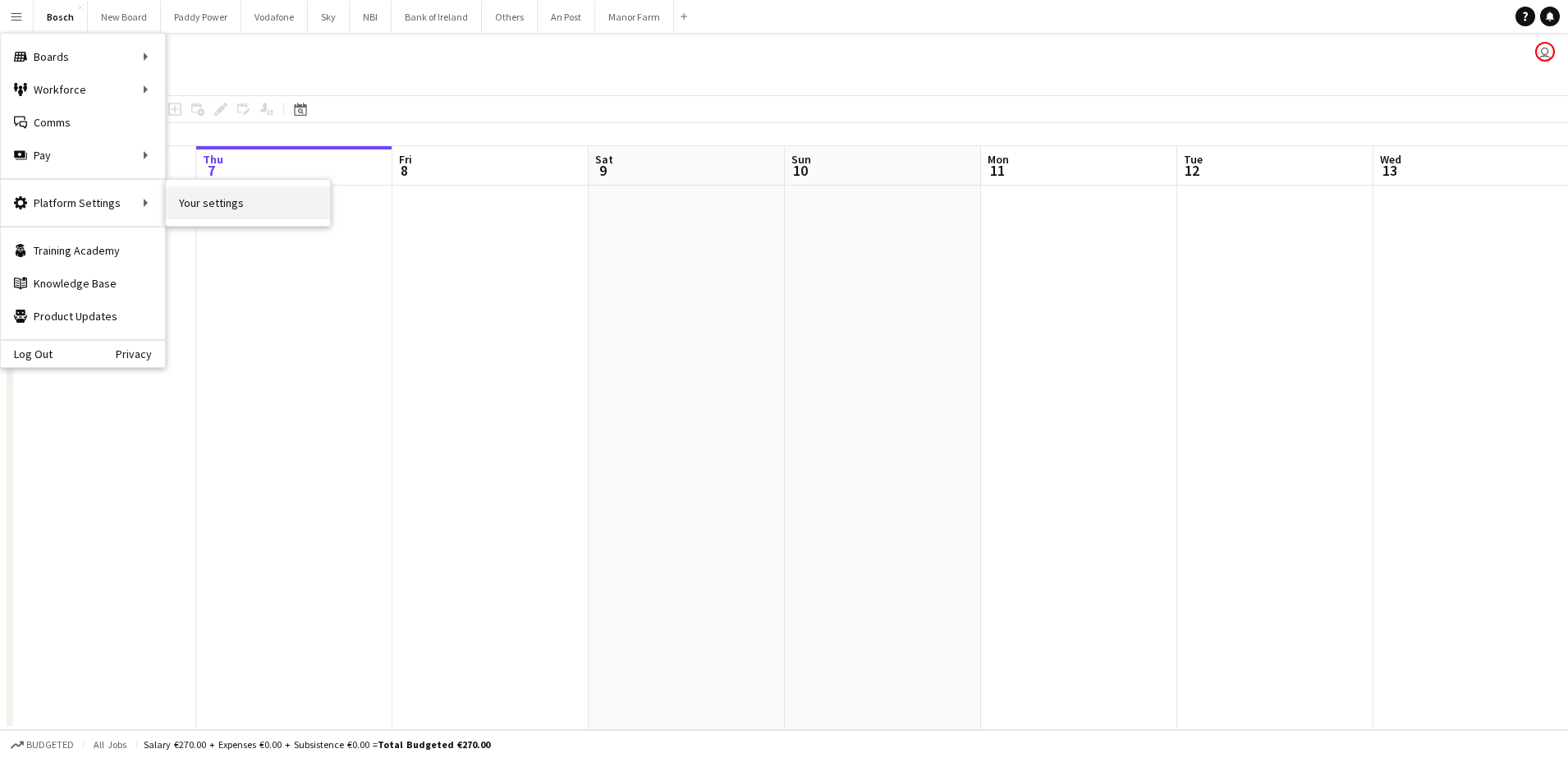 click on "Your settings" at bounding box center (248, 203) 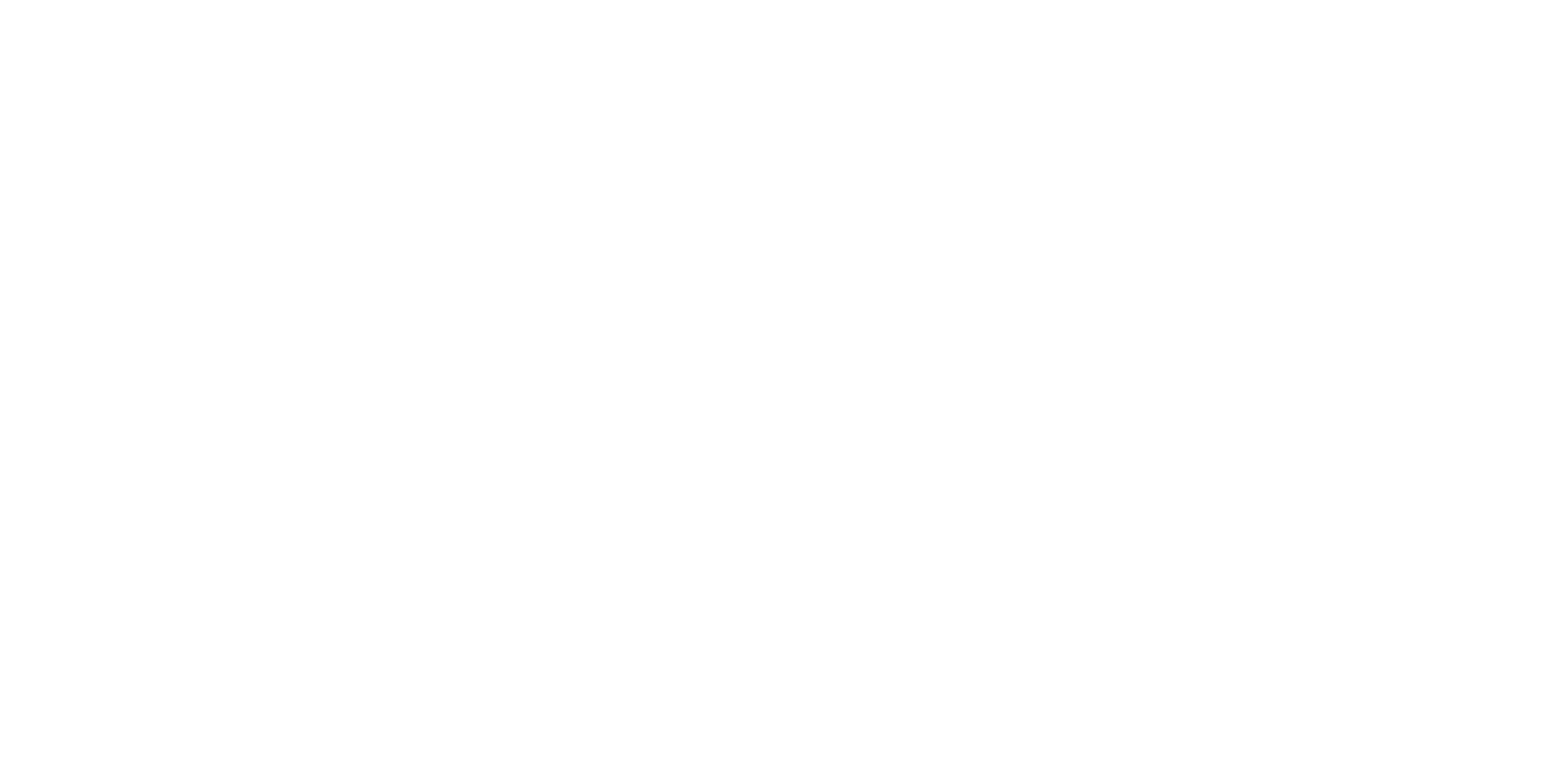 scroll, scrollTop: 0, scrollLeft: 0, axis: both 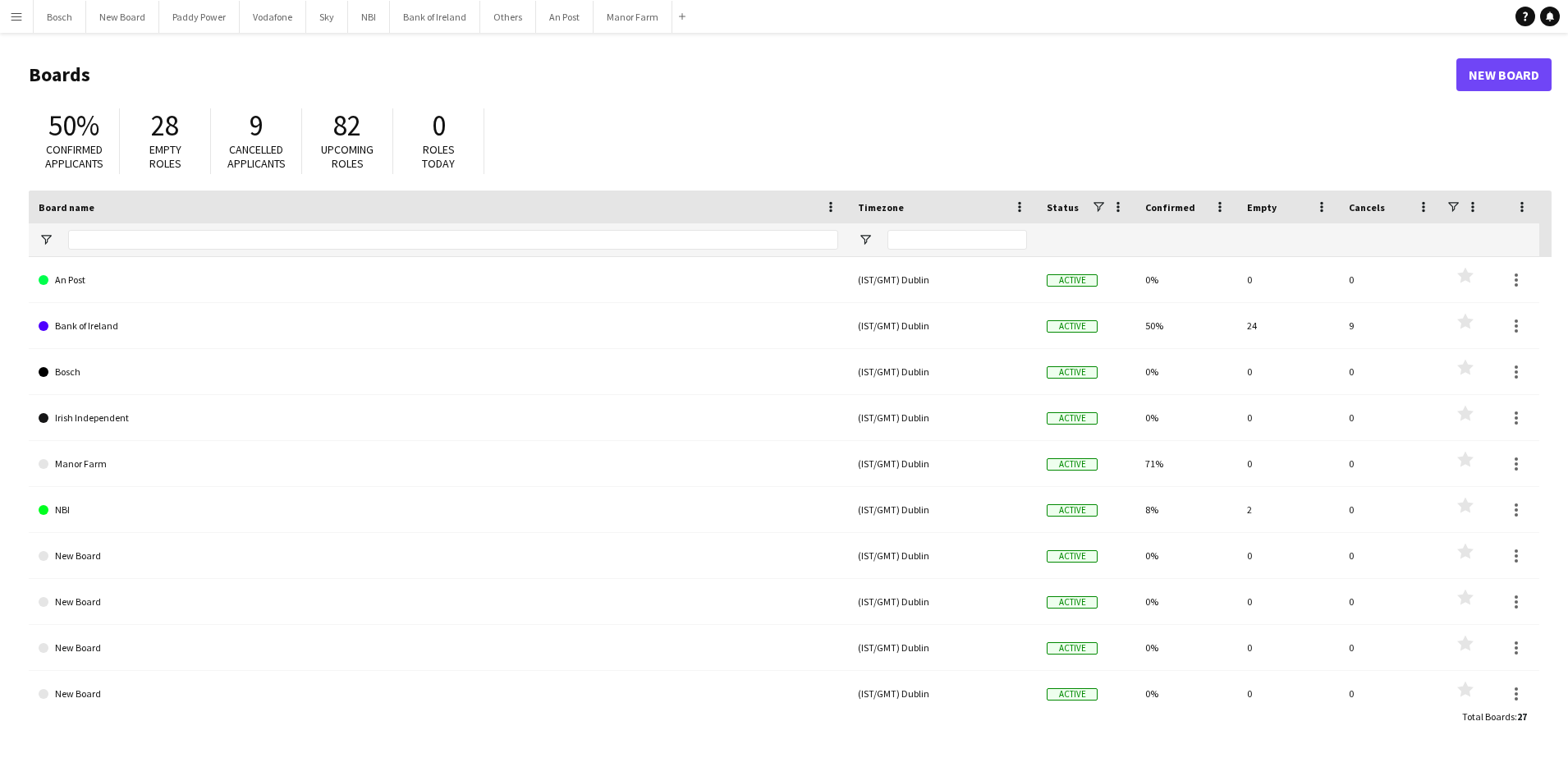 click on "Menu
Boards
Boards   Boards   All jobs   Status
Workforce
Workforce   My Workforce   Recruiting
Comms
Comms
Pay
Pay   Approvals
Platform Settings
Platform Settings   Your settings
Training Academy
Training Academy
Knowledge Base
Knowledge Base
Product Updates
Product Updates   Log Out   Privacy   Bosch
Close
New Board
Close
Paddy Power
Close
Vodafone
Close
Sky
Close
NBI
Close
Bank of Ireland
Close
Others
Close
An Post
Close
Manor Farm
Close
Add
Help" at bounding box center [784, 379] 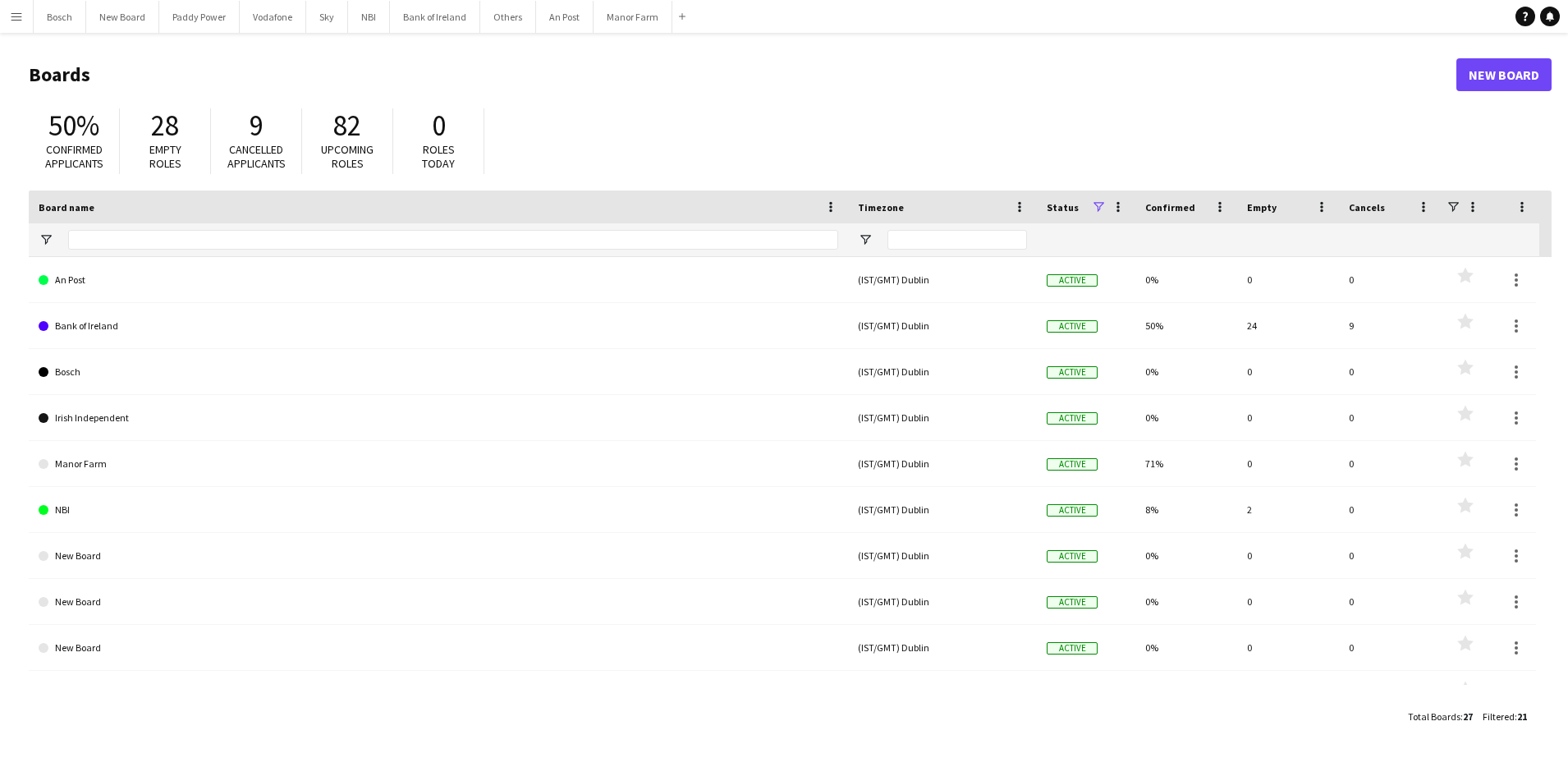 scroll, scrollTop: 0, scrollLeft: 0, axis: both 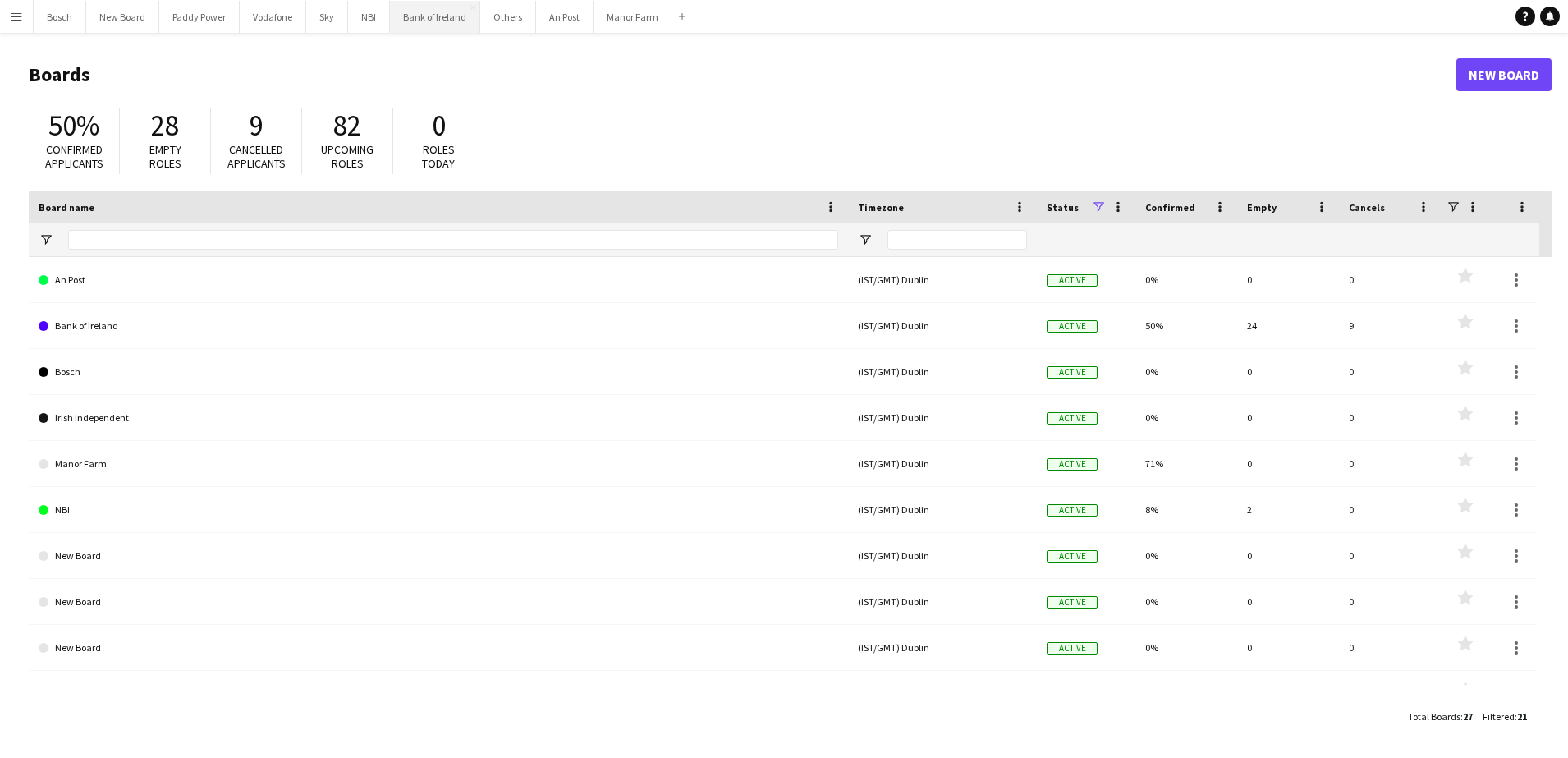 click on "Bank of Ireland
Close" at bounding box center [435, 16] 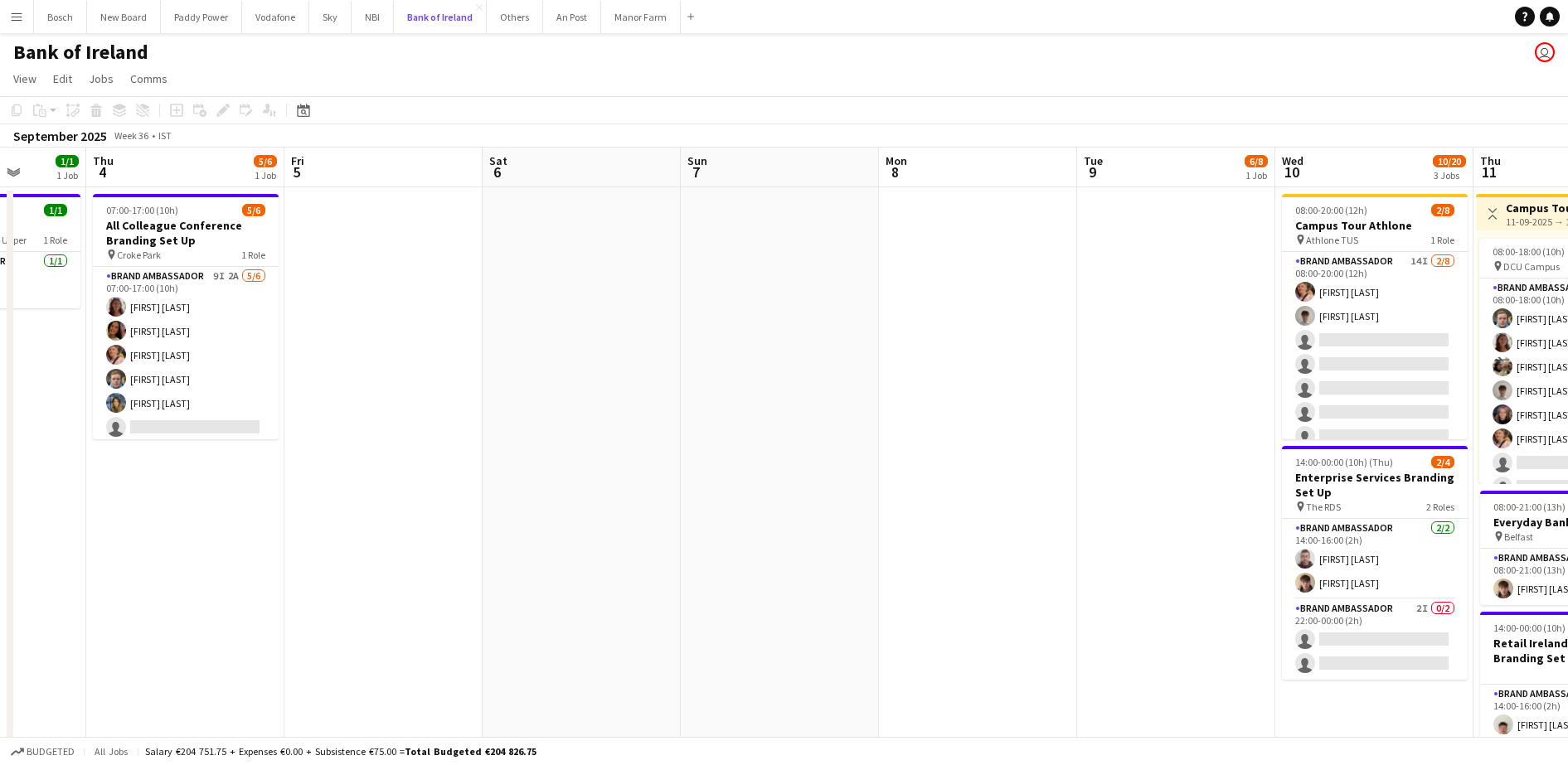 scroll, scrollTop: 0, scrollLeft: 463, axis: horizontal 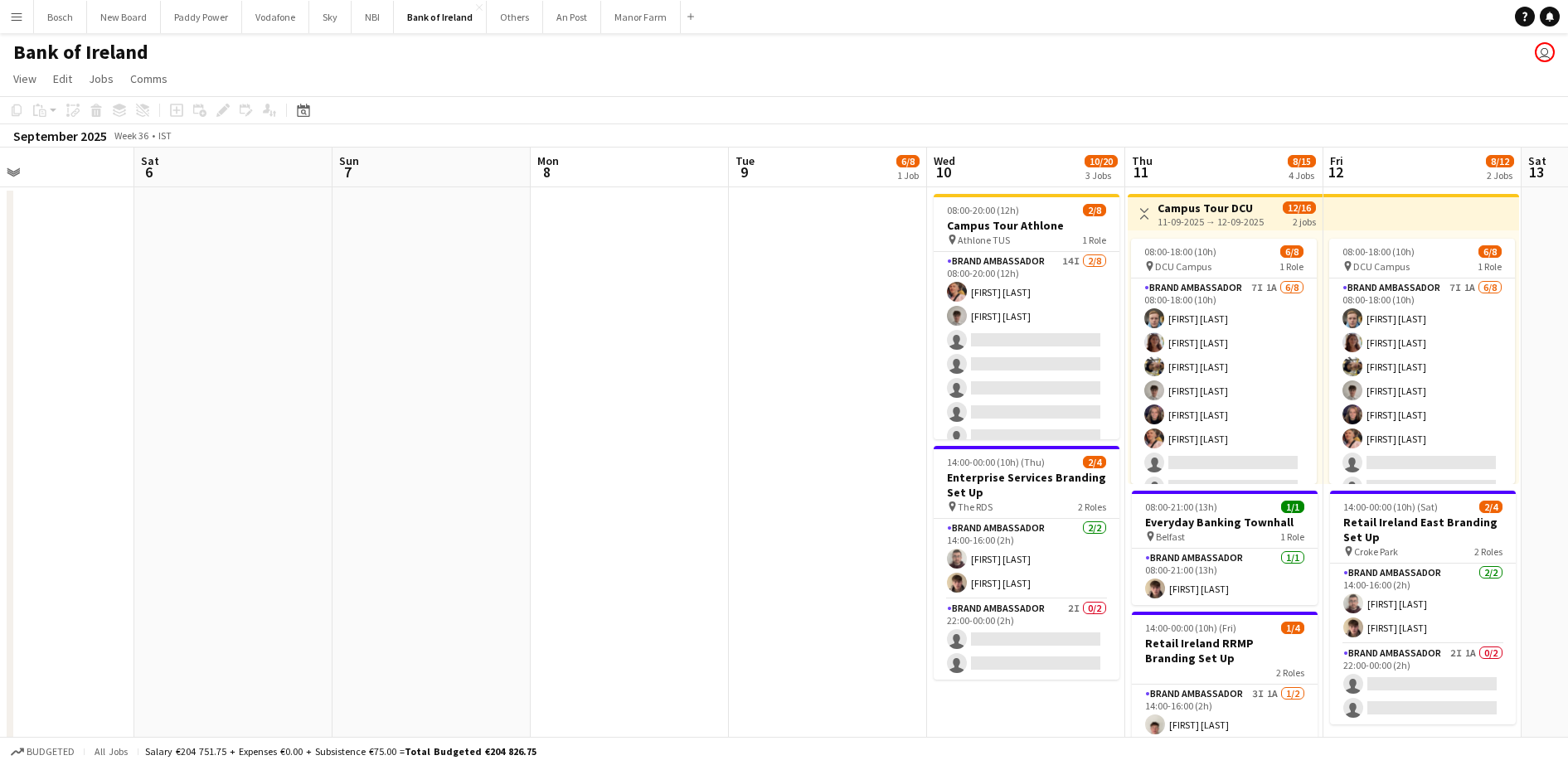 drag, startPoint x: 781, startPoint y: 468, endPoint x: 389, endPoint y: 466, distance: 392.0051 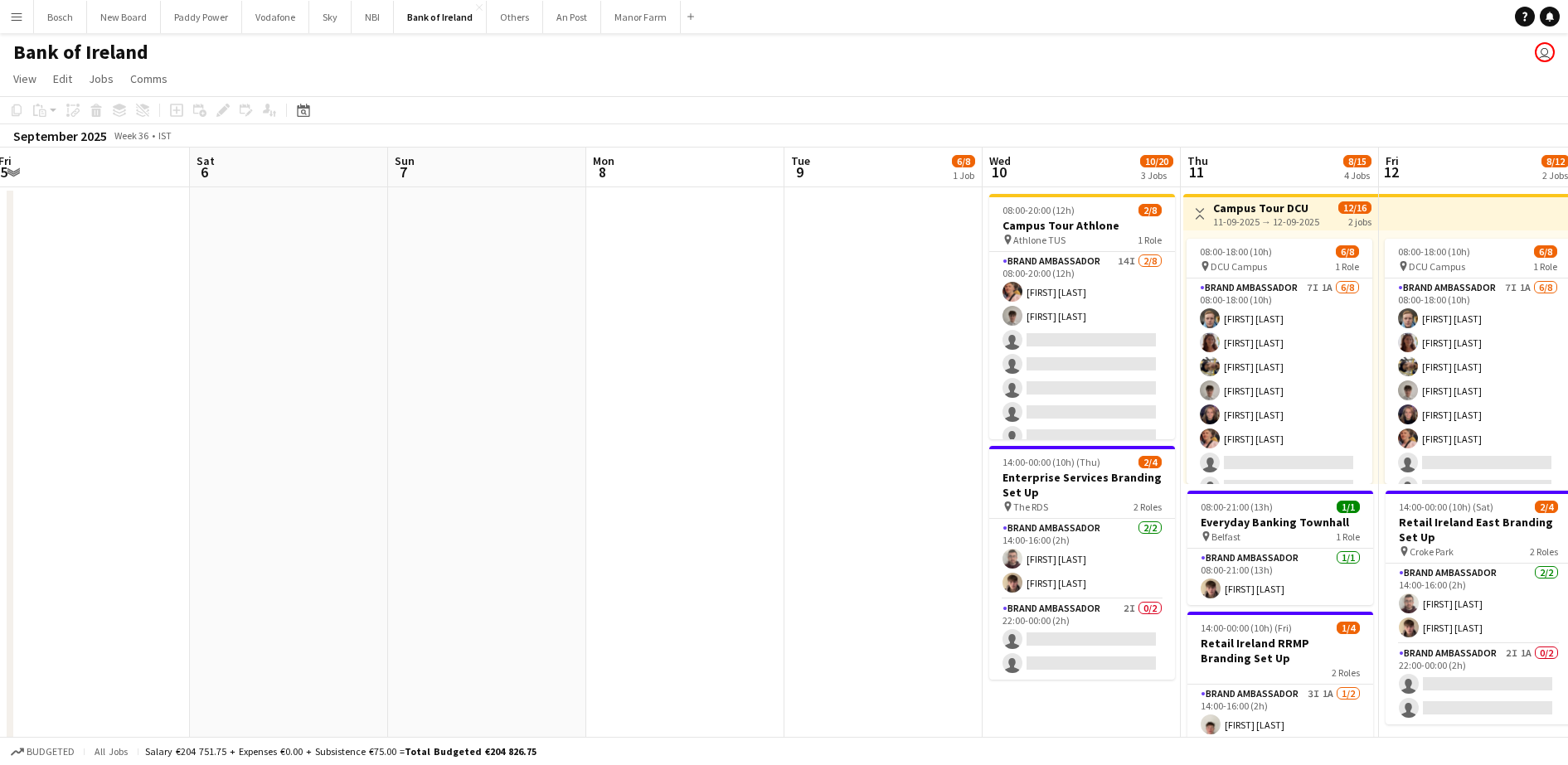 drag, startPoint x: 657, startPoint y: 494, endPoint x: 410, endPoint y: 494, distance: 247 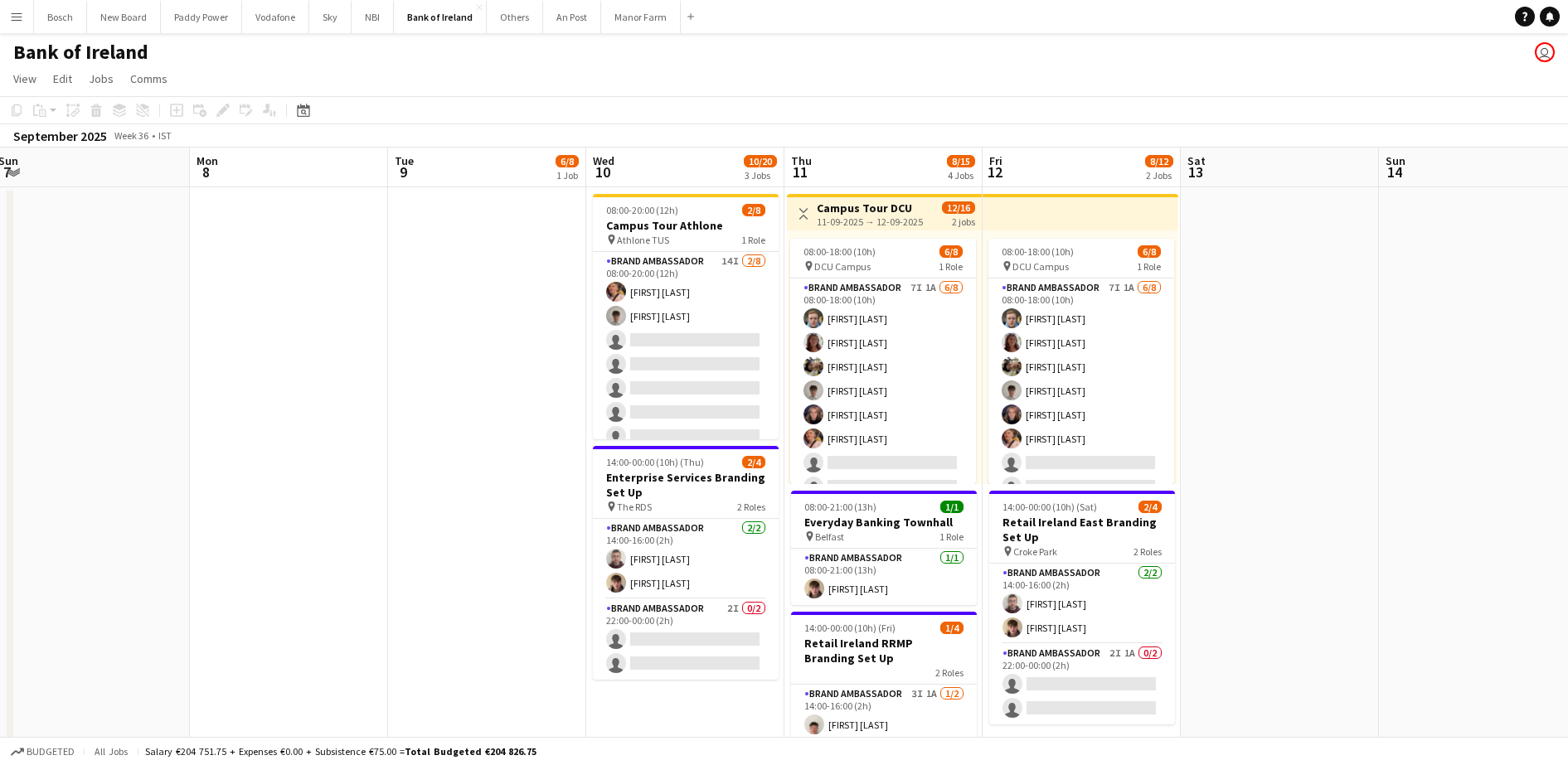 scroll, scrollTop: 0, scrollLeft: 507, axis: horizontal 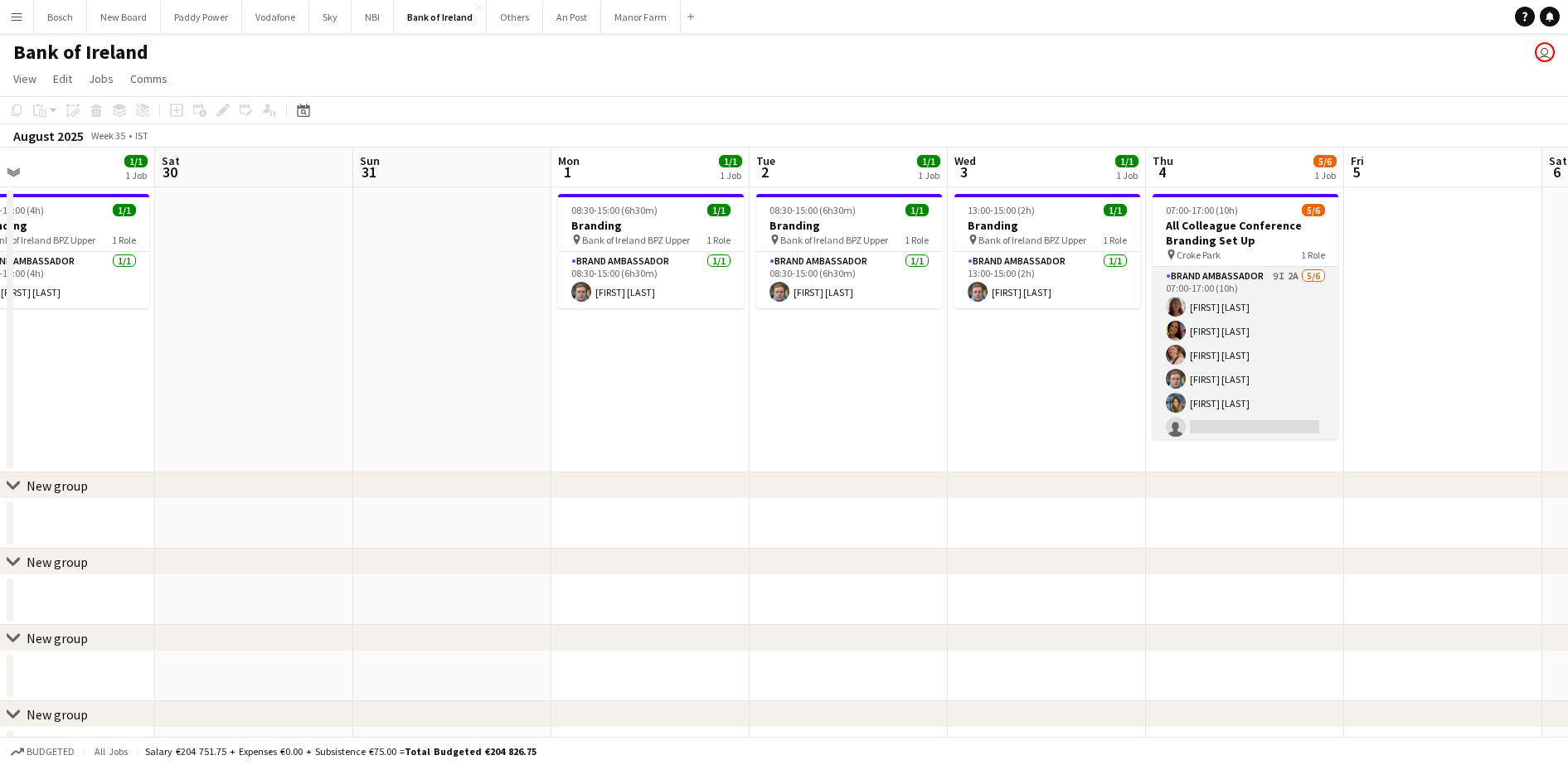 click on "Brand Ambassador   9I   2A   5/6   07:00-17:00 (10h)
[FIRST] [LAST] [FIRST] [LAST] [FIRST] [LAST] [FIRST] [LAST]
single-neutral-actions" at bounding box center (1245, 355) 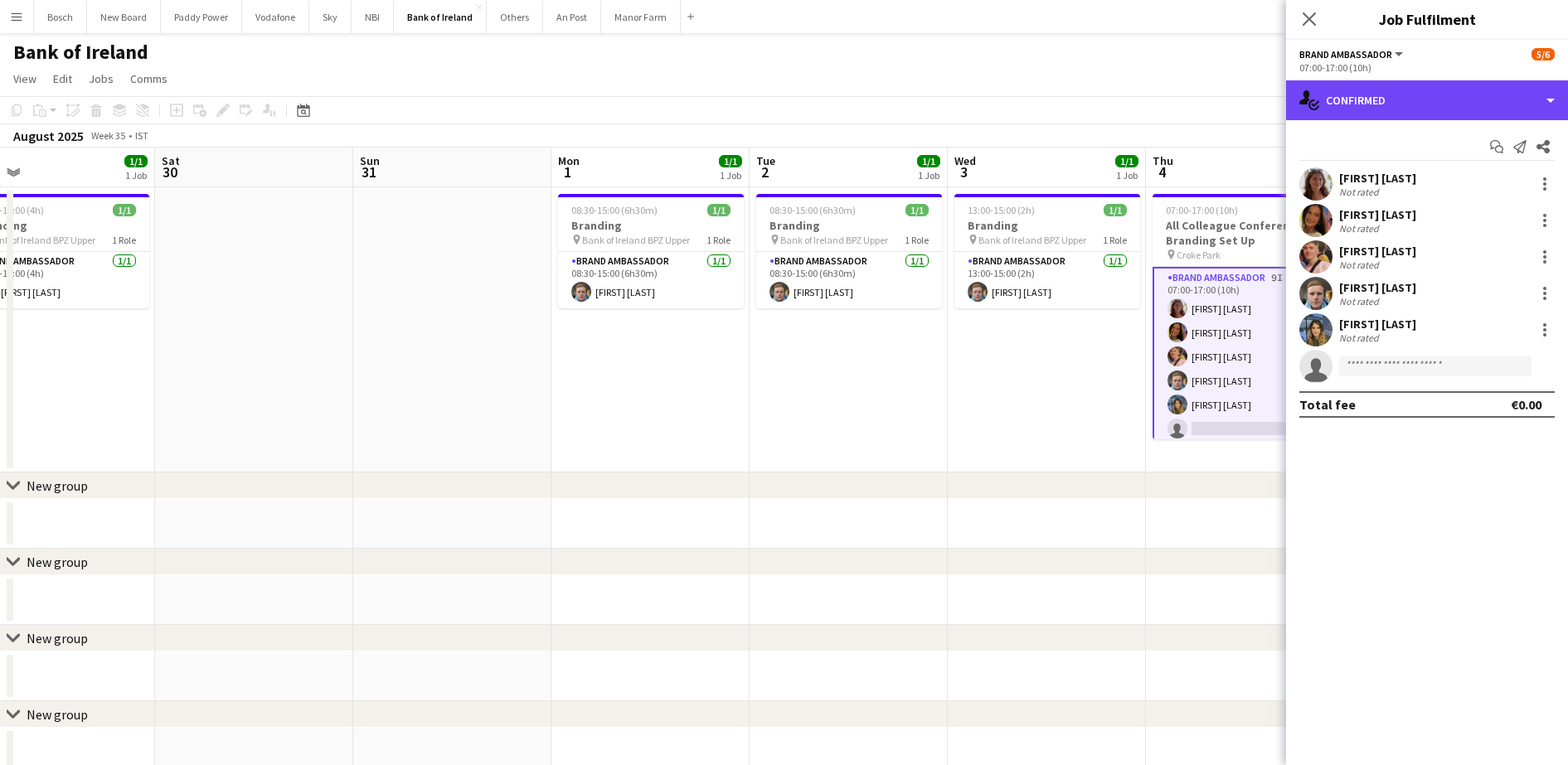 drag, startPoint x: 1465, startPoint y: 102, endPoint x: 1424, endPoint y: 77, distance: 48.02083 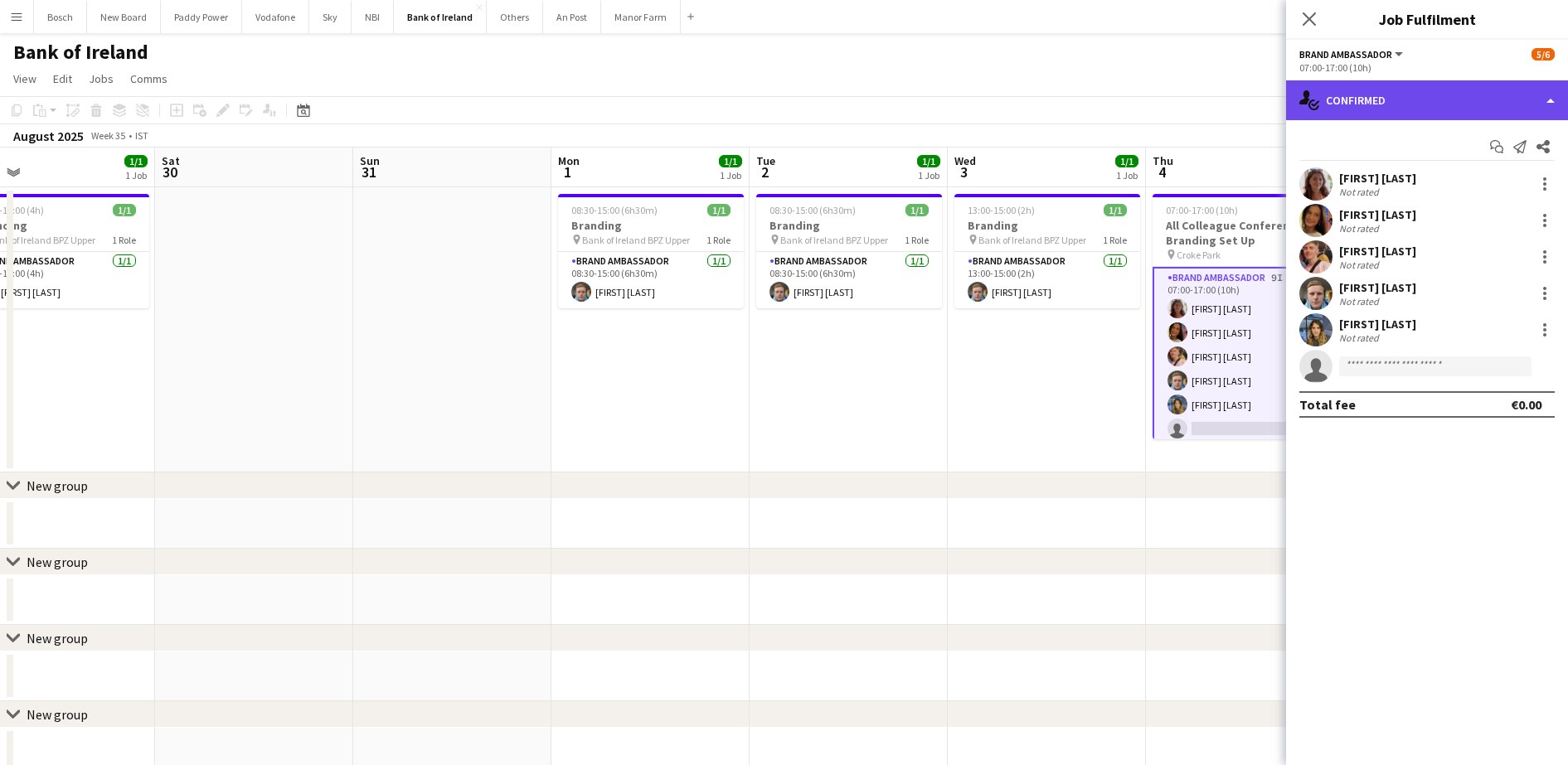 click on "single-neutral-actions-check-2
Confirmed" 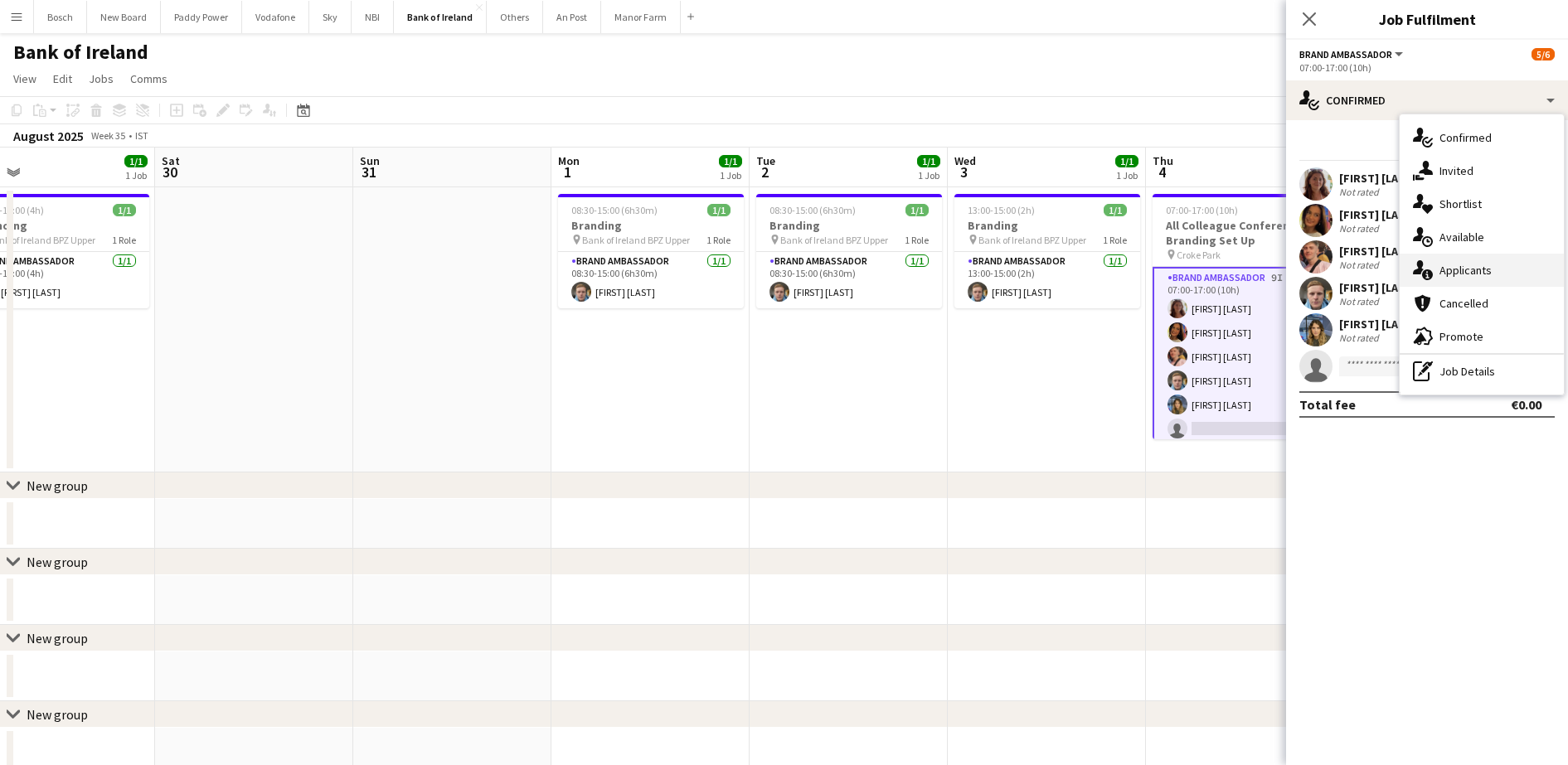 click on "single-neutral-actions-information
Applicants" at bounding box center (1482, 270) 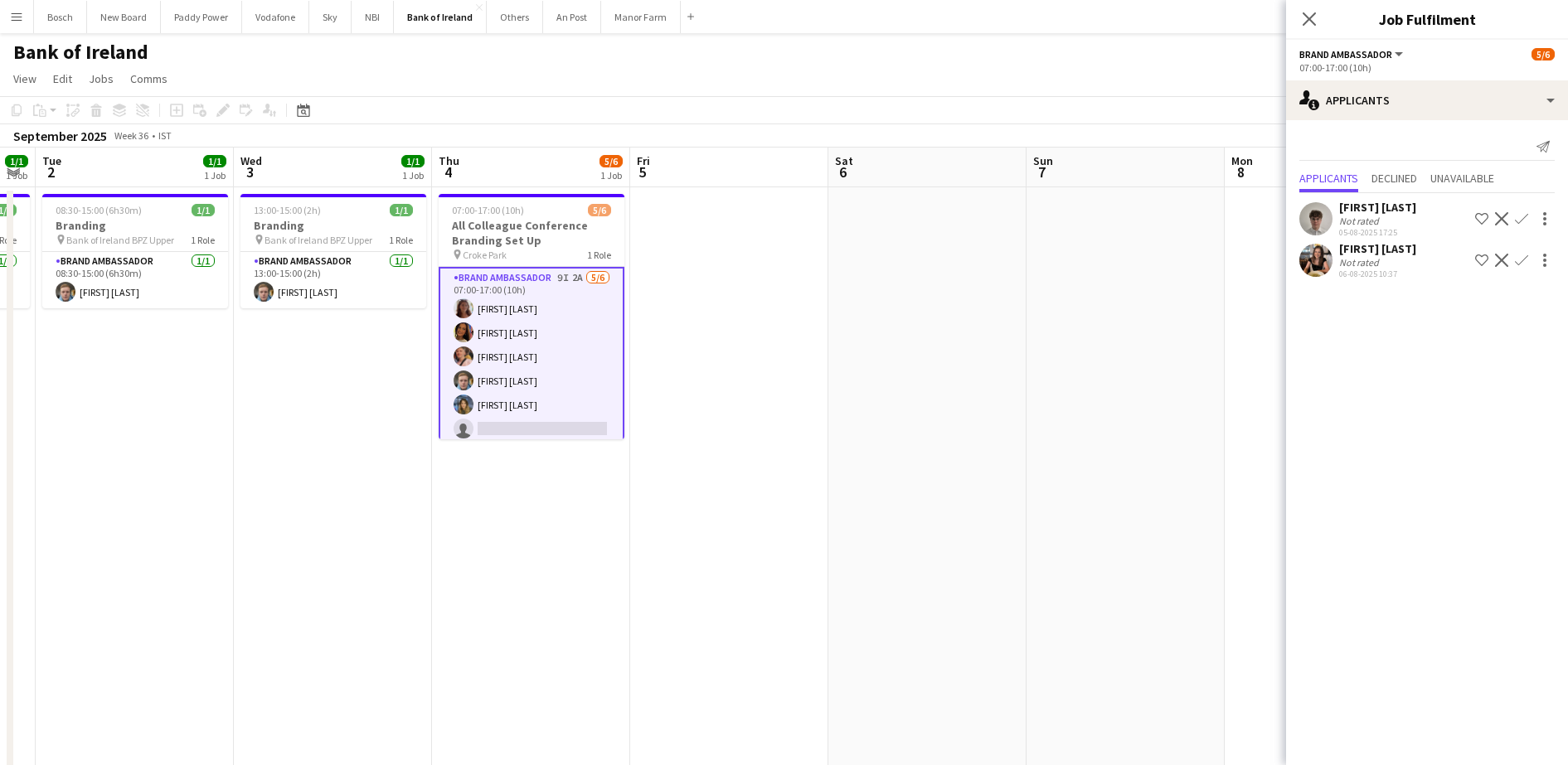 scroll, scrollTop: 0, scrollLeft: 609, axis: horizontal 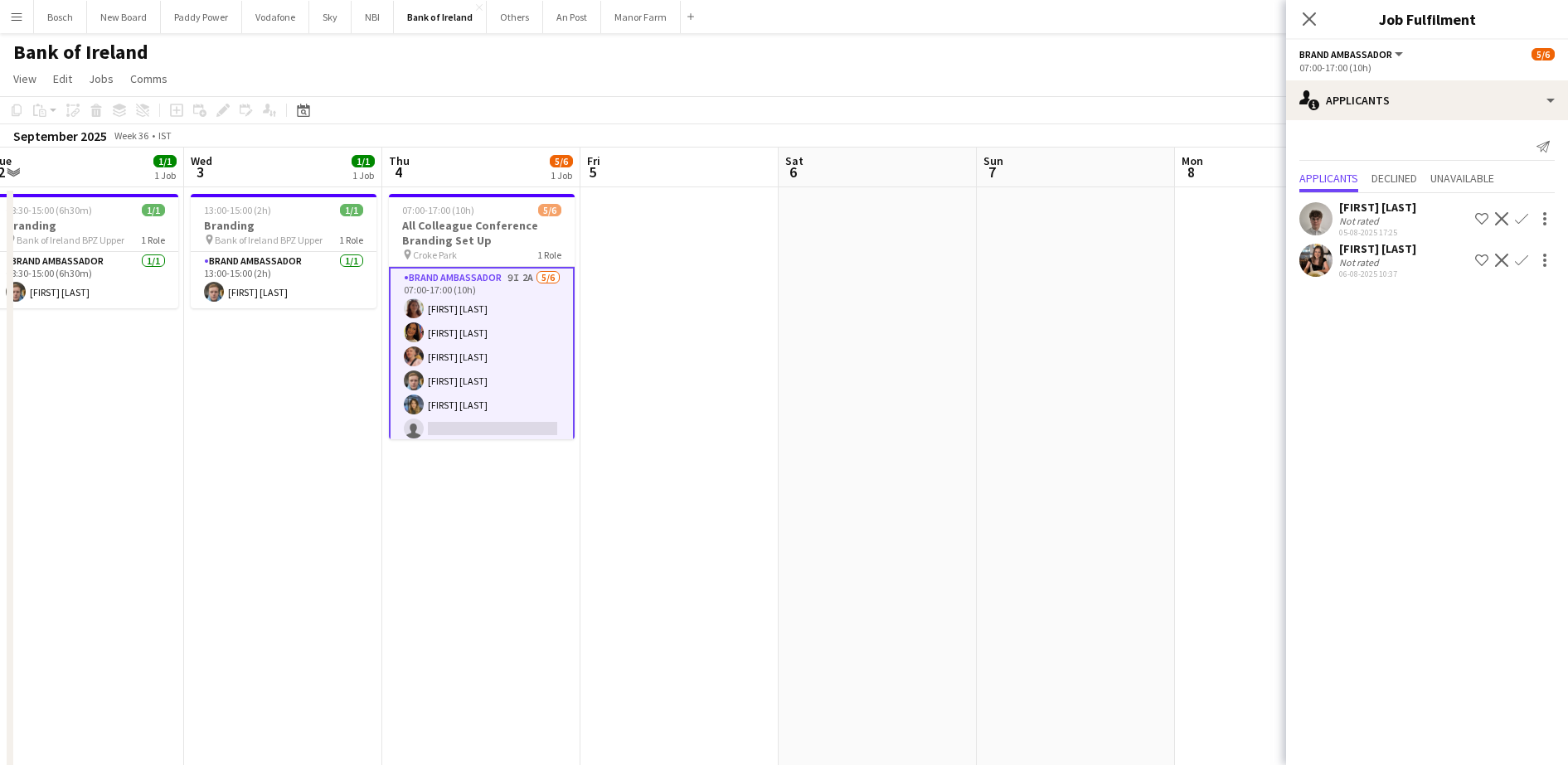 click on "06-08-2025 10:37" 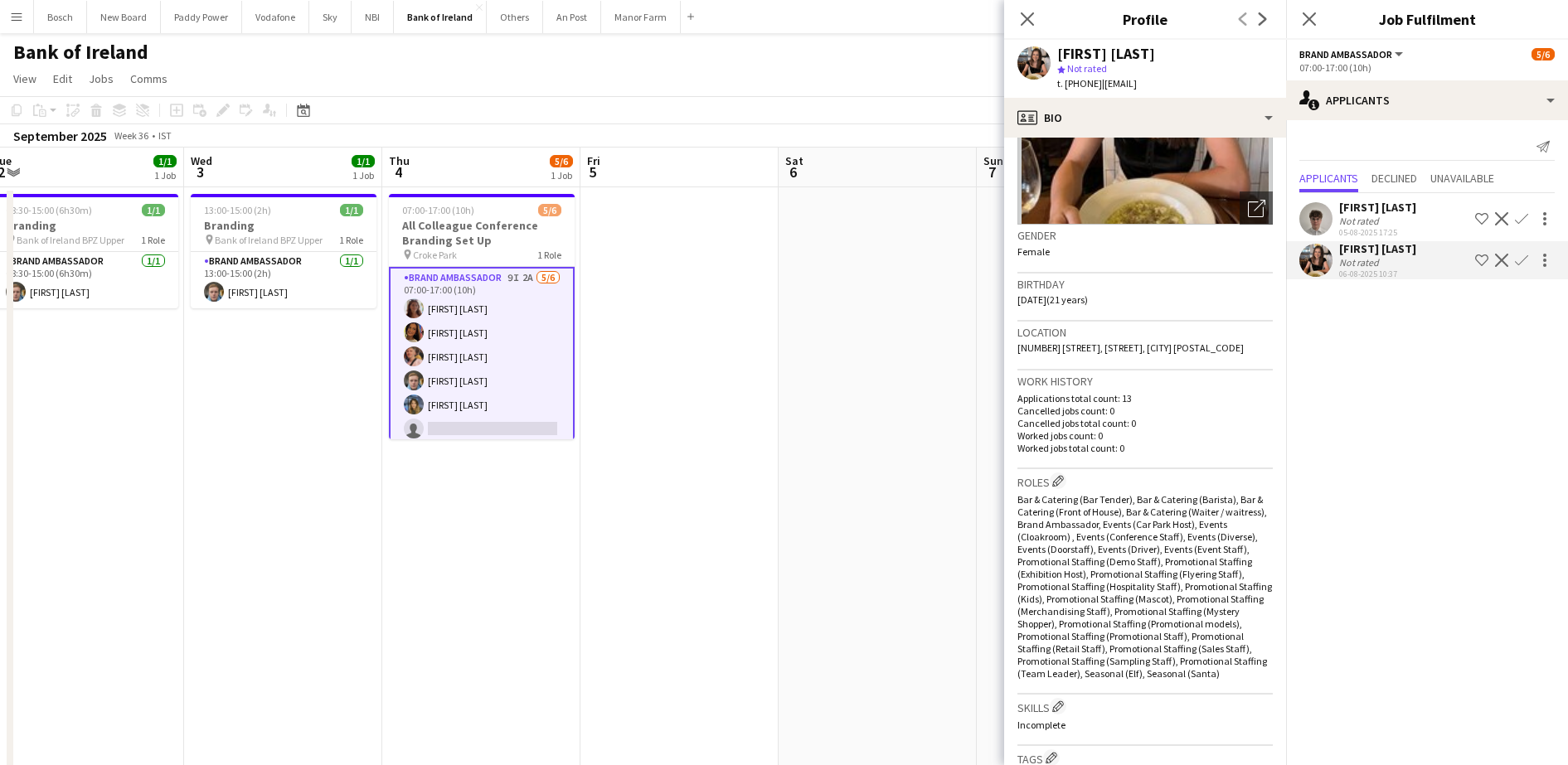 scroll, scrollTop: 177, scrollLeft: 0, axis: vertical 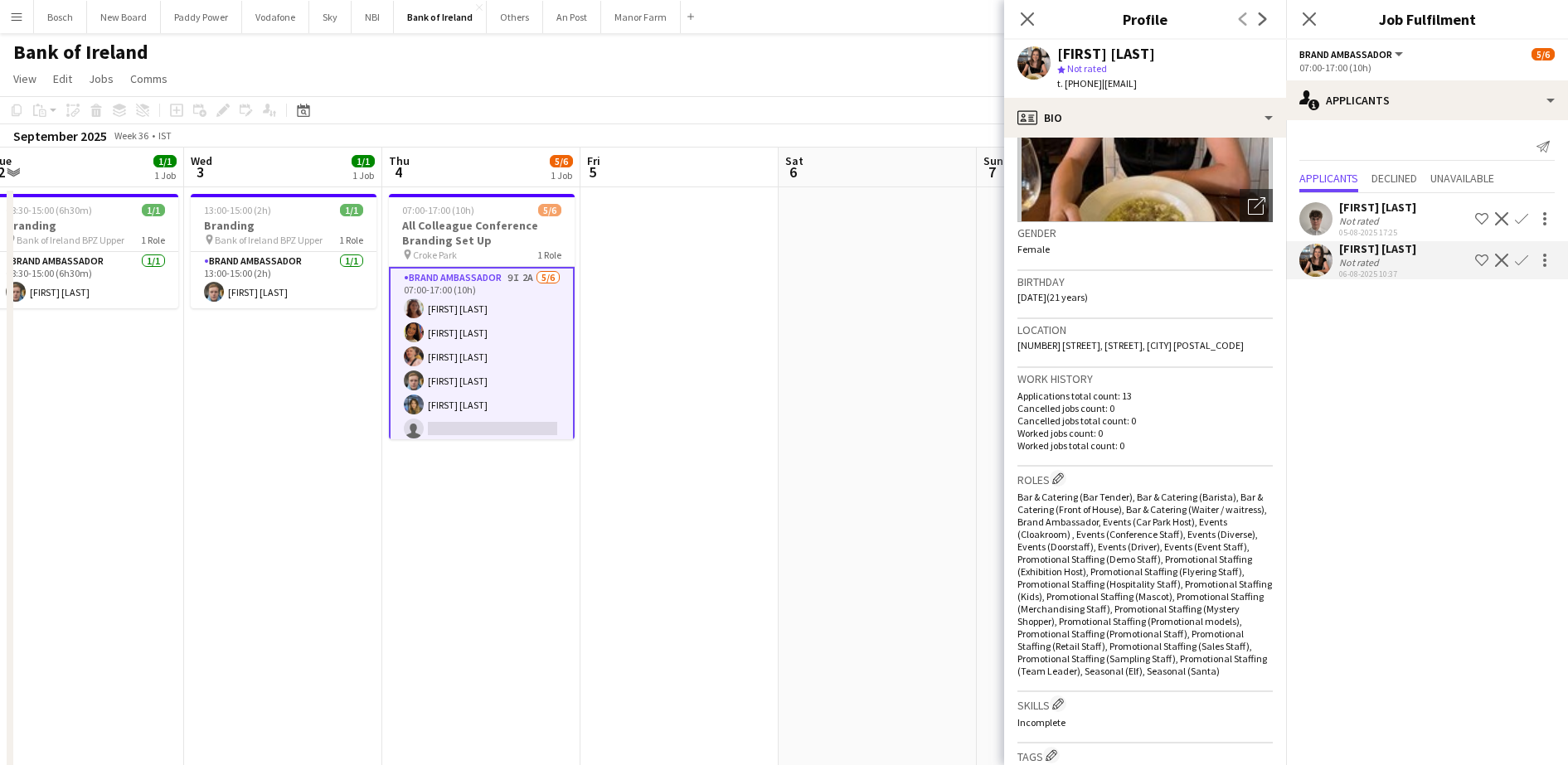 click on "[FIRST] [LAST]   Not rated   05-08-2025 17:25
Shortlist crew
Decline
Confirm" at bounding box center (1427, 260) 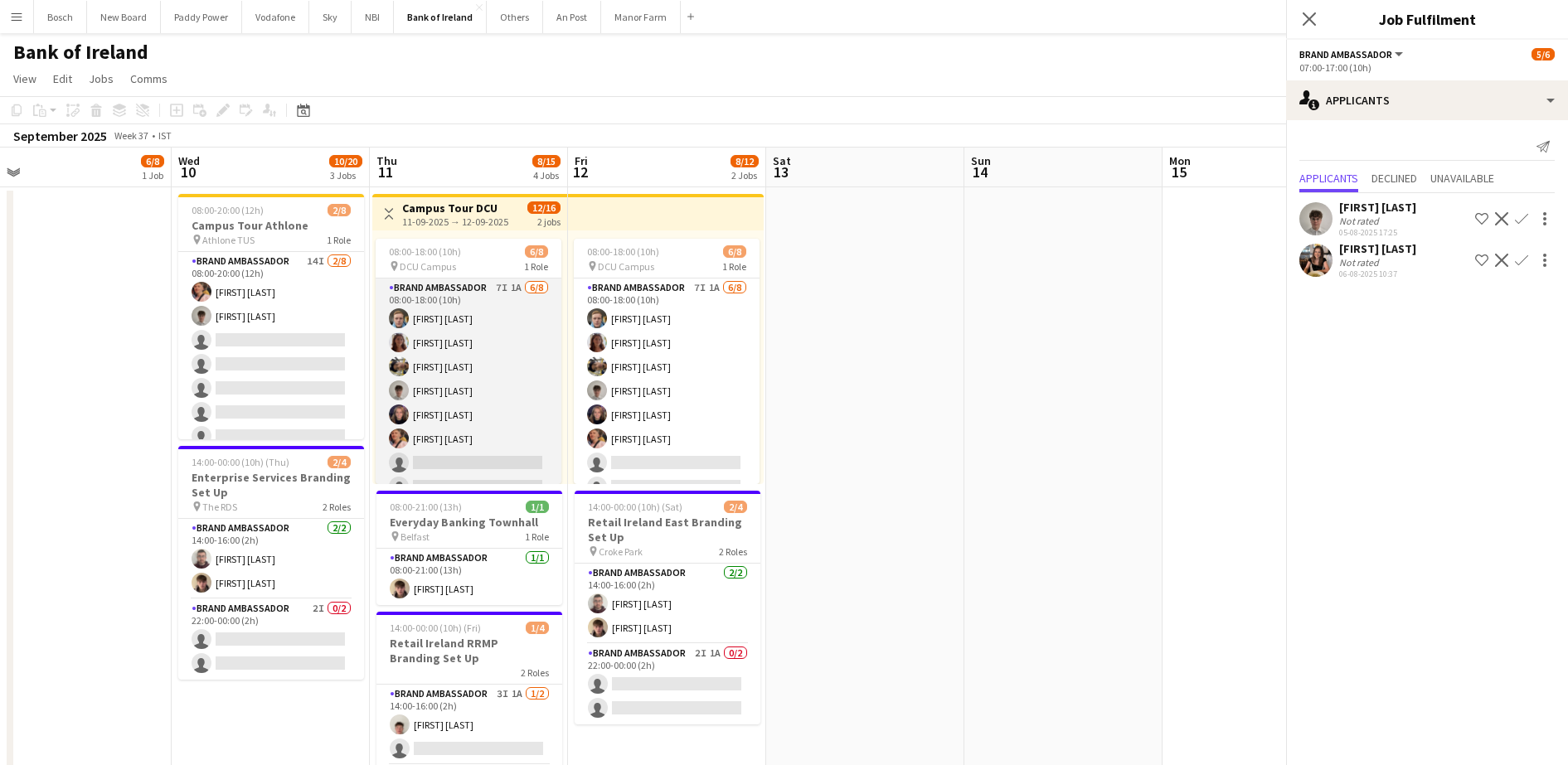 scroll, scrollTop: 0, scrollLeft: 414, axis: horizontal 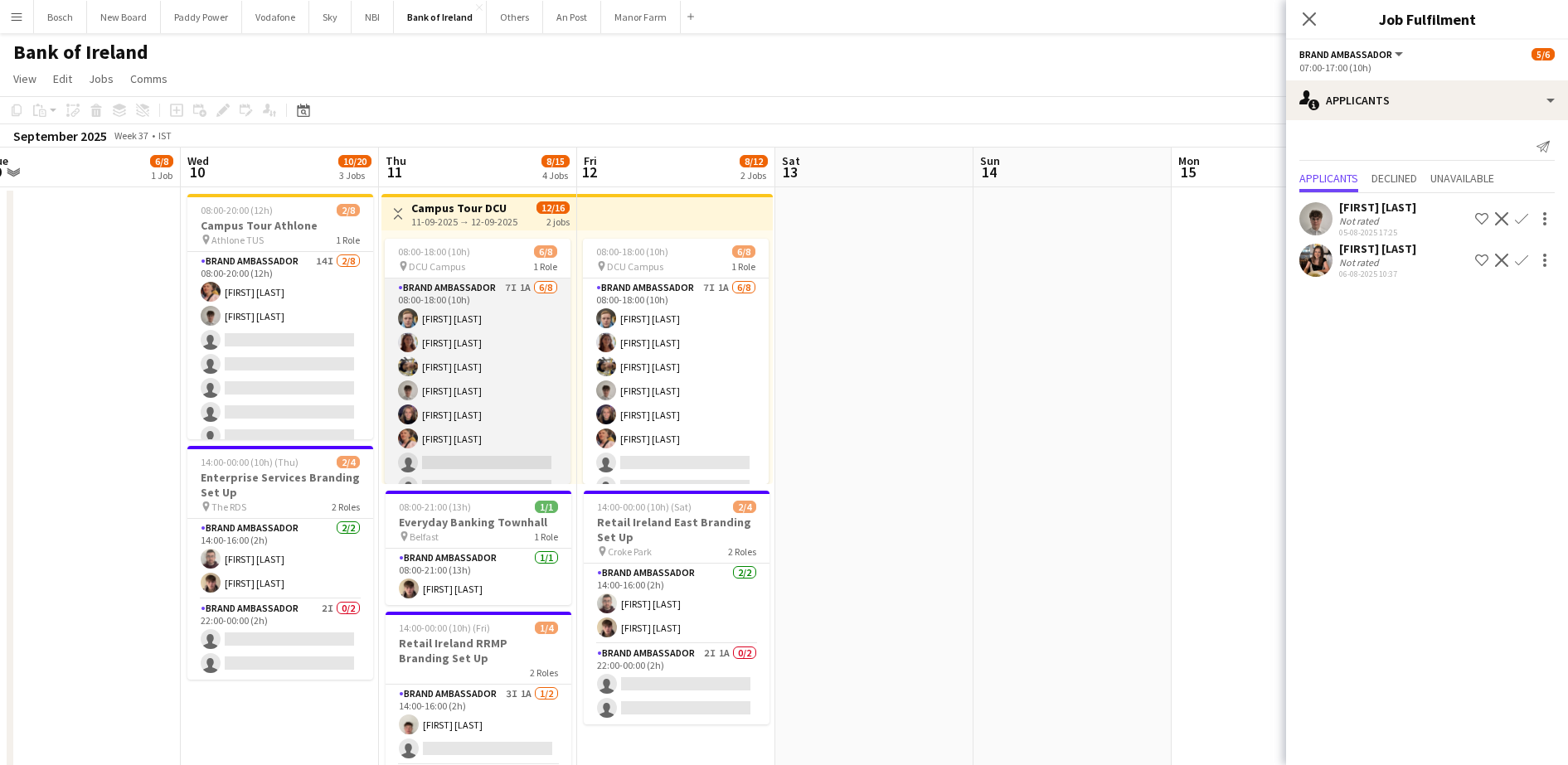 click on "Brand Ambassador   7I   1A   6/8   08:00-18:00 (10h)
[FIRST] [LAST] [FIRST] [LAST] [FIRST] [LAST] [FIRST] [LAST] [FIRST] [LAST]
single-neutral-actions
single-neutral-actions" at bounding box center (478, 390) 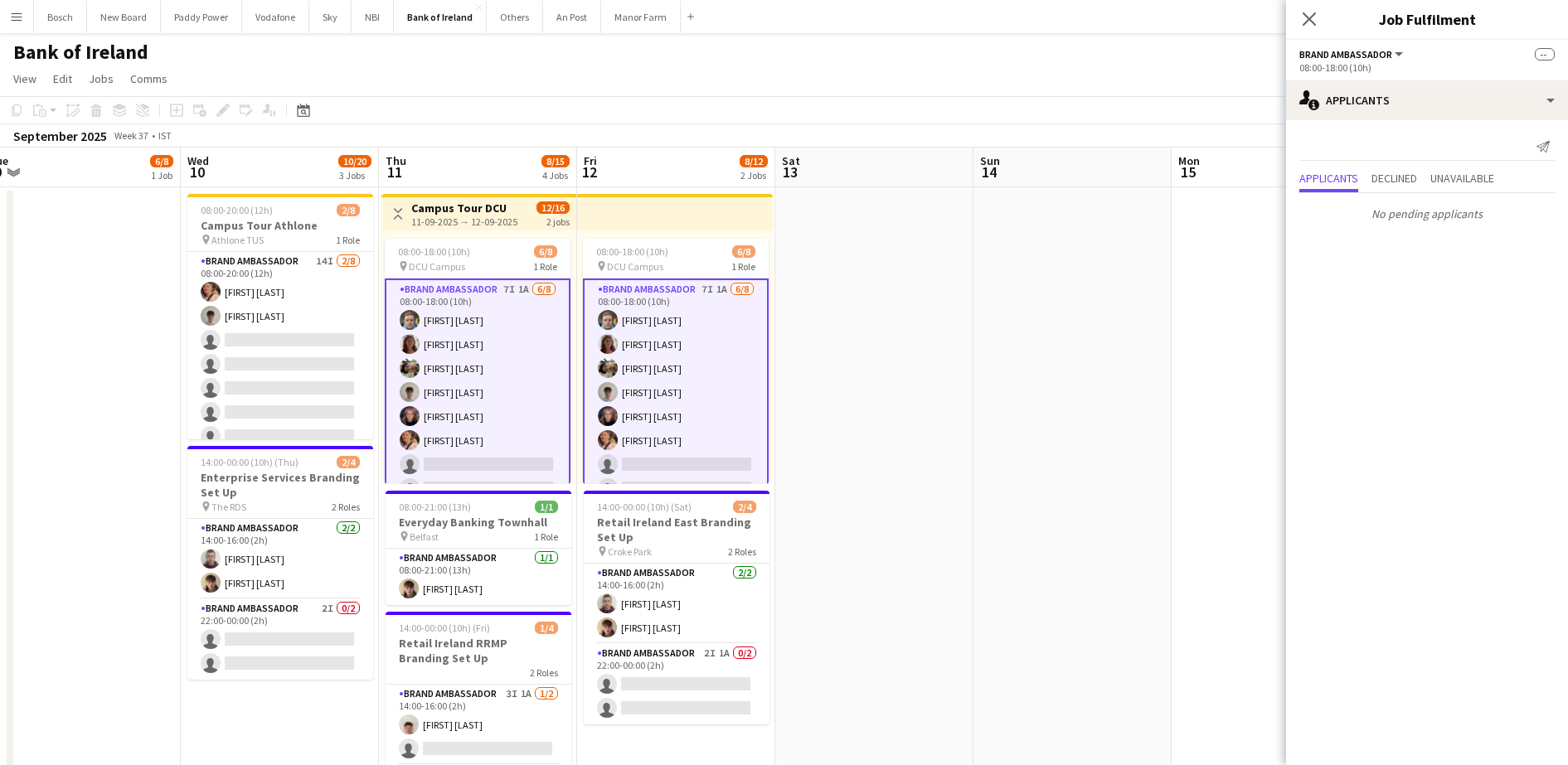 scroll, scrollTop: 22, scrollLeft: 0, axis: vertical 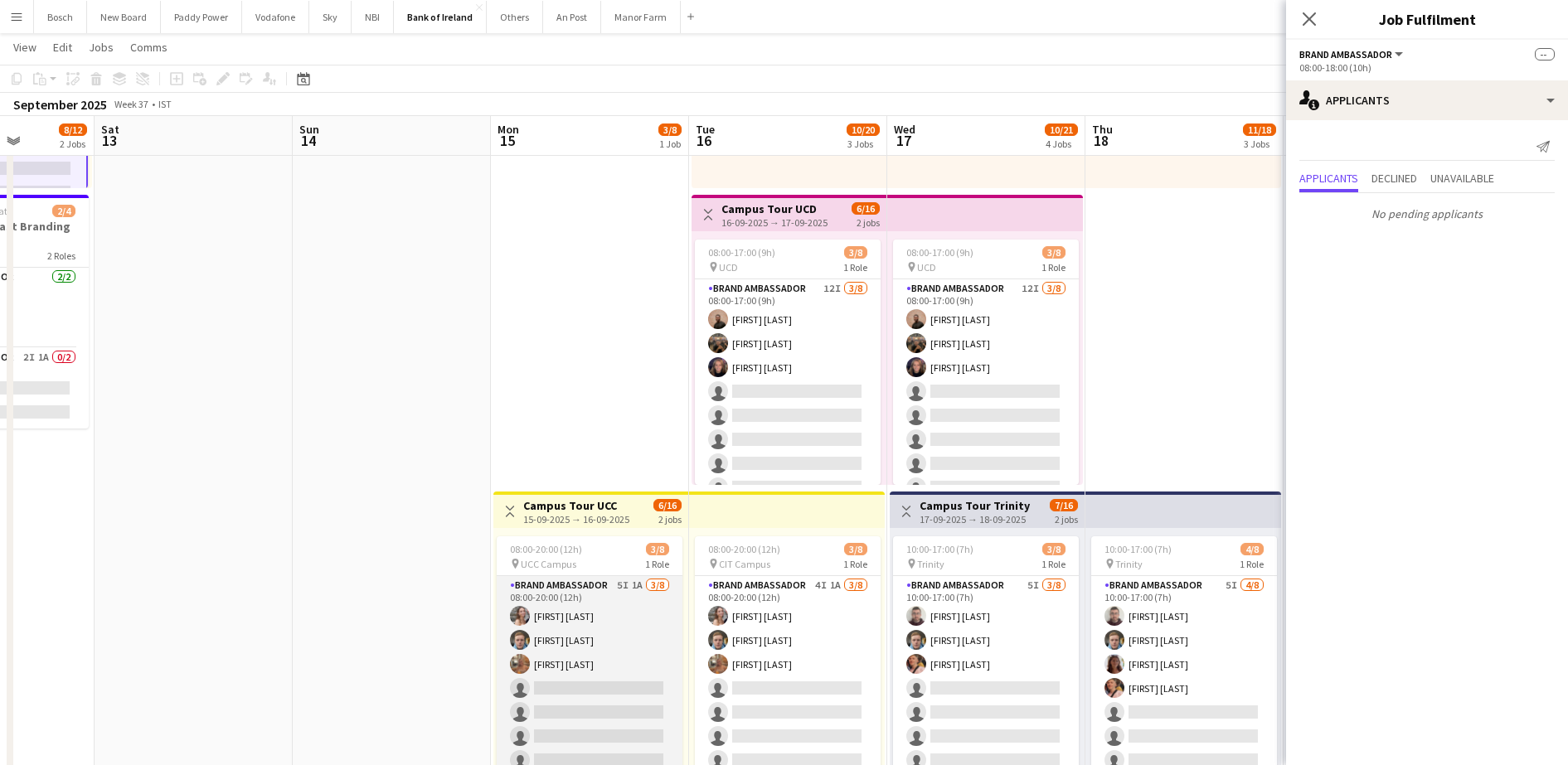 click on "Brand Ambassador   5I   1A   3/8   08:00-20:00 (12h)
[FIRST] [LAST] [FIRST] [LAST] [FIRST] [LAST]
single-neutral-actions
single-neutral-actions
single-neutral-actions
single-neutral-actions
single-neutral-actions" at bounding box center (590, 688) 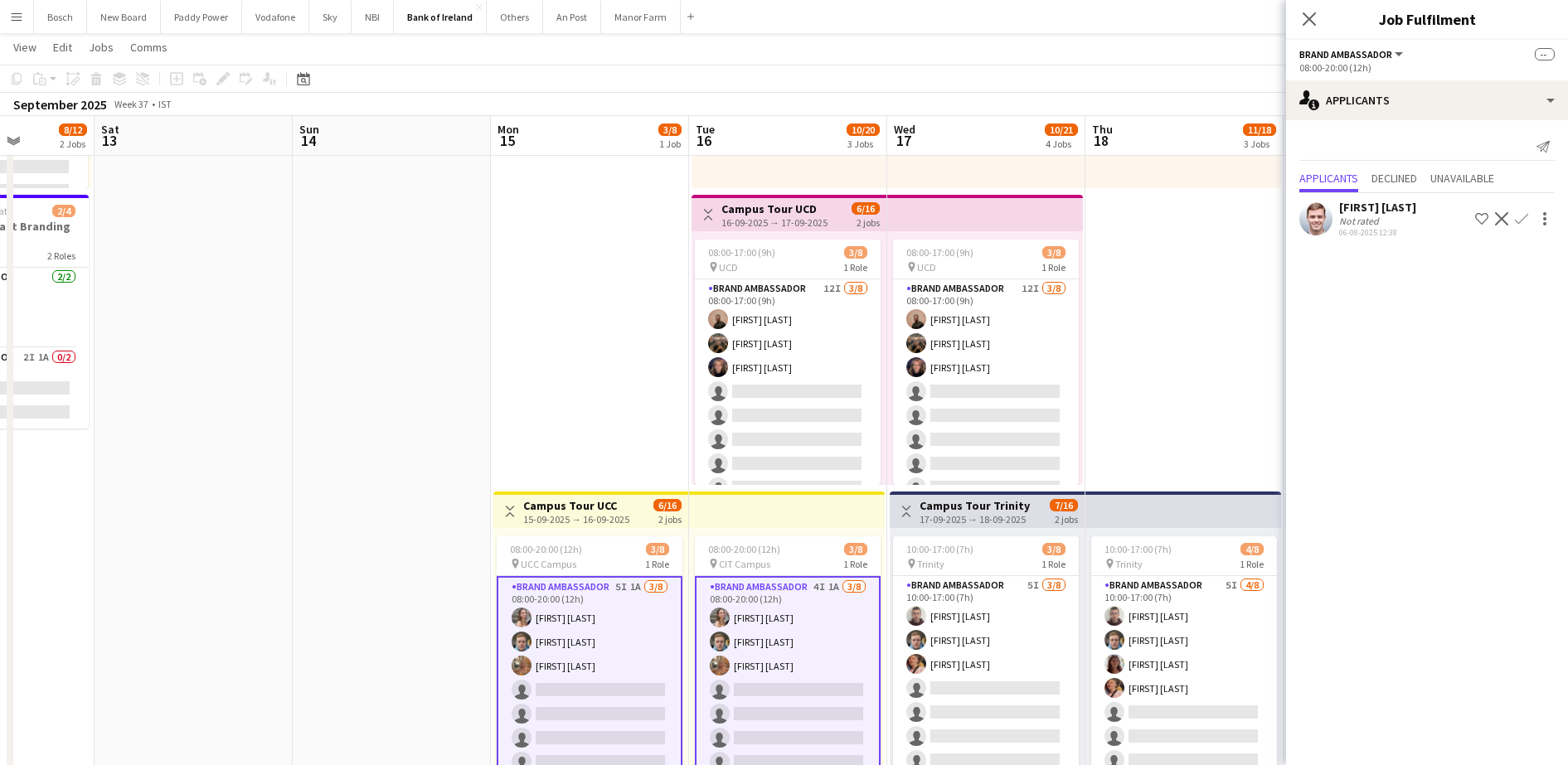 scroll, scrollTop: 19, scrollLeft: 0, axis: vertical 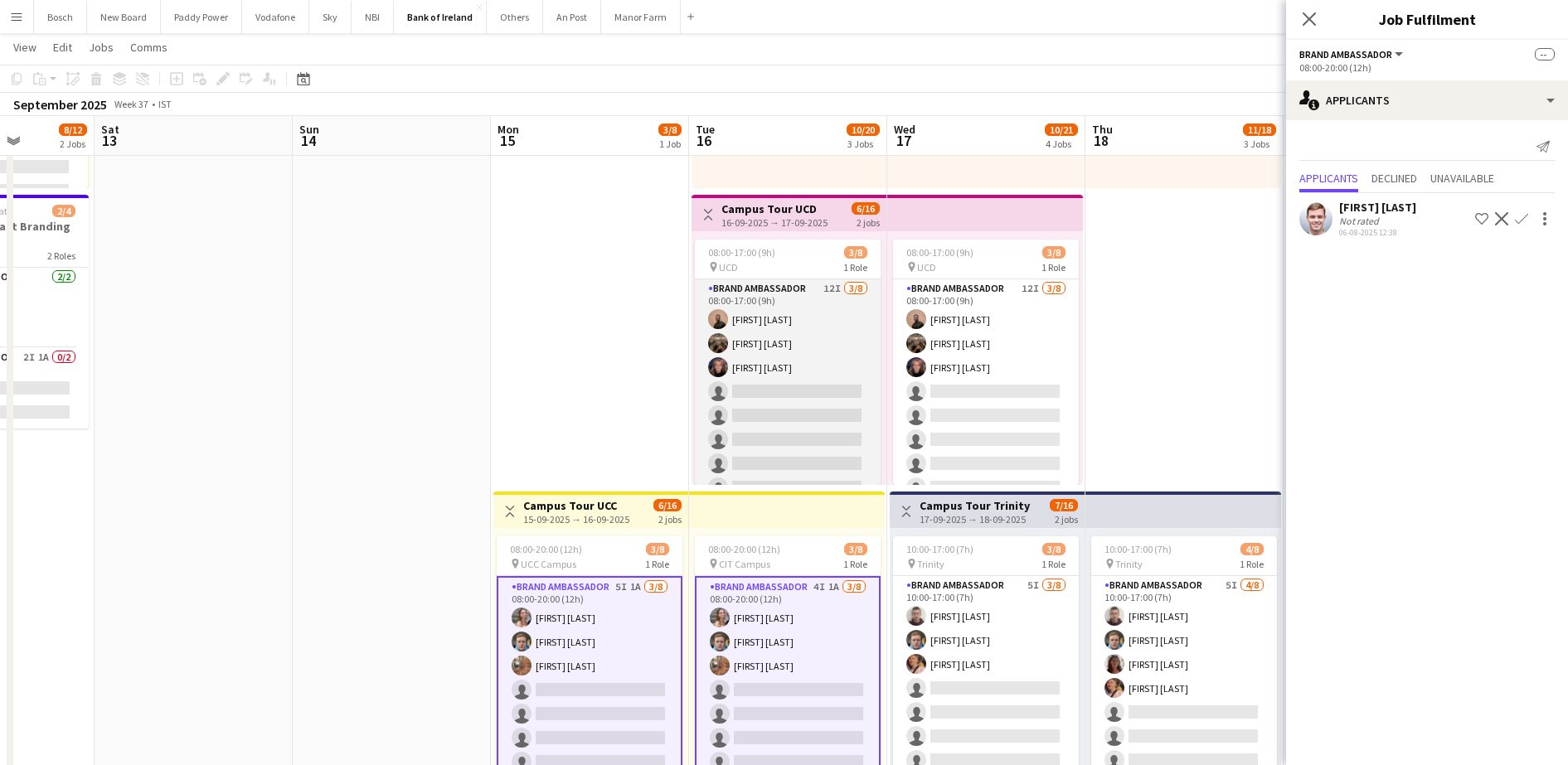 click on "Brand Ambassador   12I   3/8   08:00-17:00 (9h)
[FIRST] [LAST] [FIRST] [LAST] [FIRST] [LAST]
single-neutral-actions
single-neutral-actions
single-neutral-actions
single-neutral-actions
single-neutral-actions" at bounding box center [788, 391] 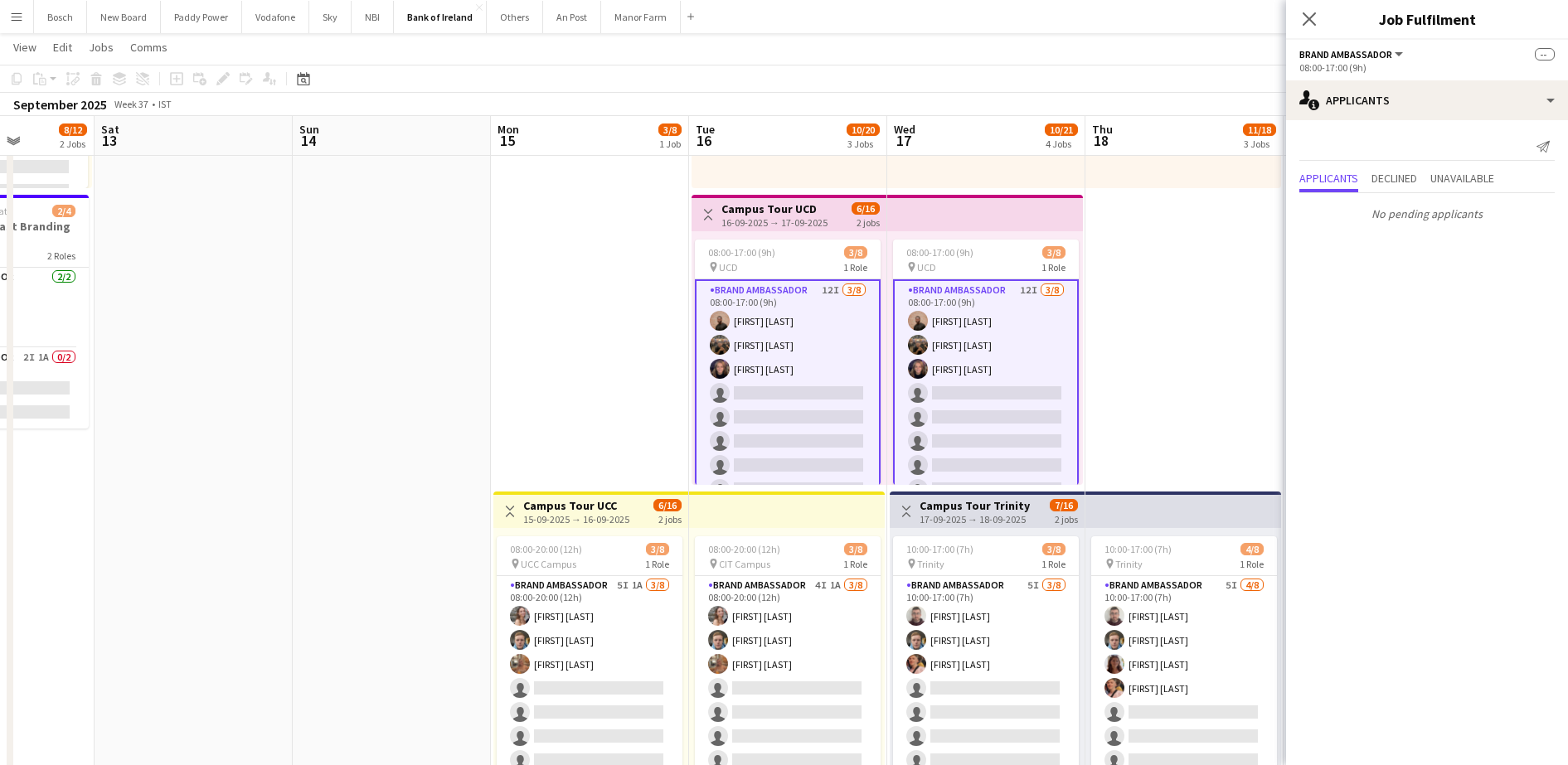 scroll, scrollTop: 22, scrollLeft: 0, axis: vertical 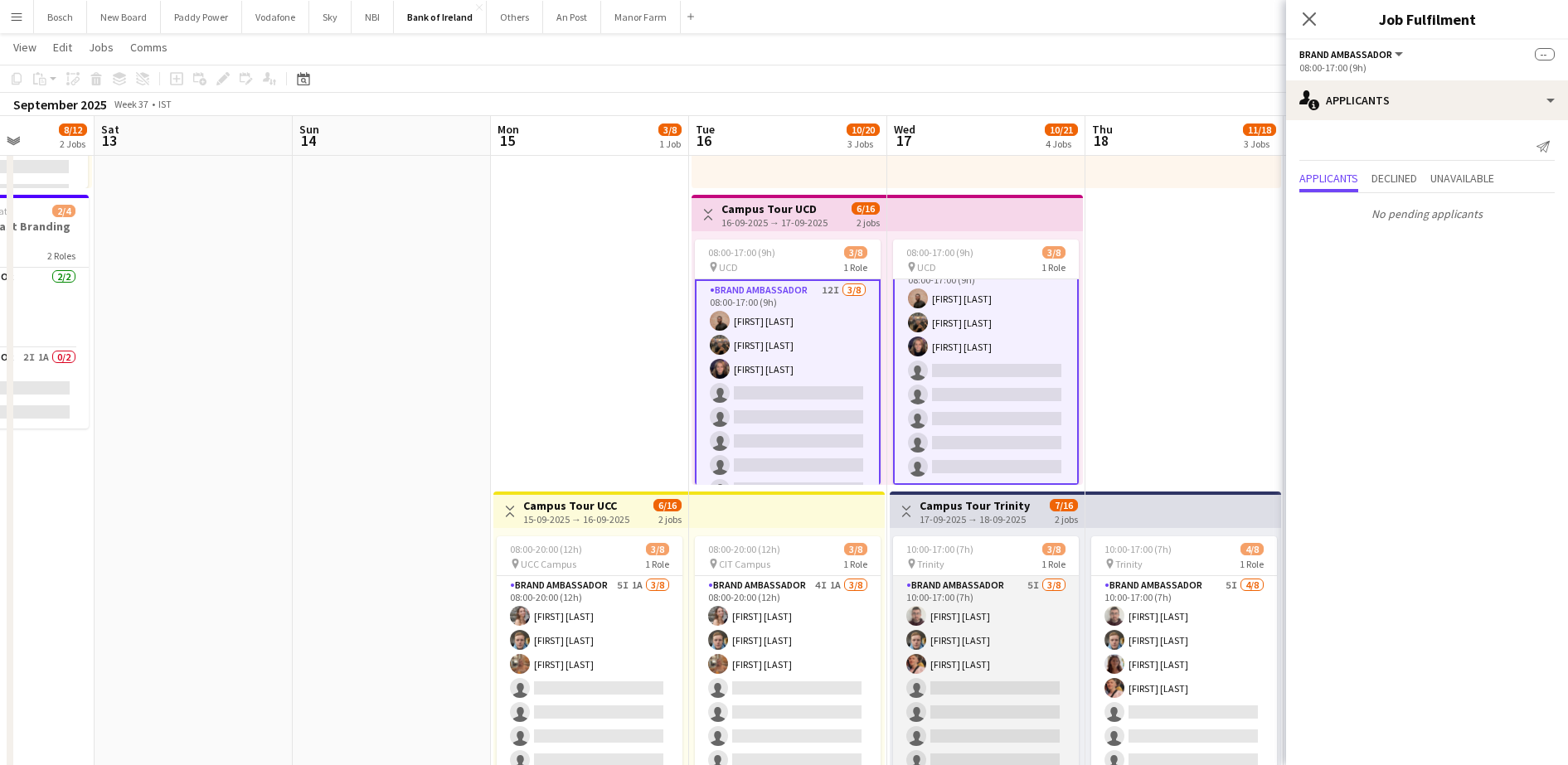 click on "Brand Ambassador   5I   3/8   10:00-17:00 (7h)
[FIRST] [LAST] [FIRST] [LAST] [FIRST] [LAST]
single-neutral-actions
single-neutral-actions
single-neutral-actions
single-neutral-actions
single-neutral-actions" at bounding box center (986, 688) 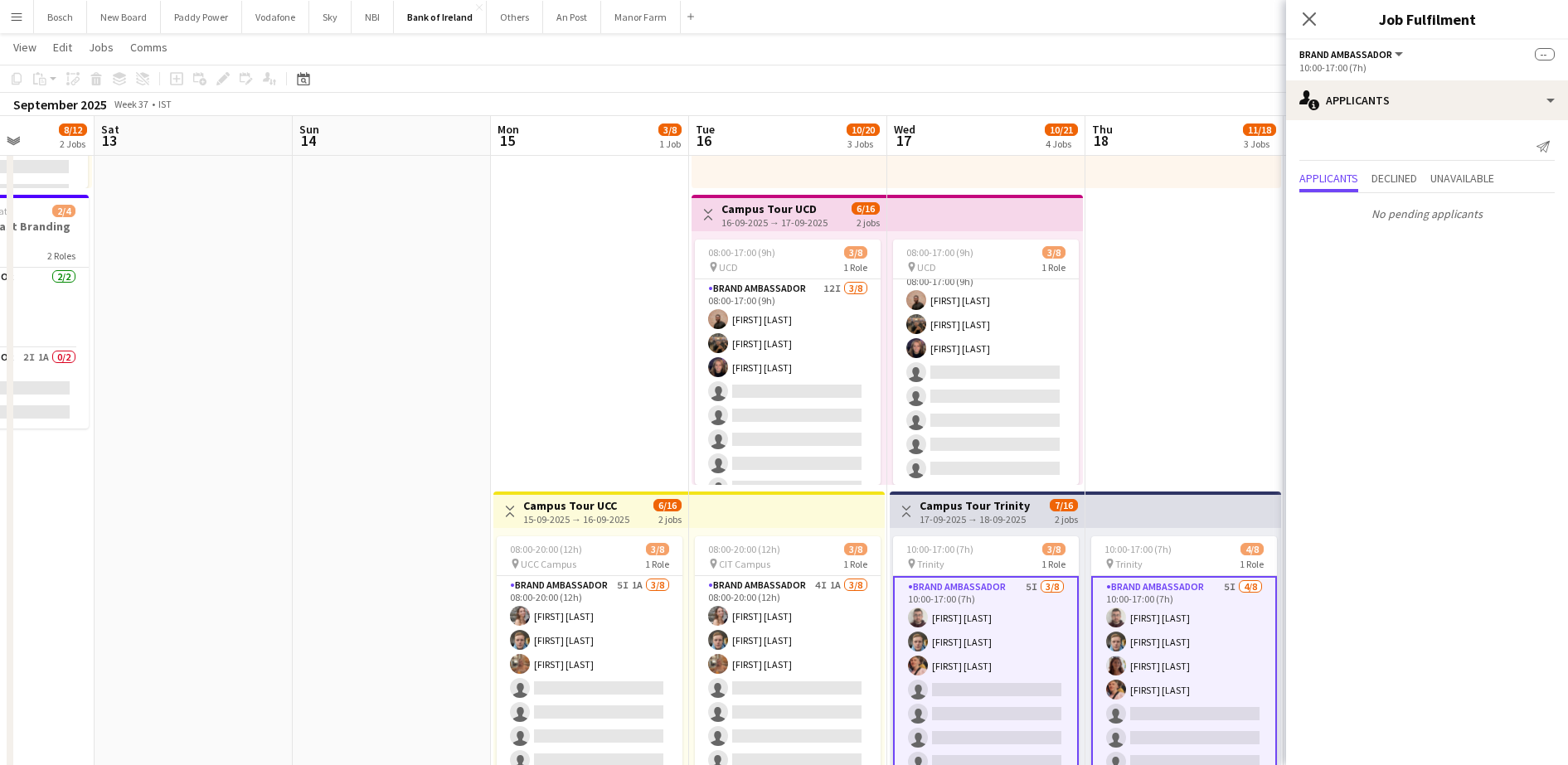 scroll, scrollTop: 19, scrollLeft: 0, axis: vertical 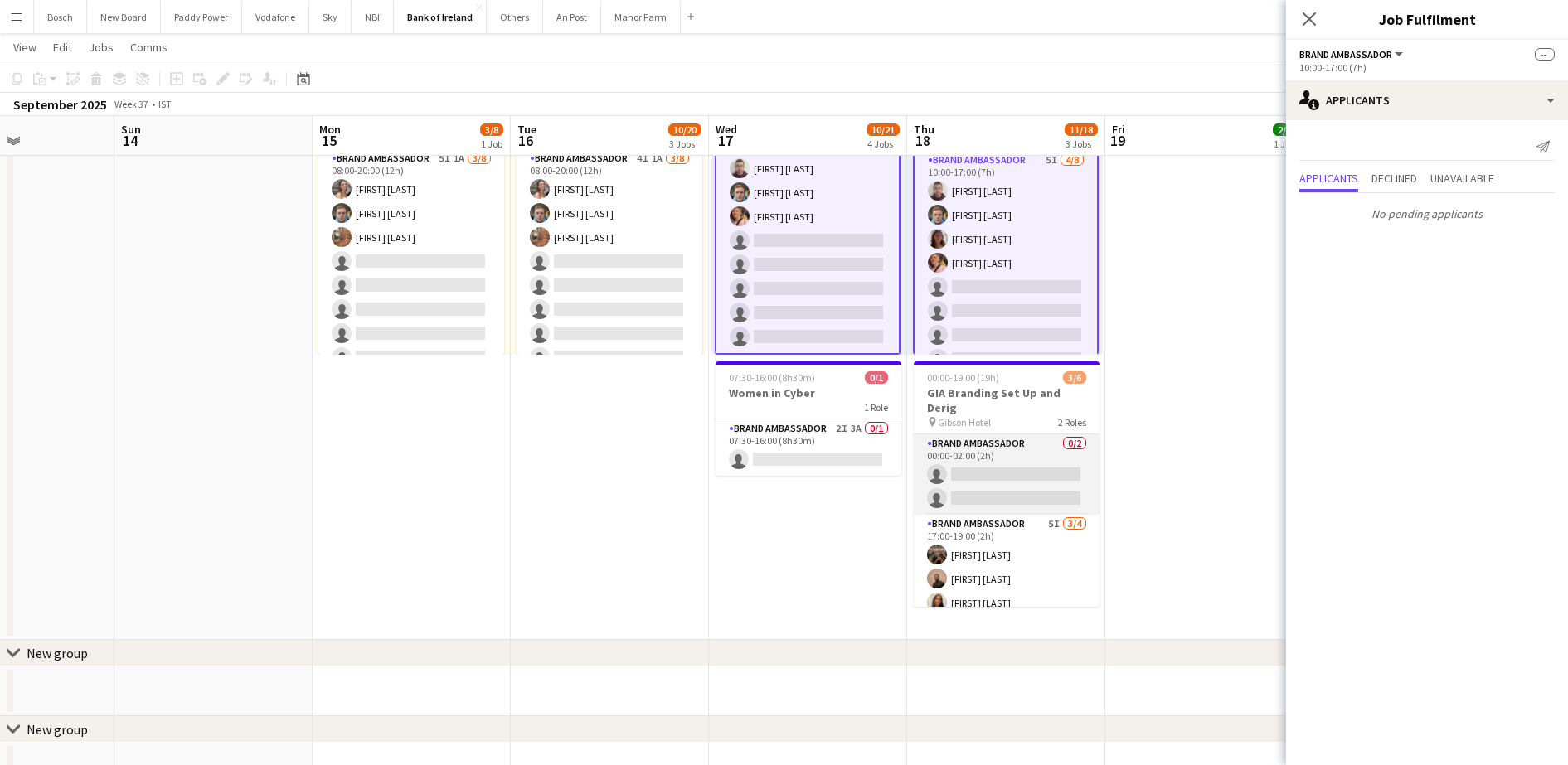 click on "Brand Ambassador   0/2   00:00-02:00 (2h)
single-neutral-actions
single-neutral-actions" at bounding box center [1007, 474] 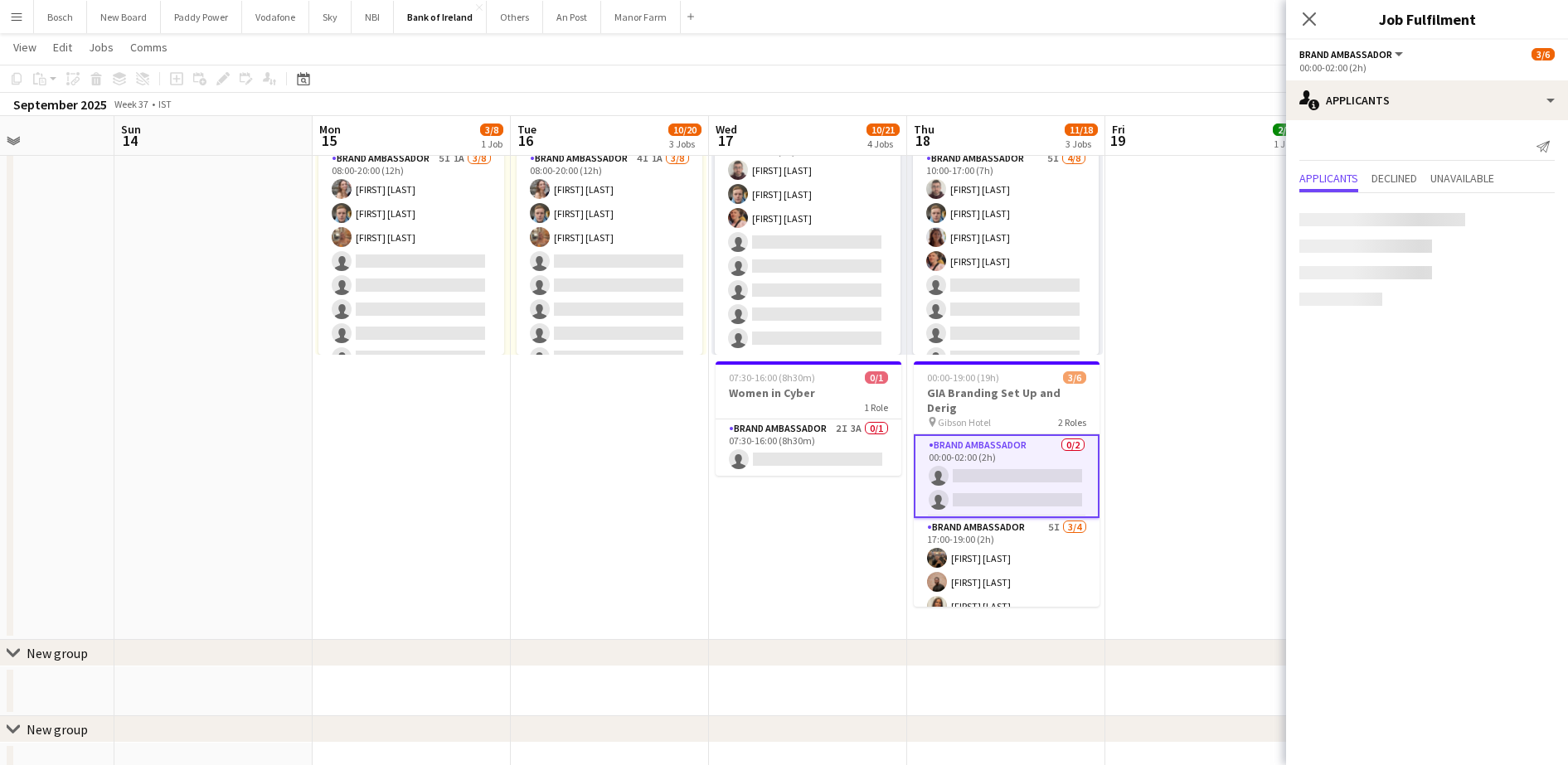 scroll, scrollTop: 19, scrollLeft: 0, axis: vertical 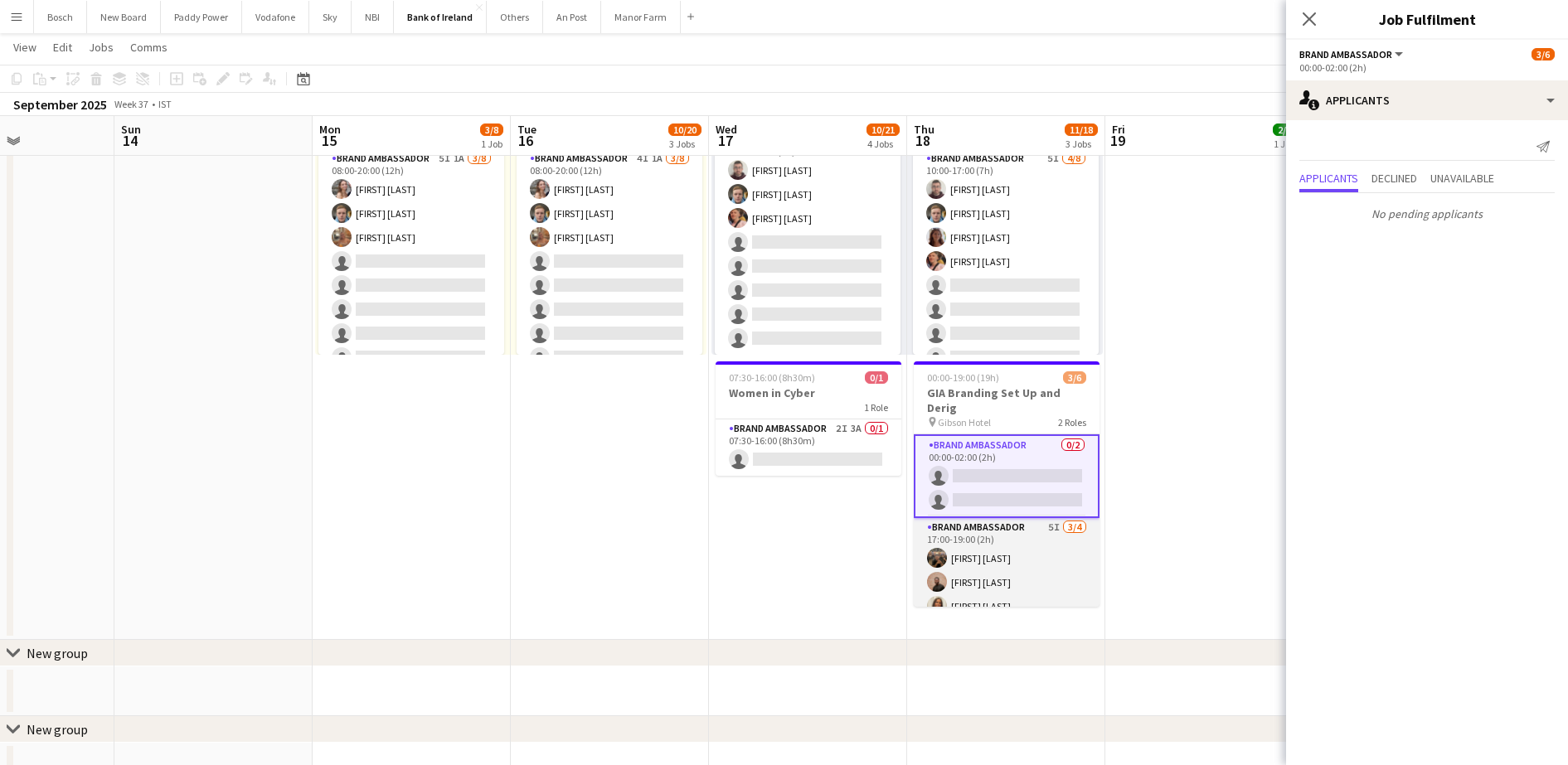 click on "Brand Ambassador   5I   3/4   17:00-19:00 (2h)
[FIRST] [LAST] [FIRST] [LAST] [FIRST] [LAST]
single-neutral-actions" at bounding box center [1007, 582] 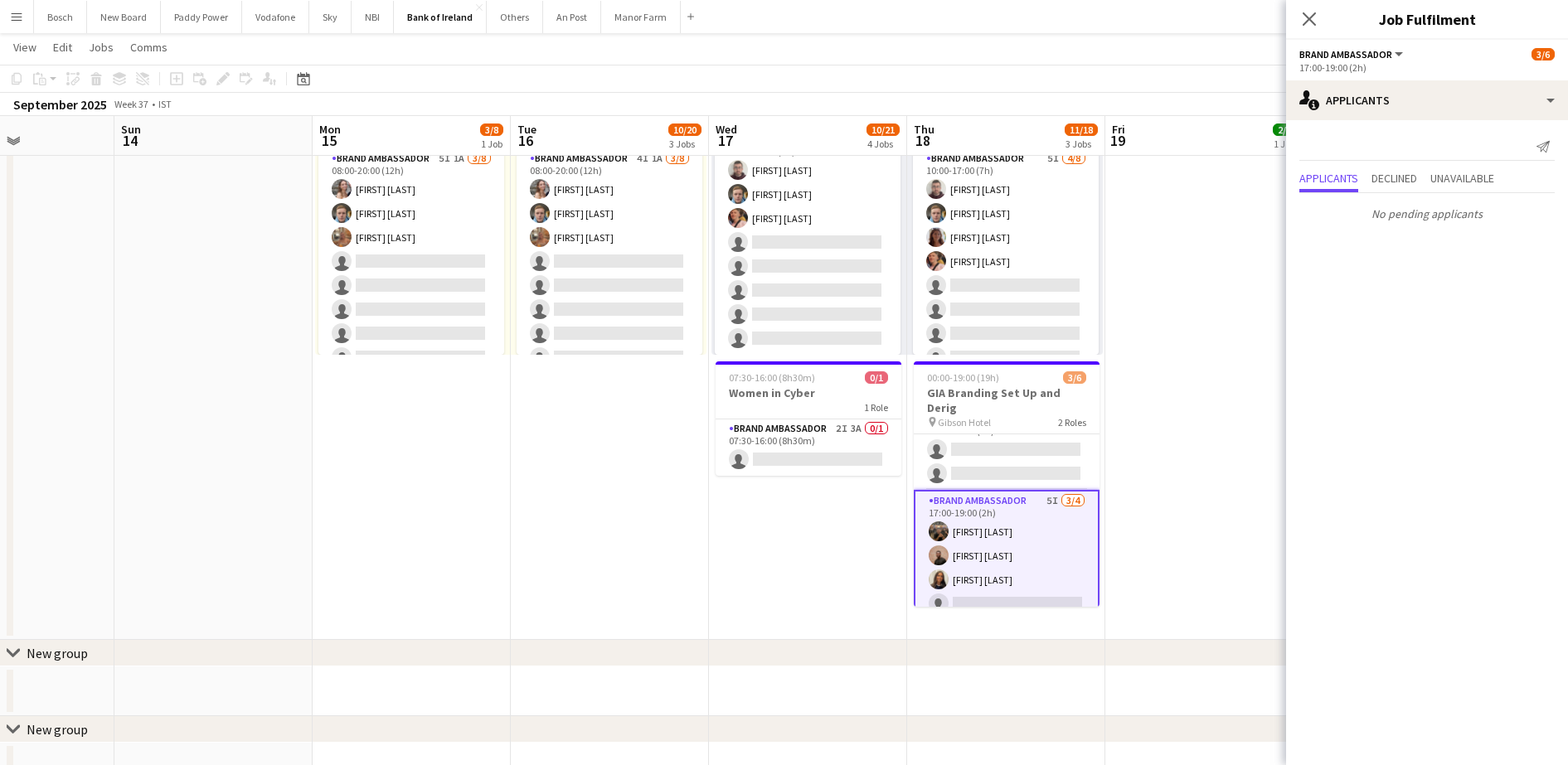 scroll, scrollTop: 0, scrollLeft: 0, axis: both 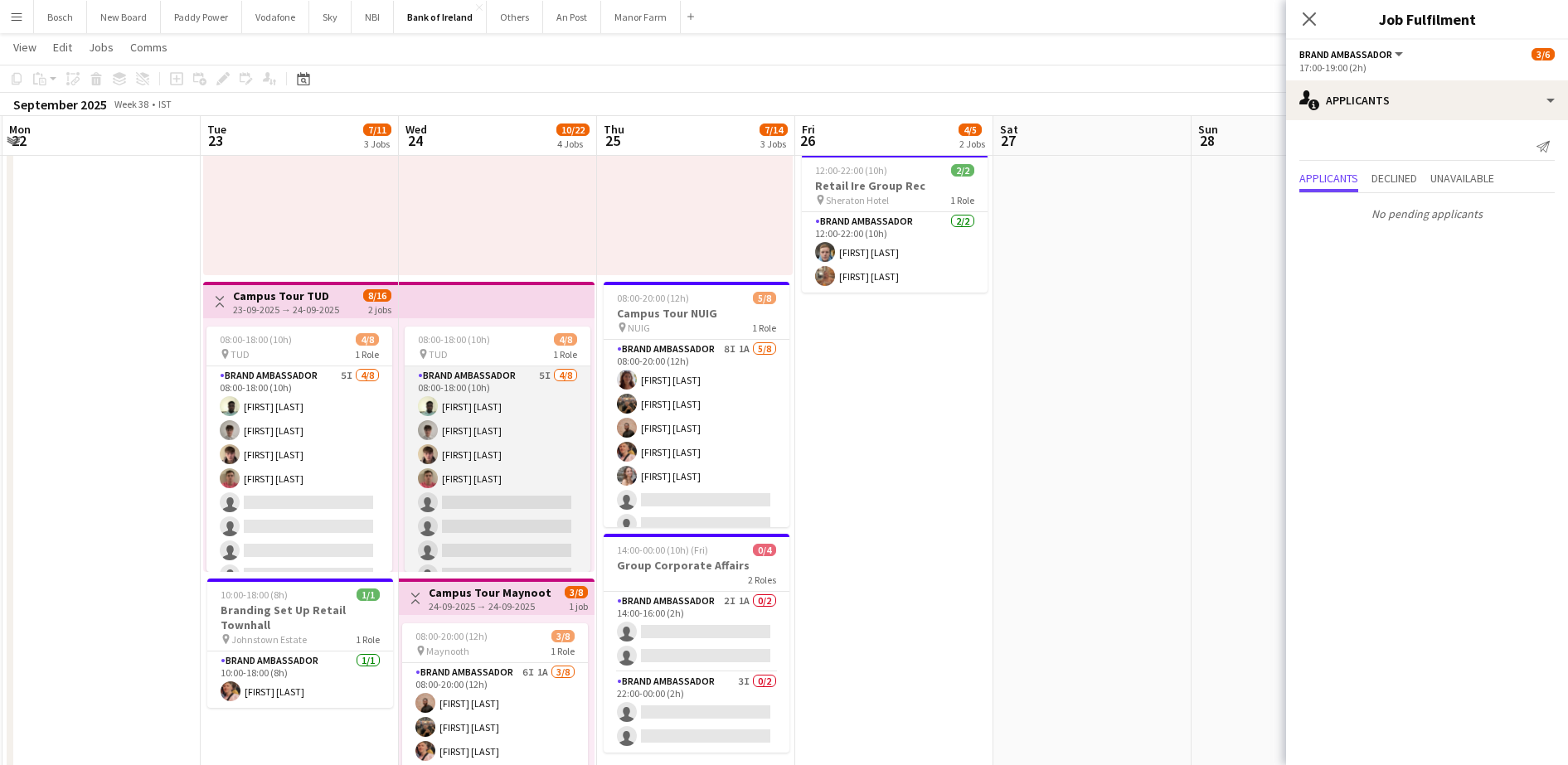 click on "Brand Ambassador   5I   4/8   08:00-18:00 (10h)
Daniel Muya Jakub Kula David Woods Zach Baird
single-neutral-actions
single-neutral-actions
single-neutral-actions
single-neutral-actions" at bounding box center [498, 478] 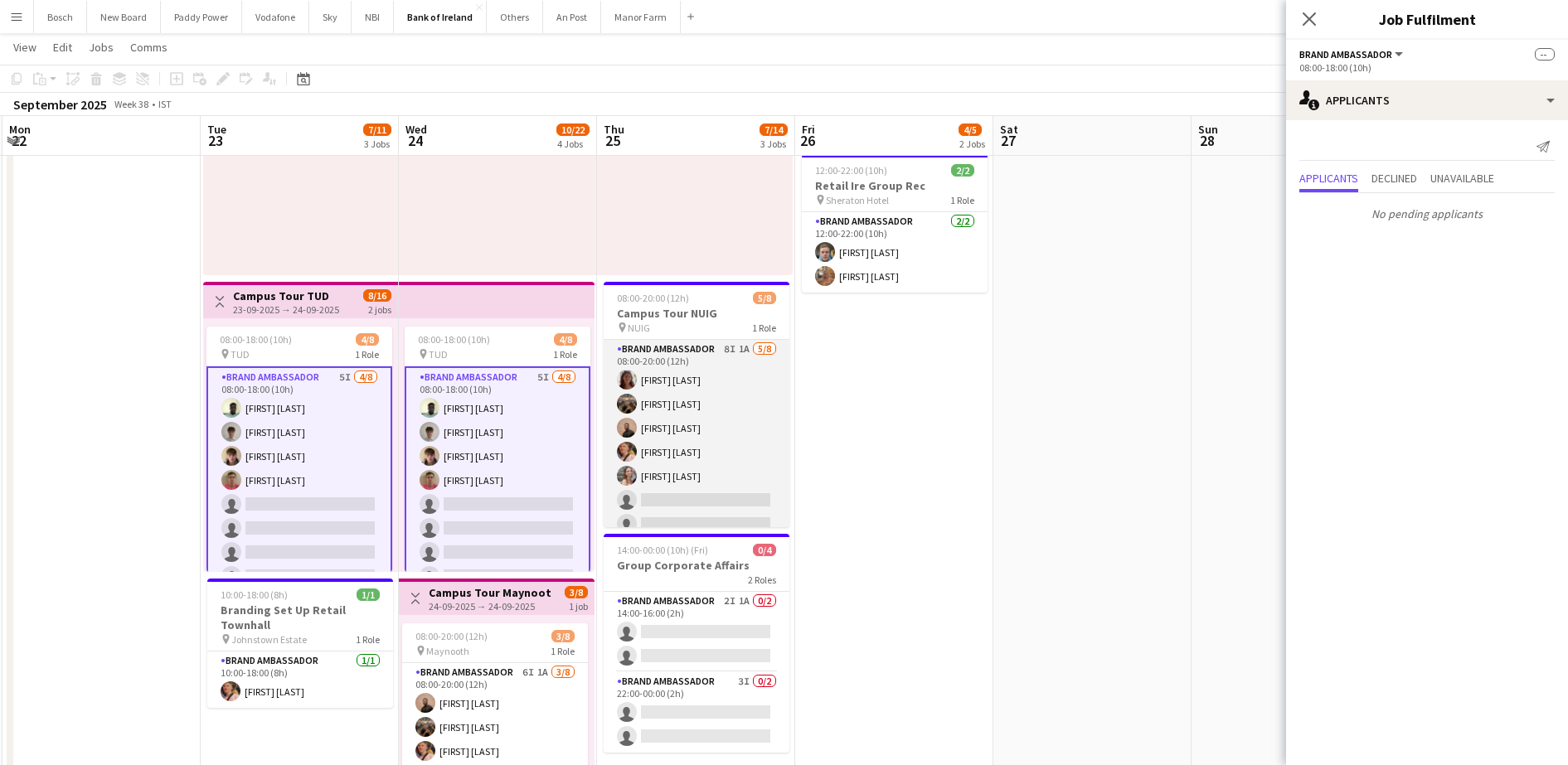 click on "Brand Ambassador   8I   1A   5/8   08:00-20:00 (12h)
[FIRST] [LAST] [FIRST] [LAST] [FIRST] [LAST] [FIRST] [LAST] [FIRST] [LAST]
single-neutral-actions
single-neutral-actions
single-neutral-actions" at bounding box center (697, 452) 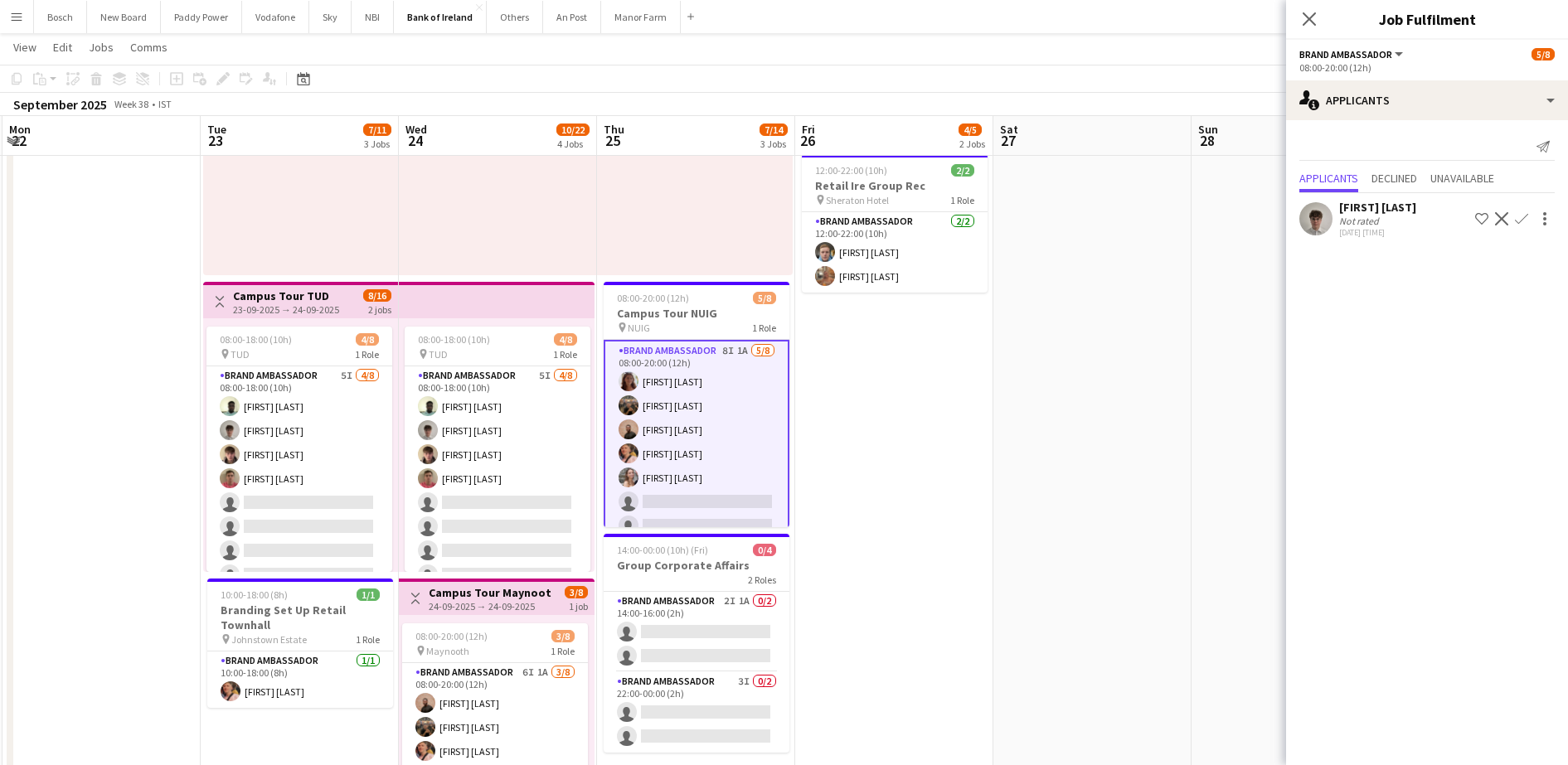 scroll, scrollTop: 41, scrollLeft: 0, axis: vertical 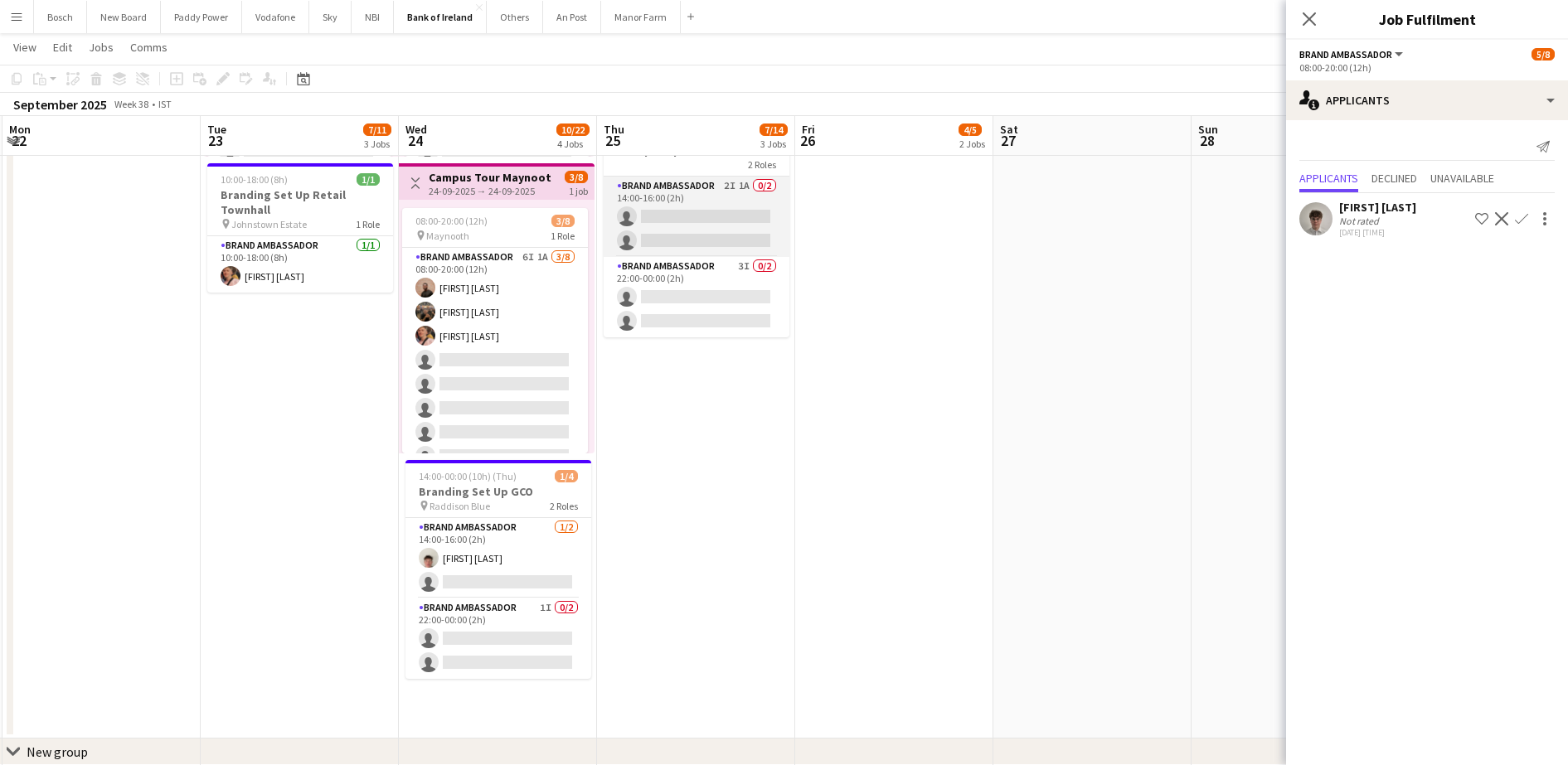 click on "Brand Ambassador   2I   1A   0/2   14:00-16:00 (2h)
single-neutral-actions
single-neutral-actions" at bounding box center [697, 216] 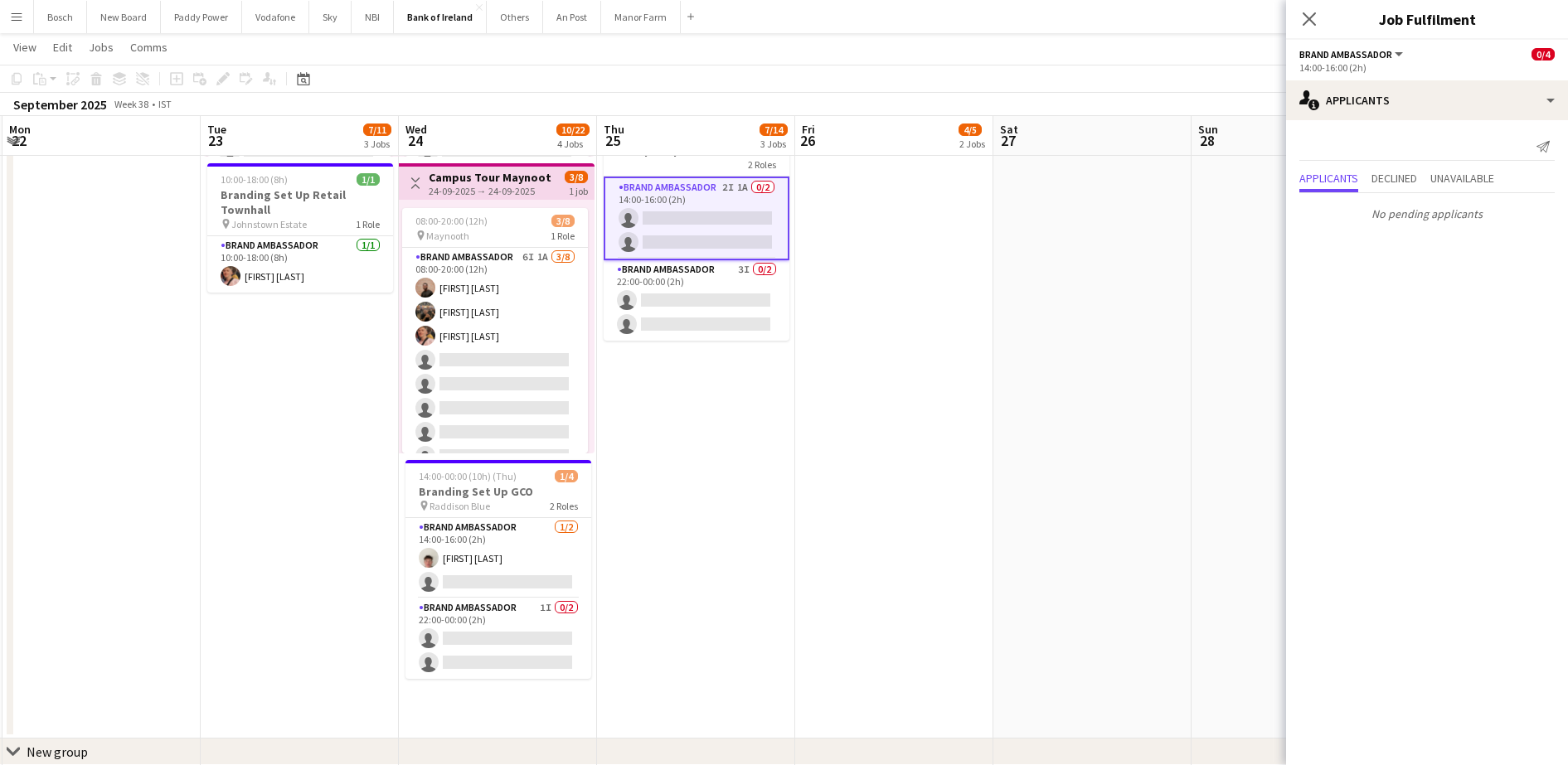 scroll, scrollTop: 37, scrollLeft: 0, axis: vertical 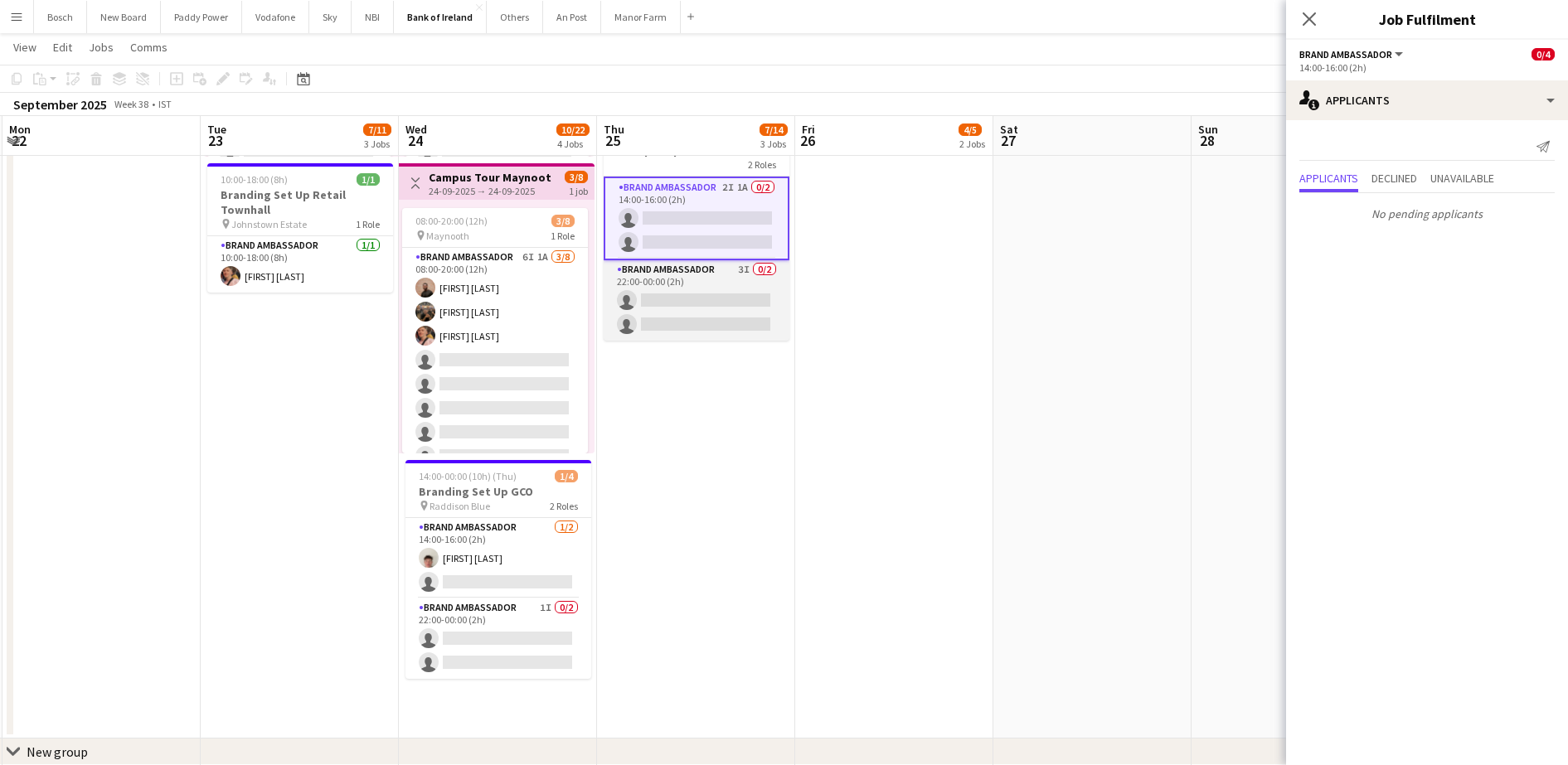 click on "Brand Ambassador   3I   0/2   22:00-00:00 (2h)
single-neutral-actions
single-neutral-actions" at bounding box center (697, 300) 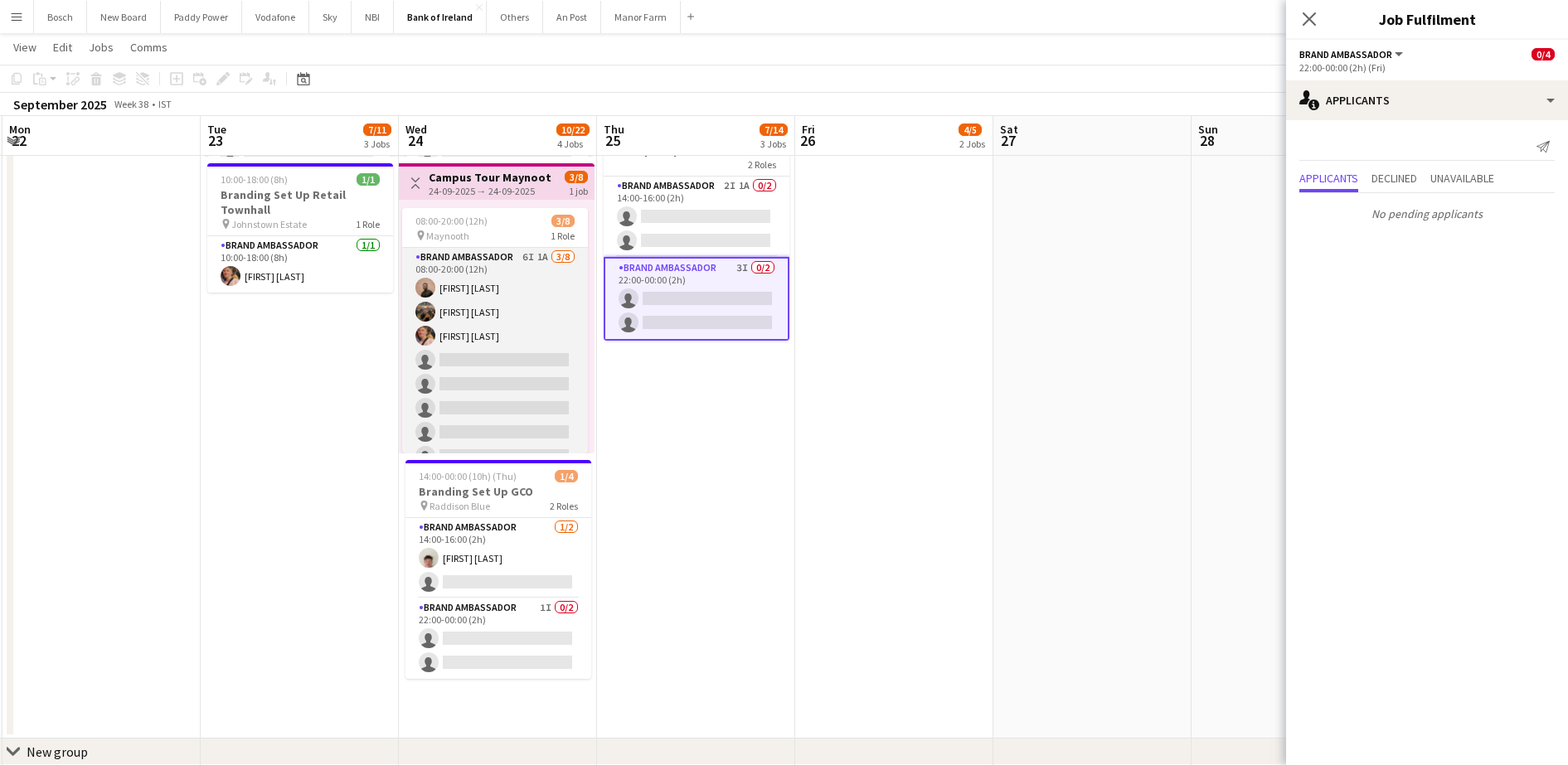 click on "Brand Ambassador   6I   1A   3/8   08:00-20:00 (12h)
[FIRST] [LAST] [FIRST] [LAST] [FIRST] [LAST]
single-neutral-actions
single-neutral-actions
single-neutral-actions
single-neutral-actions
single-neutral-actions" at bounding box center [495, 360] 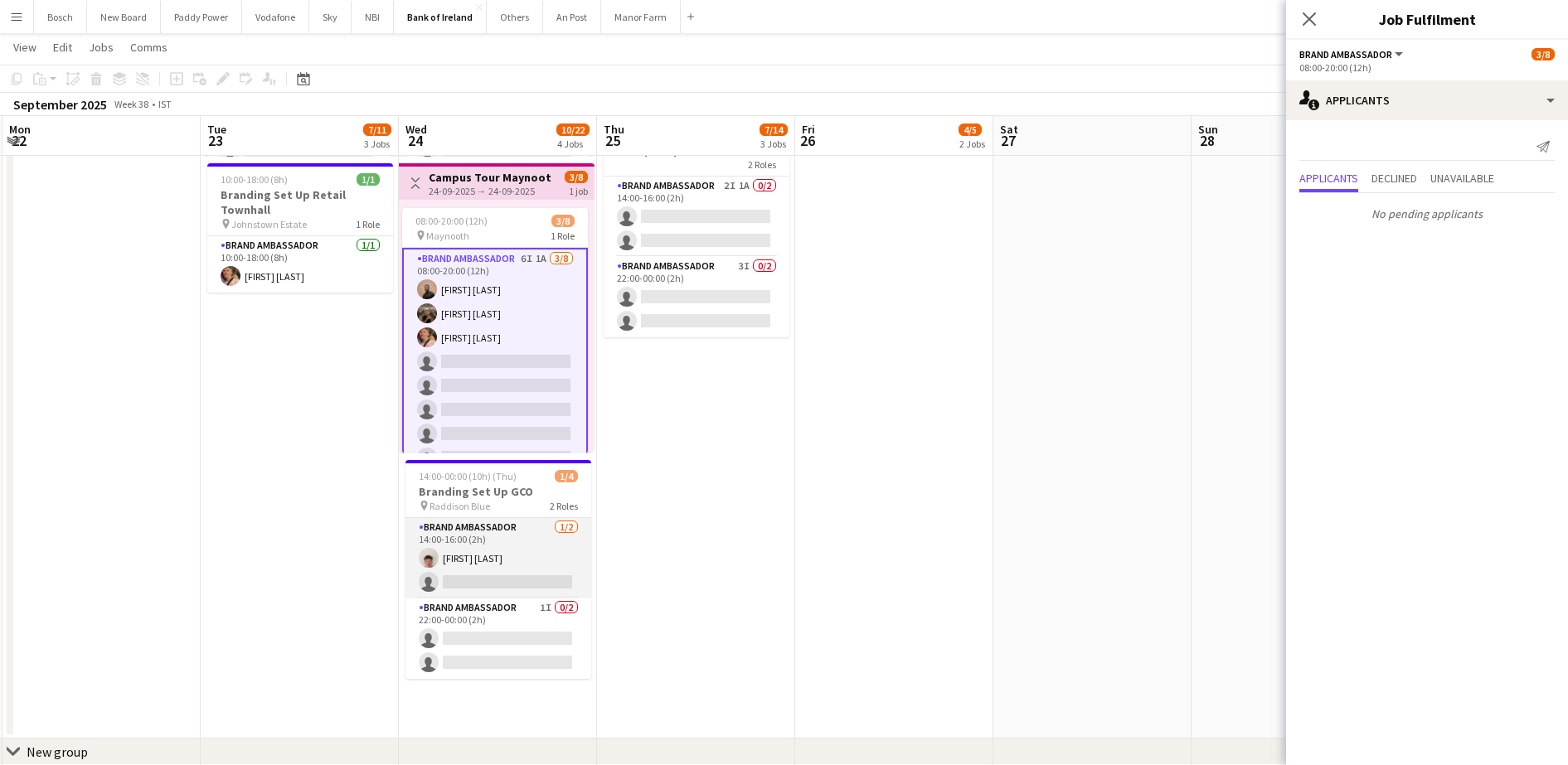 click on "Brand Ambassador   1/2   14:00-16:00 (2h)
[FIRST] [LAST]
single-neutral-actions" at bounding box center (498, 558) 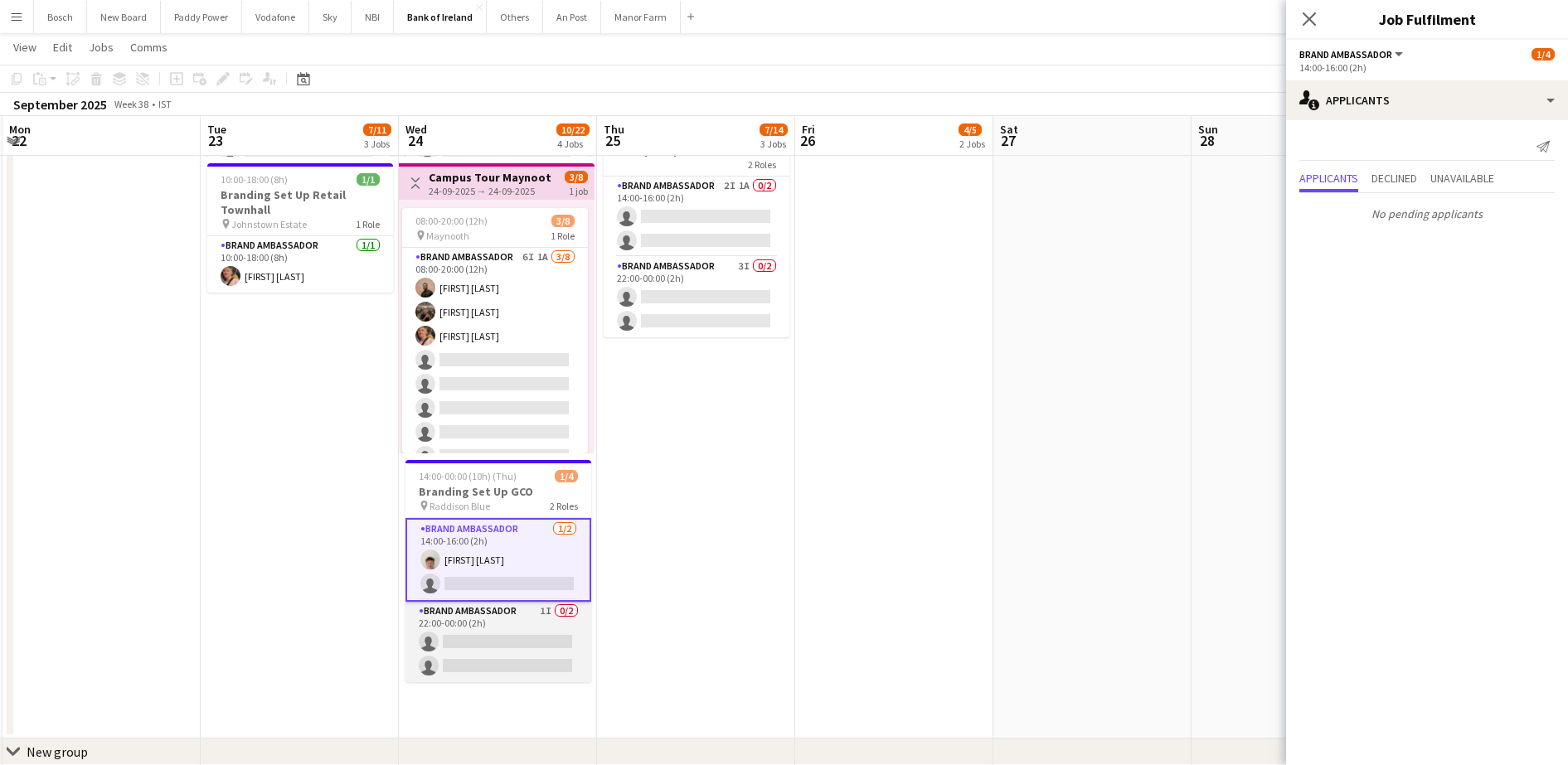 click on "Brand Ambassador   1I   0/2   22:00-00:00 (2h)
single-neutral-actions
single-neutral-actions" at bounding box center [498, 642] 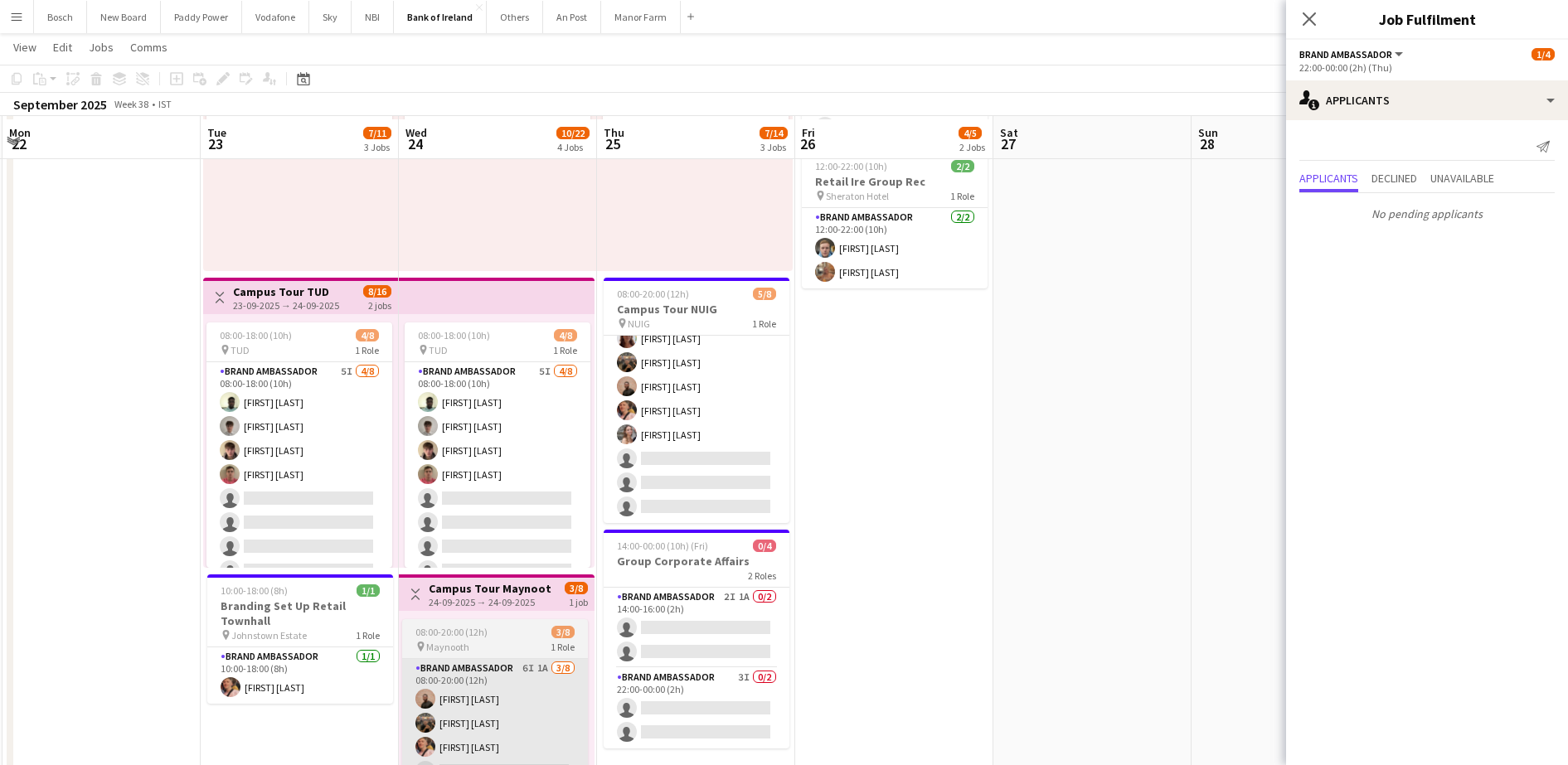 scroll, scrollTop: 211, scrollLeft: 0, axis: vertical 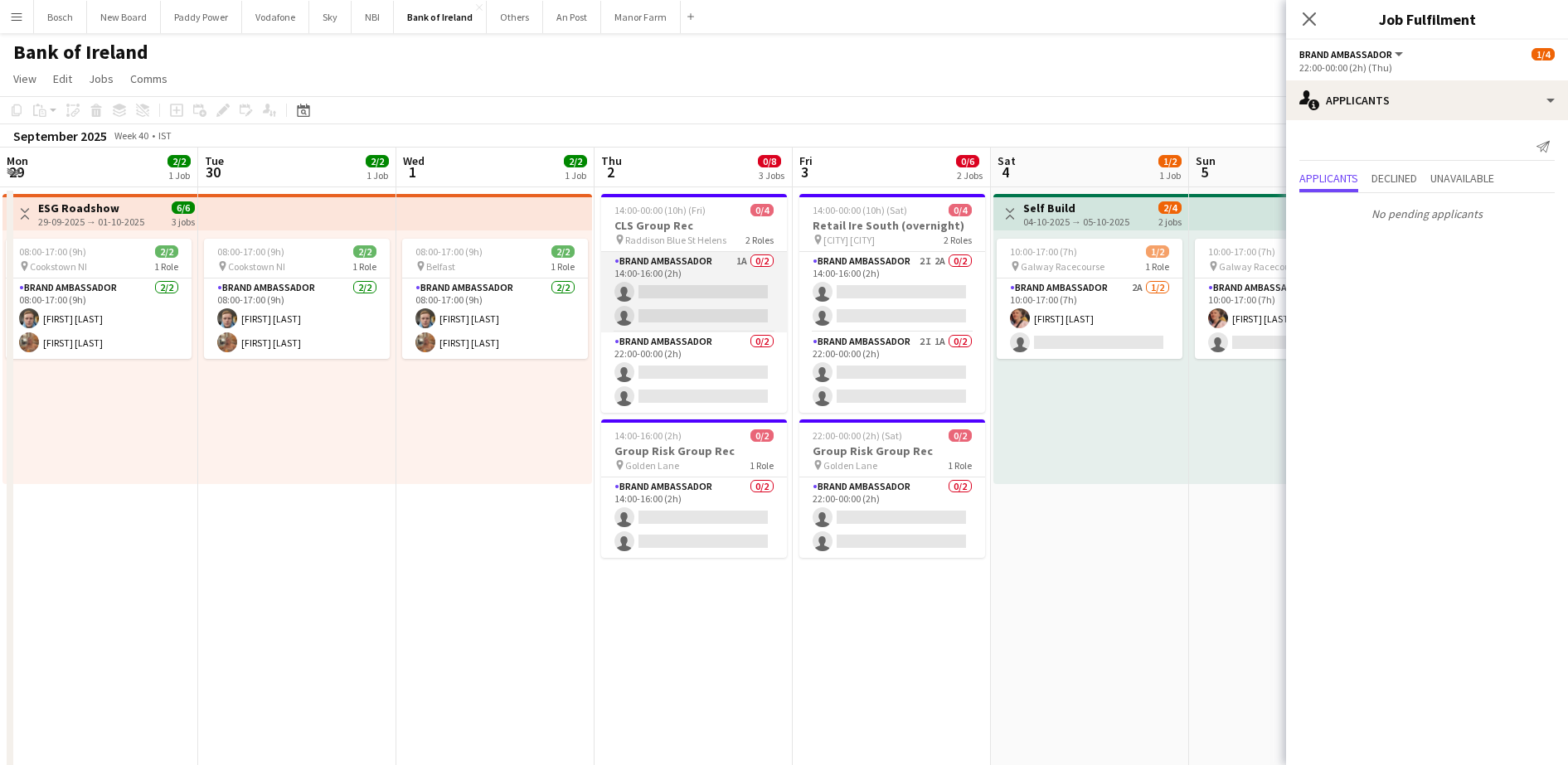 click on "Brand Ambassador   1A   0/2   14:00-16:00 (2h)
single-neutral-actions
single-neutral-actions" at bounding box center [694, 292] 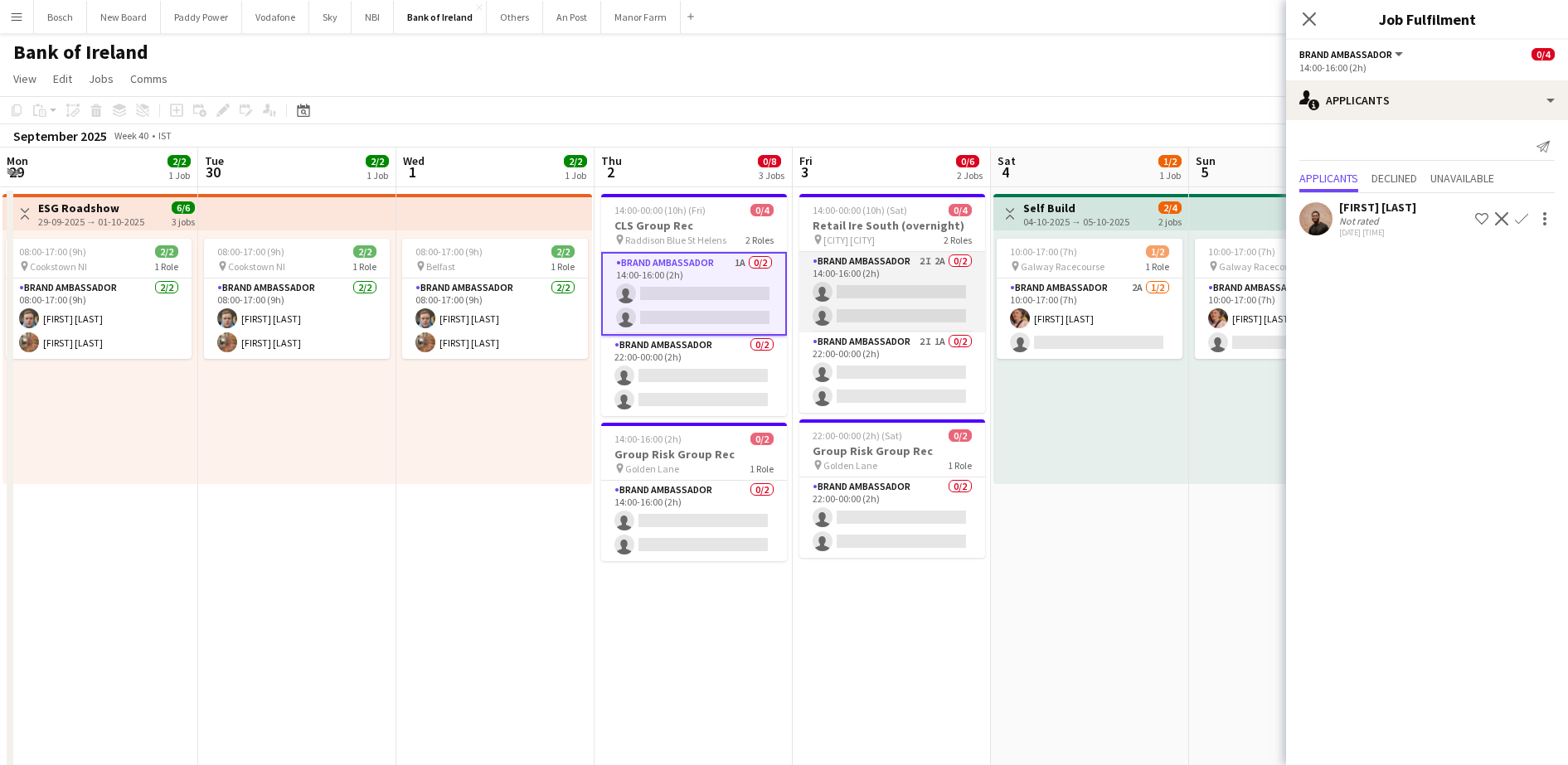 click on "Brand Ambassador   2I   2A   0/2   14:00-16:00 (2h)
single-neutral-actions
single-neutral-actions" at bounding box center (892, 292) 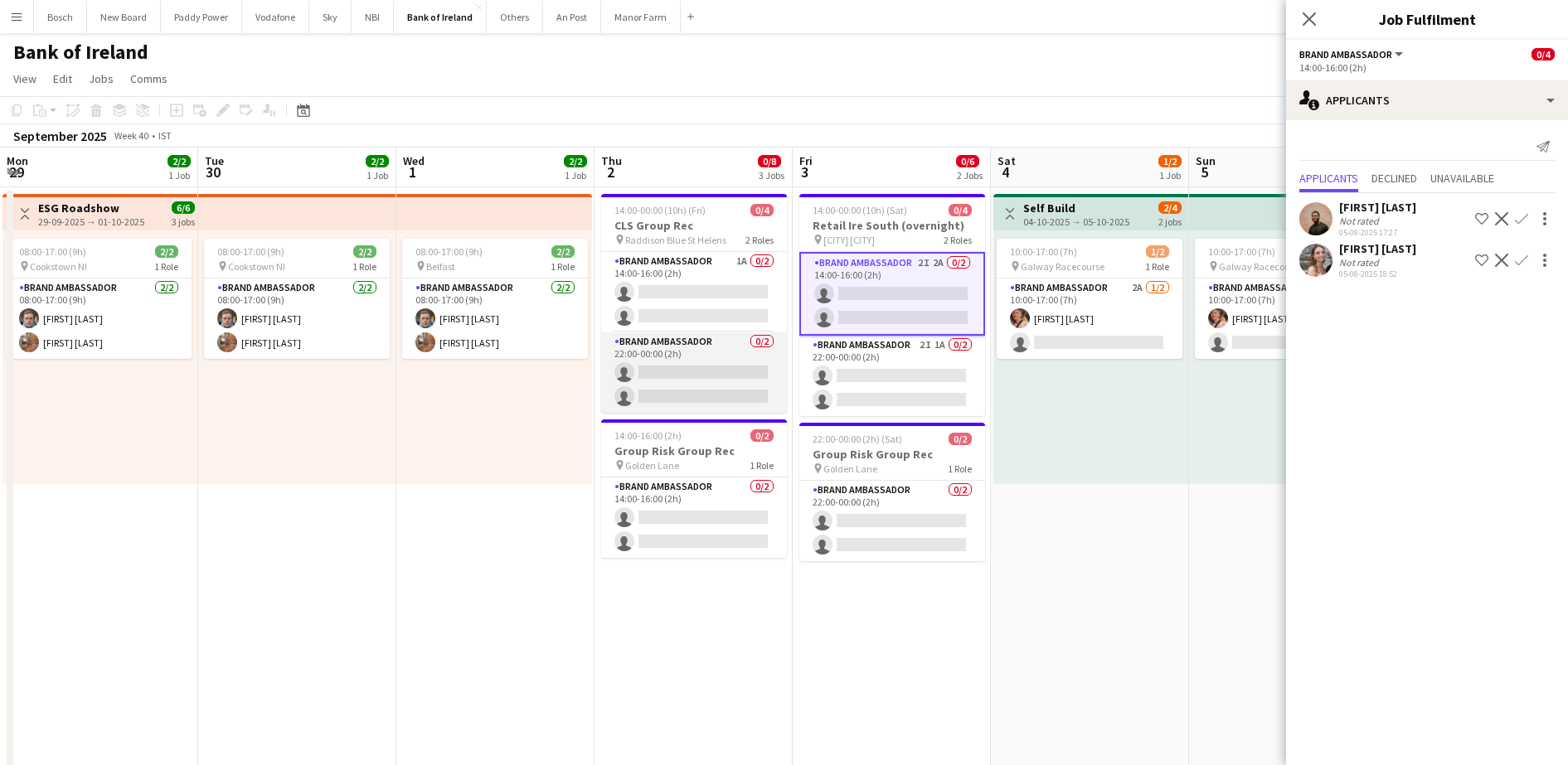 click on "Brand Ambassador   0/2   22:00-00:00 (2h)
single-neutral-actions
single-neutral-actions" at bounding box center [694, 372] 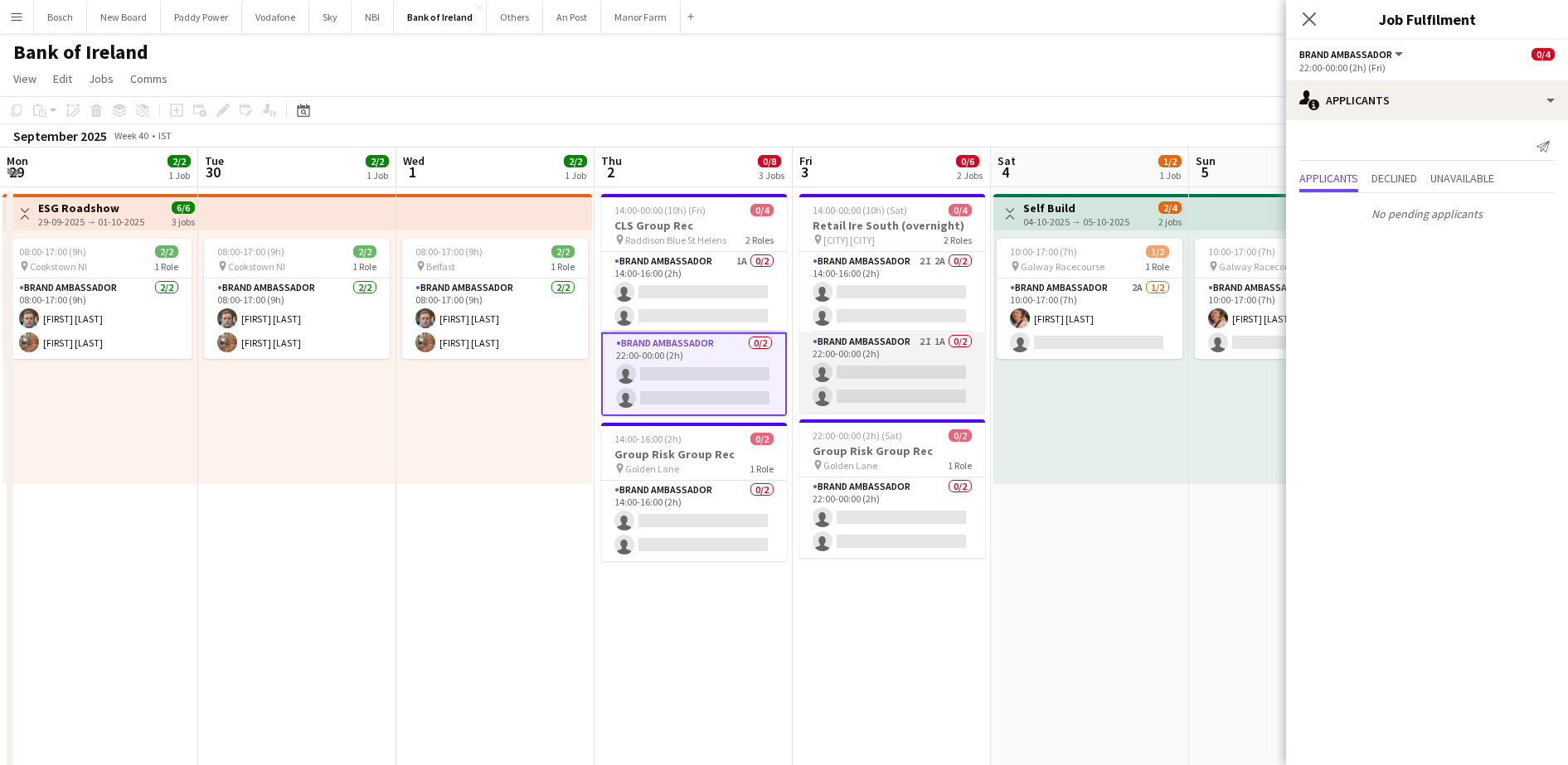 click on "Brand Ambassador   2I   1A   0/2   22:00-00:00 (2h)
single-neutral-actions
single-neutral-actions" at bounding box center [892, 372] 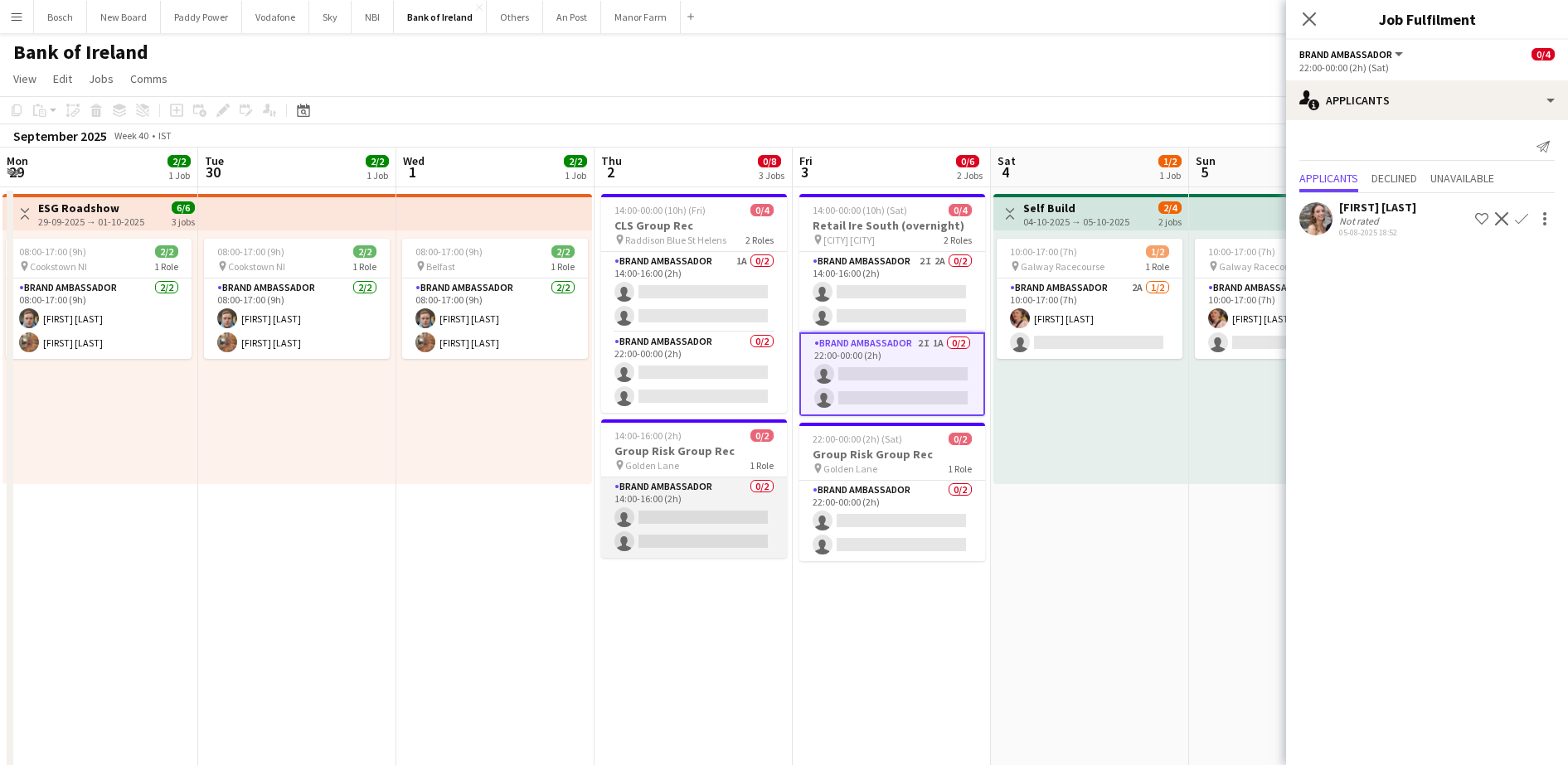 click on "Brand Ambassador   0/2   14:00-16:00 (2h)
single-neutral-actions
single-neutral-actions" at bounding box center [694, 517] 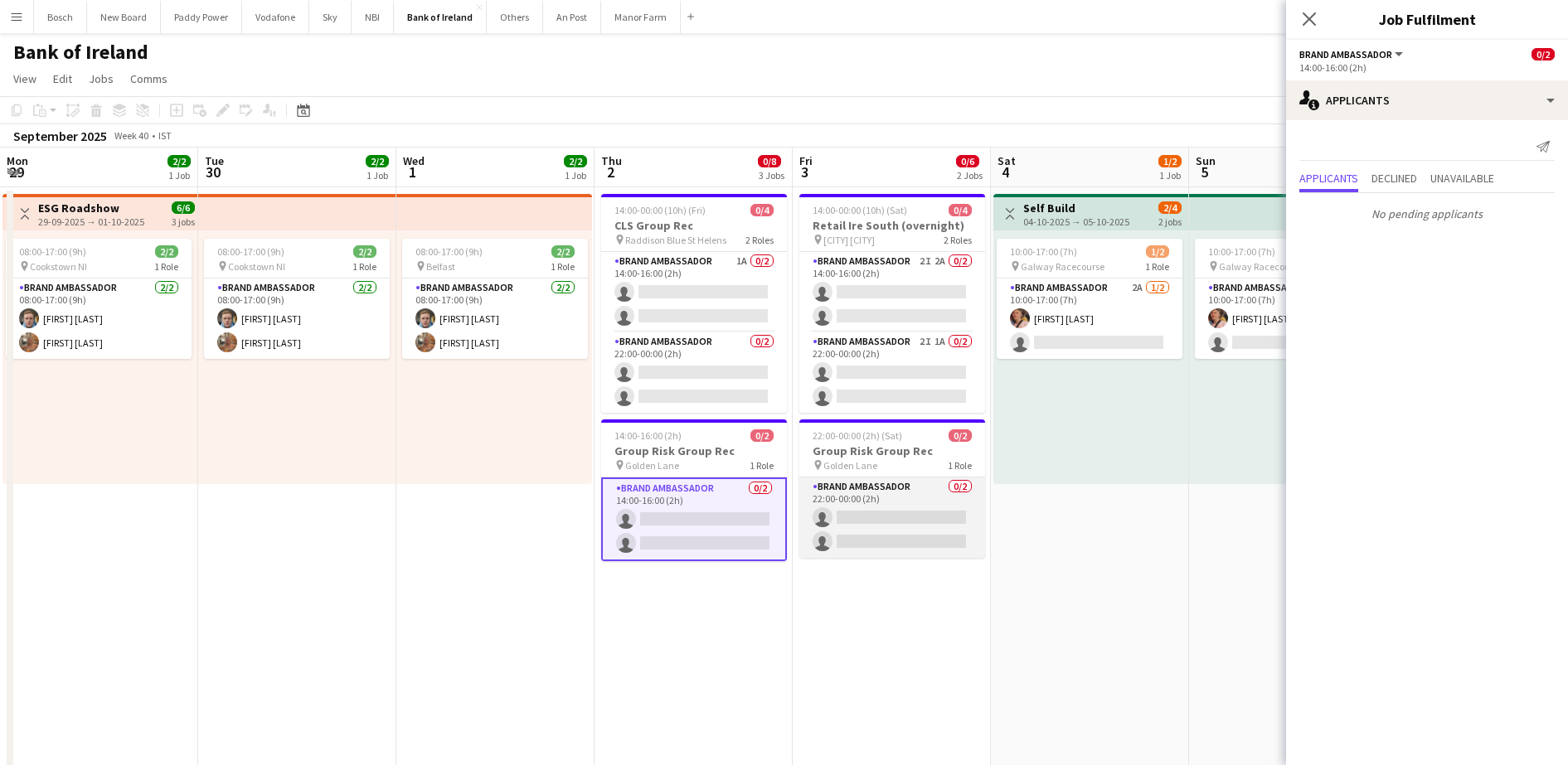 click on "Brand Ambassador   0/2   22:00-00:00 (2h)
single-neutral-actions
single-neutral-actions" at bounding box center (892, 517) 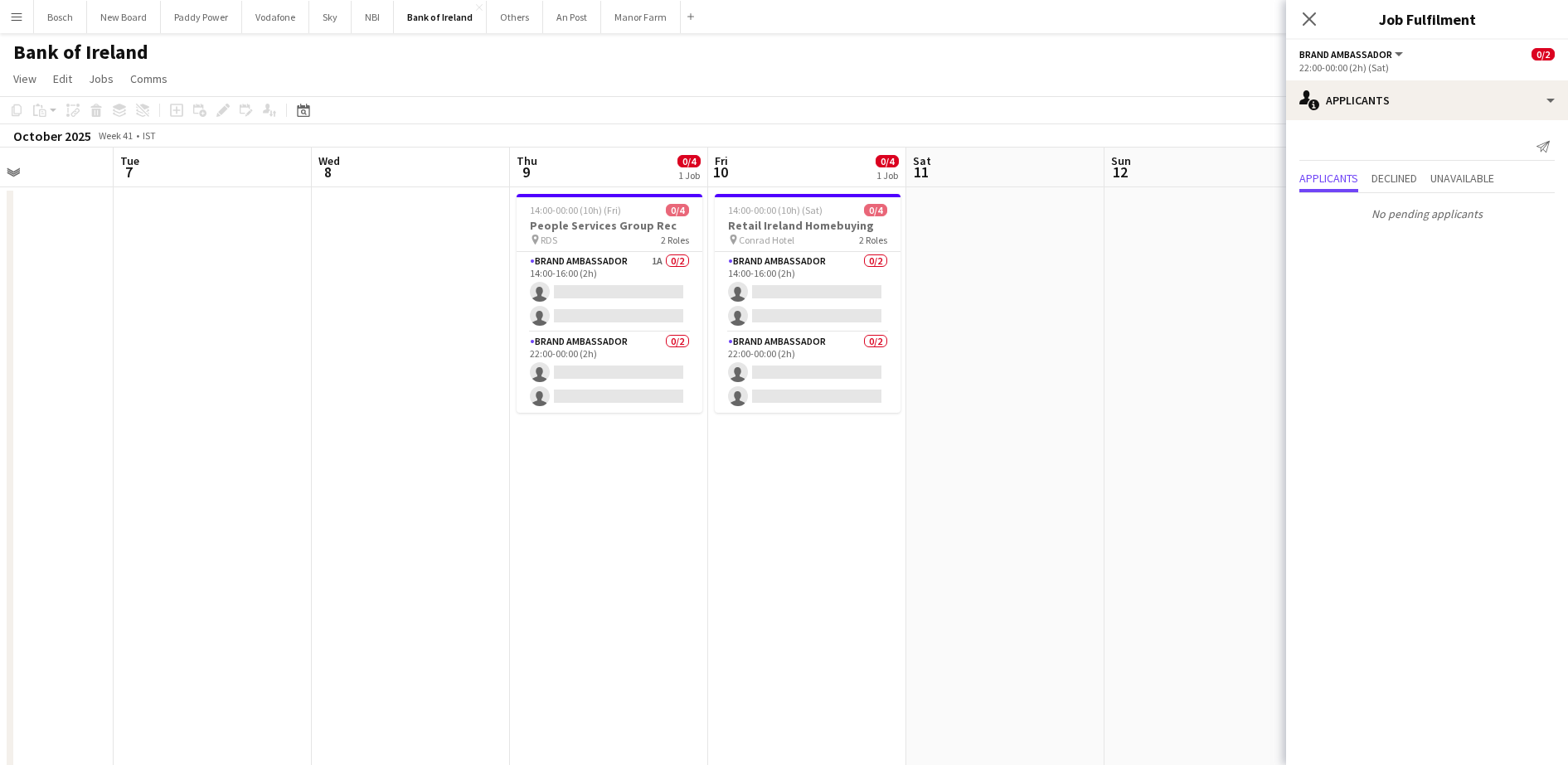 scroll, scrollTop: 0, scrollLeft: 618, axis: horizontal 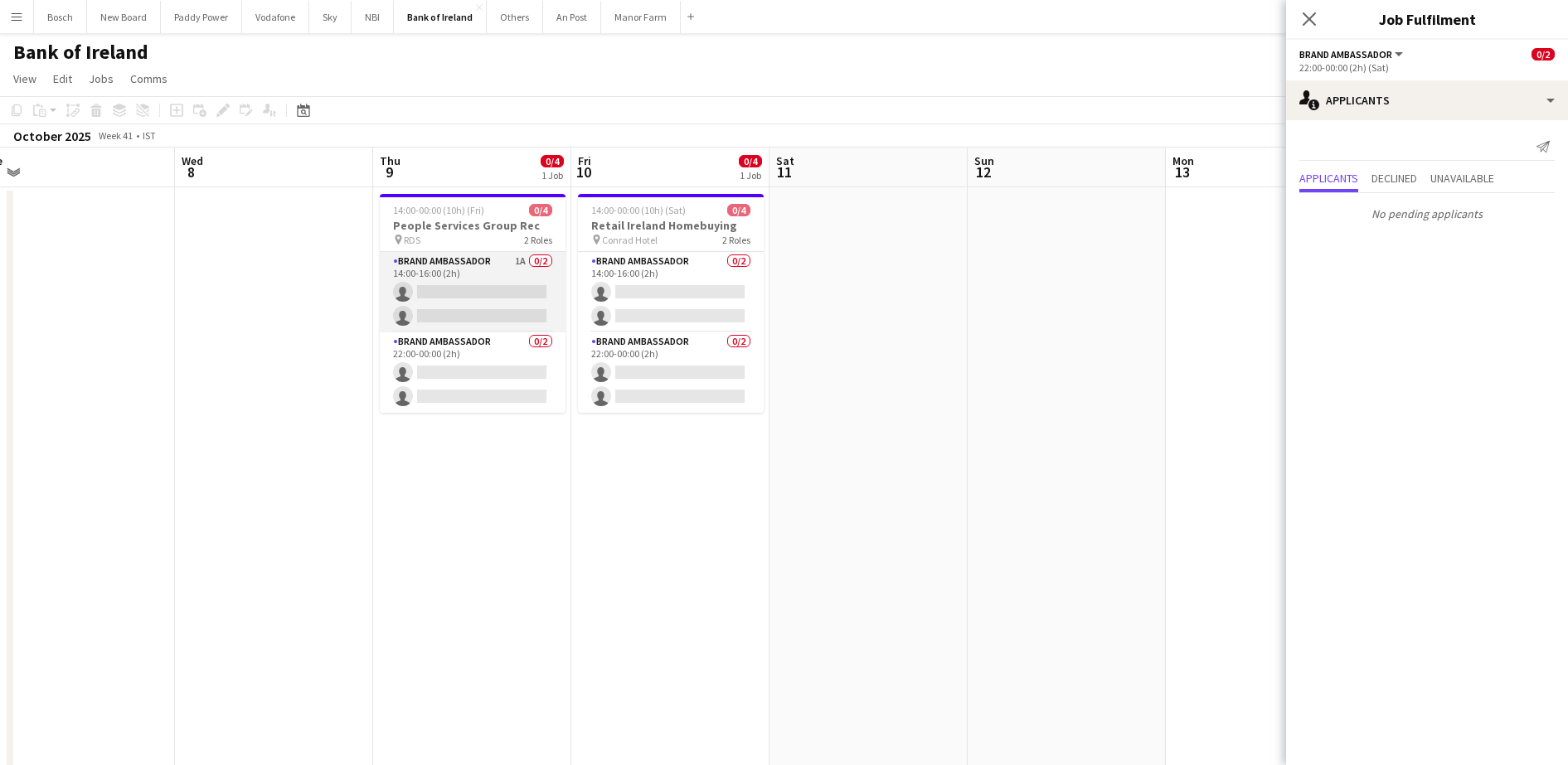 click on "Brand Ambassador   1A   0/2   14:00-16:00 (2h)
single-neutral-actions
single-neutral-actions" at bounding box center [473, 292] 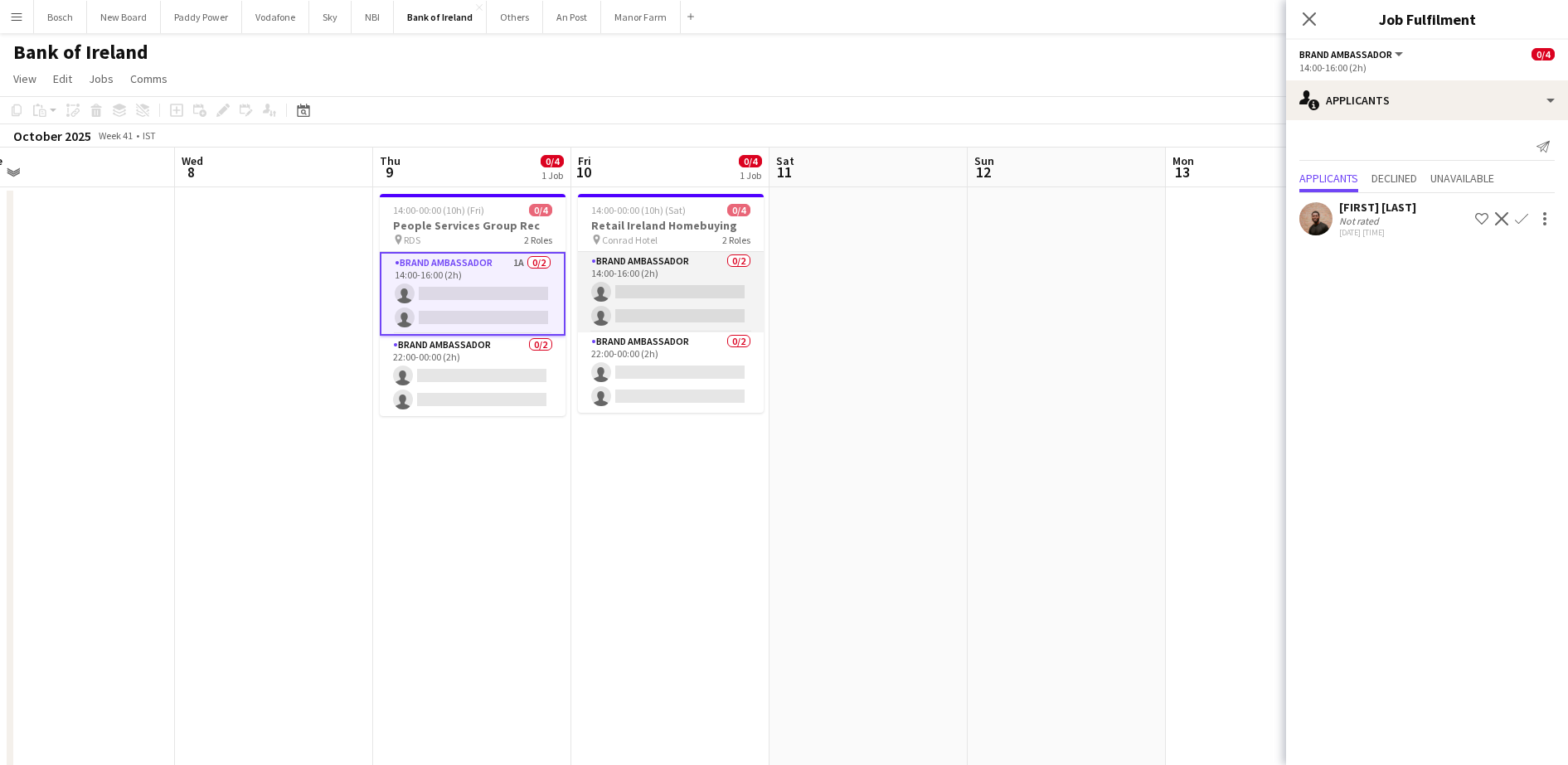 click on "Brand Ambassador   0/2   14:00-16:00 (2h)
single-neutral-actions
single-neutral-actions" at bounding box center (671, 292) 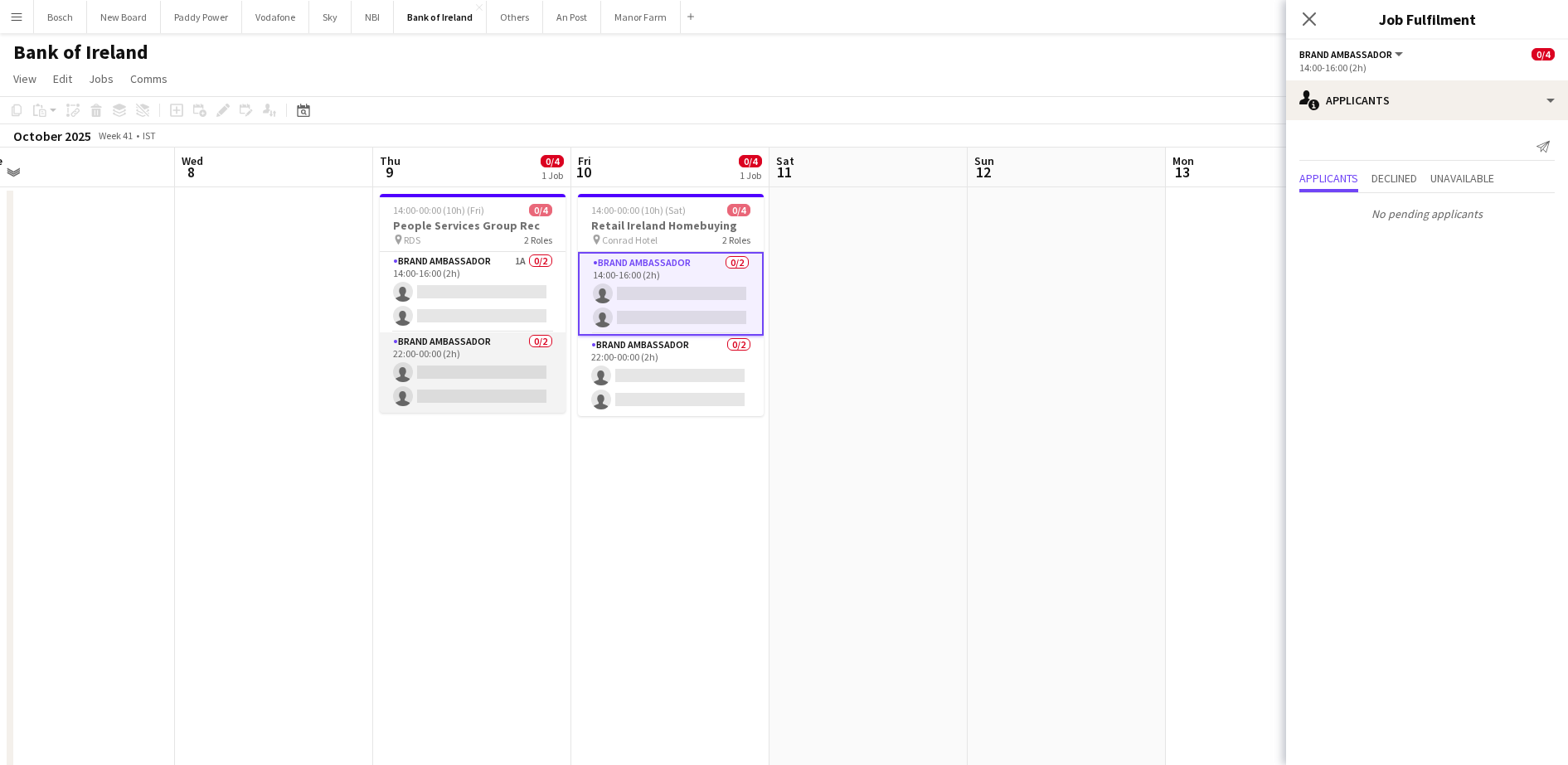 click on "Brand Ambassador   0/2   22:00-00:00 (2h)
single-neutral-actions
single-neutral-actions" at bounding box center [473, 372] 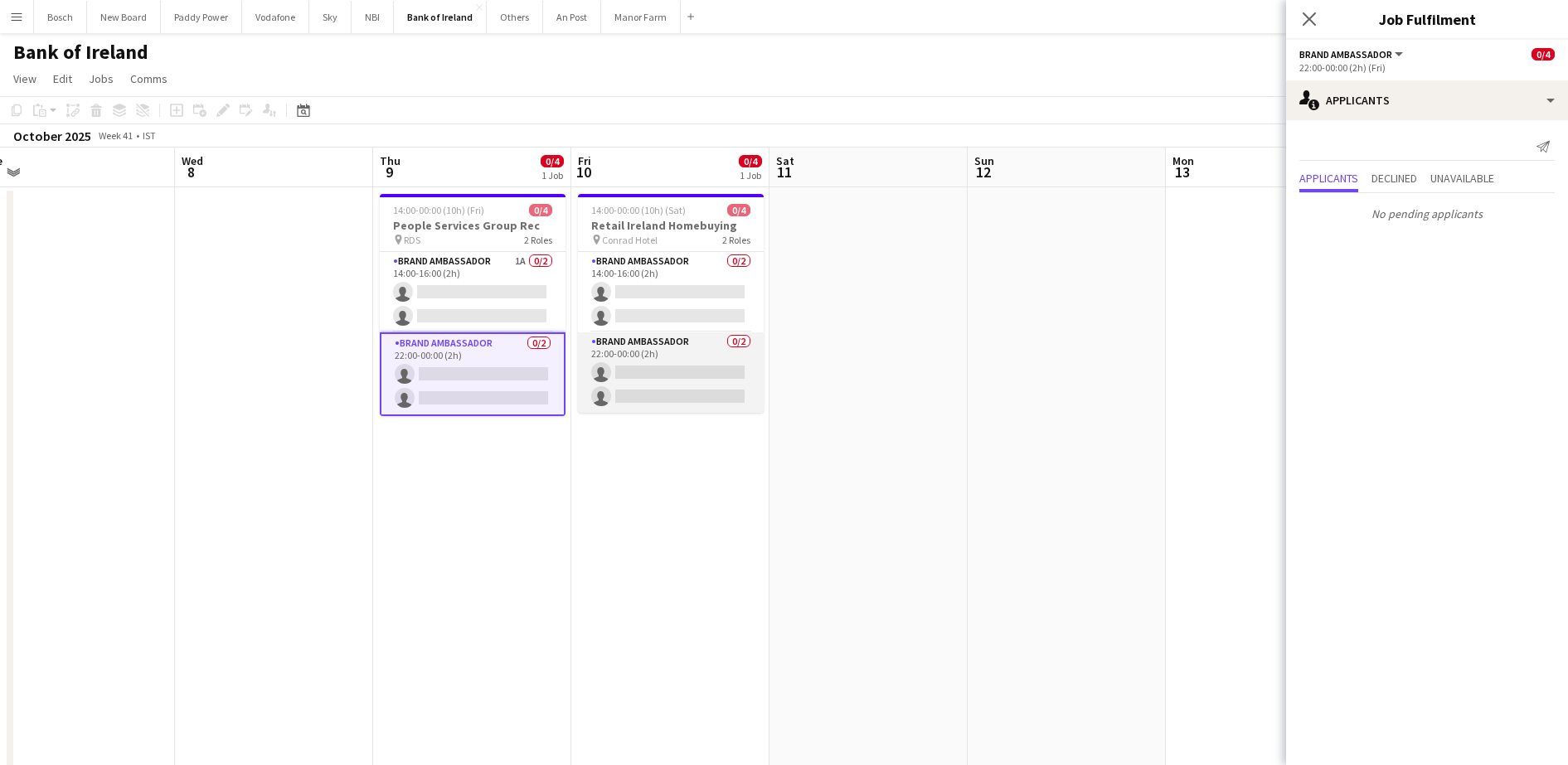 click on "Brand Ambassador   0/2   22:00-00:00 (2h)
single-neutral-actions
single-neutral-actions" at bounding box center (671, 372) 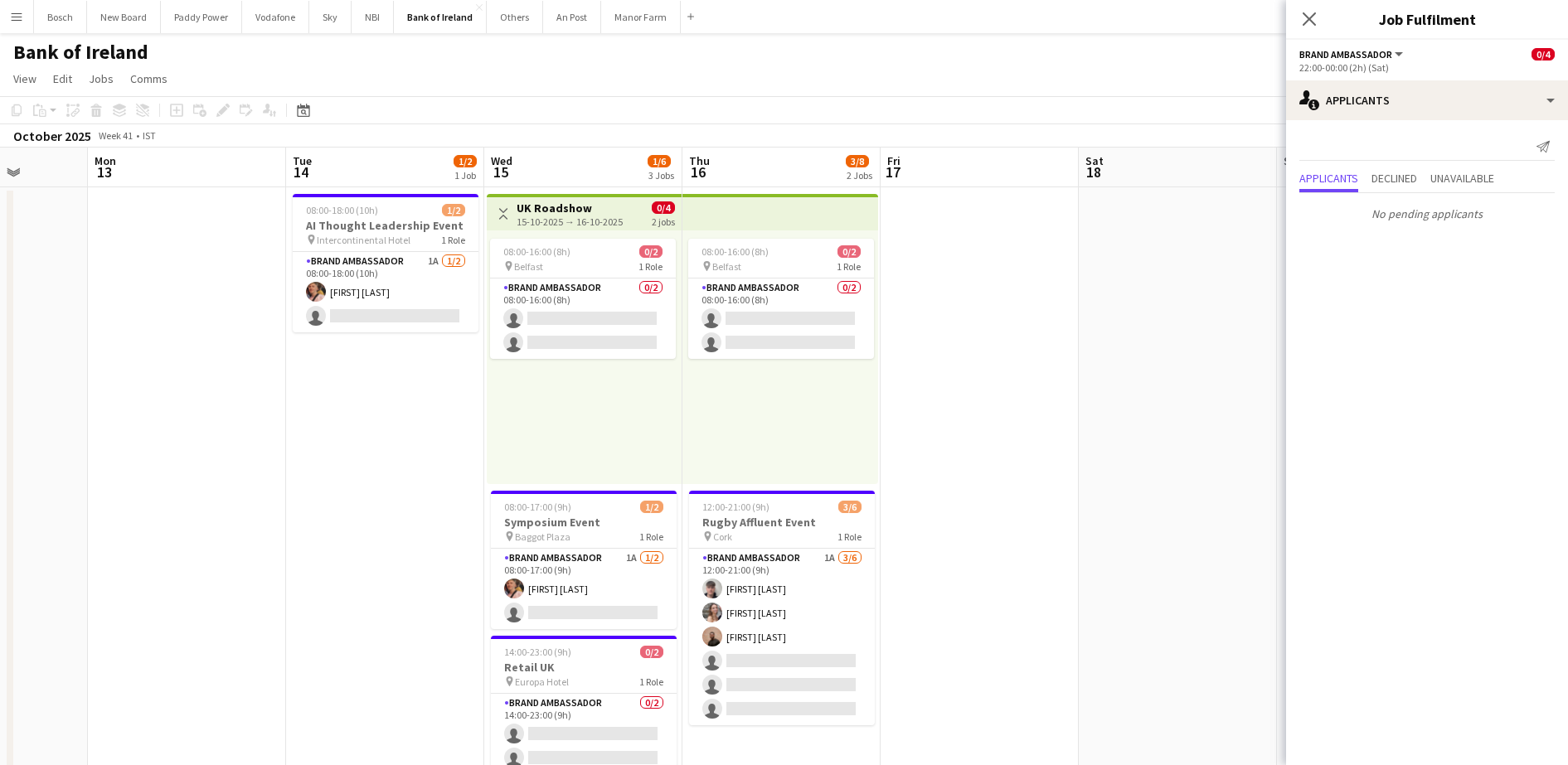 scroll, scrollTop: 0, scrollLeft: 508, axis: horizontal 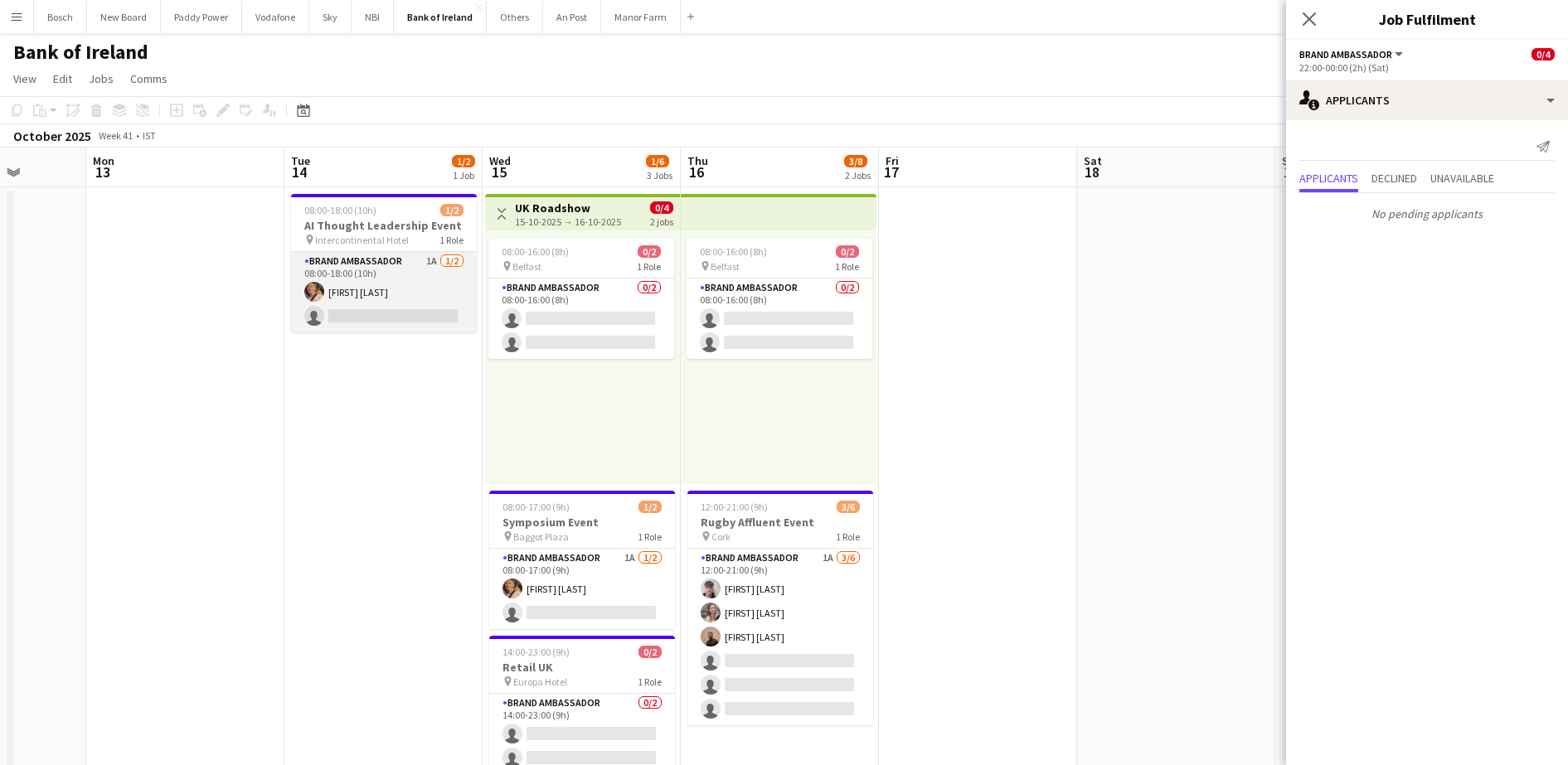 click on "Brand Ambassador   1A   1/2   08:00-18:00 (10h)
[FIRST] [LAST]
single-neutral-actions" at bounding box center [384, 292] 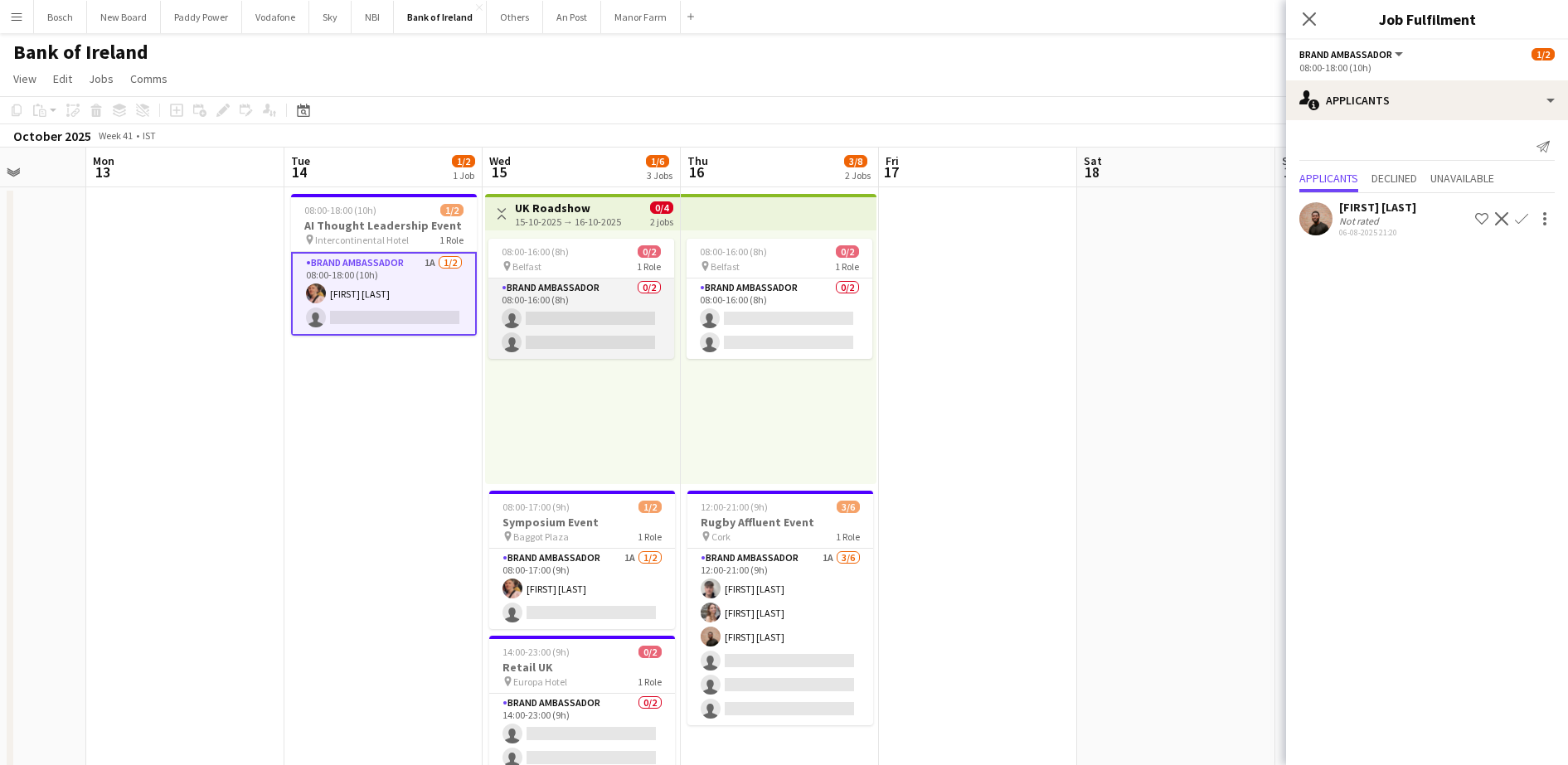 click on "Brand Ambassador   0/2   08:00-16:00 (8h)
single-neutral-actions
single-neutral-actions" at bounding box center (581, 318) 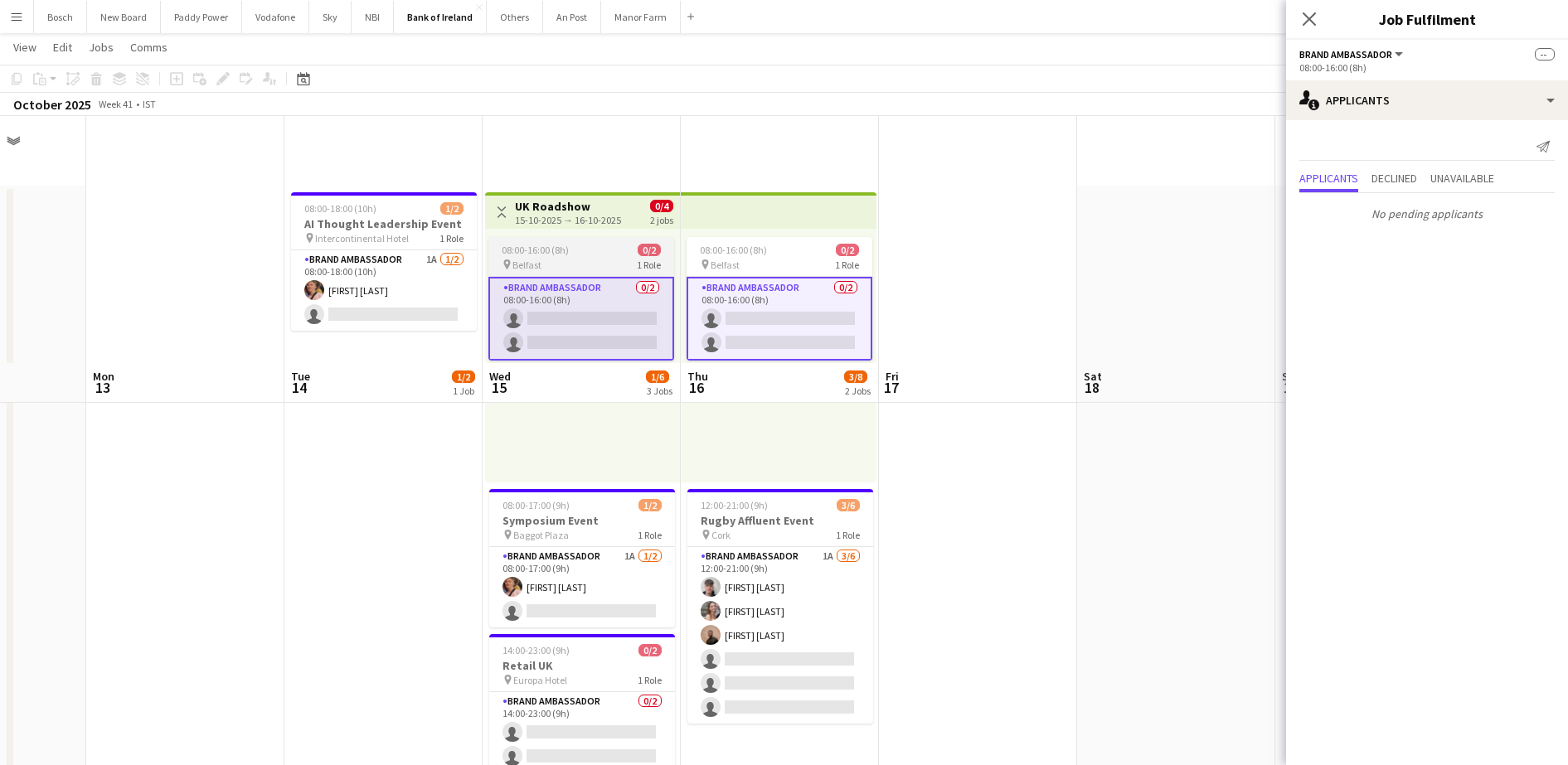 scroll, scrollTop: 278, scrollLeft: 0, axis: vertical 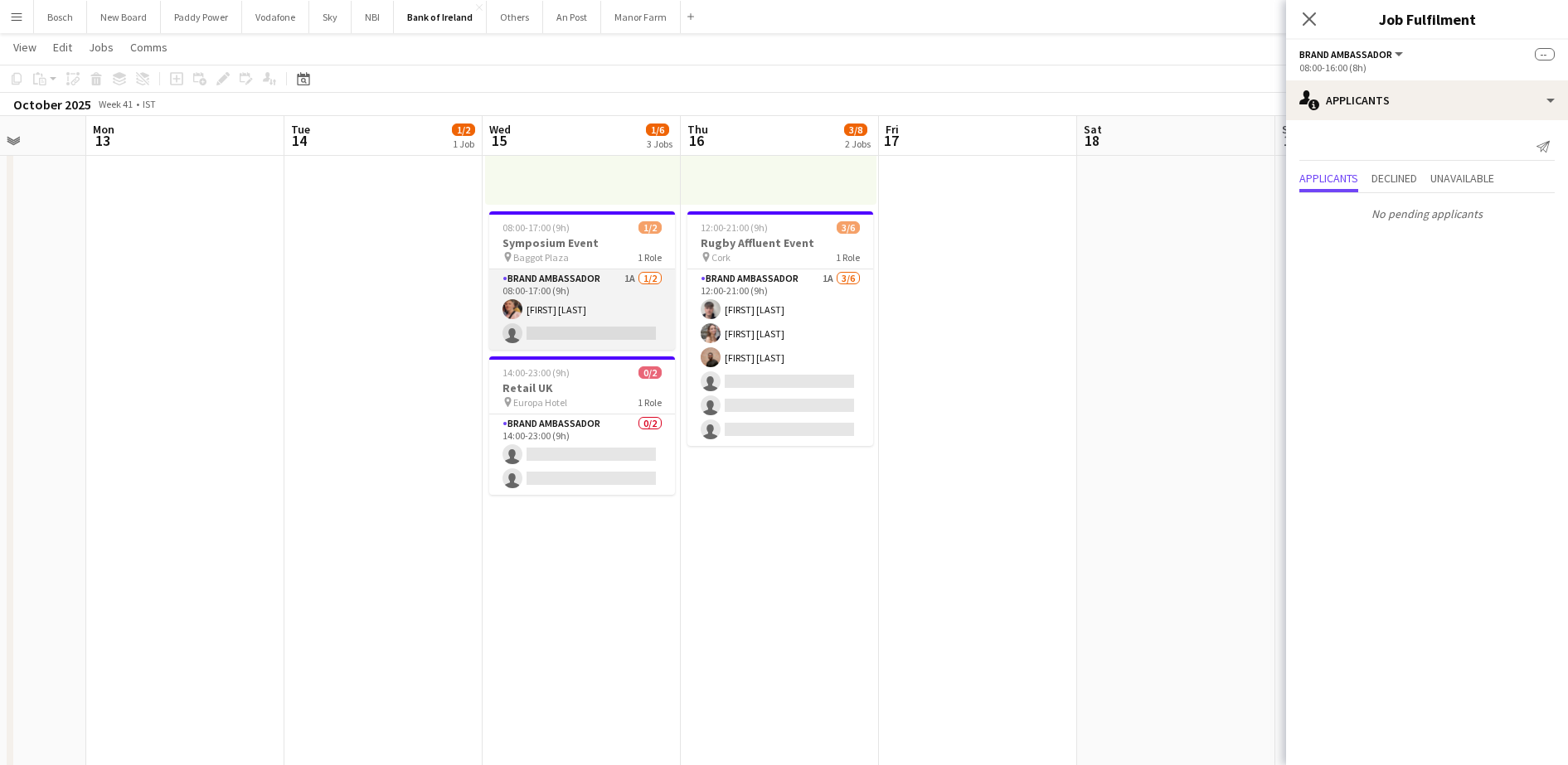 click on "Brand Ambassador   1A   1/2   08:00-17:00 (9h)
[FIRST] [LAST]
single-neutral-actions" at bounding box center (582, 309) 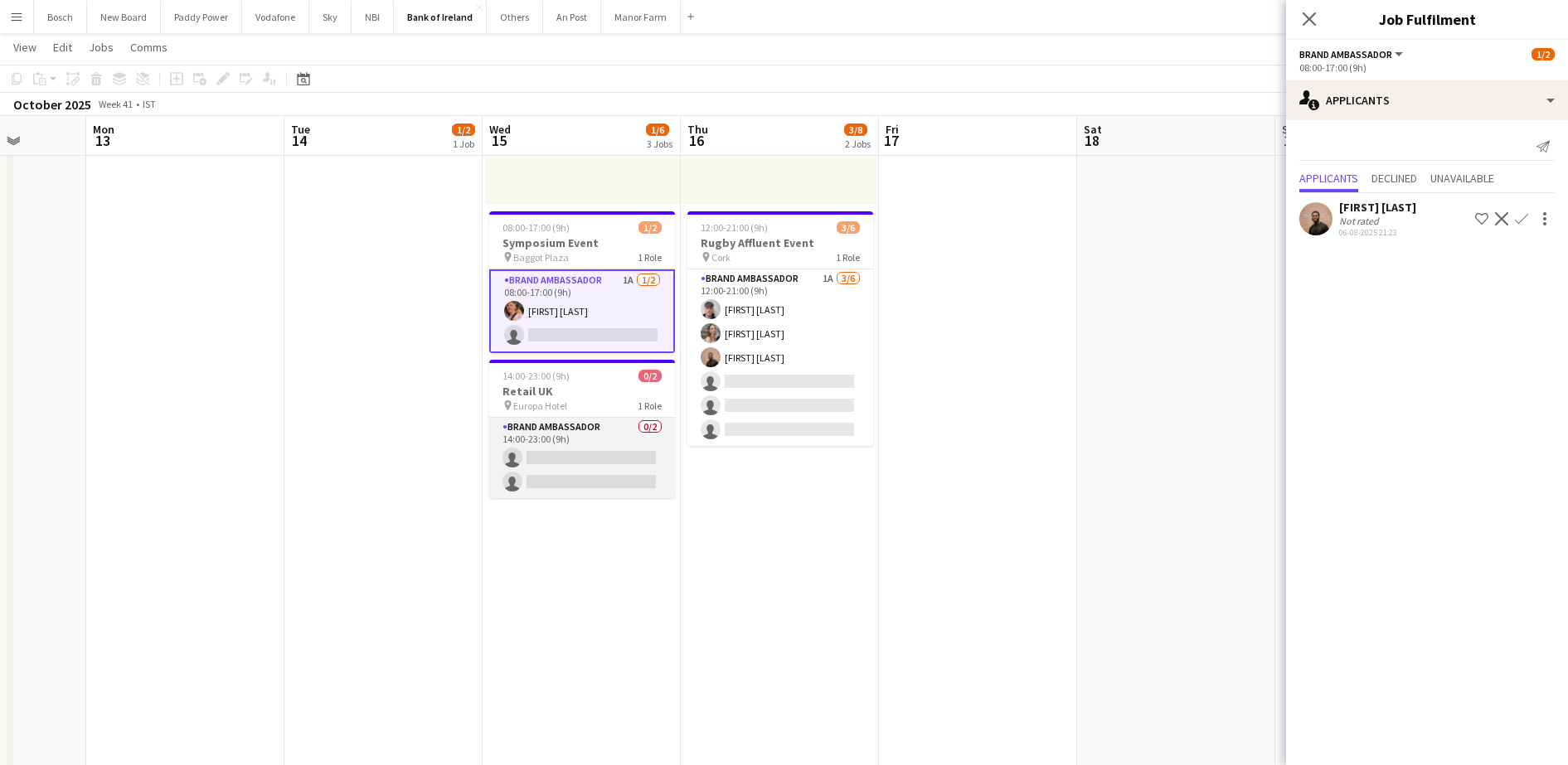 click on "Brand Ambassador   0/2   14:00-23:00 (9h)
single-neutral-actions
single-neutral-actions" at bounding box center [582, 458] 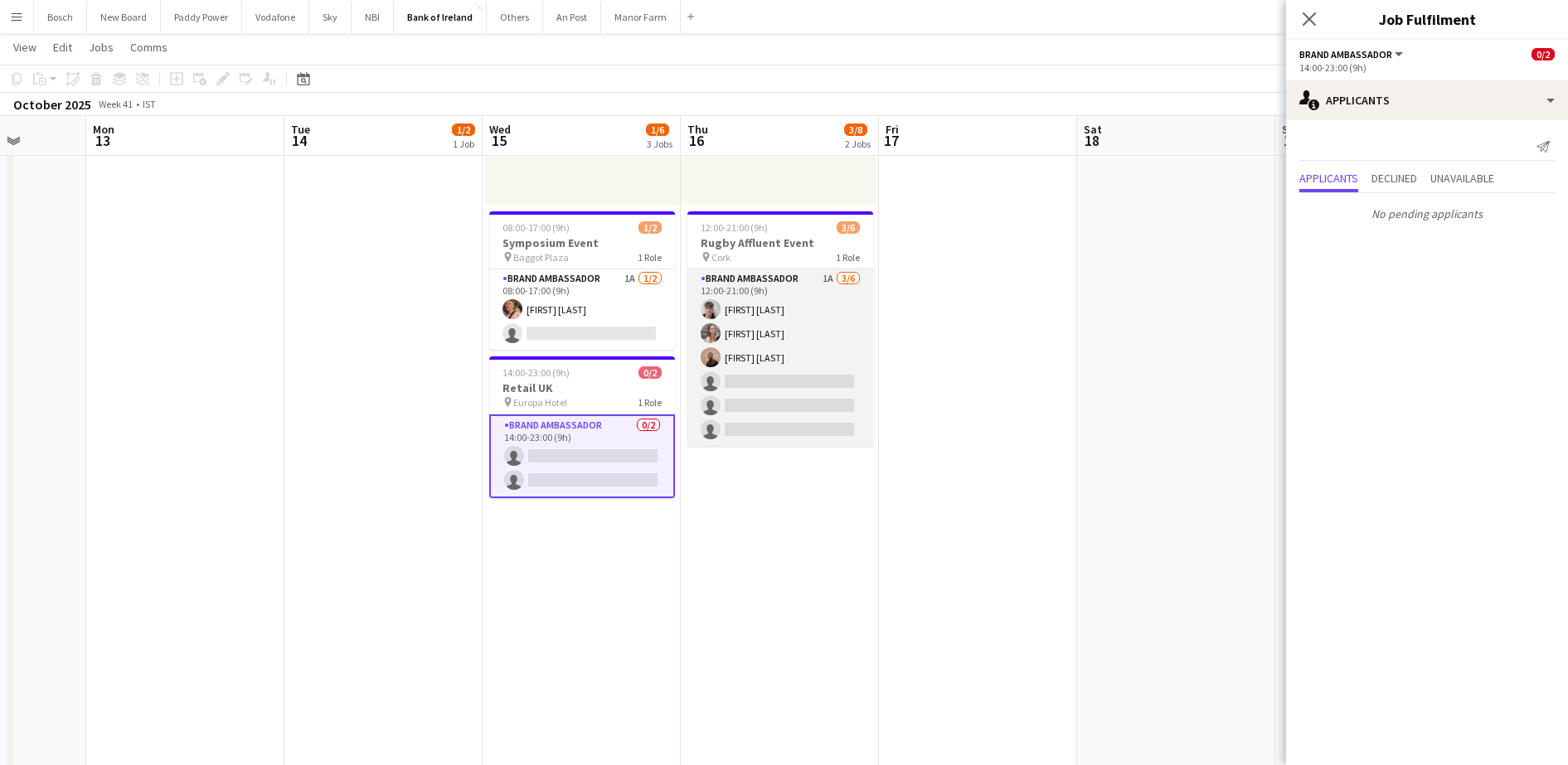 click on "Brand Ambassador   1A   3/6   12:00-21:00 (9h)
[FIRST] [LAST] [FIRST] [LAST] [FIRST] [LAST]
single-neutral-actions
single-neutral-actions
single-neutral-actions" at bounding box center [780, 357] 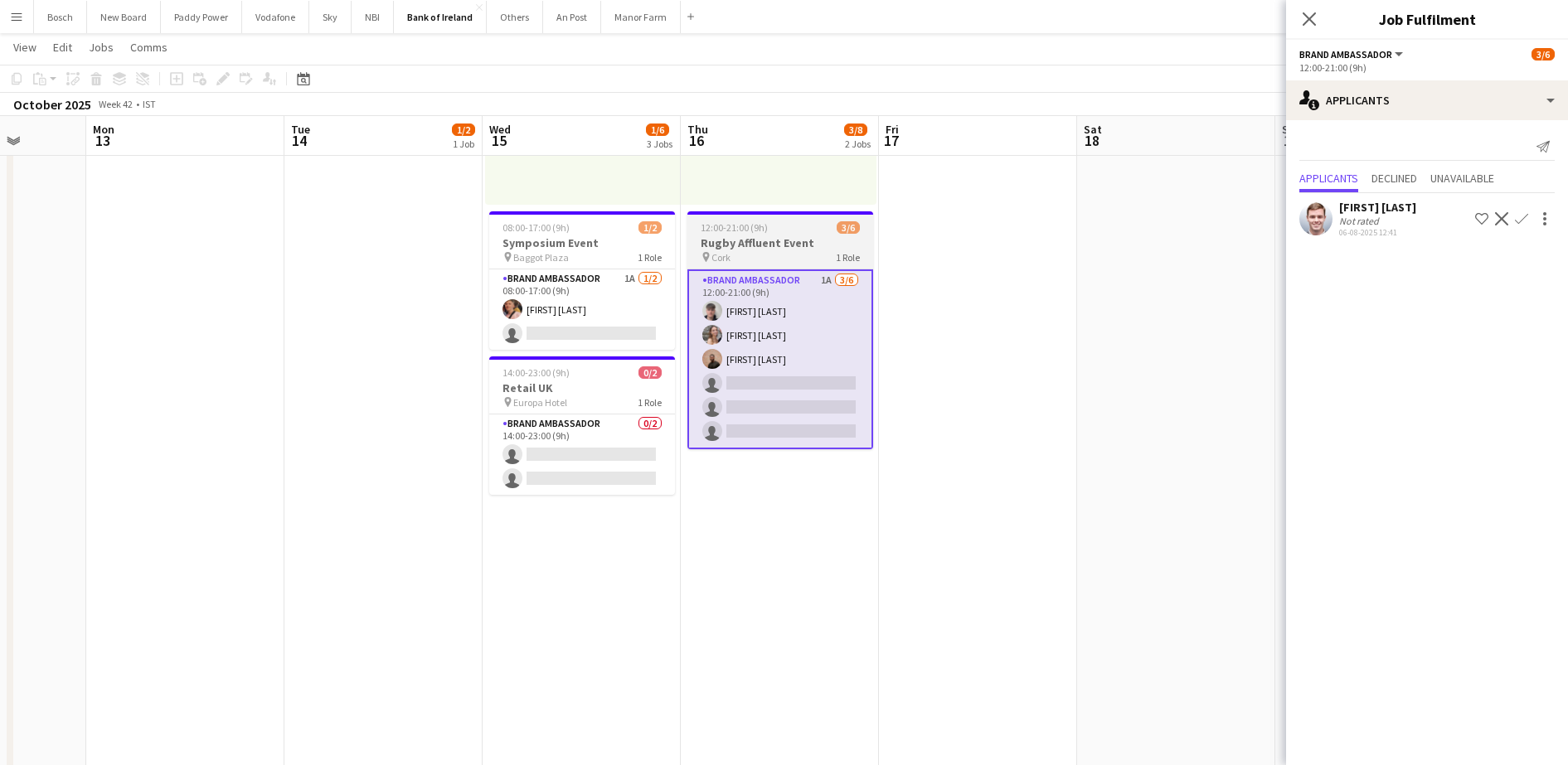 scroll, scrollTop: 0, scrollLeft: 637, axis: horizontal 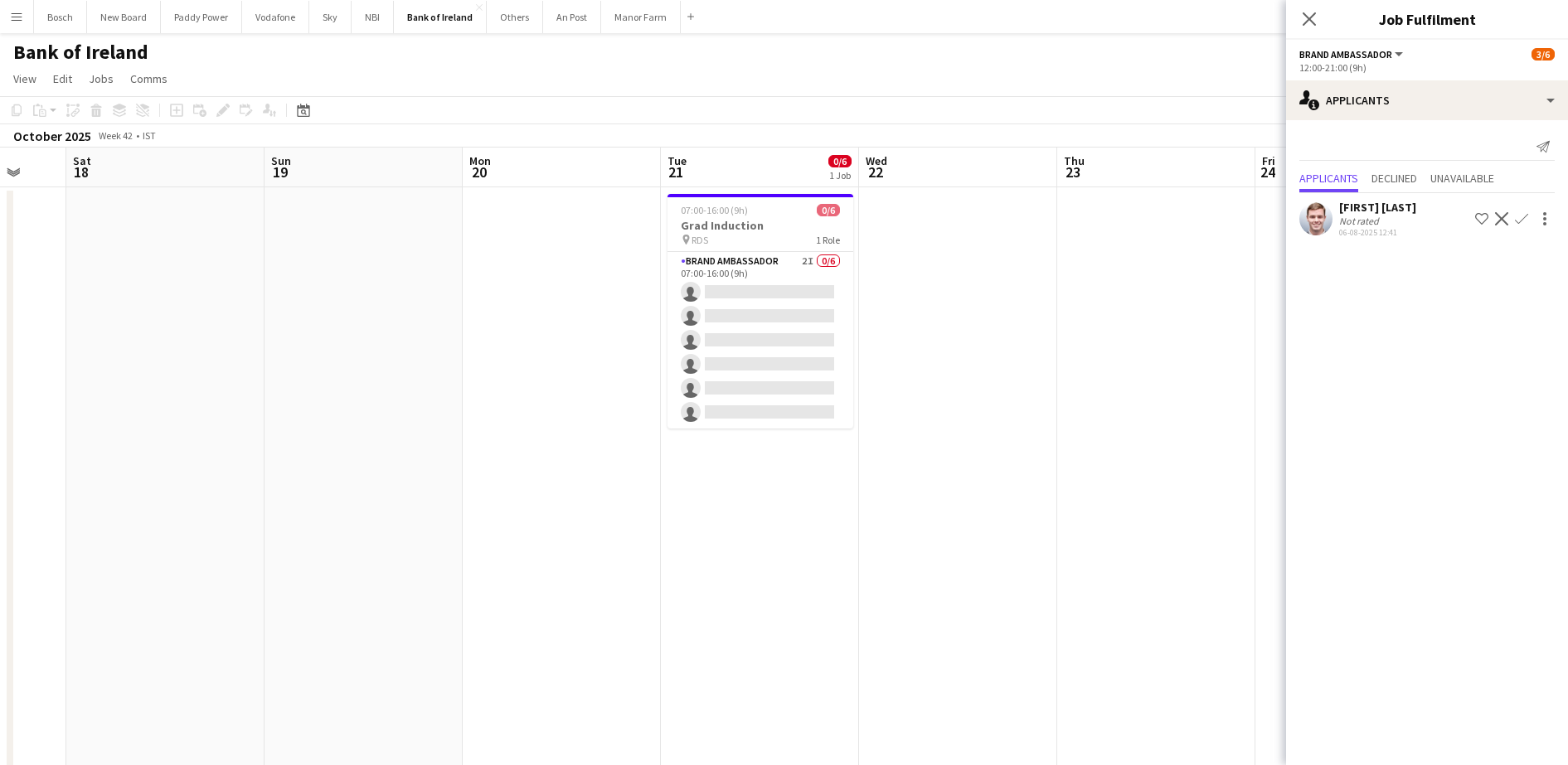 click on "Brand Ambassador   2I   0/6   07:00-16:00 (9h)
single-neutral-actions
single-neutral-actions
single-neutral-actions
single-neutral-actions
single-neutral-actions
single-neutral-actions" at bounding box center (760, 340) 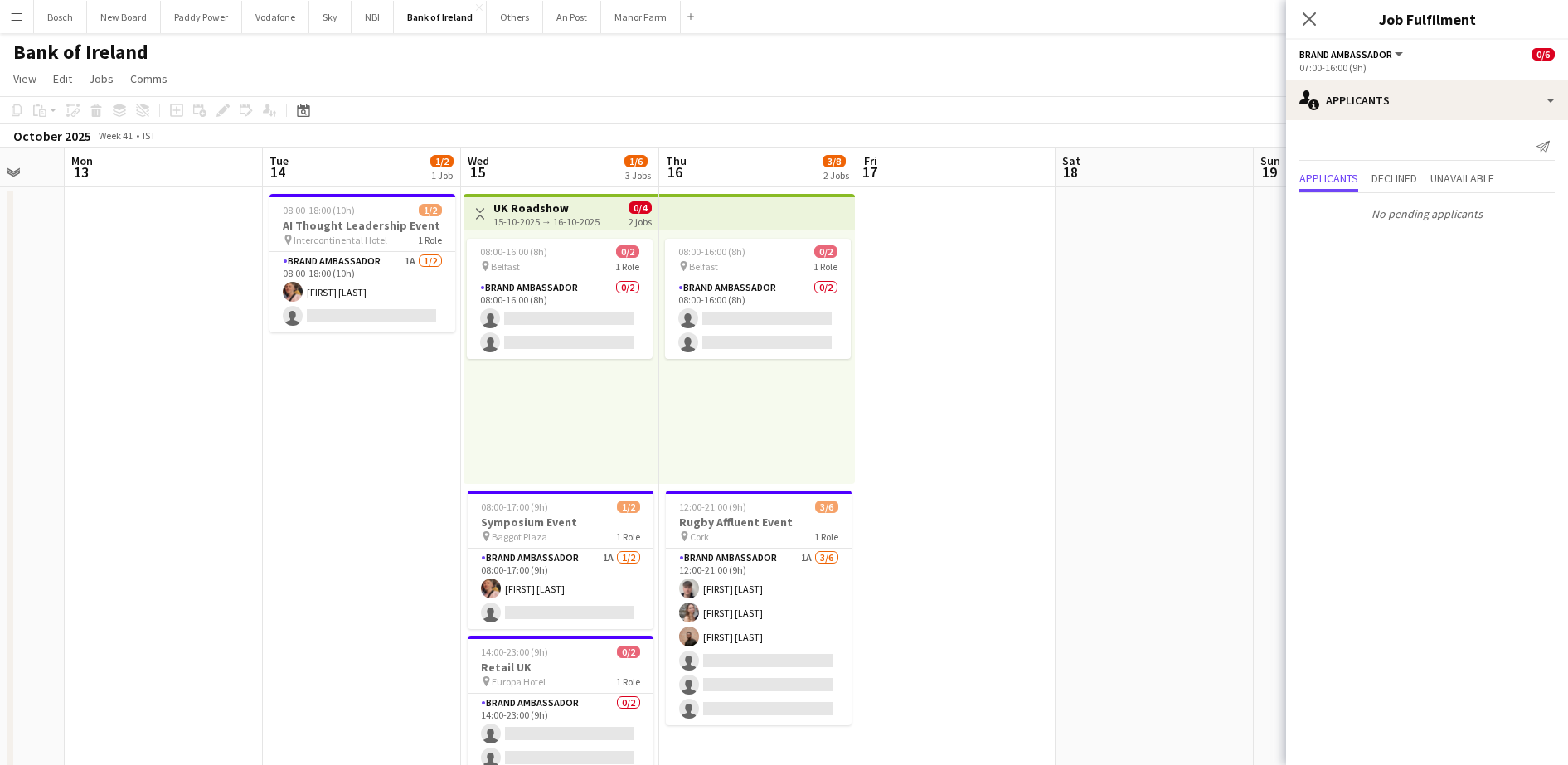 scroll, scrollTop: 0, scrollLeft: 523, axis: horizontal 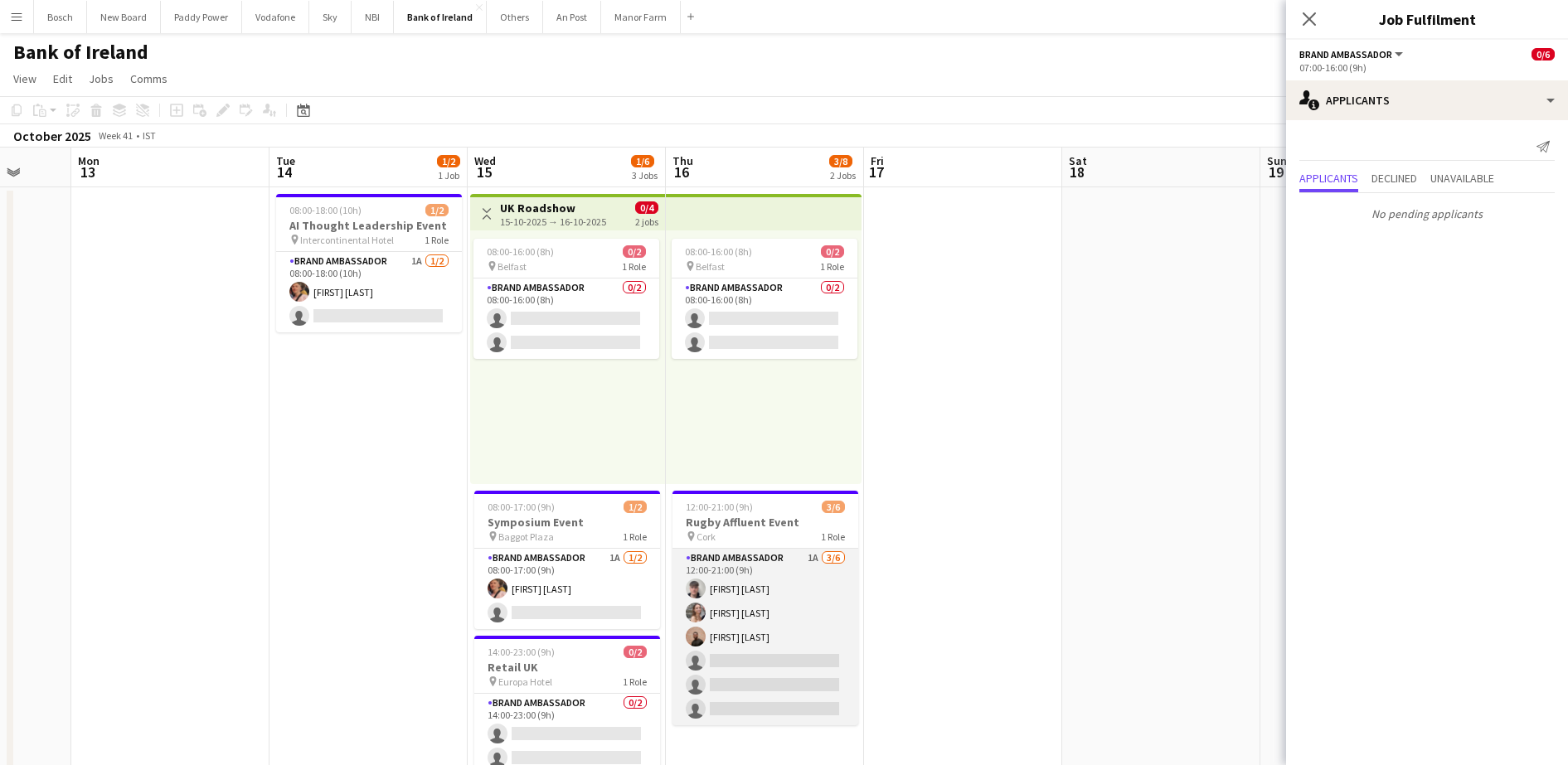 click on "Brand Ambassador   1A   3/6   12:00-21:00 (9h)
[FIRST] [LAST] [FIRST] [LAST] [FIRST] [LAST]
single-neutral-actions
single-neutral-actions
single-neutral-actions" at bounding box center (765, 637) 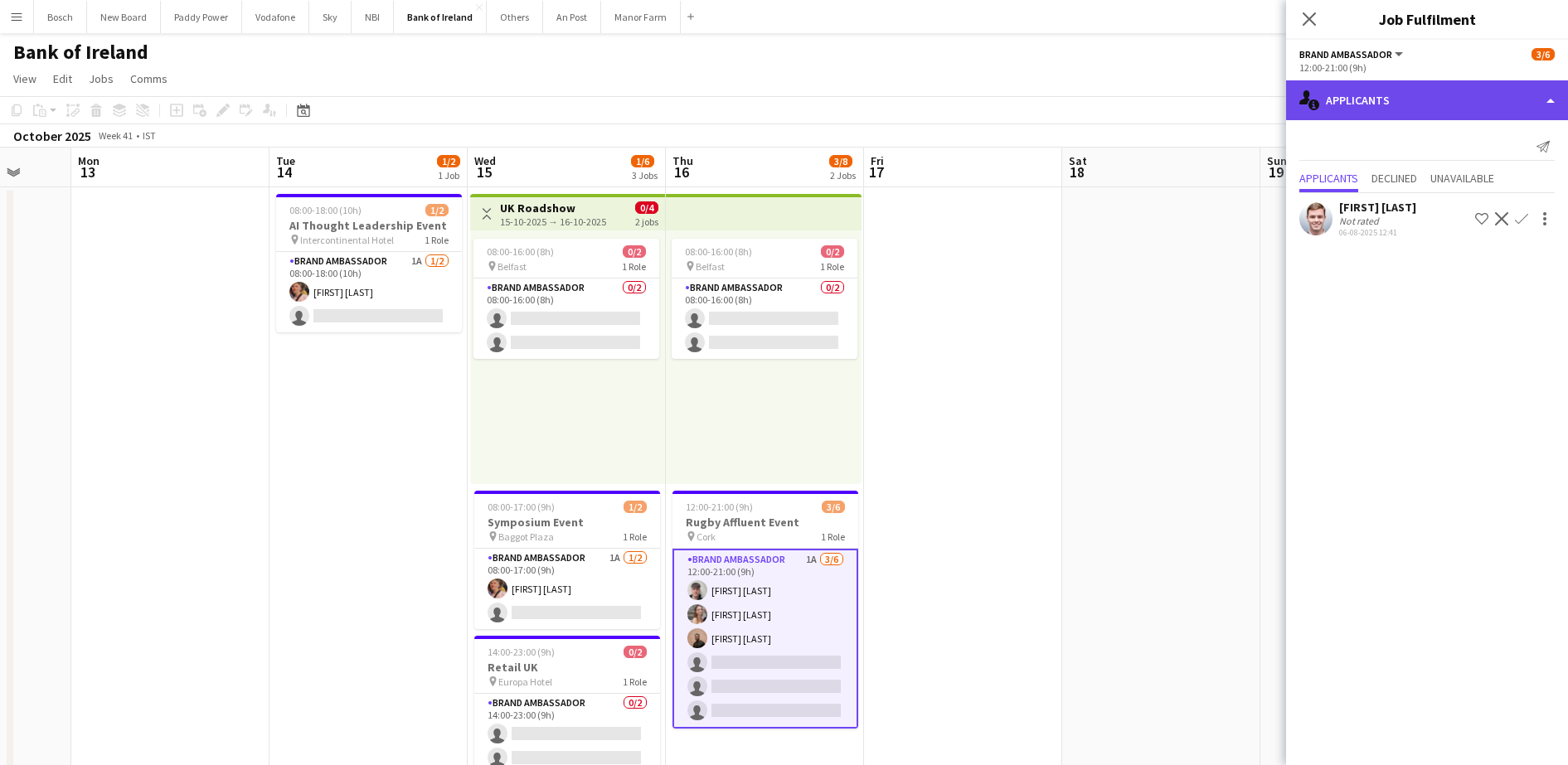 click on "single-neutral-actions-information
Applicants" 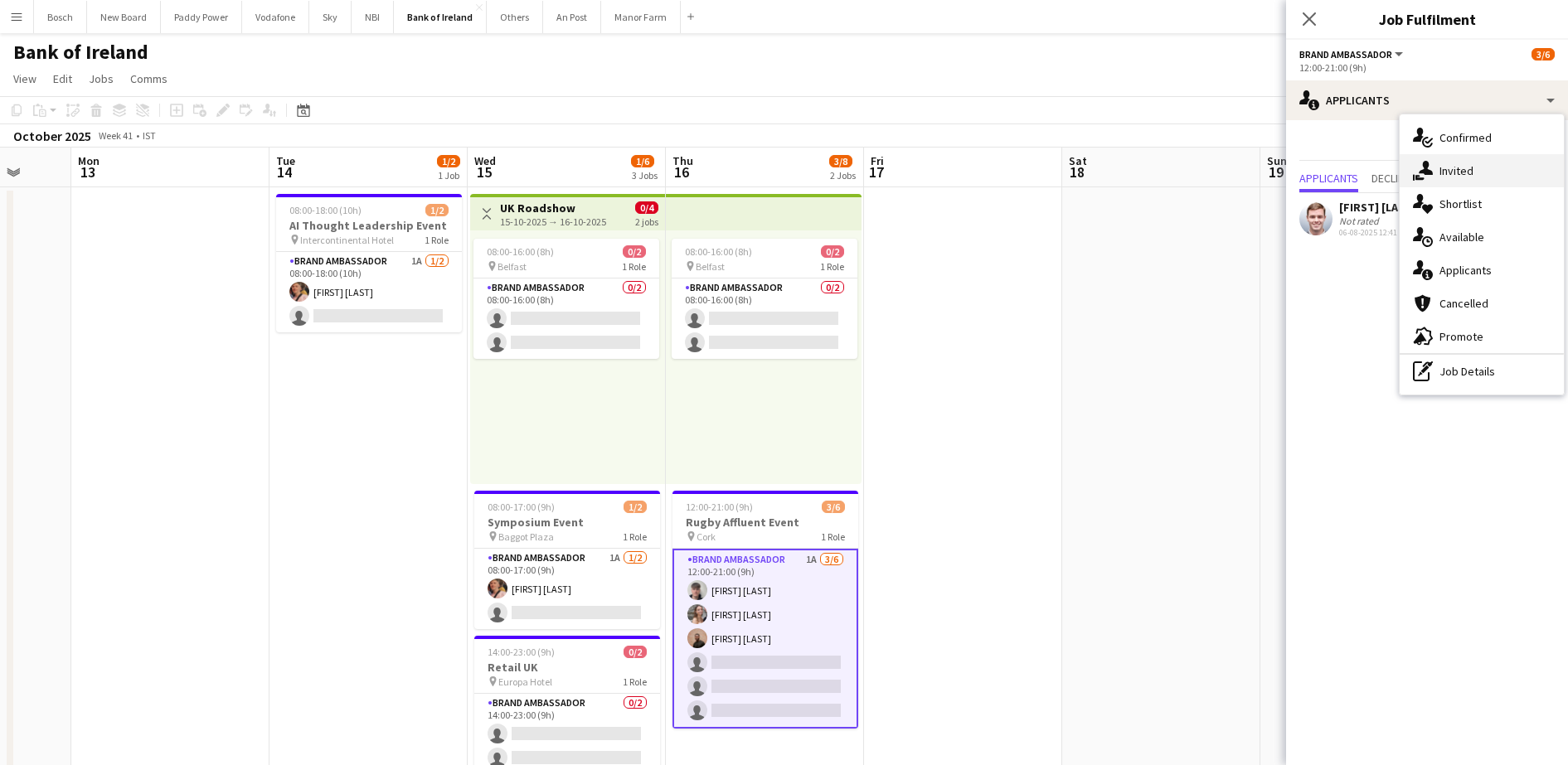 click on "single-neutral-actions-share-1
Invited" at bounding box center (1482, 171) 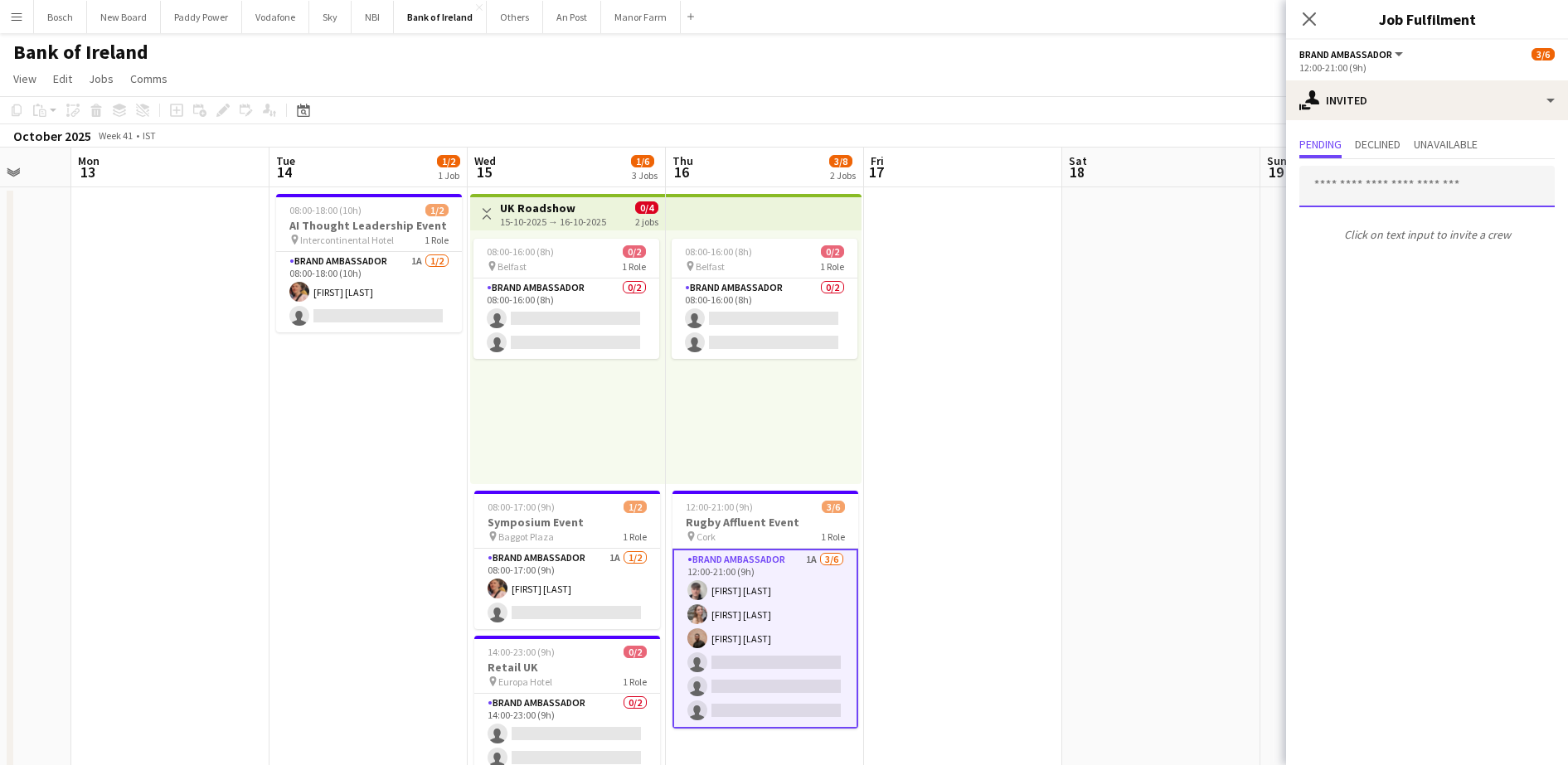 click at bounding box center [1427, 186] 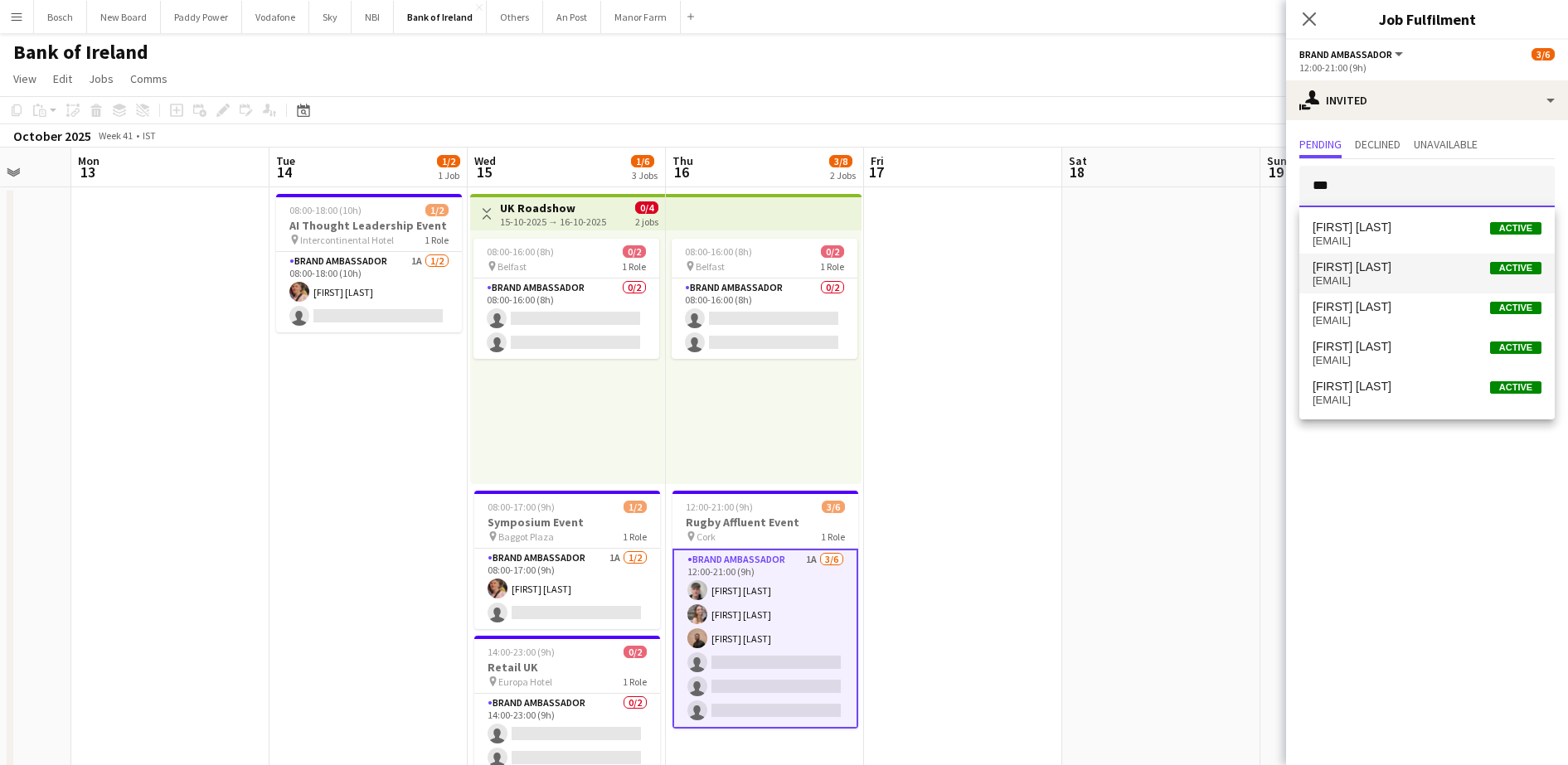 type on "***" 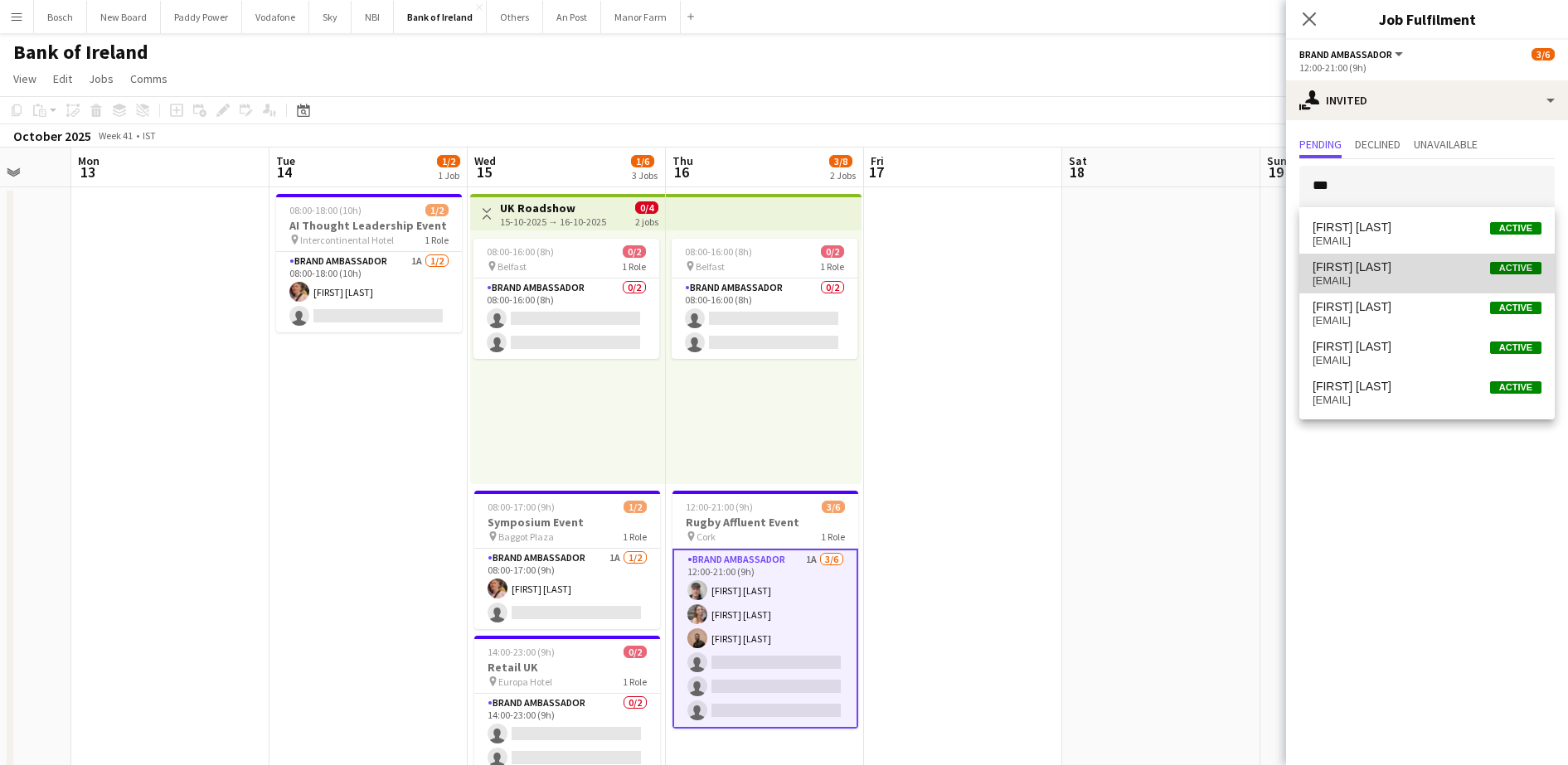 click on "[EMAIL]" at bounding box center (1427, 281) 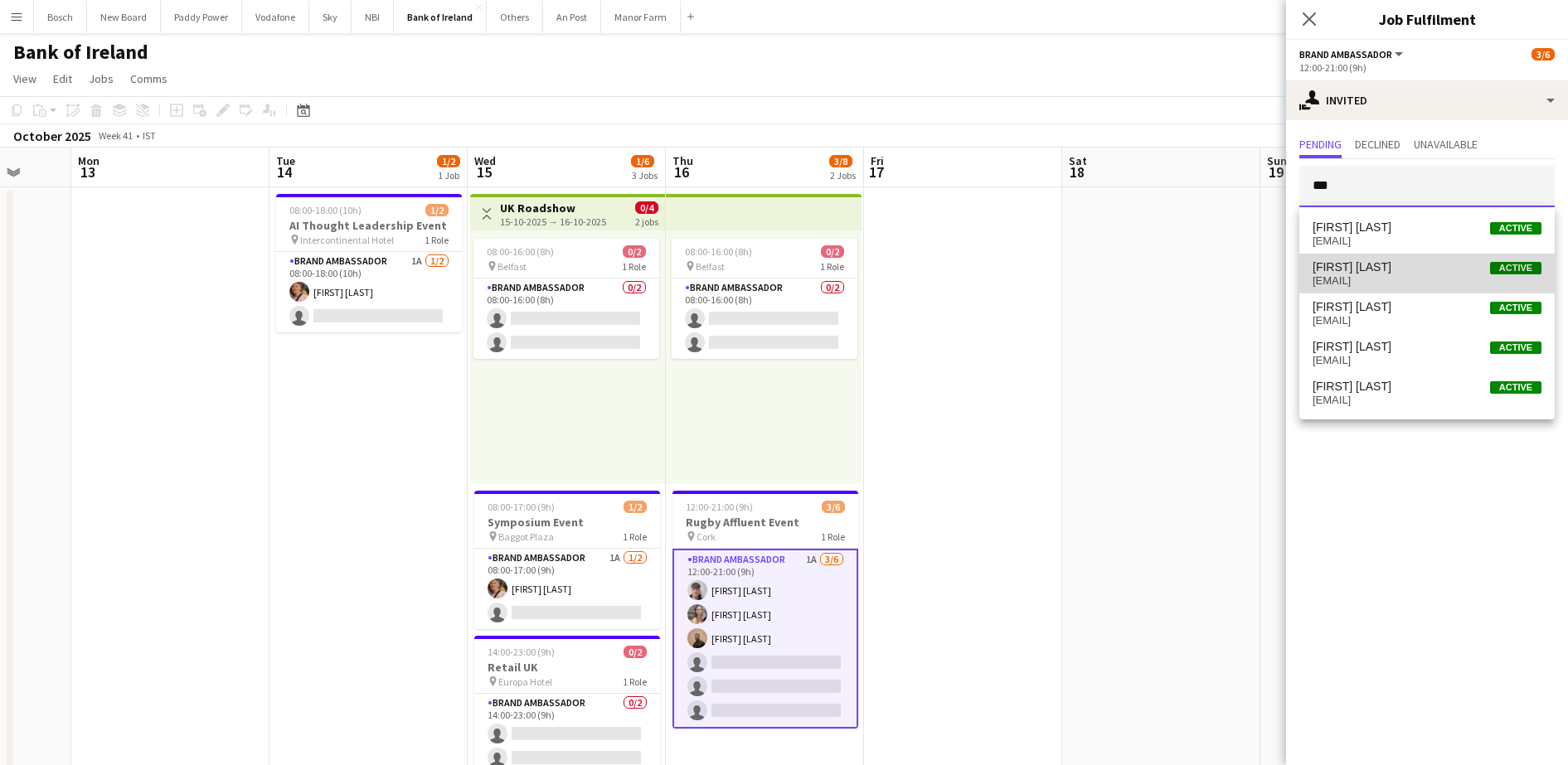 type 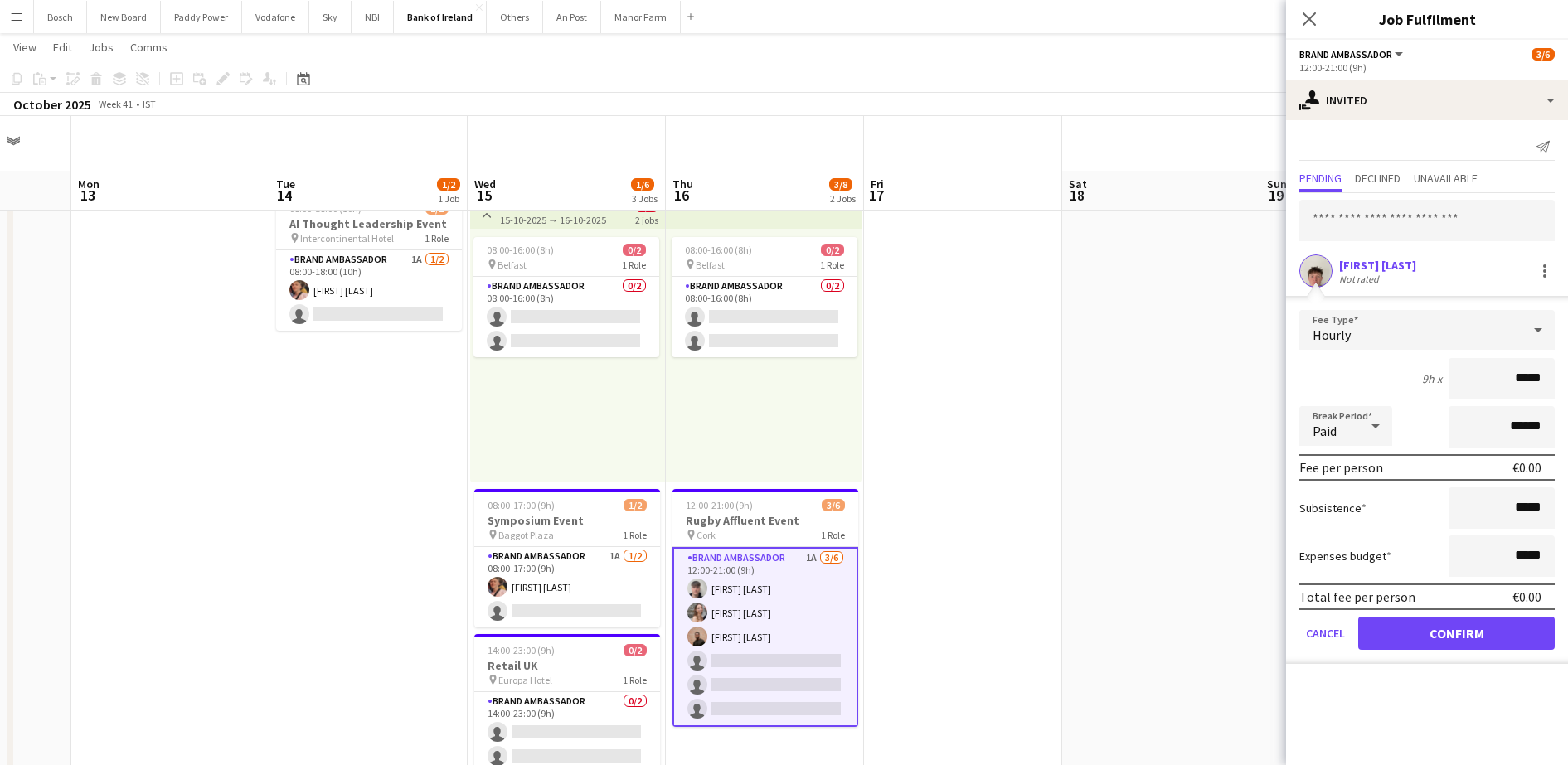scroll, scrollTop: 56, scrollLeft: 0, axis: vertical 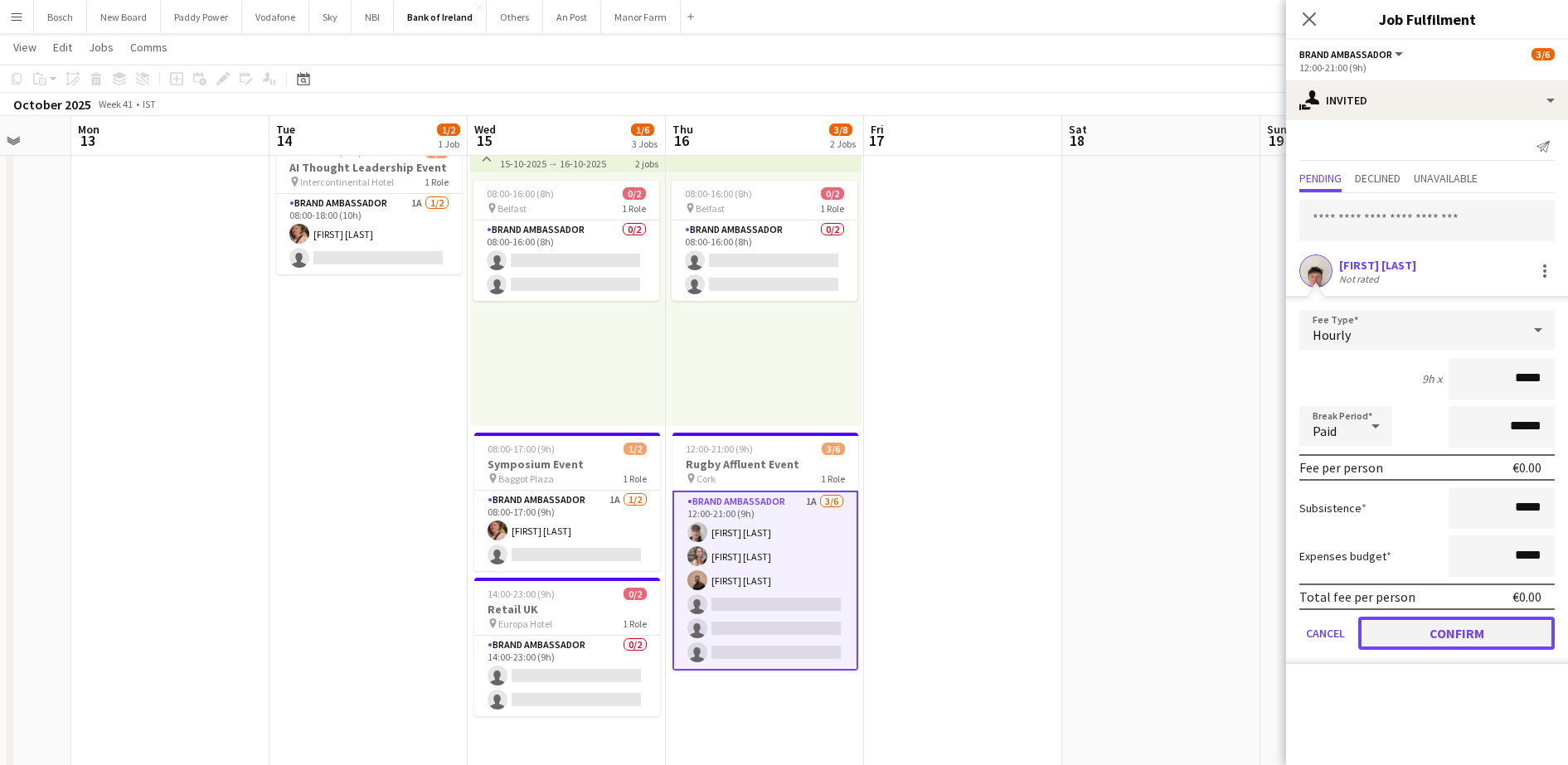 click on "Confirm" 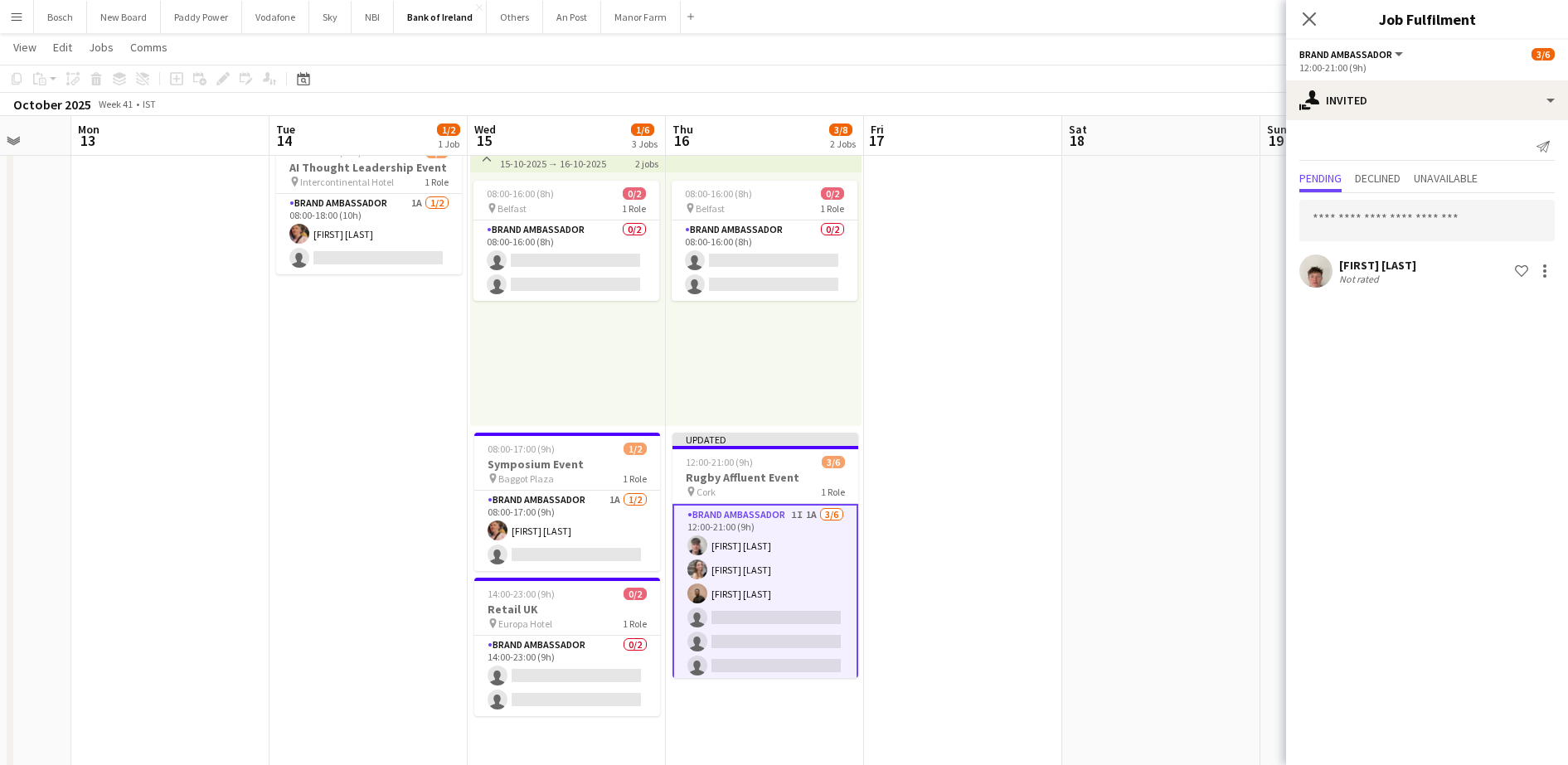 click on "Sat   18" at bounding box center (1161, 136) 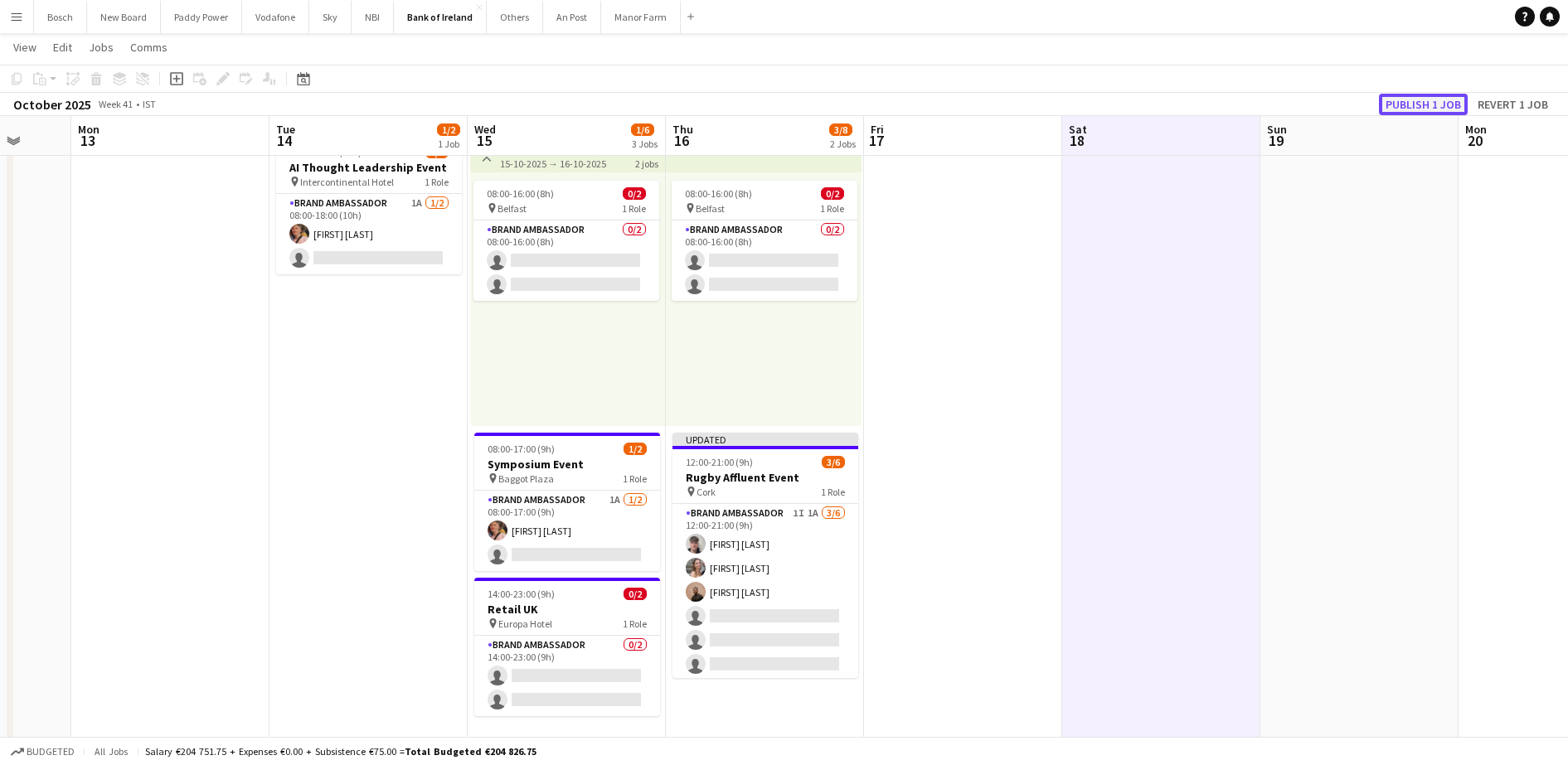 click on "Publish 1 job" 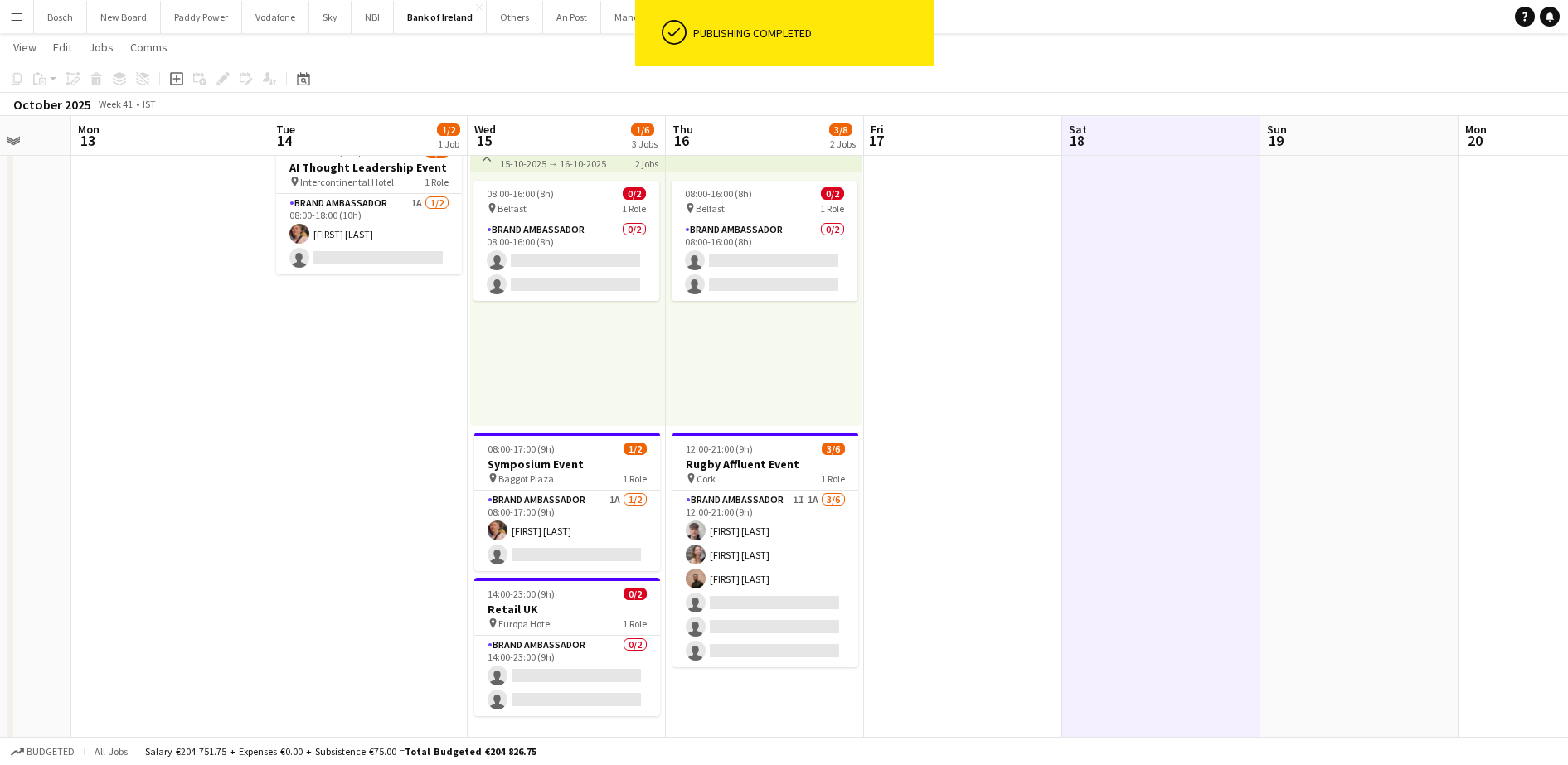 click on "ok-circled" at bounding box center (661, 33) 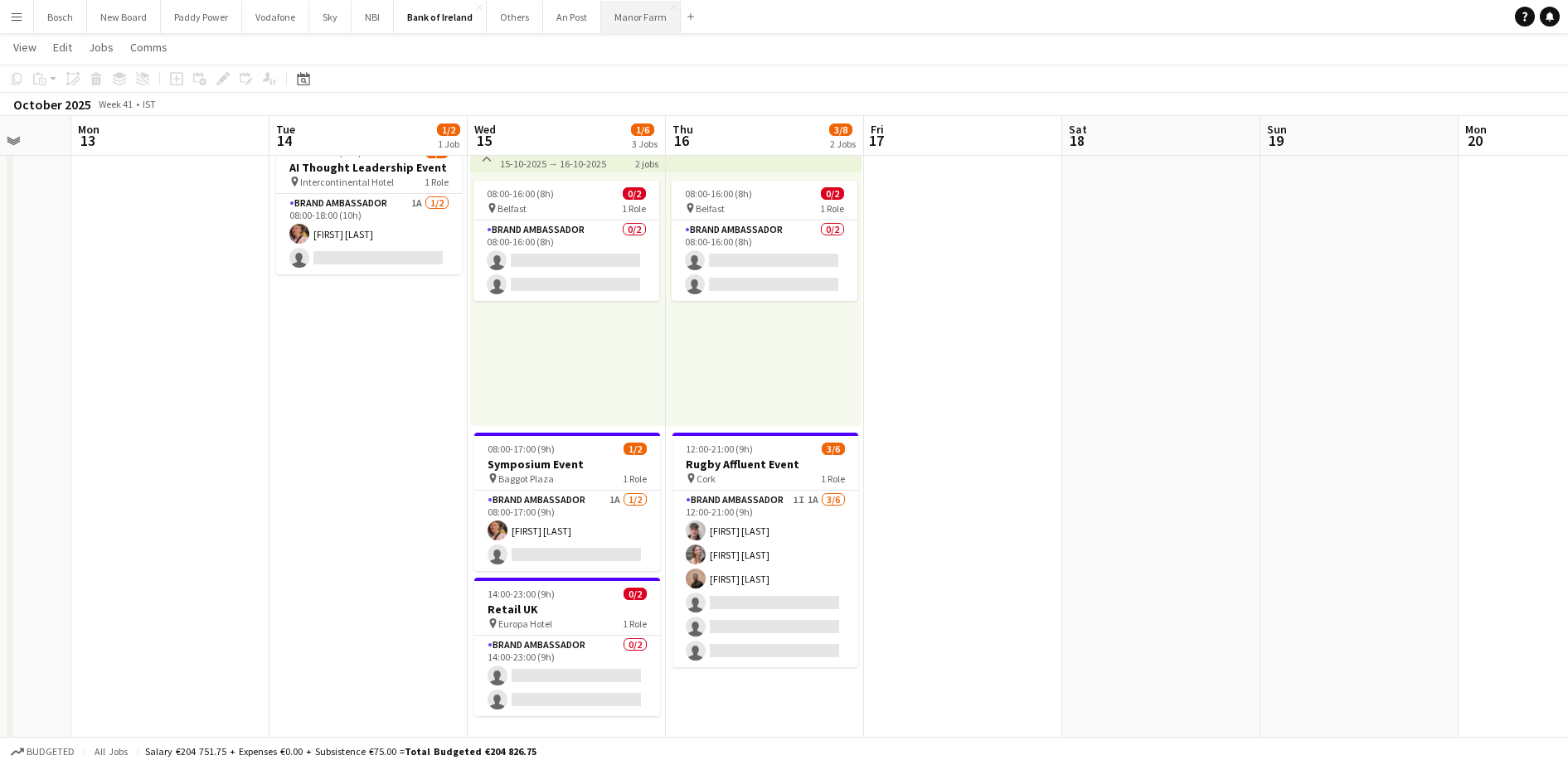 click on "Manor Farm
Close" at bounding box center [641, 17] 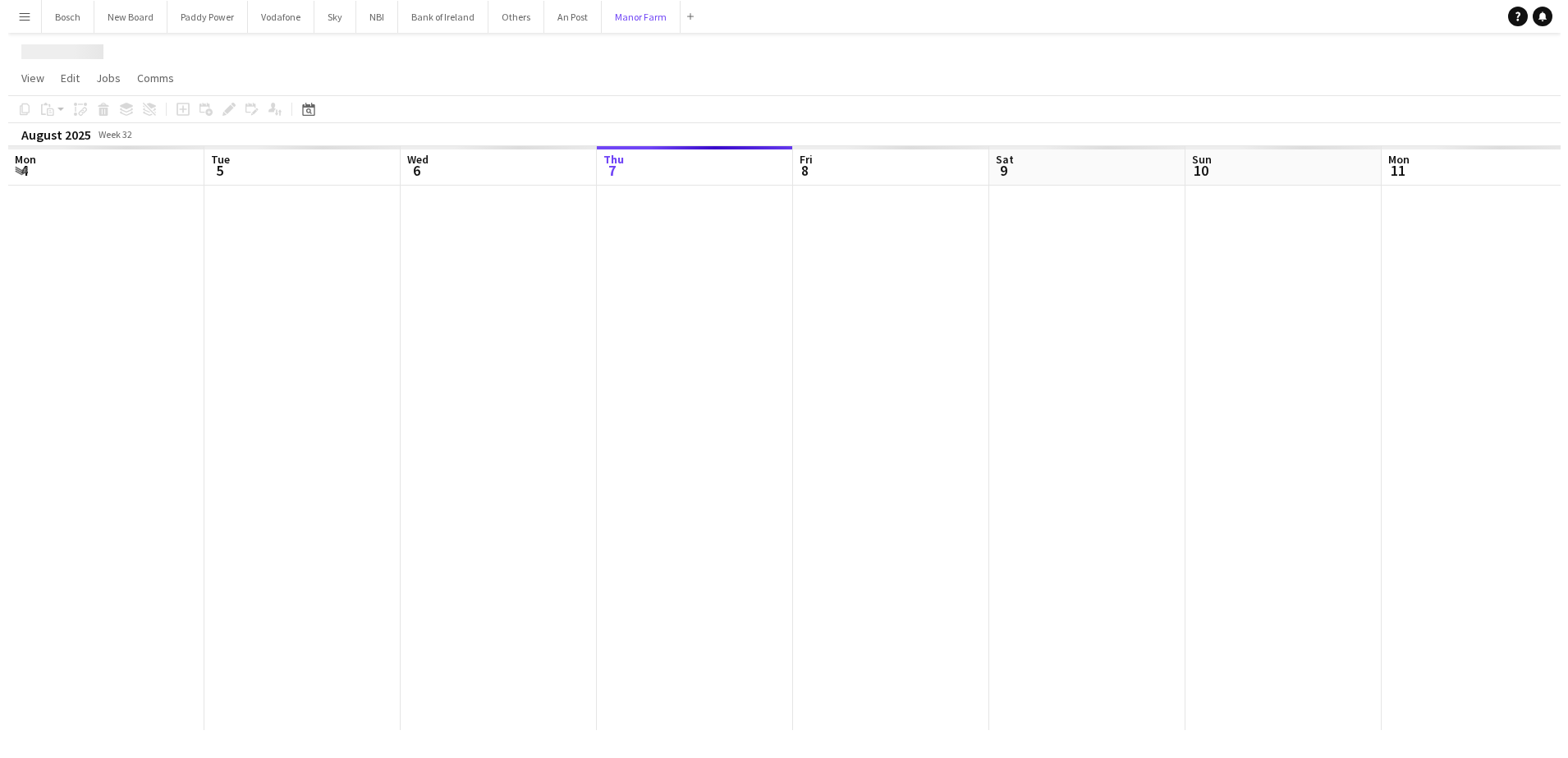 scroll, scrollTop: 0, scrollLeft: 0, axis: both 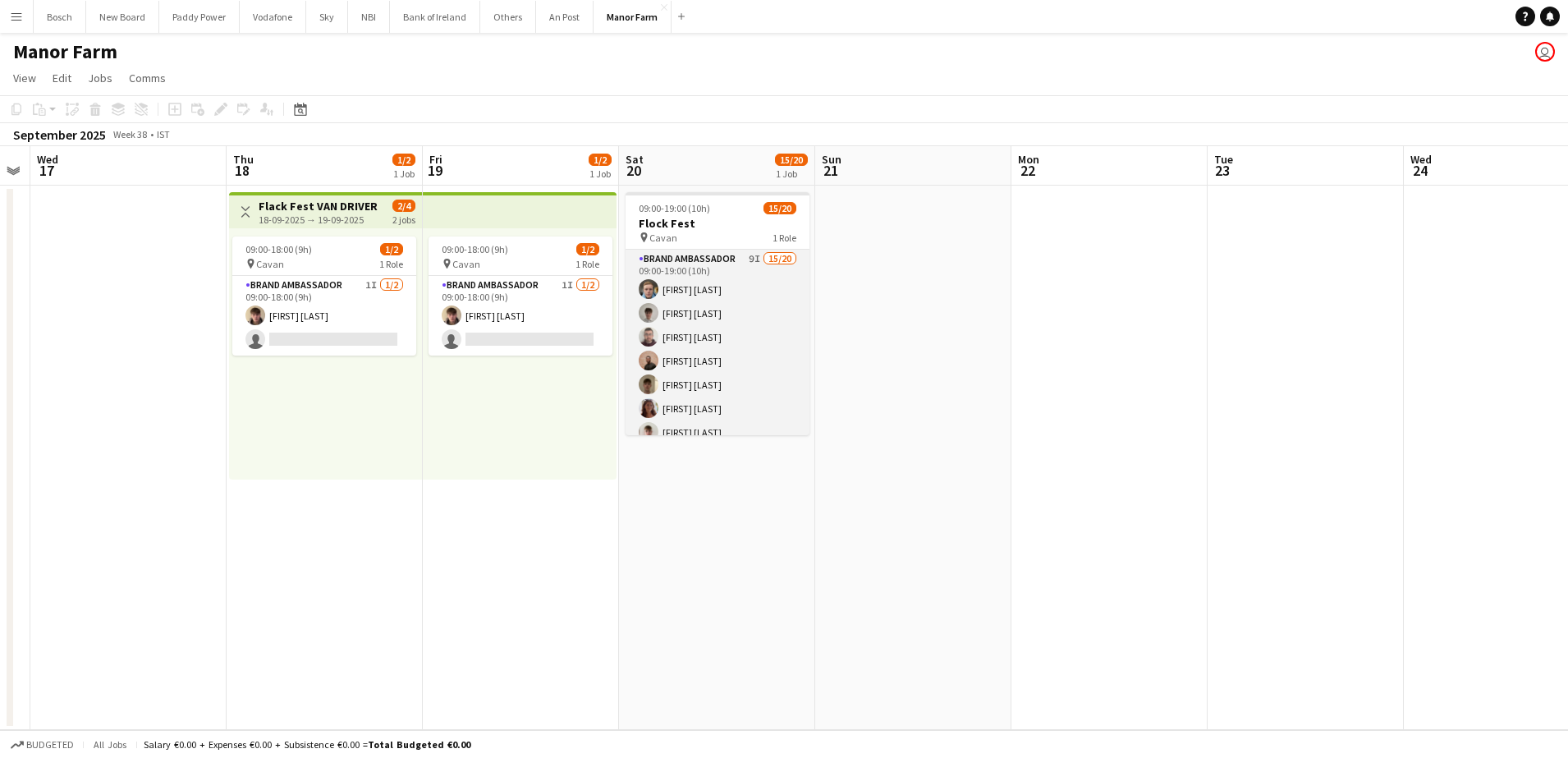 click on "Brand Ambassador   9I   15/20   09:00-19:00 (10h)
[FIRST] [LAST] [FIRST] [LAST] [FIRST] [LAST] [FIRST] [LAST] [FIRST] [LAST] [FIRST] [LAST] [FIRST] [LAST] [FIRST] [LAST] [FIRST] [LAST] [FIRST] [LAST] [FIRST] [LAST] [FIRST] [LAST] [FIRST] [LAST] [FIRST] [LAST]
single-neutral-actions
single-neutral-actions
single-neutral-actions
single-neutral-actions
single-neutral-actions" at bounding box center [718, 503] 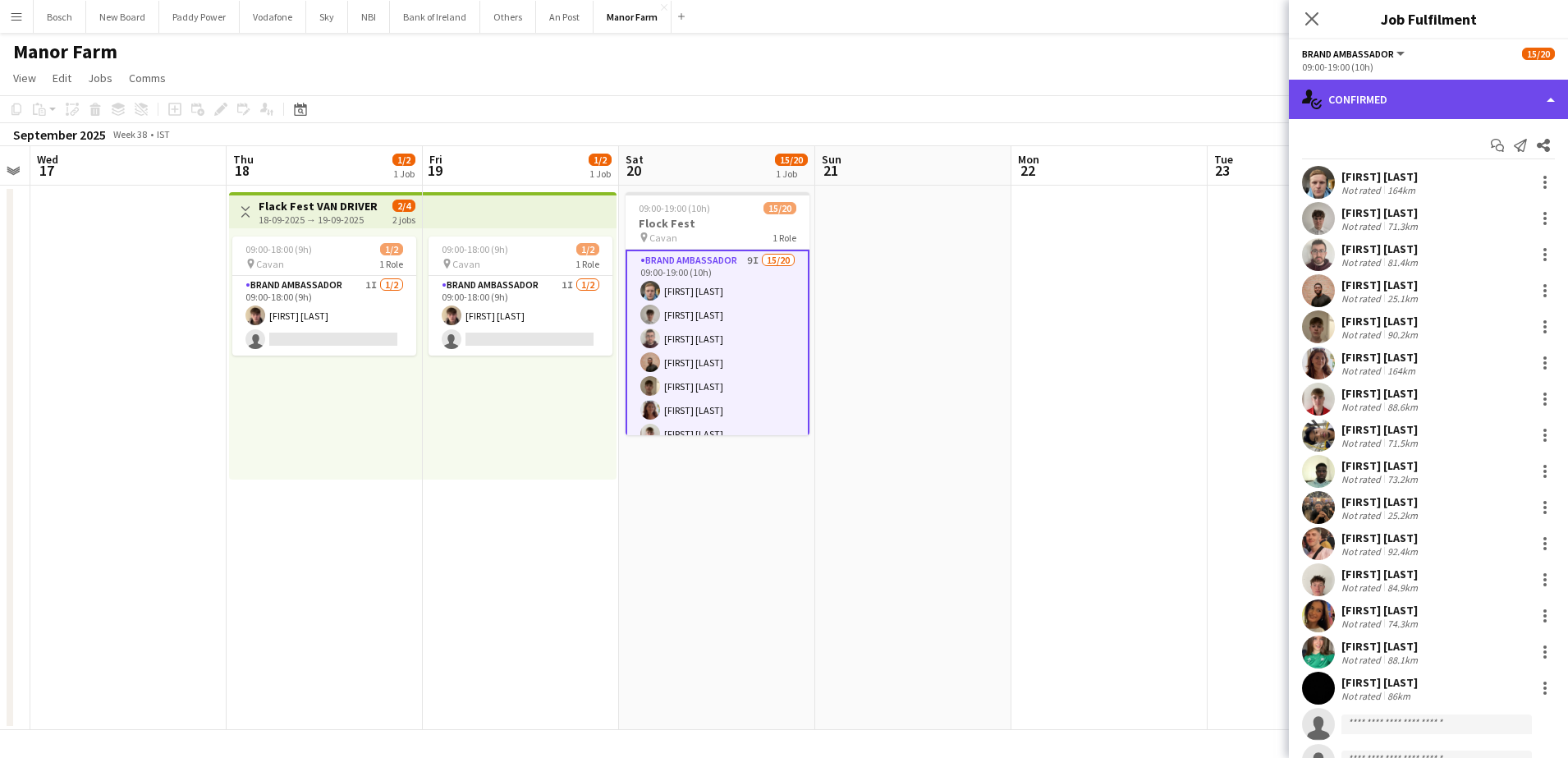 click on "single-neutral-actions-check-2
Confirmed" 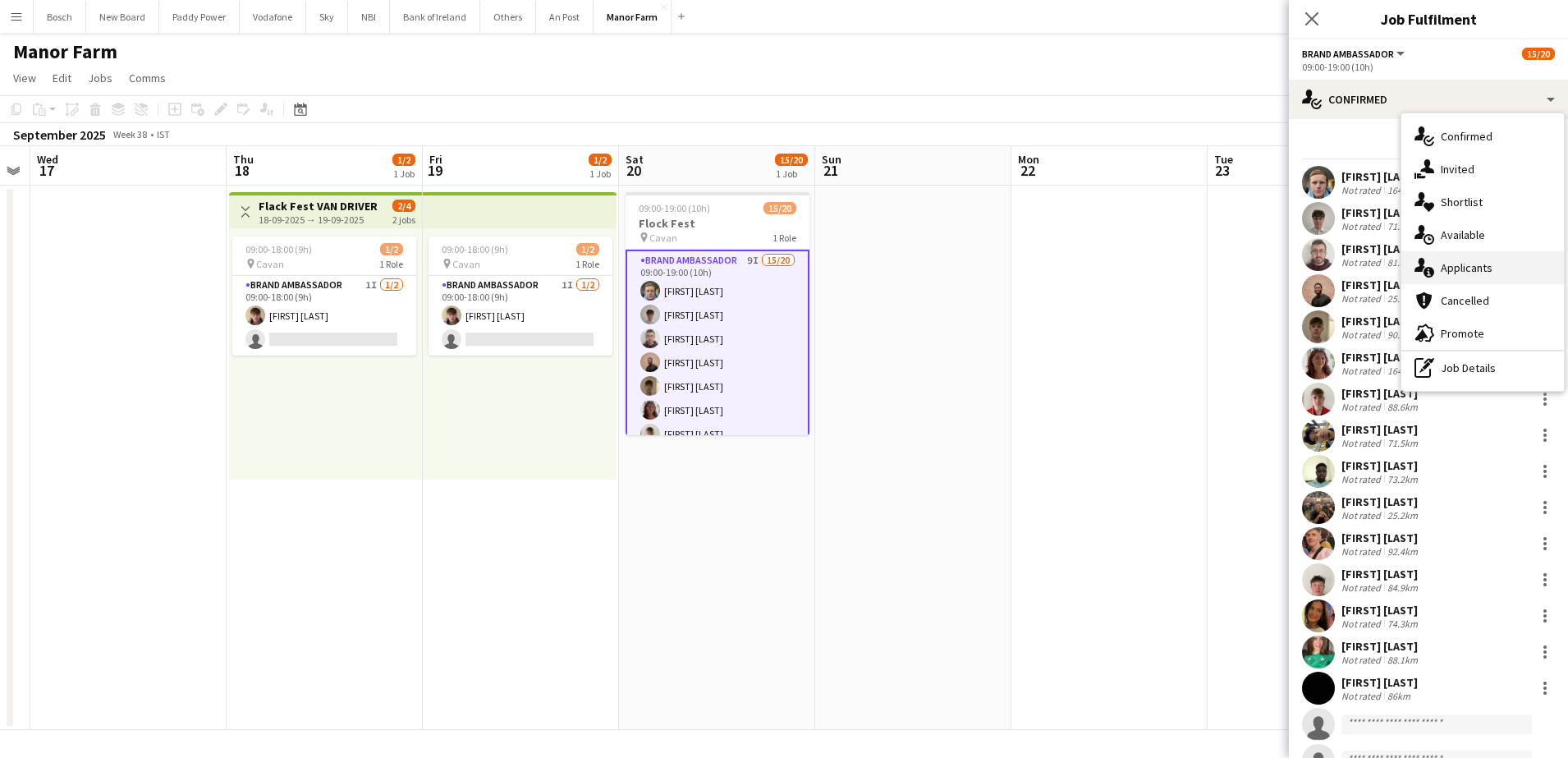 click on "single-neutral-actions-information
Applicants" at bounding box center [1483, 268] 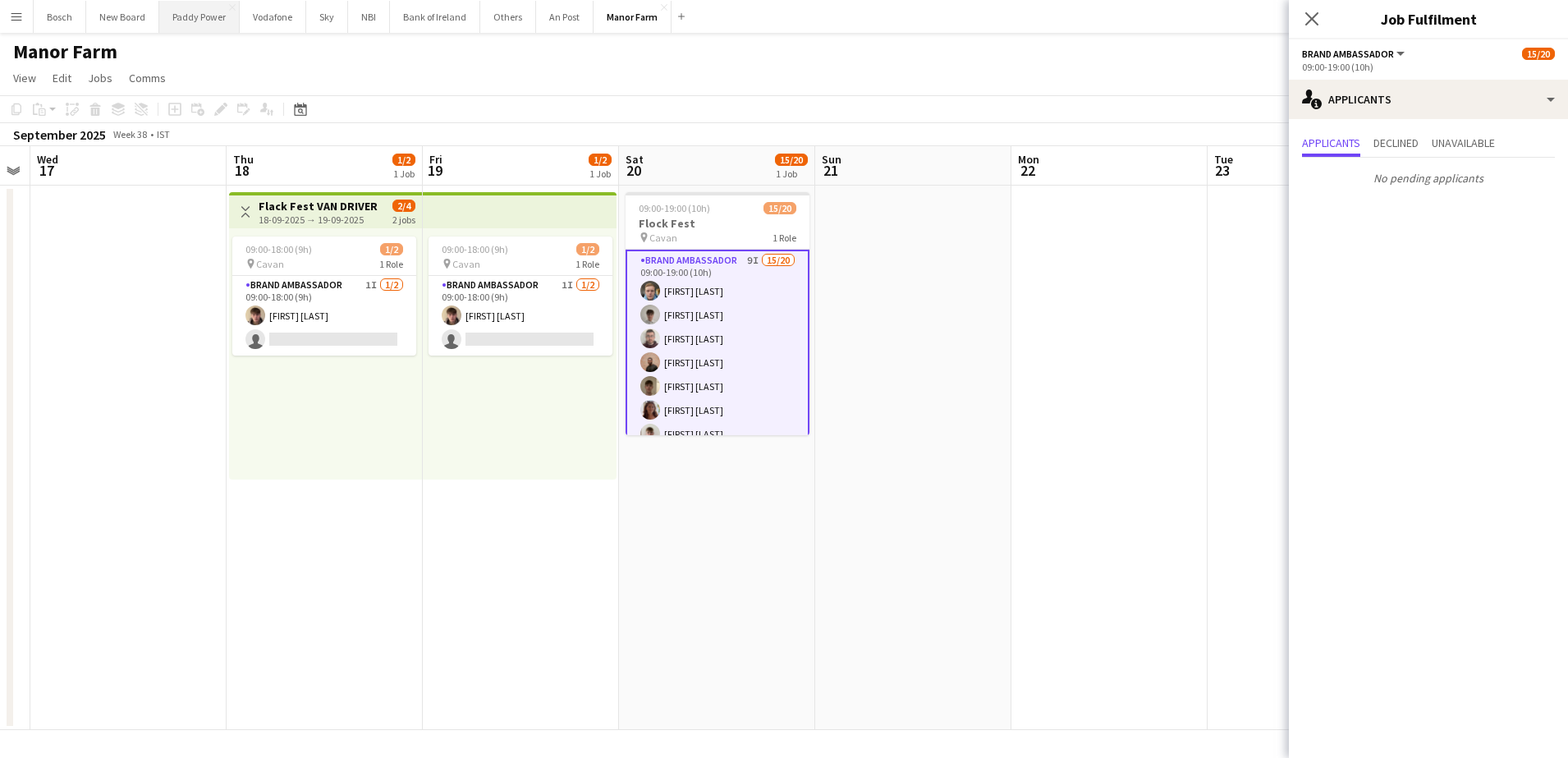 click on "Paddy Power
Close" at bounding box center [199, 16] 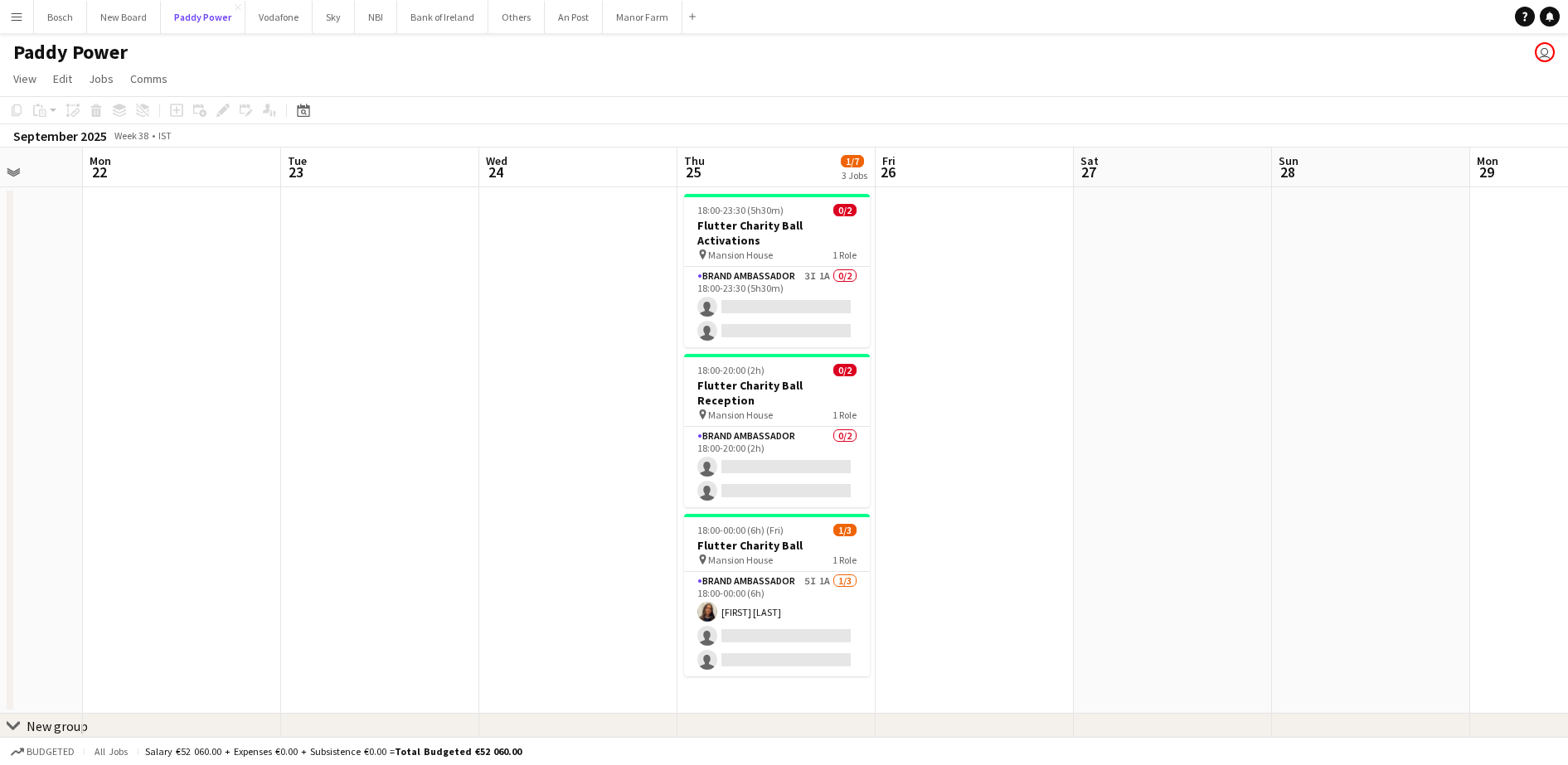 scroll, scrollTop: 0, scrollLeft: 513, axis: horizontal 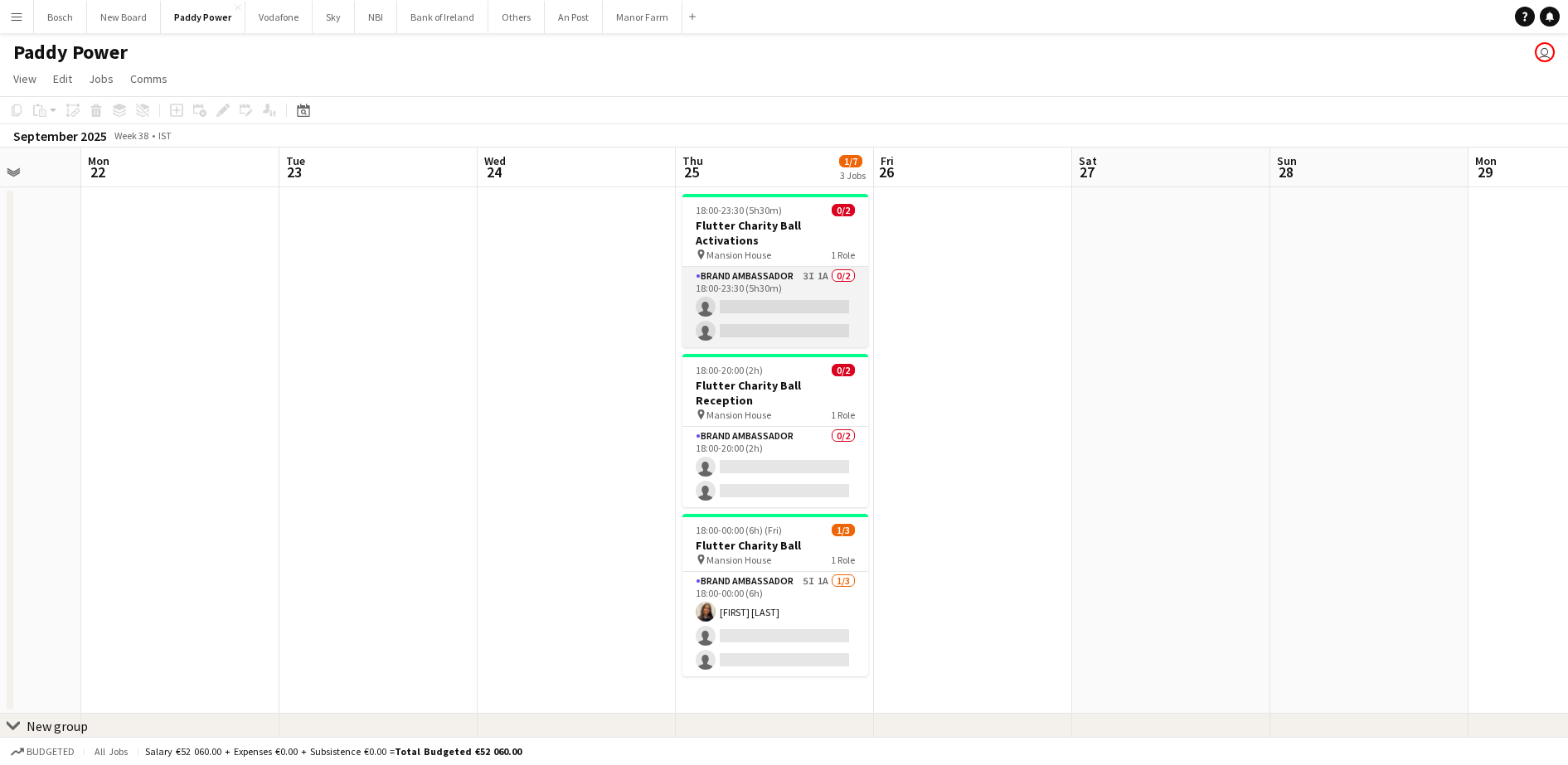 click on "Brand Ambassador   3I   1A   0/2   18:00-23:30 (5h30m)
single-neutral-actions
single-neutral-actions" at bounding box center (775, 307) 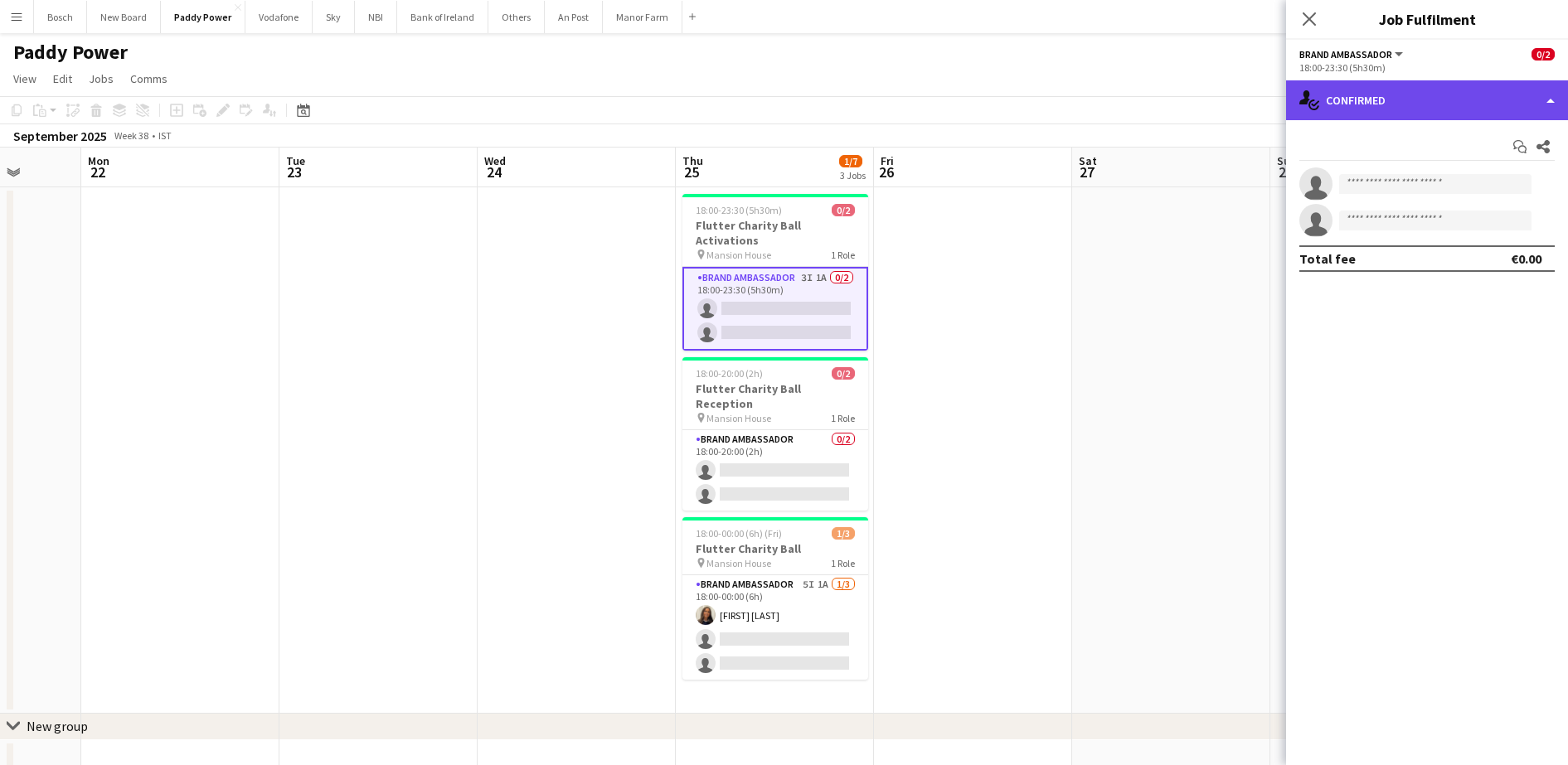 click on "single-neutral-actions-check-2
Confirmed" 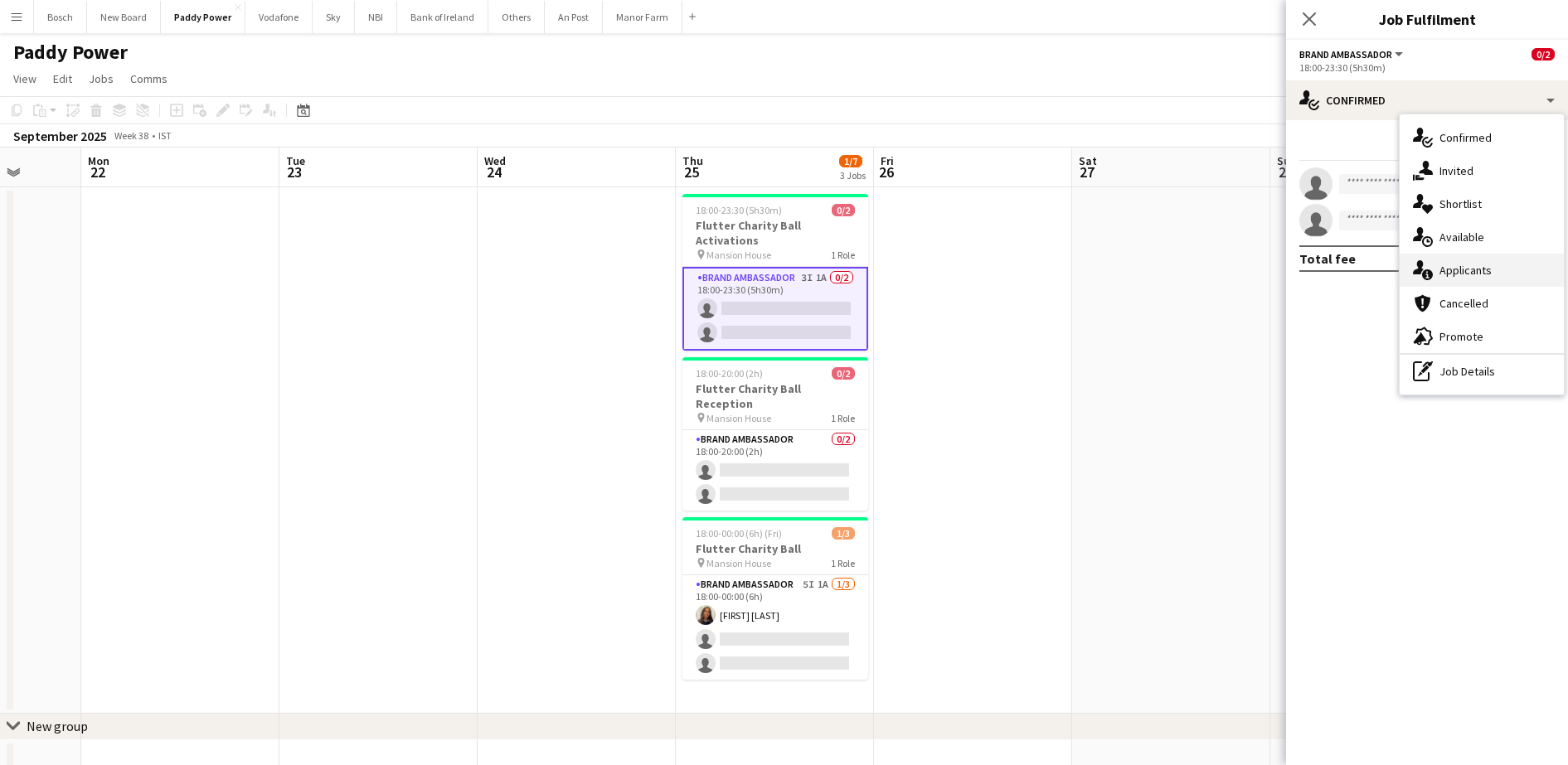 click on "single-neutral-actions-information
Applicants" at bounding box center (1482, 270) 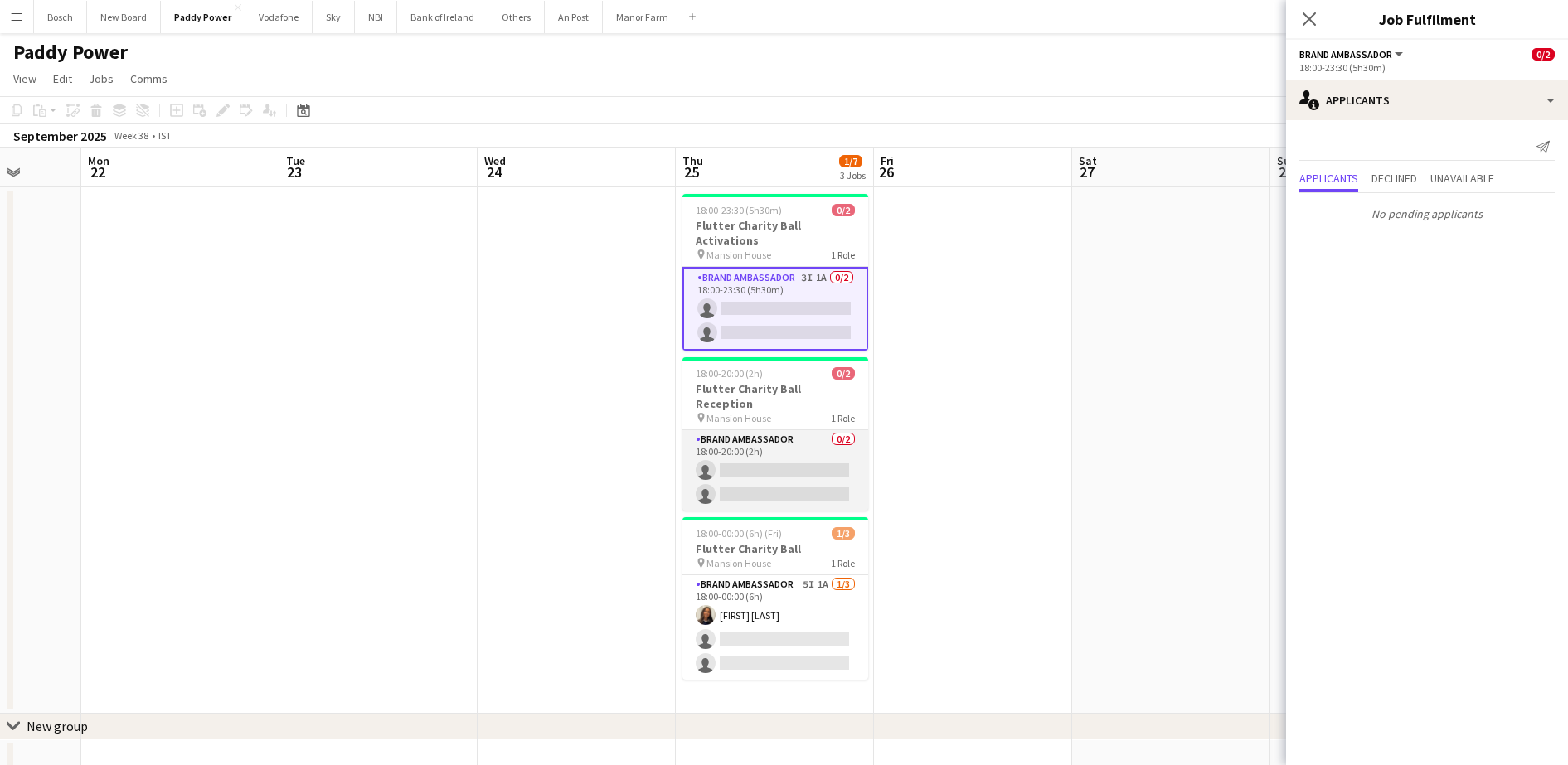 click on "Brand Ambassador   0/2   18:00-20:00 (2h)
single-neutral-actions
single-neutral-actions" at bounding box center [775, 470] 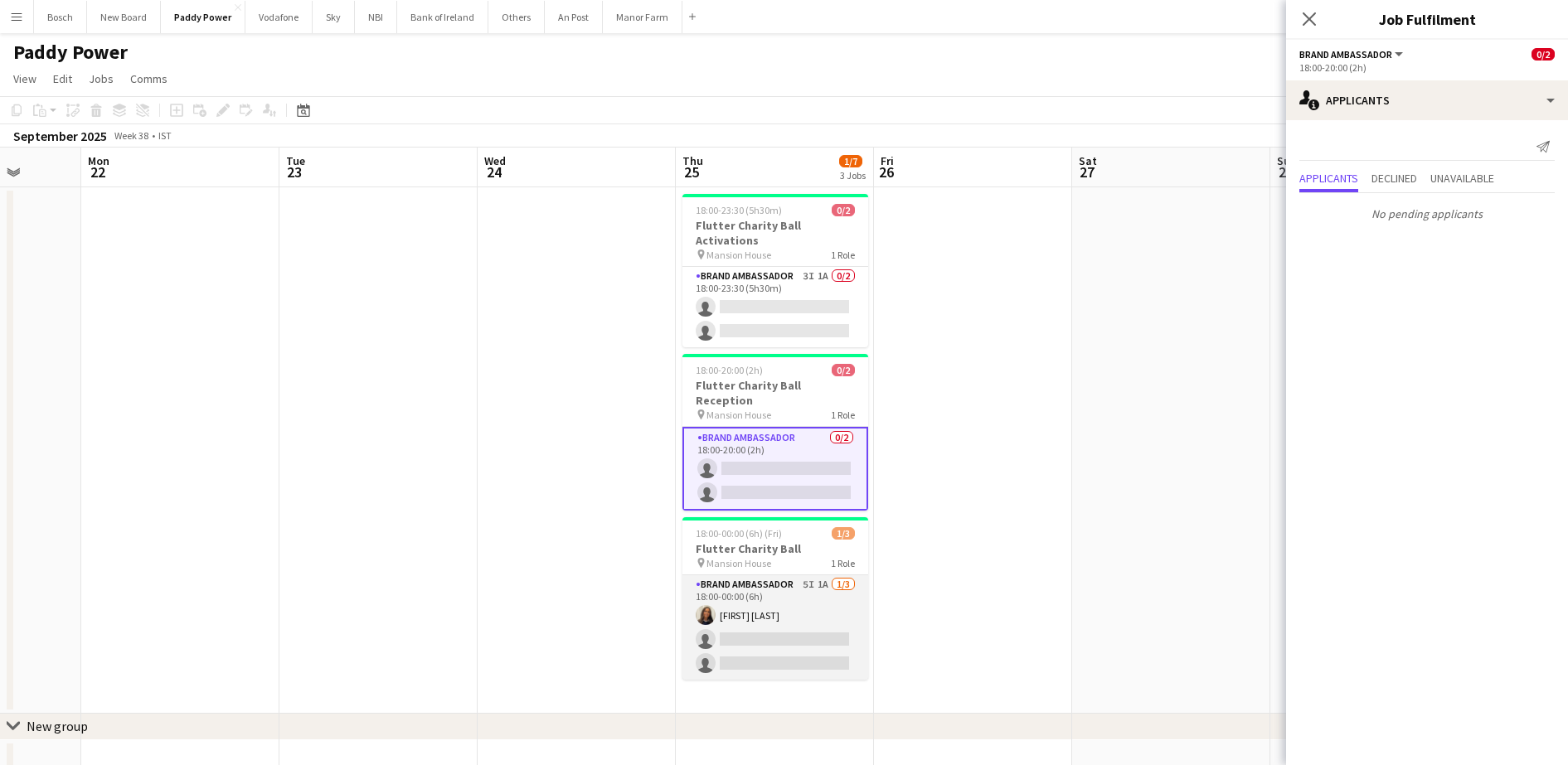 click on "Brand Ambassador   5I   1A   1/3   18:00-00:00 (6h)
[FIRST] [LAST]
single-neutral-actions
single-neutral-actions" at bounding box center [775, 627] 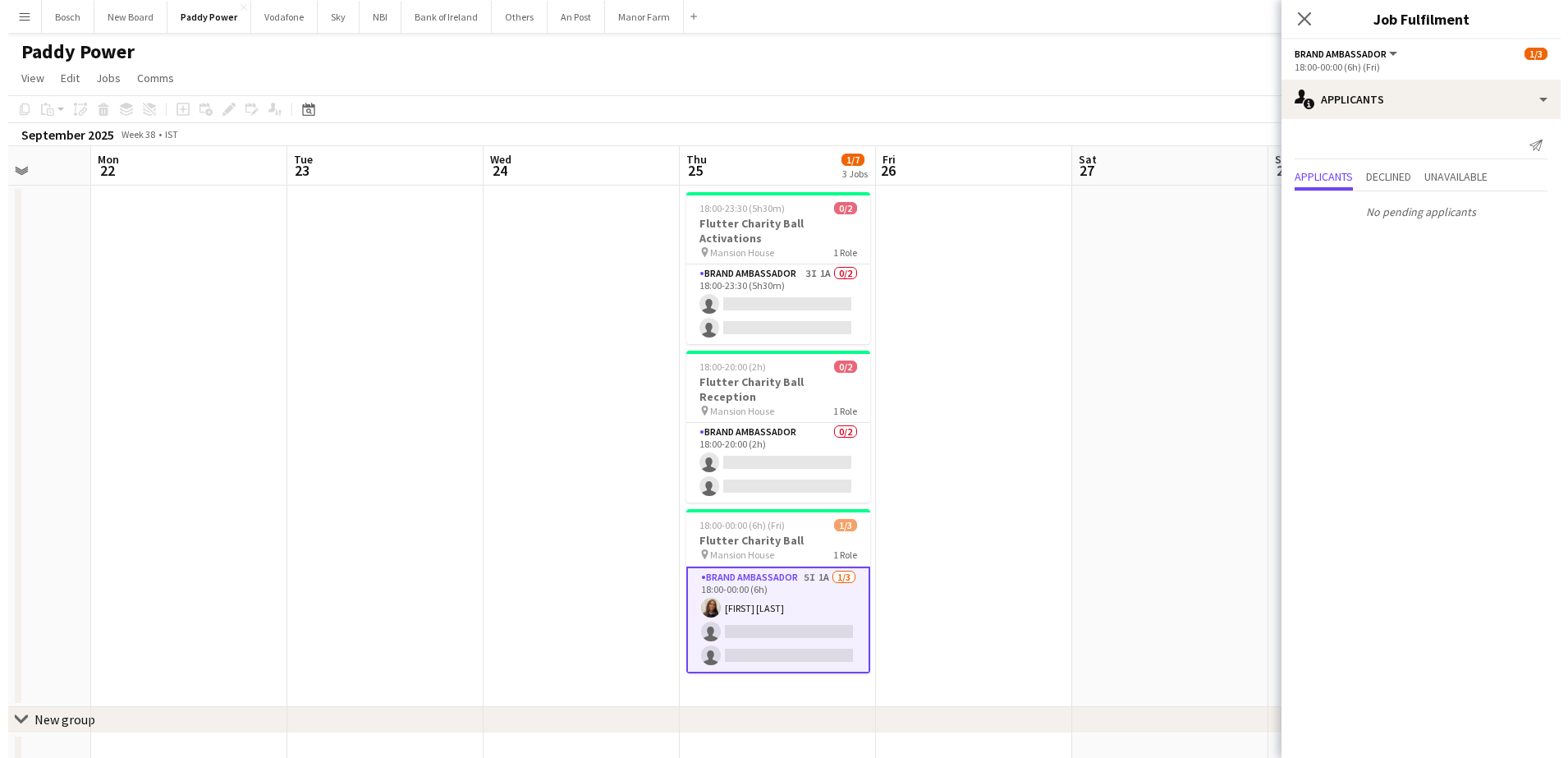 scroll, scrollTop: 0, scrollLeft: 507, axis: horizontal 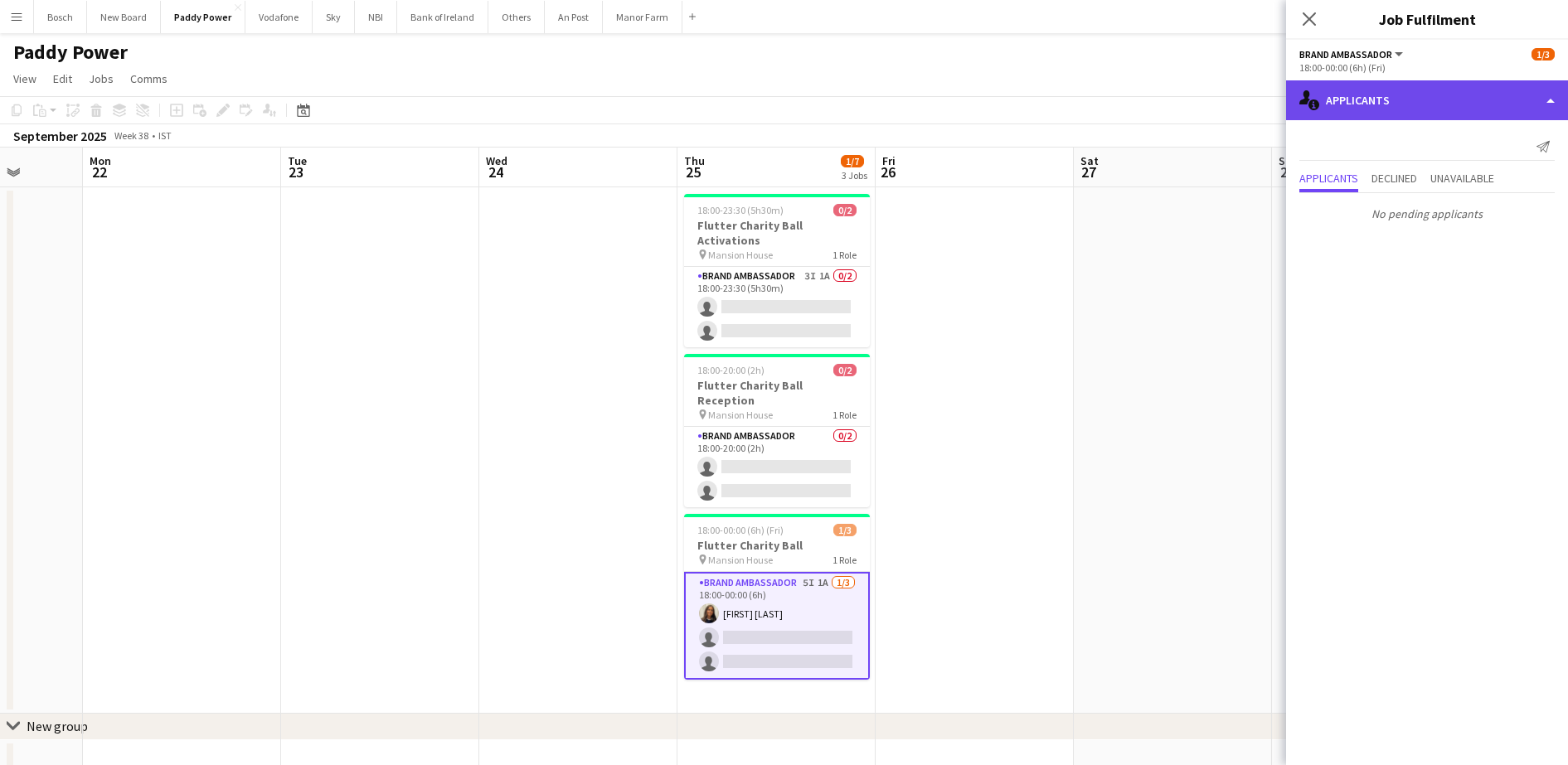 click on "single-neutral-actions-information
Applicants" 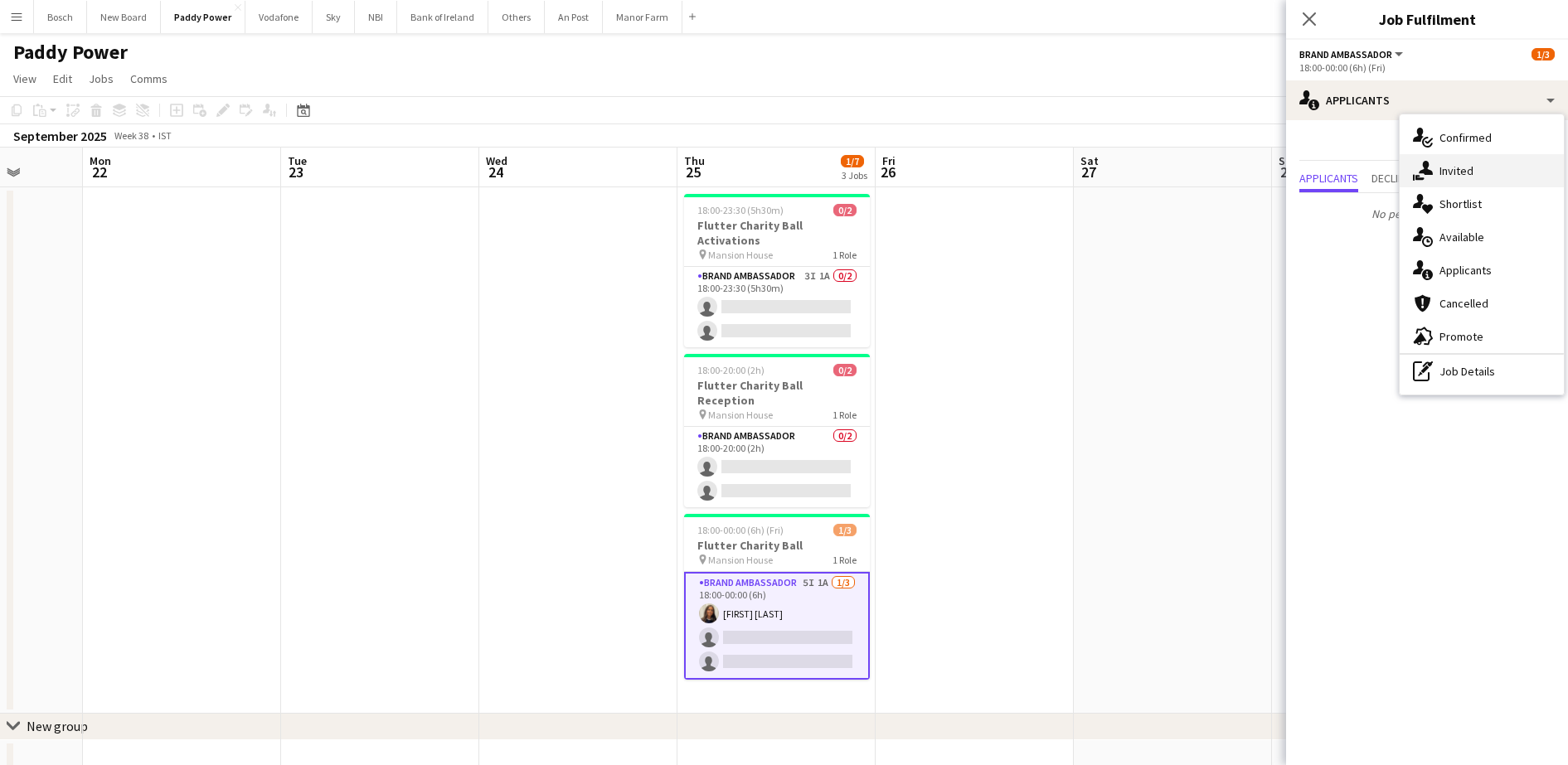 click on "single-neutral-actions-share-1
Invited" at bounding box center [1482, 171] 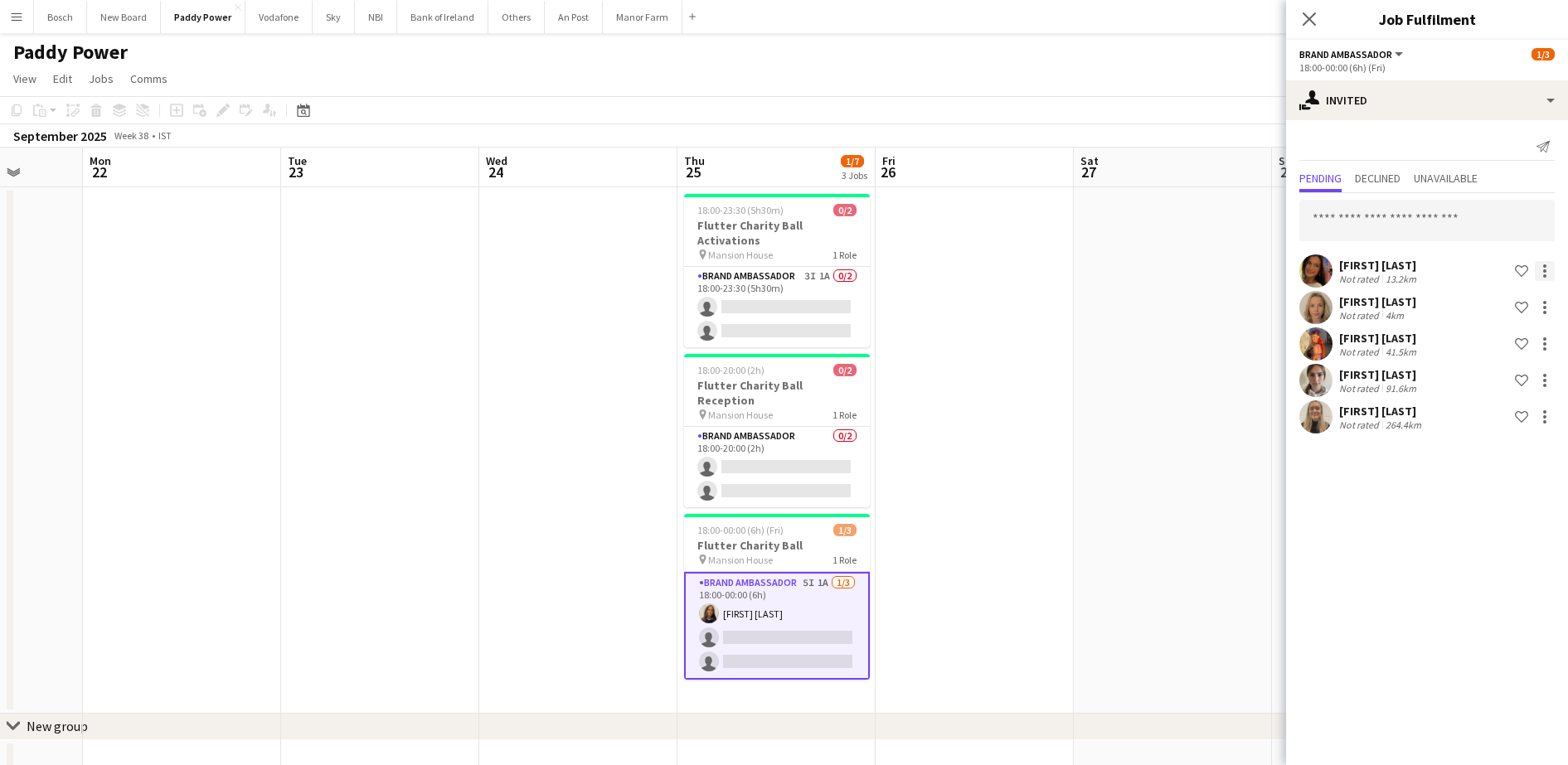 click at bounding box center [1545, 349] 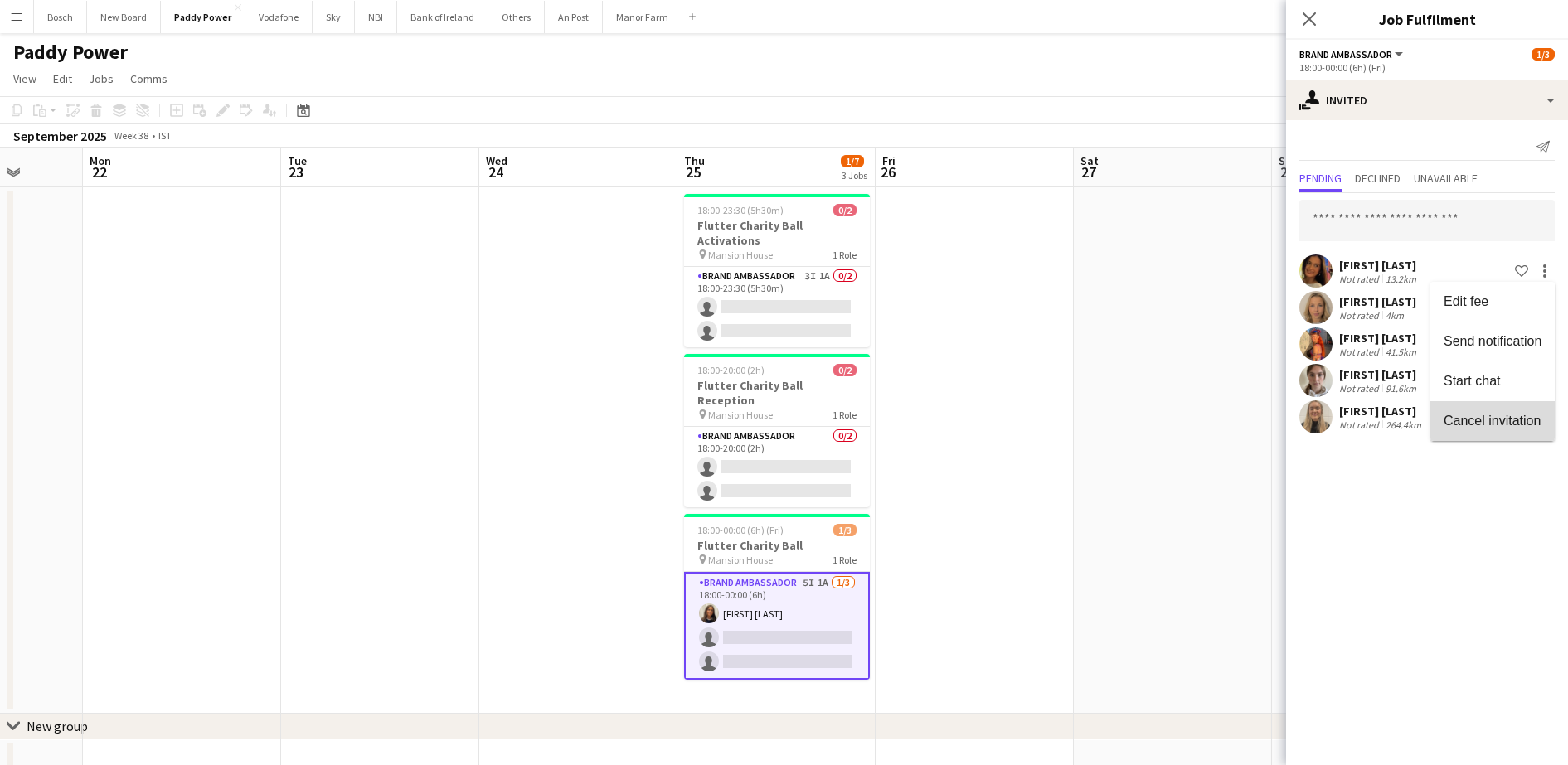 click on "Cancel invitation" at bounding box center (1493, 421) 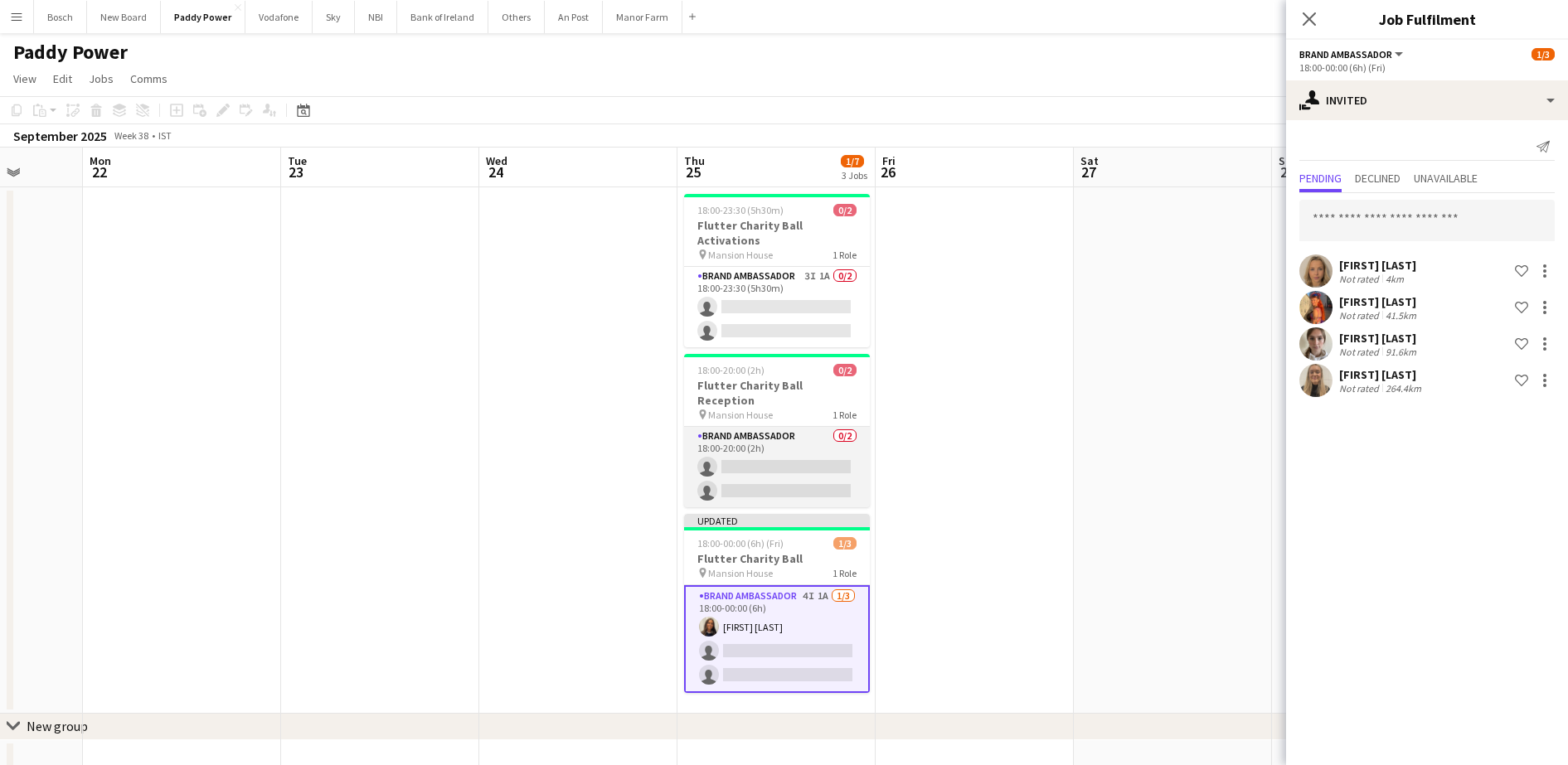 click on "Brand Ambassador   0/2   18:00-20:00 (2h)
single-neutral-actions
single-neutral-actions" at bounding box center [777, 467] 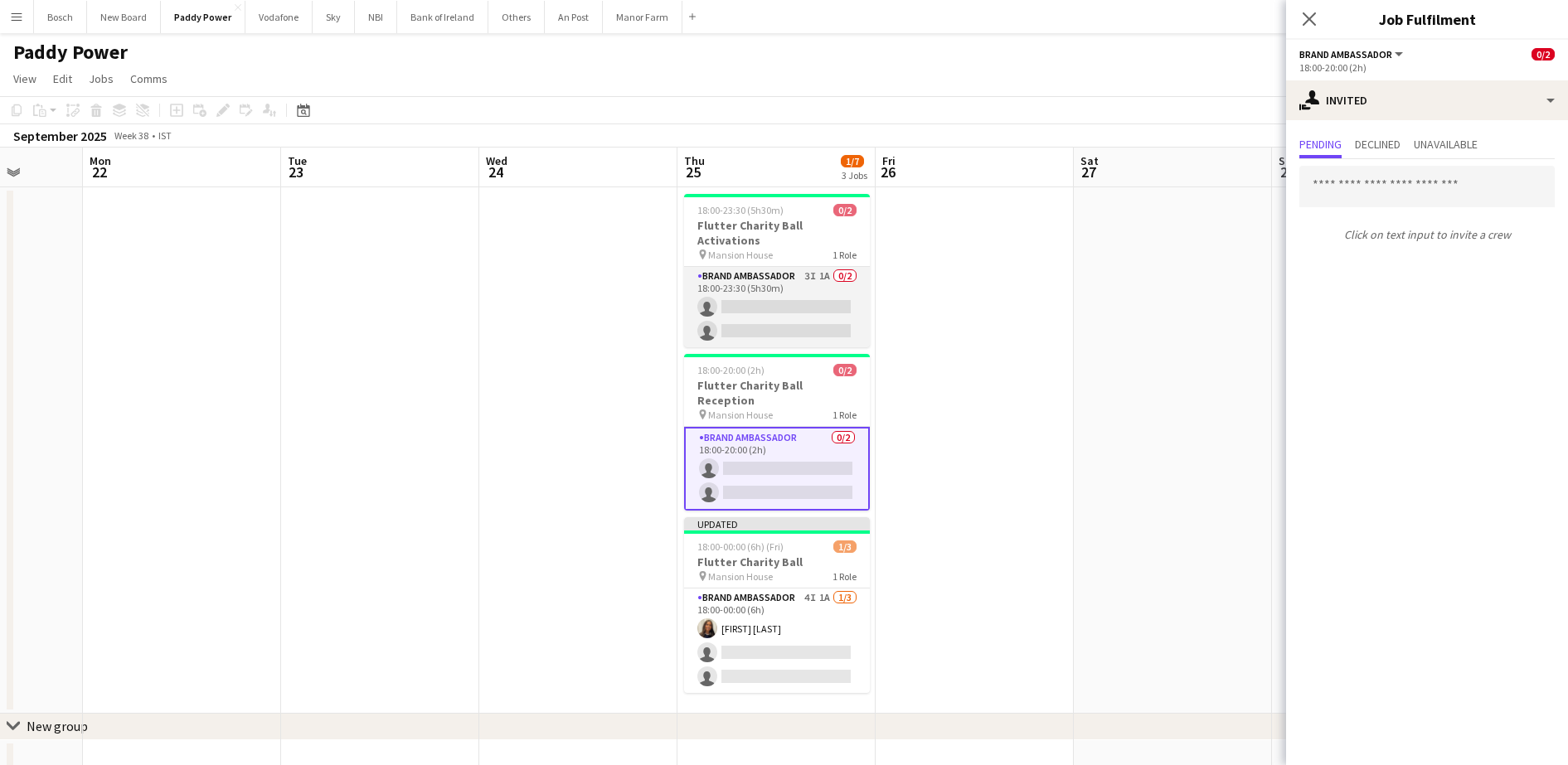 click on "Brand Ambassador   3I   1A   0/2   18:00-23:30 (5h30m)
single-neutral-actions
single-neutral-actions" at bounding box center [777, 307] 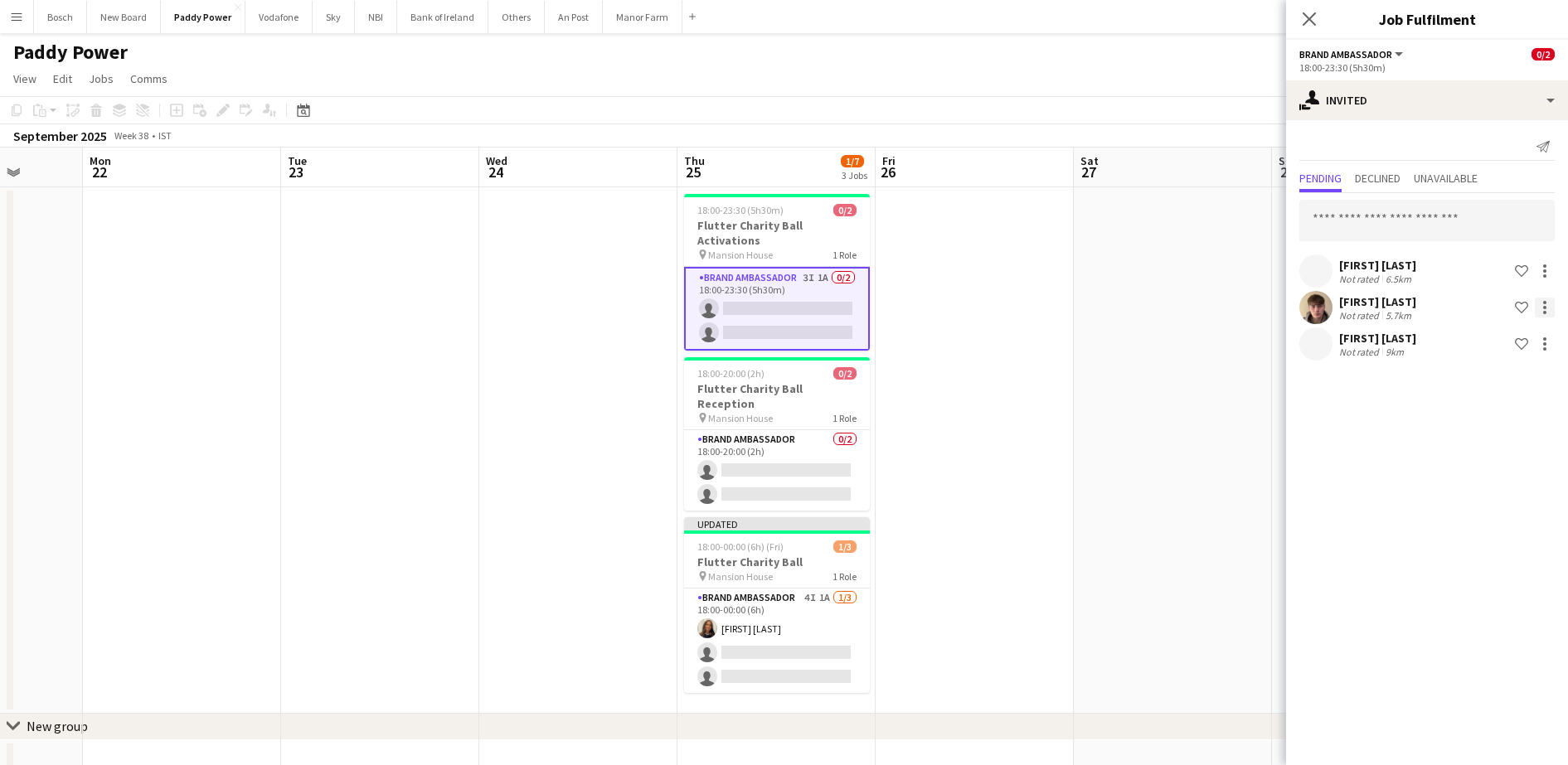 click 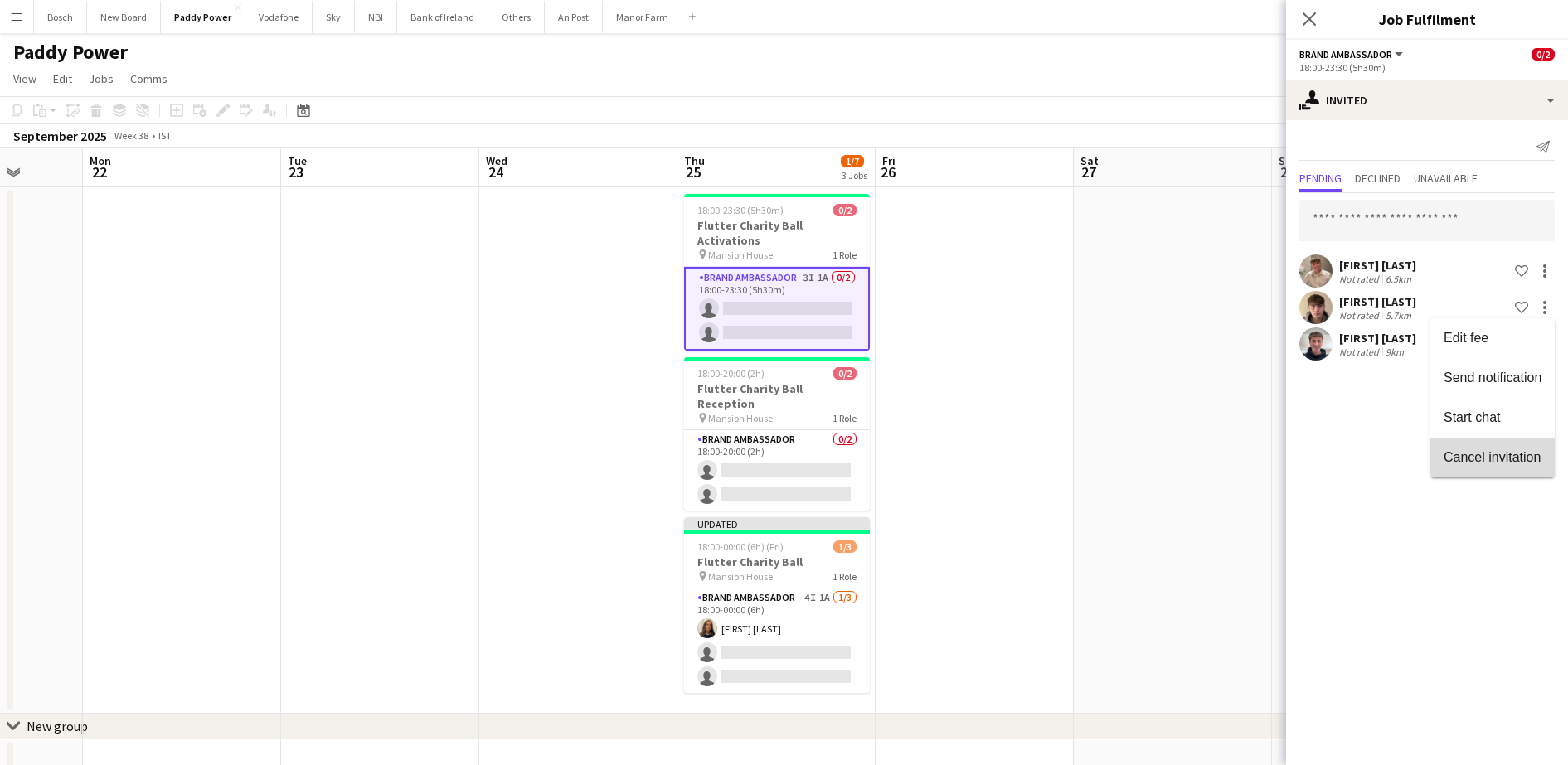 click on "Cancel invitation" at bounding box center (1493, 458) 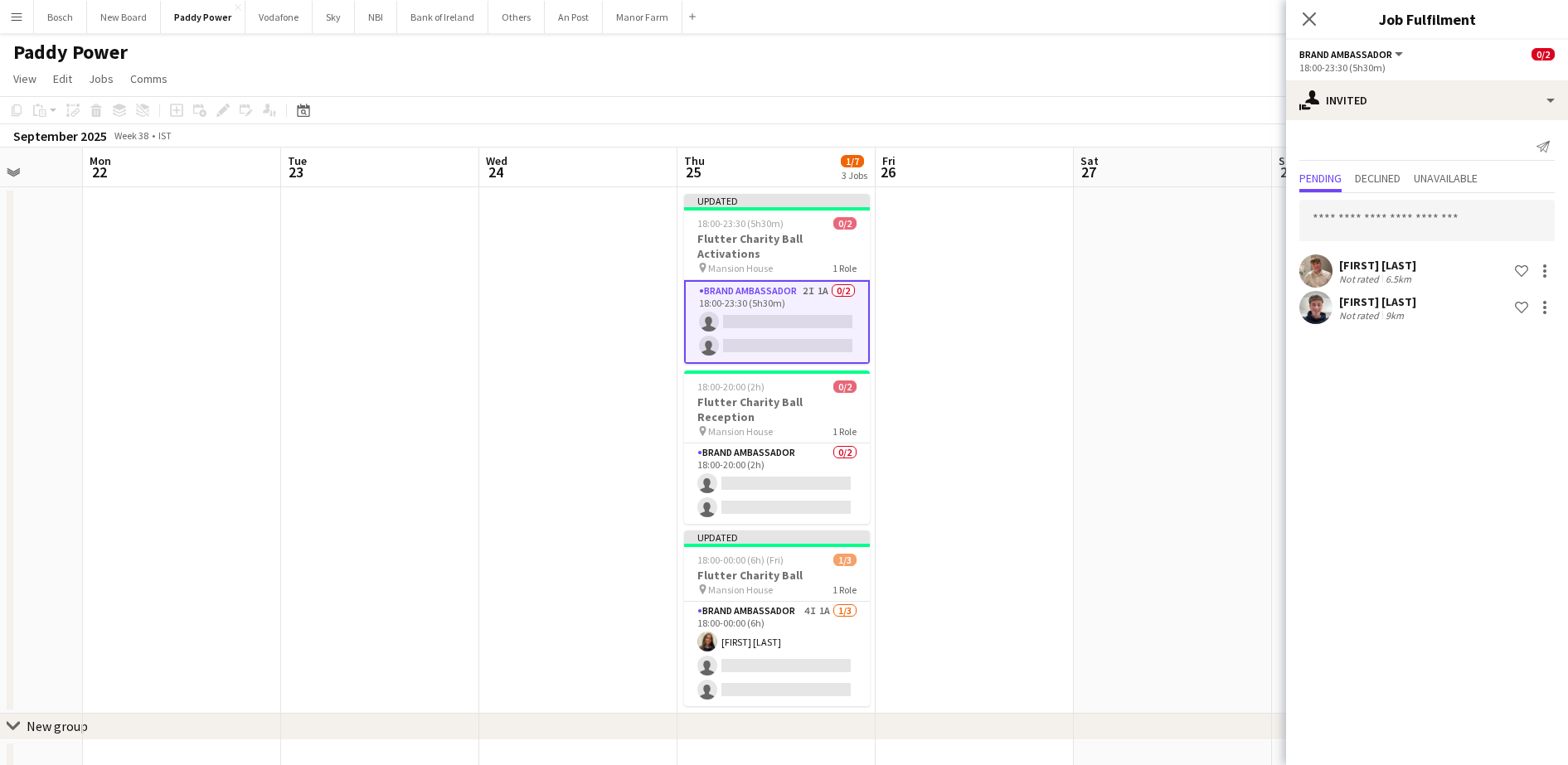 click on "View  Day view expanded Day view collapsed Month view Date picker Jump to today Expand Linked Jobs Collapse Linked Jobs  Edit  Copy Ctrl+C  Paste  Without Crew Ctrl+V With Crew Ctrl+Shift+V Paste as linked job  Group  Group Ungroup  Jobs  New Job Edit Job Delete Job New Linked Job Edit Linked Jobs Job fulfilment Promote Role Copy Role URL  Comms  Notify confirmed crew Create chat" 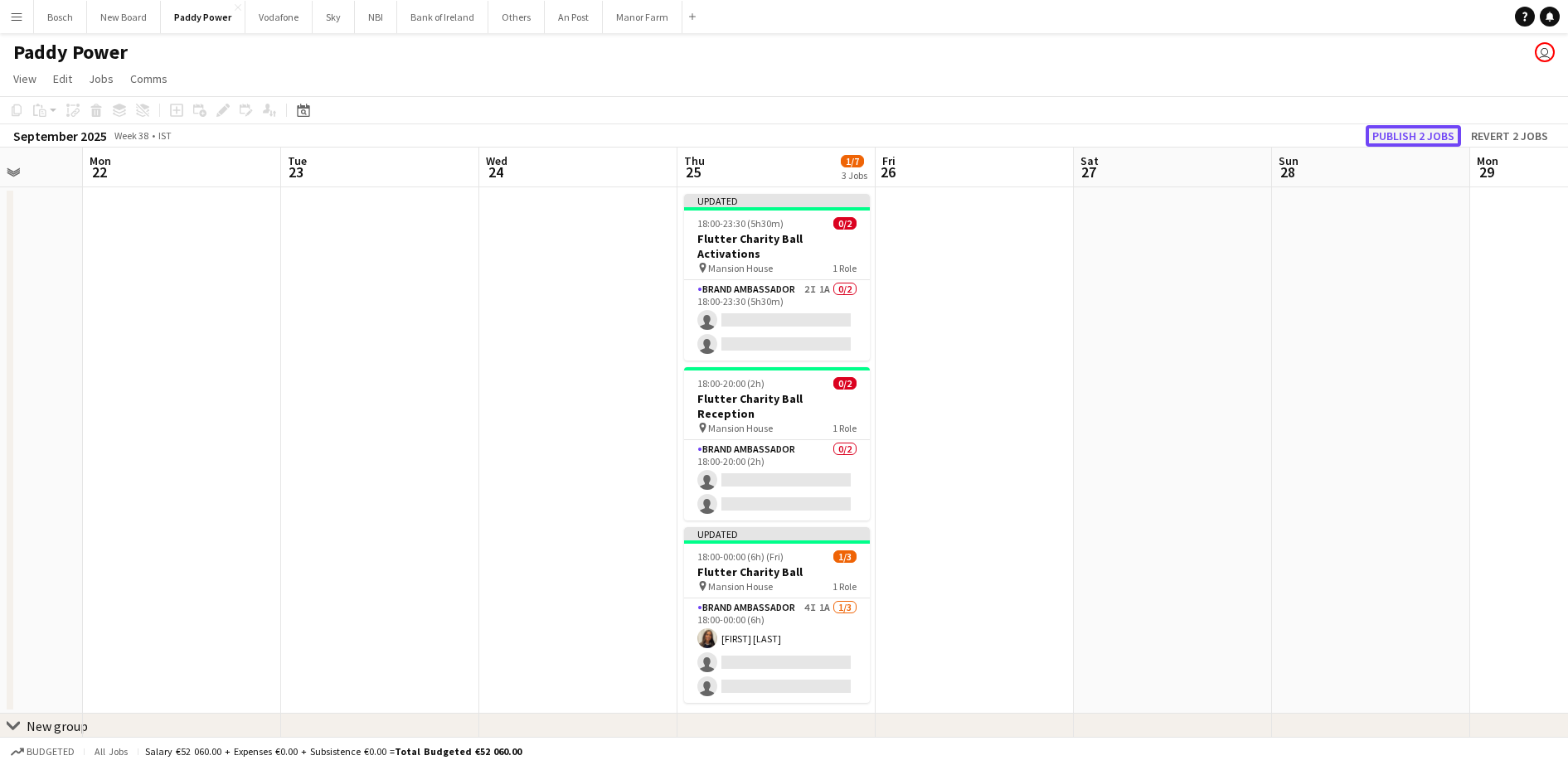 click on "Publish 2 jobs" 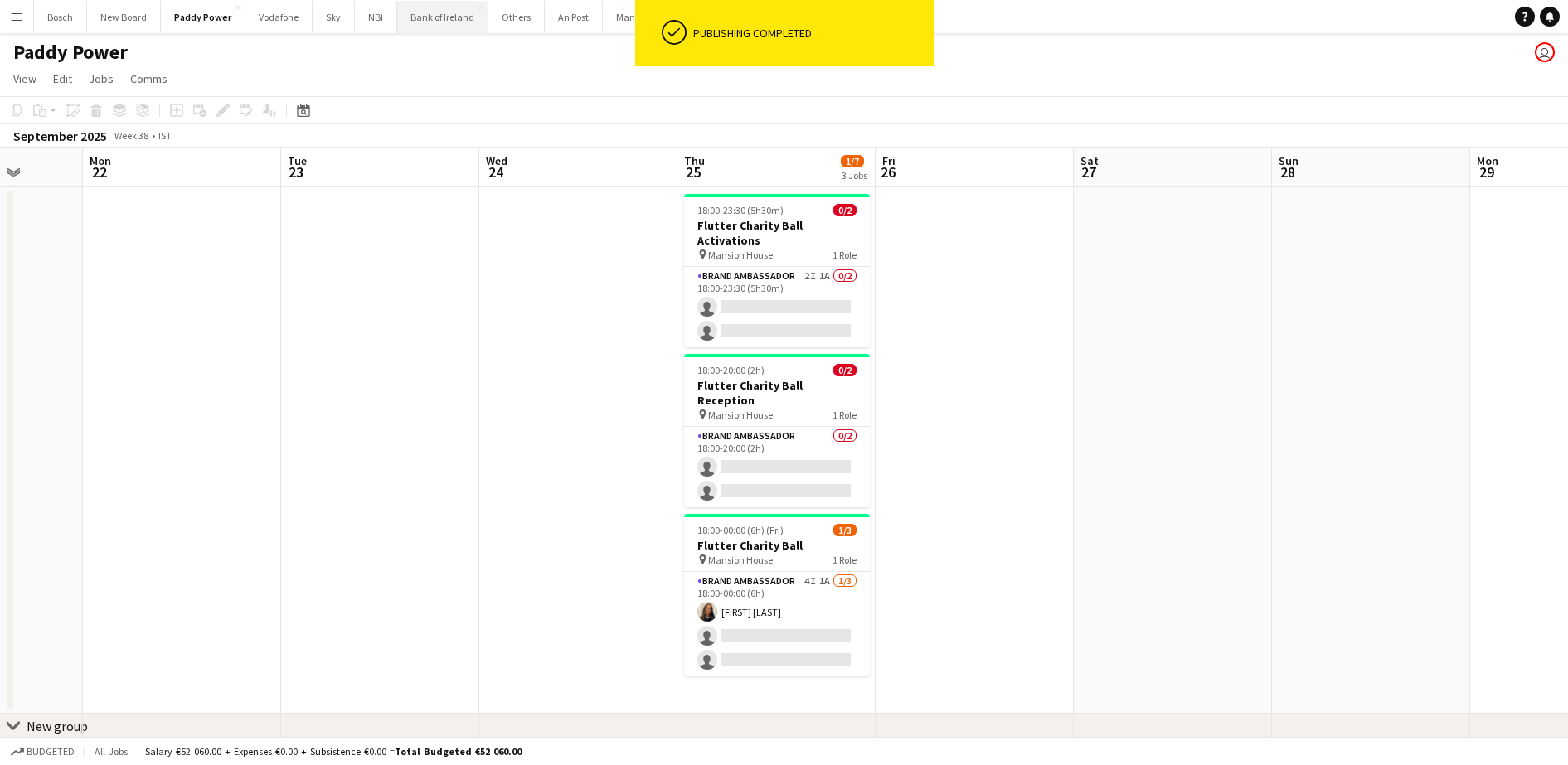 click on "Bank of Ireland
Close" at bounding box center (443, 17) 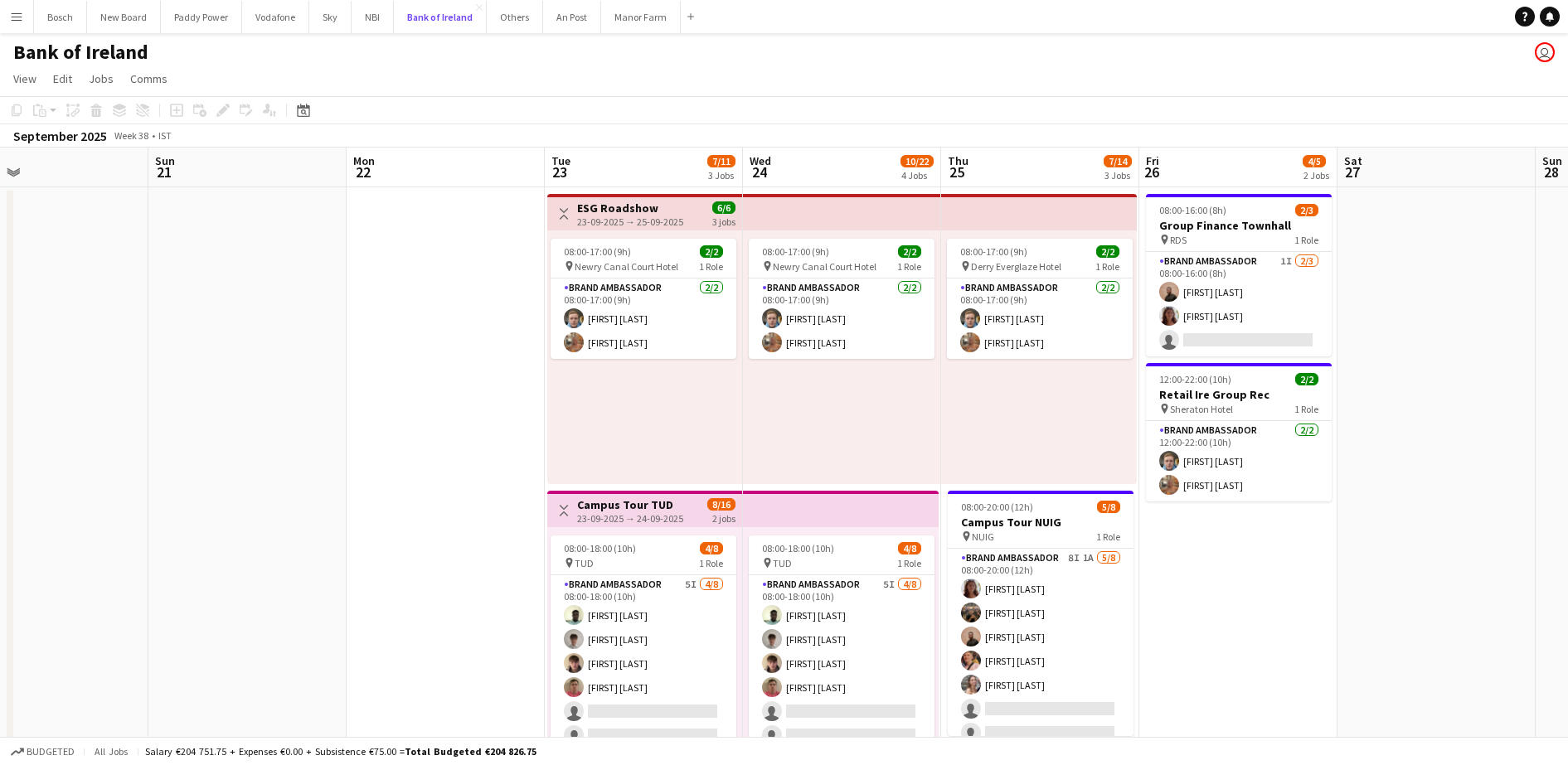scroll, scrollTop: 0, scrollLeft: 611, axis: horizontal 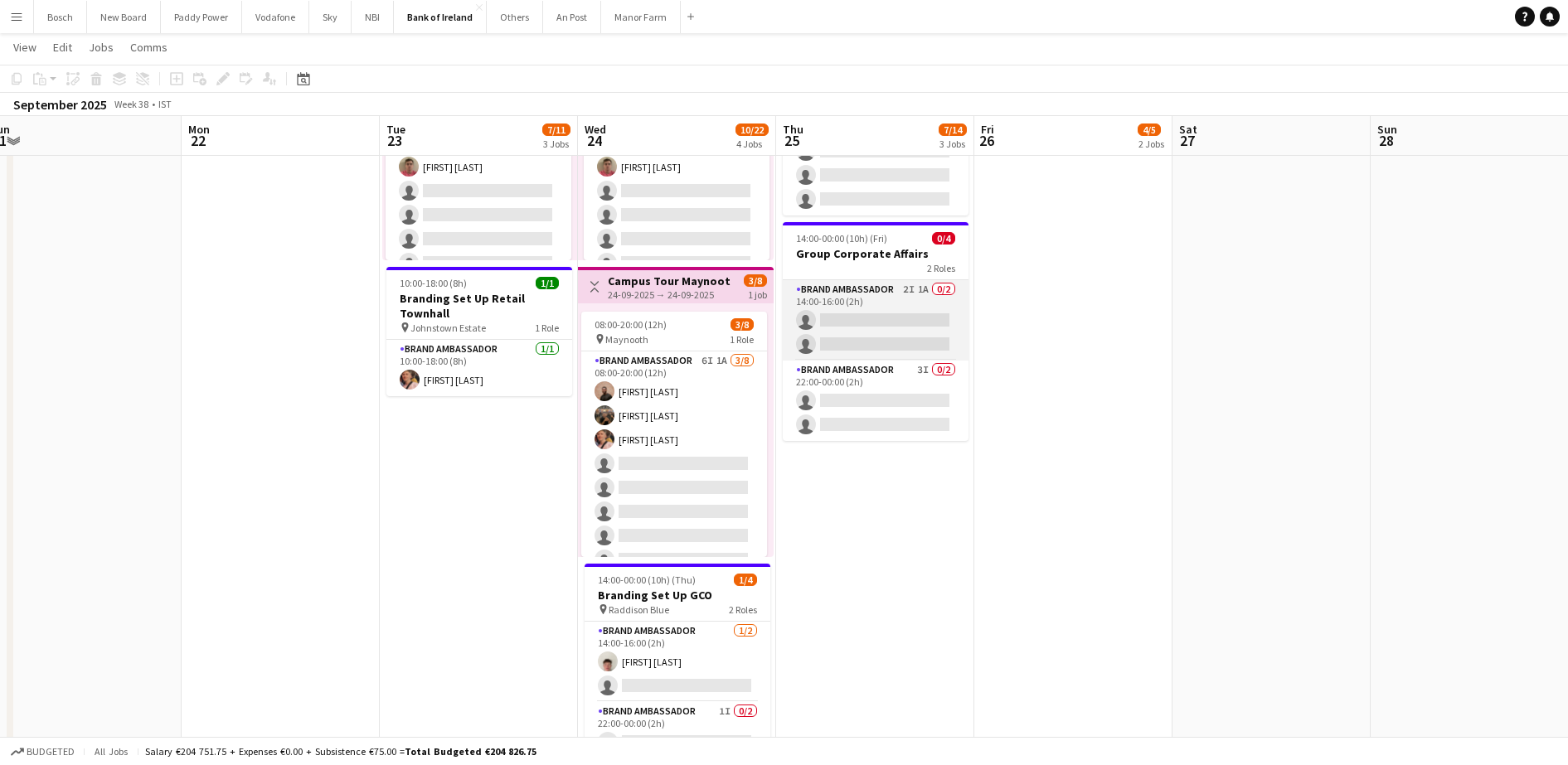 click on "Brand Ambassador   2I   1A   0/2   14:00-16:00 (2h)
single-neutral-actions
single-neutral-actions" at bounding box center [876, 320] 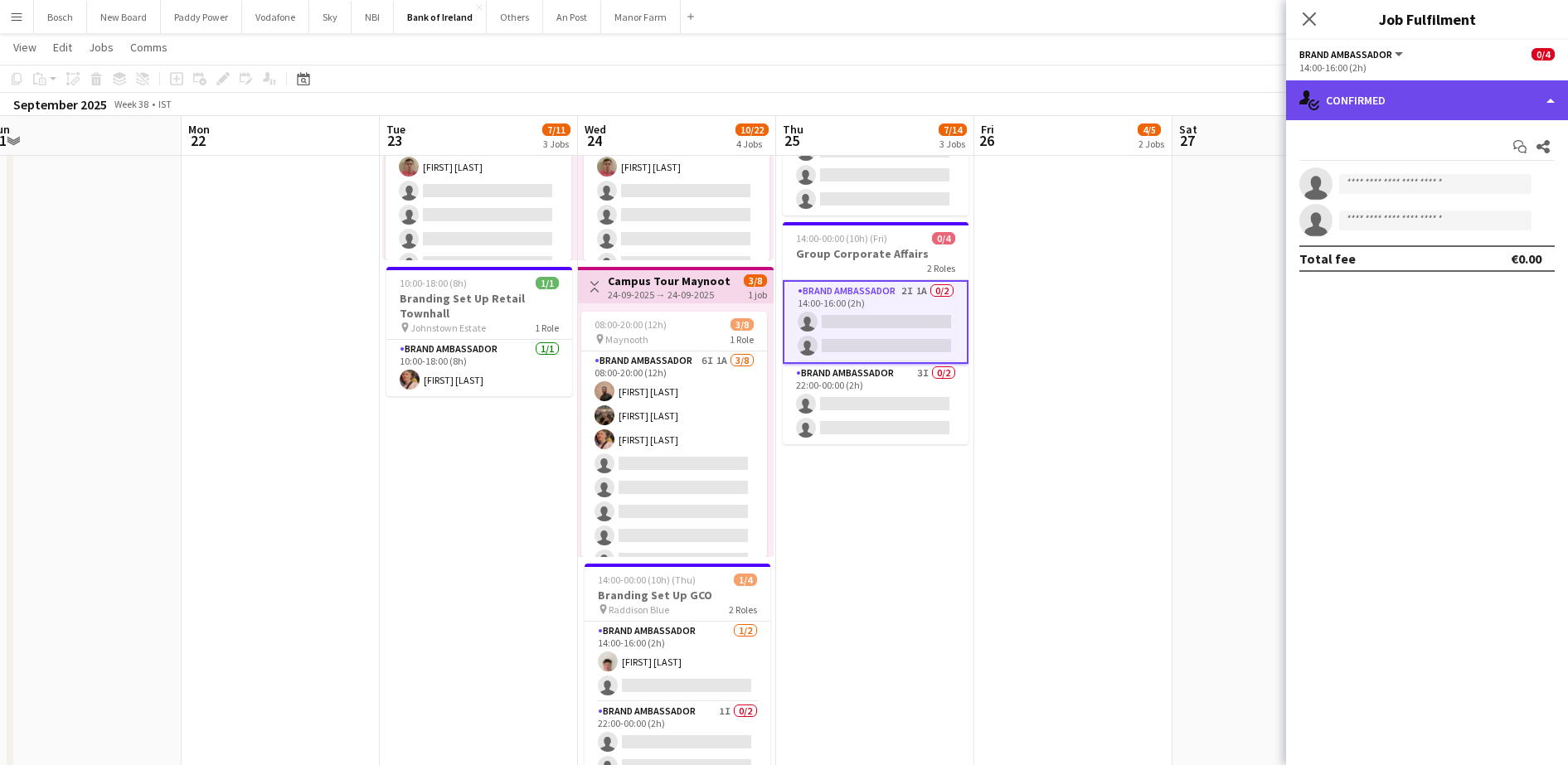 click on "single-neutral-actions-check-2
Confirmed" 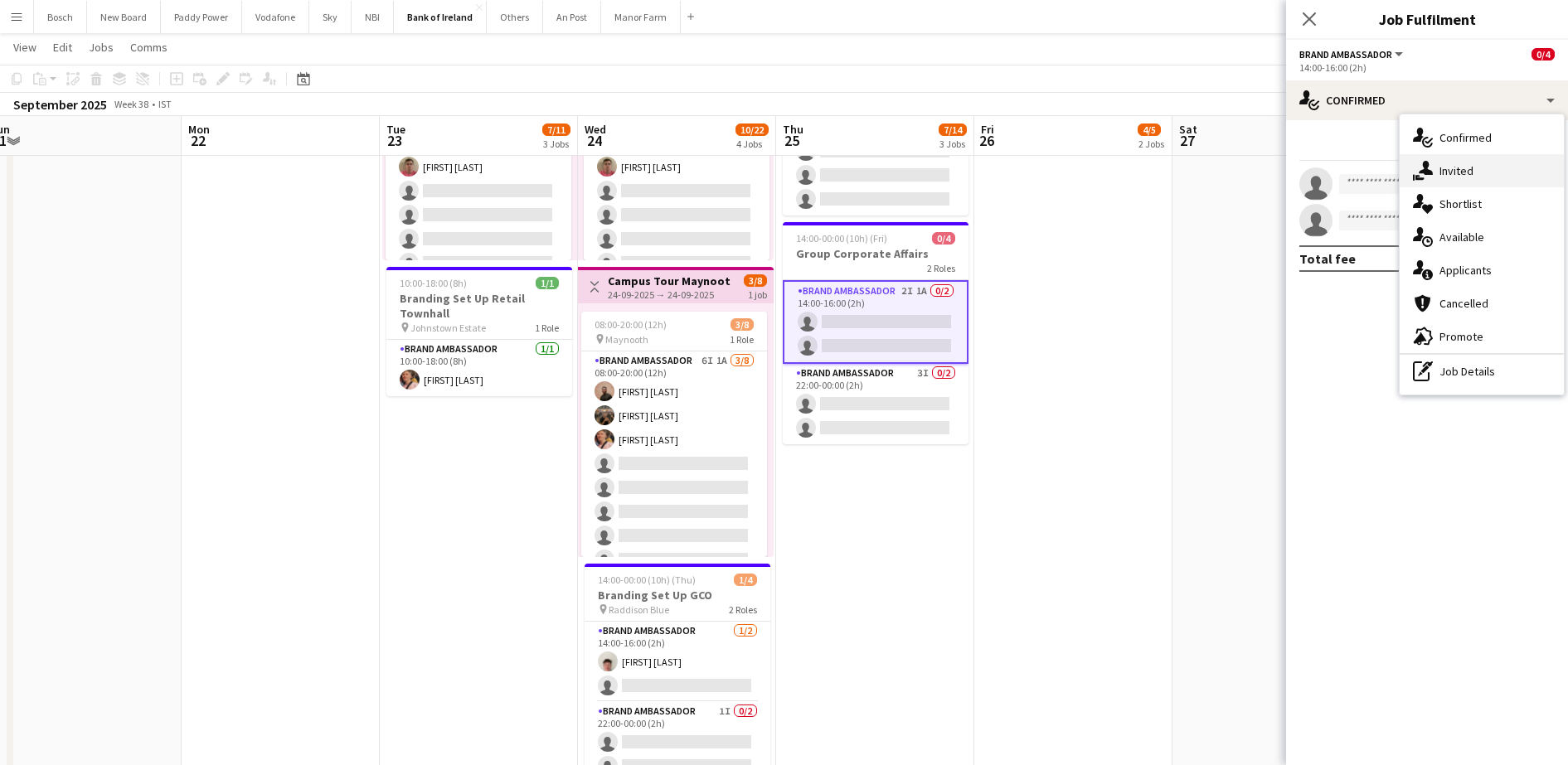 click on "single-neutral-actions-share-1
Invited" at bounding box center [1482, 171] 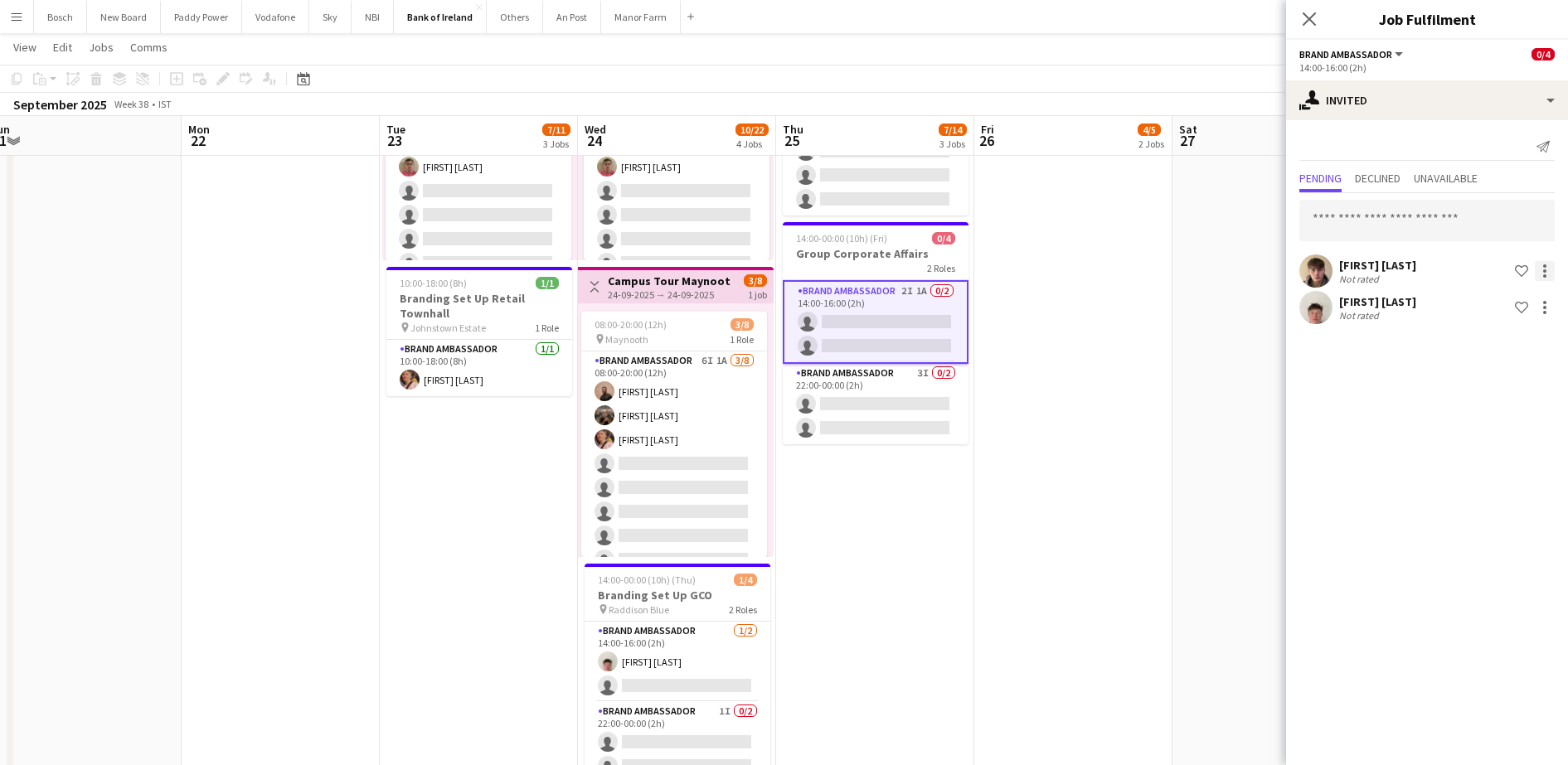 click 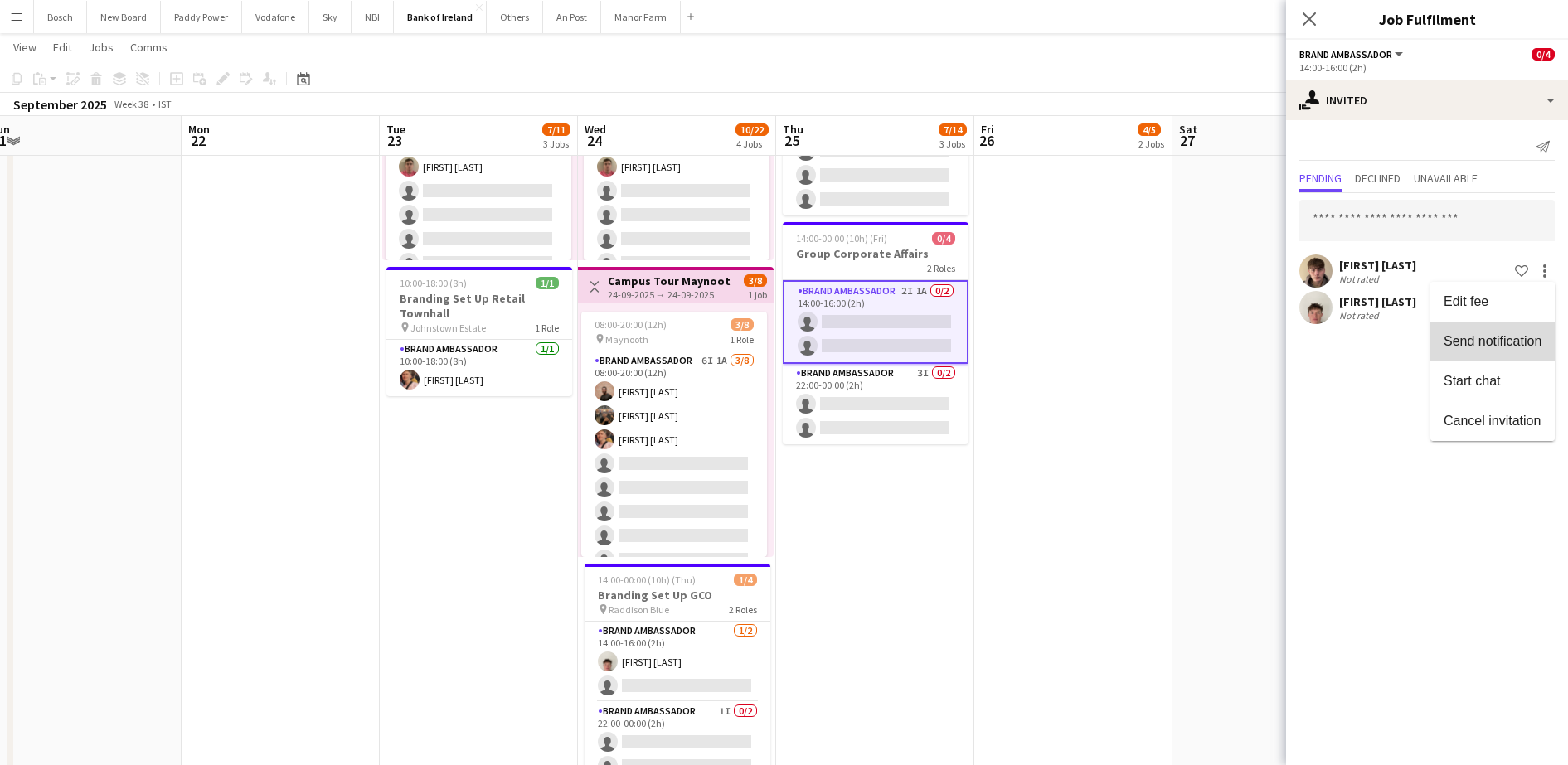 click on "Send notification" at bounding box center [1493, 341] 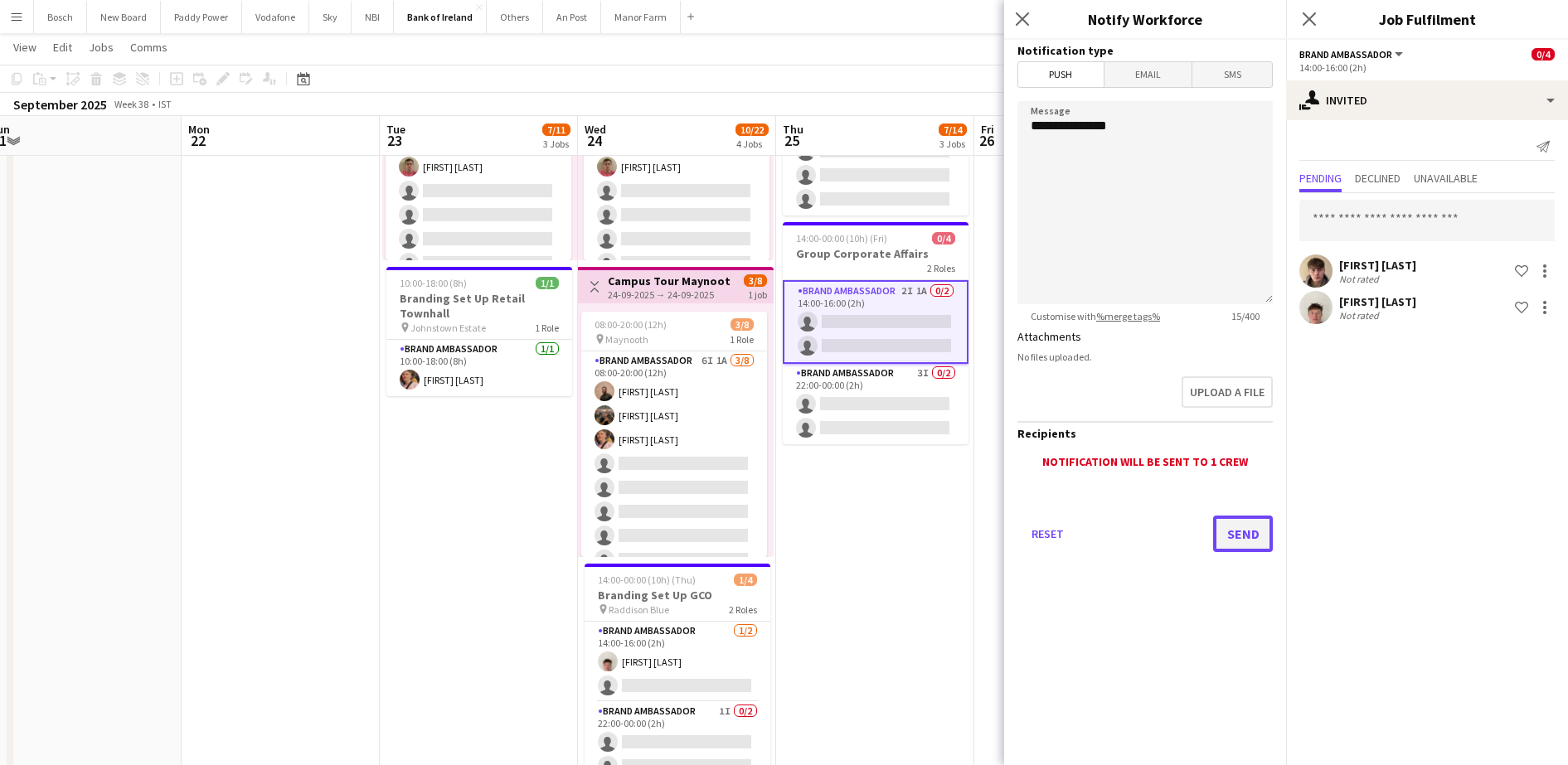 click on "Send" 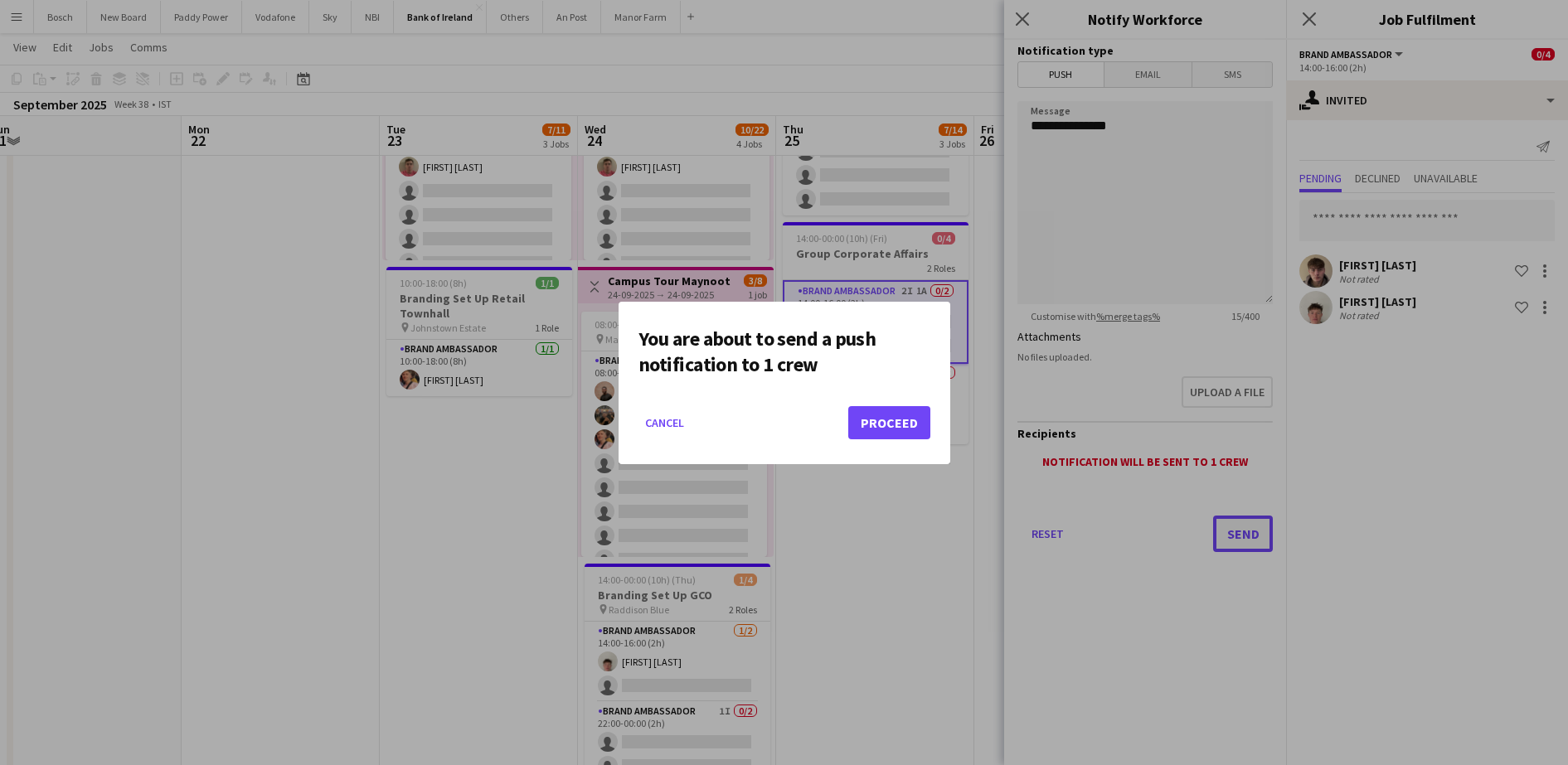 scroll, scrollTop: 0, scrollLeft: 0, axis: both 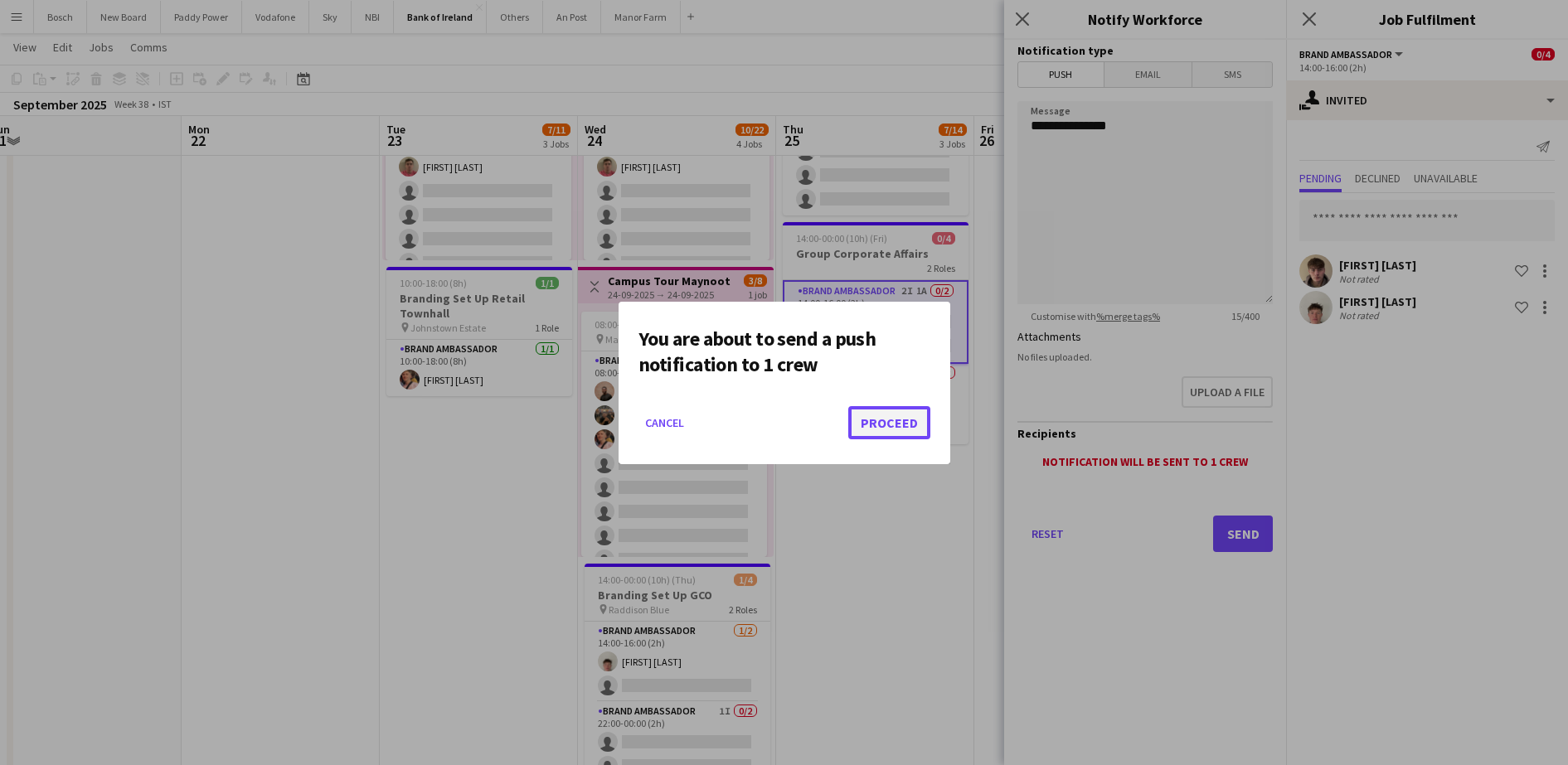 click on "Proceed" 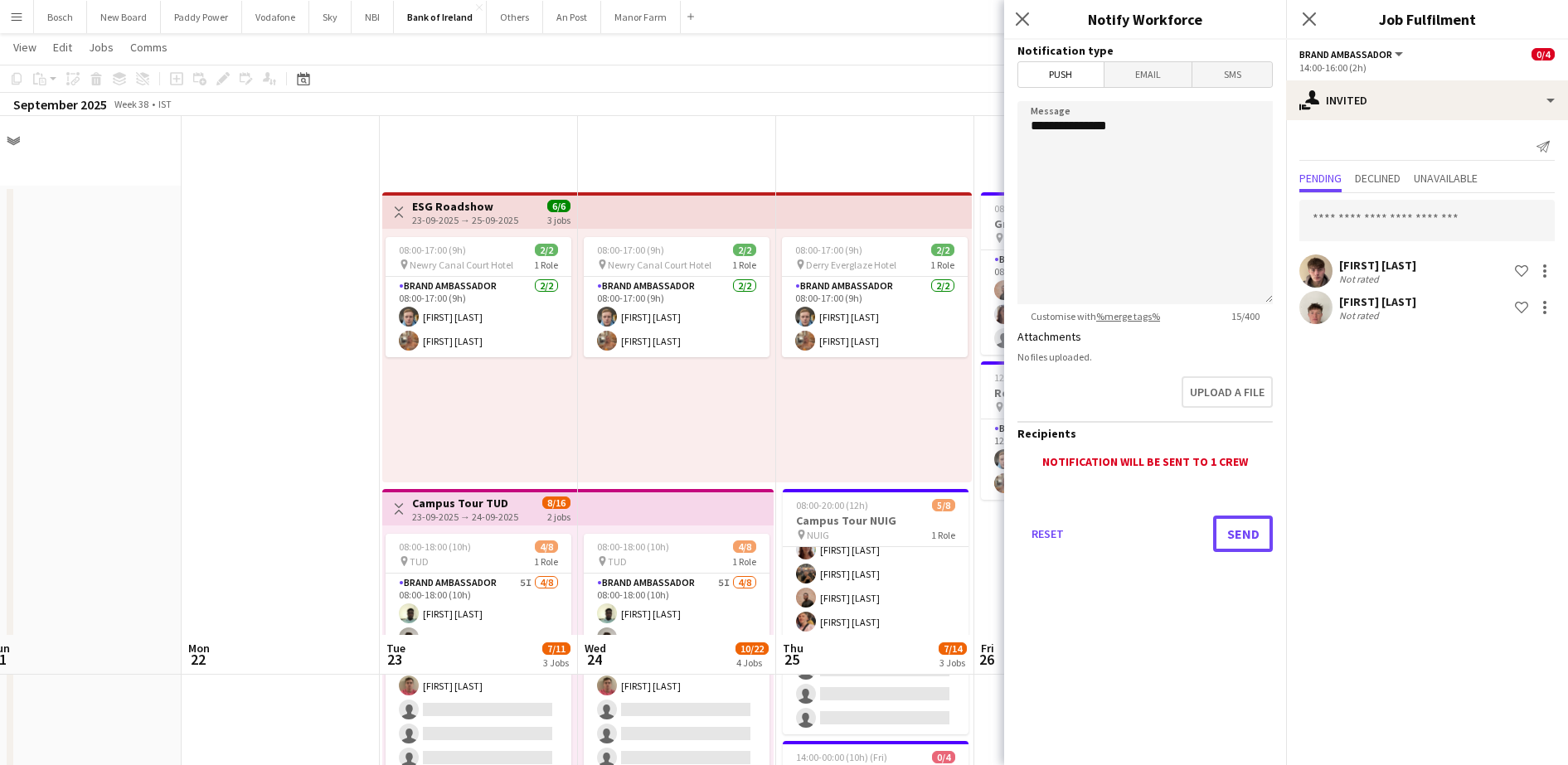 scroll, scrollTop: 519, scrollLeft: 0, axis: vertical 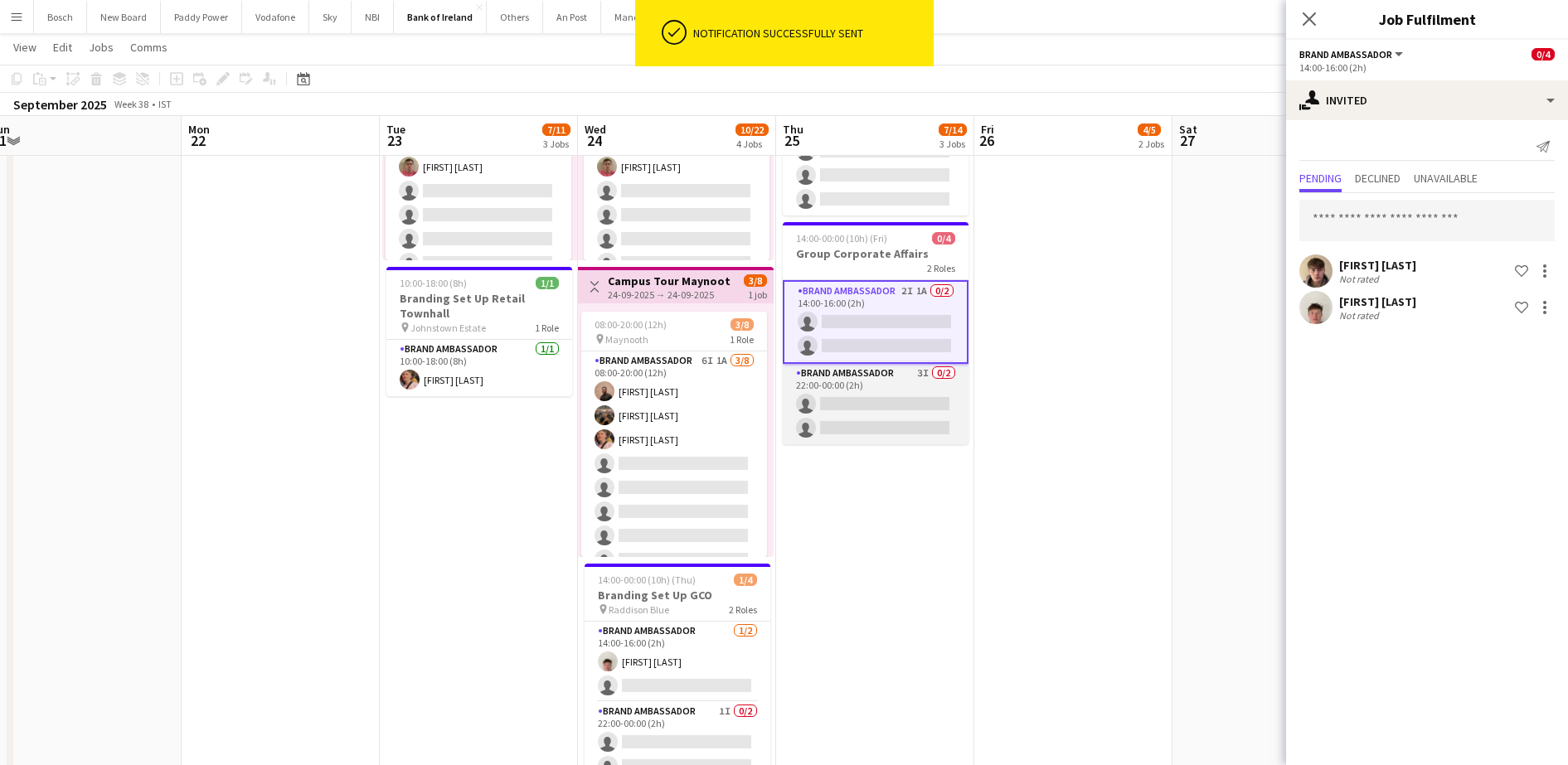 click on "Brand Ambassador   3I   0/2   22:00-00:00 (2h)
single-neutral-actions
single-neutral-actions" at bounding box center (876, 404) 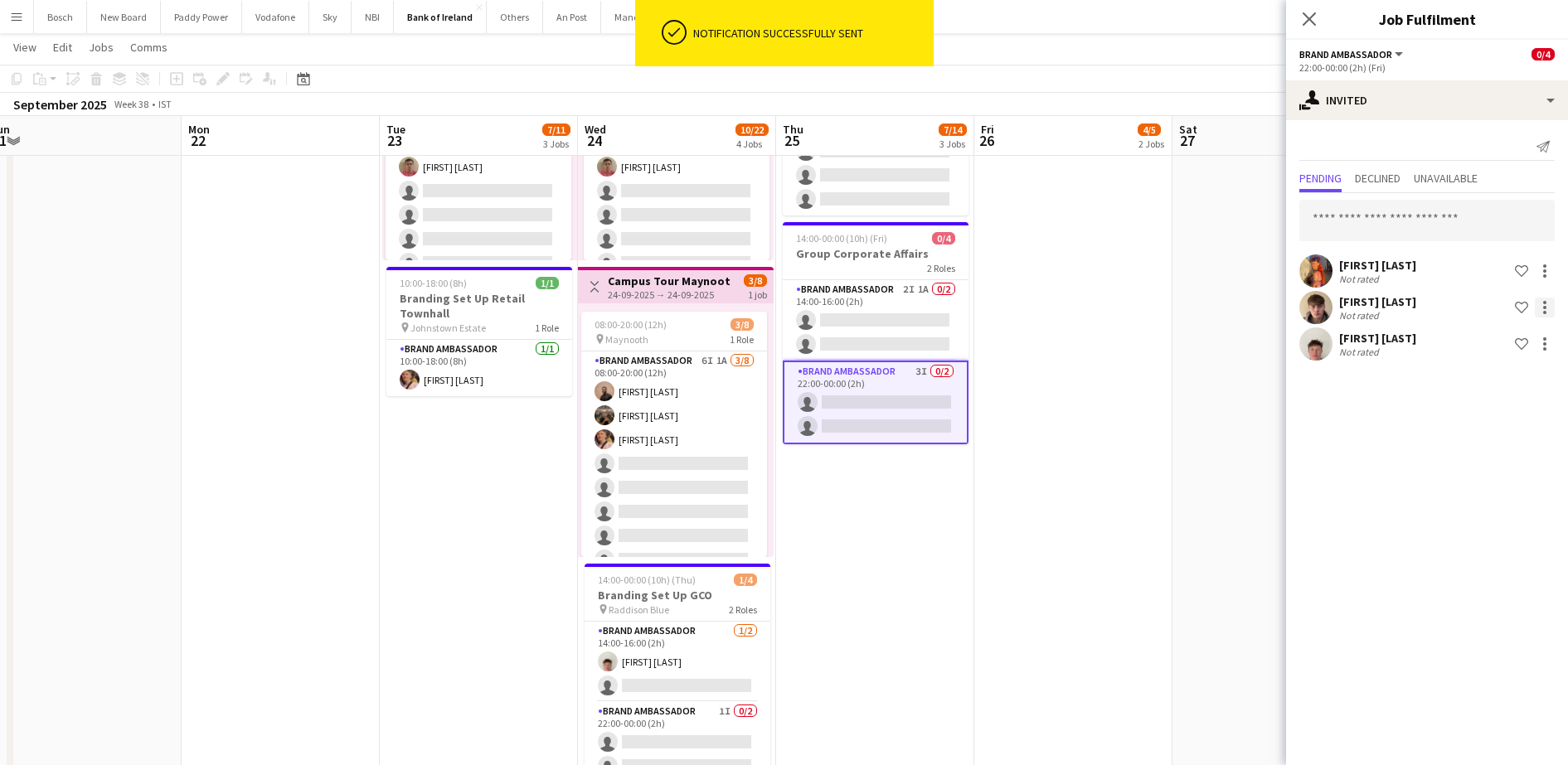 click 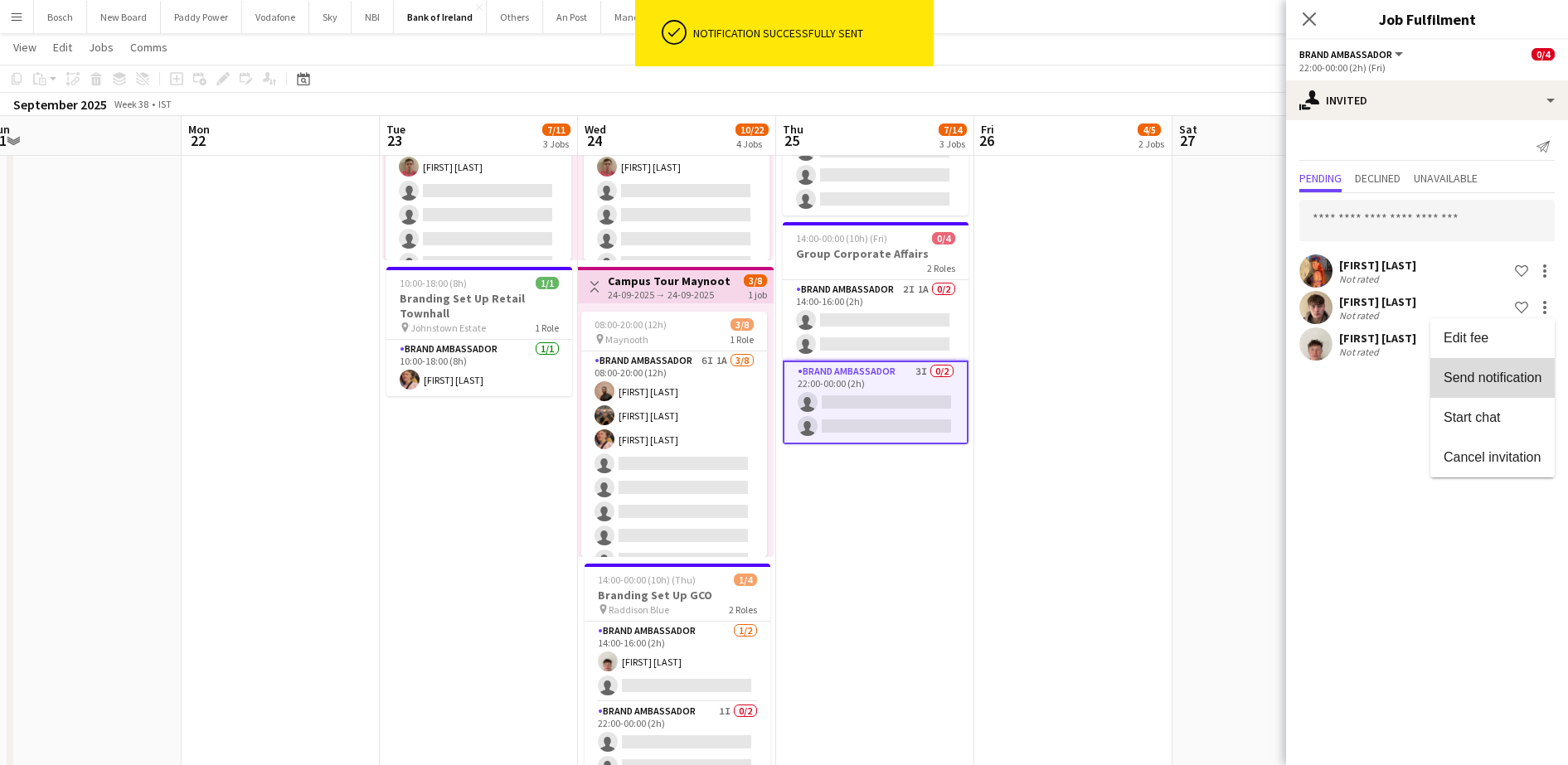 click on "Send notification" at bounding box center [1493, 377] 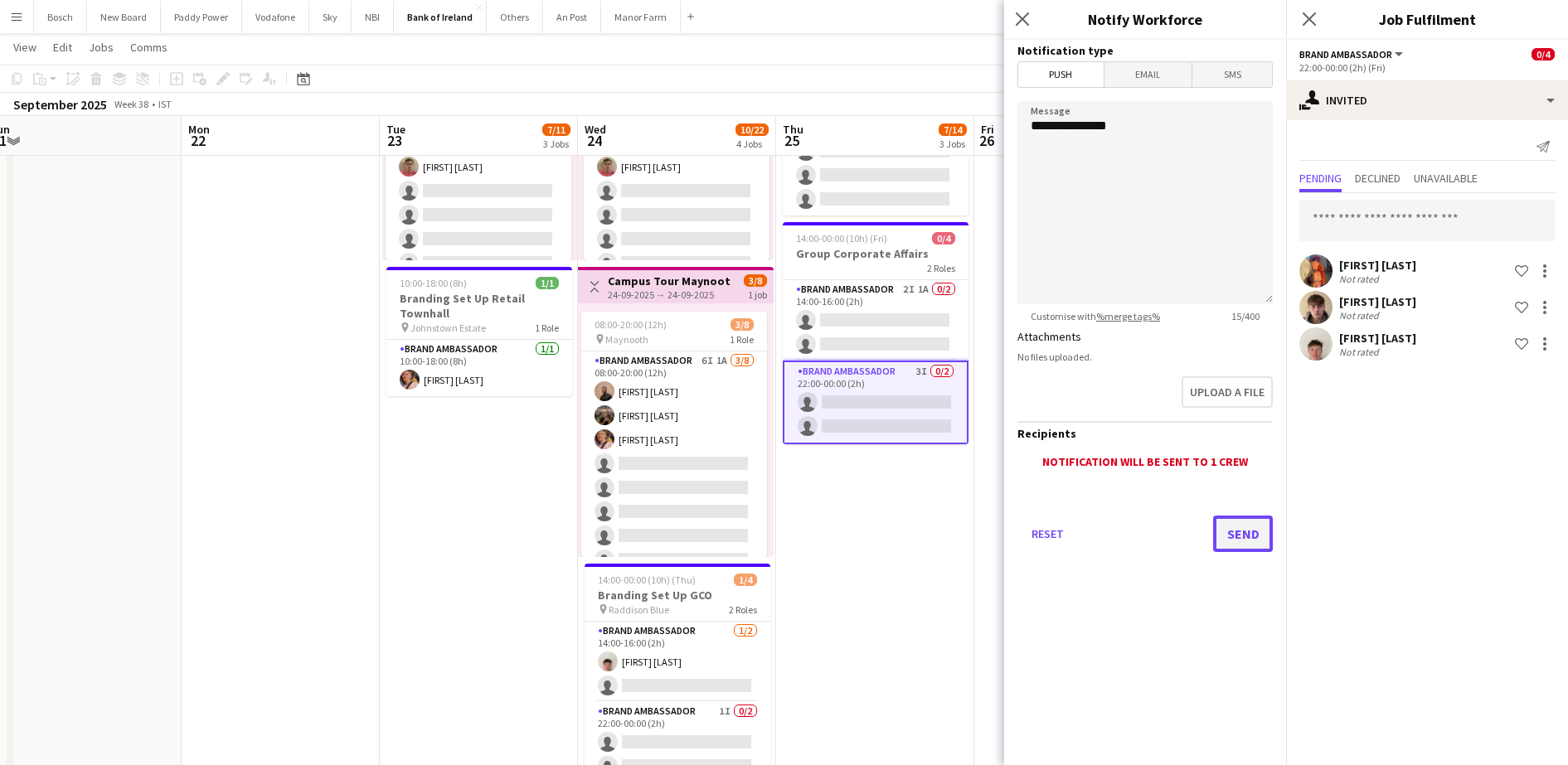 click on "Send" 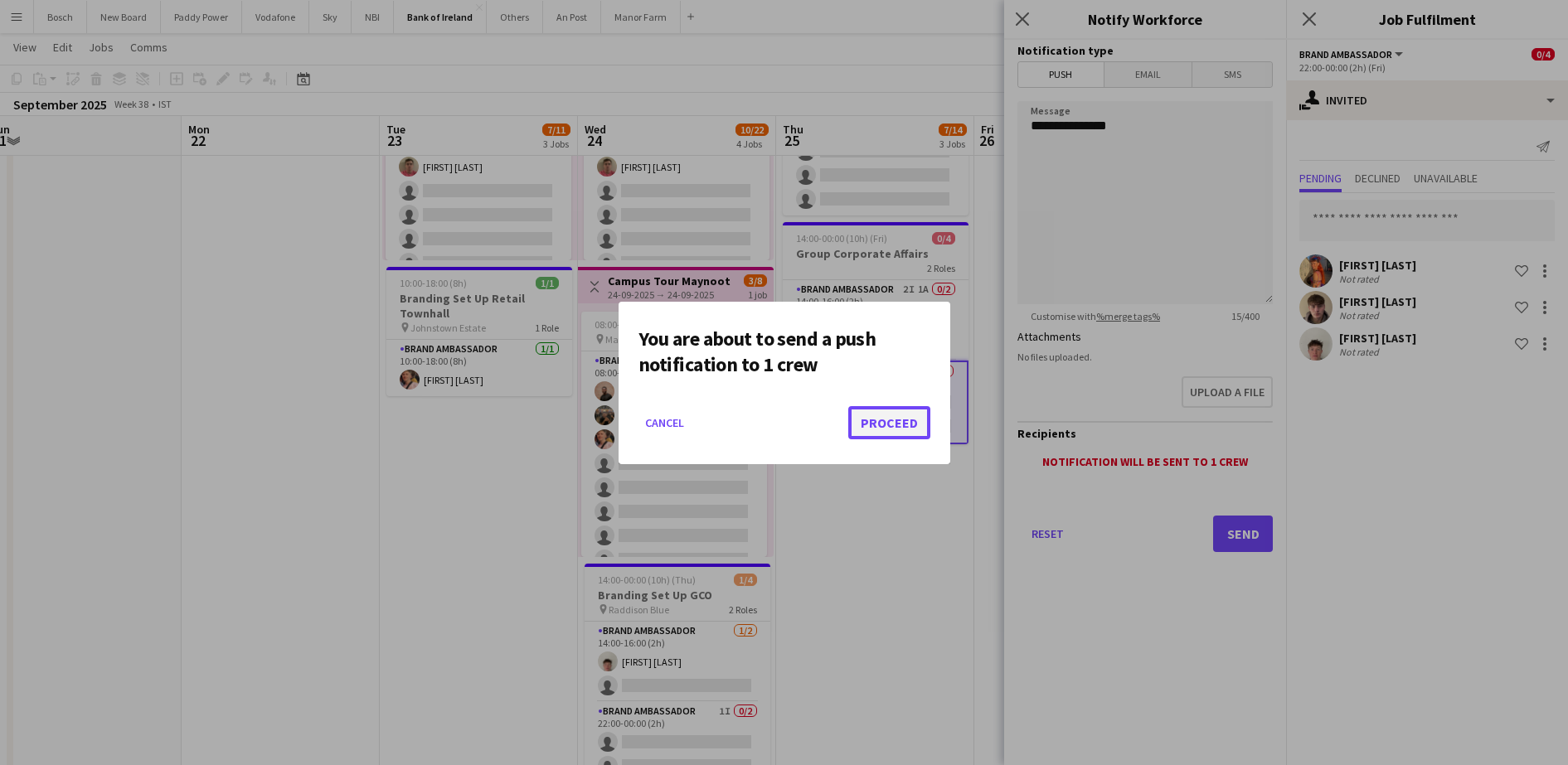 click on "Proceed" 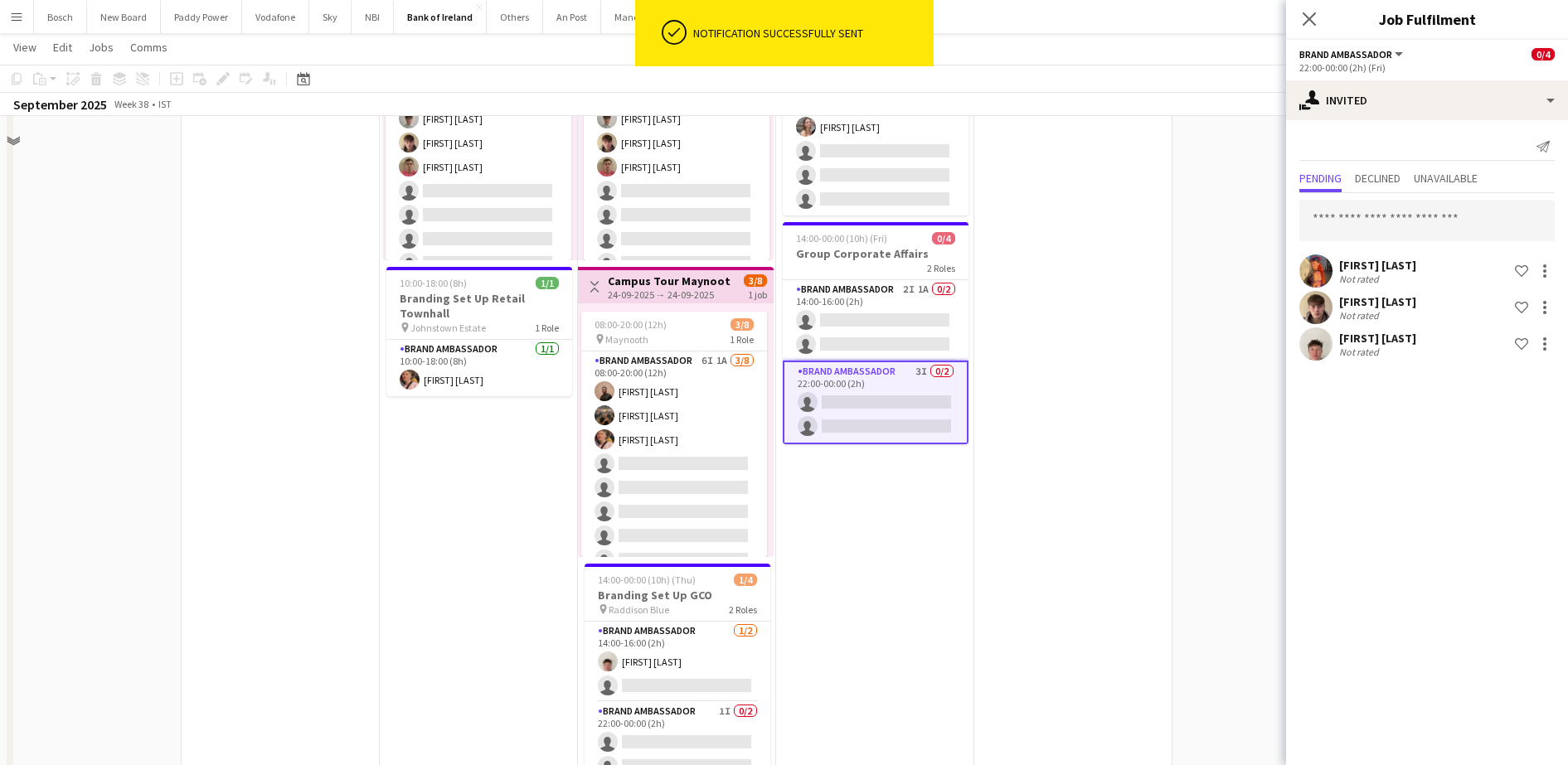 scroll, scrollTop: 275, scrollLeft: 0, axis: vertical 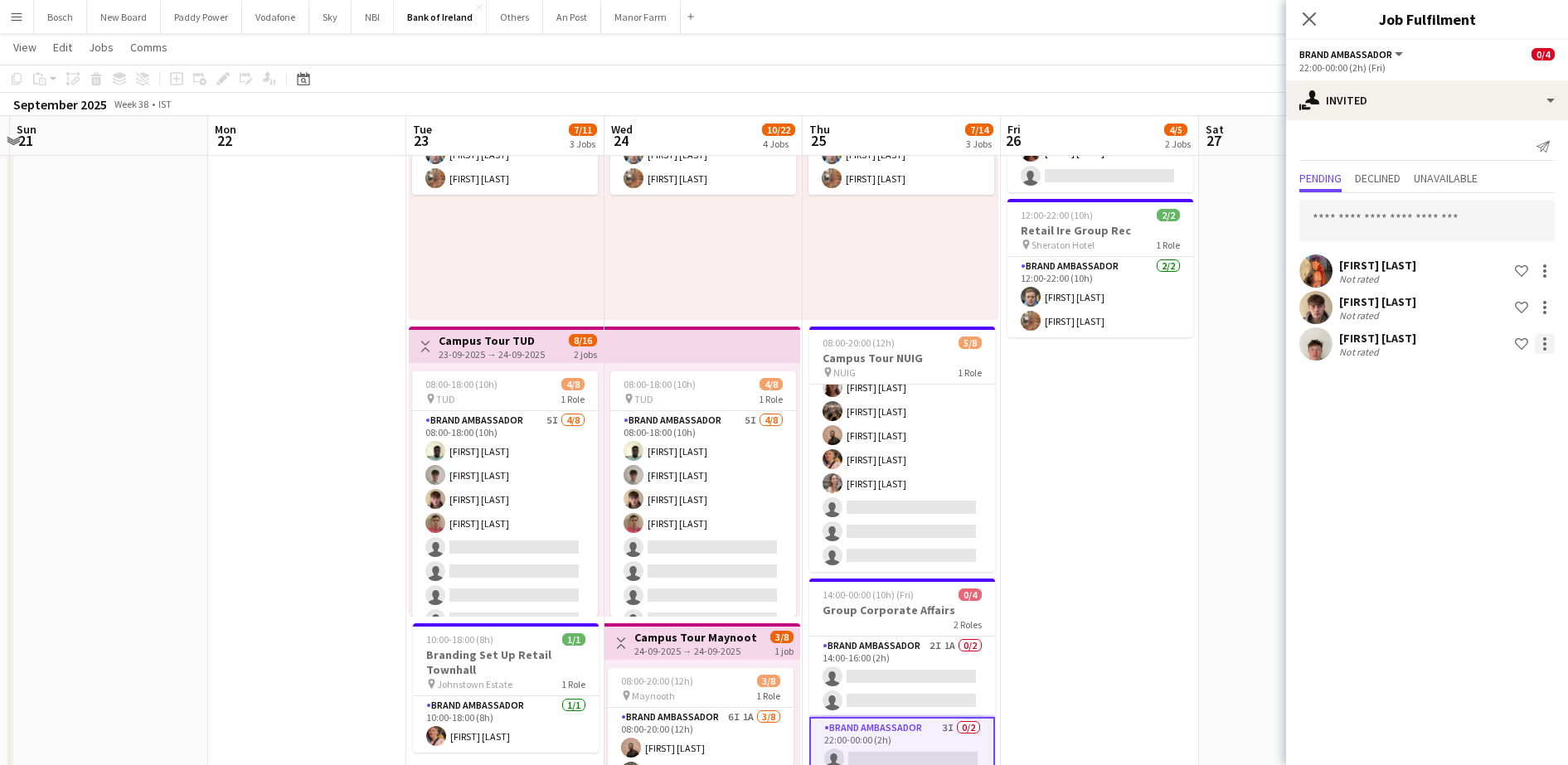 click 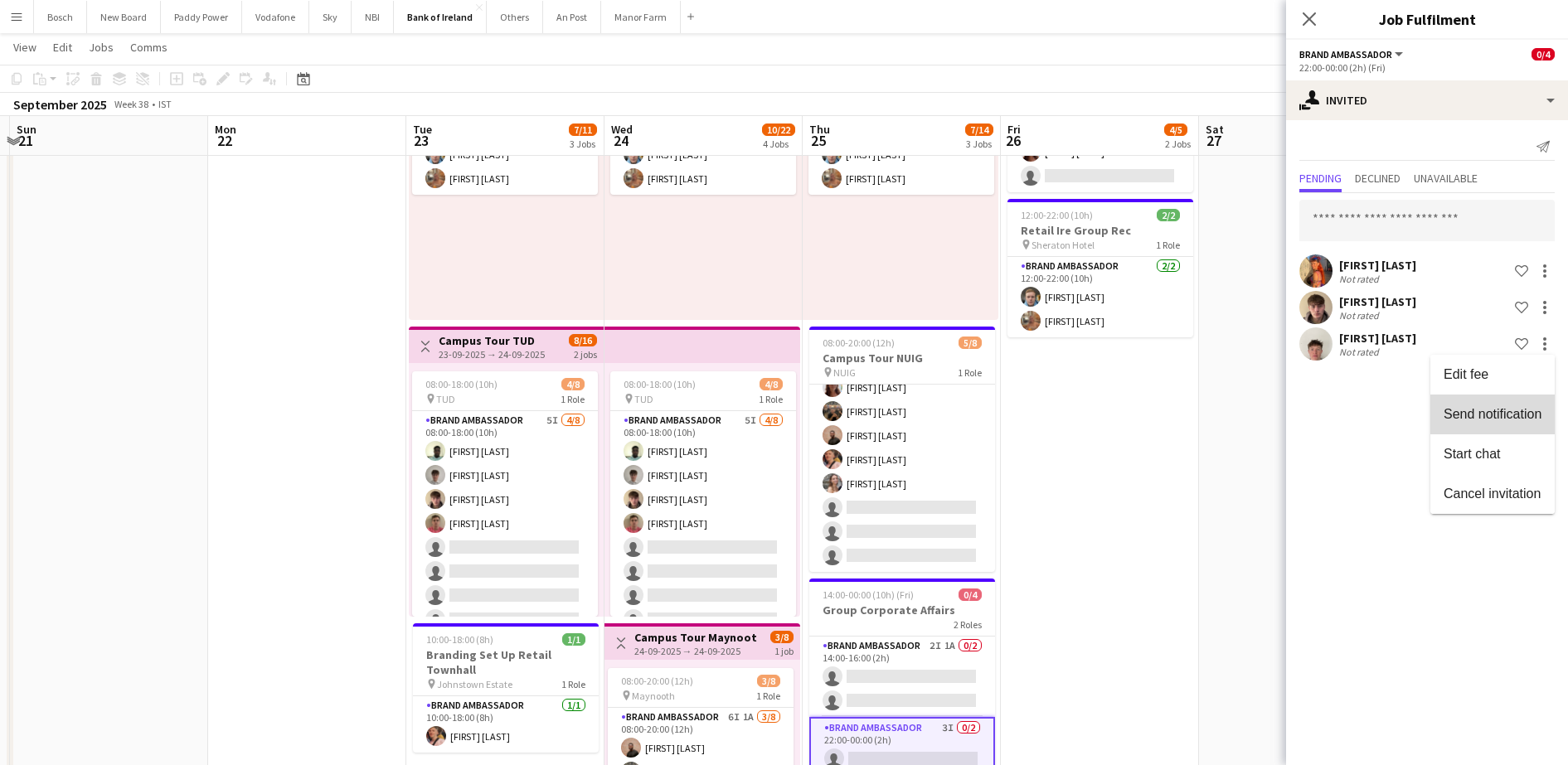 click on "Send notification" at bounding box center [1493, 414] 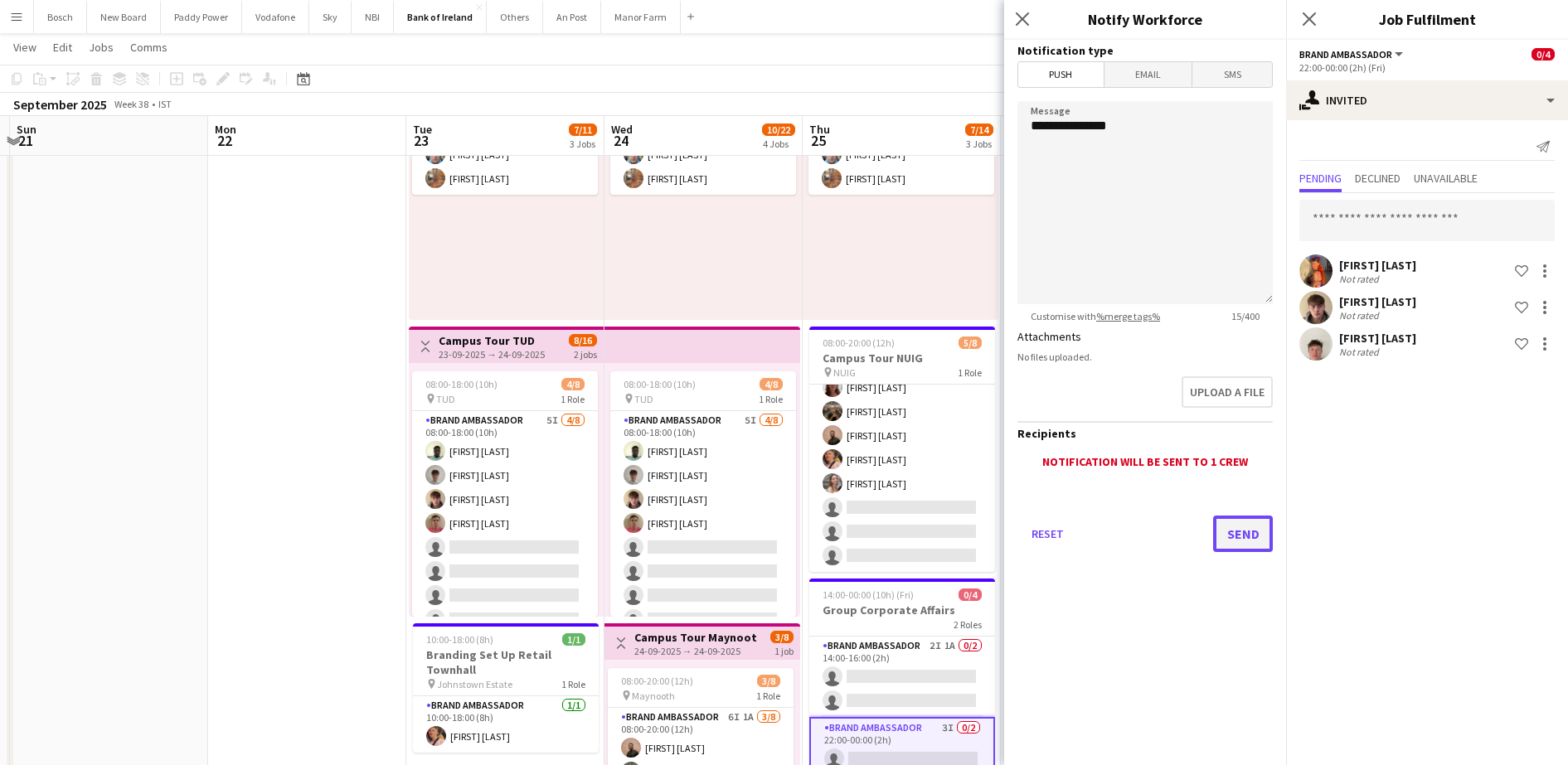 click on "Send" 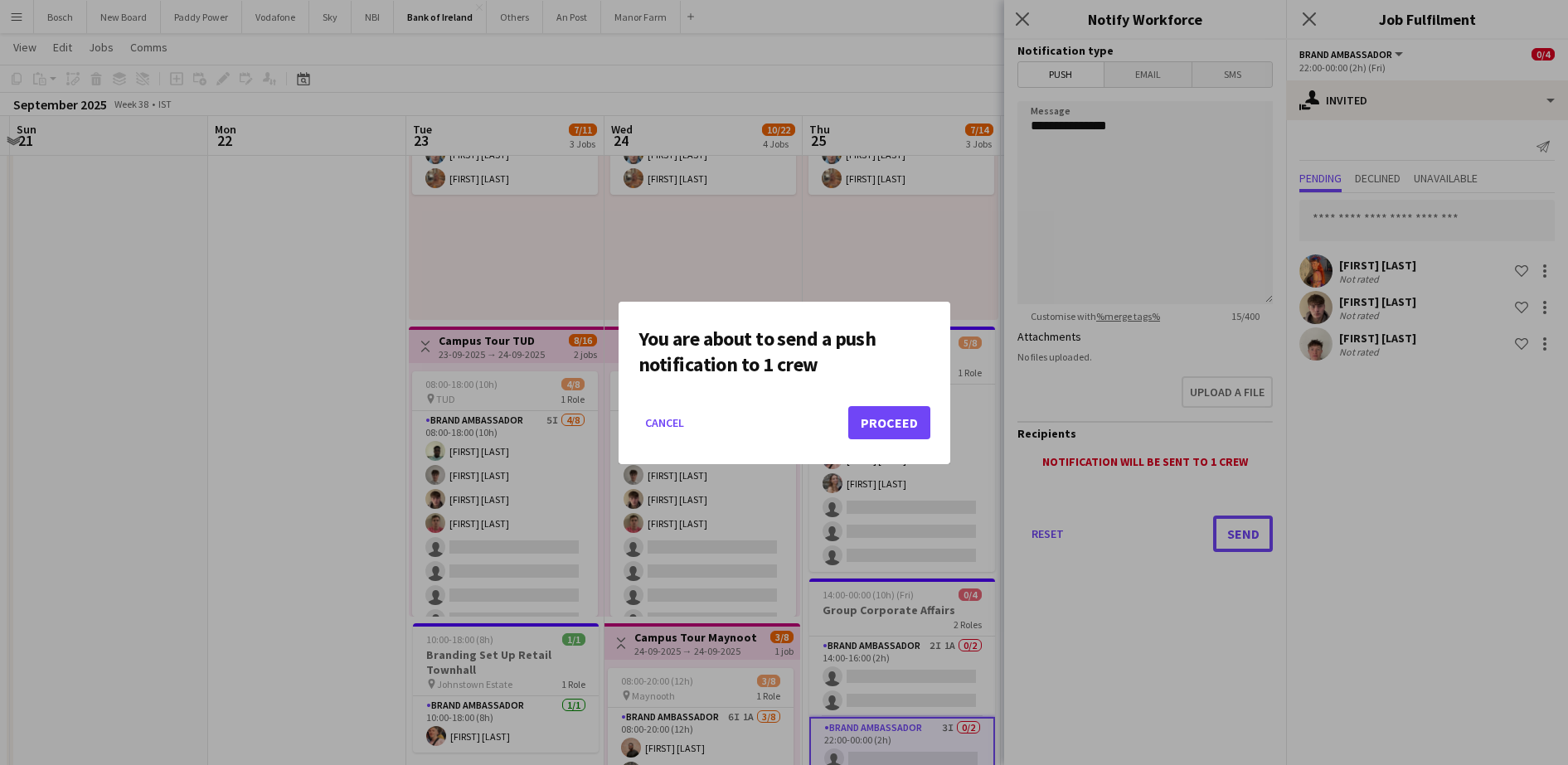 scroll, scrollTop: 0, scrollLeft: 0, axis: both 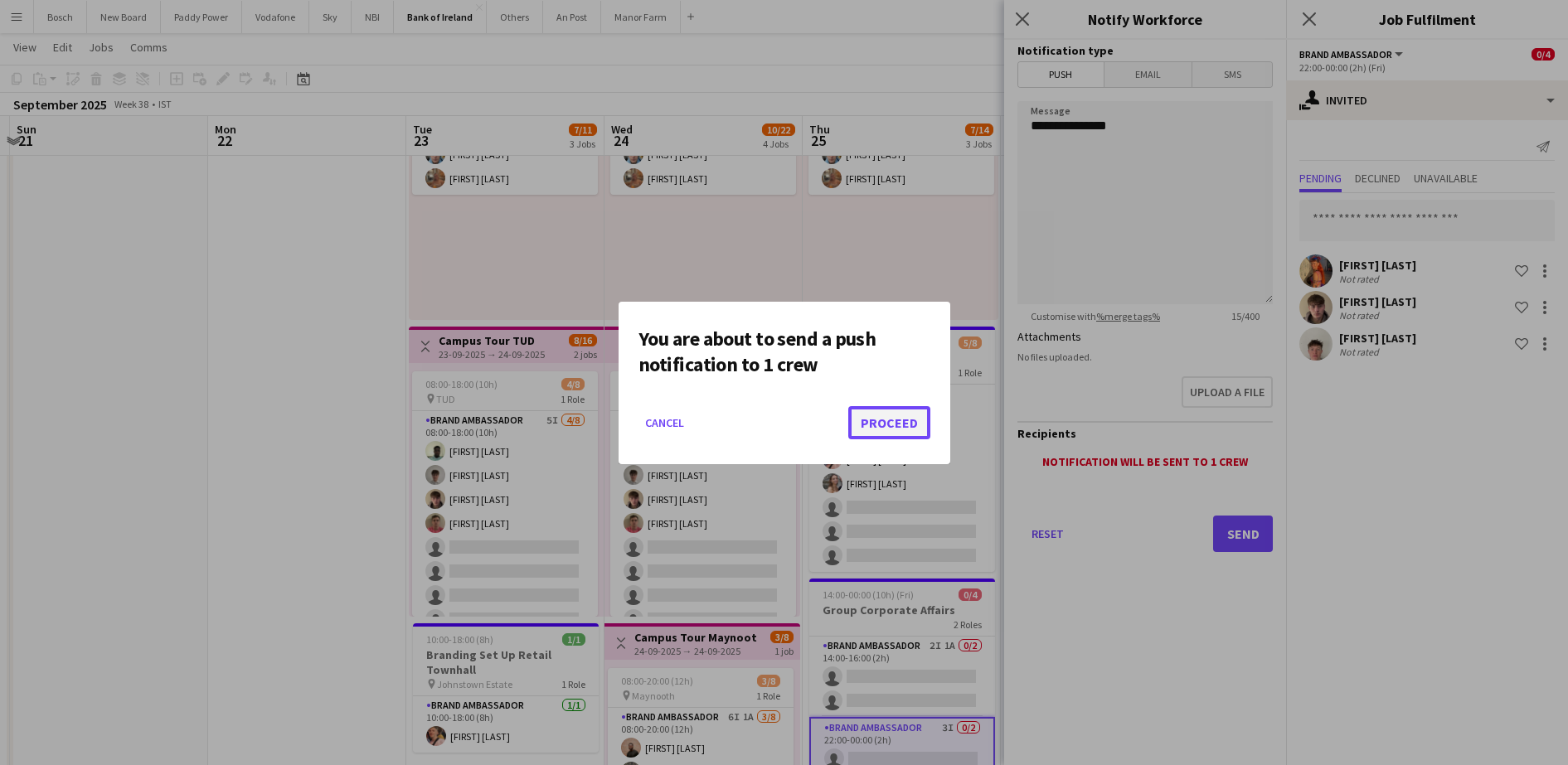 click on "Proceed" 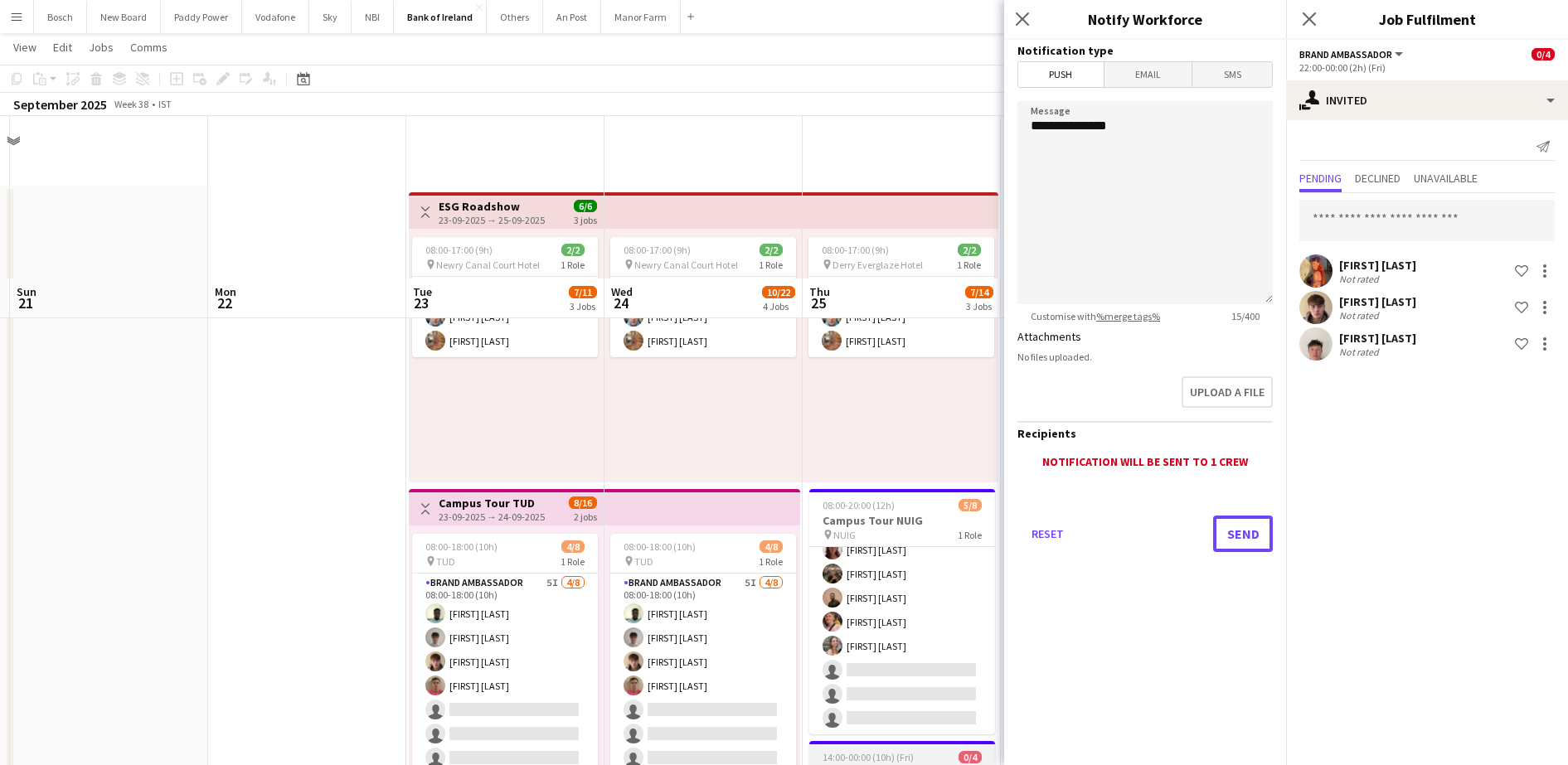 scroll, scrollTop: 162, scrollLeft: 0, axis: vertical 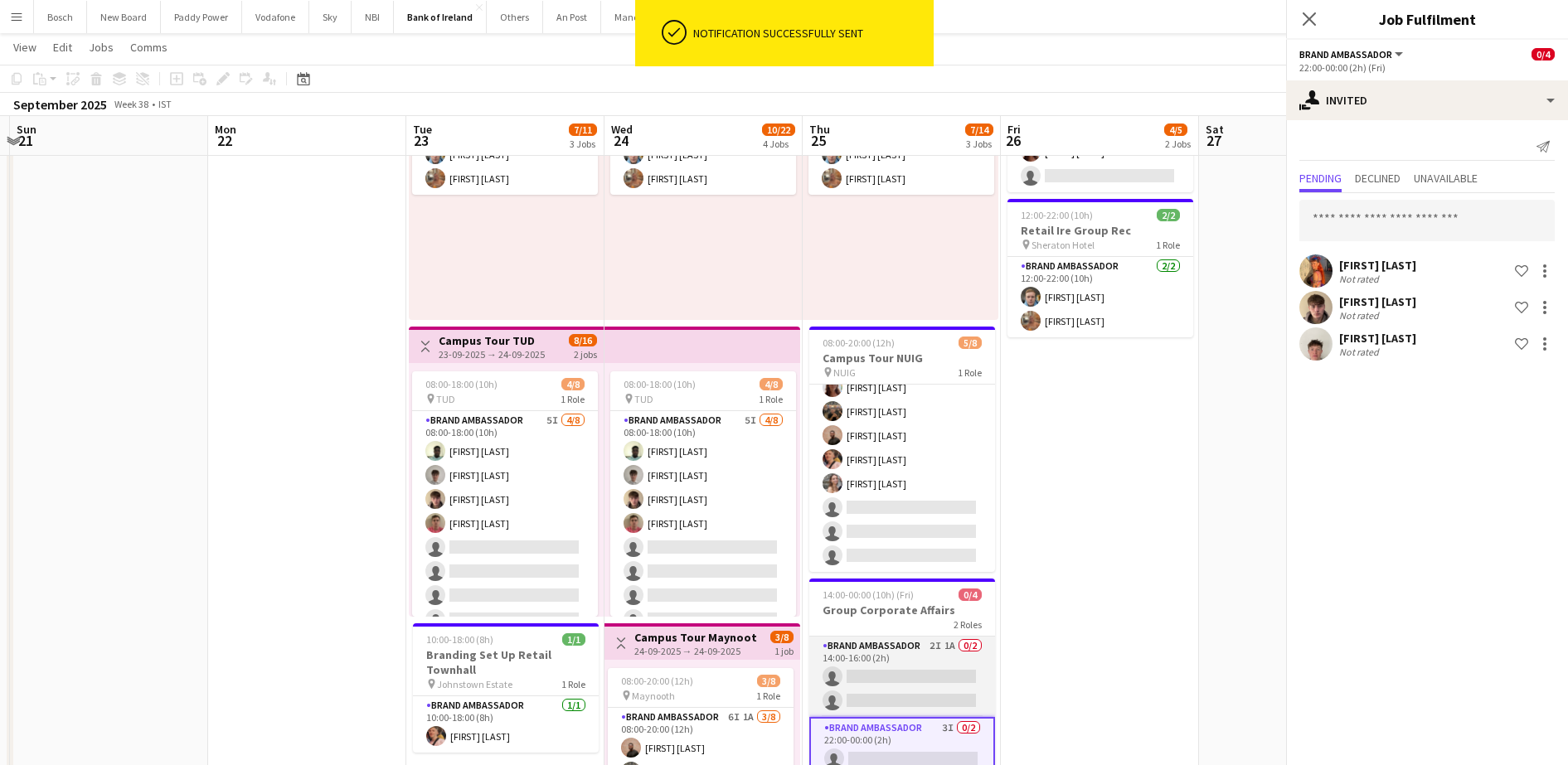 click on "Brand Ambassador   2I   1A   0/2   14:00-16:00 (2h)
single-neutral-actions
single-neutral-actions" at bounding box center [902, 676] 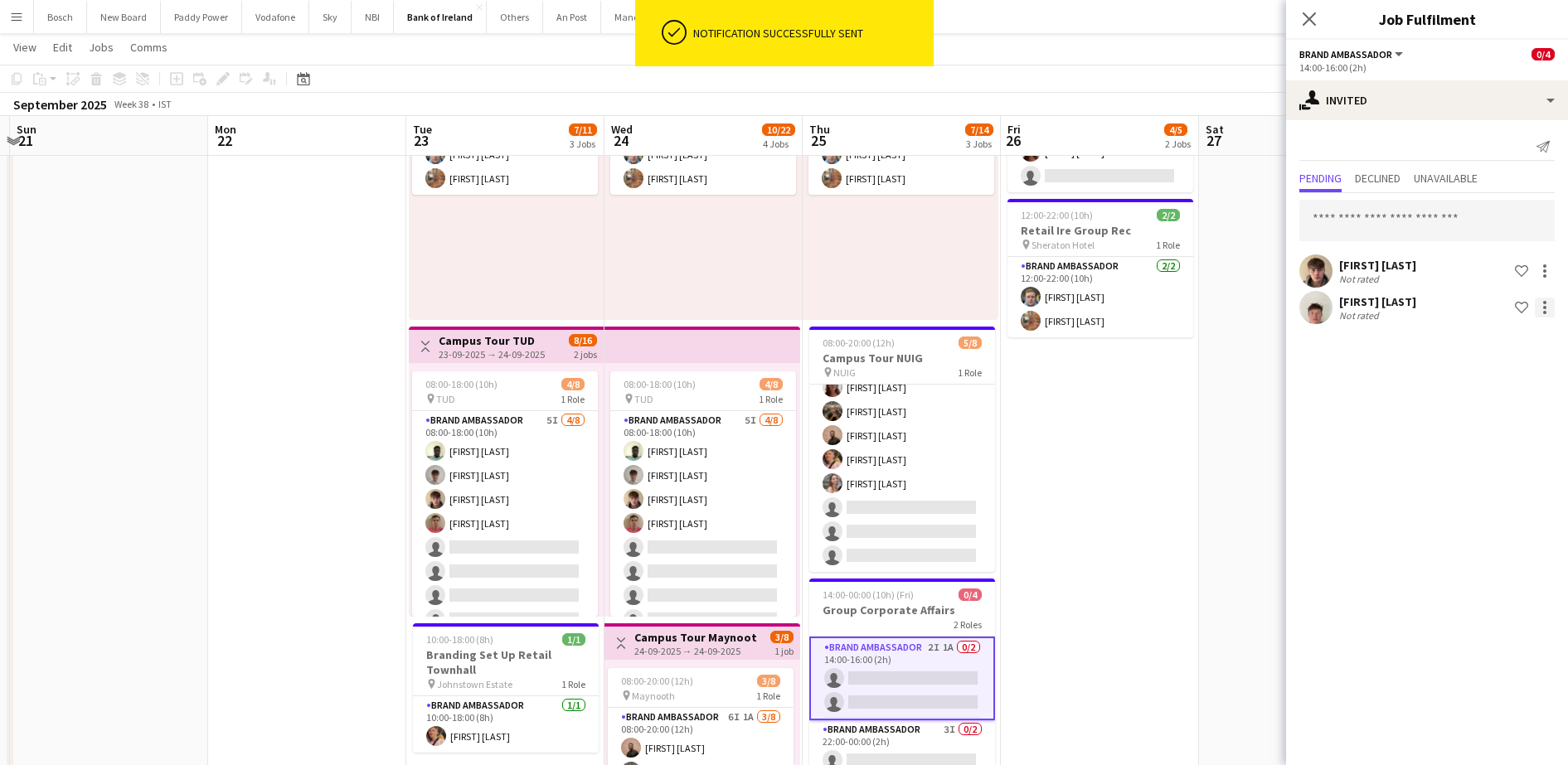 click 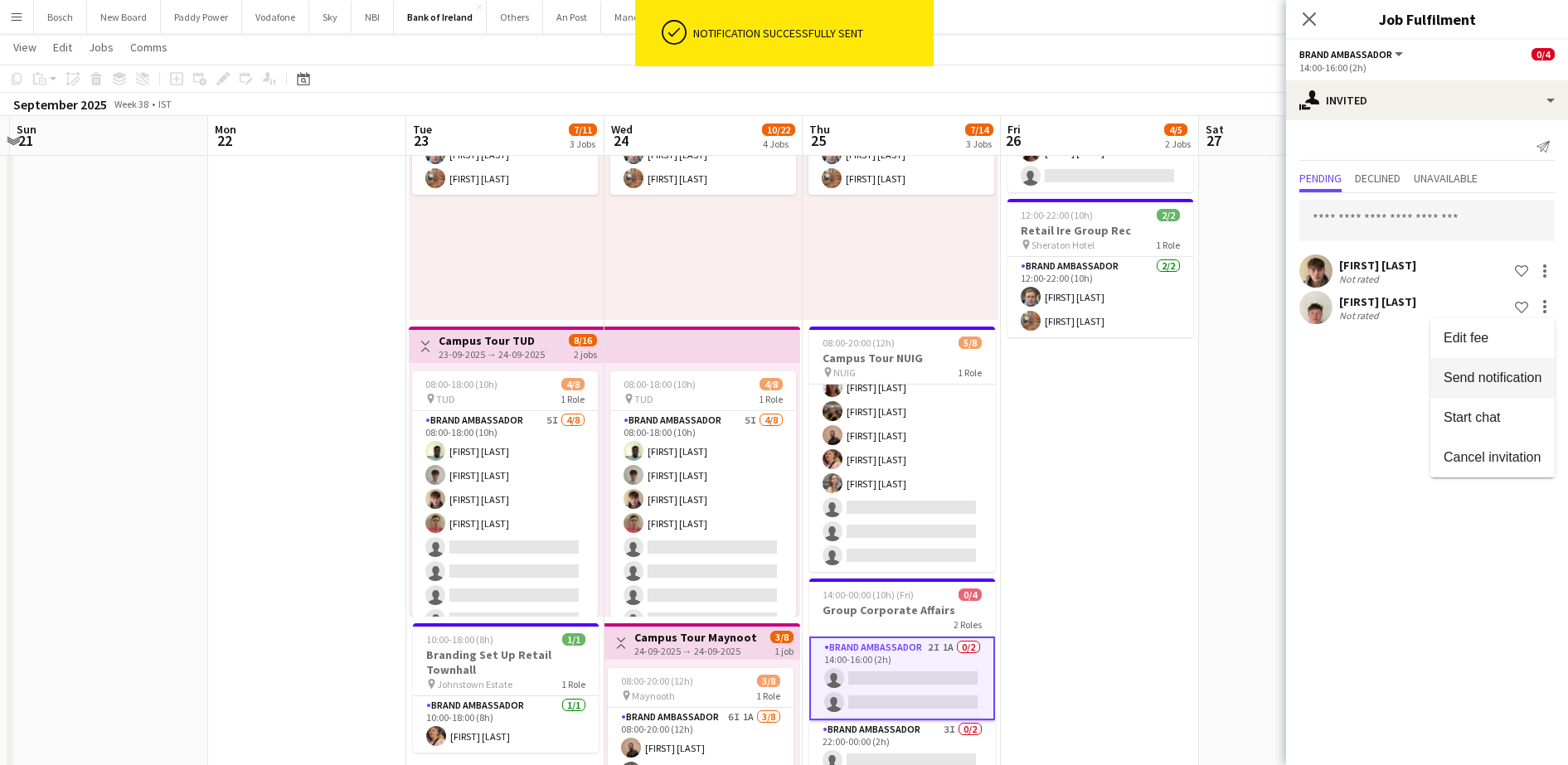 click on "Send notification" at bounding box center (1493, 378) 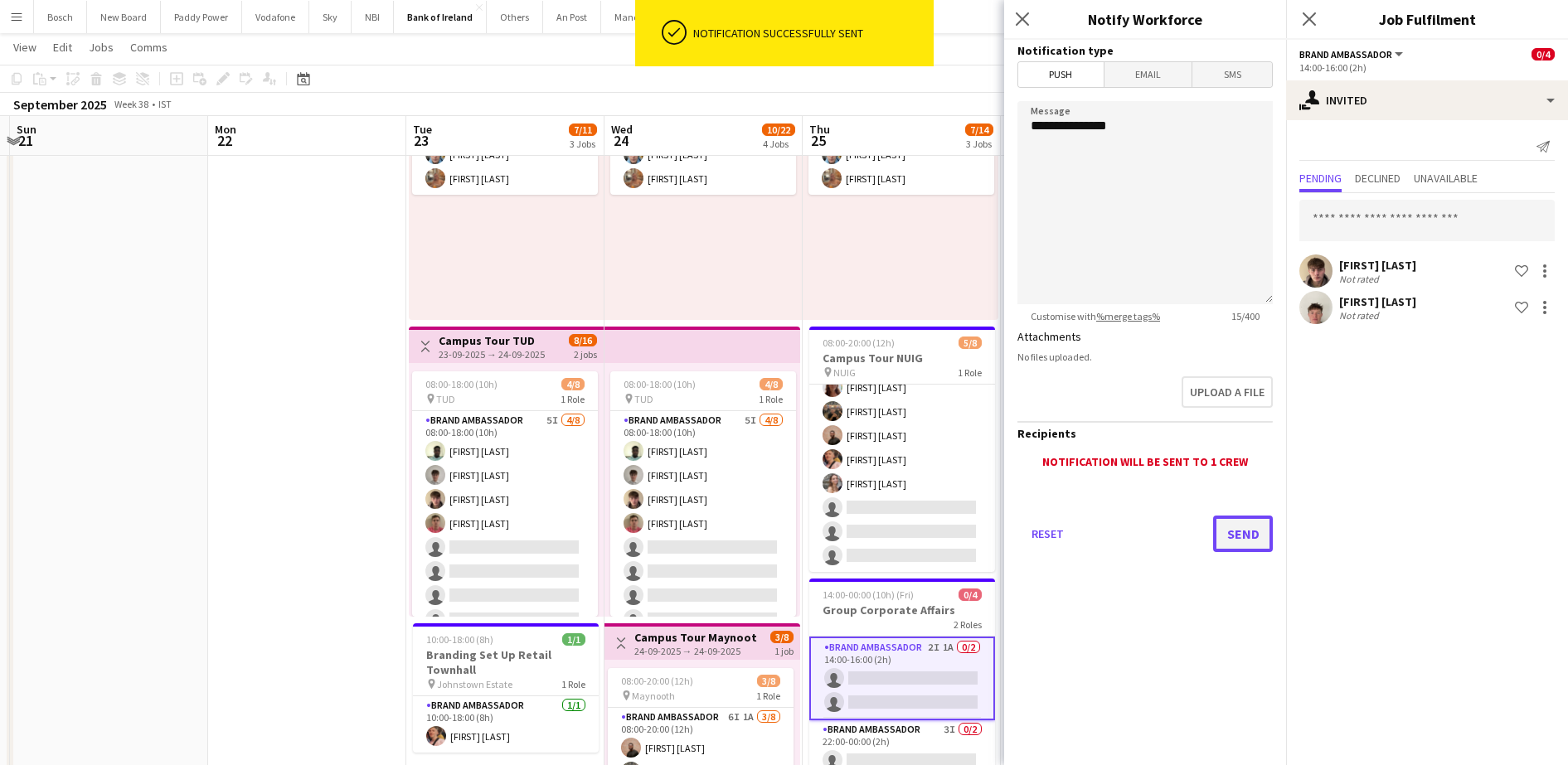 click on "Send" 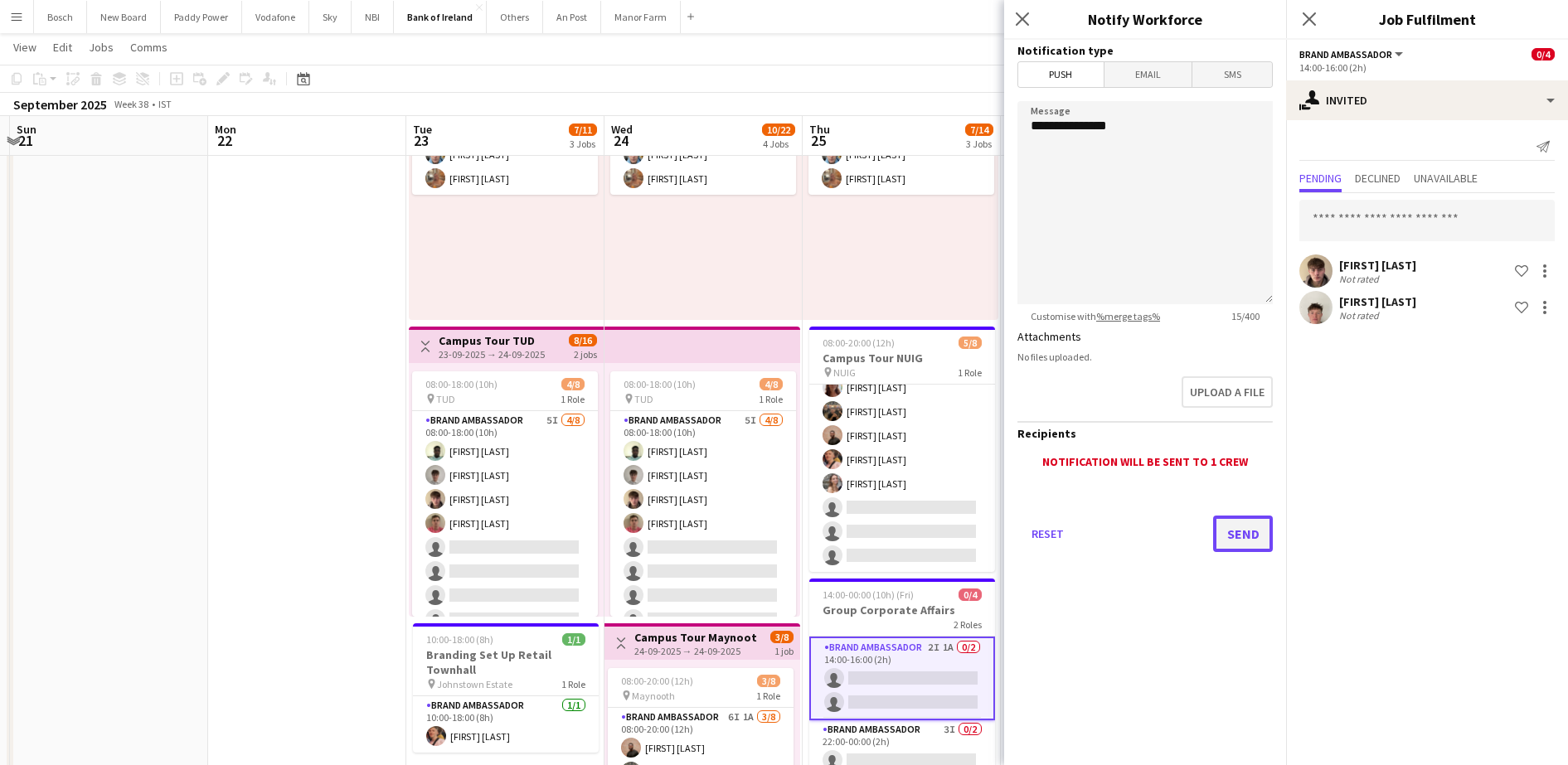 scroll, scrollTop: 0, scrollLeft: 0, axis: both 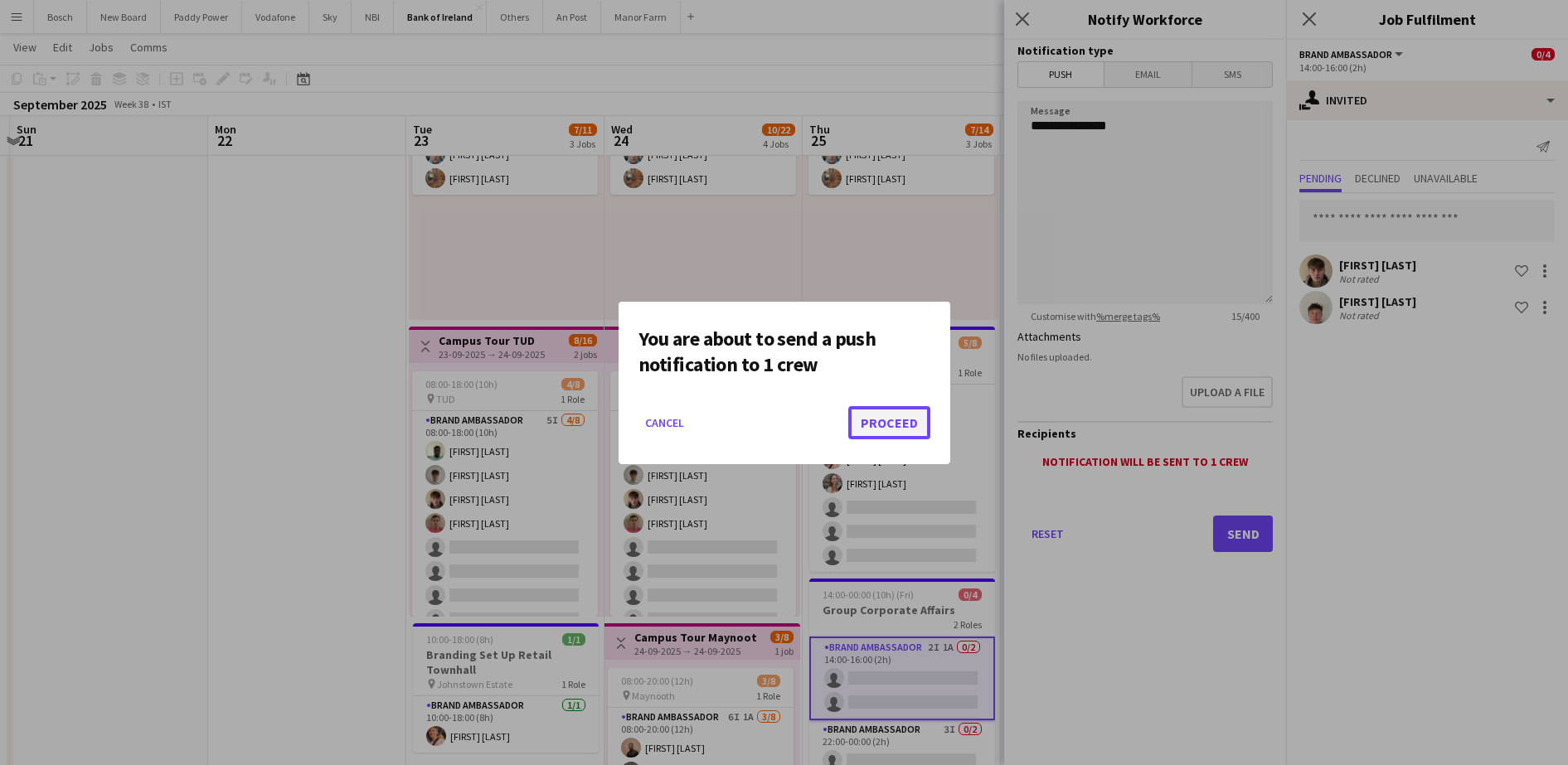click on "Proceed" 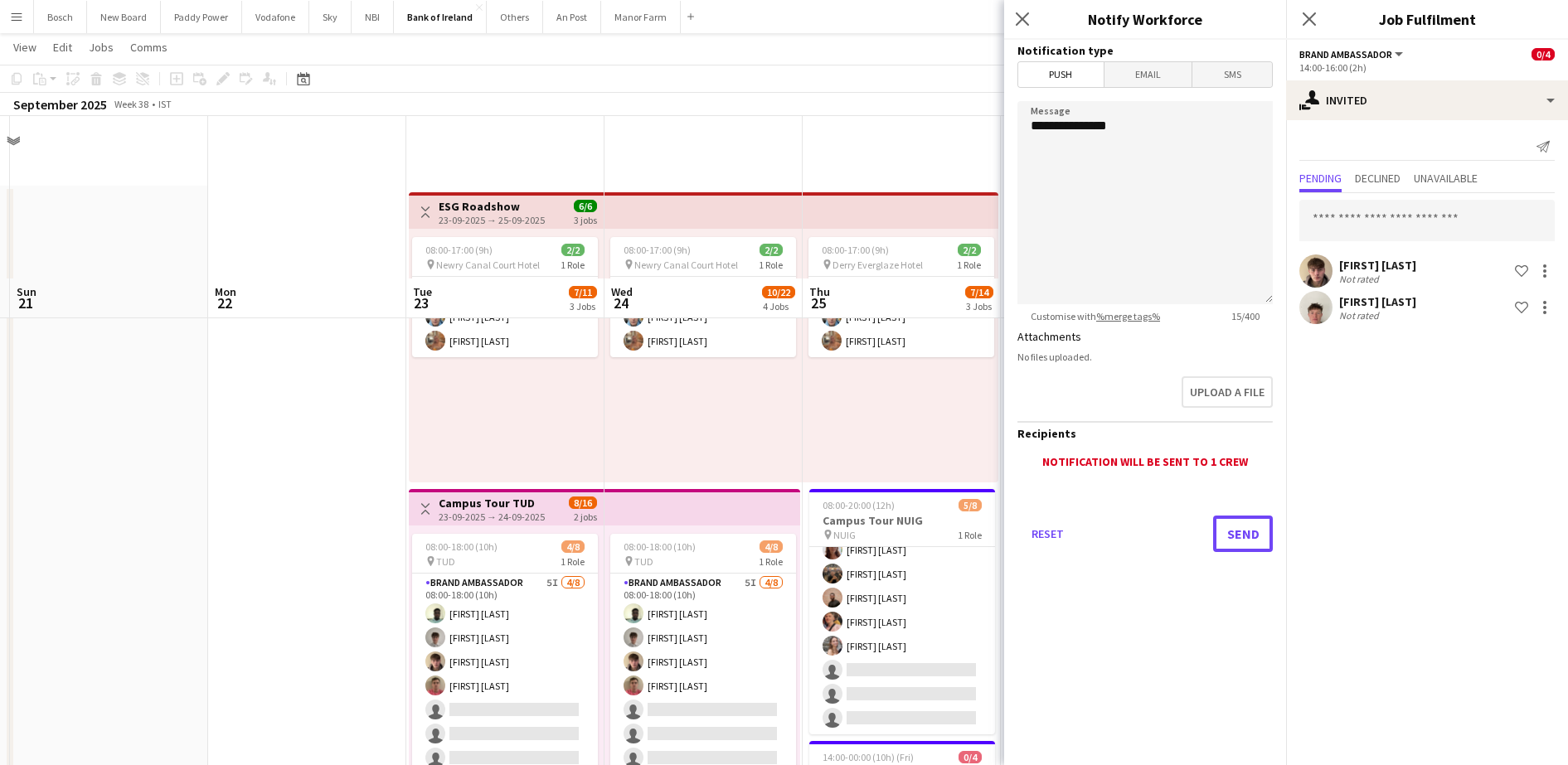 scroll, scrollTop: 162, scrollLeft: 0, axis: vertical 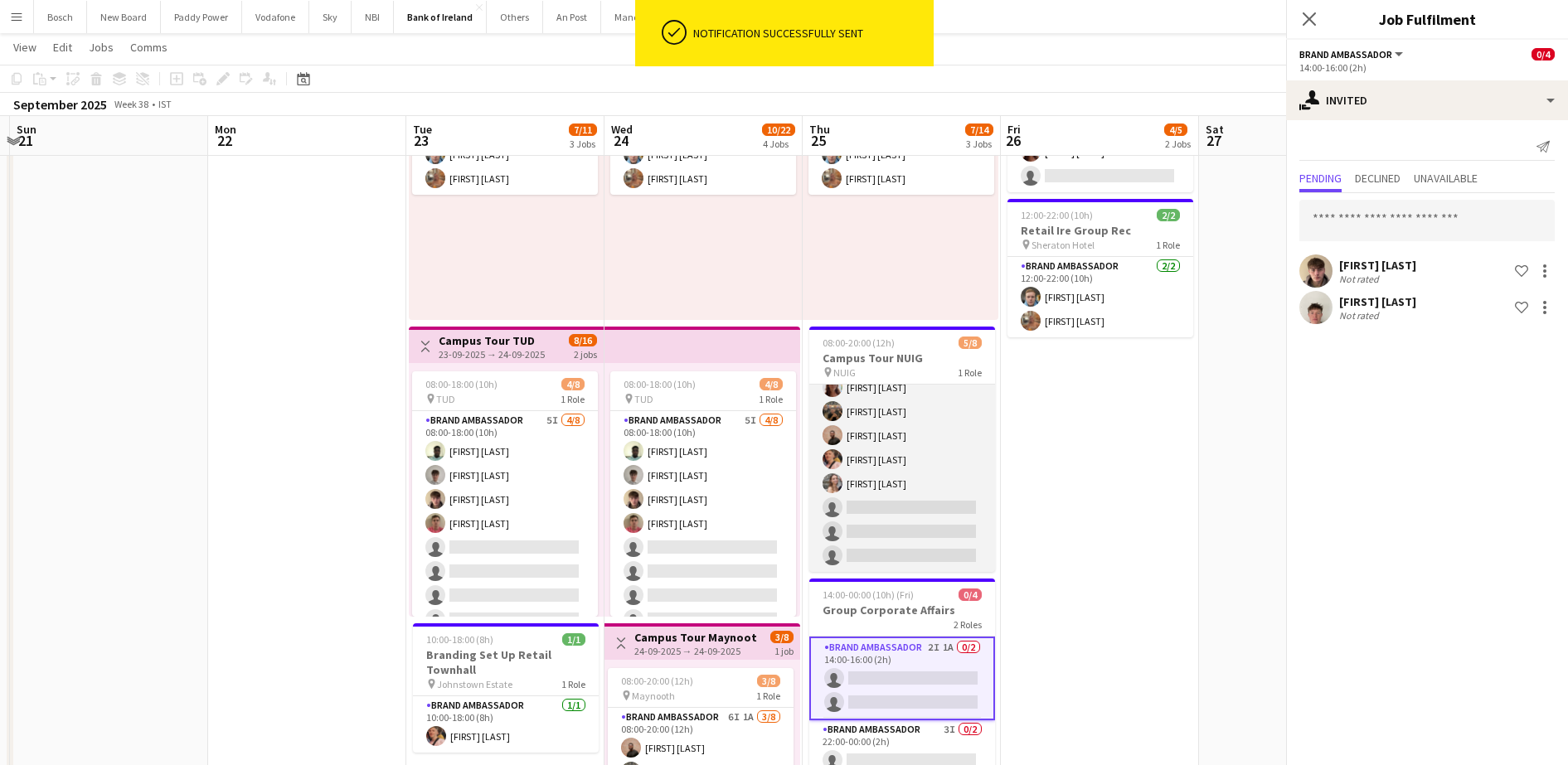 click on "Brand Ambassador   8I   1A   5/8   08:00-20:00 (12h)
[FIRST] [LAST] [FIRST] [LAST] [FIRST] [LAST] [FIRST] [LAST] [FIRST] [LAST]
single-neutral-actions
single-neutral-actions
single-neutral-actions" at bounding box center [902, 459] 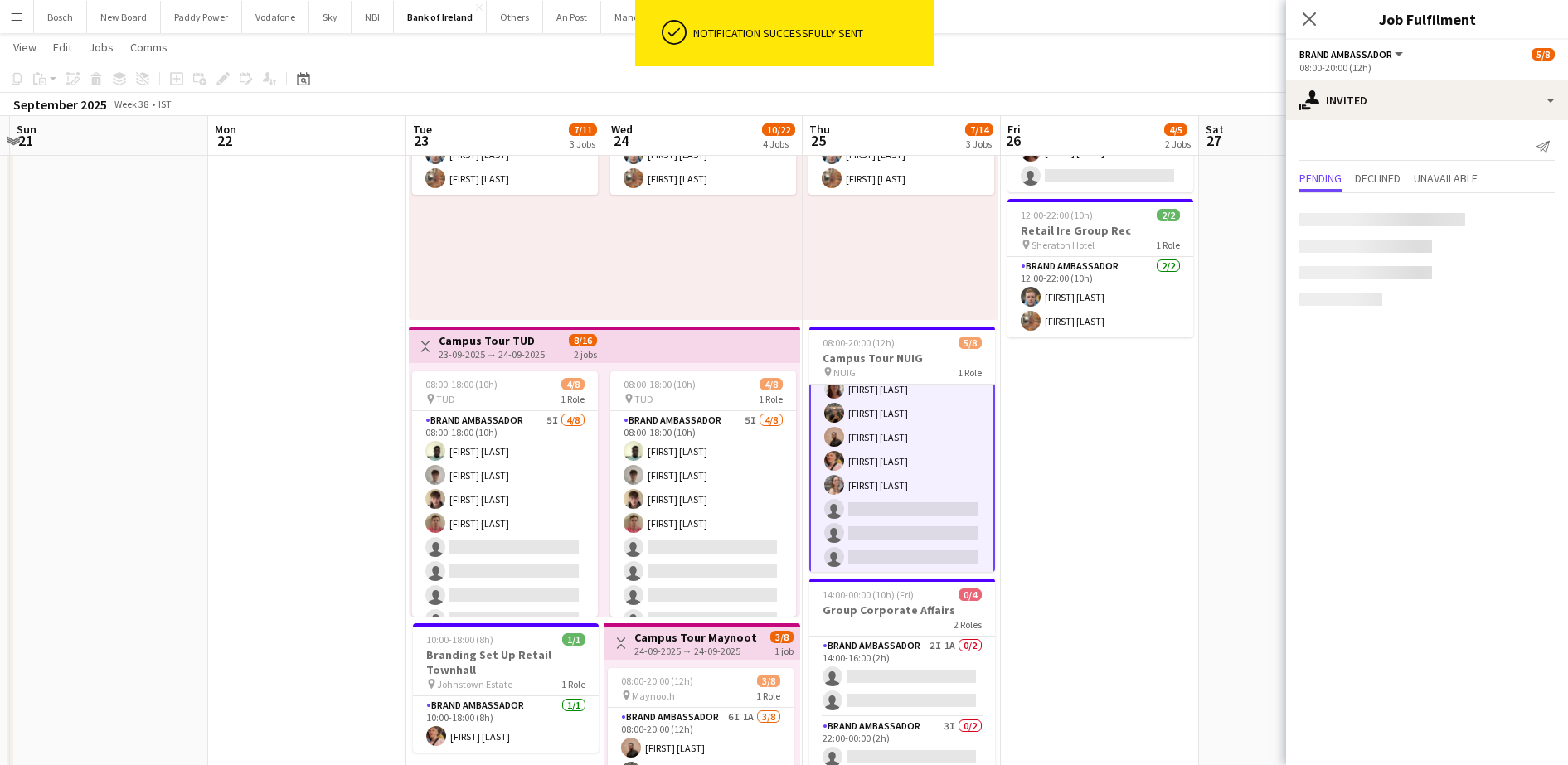 scroll, scrollTop: 39, scrollLeft: 0, axis: vertical 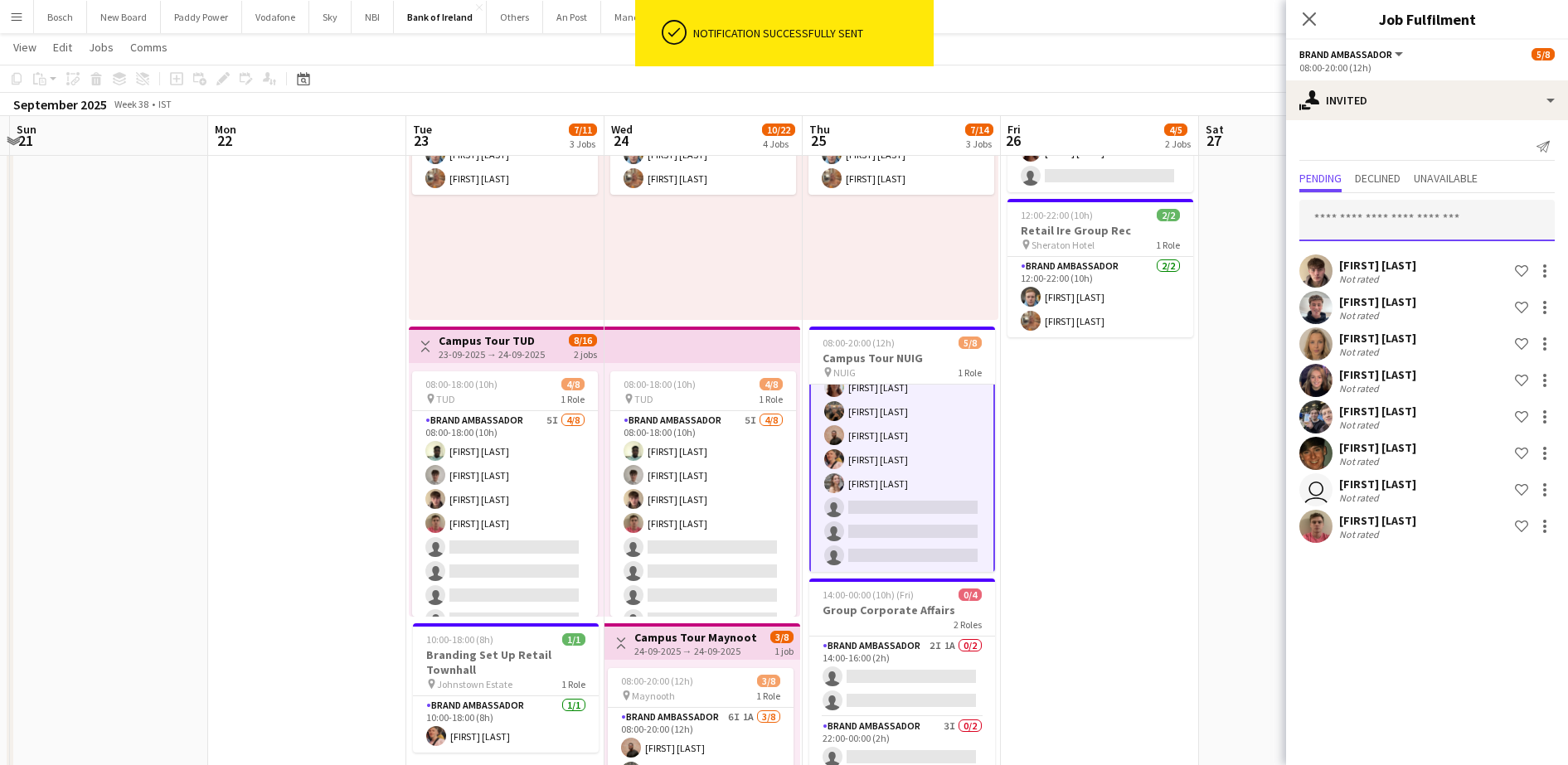 click at bounding box center [1427, 220] 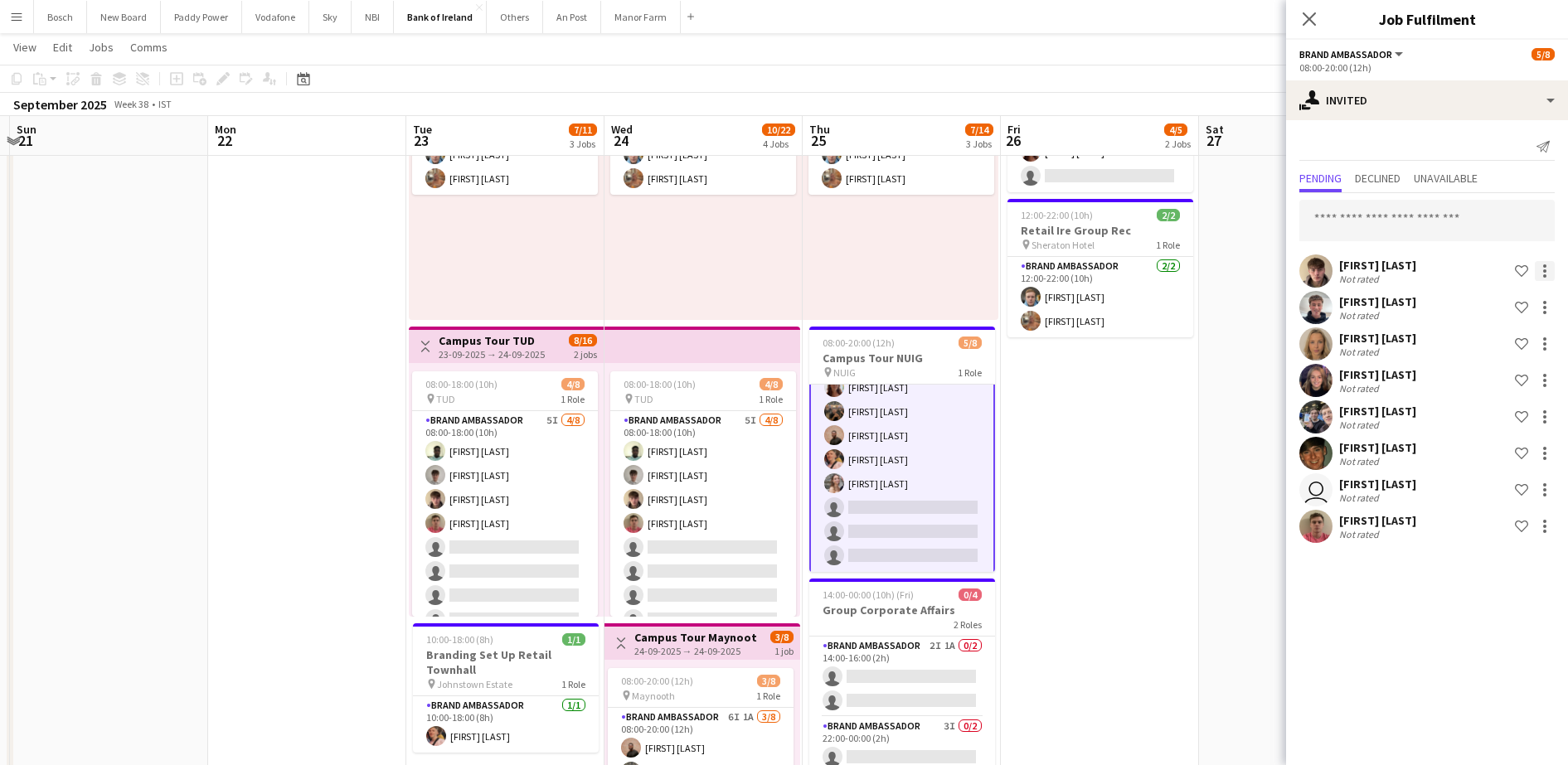 click at bounding box center (1545, 344) 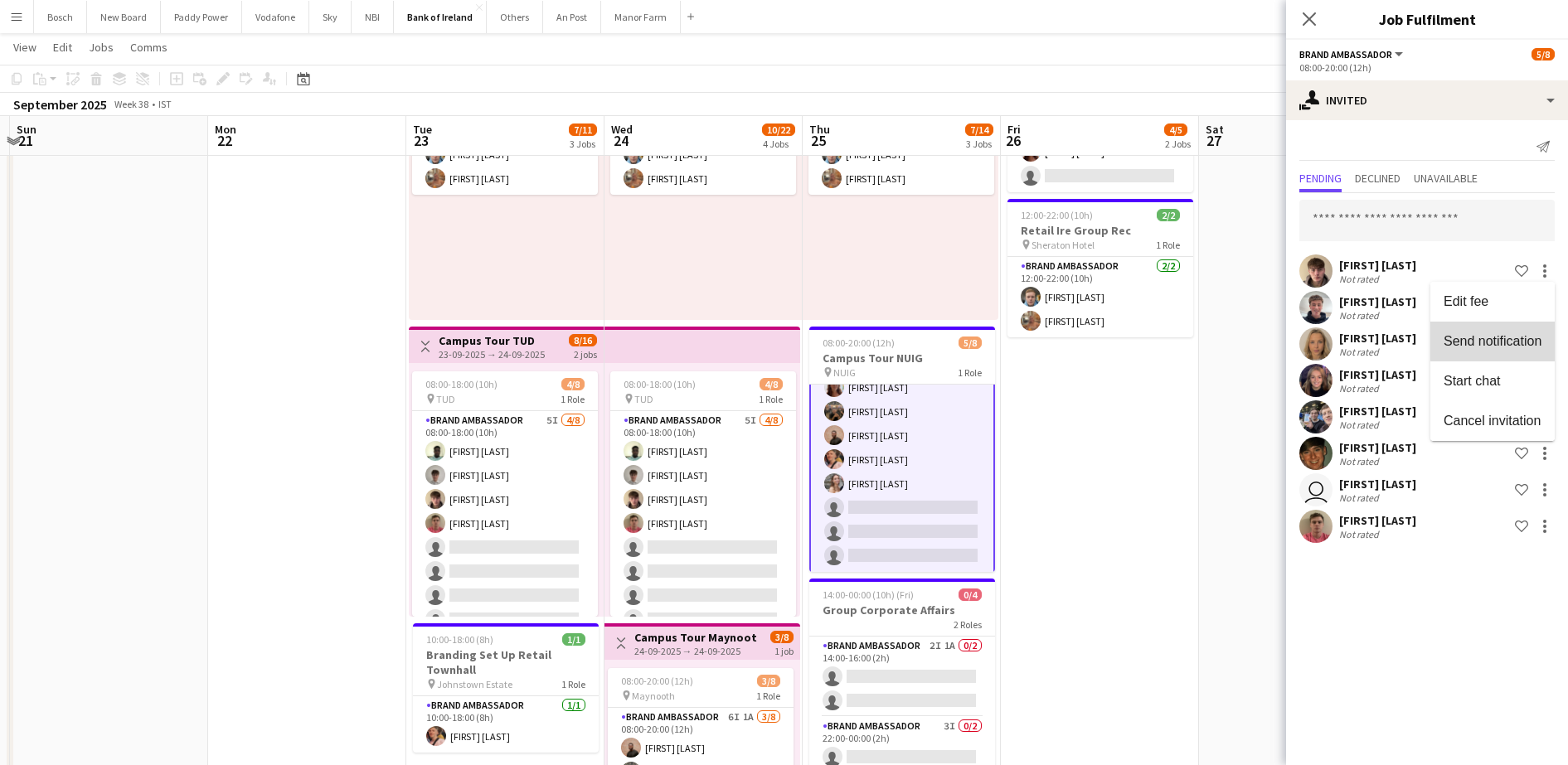 click on "Send notification" at bounding box center (1493, 341) 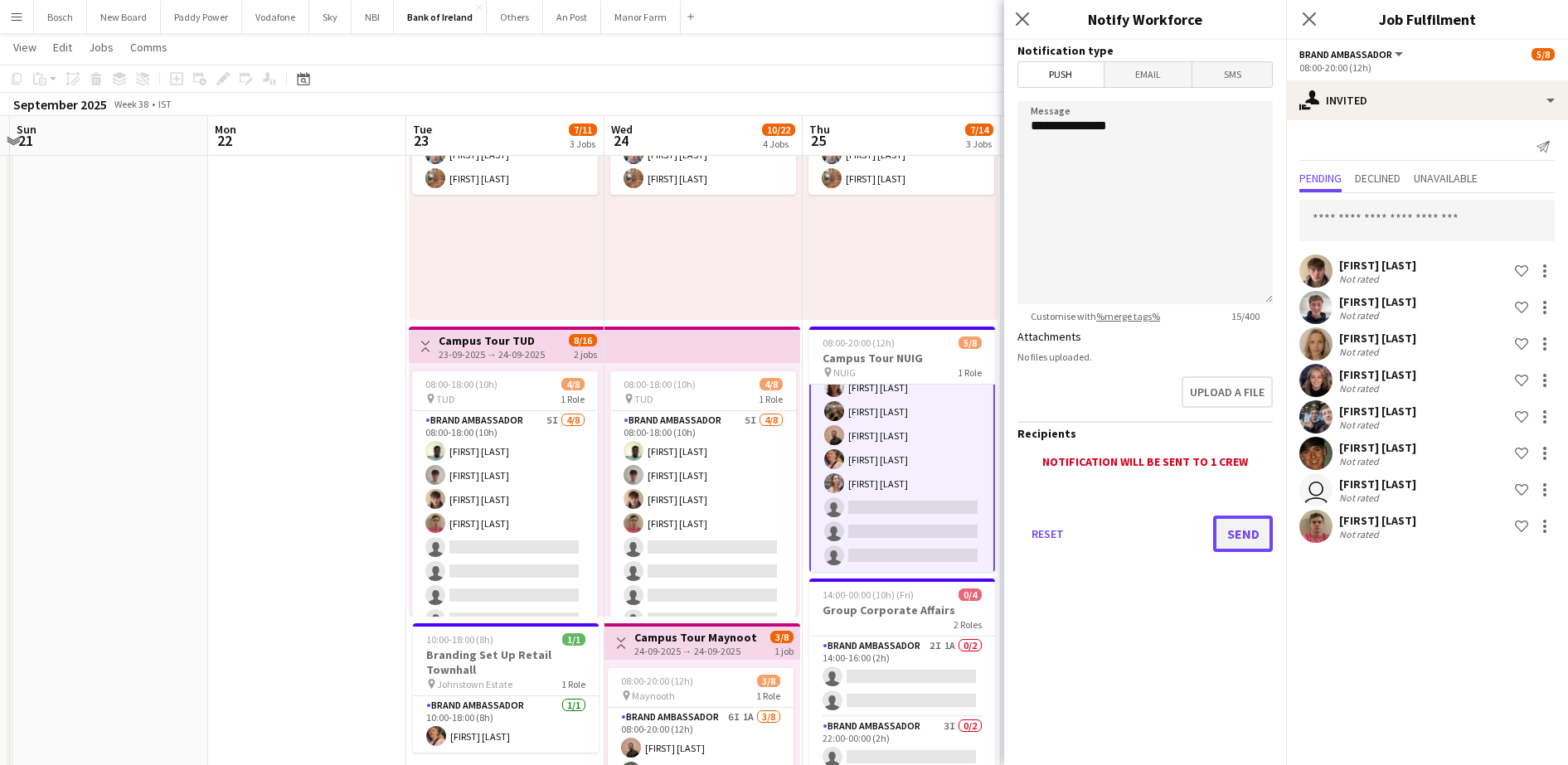 click on "Send" 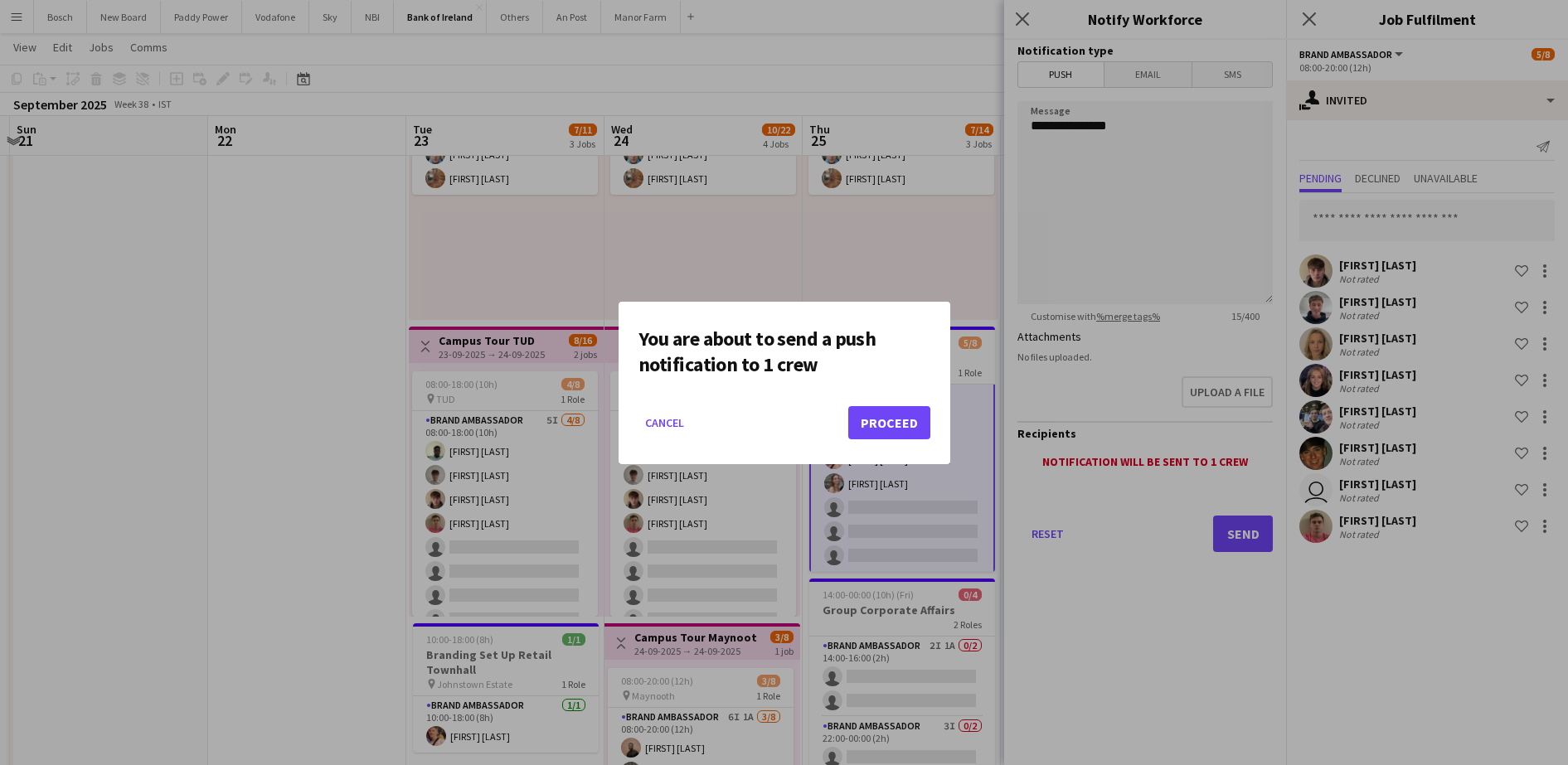 click on "Cancel   Proceed" 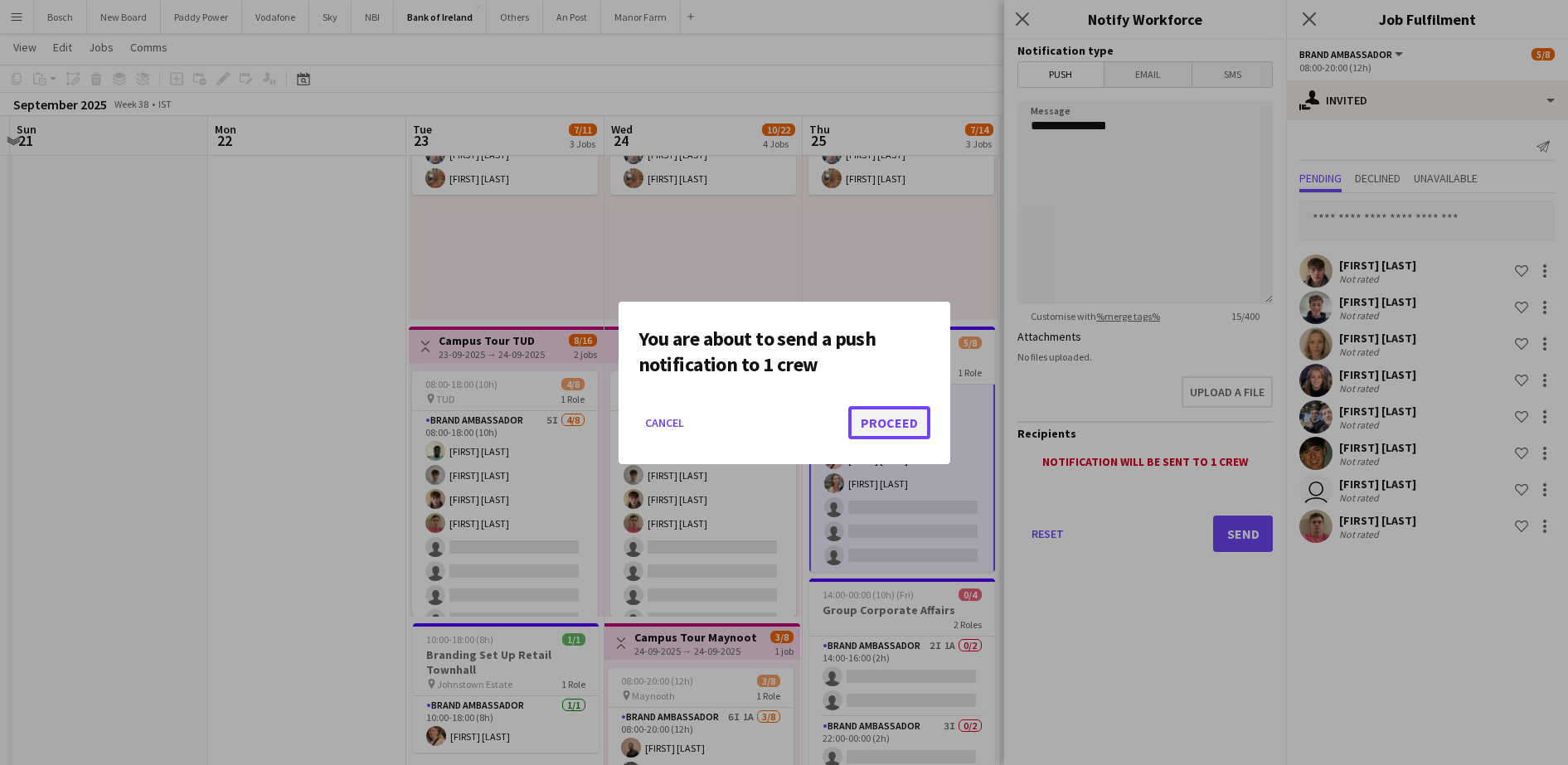 click on "Proceed" 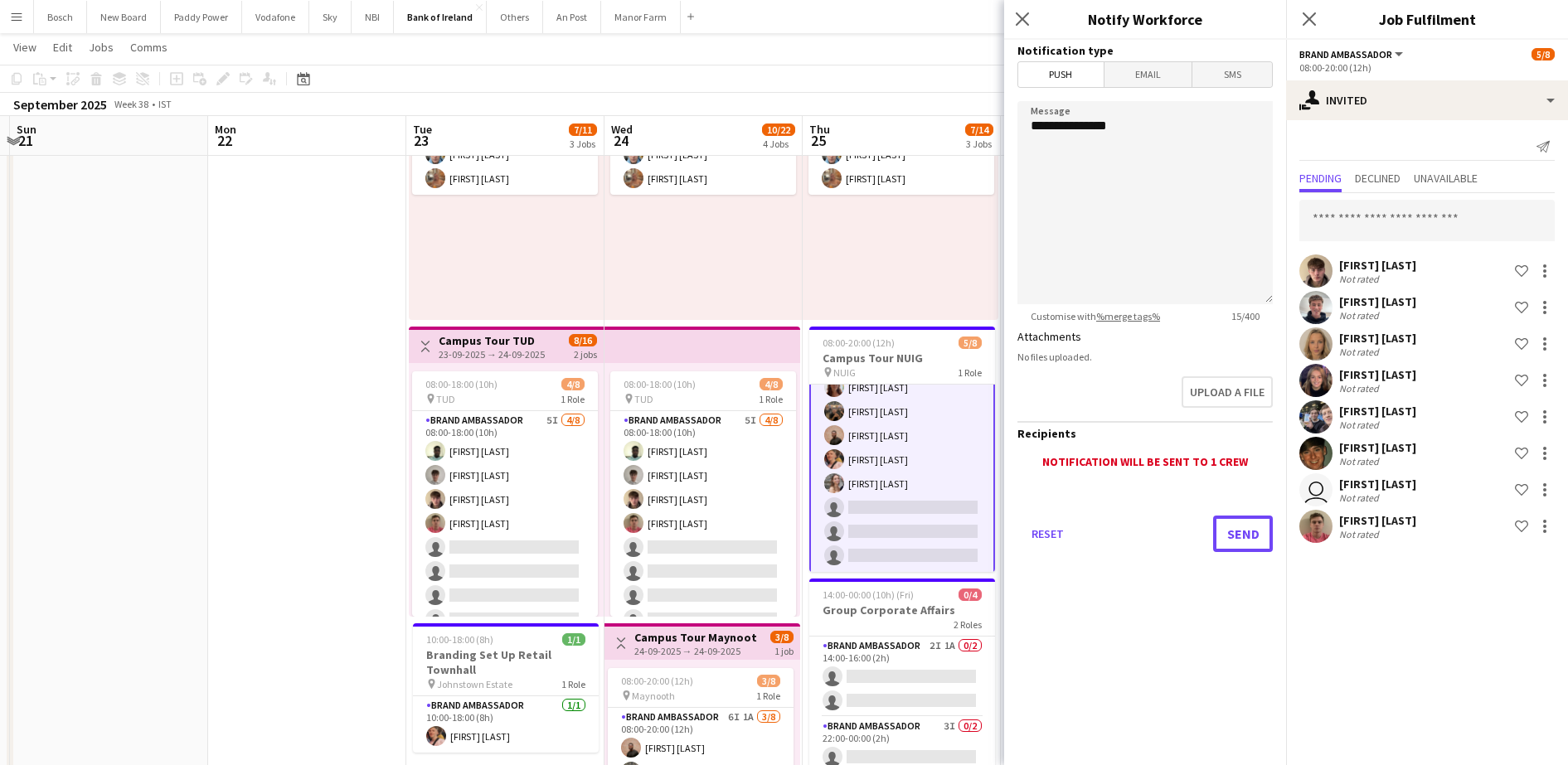 scroll, scrollTop: 162, scrollLeft: 0, axis: vertical 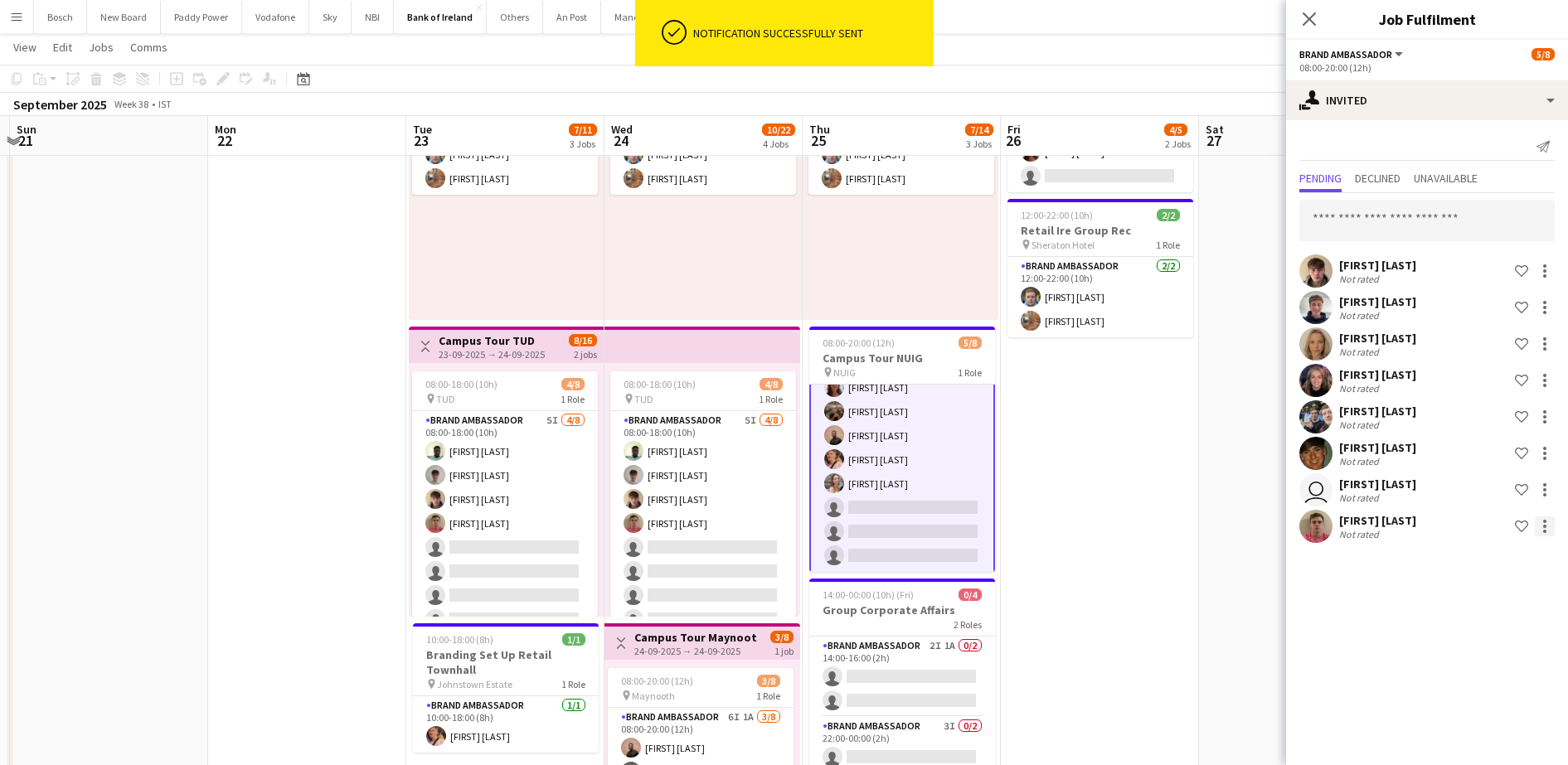 click 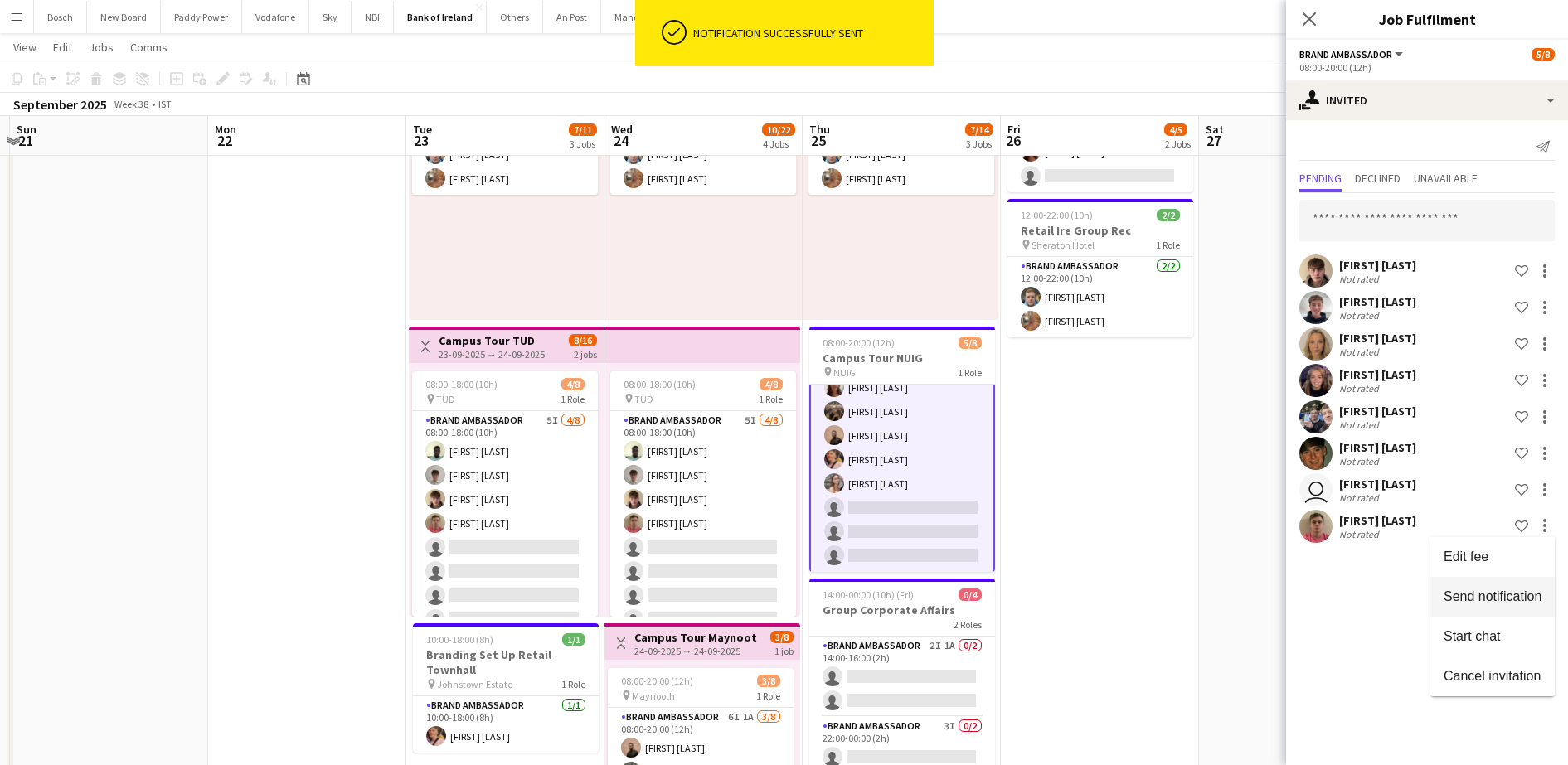 click on "Send notification" at bounding box center (1493, 597) 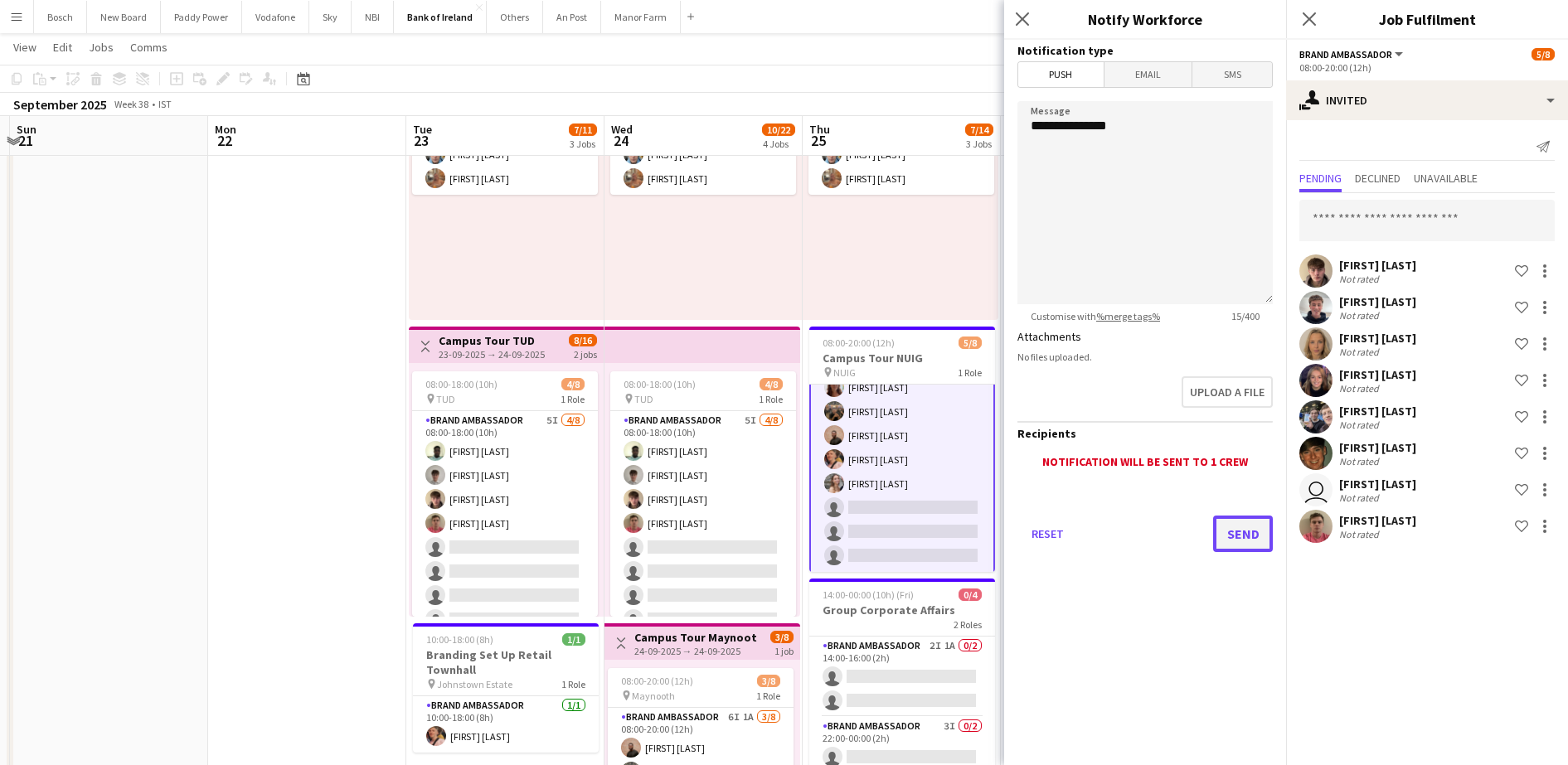 click on "Send" 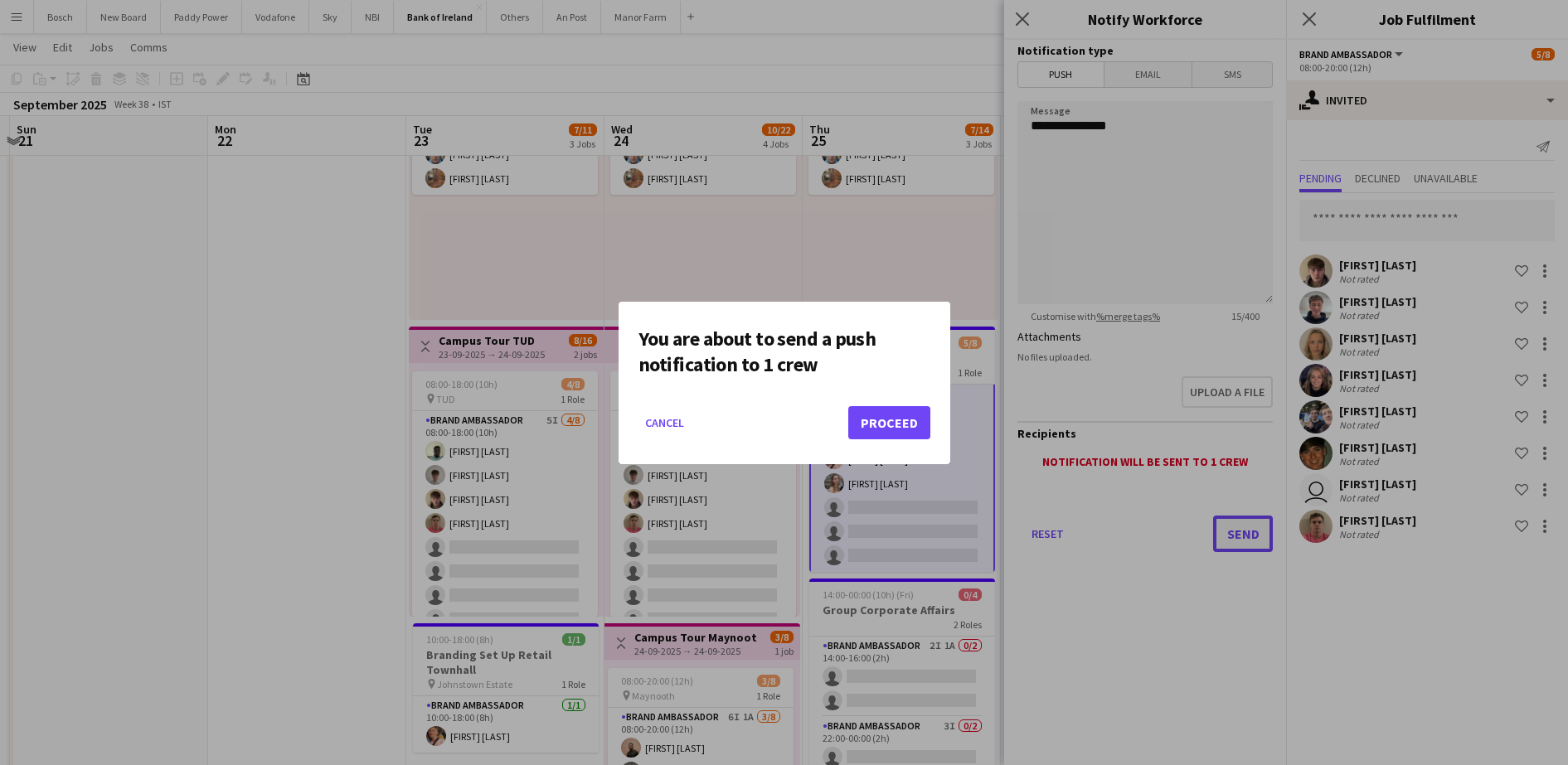 scroll, scrollTop: 0, scrollLeft: 0, axis: both 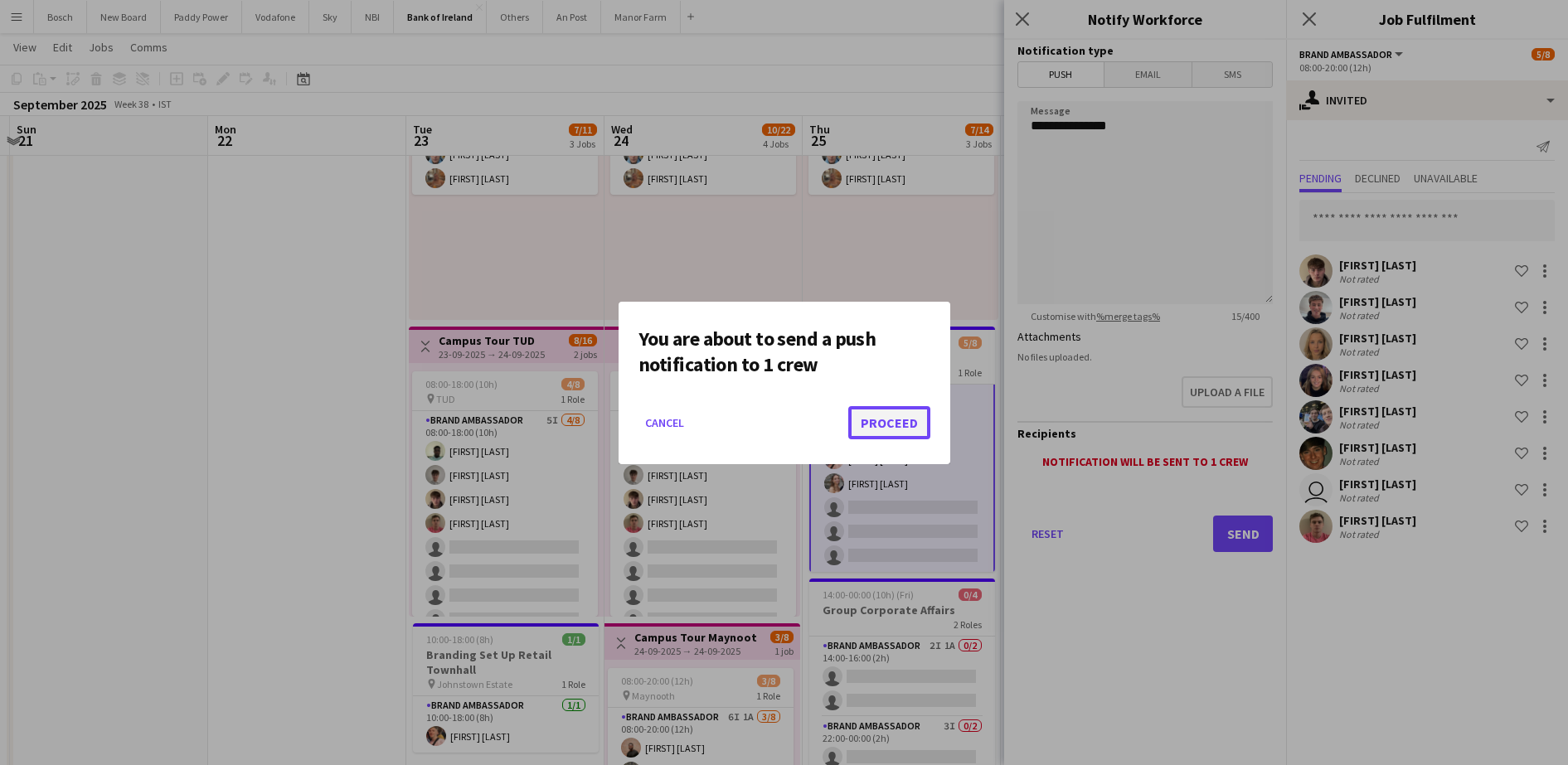 click on "Proceed" 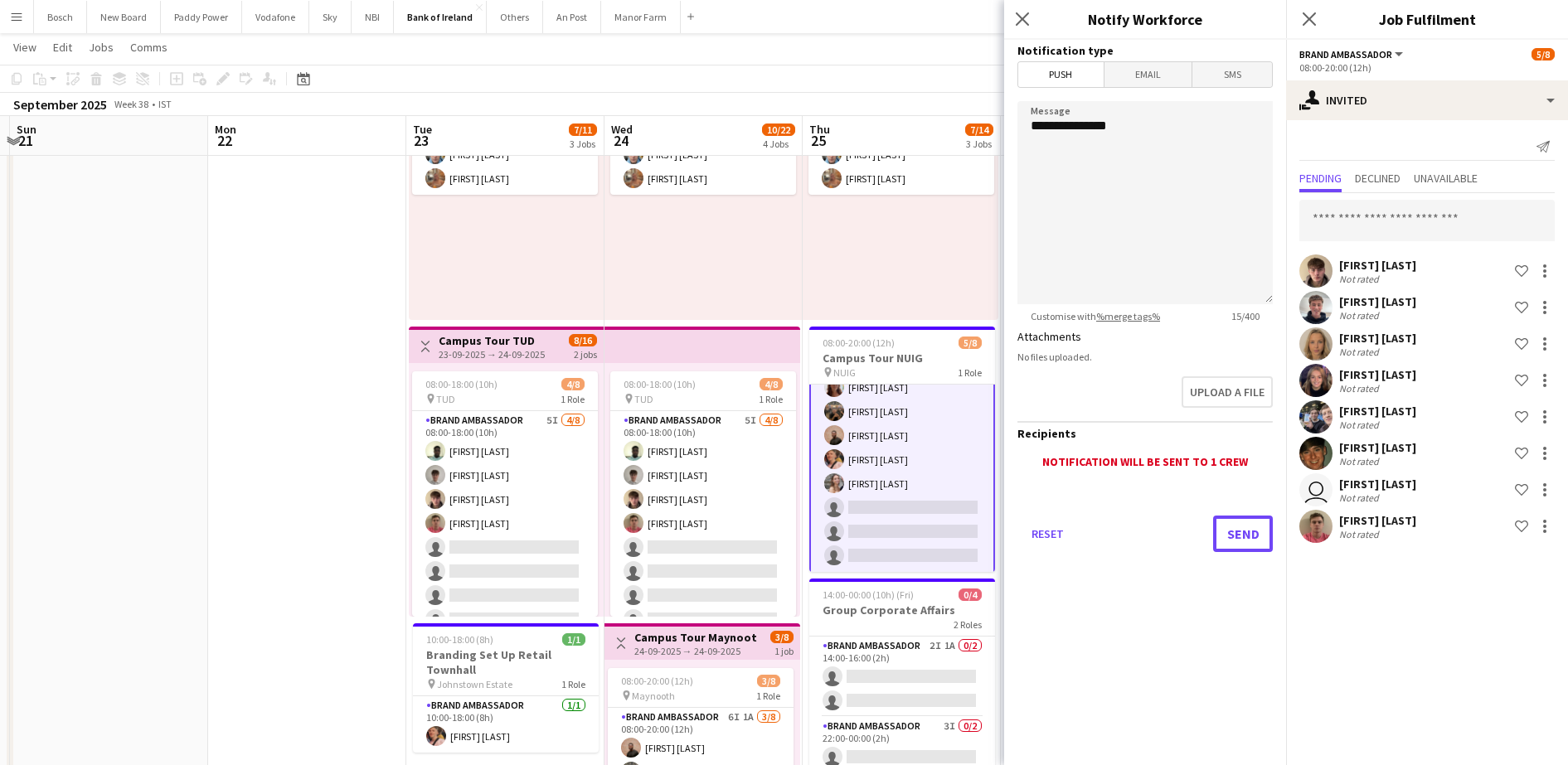 scroll, scrollTop: 162, scrollLeft: 0, axis: vertical 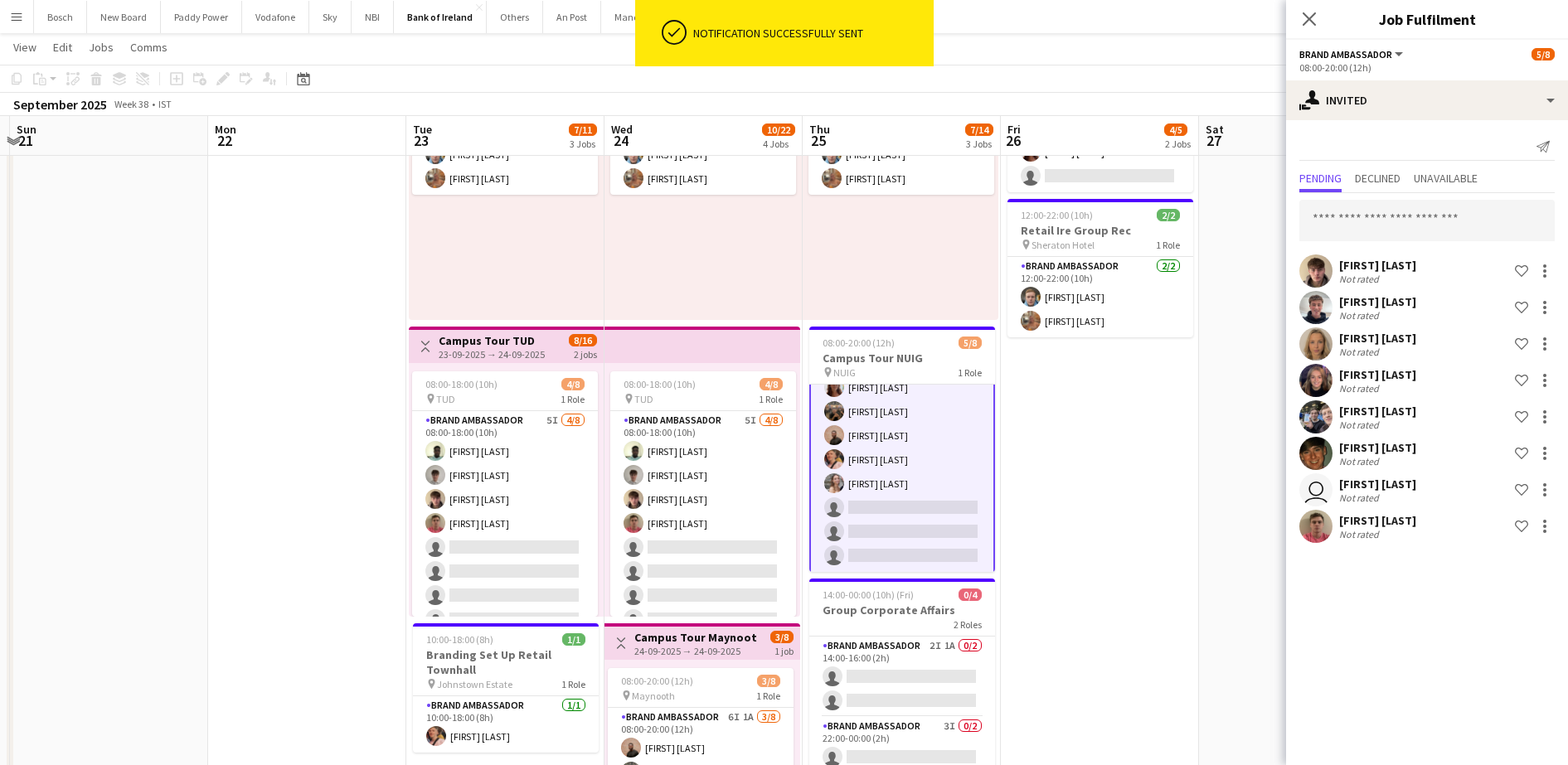 click on "Copy
Paste
Paste   Ctrl+V Paste with crew  Ctrl+Shift+V
Paste linked Job
Delete
Group
Ungroup
Add job
Add linked Job
Edit
Edit linked Job
Applicants
Date picker
AUG 2025 AUG 2025 Monday M Tuesday T Wednesday W Thursday T Friday F Saturday S Sunday S  AUG   1   2   3   4   5   6   7   8   9   10   11   12   13   14   15   16   17   18   19   20   21   22   23   24   25   26   27   28   29   30   31
Comparison range
Comparison range
Today" 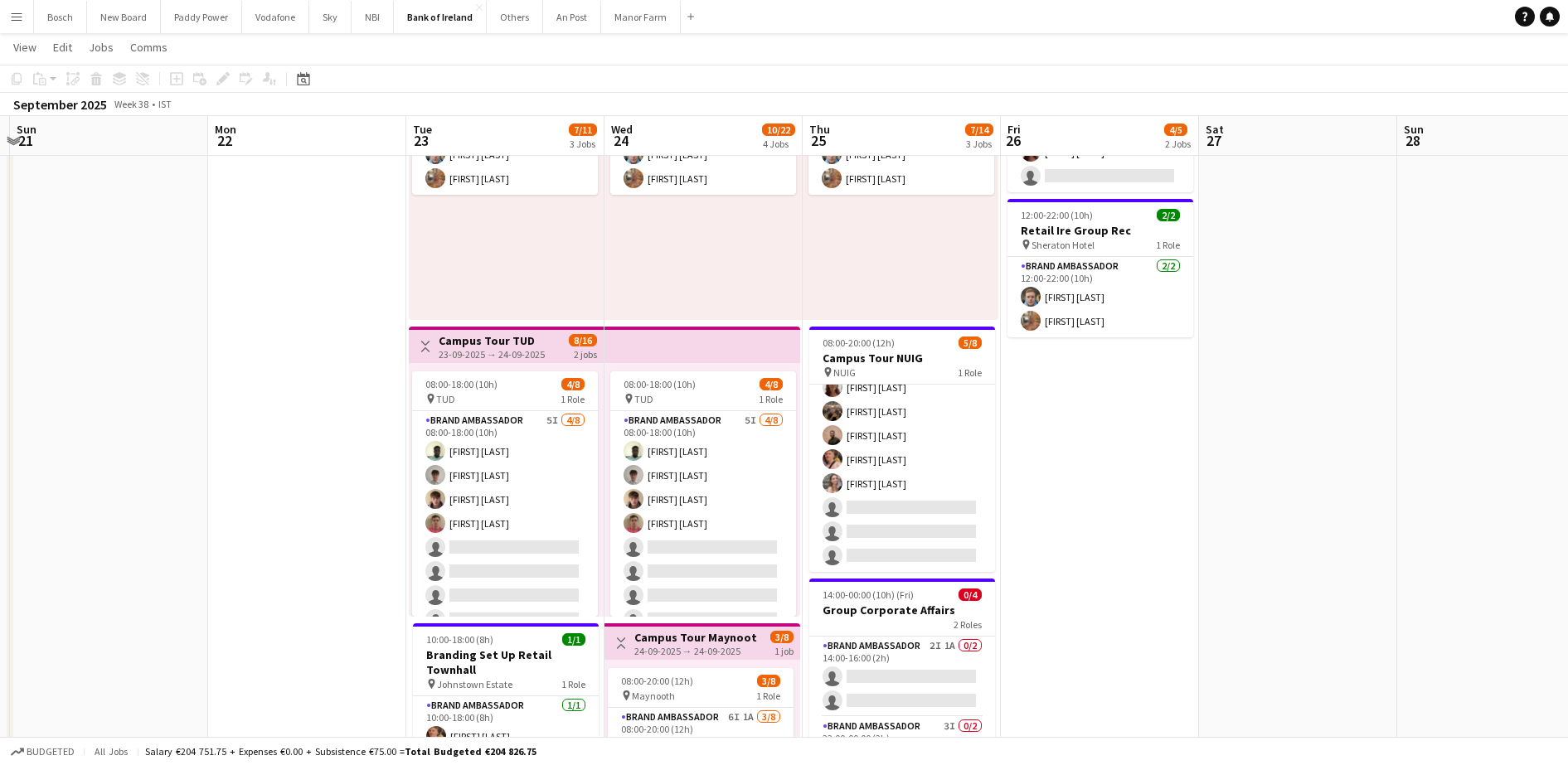 scroll, scrollTop: 37, scrollLeft: 0, axis: vertical 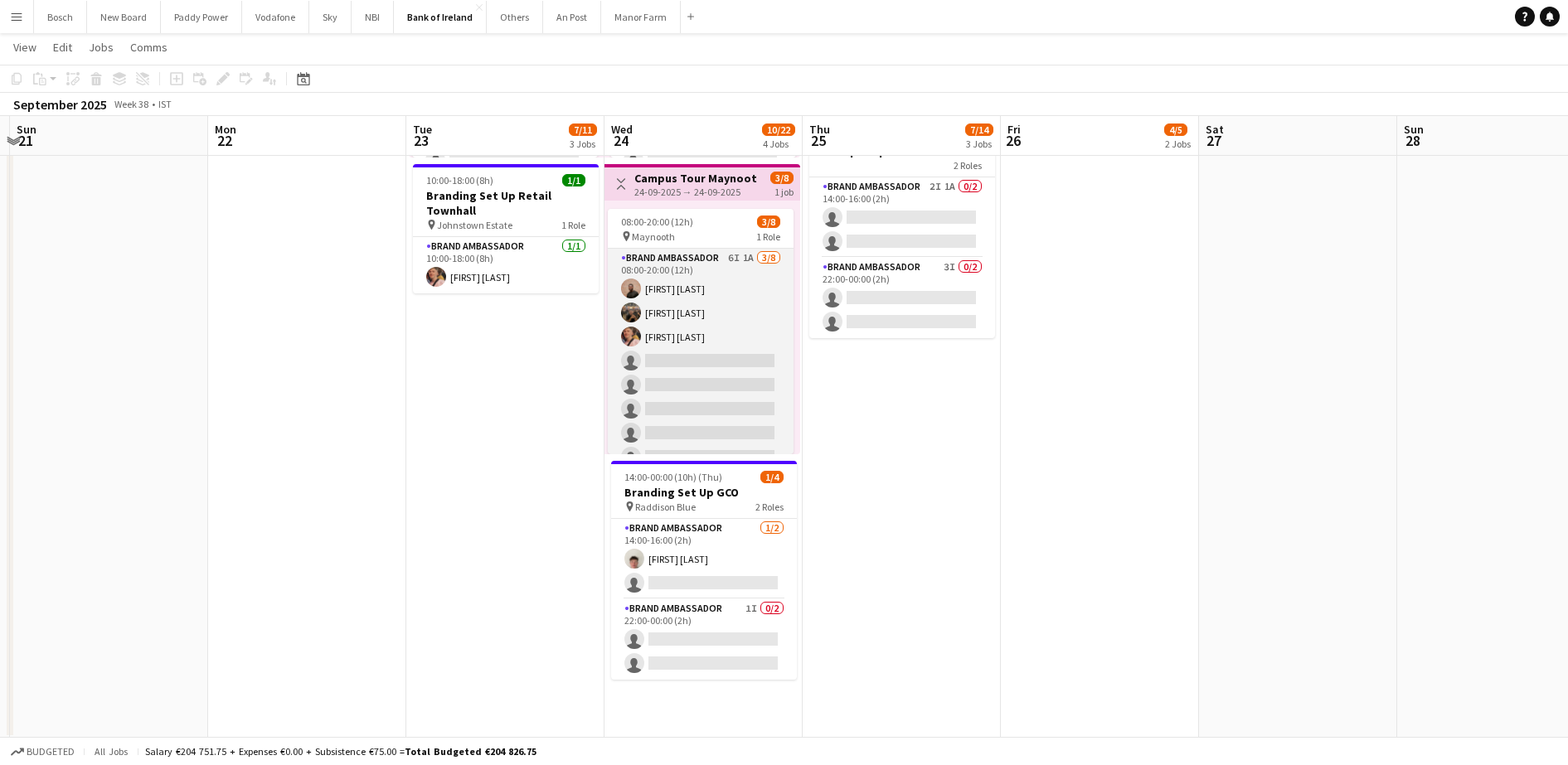 click on "Brand Ambassador   6I   1A   3/8   08:00-20:00 (12h)
[FIRST] [LAST] [FIRST] [LAST] [FIRST] [LAST]
single-neutral-actions
single-neutral-actions
single-neutral-actions
single-neutral-actions
single-neutral-actions" at bounding box center (701, 361) 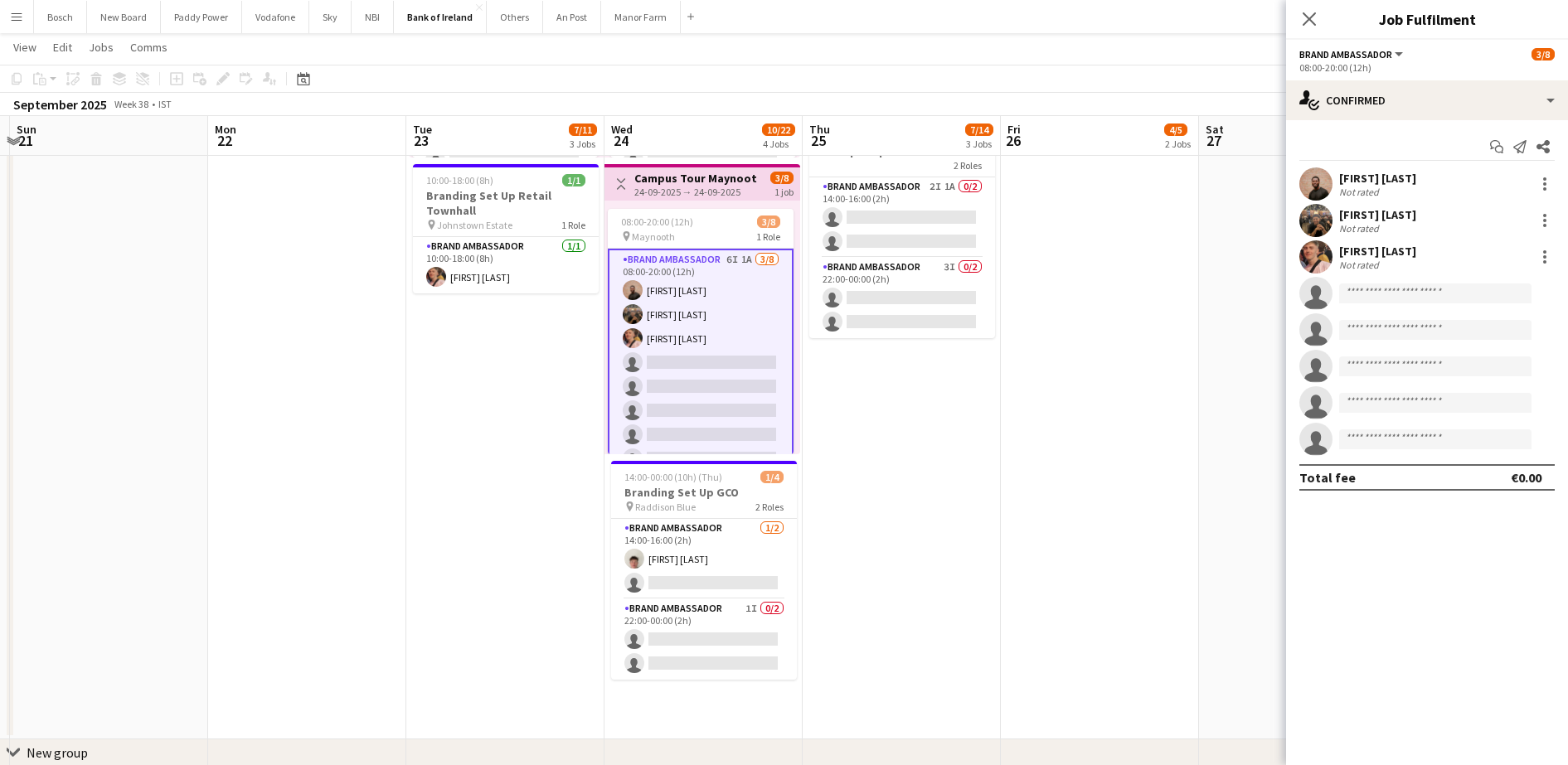 click on "Brand Ambassador   All roles   Brand Ambassador   3/8   08:00-20:00 (12h)" 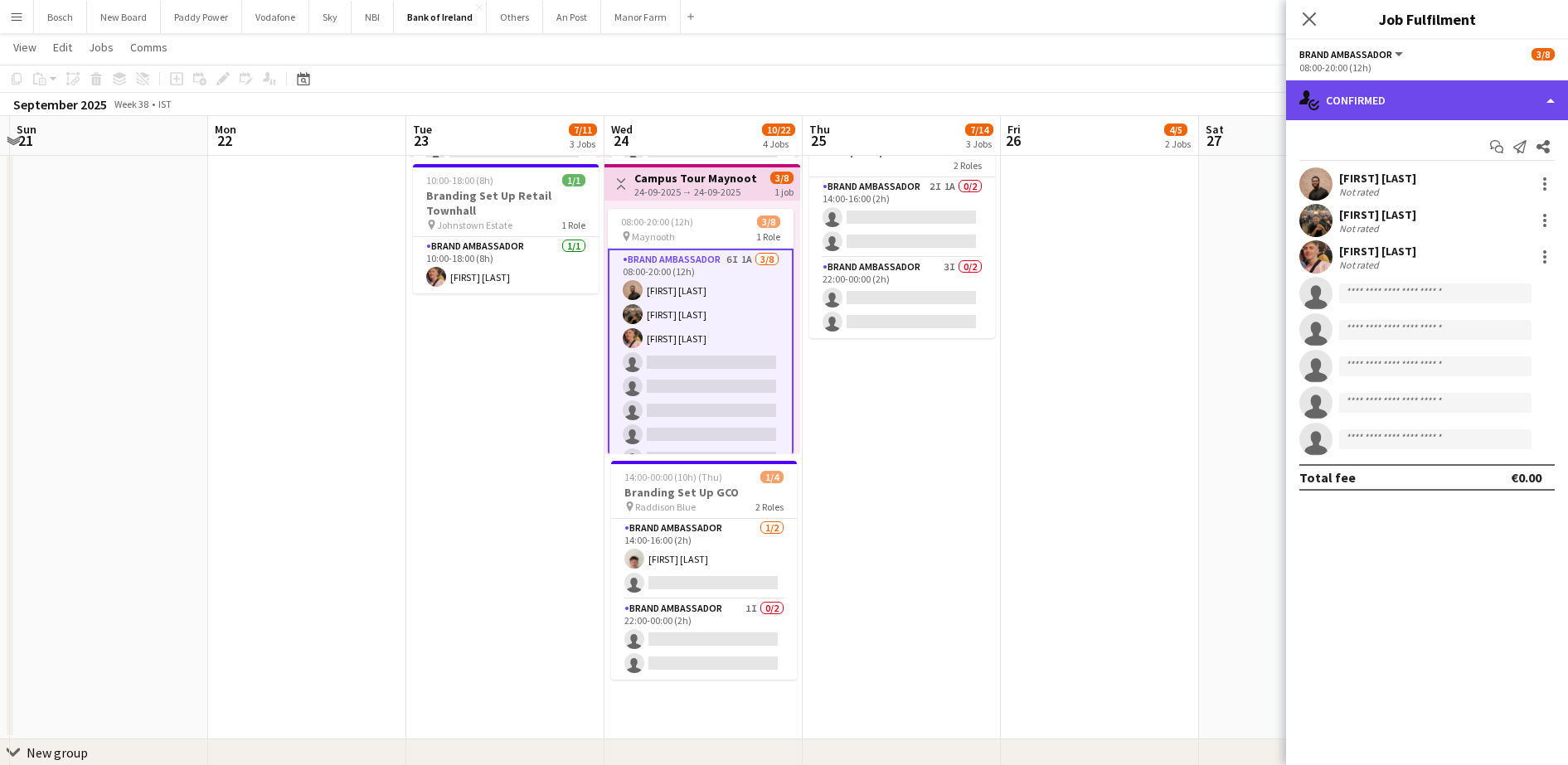 click on "single-neutral-actions-check-2
Confirmed" 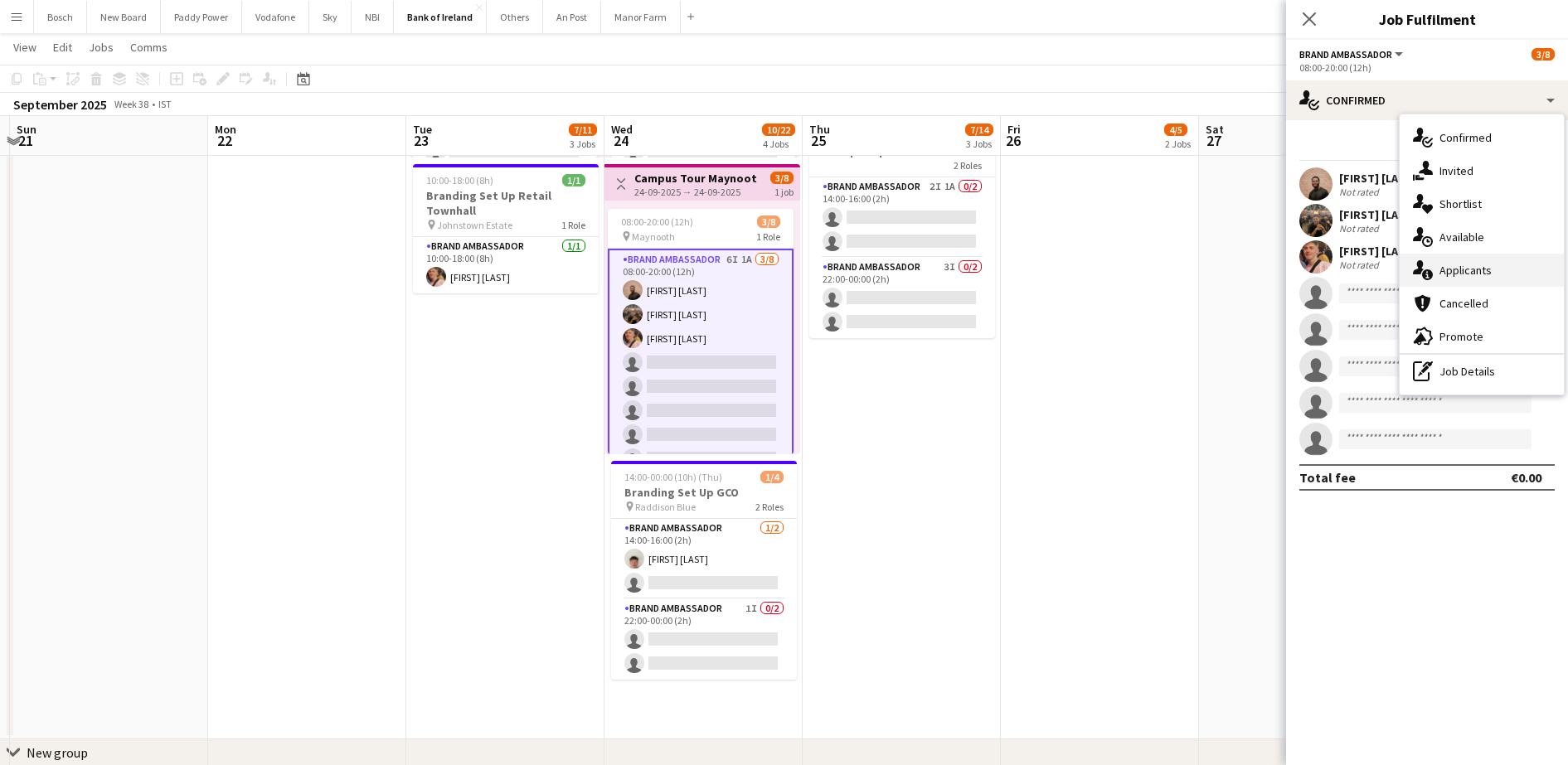 click on "single-neutral-actions-information
Applicants" at bounding box center (1482, 270) 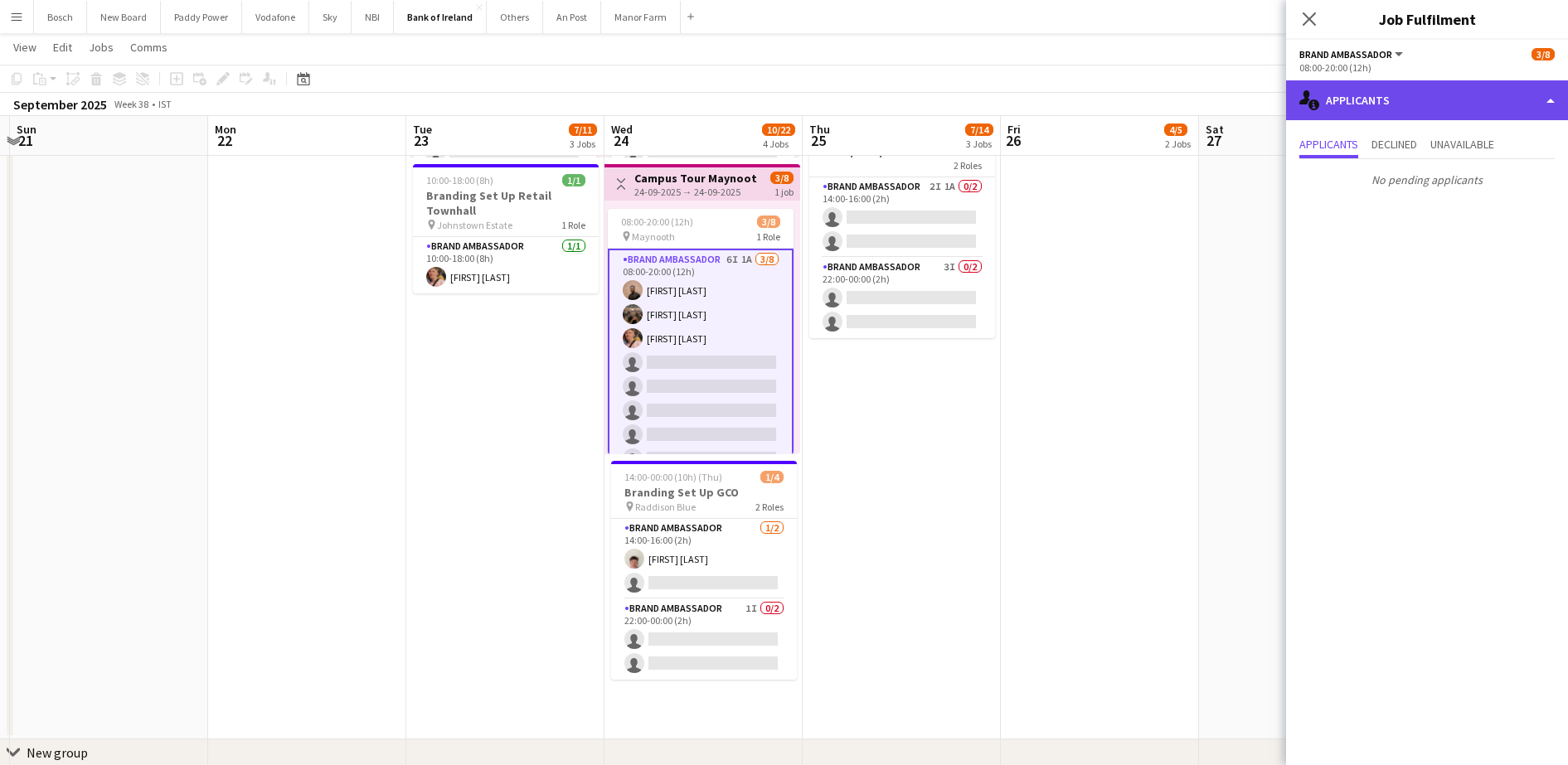 click on "single-neutral-actions-information
Applicants" 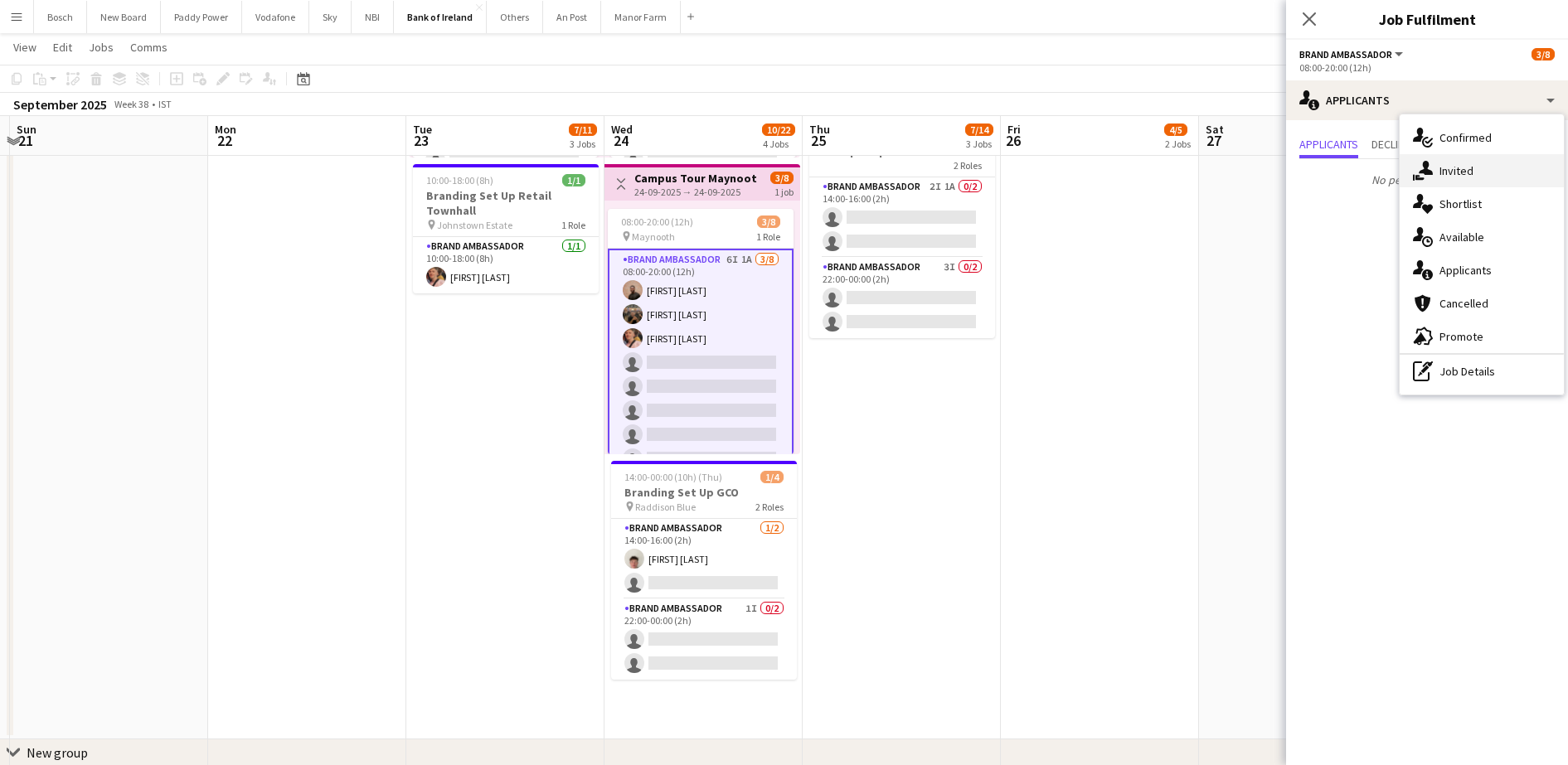 click on "single-neutral-actions-share-1
Invited" at bounding box center (1482, 171) 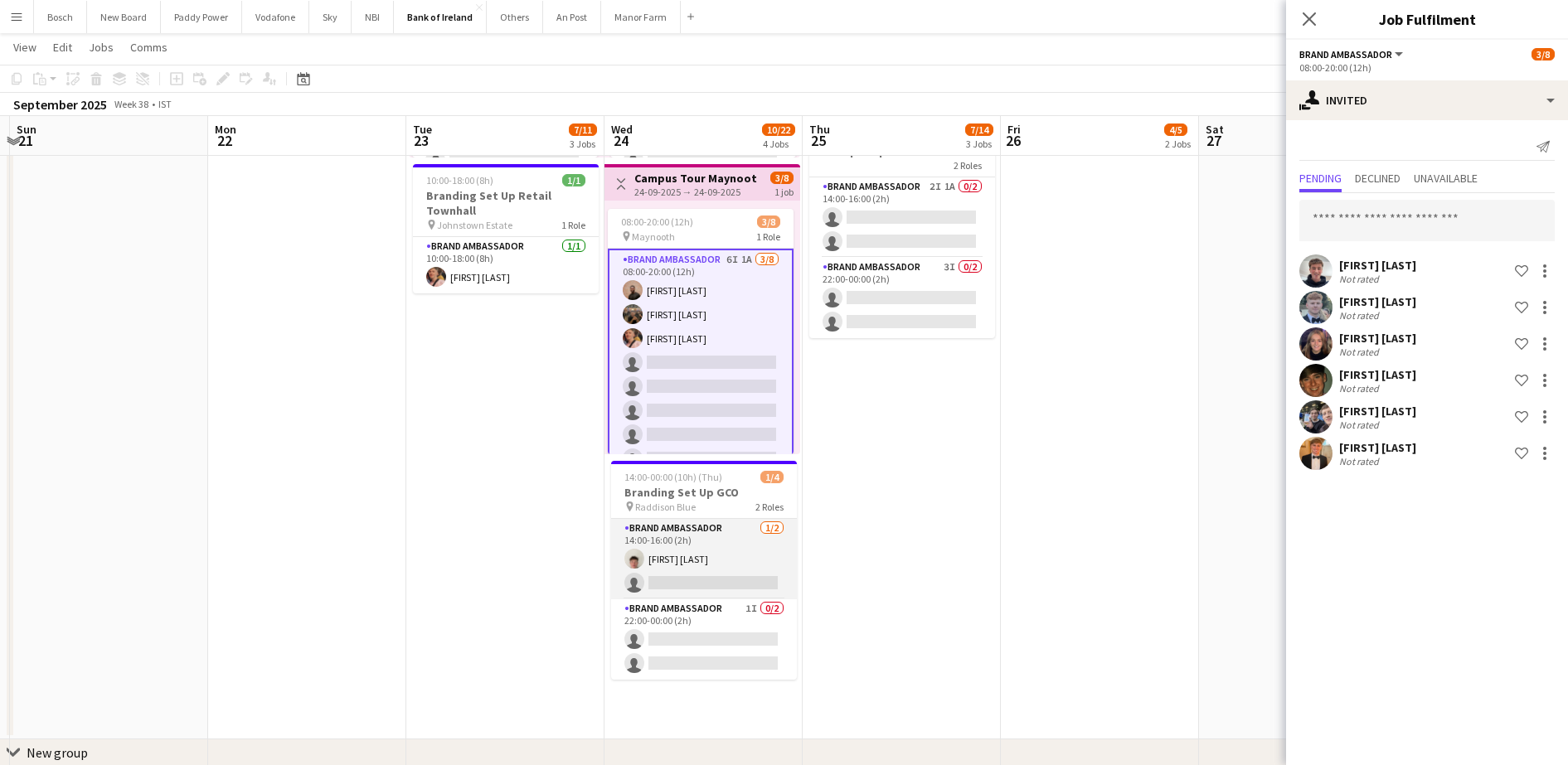 click on "Brand Ambassador   1/2   14:00-16:00 (2h)
[FIRST] [LAST]
single-neutral-actions" at bounding box center (704, 559) 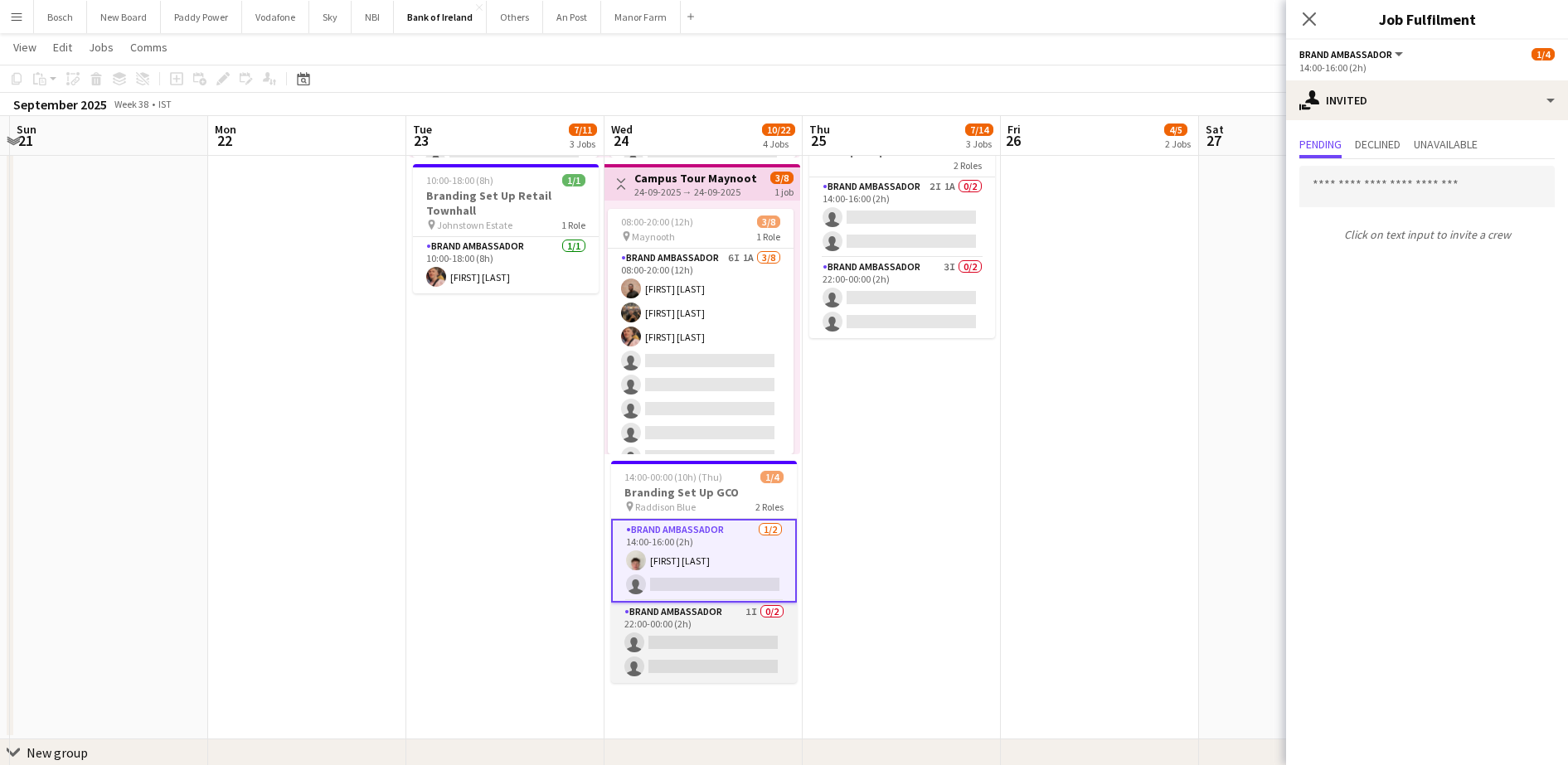 click on "Brand Ambassador   1I   0/2   22:00-00:00 (2h)
single-neutral-actions
single-neutral-actions" at bounding box center (704, 642) 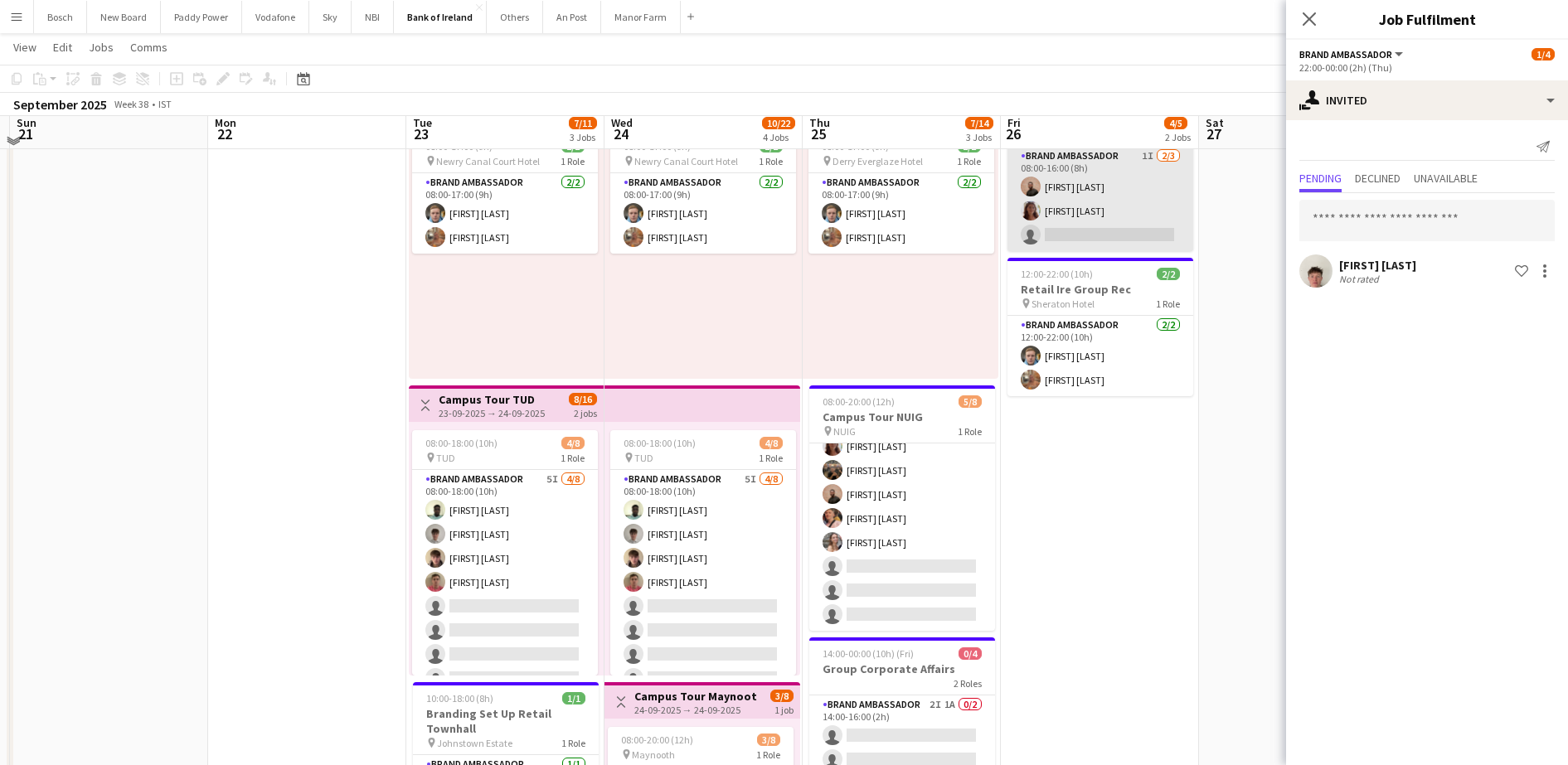 scroll, scrollTop: 0, scrollLeft: 0, axis: both 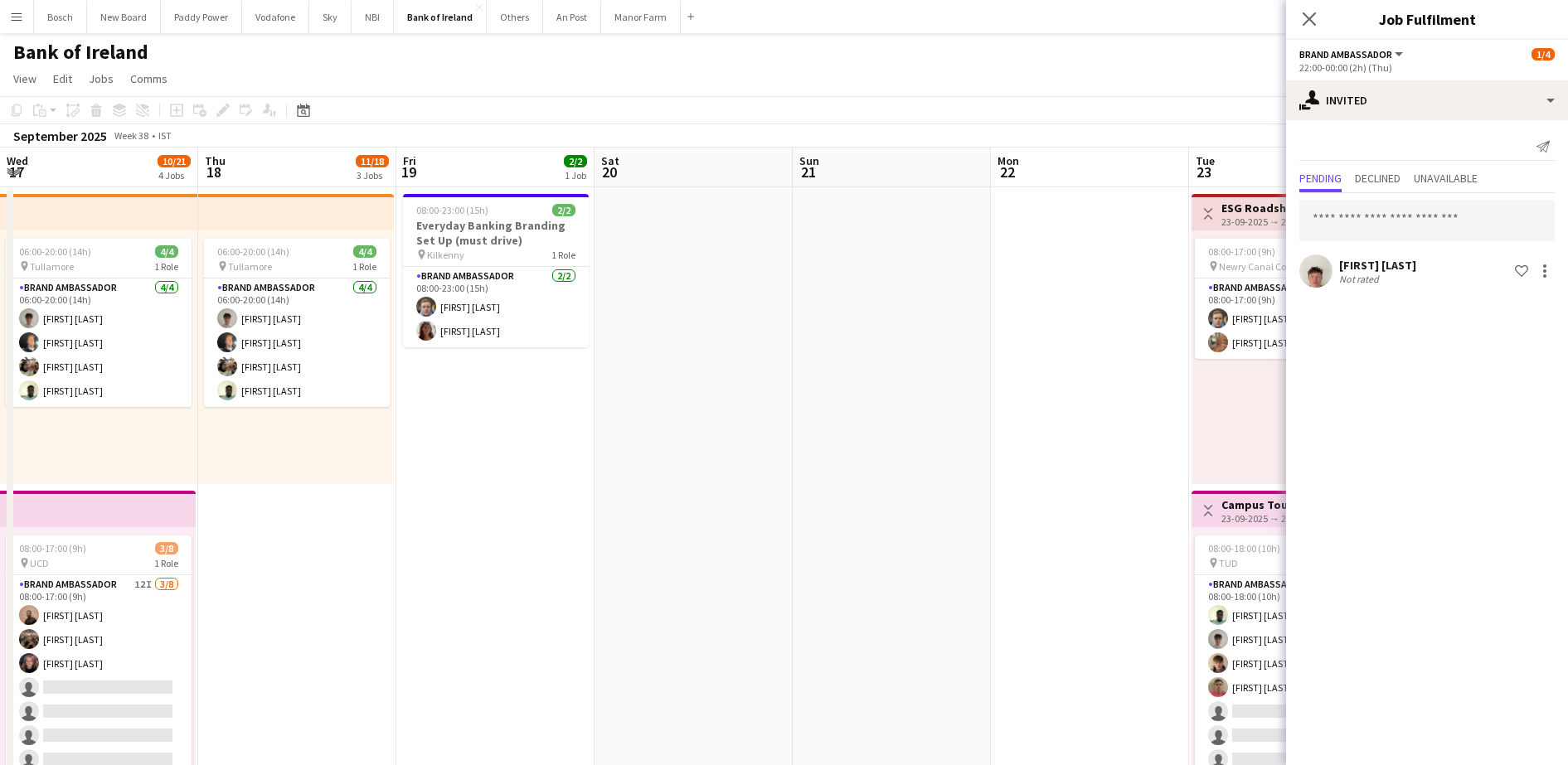 drag, startPoint x: 329, startPoint y: 296, endPoint x: 1494, endPoint y: 330, distance: 1165.496 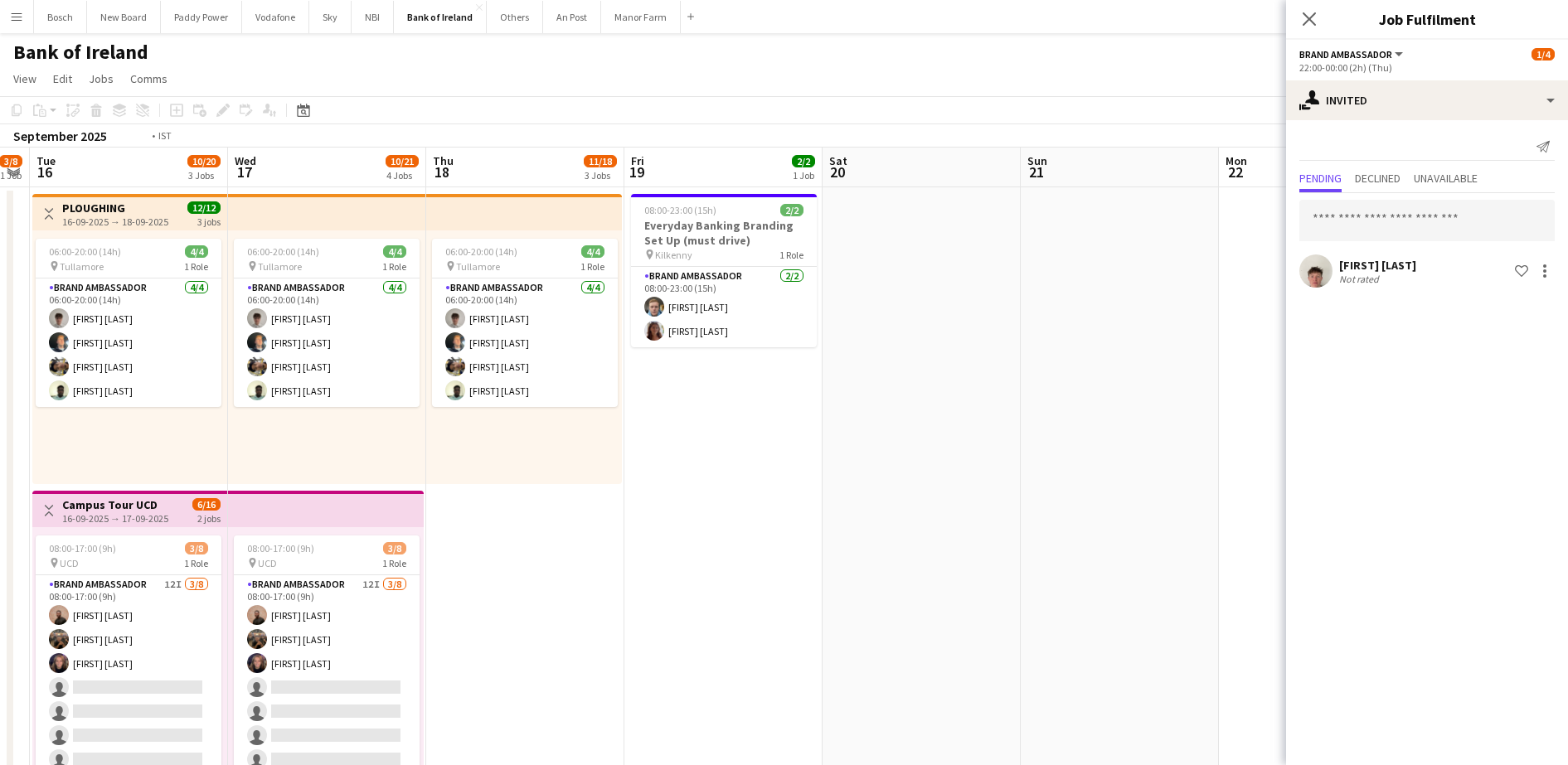 scroll, scrollTop: 0, scrollLeft: 570, axis: horizontal 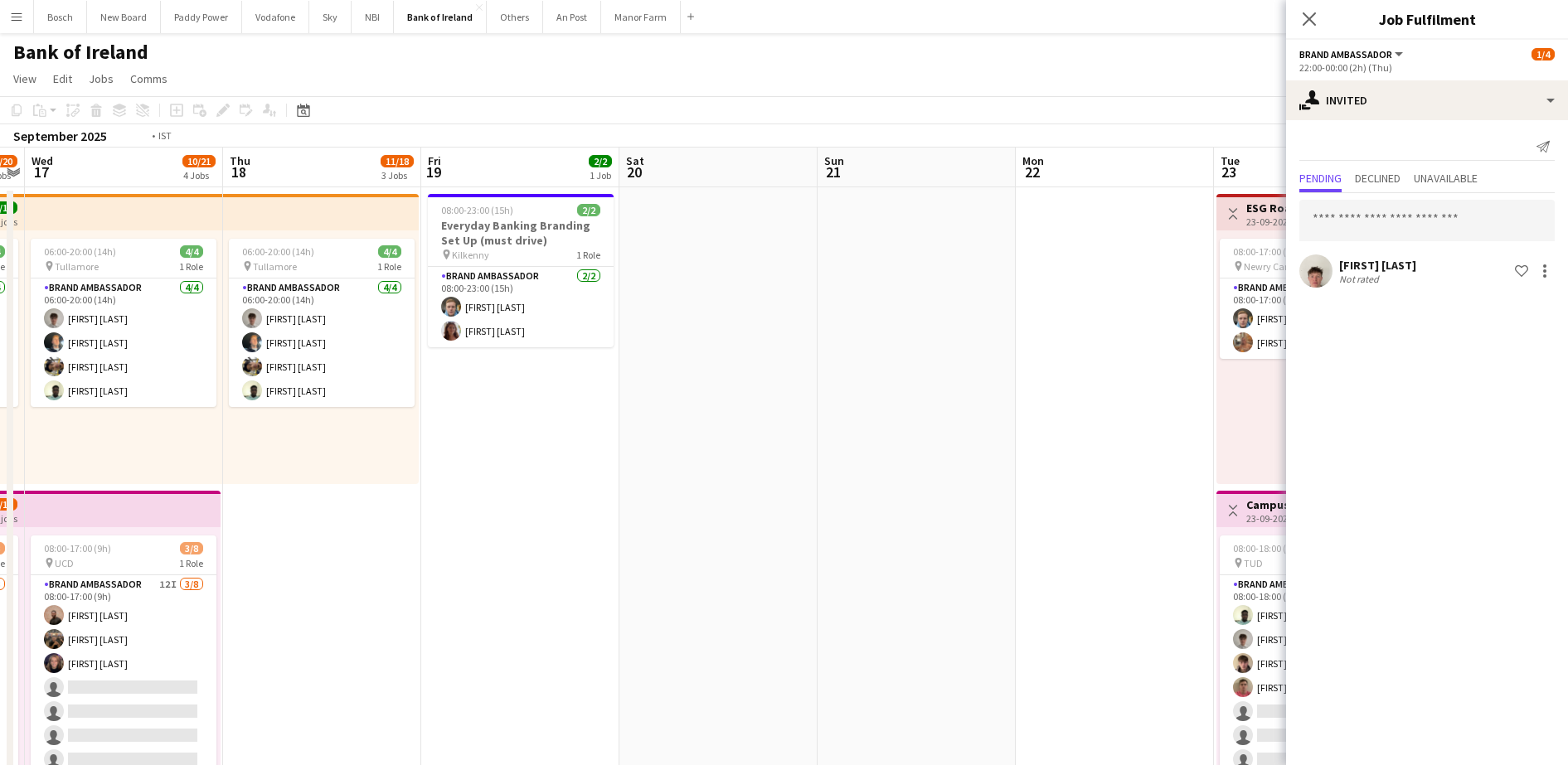 drag, startPoint x: 692, startPoint y: 573, endPoint x: 1110, endPoint y: 574, distance: 418.001 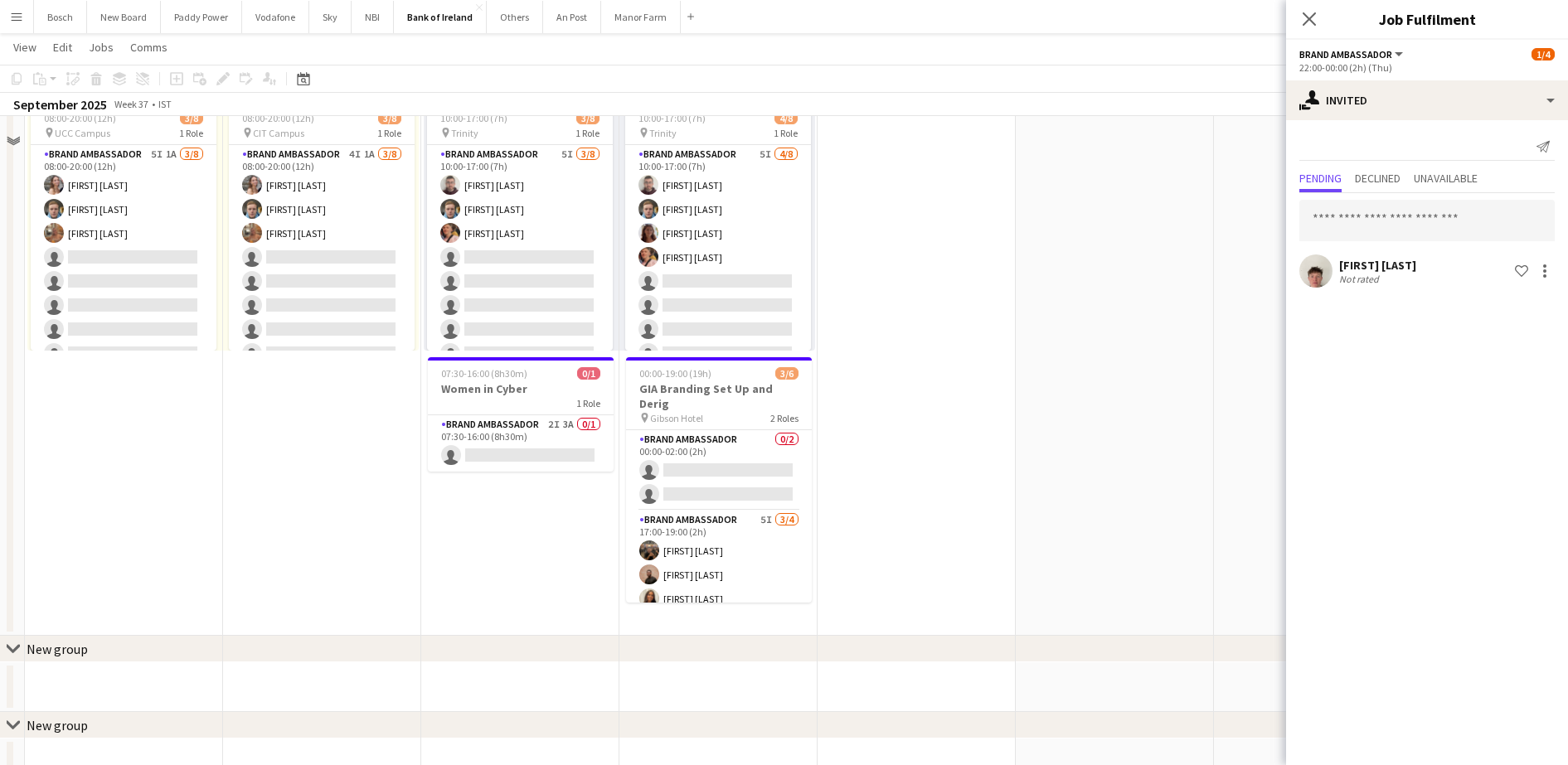 scroll, scrollTop: 622, scrollLeft: 0, axis: vertical 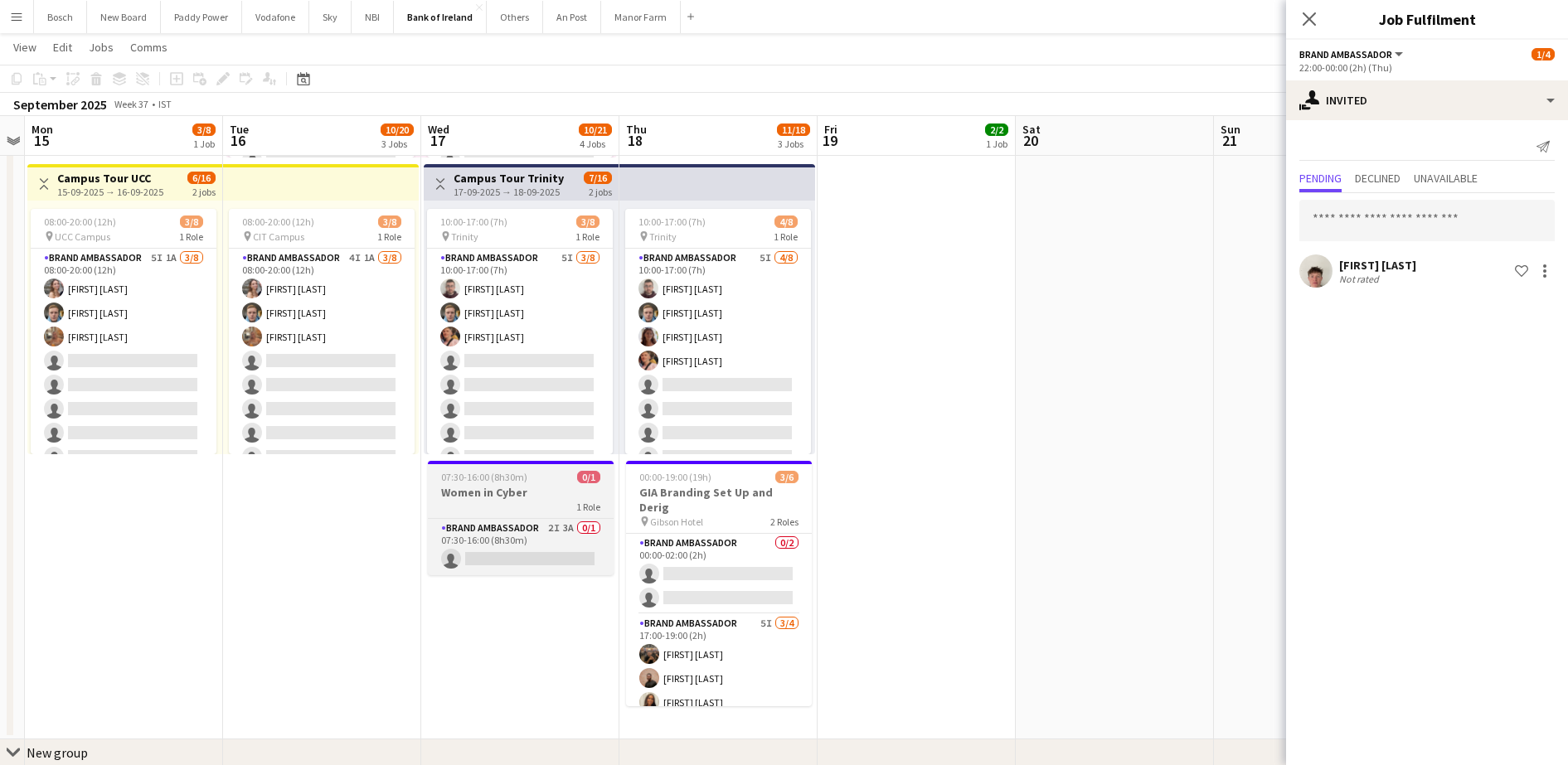 click on "07:30-16:00 (8h30m)    0/1   Women in Cyber   1 Role   Brand Ambassador   2I   3A   0/1   07:30-16:00 (8h30m)
single-neutral-actions" at bounding box center (521, 518) 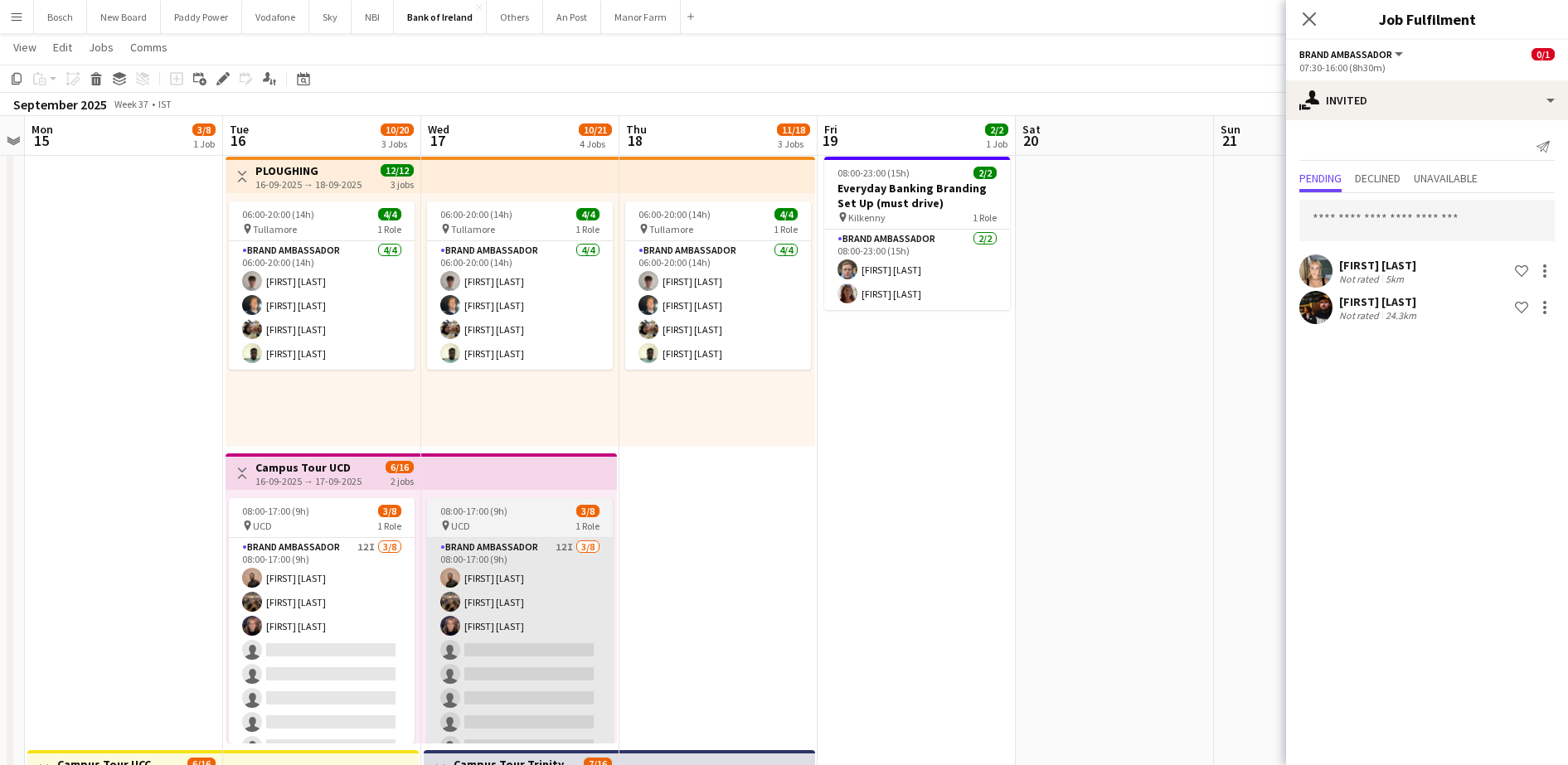 scroll, scrollTop: 0, scrollLeft: 0, axis: both 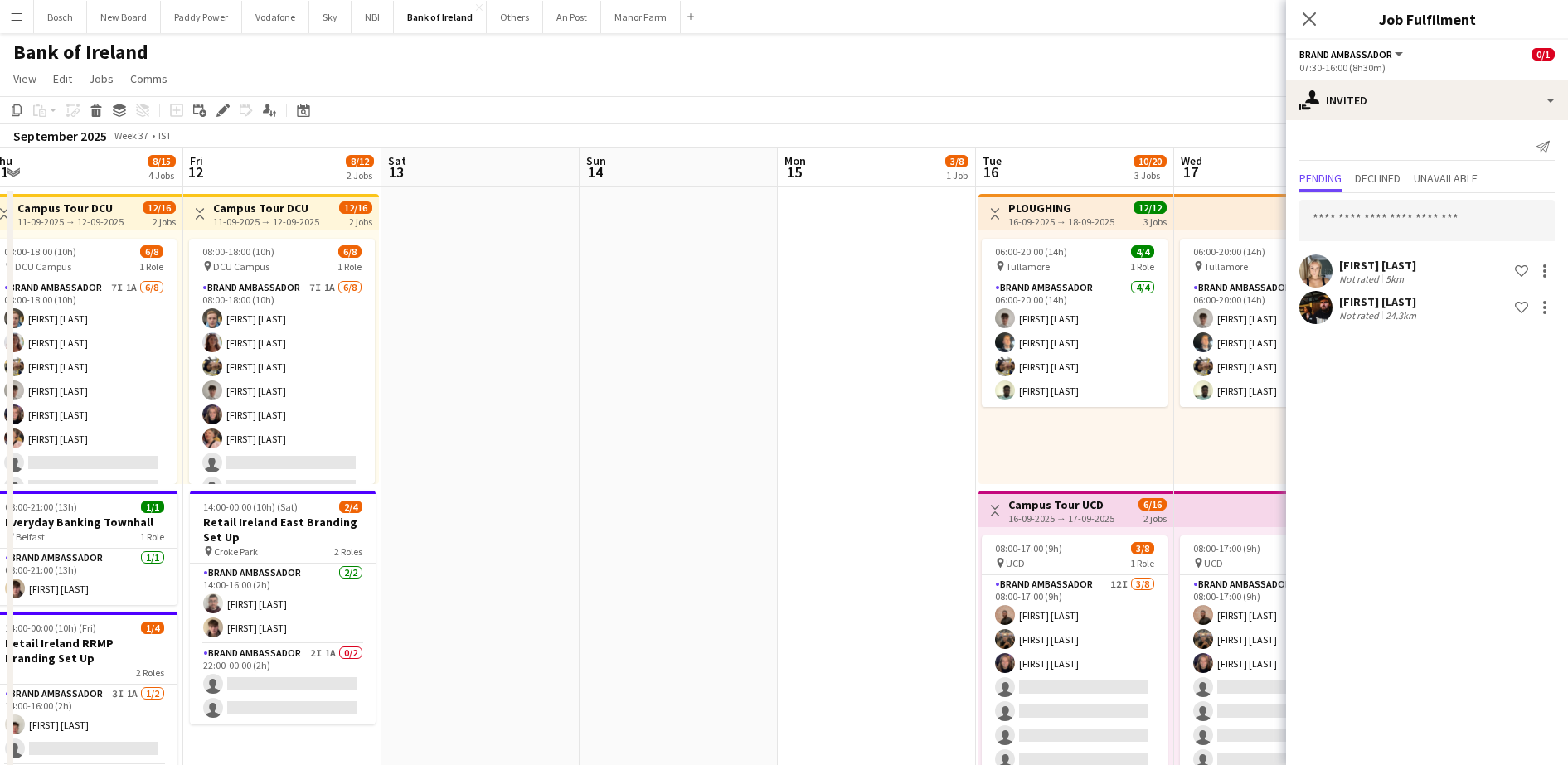 drag, startPoint x: 167, startPoint y: 420, endPoint x: 1391, endPoint y: 467, distance: 1224.902 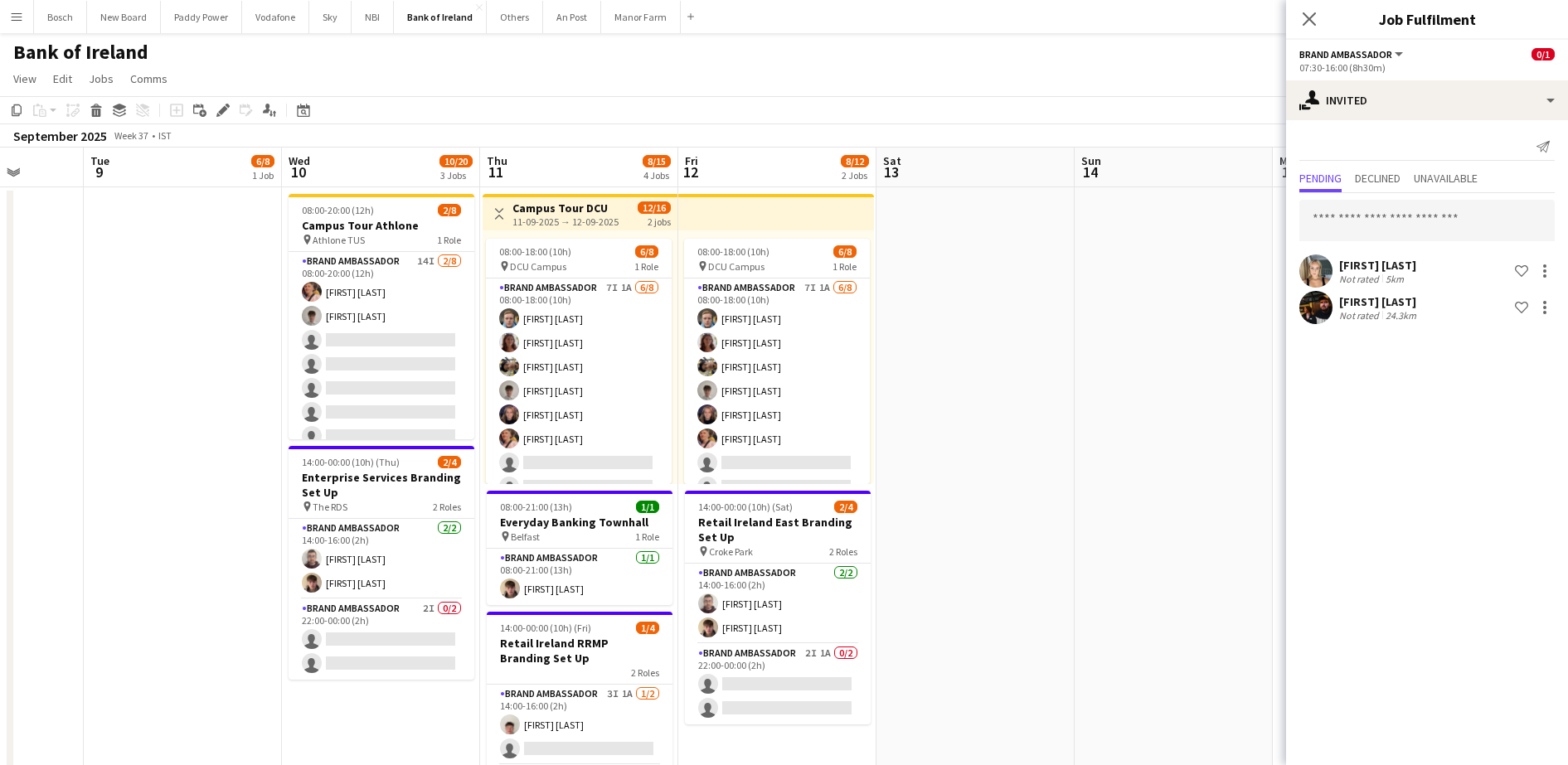 scroll, scrollTop: 0, scrollLeft: 651, axis: horizontal 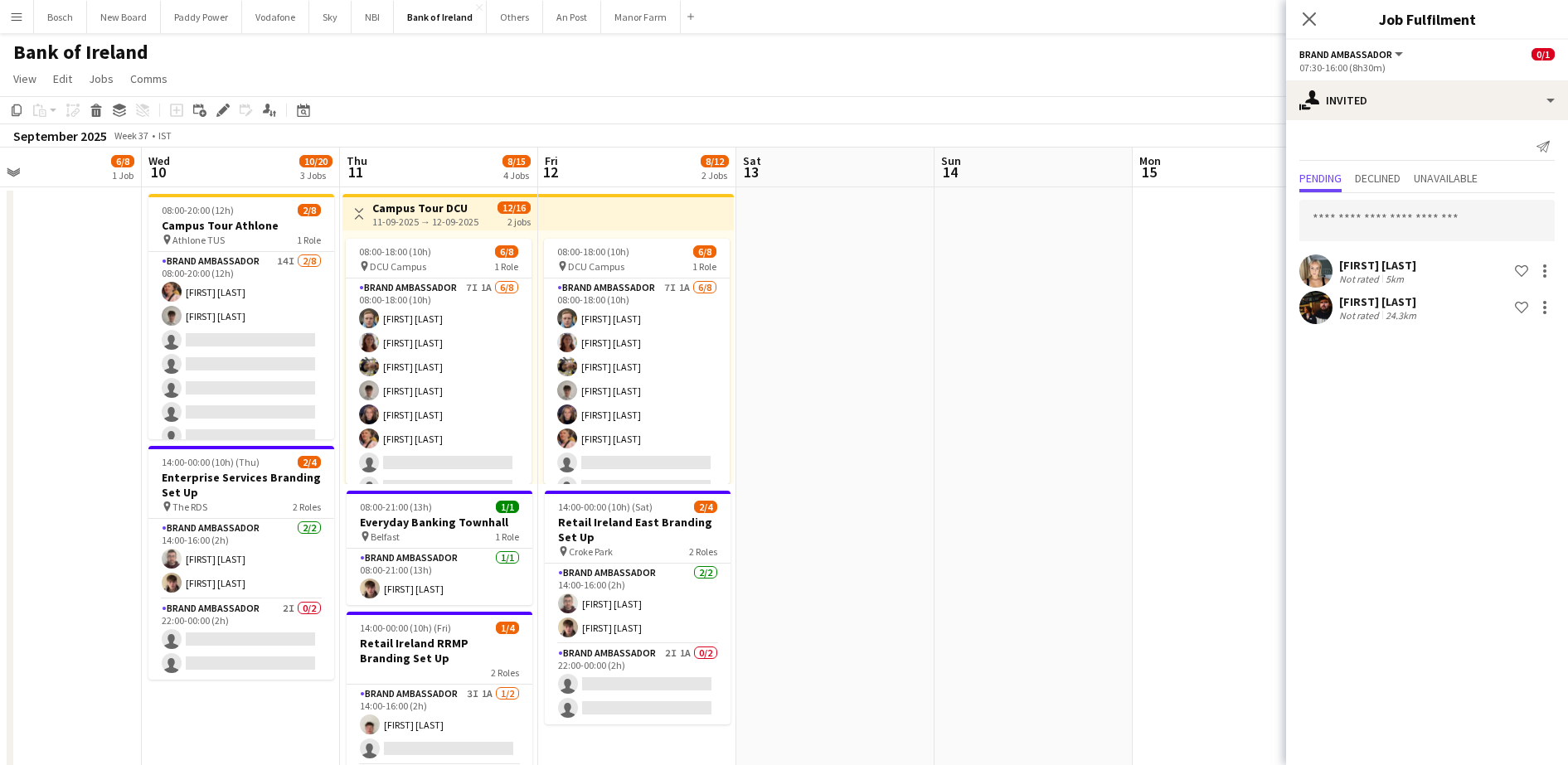 drag, startPoint x: 923, startPoint y: 456, endPoint x: 1065, endPoint y: 437, distance: 143.26549 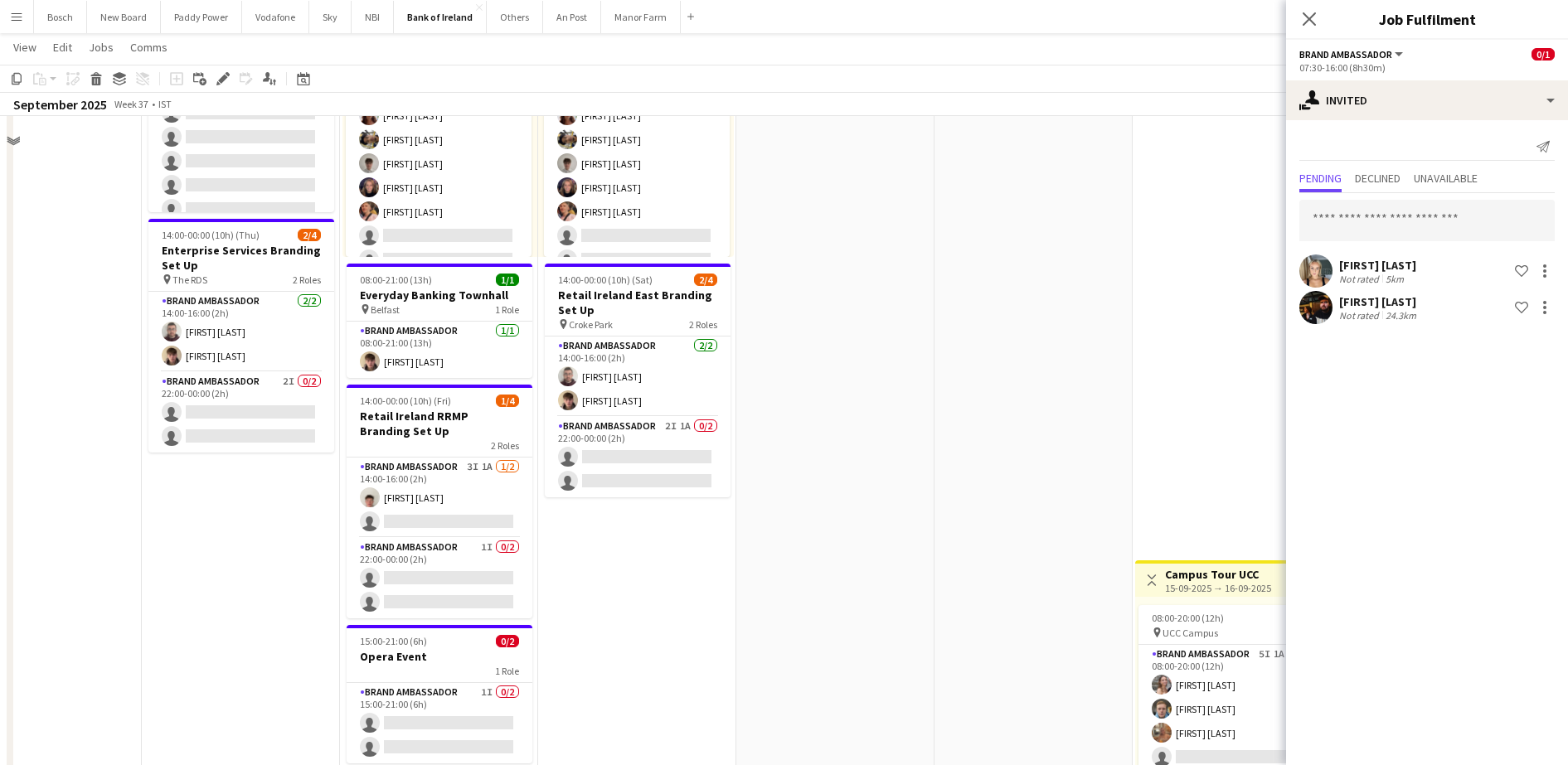scroll, scrollTop: 104, scrollLeft: 0, axis: vertical 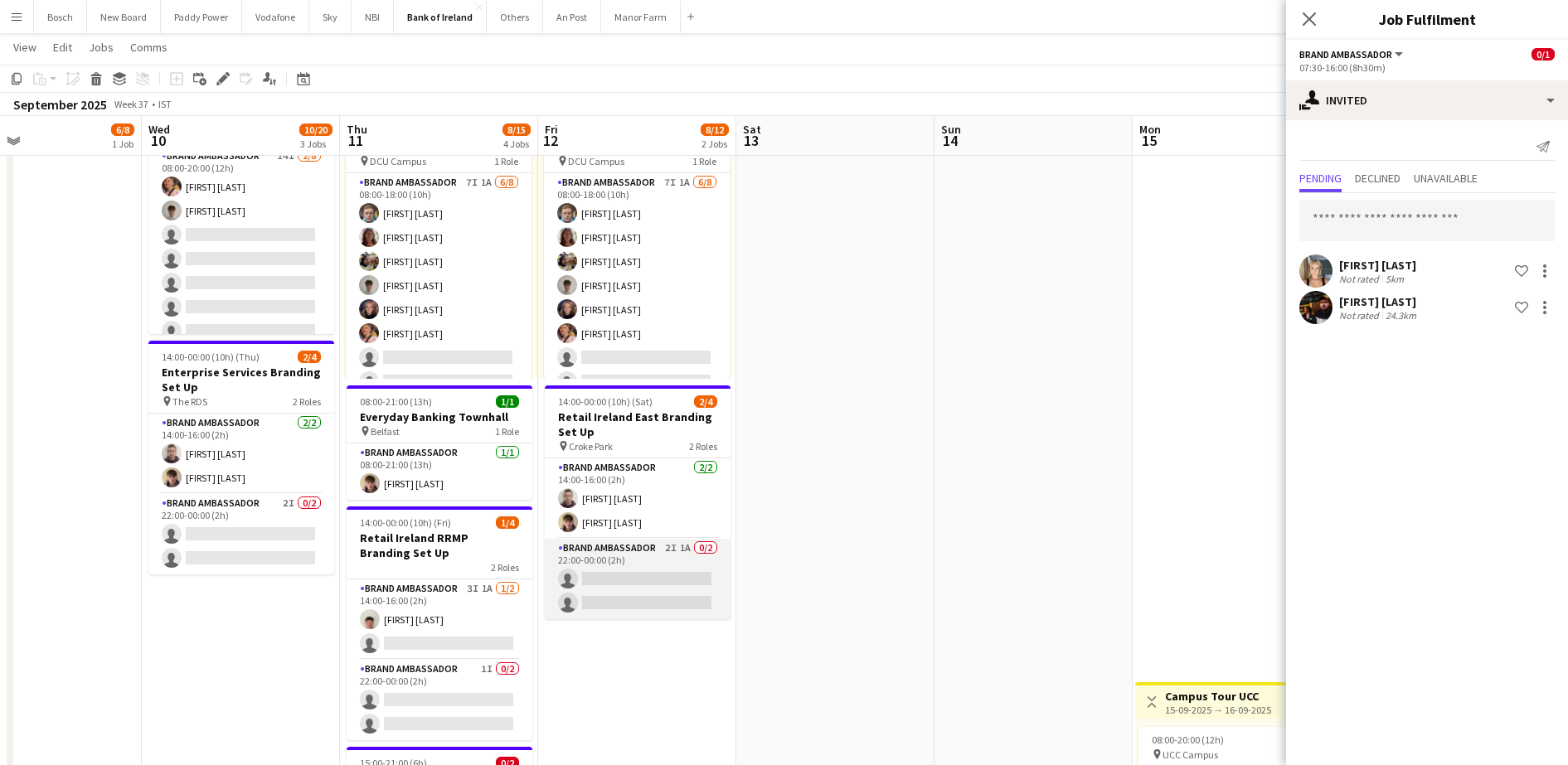 click on "Brand Ambassador   2I   1A   0/2   22:00-00:00 (2h)
single-neutral-actions
single-neutral-actions" at bounding box center [638, 579] 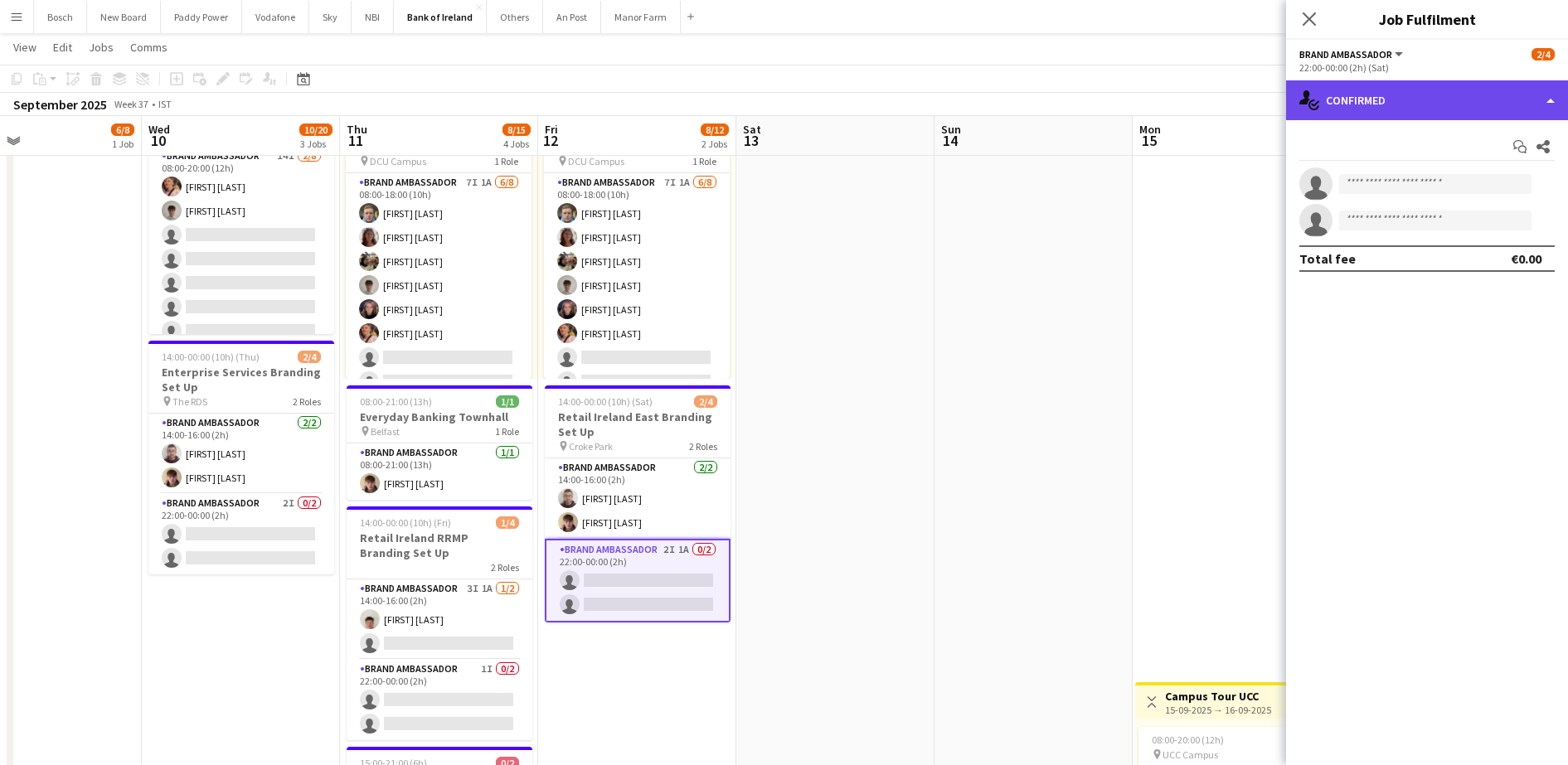 click on "single-neutral-actions-check-2
Confirmed" 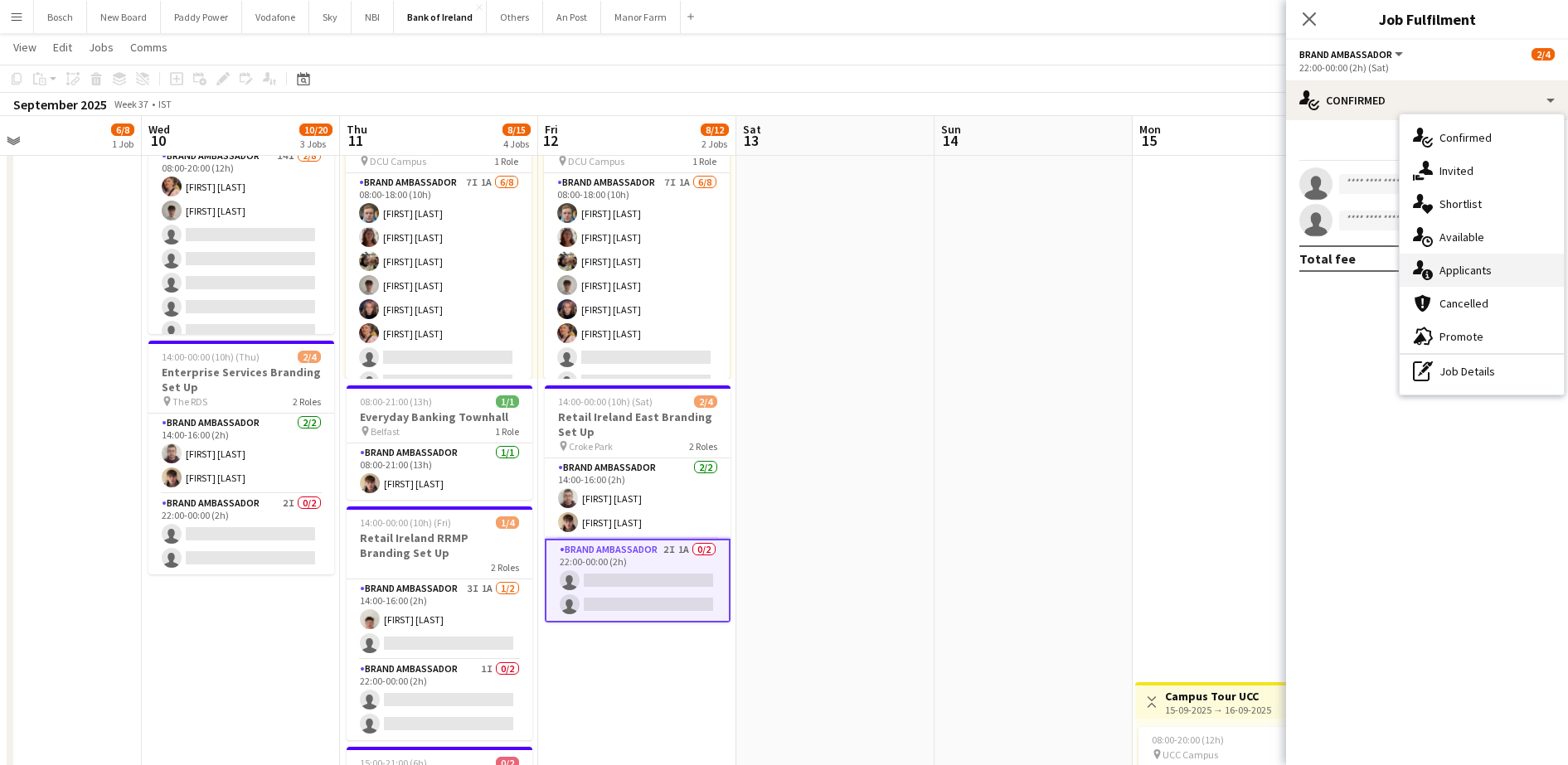 click on "single-neutral-actions-information
Applicants" at bounding box center (1482, 270) 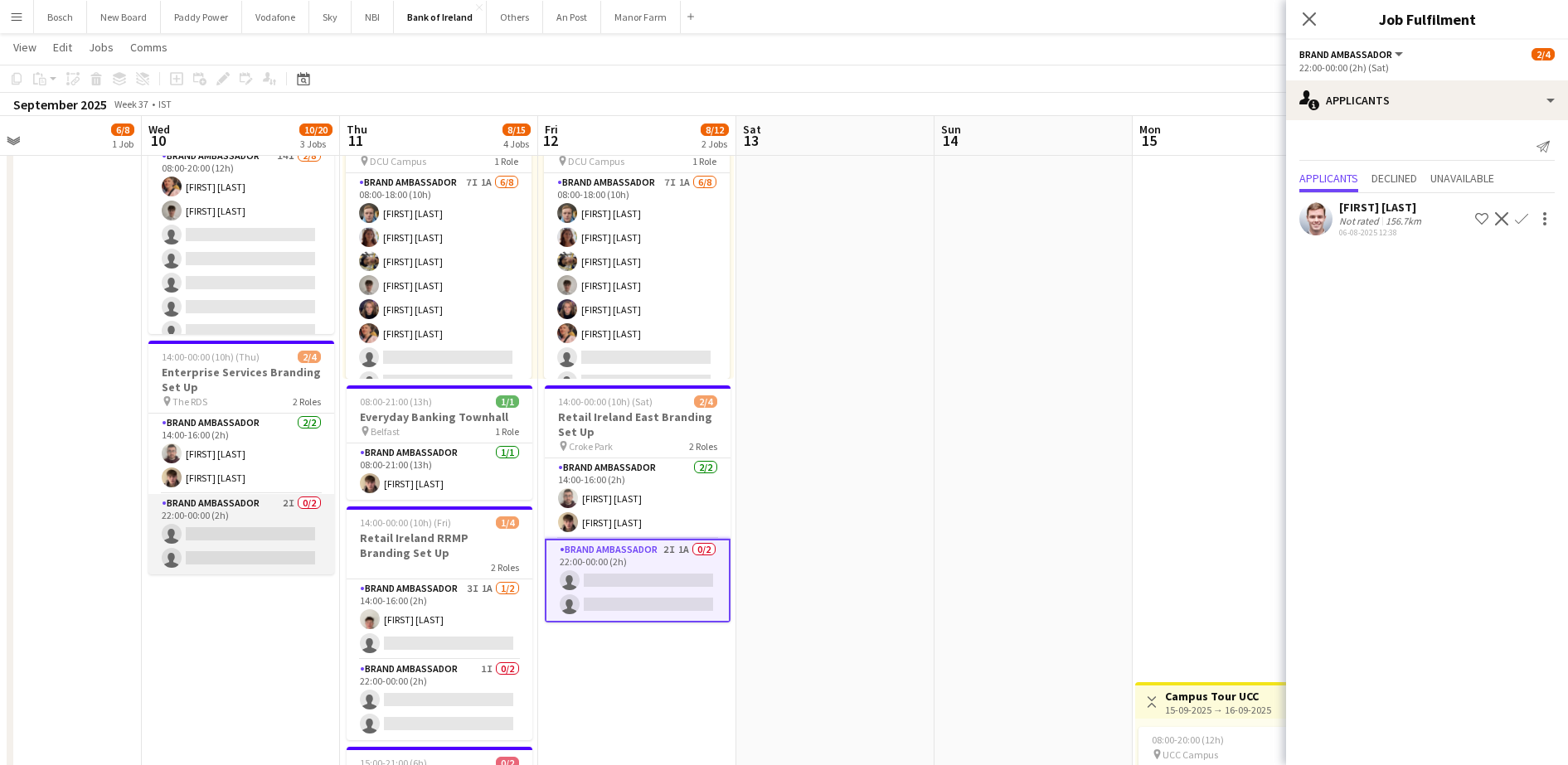 click on "Brand Ambassador   2I   0/2   22:00-00:00 (2h)
single-neutral-actions
single-neutral-actions" at bounding box center (241, 534) 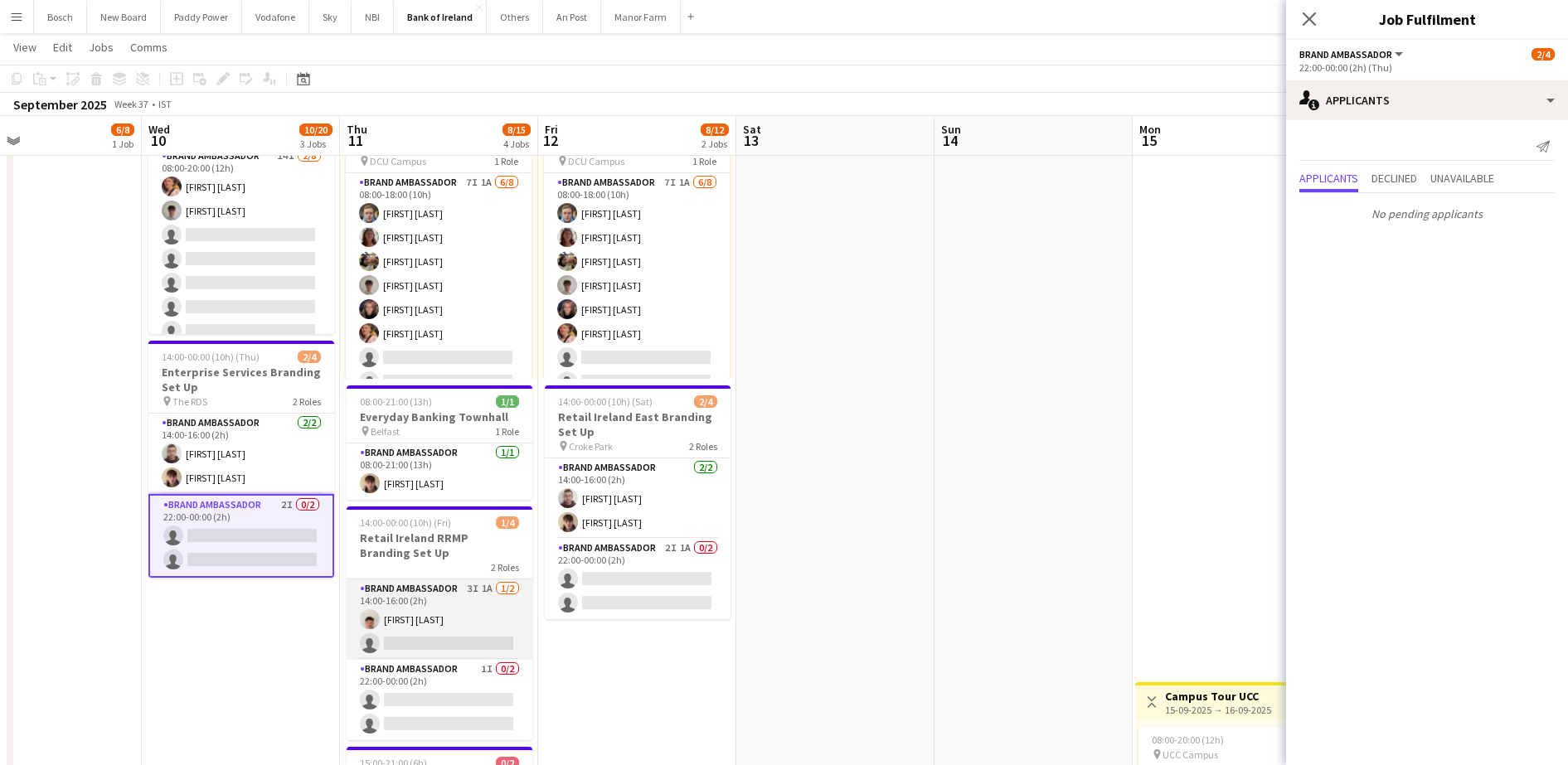click on "Brand Ambassador   3I   1A   1/2   14:00-16:00 (2h)
[FIRST] [LAST]
single-neutral-actions" at bounding box center [439, 619] 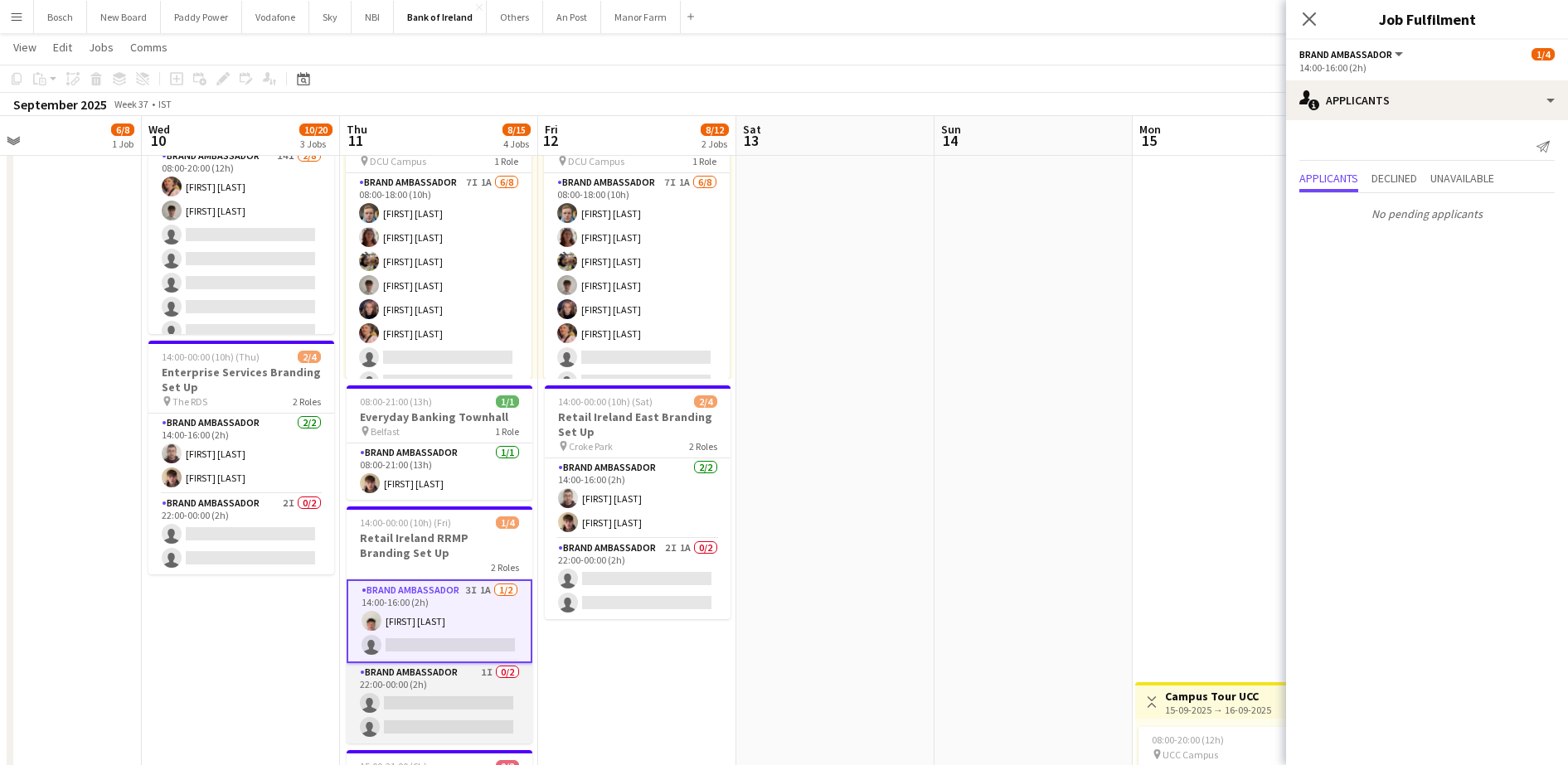 click on "Brand Ambassador   1I   0/2   22:00-00:00 (2h)
single-neutral-actions
single-neutral-actions" at bounding box center (439, 703) 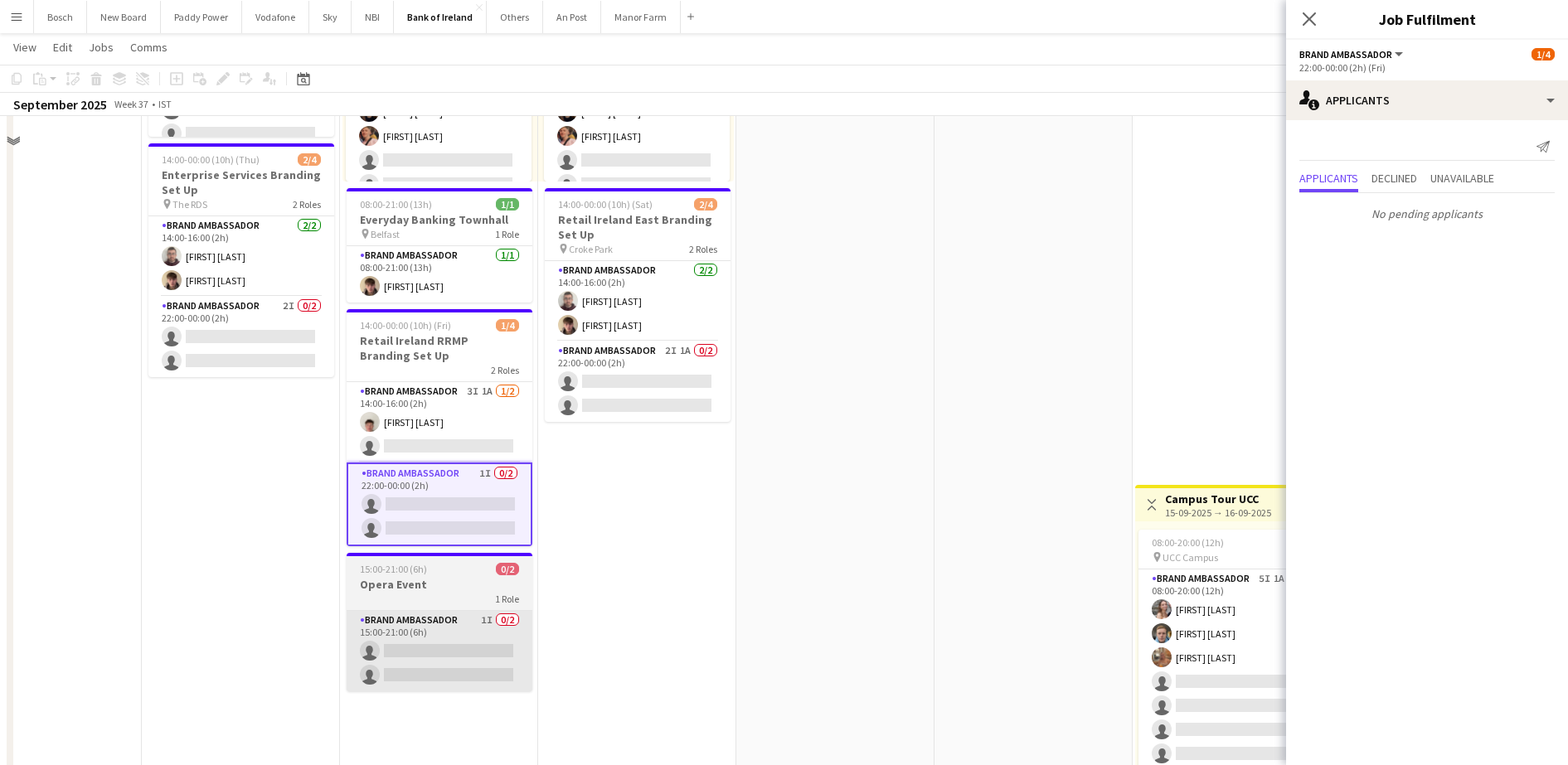 scroll, scrollTop: 311, scrollLeft: 0, axis: vertical 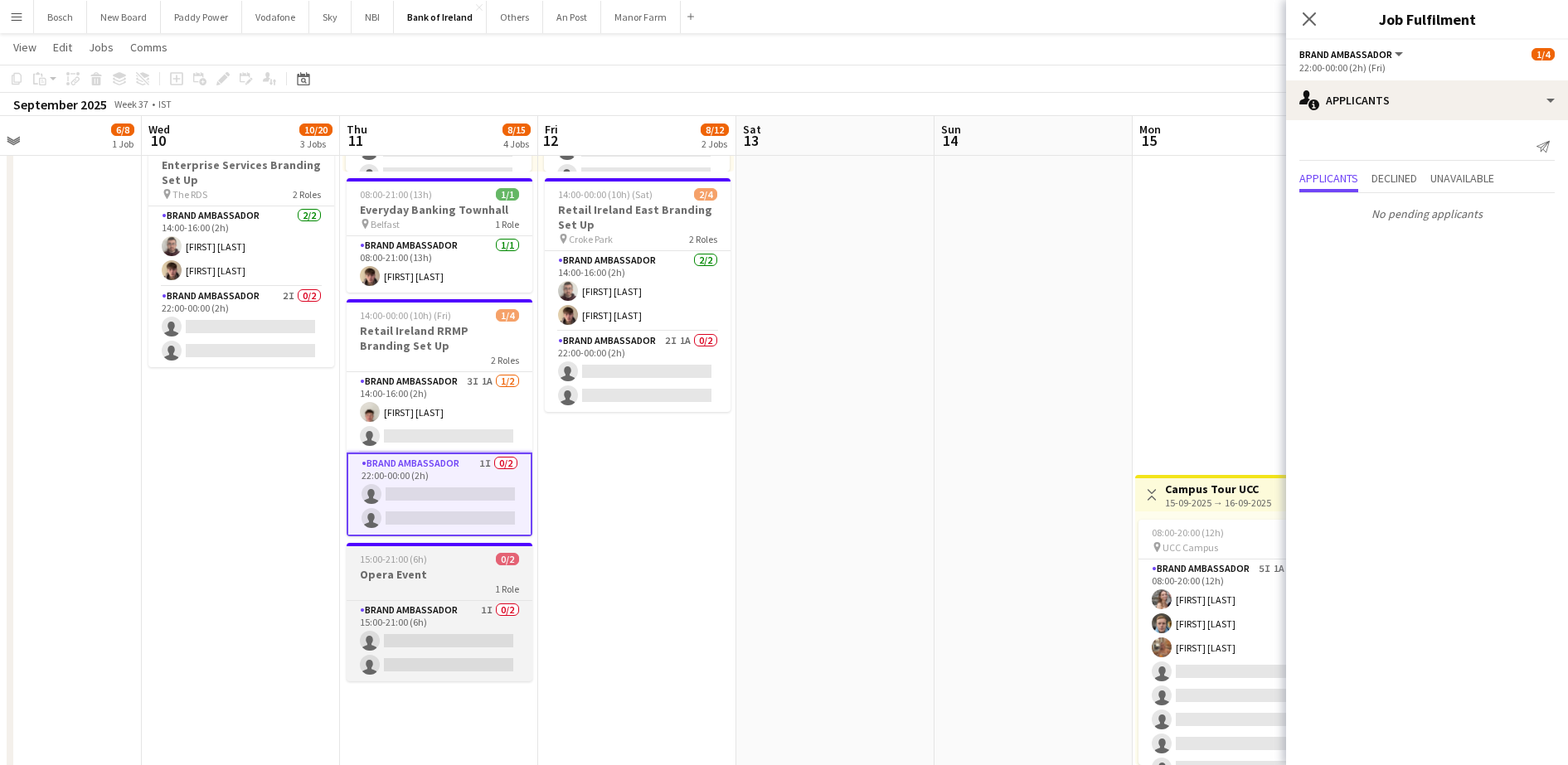 click on "1 Role" at bounding box center [439, 588] 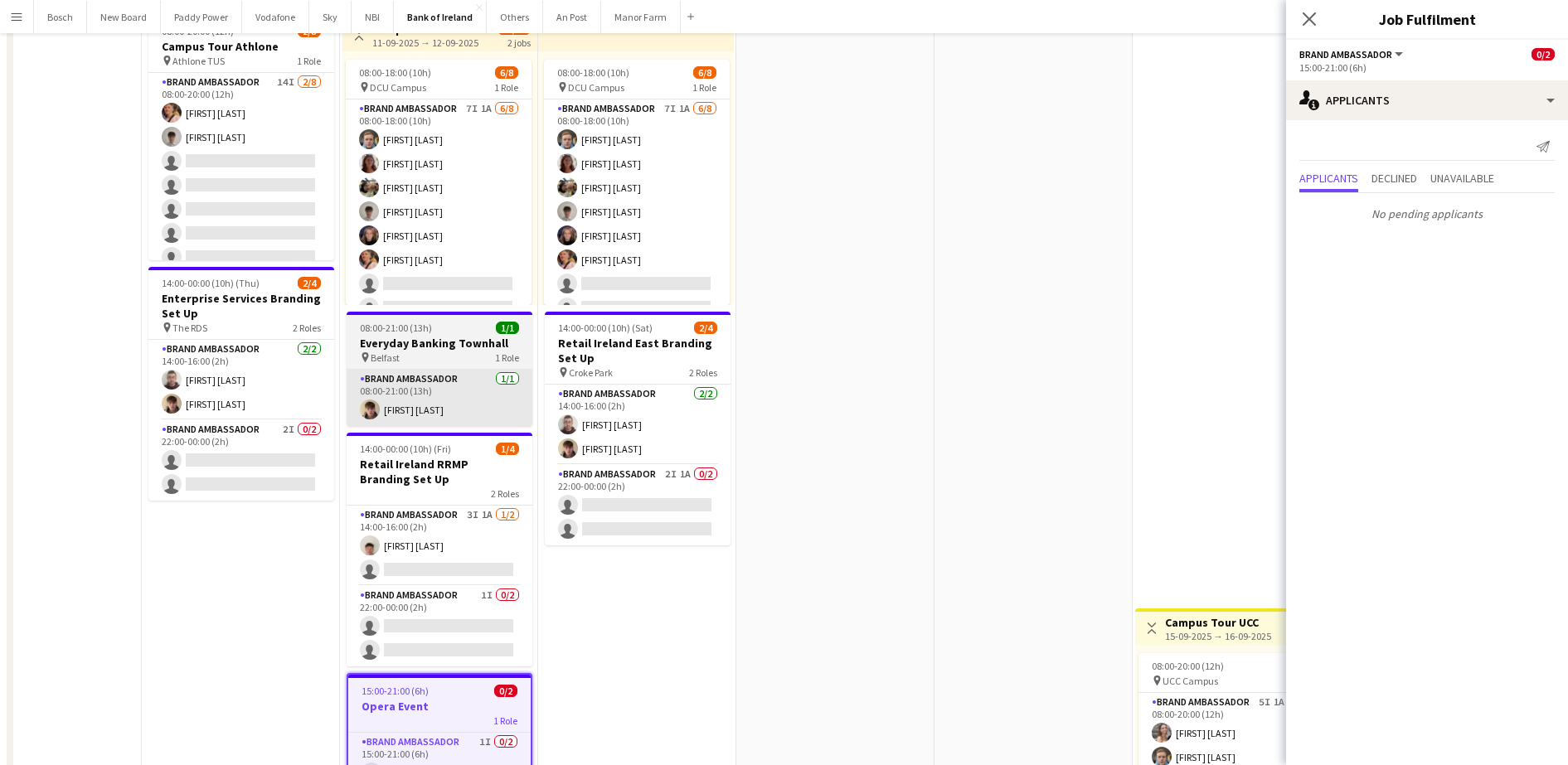 scroll, scrollTop: 0, scrollLeft: 0, axis: both 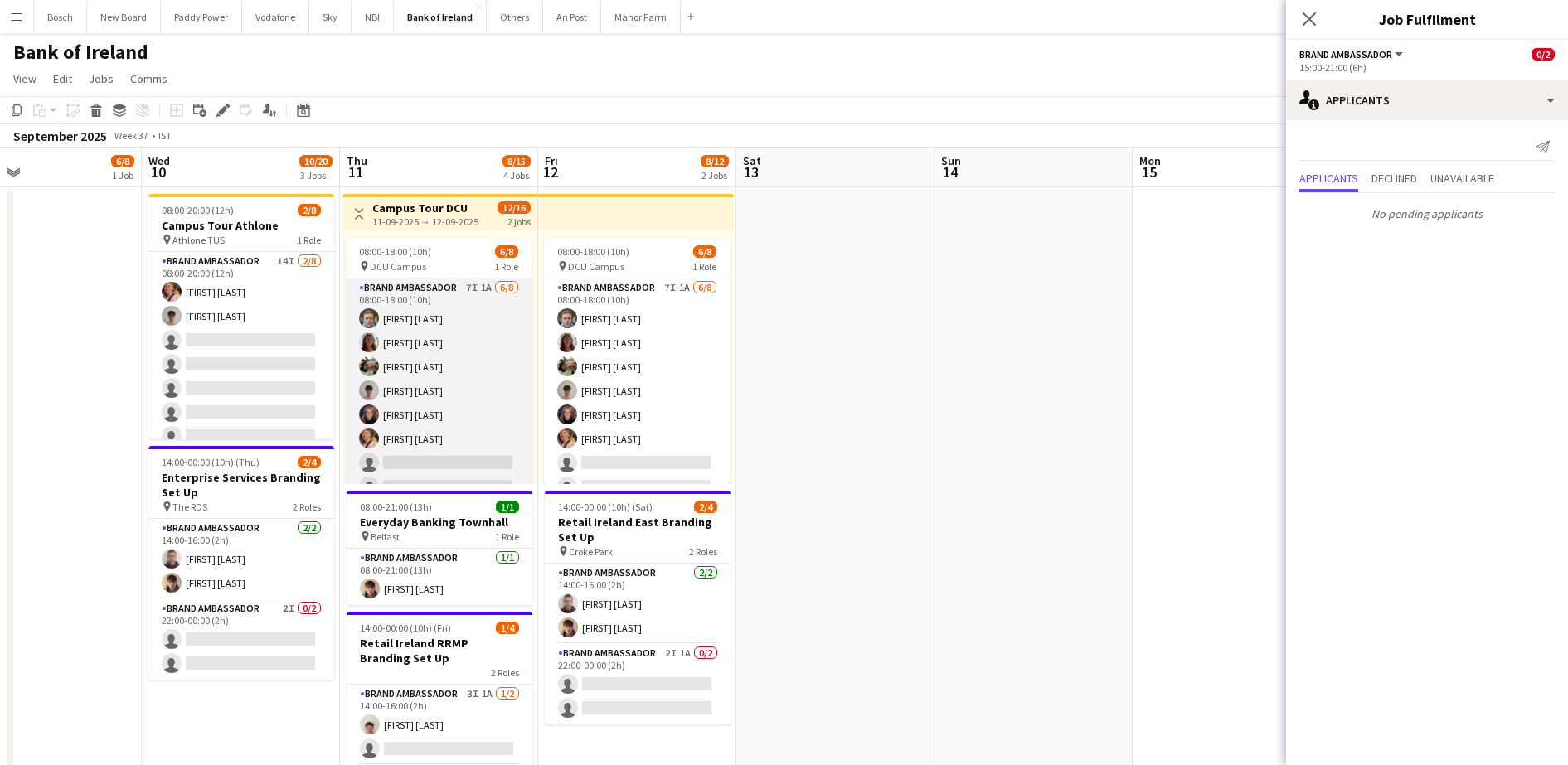click on "Brand Ambassador   7I   1A   6/8   08:00-18:00 (10h)
[FIRST] [LAST] [FIRST] [LAST] [FIRST] [LAST] [FIRST] [LAST] [FIRST] [LAST]
single-neutral-actions
single-neutral-actions" at bounding box center (439, 390) 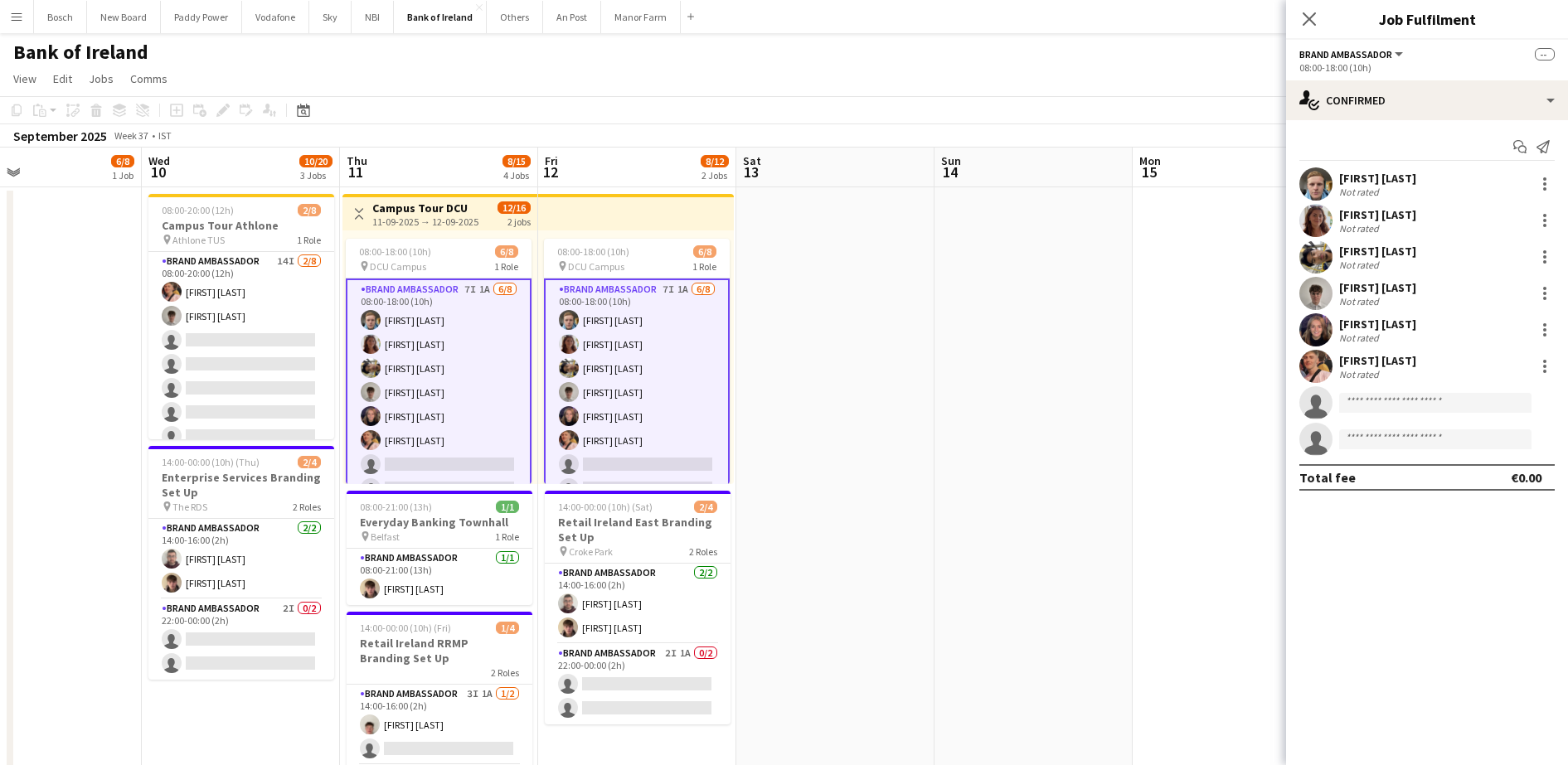 click at bounding box center [569, 392] 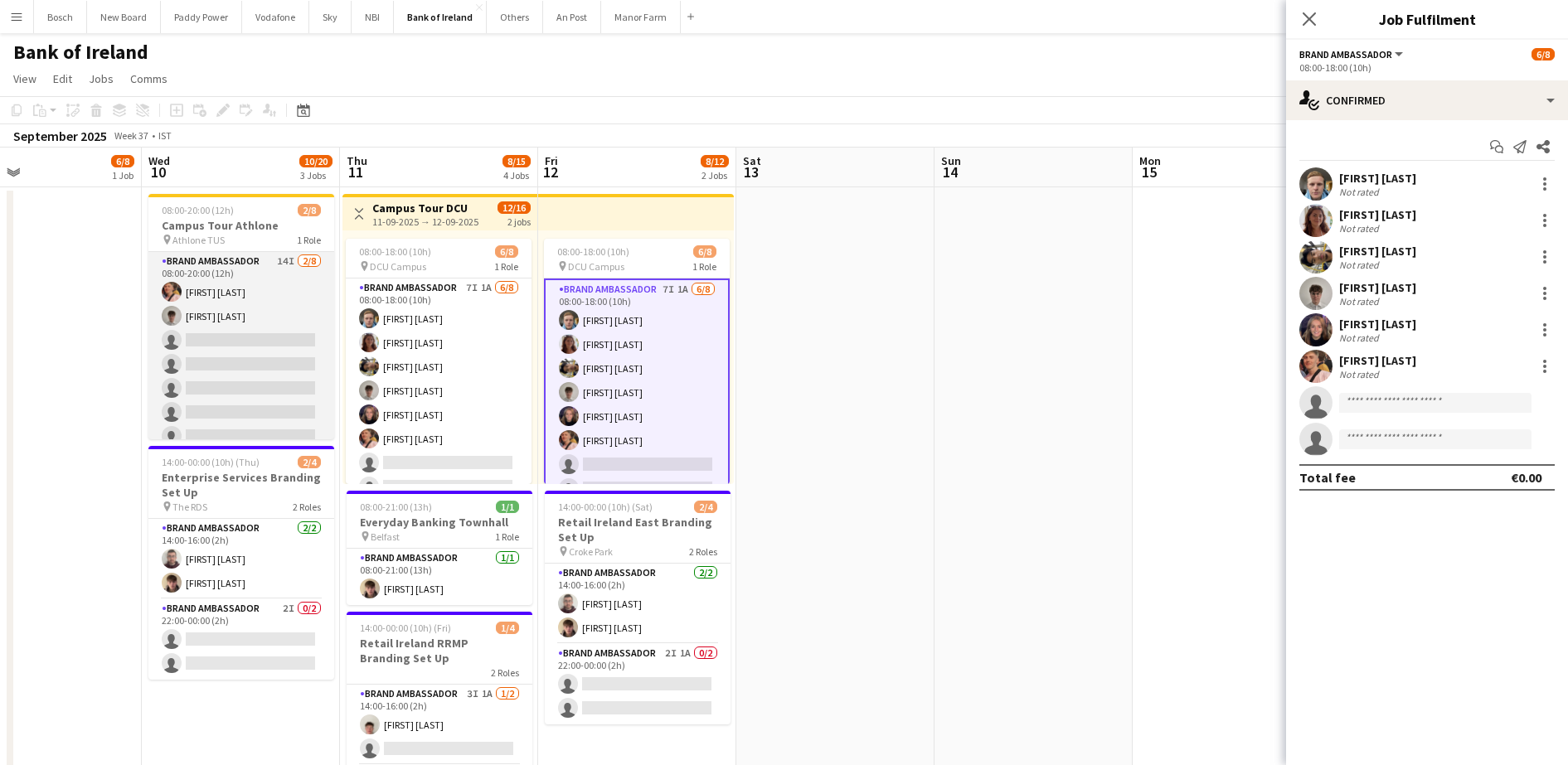 click on "Brand Ambassador   14I   2/8   08:00-20:00 (12h)
[FIRST] [LAST] [FIRST] [LAST]
single-neutral-actions
single-neutral-actions
single-neutral-actions
single-neutral-actions
single-neutral-actions
single-neutral-actions
single-neutral-actions" at bounding box center [241, 364] 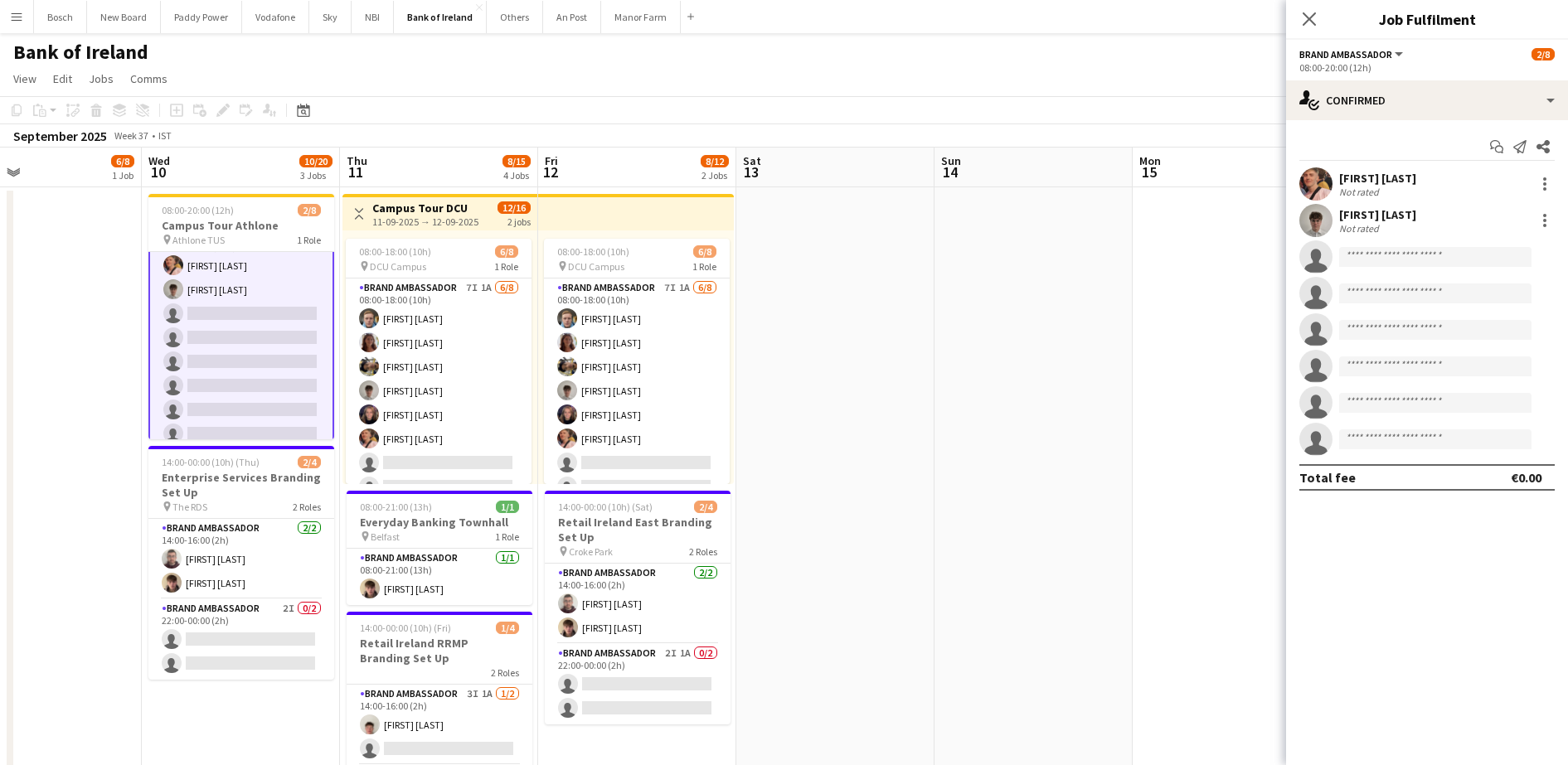 scroll, scrollTop: 41, scrollLeft: 0, axis: vertical 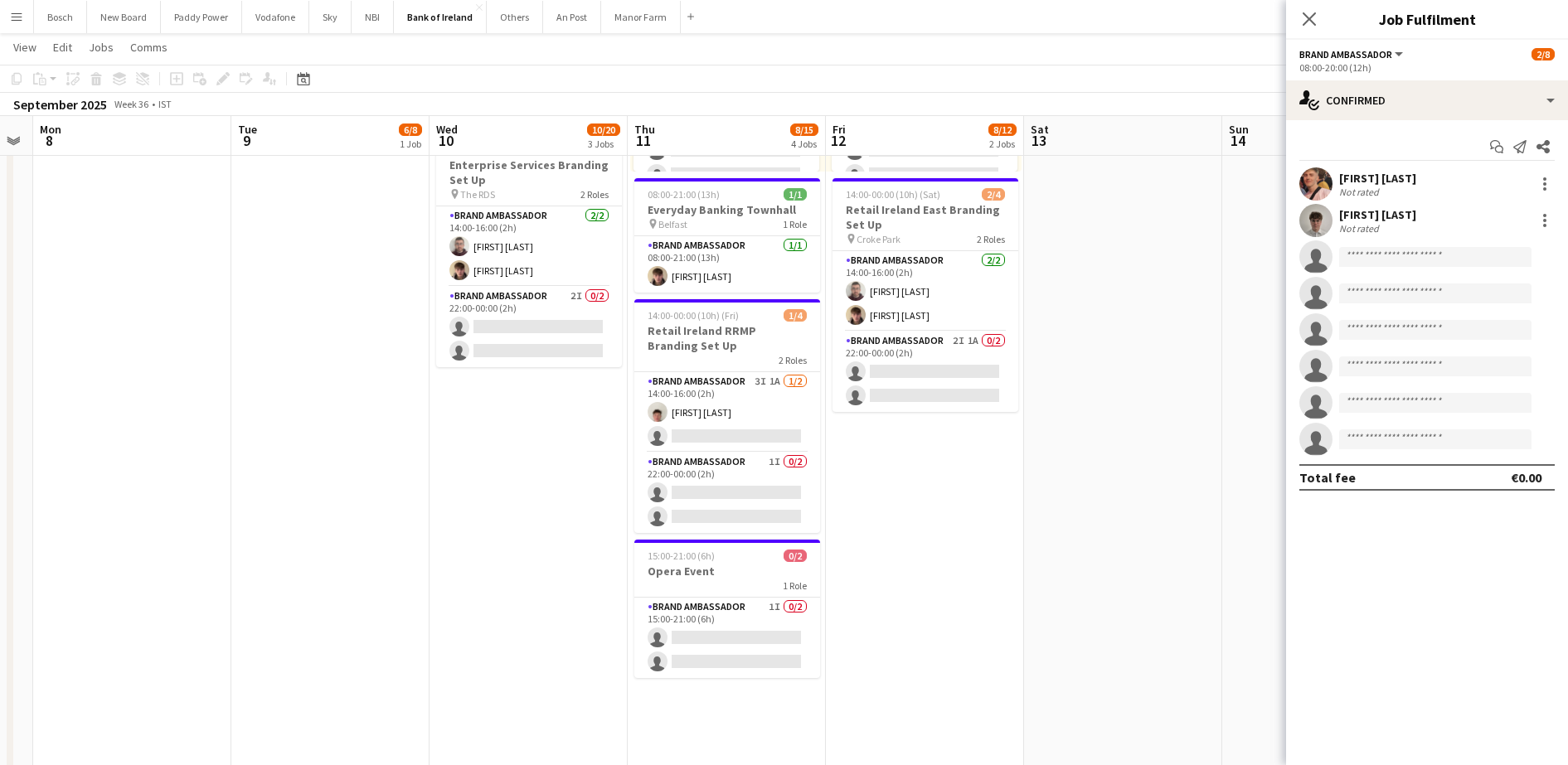 drag, startPoint x: 211, startPoint y: 552, endPoint x: 691, endPoint y: 582, distance: 480.94 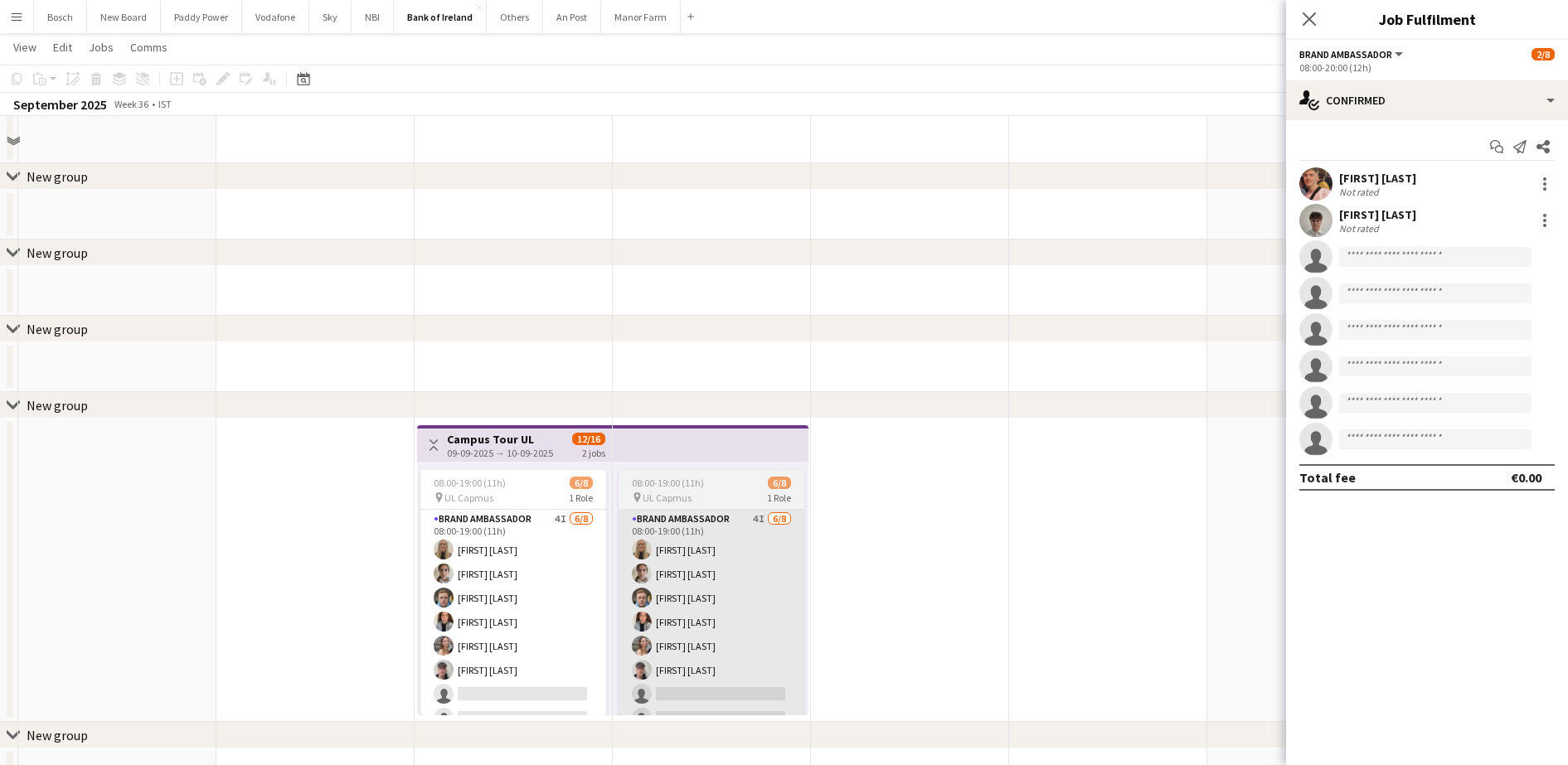 scroll, scrollTop: 1243, scrollLeft: 0, axis: vertical 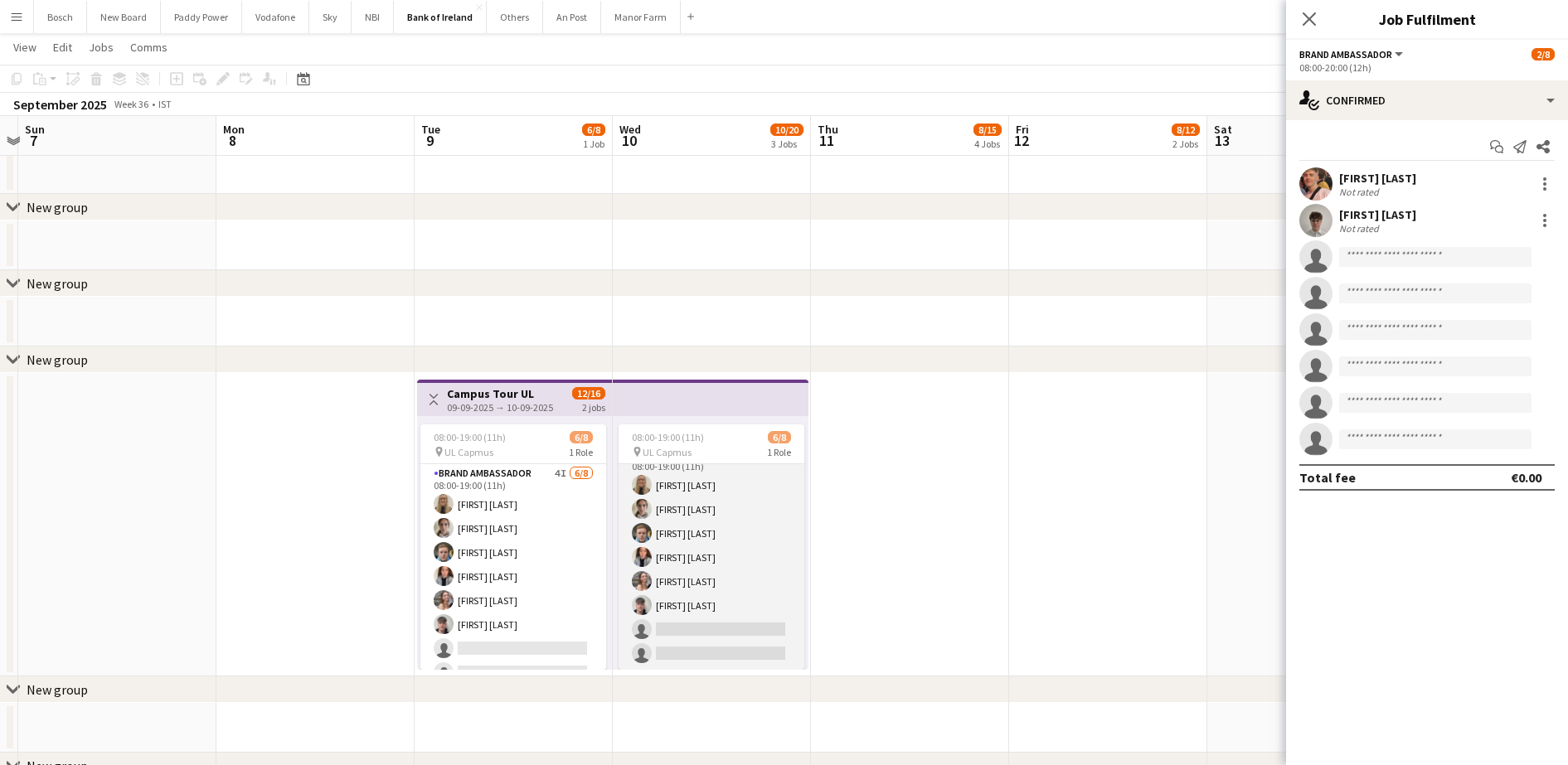 click on "Brand Ambassador   4I   6/8   08:00-19:00 (11h)
[FIRST] [LAST] [FIRST] [LAST] [FIRST] [LAST] [FIRST] [LAST] [FIRST] [LAST]
single-neutral-actions
single-neutral-actions" at bounding box center (711, 557) 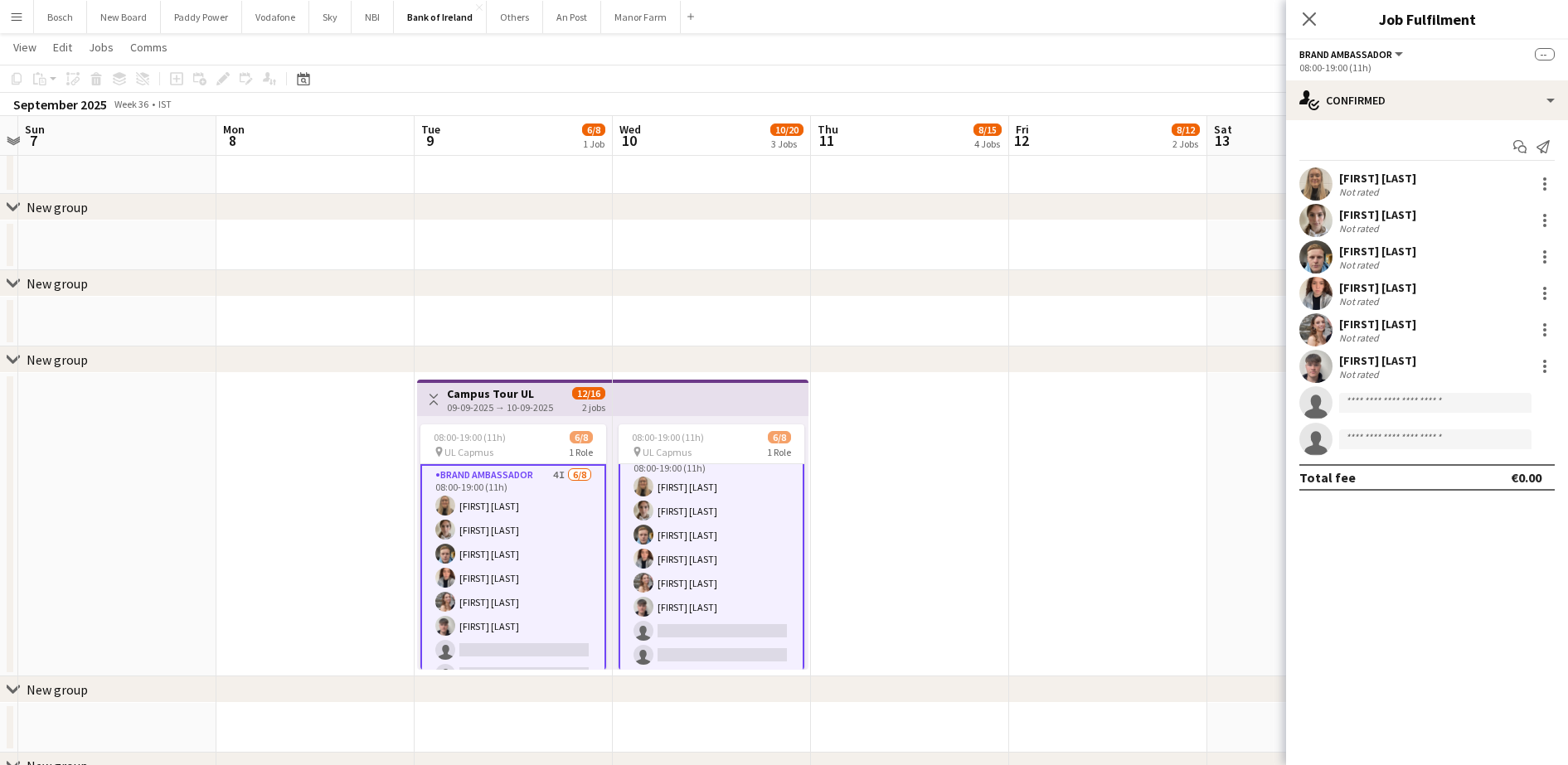 scroll, scrollTop: 37, scrollLeft: 0, axis: vertical 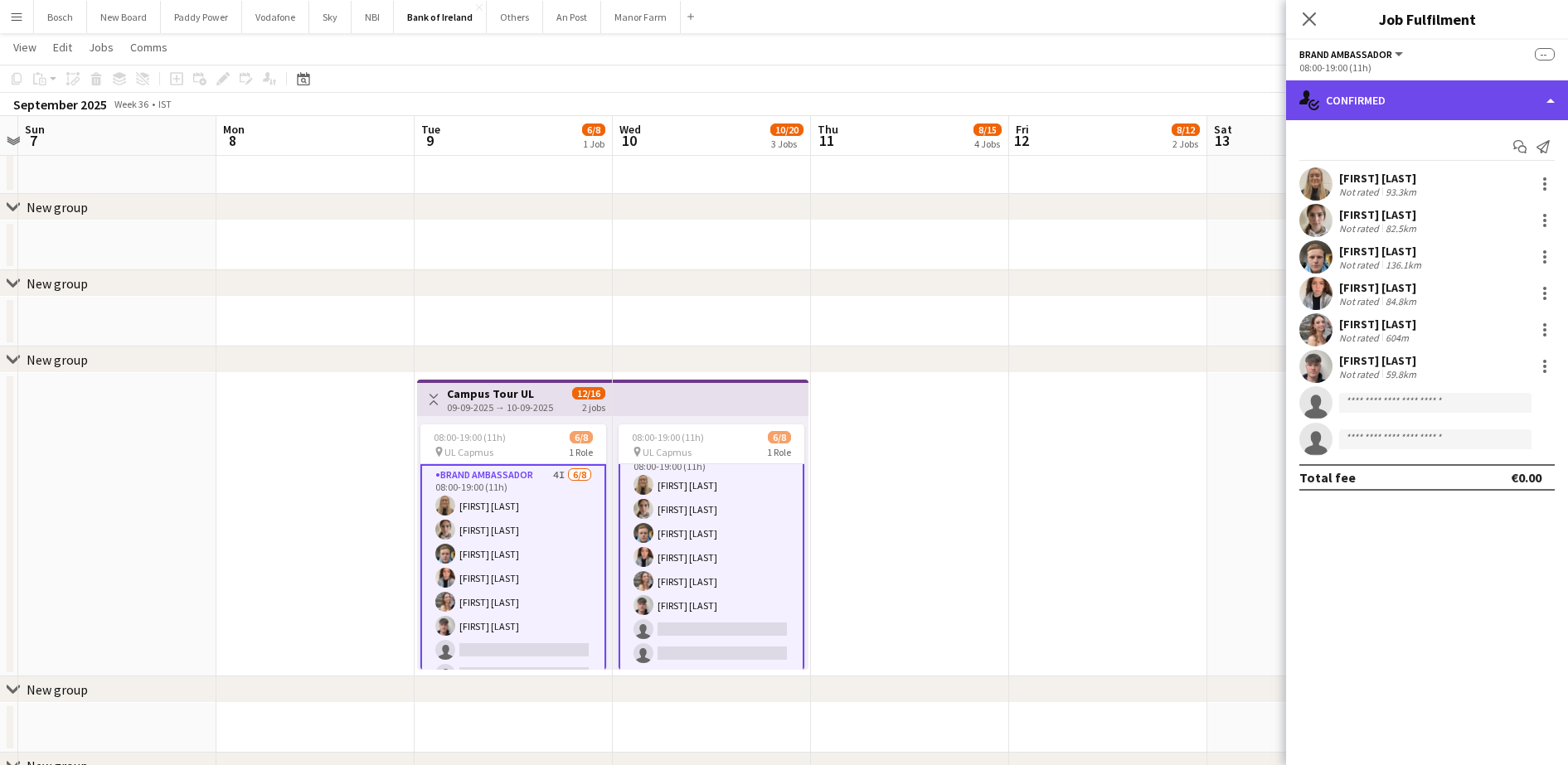 click on "single-neutral-actions-check-2
Confirmed" 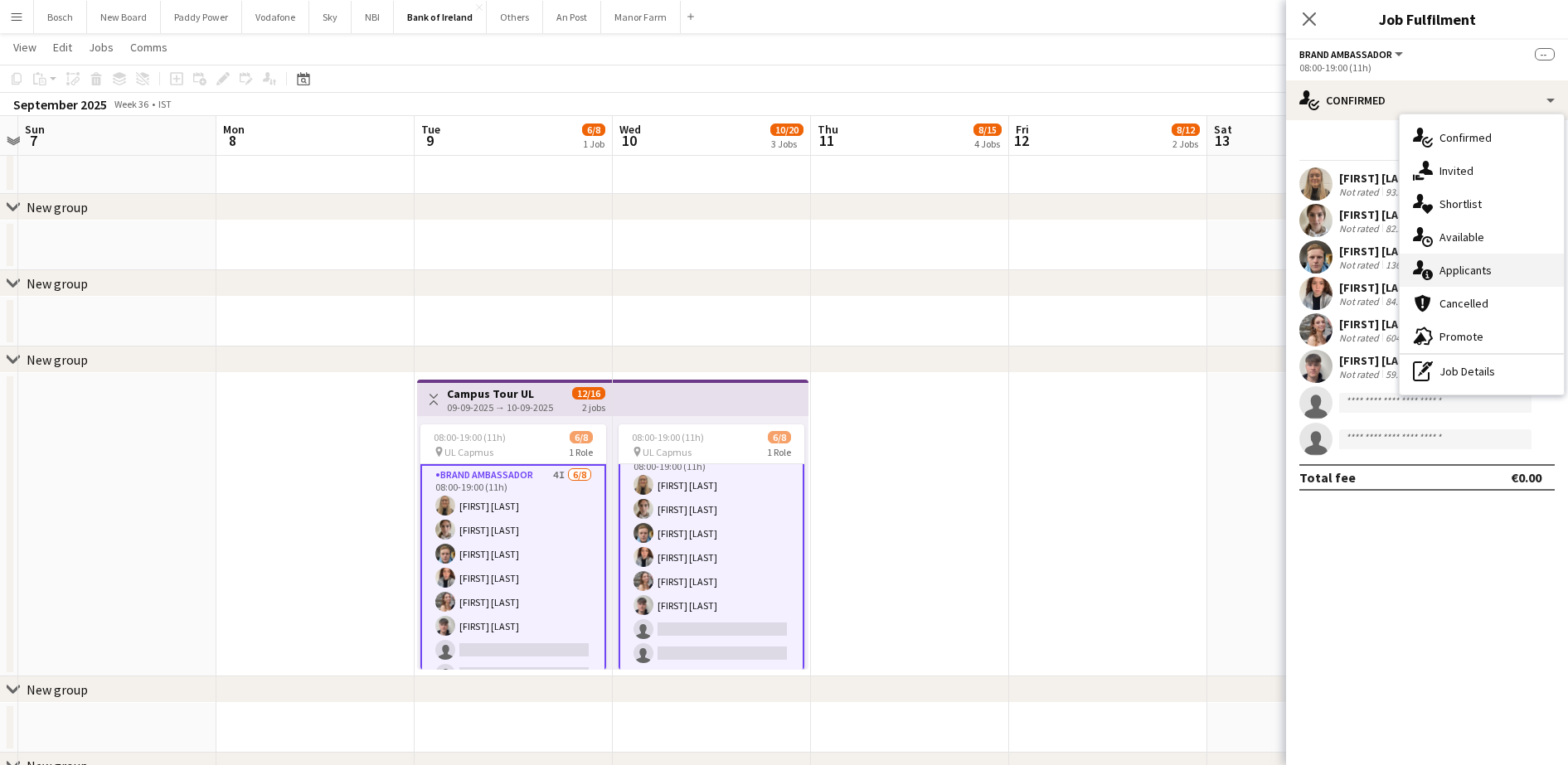 click on "single-neutral-actions-information
Applicants" at bounding box center (1482, 270) 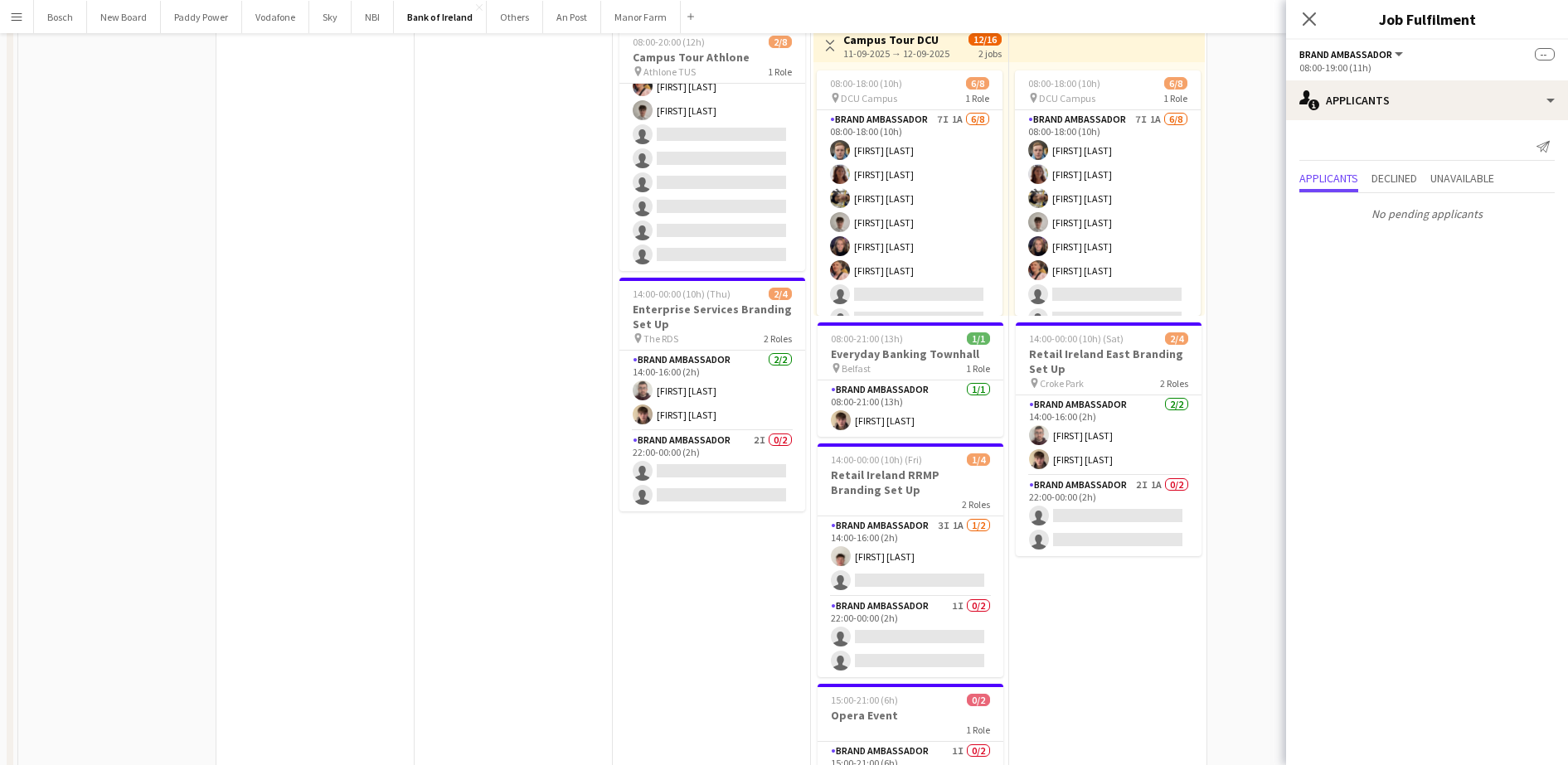 scroll, scrollTop: 0, scrollLeft: 0, axis: both 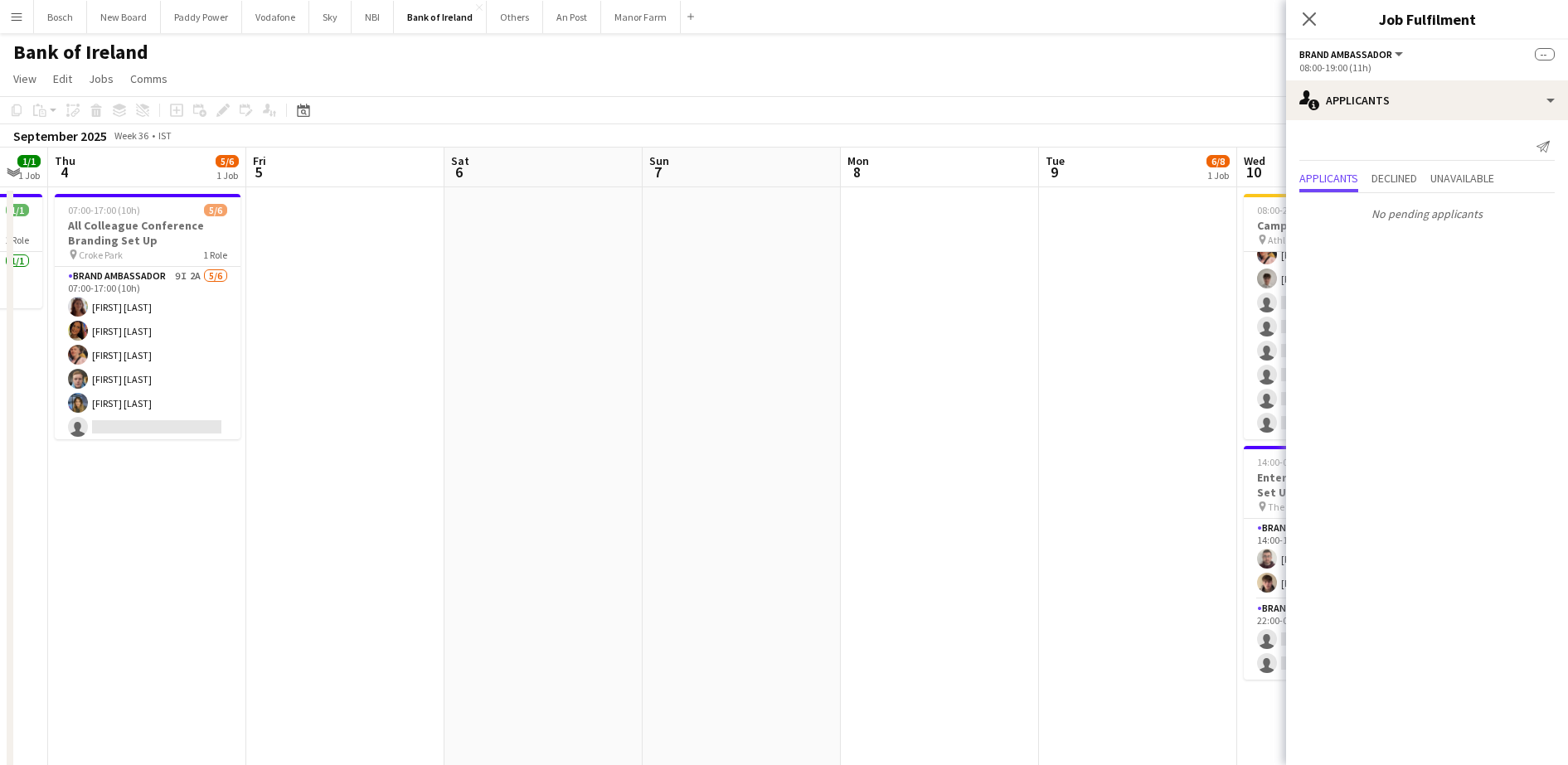 drag, startPoint x: 375, startPoint y: 311, endPoint x: 999, endPoint y: 339, distance: 624.6279 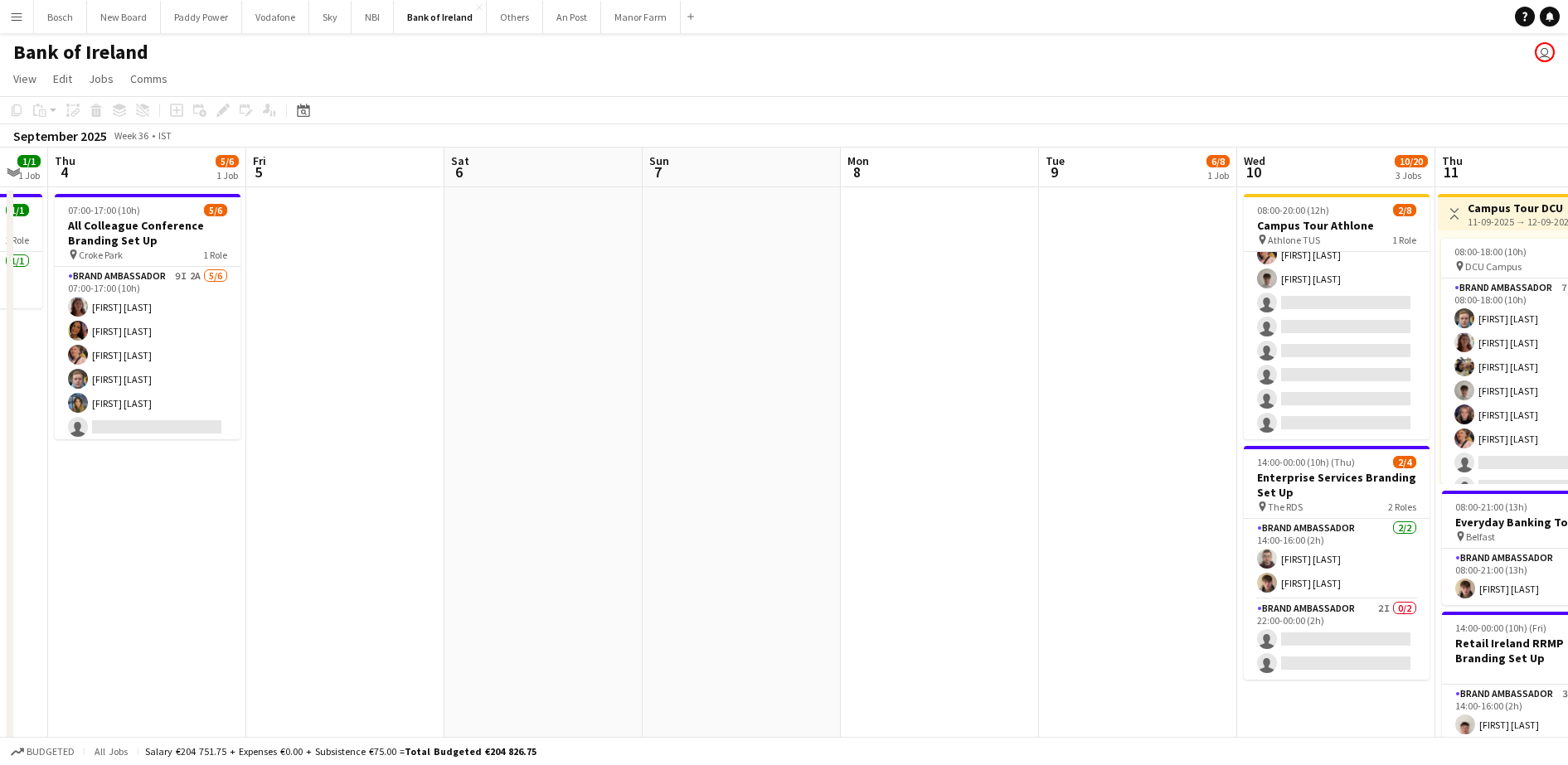 scroll, scrollTop: 19, scrollLeft: 0, axis: vertical 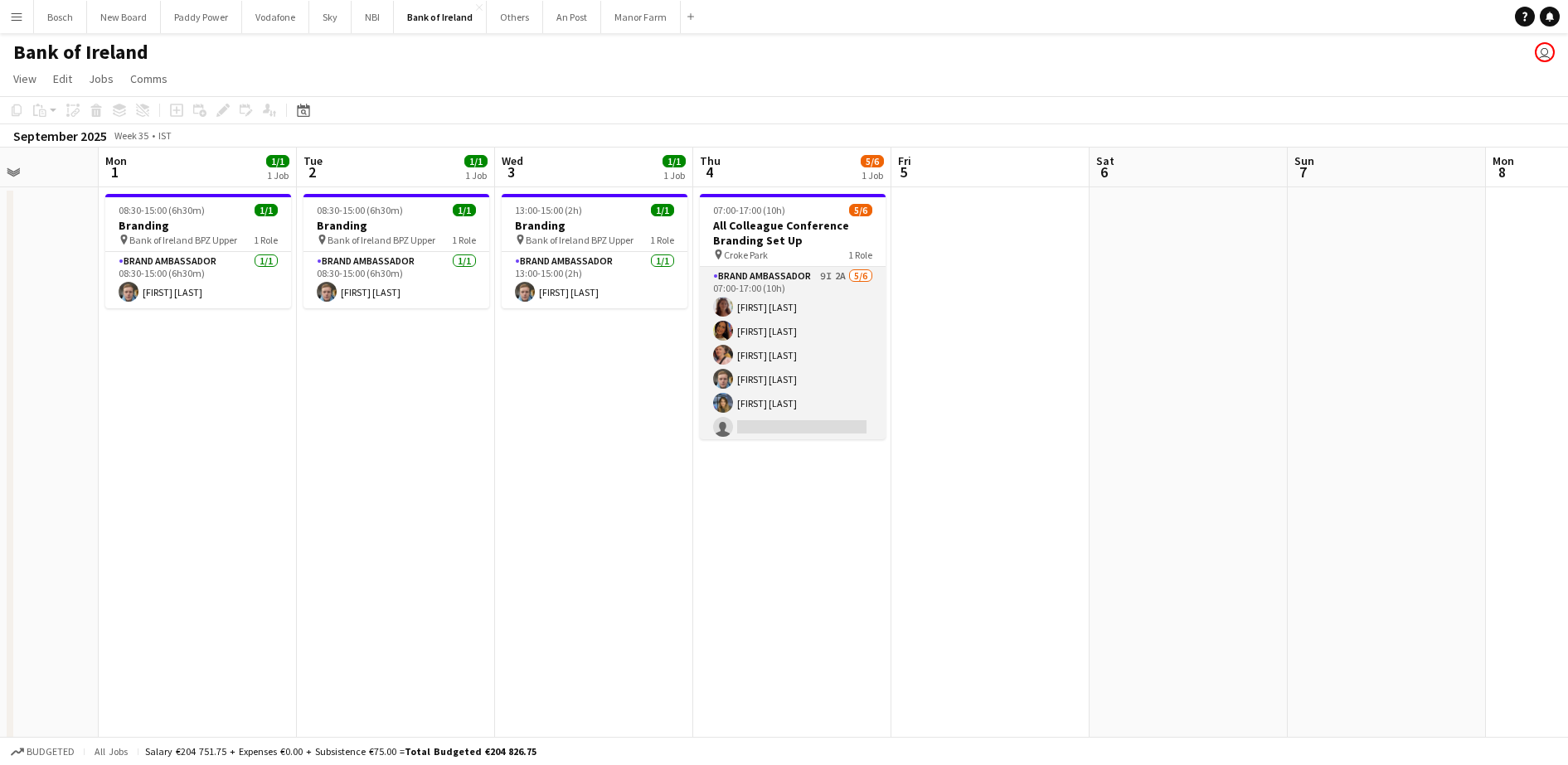 click on "Brand Ambassador   9I   2A   5/6   07:00-17:00 (10h)
[FIRST] [LAST] [FIRST] [LAST] [FIRST] [LAST] [FIRST] [LAST]
single-neutral-actions" at bounding box center [793, 355] 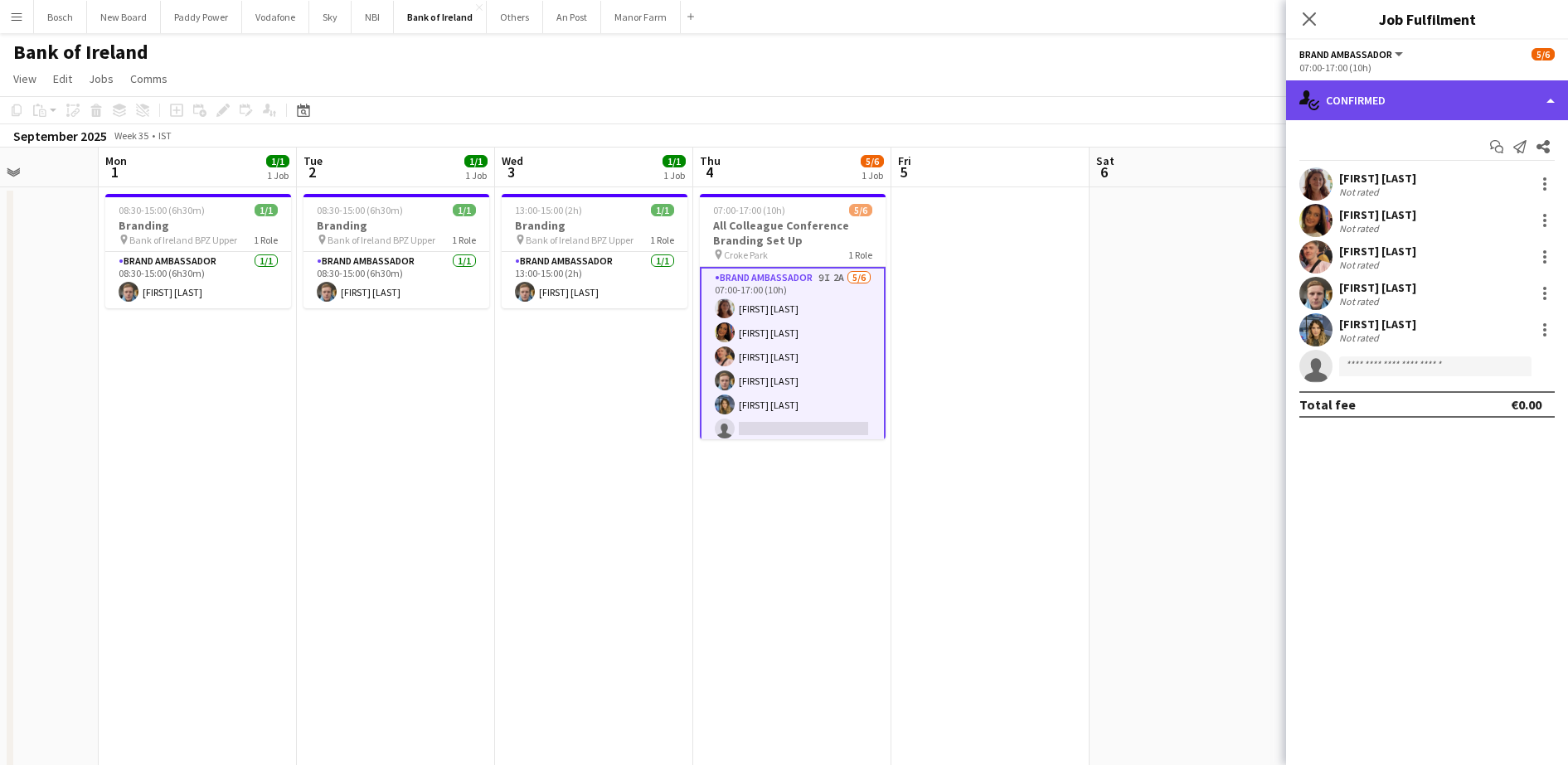 click on "single-neutral-actions-check-2
Confirmed" 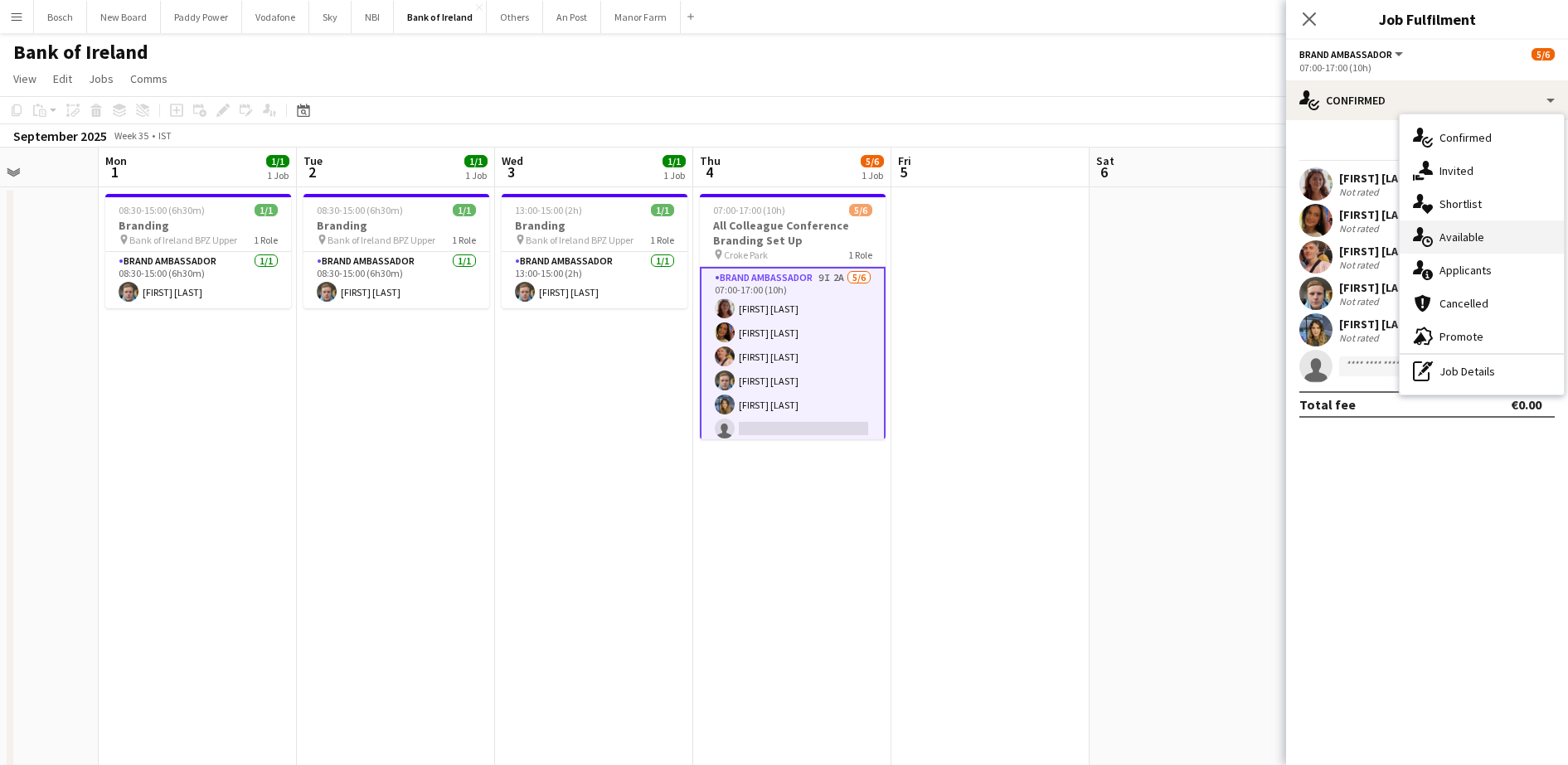 click on "single-neutral-actions-upload
Available" at bounding box center [1482, 237] 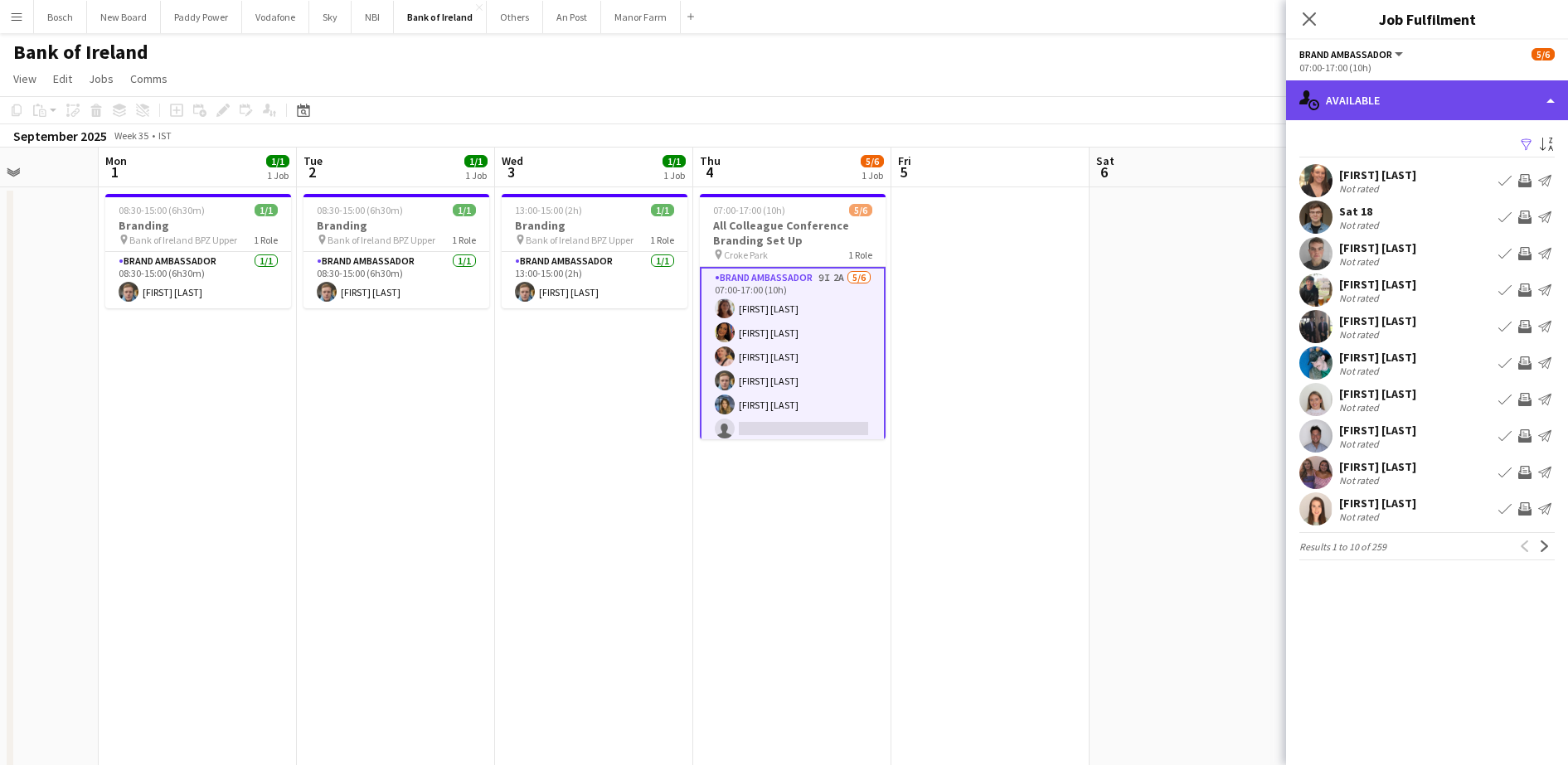 click on "single-neutral-actions-upload
Available" 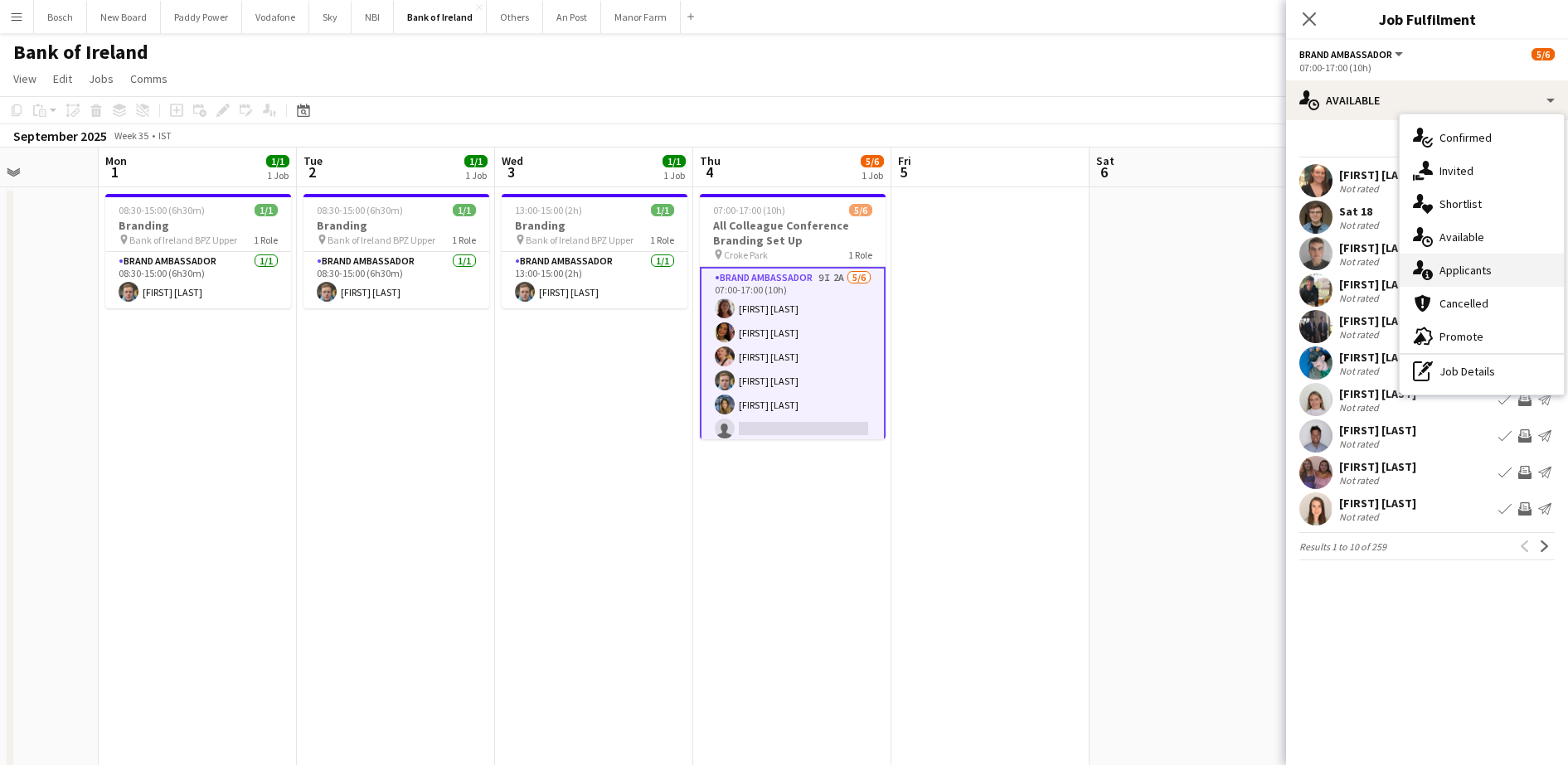 click on "single-neutral-actions-information
Applicants" at bounding box center [1482, 270] 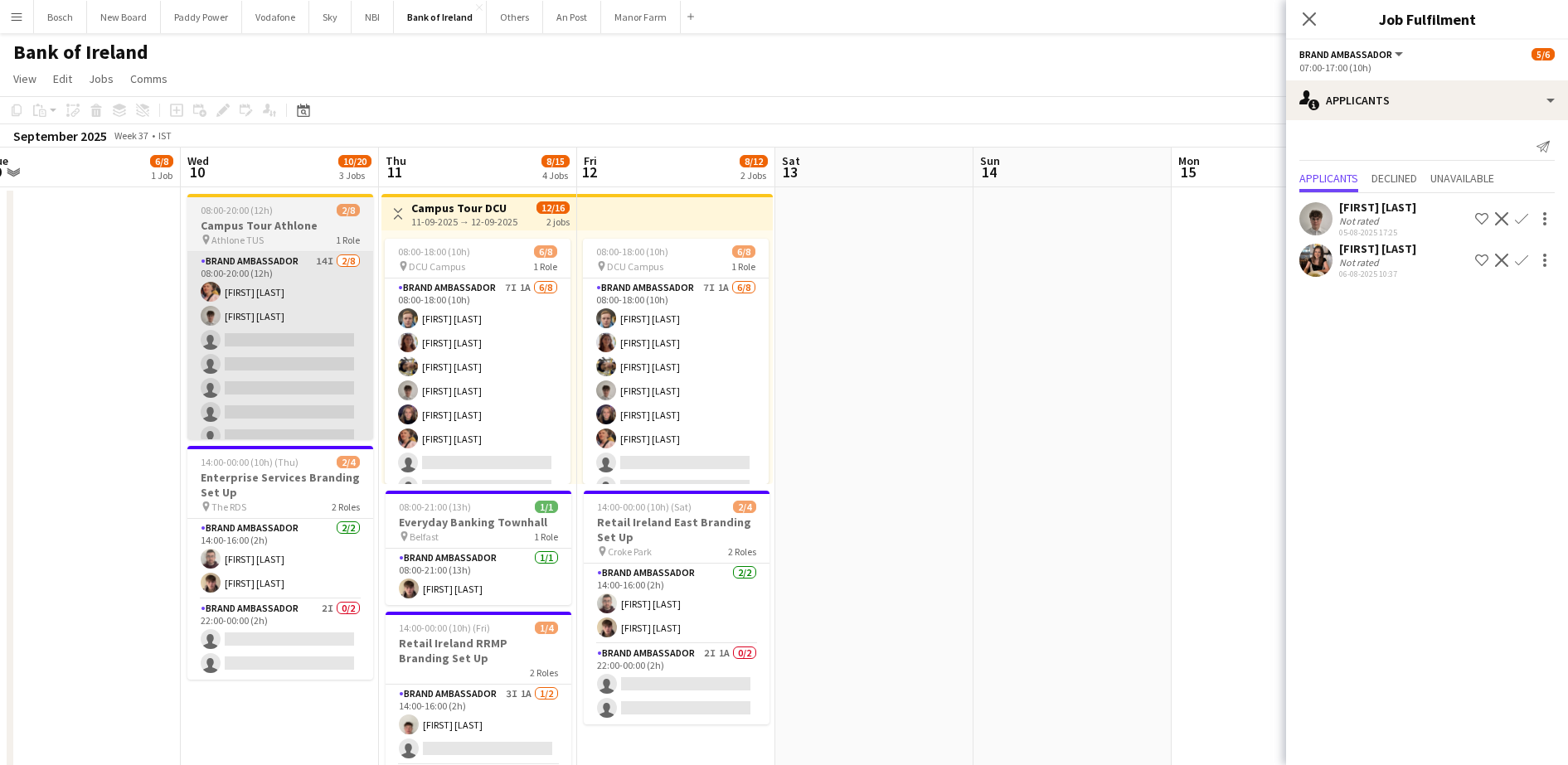 scroll, scrollTop: 0, scrollLeft: 613, axis: horizontal 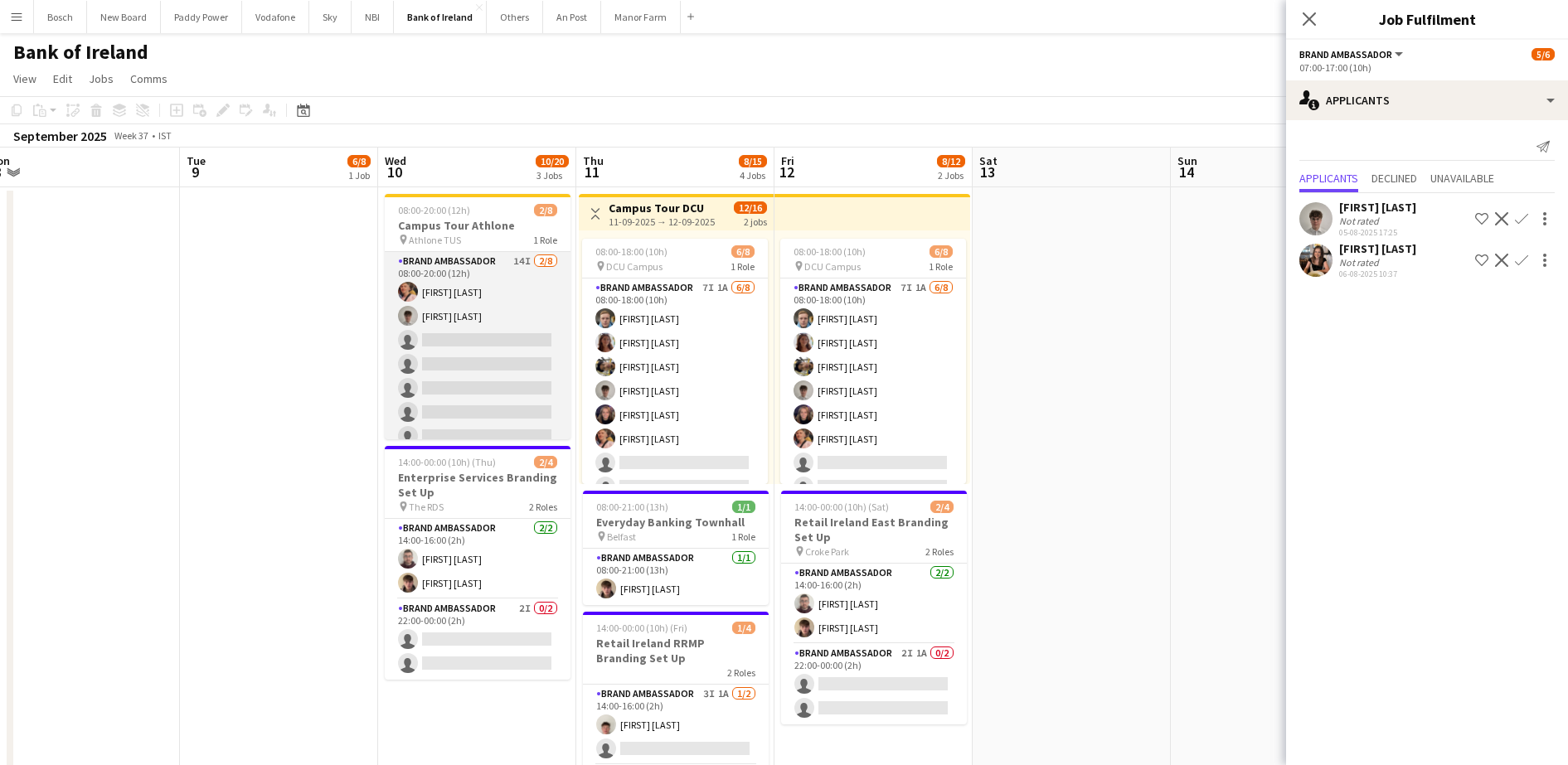 click on "Brand Ambassador   14I   2/8   08:00-20:00 (12h)
[FIRST] [LAST] [FIRST] [LAST]
single-neutral-actions
single-neutral-actions
single-neutral-actions
single-neutral-actions
single-neutral-actions
single-neutral-actions
single-neutral-actions" at bounding box center (478, 364) 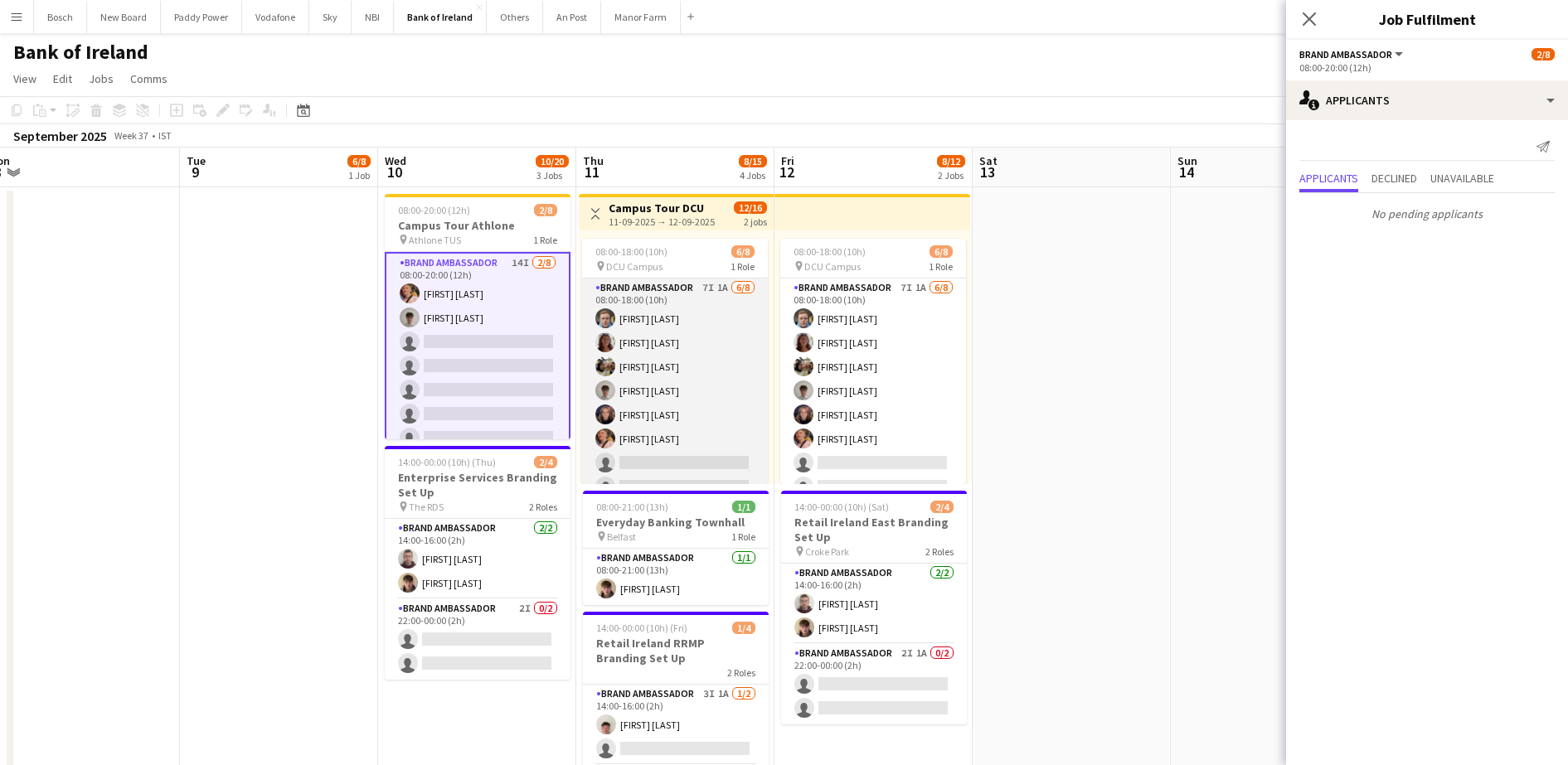 click on "Brand Ambassador   7I   1A   6/8   08:00-18:00 (10h)
[FIRST] [LAST] [FIRST] [LAST] [FIRST] [LAST] [FIRST] [LAST] [FIRST] [LAST]
single-neutral-actions
single-neutral-actions" at bounding box center (675, 390) 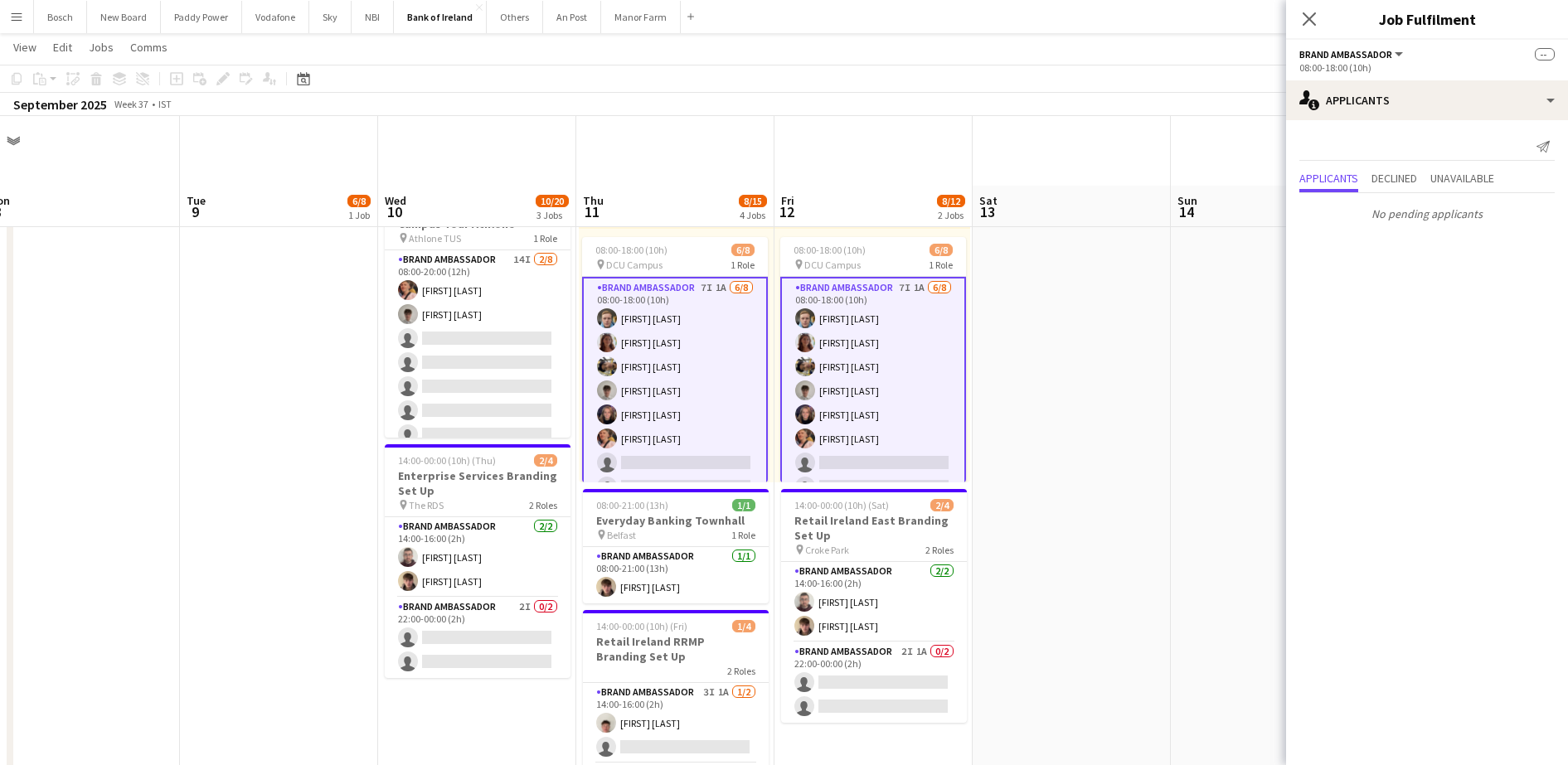 scroll, scrollTop: 104, scrollLeft: 0, axis: vertical 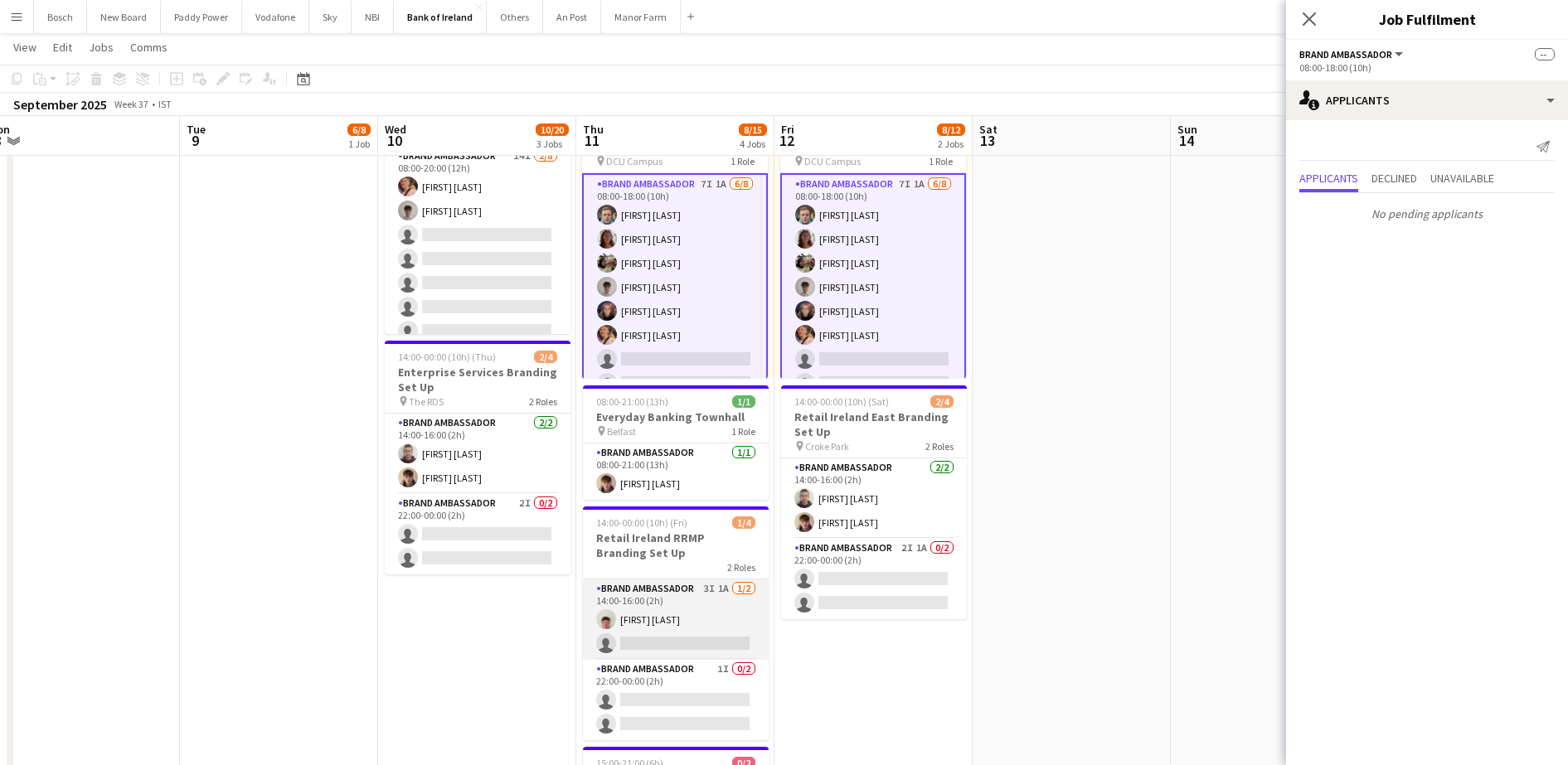 click on "Brand Ambassador   3I   1A   1/2   14:00-16:00 (2h)
[FIRST] [LAST]
single-neutral-actions" at bounding box center (676, 619) 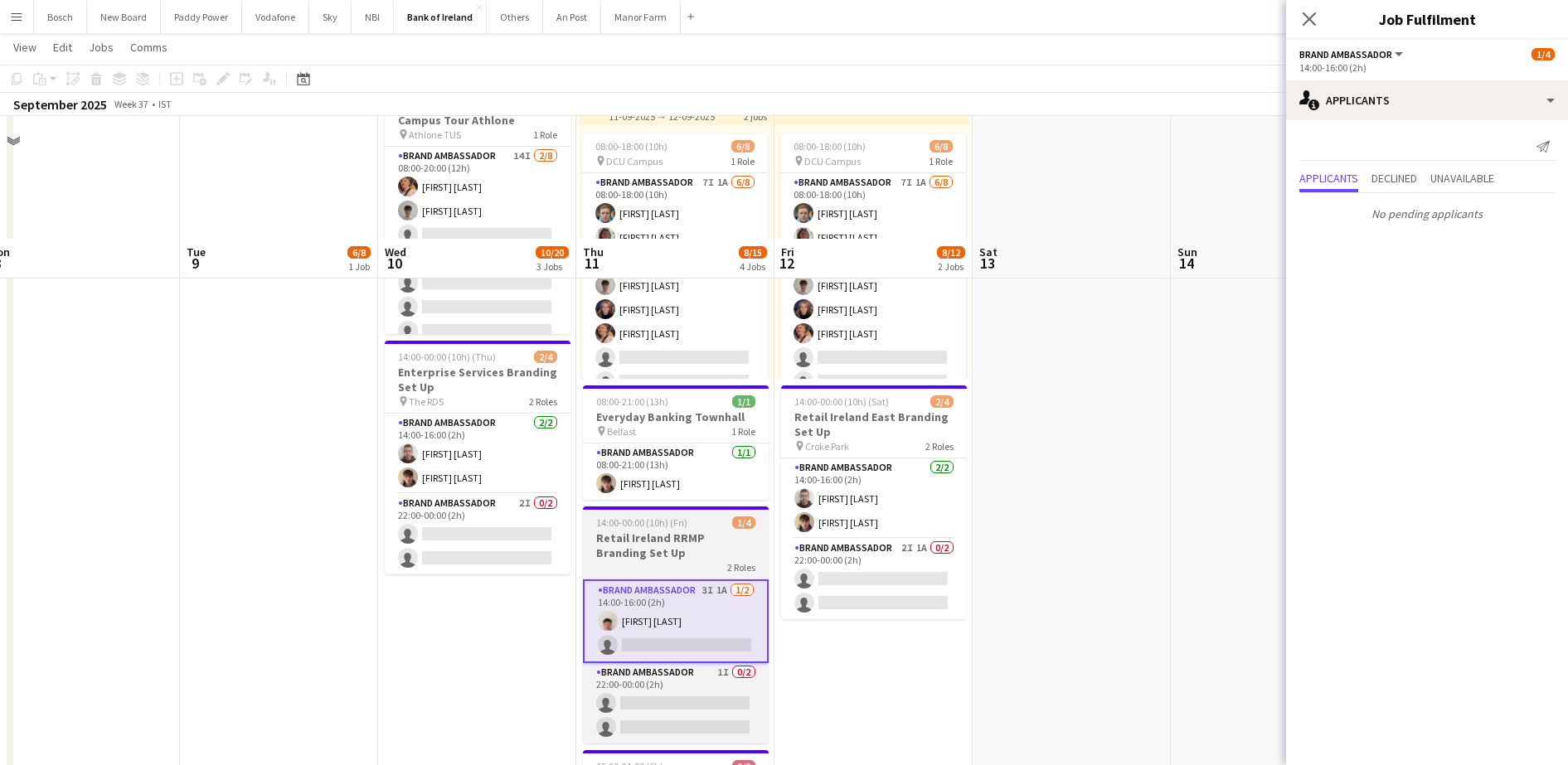 scroll, scrollTop: 414, scrollLeft: 0, axis: vertical 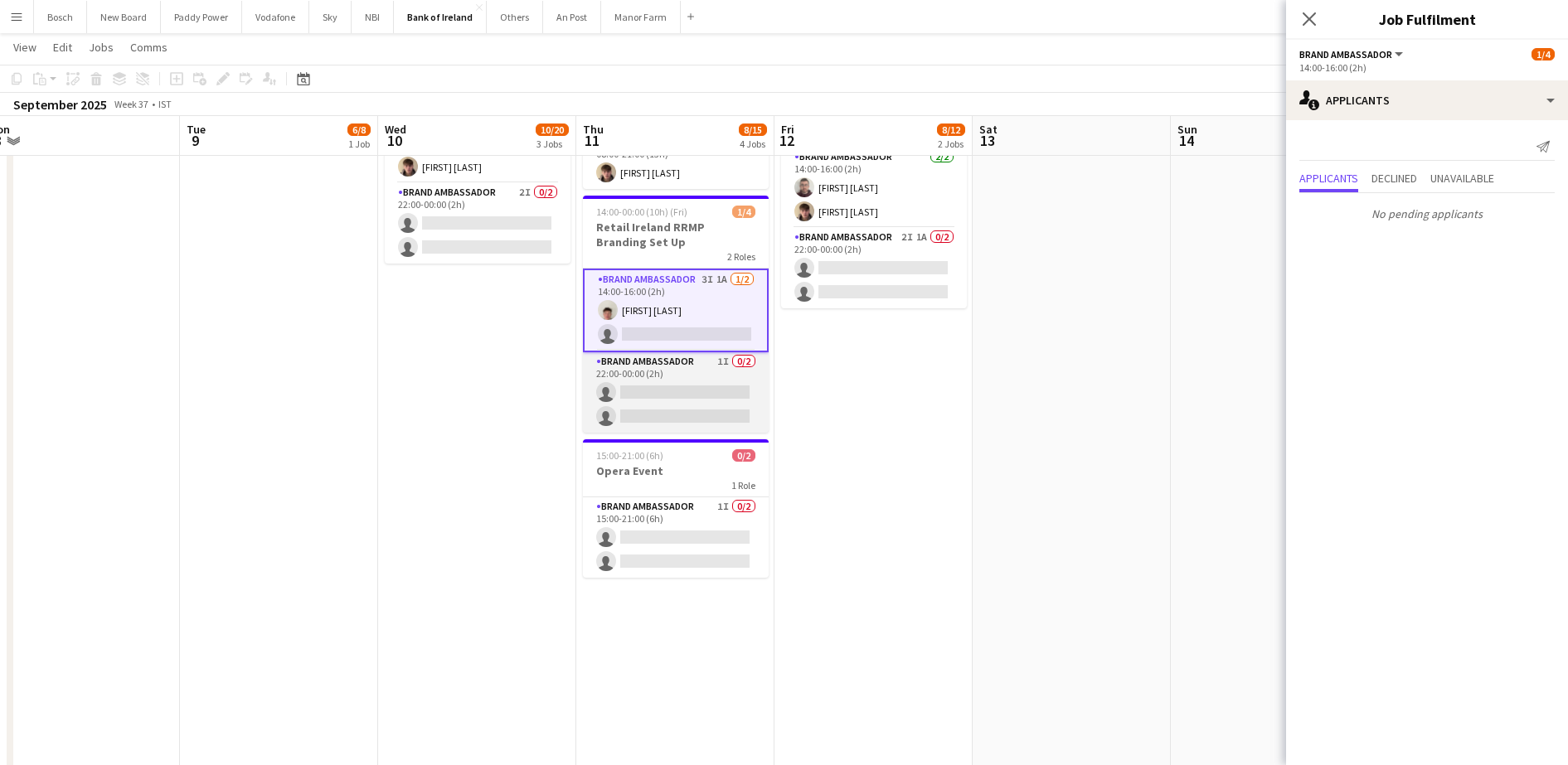 click on "Brand Ambassador   1I   0/2   22:00-00:00 (2h)
single-neutral-actions
single-neutral-actions" at bounding box center (676, 392) 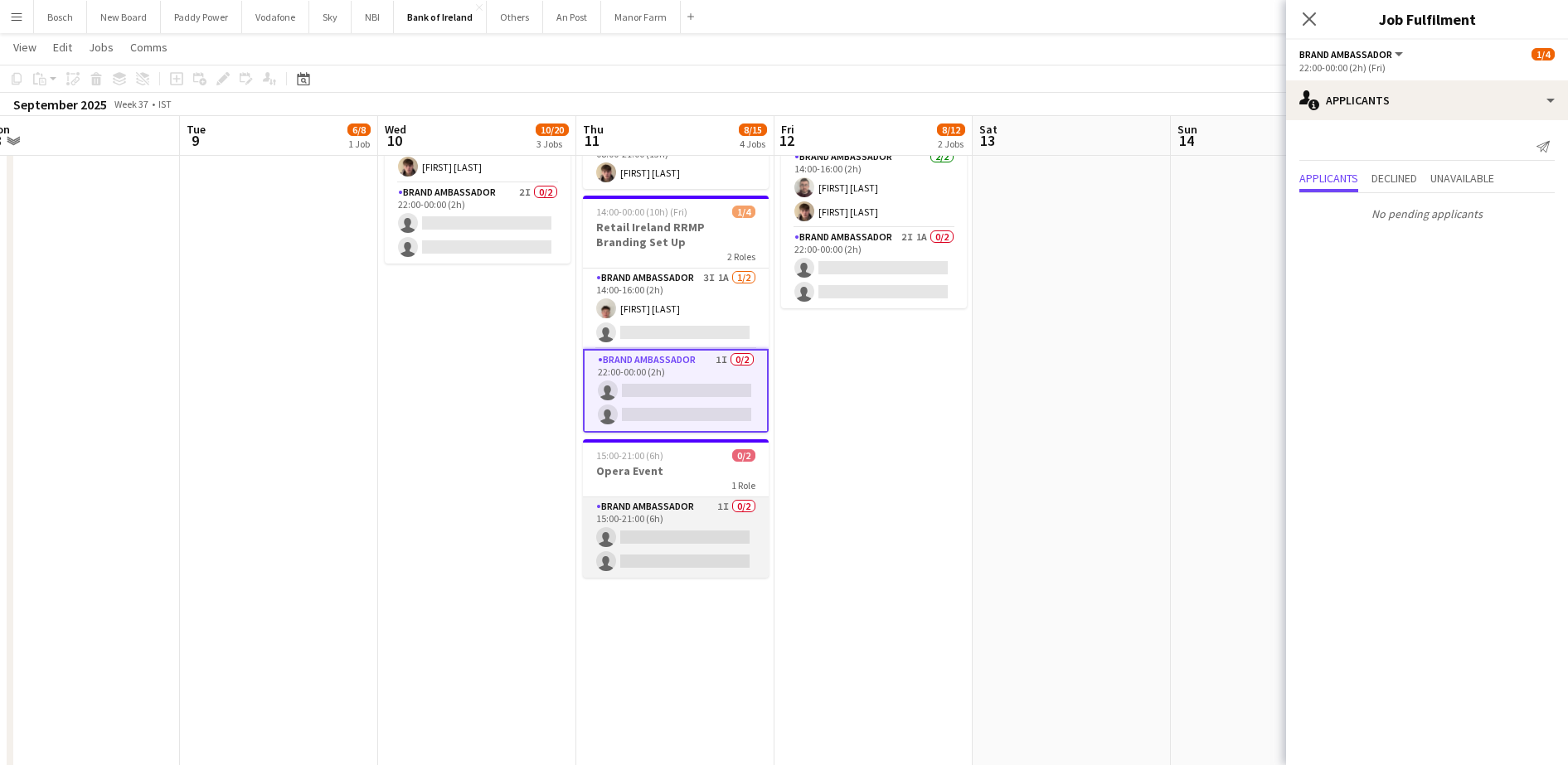 click on "Brand Ambassador   1I   0/2   15:00-21:00 (6h)
single-neutral-actions
single-neutral-actions" at bounding box center [676, 537] 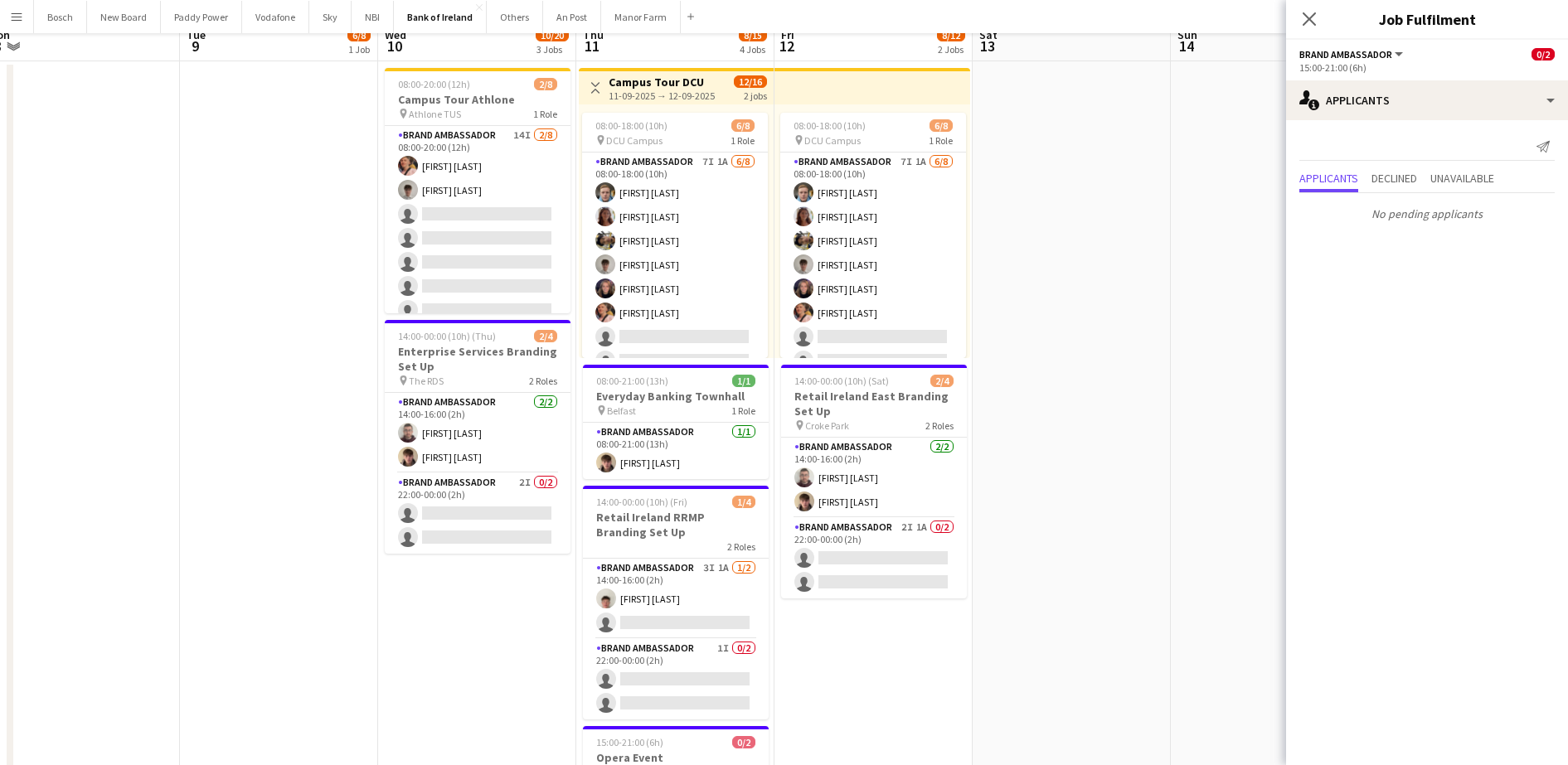 scroll, scrollTop: 0, scrollLeft: 0, axis: both 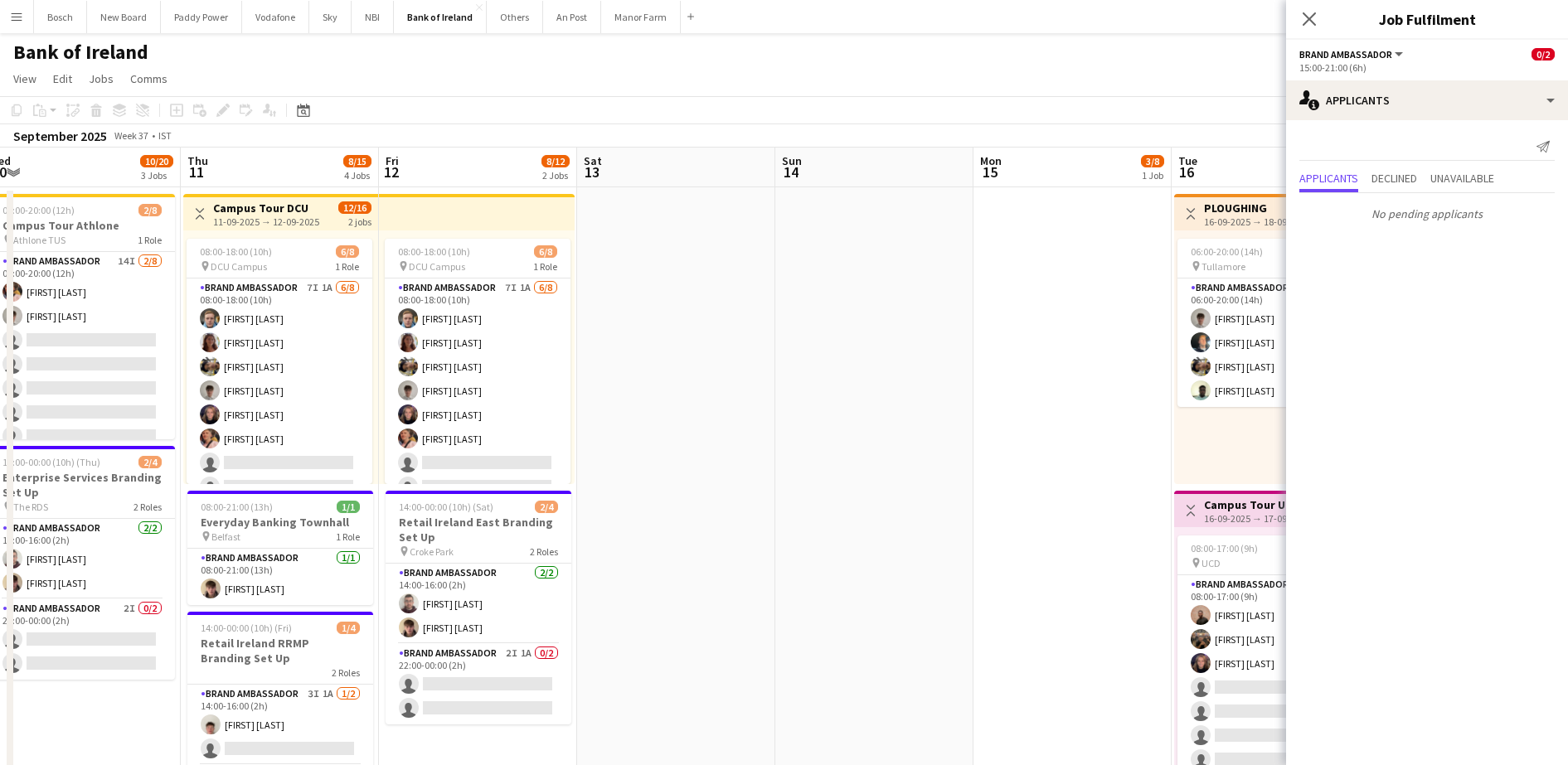 drag, startPoint x: 1245, startPoint y: 346, endPoint x: 66, endPoint y: 277, distance: 1181.0174 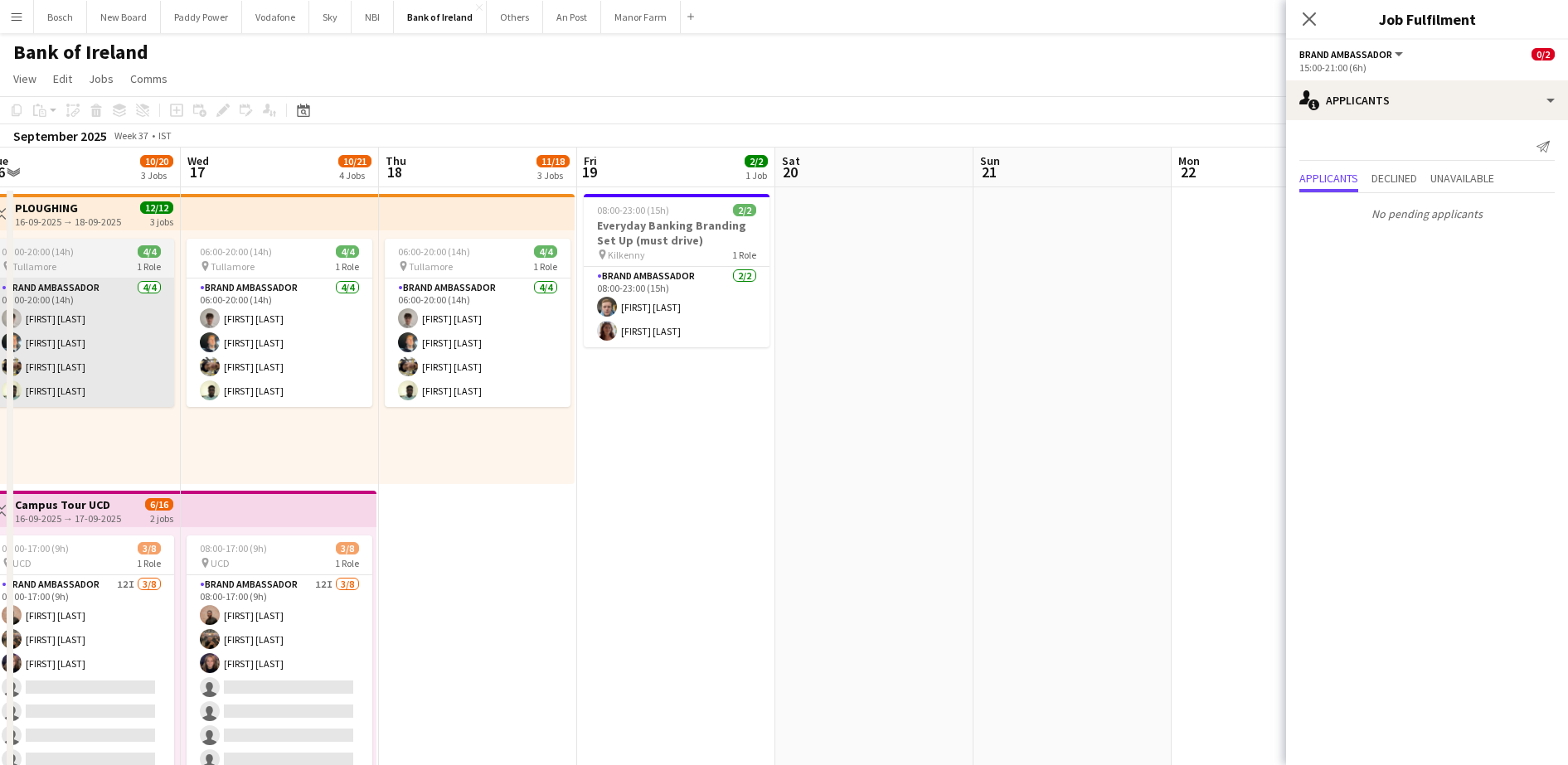 scroll, scrollTop: 0, scrollLeft: 650, axis: horizontal 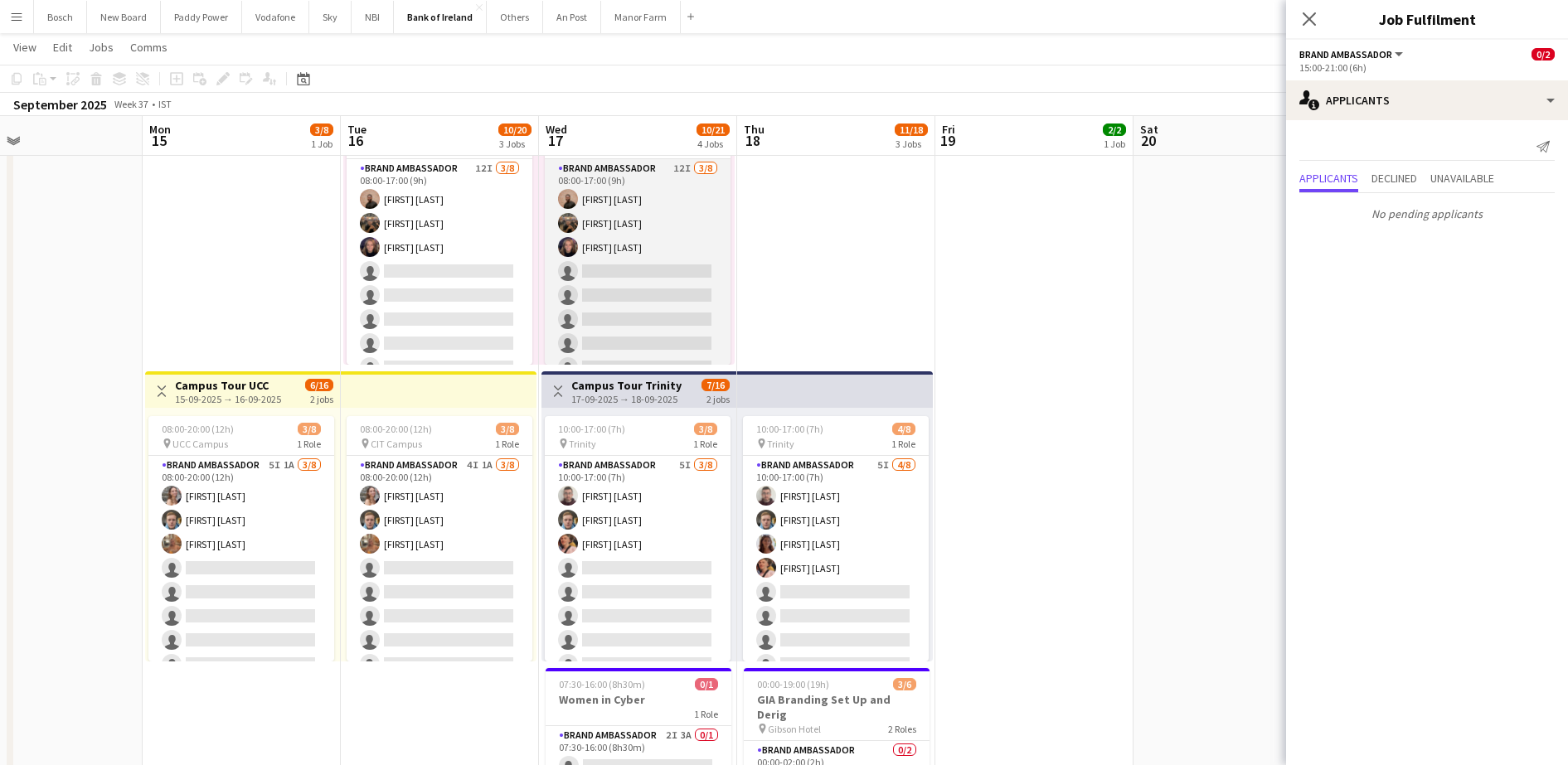 click on "Brand Ambassador   12I   3/8   08:00-17:00 (9h)
[FIRST] [LAST] [FIRST] [LAST] [FIRST] [LAST]
single-neutral-actions
single-neutral-actions
single-neutral-actions
single-neutral-actions
single-neutral-actions" at bounding box center (638, 271) 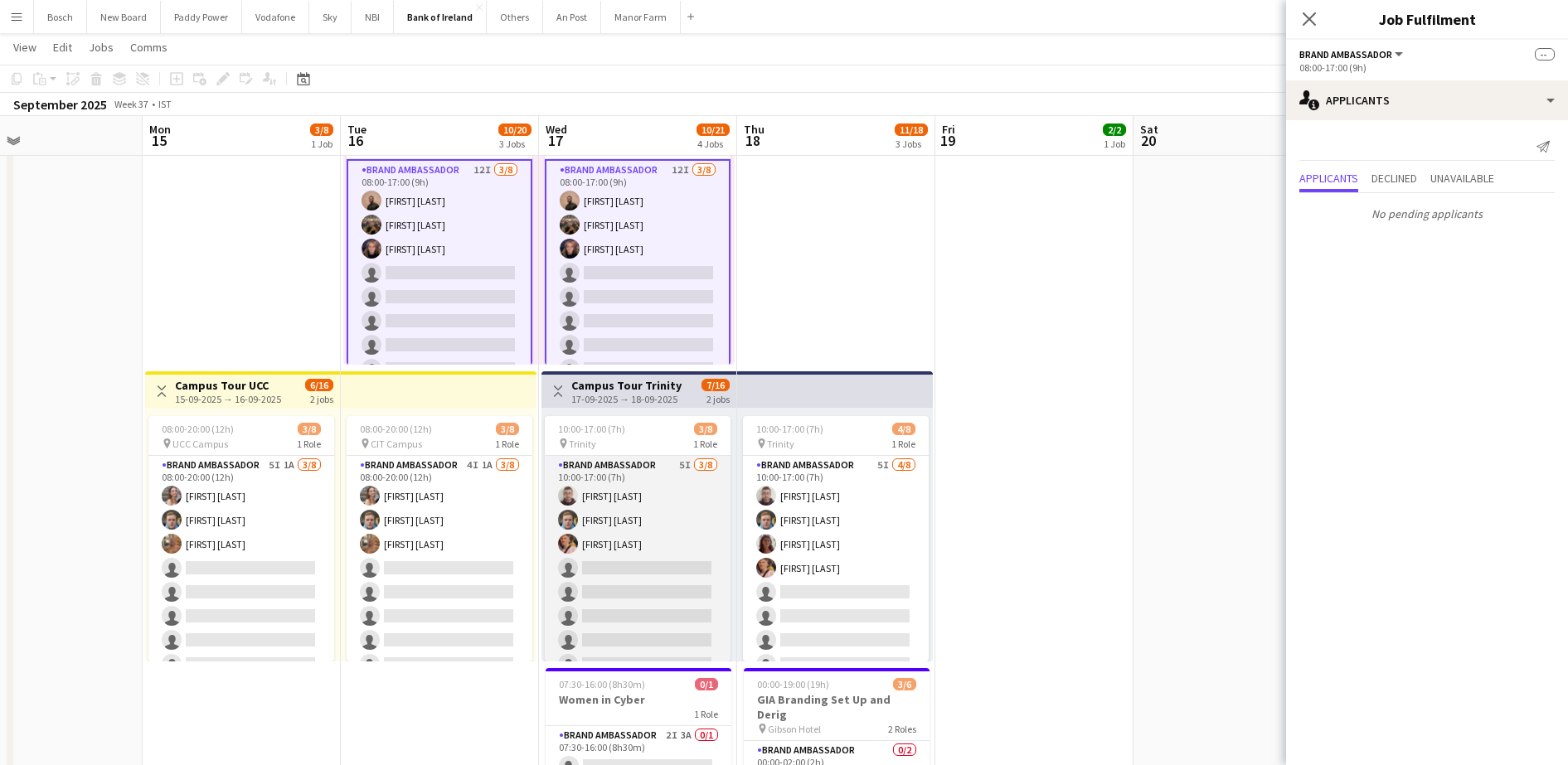click on "Brand Ambassador   5I   3/8   10:00-17:00 (7h)
[FIRST] [LAST] [FIRST] [LAST] [FIRST] [LAST]
single-neutral-actions
single-neutral-actions
single-neutral-actions
single-neutral-actions
single-neutral-actions" at bounding box center [638, 568] 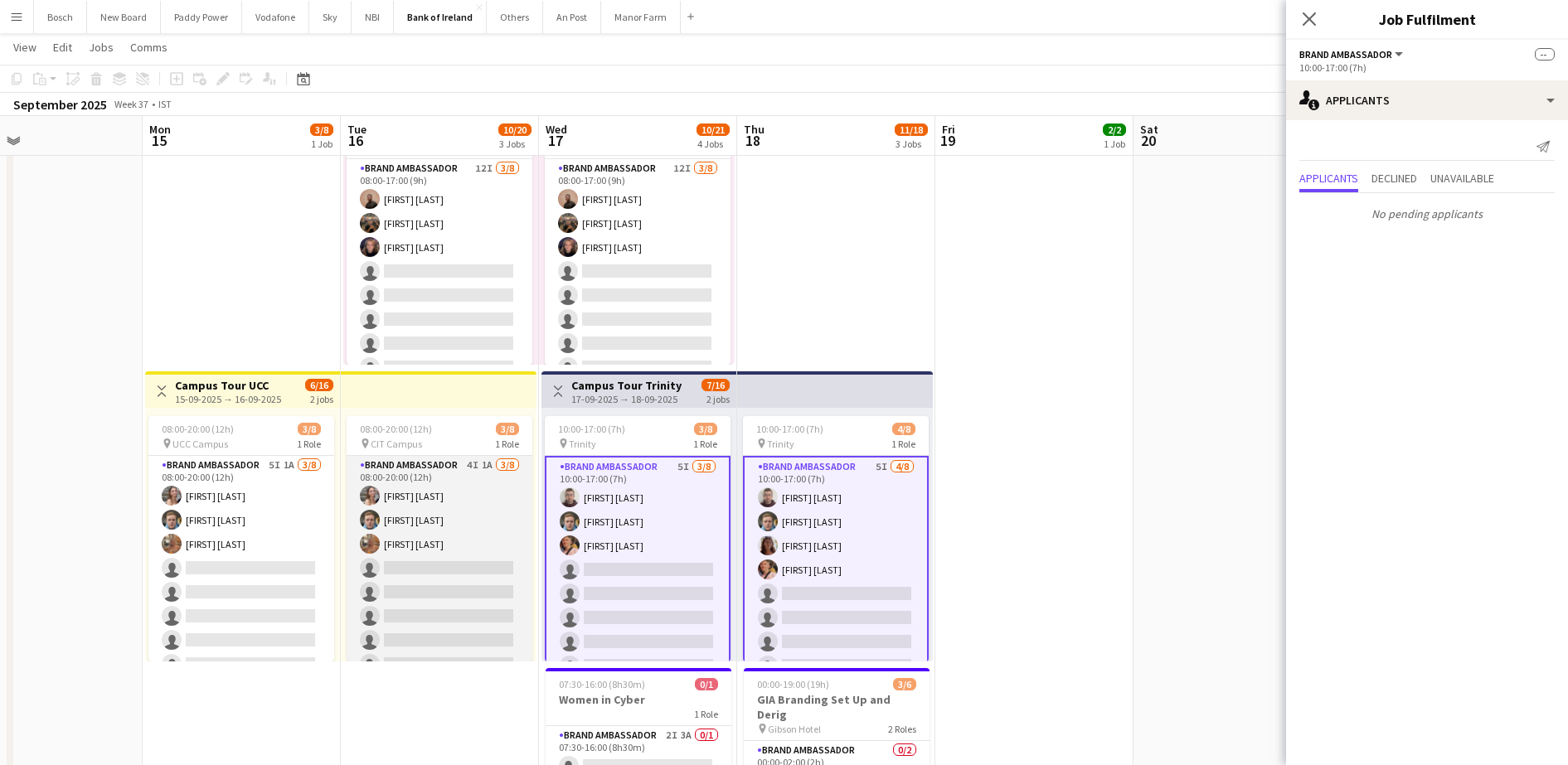 click on "Brand Ambassador   4I   1A   3/8   08:00-20:00 (12h)
[FIRST] [LAST] [FIRST] [LAST] [FIRST] [LAST]
single-neutral-actions
single-neutral-actions
single-neutral-actions
single-neutral-actions
single-neutral-actions
single-neutral-actions" at bounding box center (439, 568) 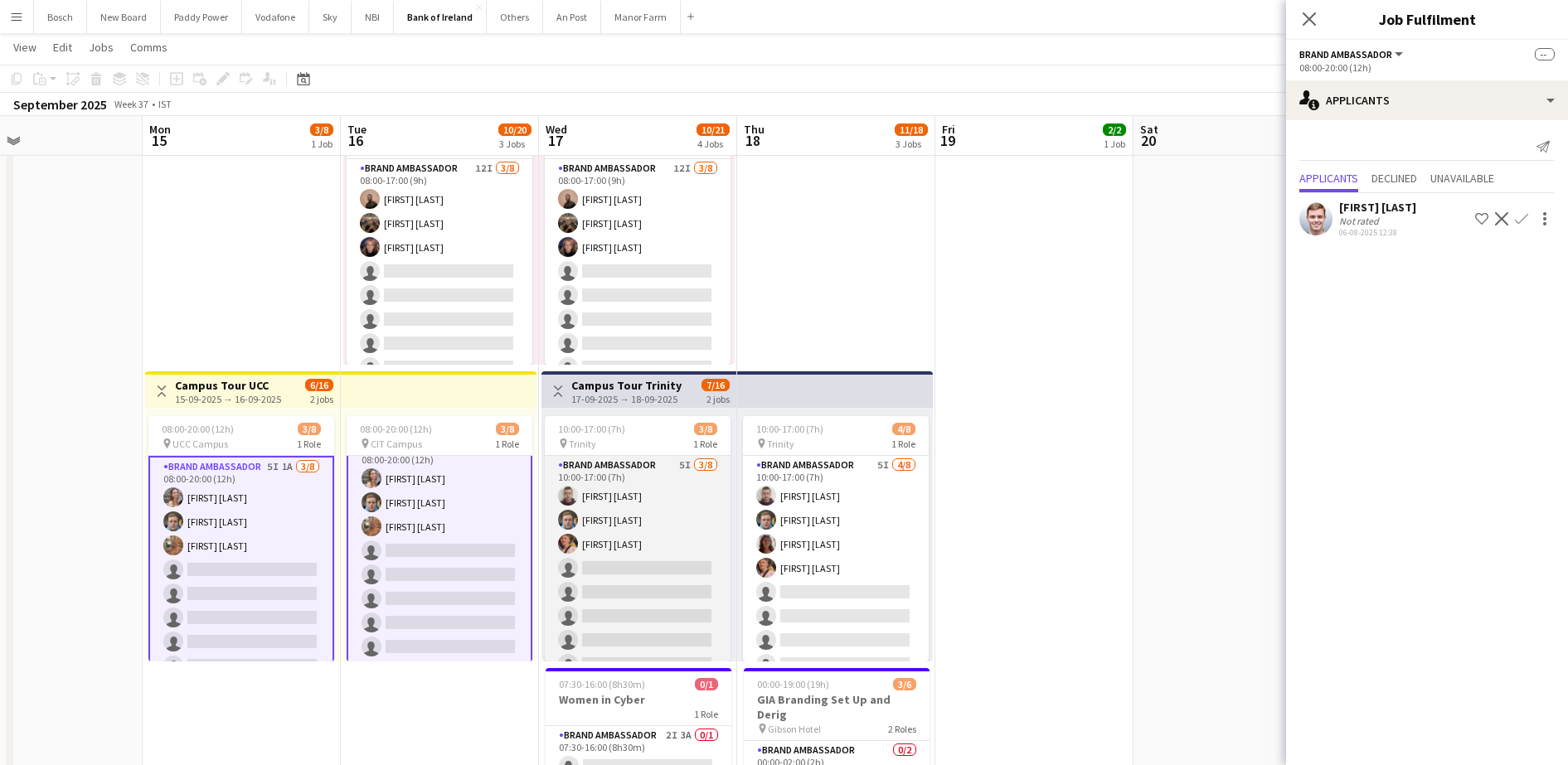 scroll, scrollTop: 22, scrollLeft: 0, axis: vertical 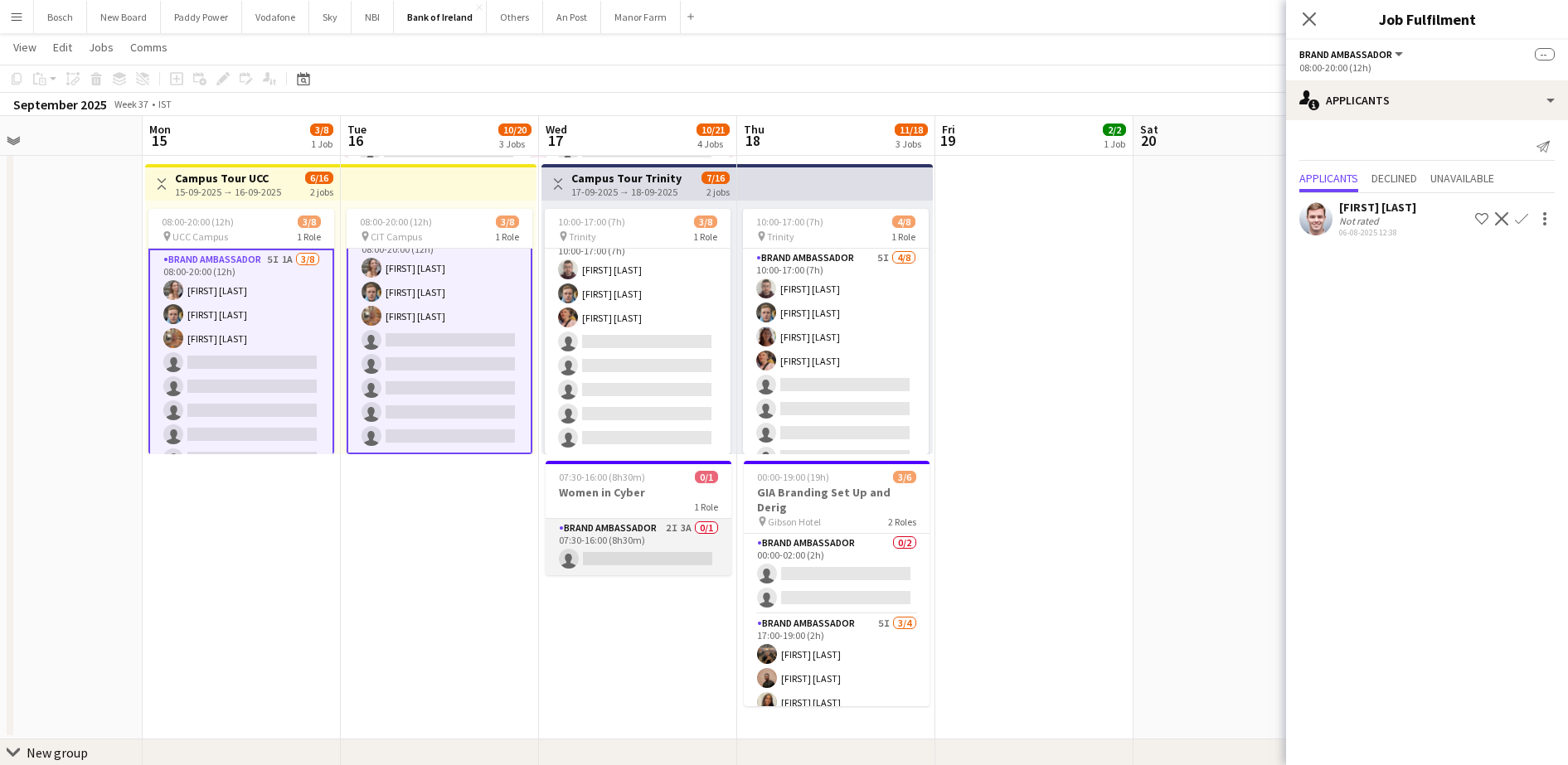 click on "Brand Ambassador   2I   3A   0/1   07:30-16:00 (8h30m)
single-neutral-actions" at bounding box center [638, 547] 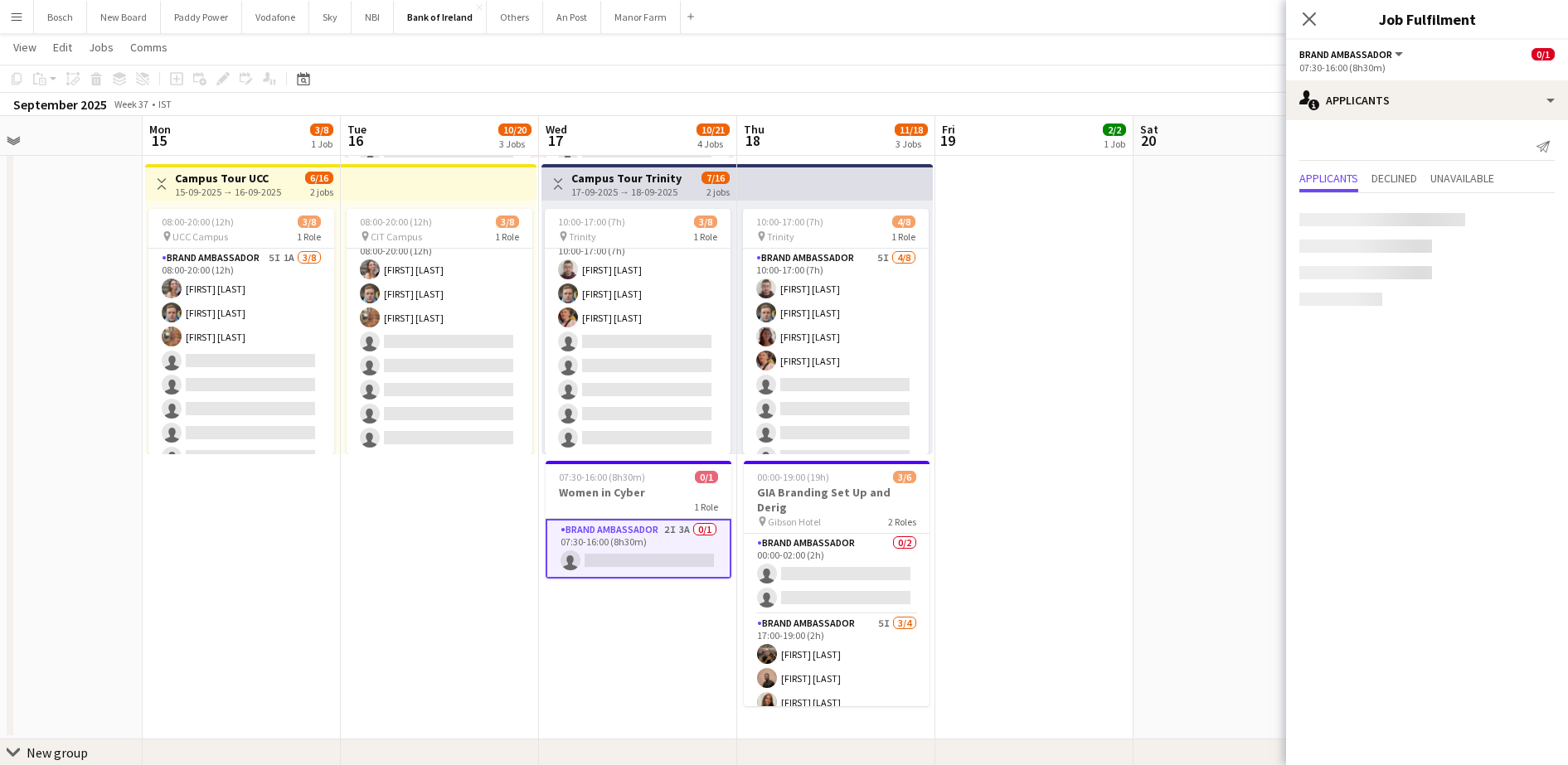 scroll, scrollTop: 0, scrollLeft: 648, axis: horizontal 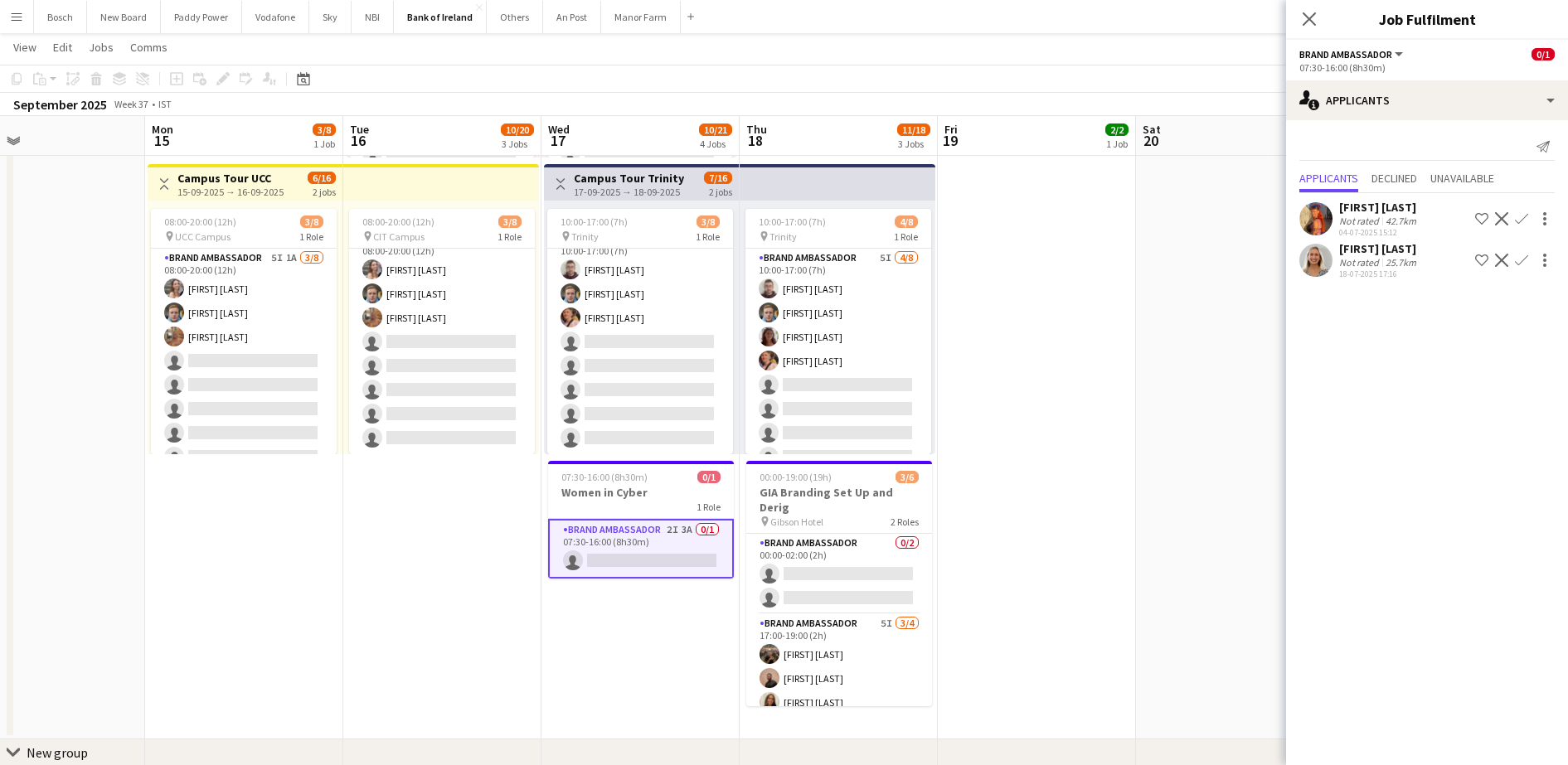 click on "Decline" at bounding box center (1502, 260) 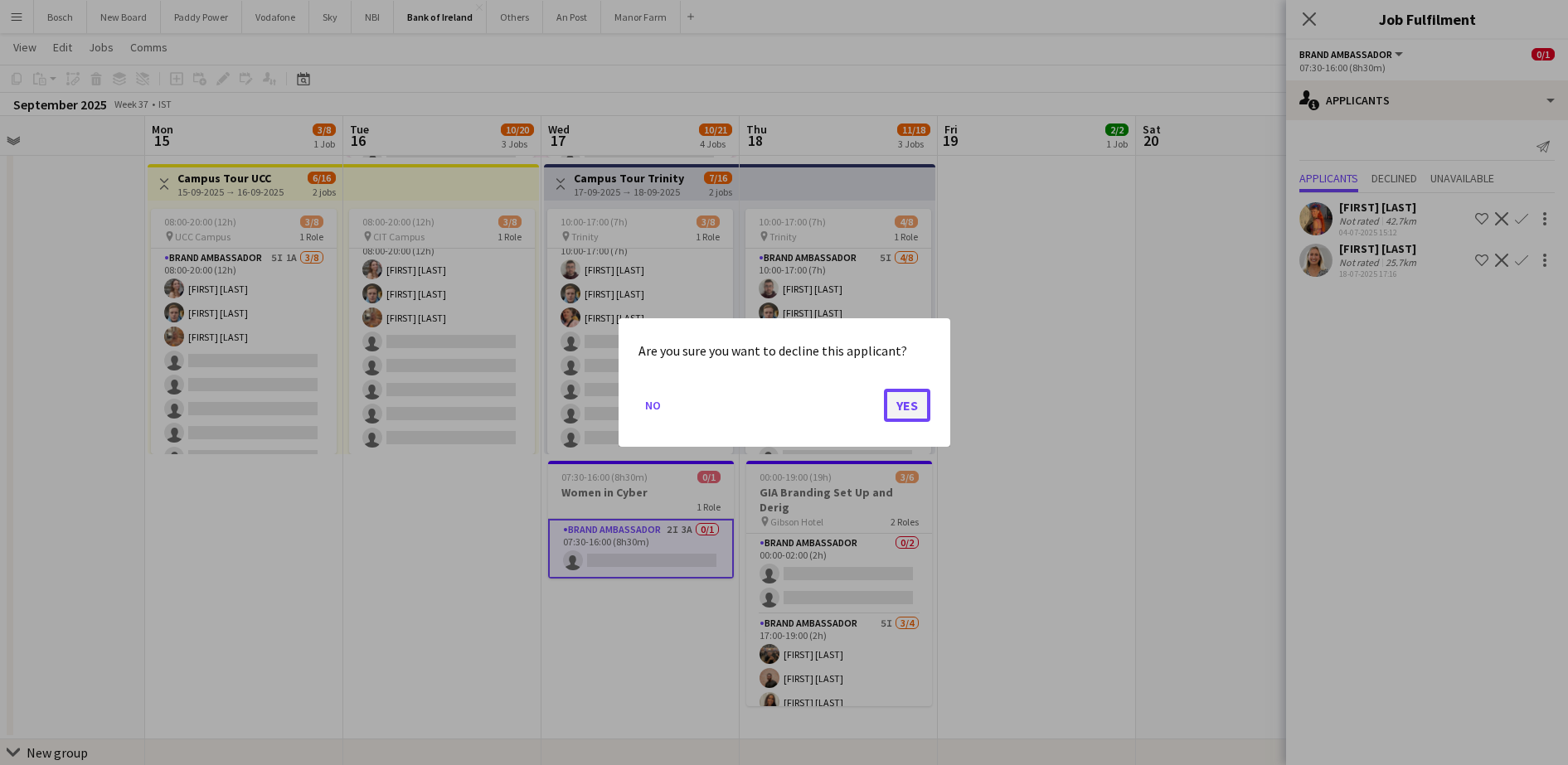 click on "Yes" 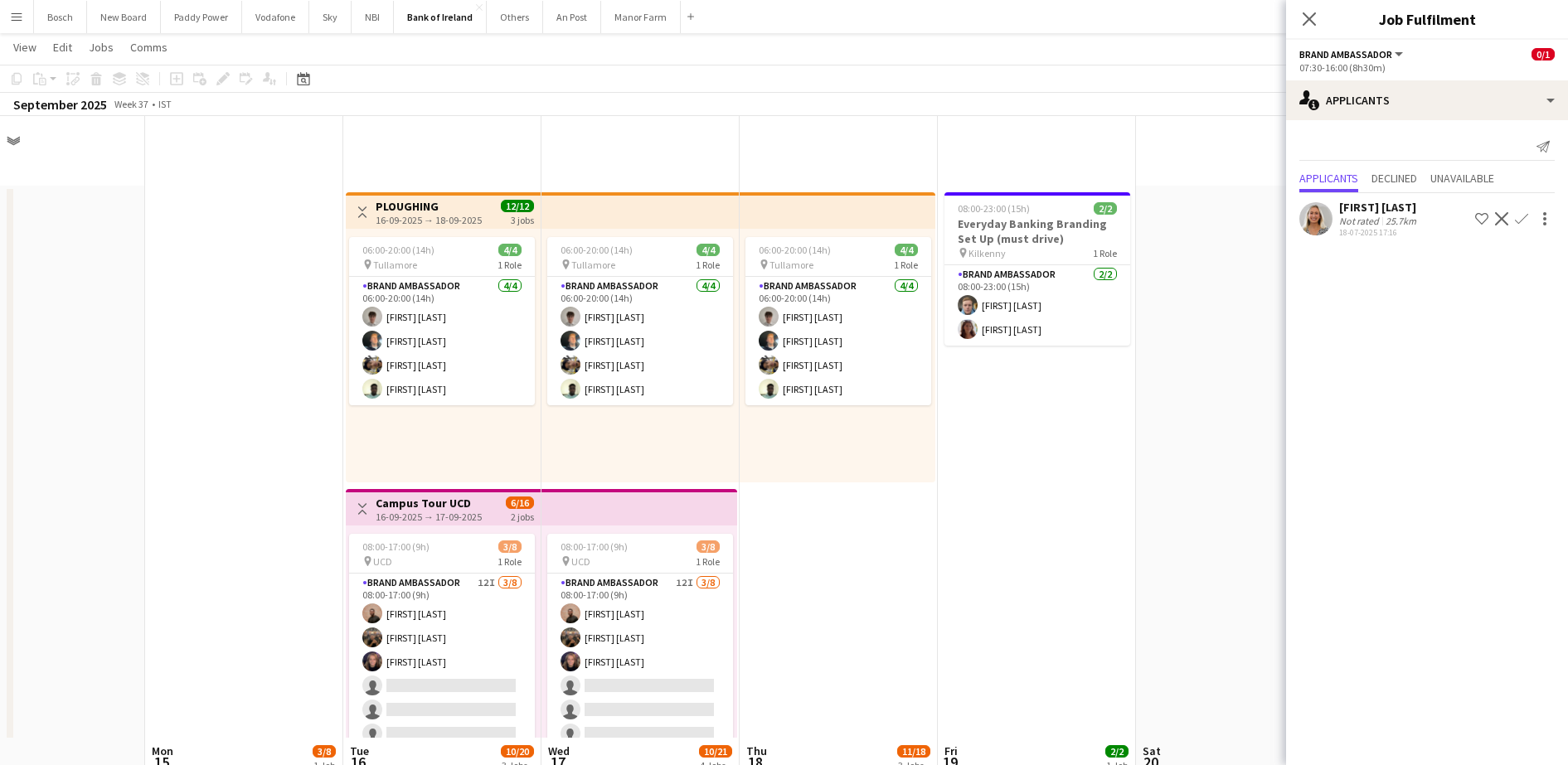scroll, scrollTop: 622, scrollLeft: 0, axis: vertical 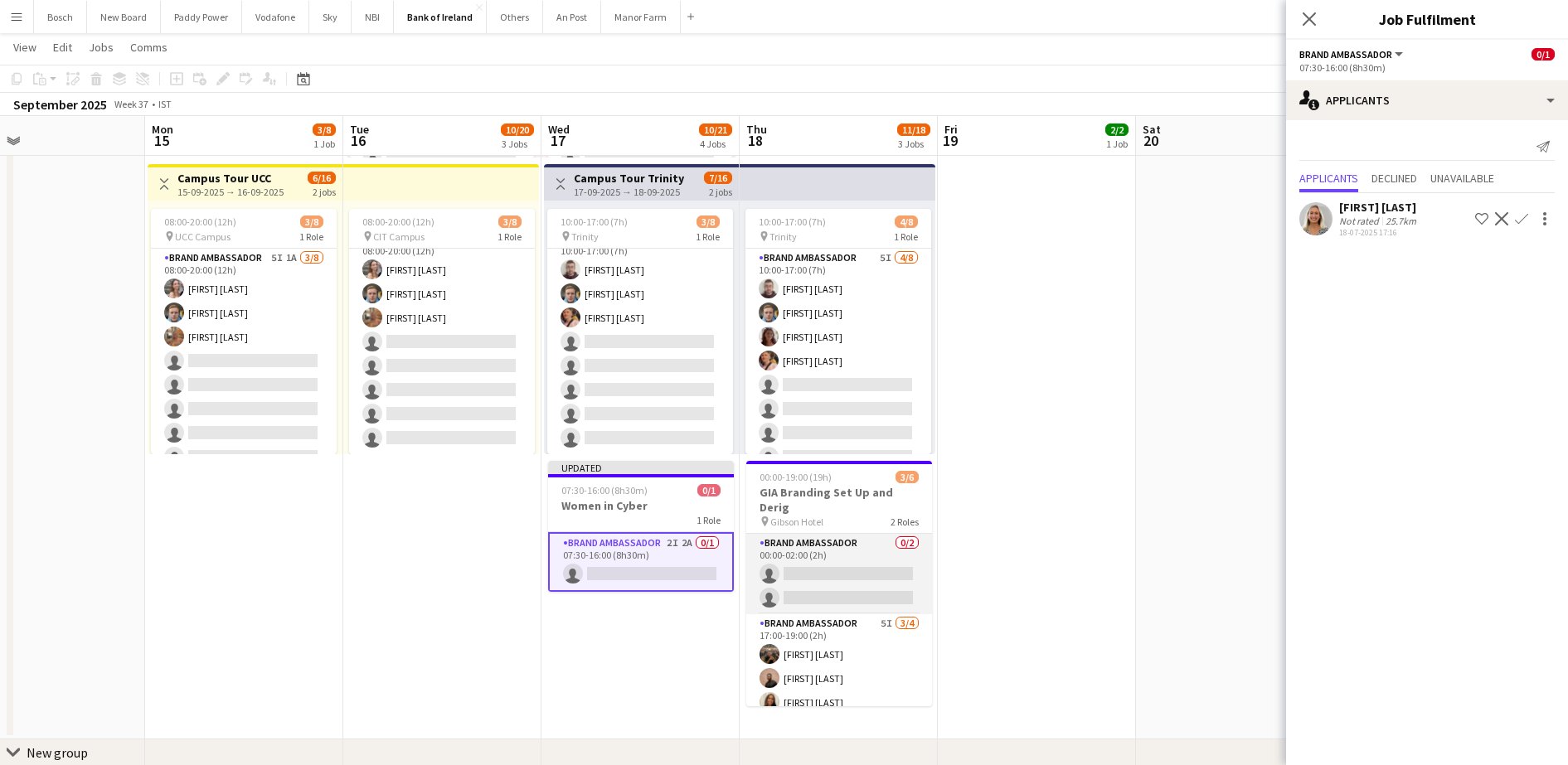 click on "Brand Ambassador   0/2   00:00-02:00 (2h)
single-neutral-actions
single-neutral-actions" at bounding box center (839, 574) 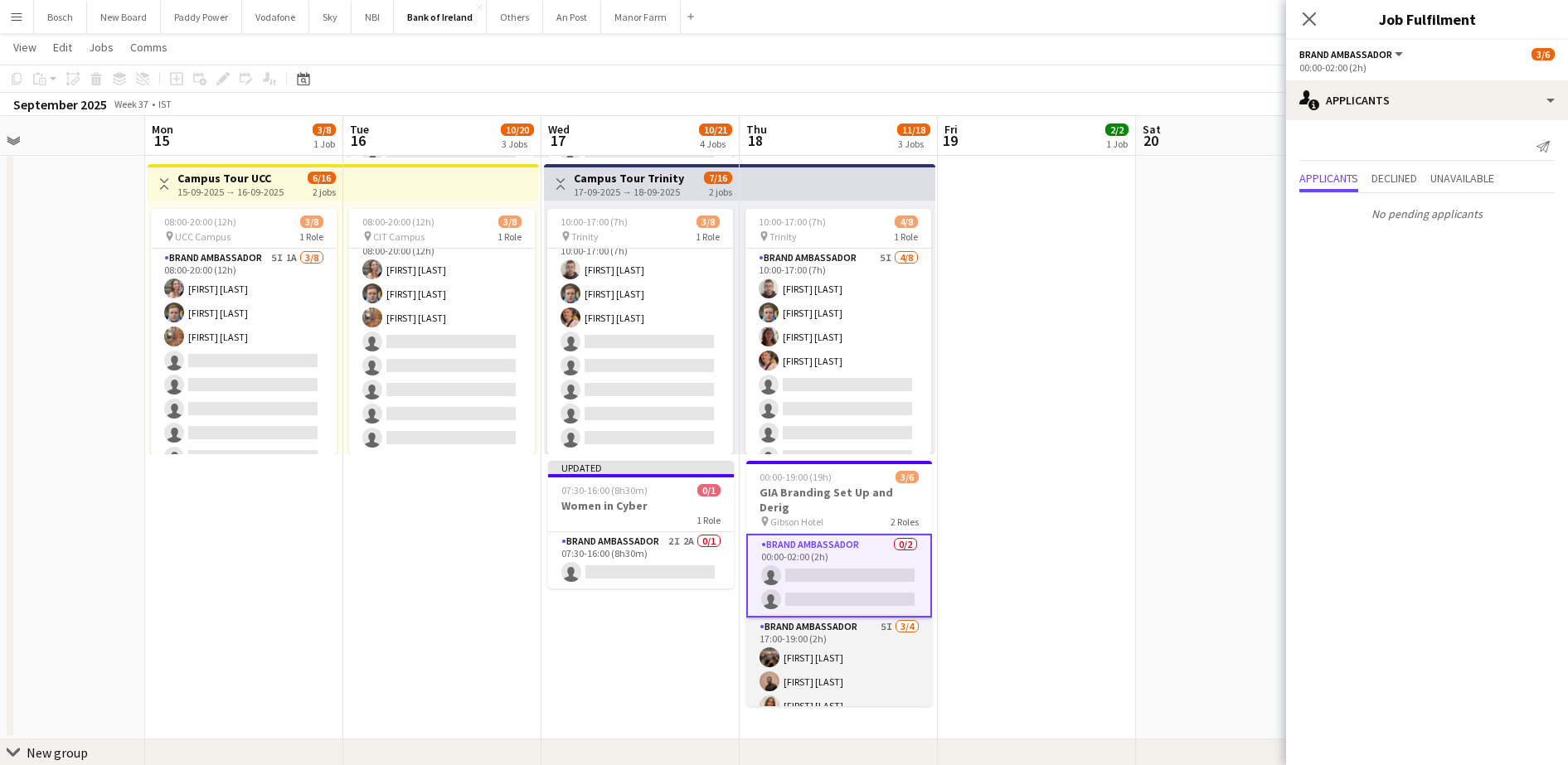 click on "Brand Ambassador   5I   3/4   17:00-19:00 (2h)
[FIRST] [LAST] [FIRST] [LAST] [FIRST] [LAST]
single-neutral-actions" at bounding box center (839, 681) 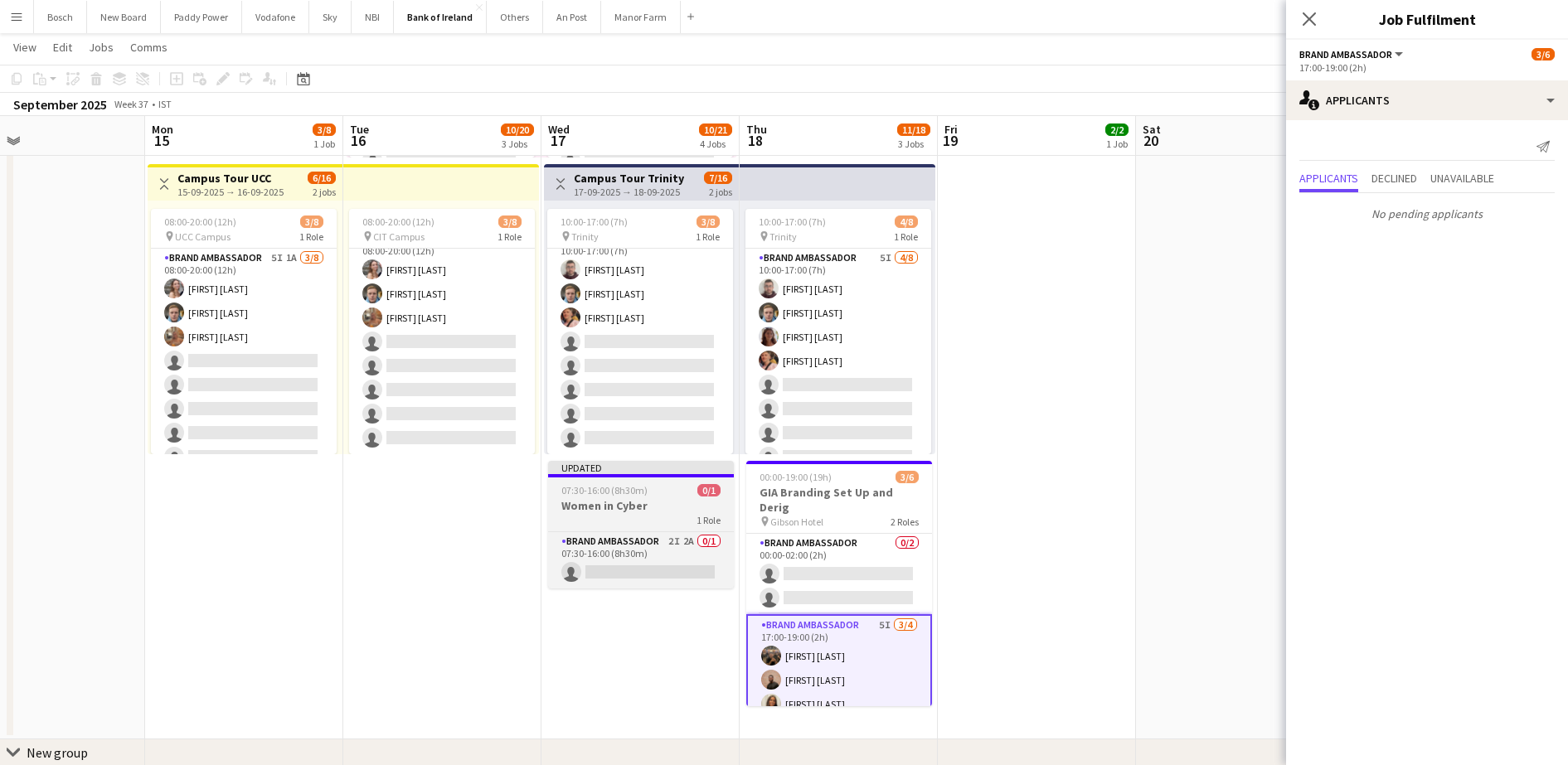 click on "1 Role" at bounding box center [641, 520] 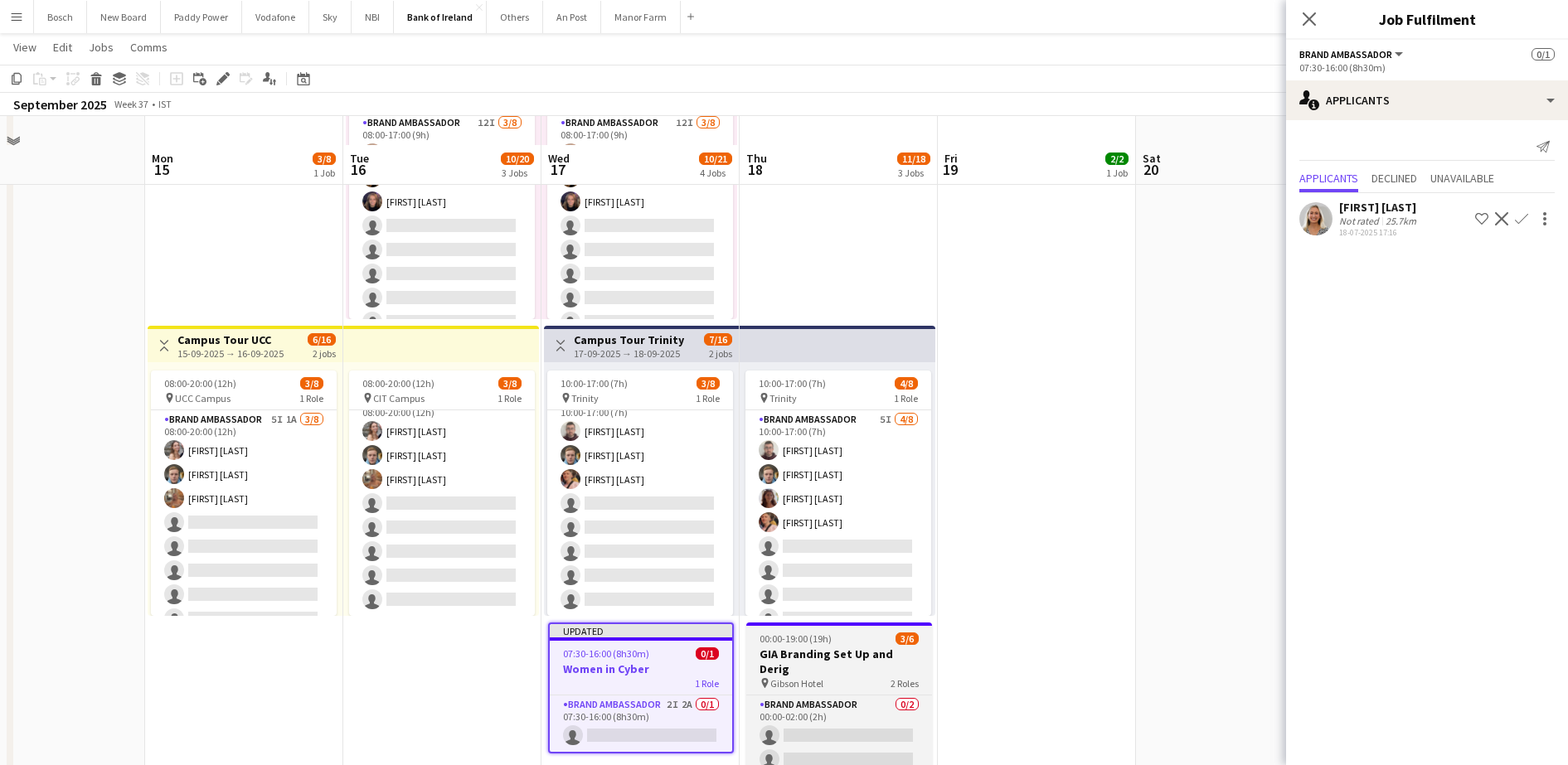 scroll, scrollTop: 414, scrollLeft: 0, axis: vertical 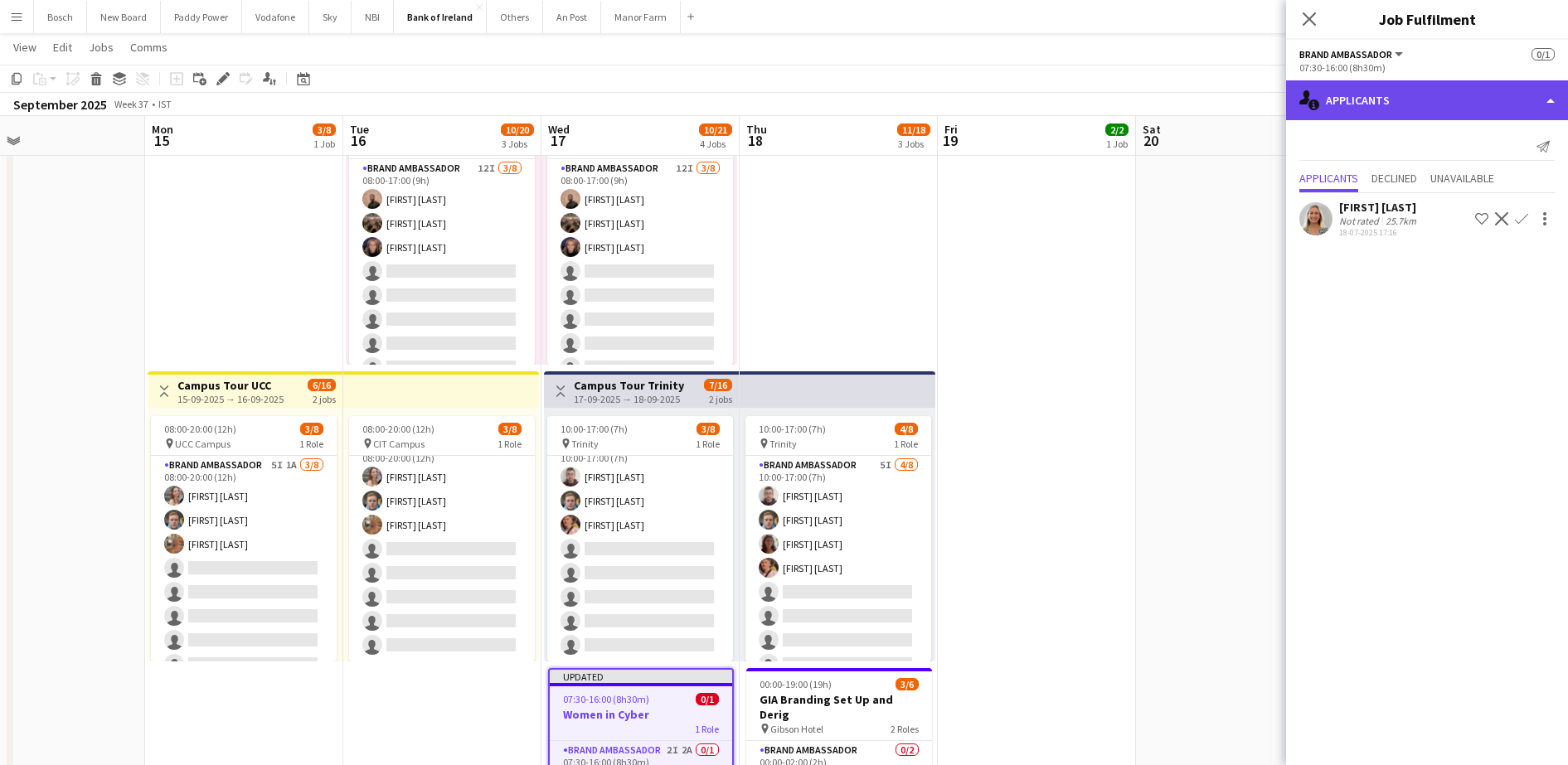 click on "single-neutral-actions-information
Applicants" 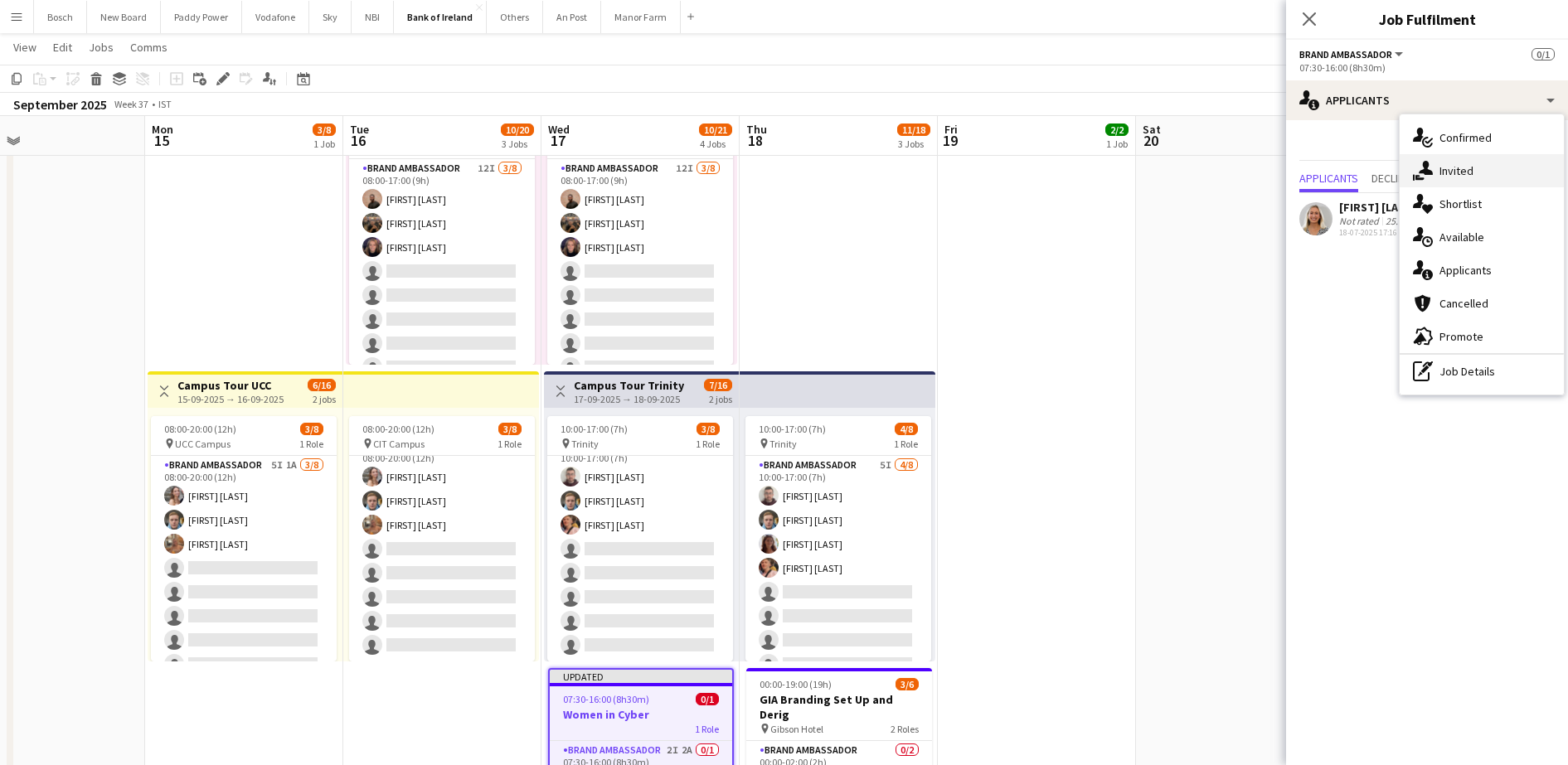 click on "single-neutral-actions-share-1
Invited" at bounding box center [1482, 171] 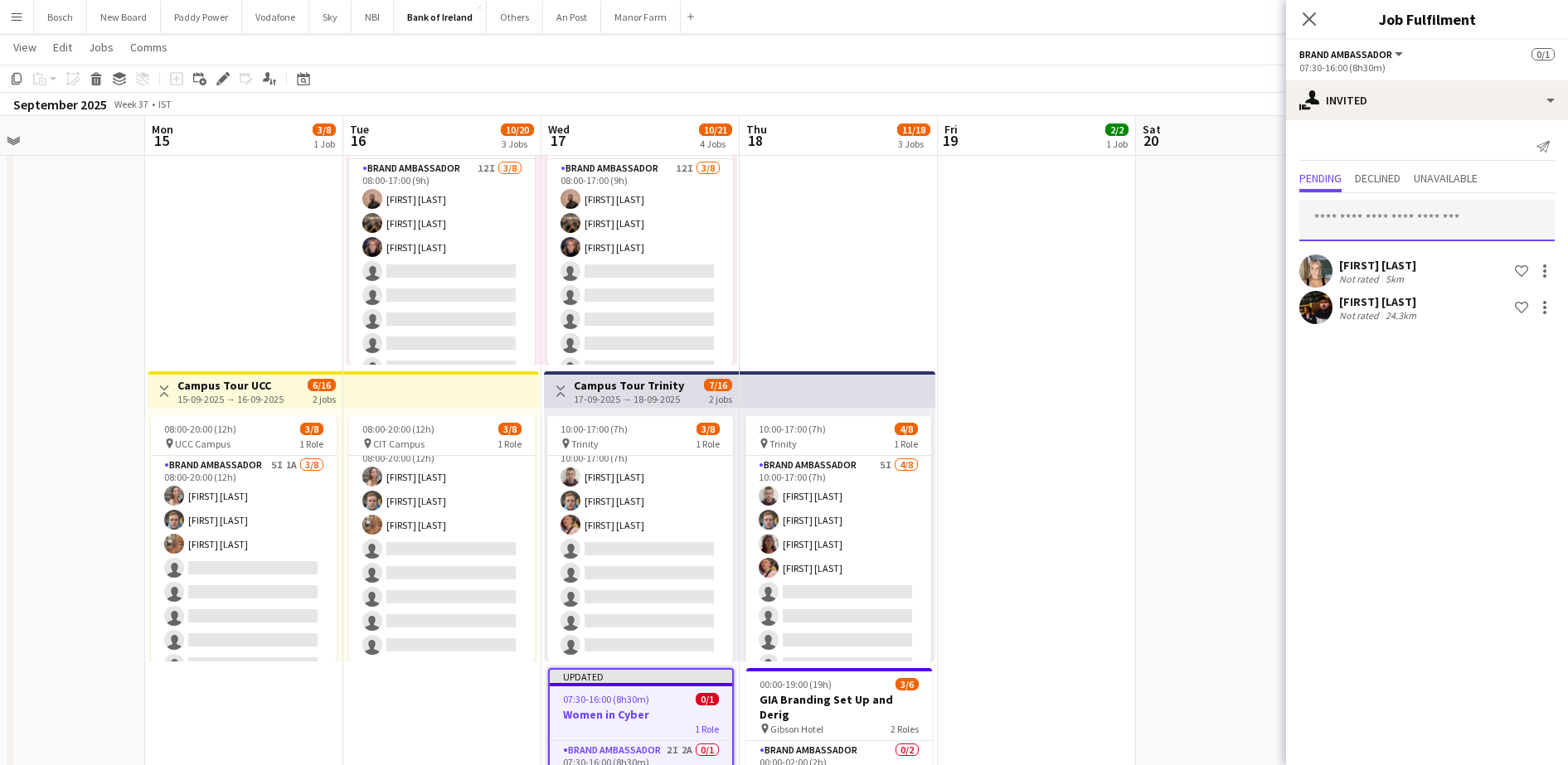 click at bounding box center (1427, 220) 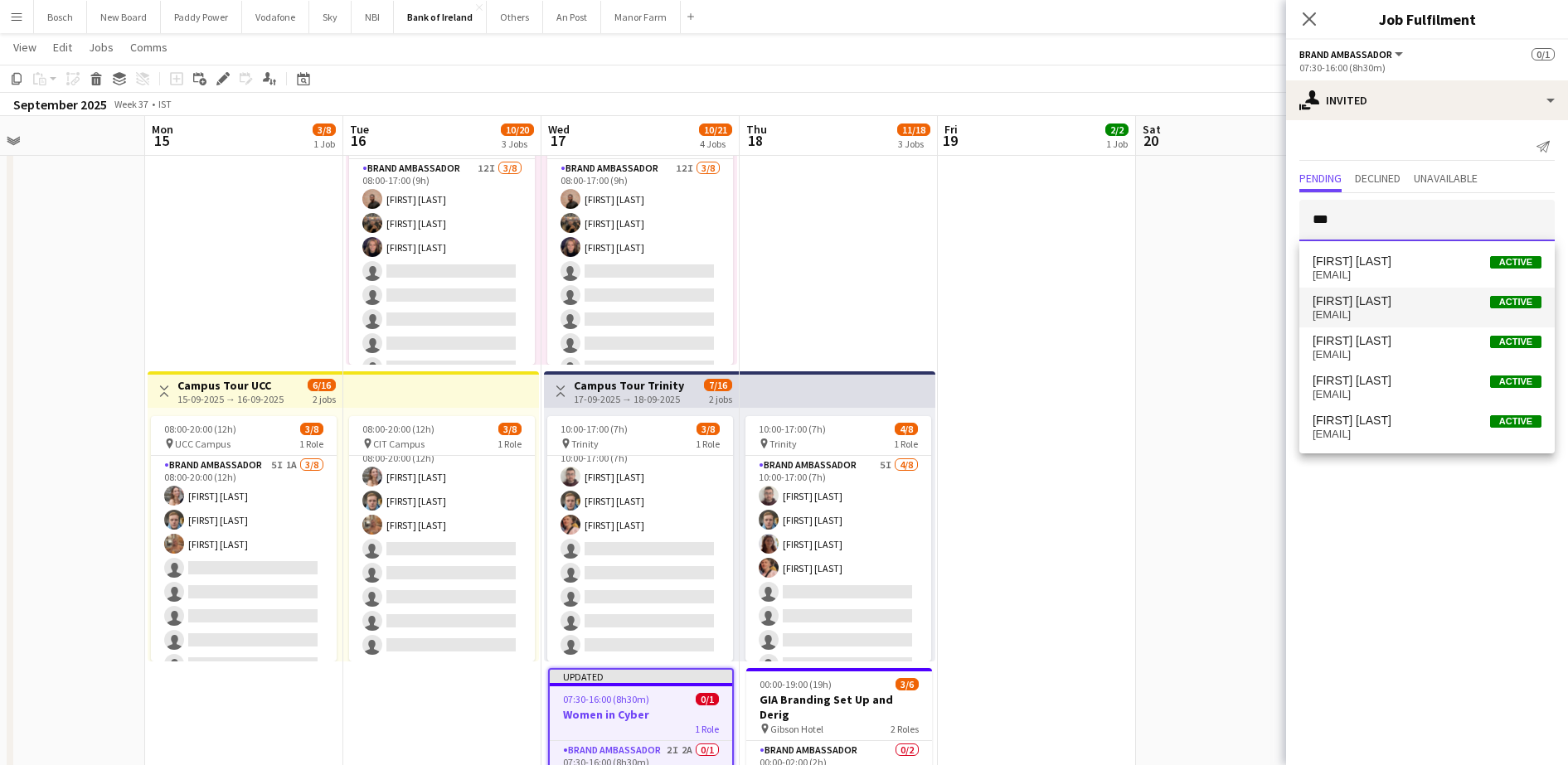 type on "***" 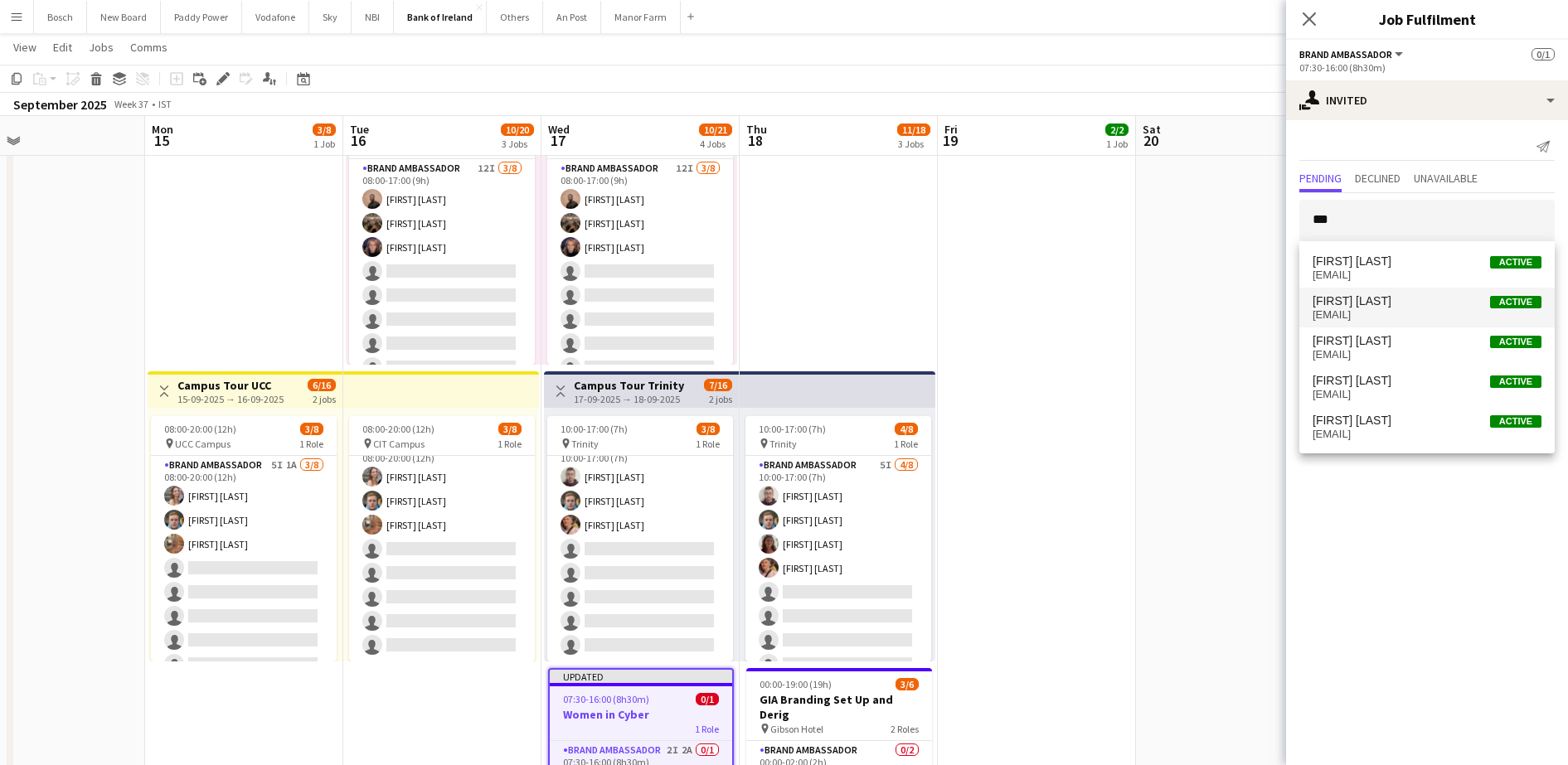 click on "[FIRST] [LAST]  Active" at bounding box center (1427, 301) 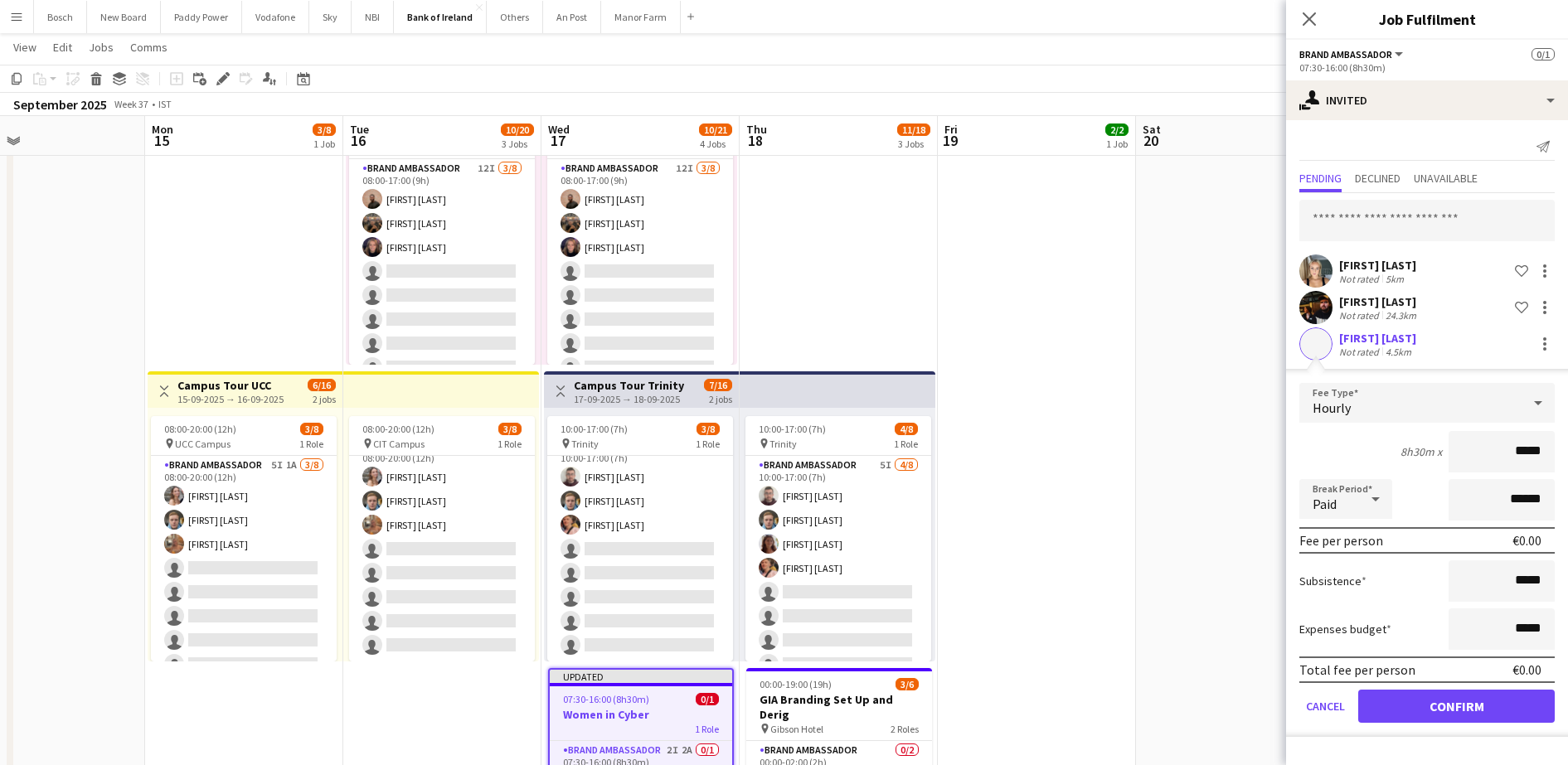 click on "[FIRST] [LAST]   Not rated   4.5km" 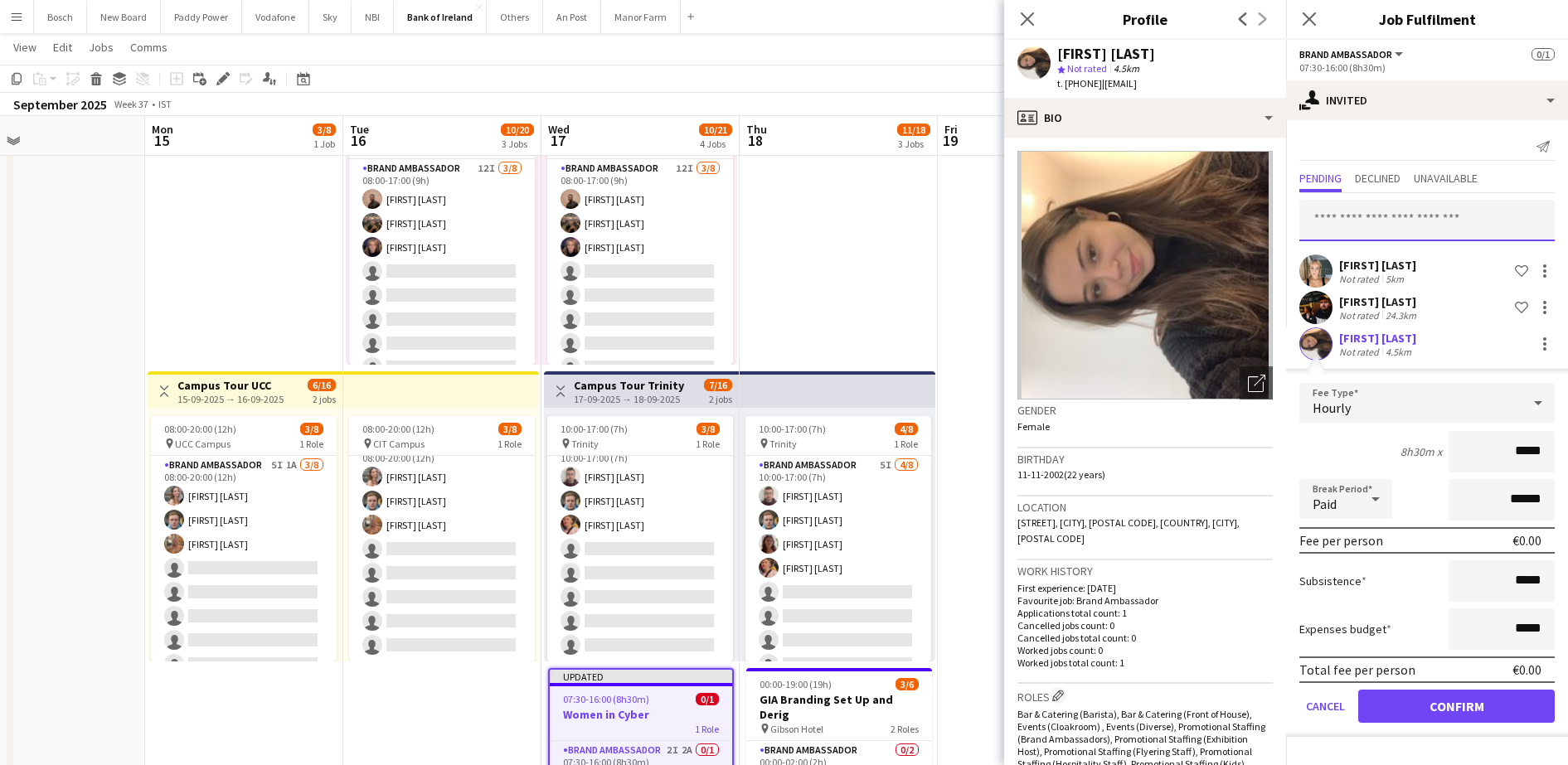 click at bounding box center (1427, 220) 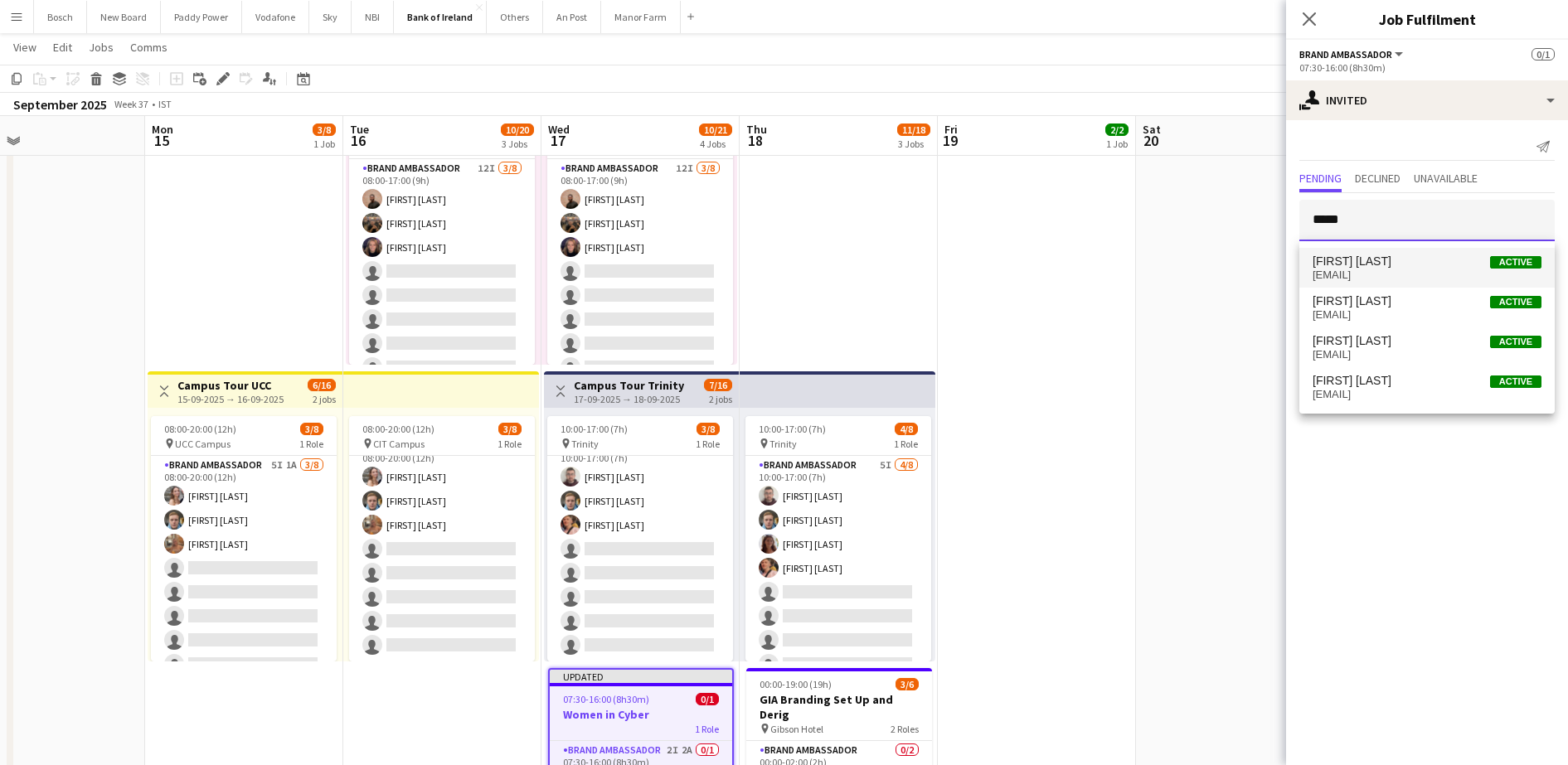type on "*****" 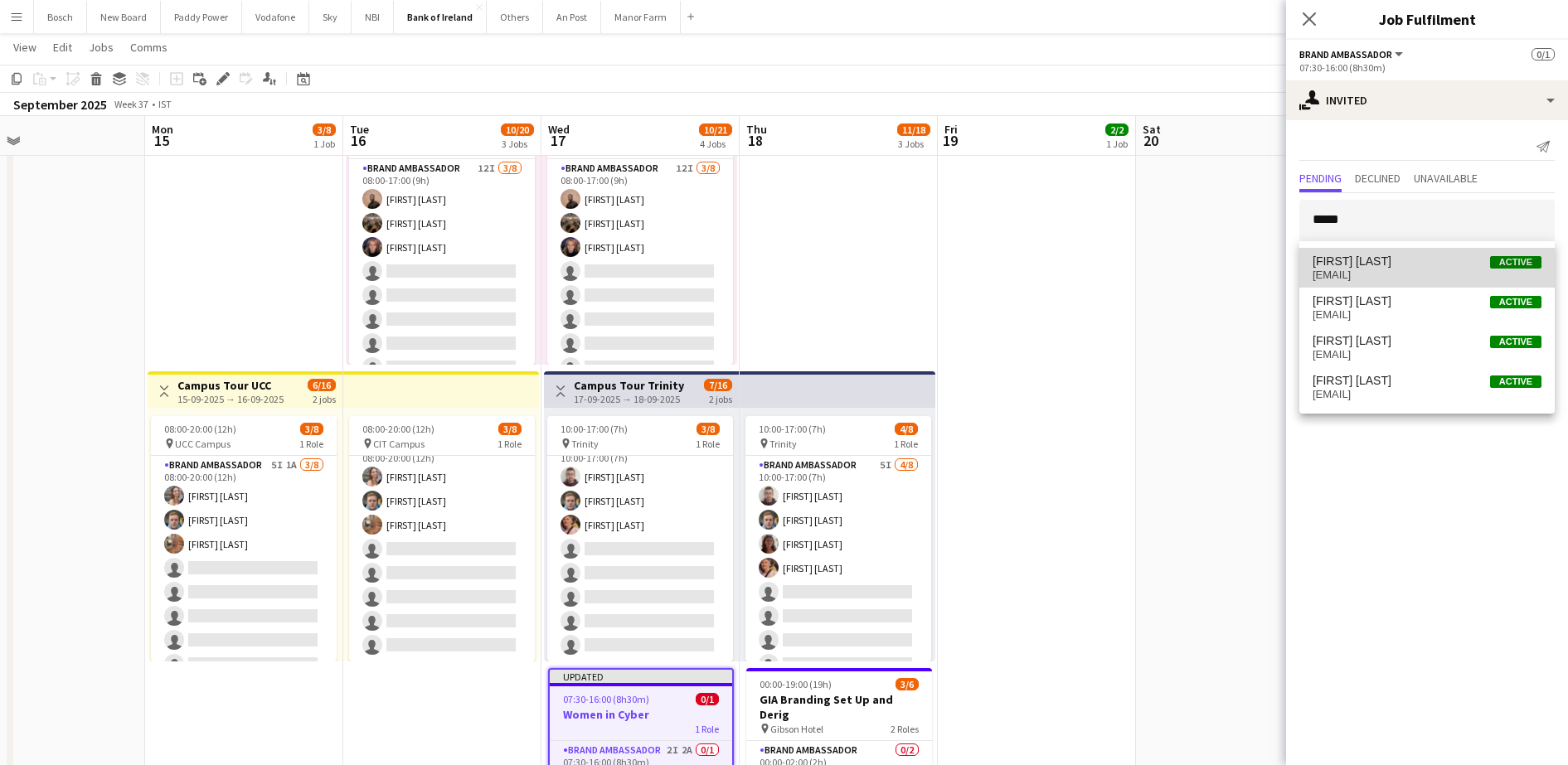 click on "[FIRST] [LAST]  Active  [EMAIL]" at bounding box center [1427, 268] 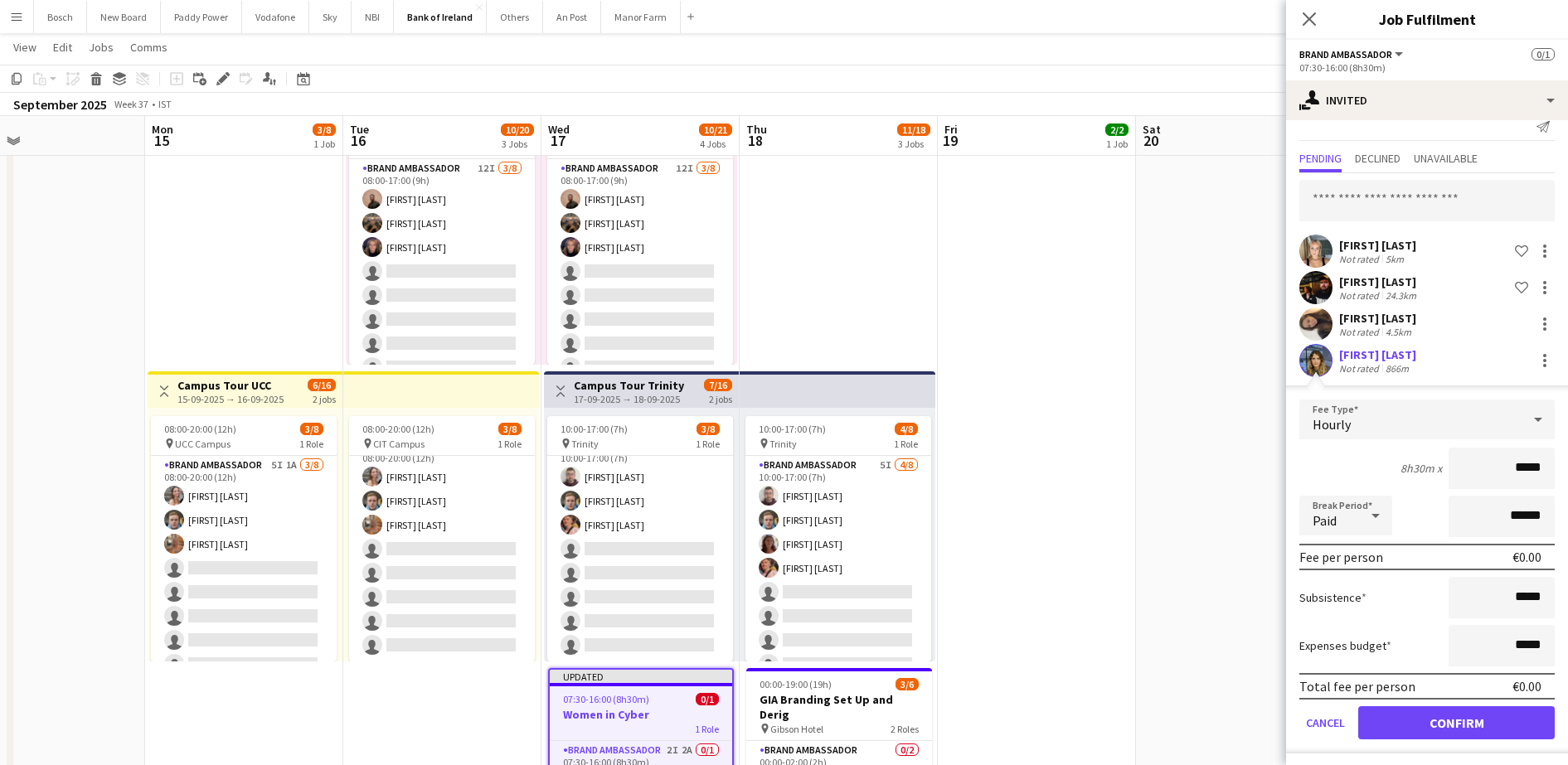 scroll, scrollTop: 25, scrollLeft: 0, axis: vertical 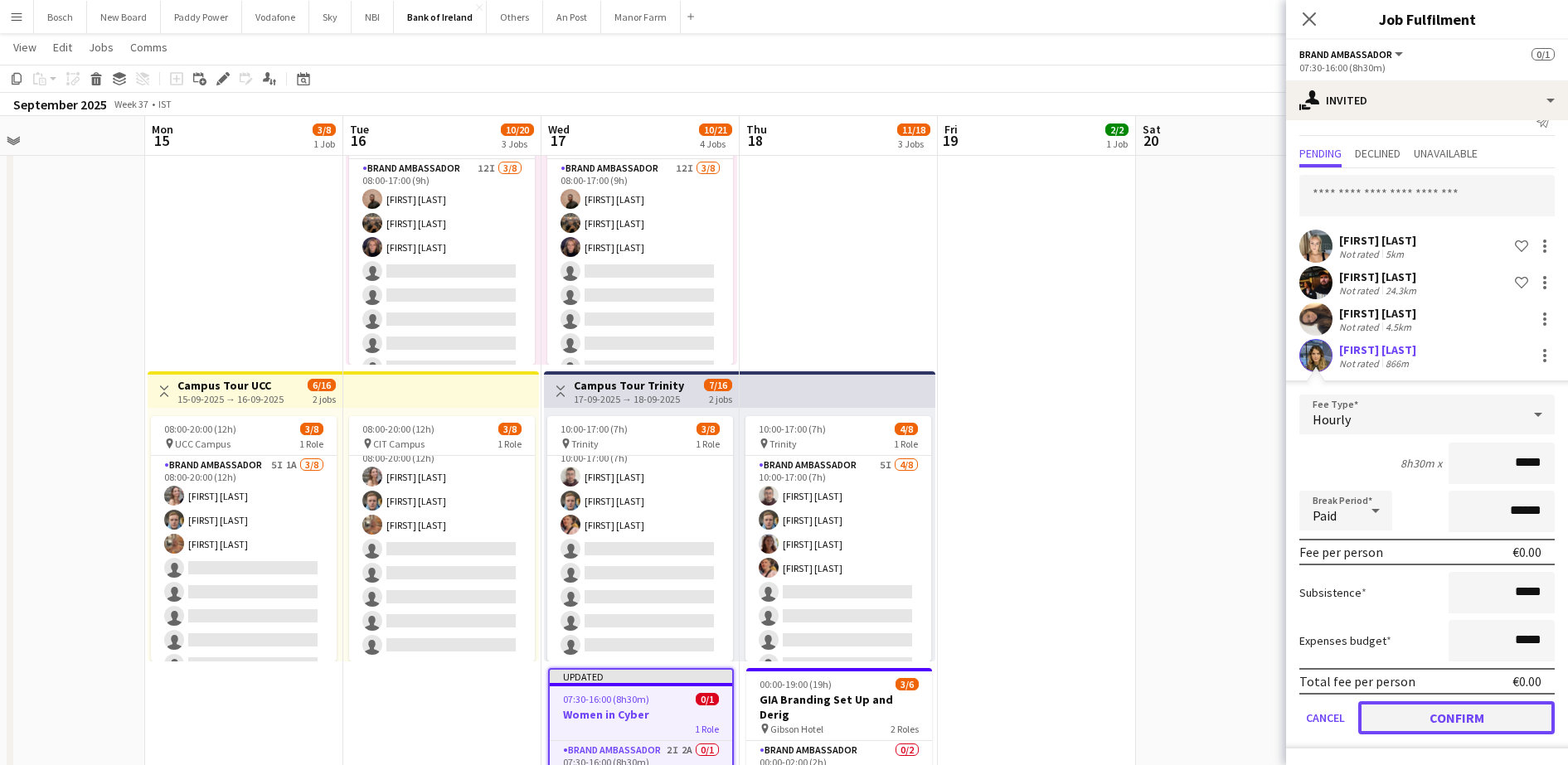 click on "Confirm" 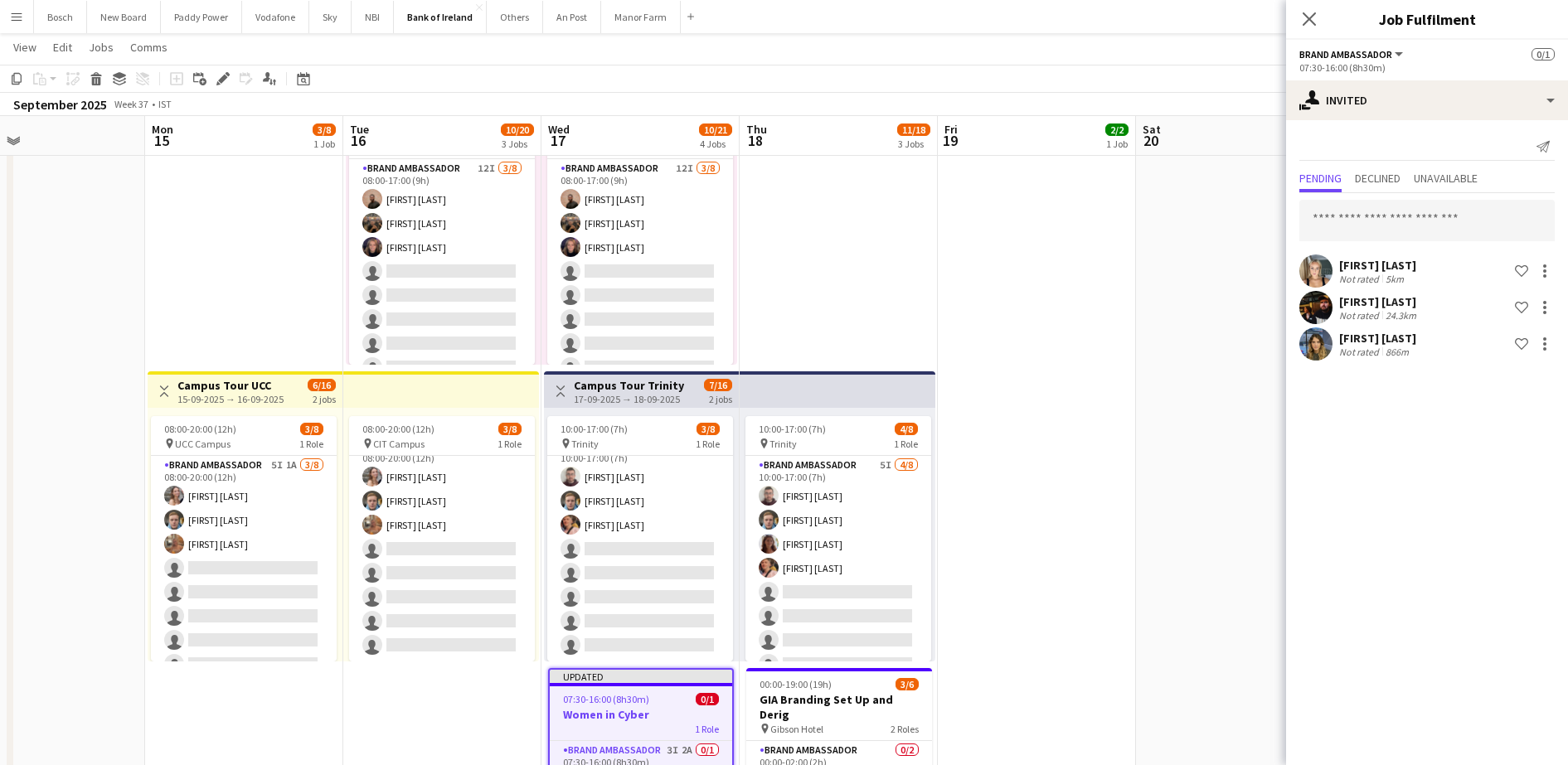 scroll, scrollTop: 0, scrollLeft: 0, axis: both 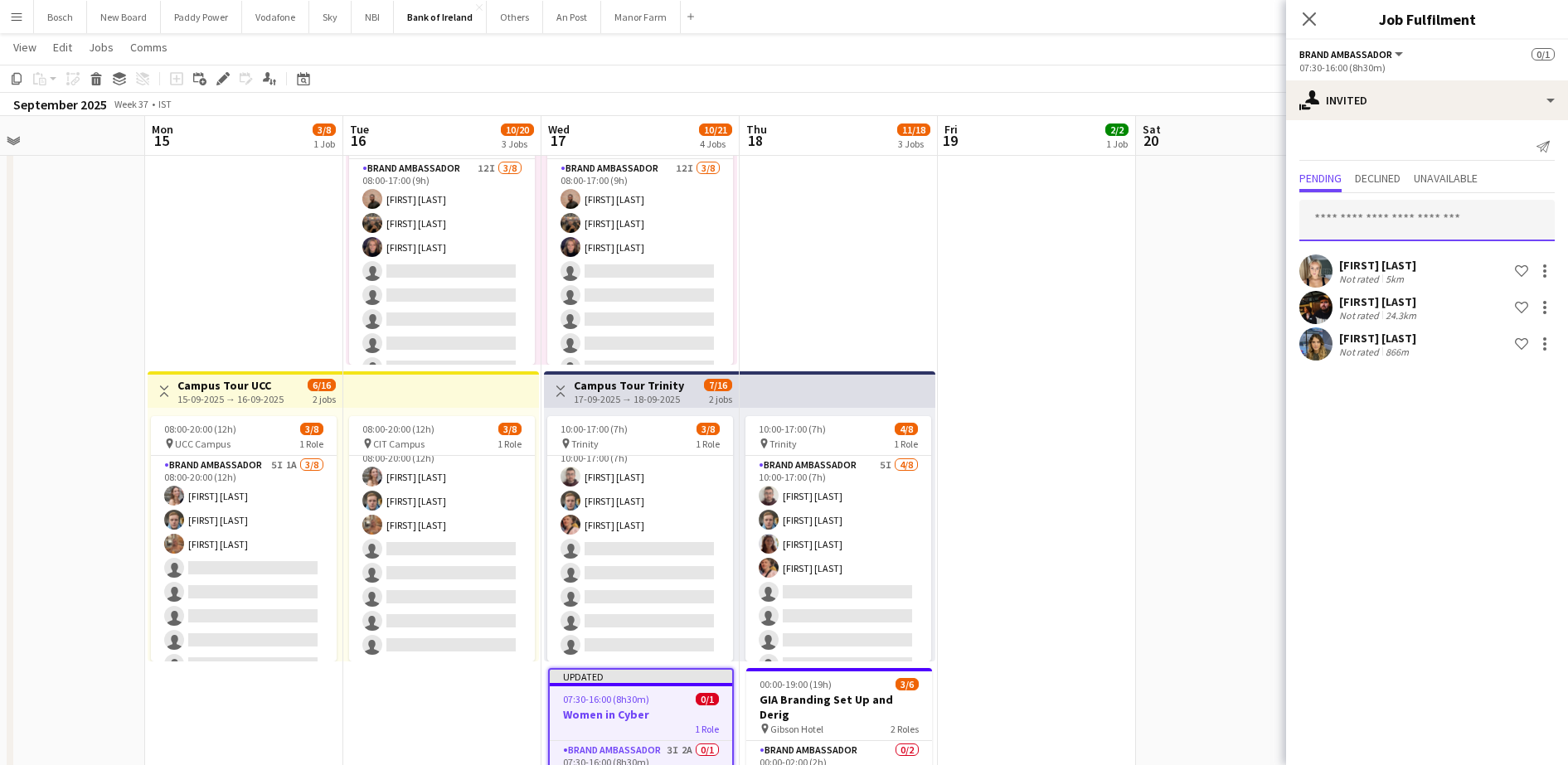click at bounding box center (1427, 220) 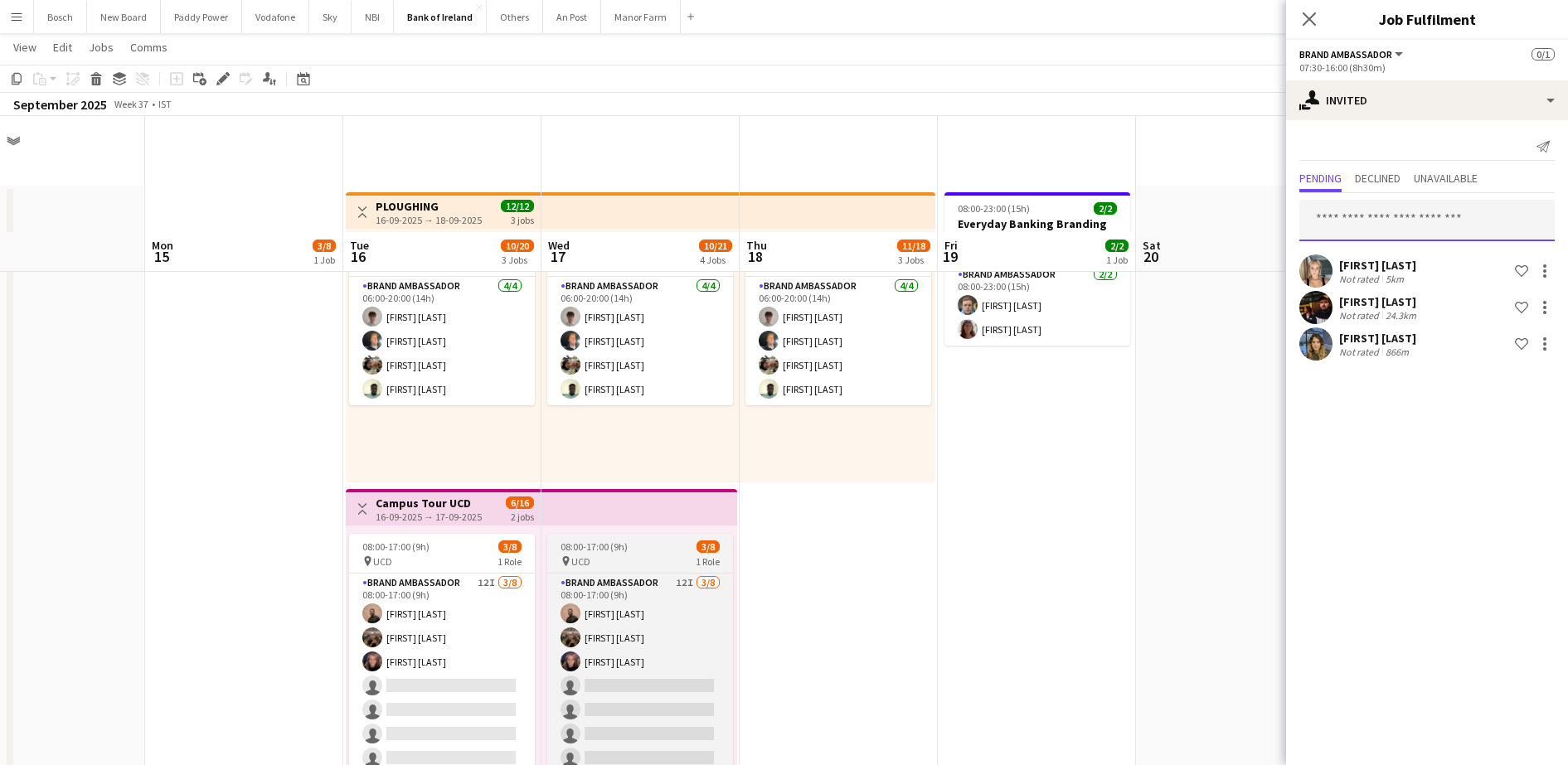 scroll, scrollTop: 414, scrollLeft: 0, axis: vertical 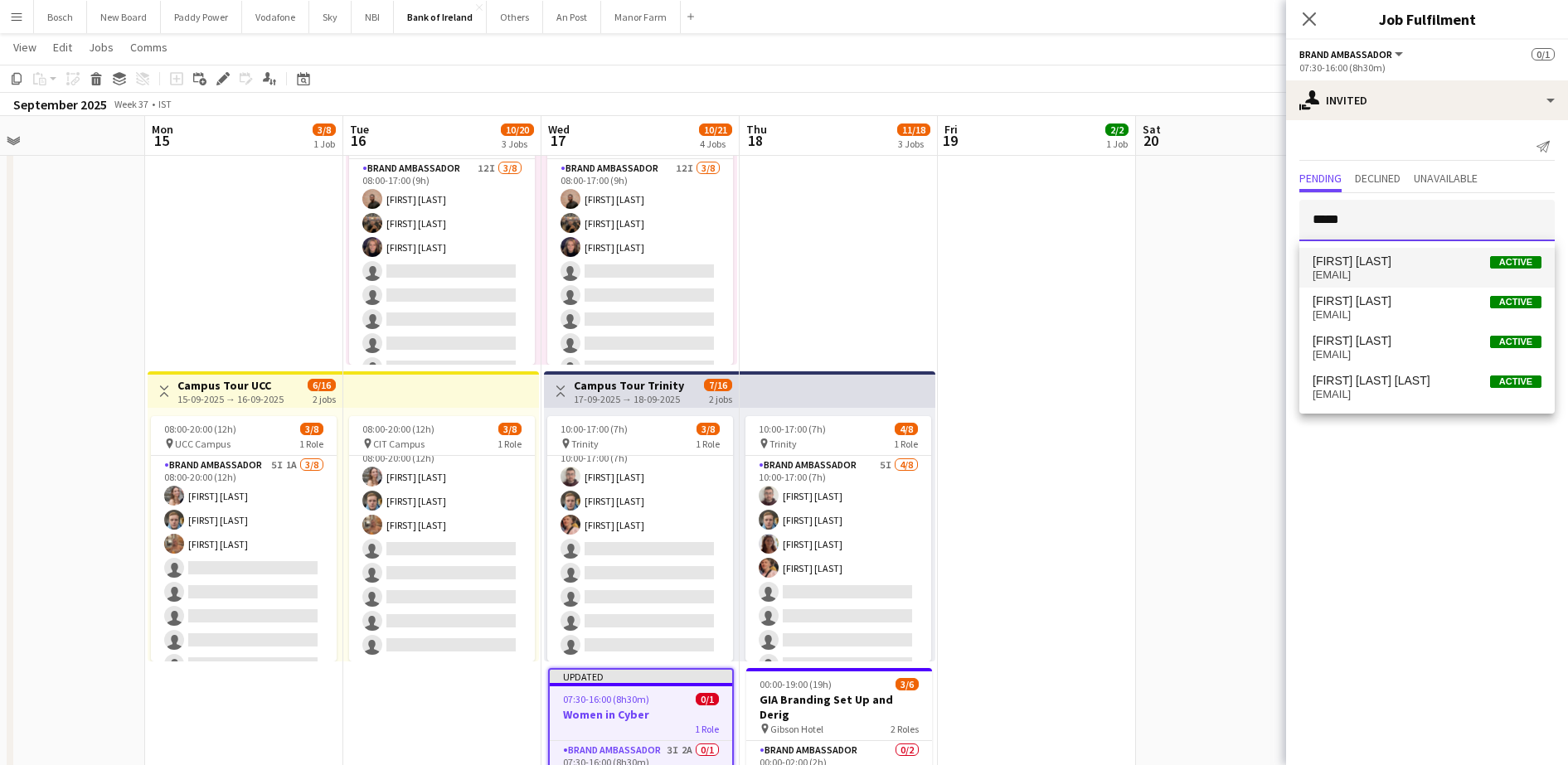 type on "*****" 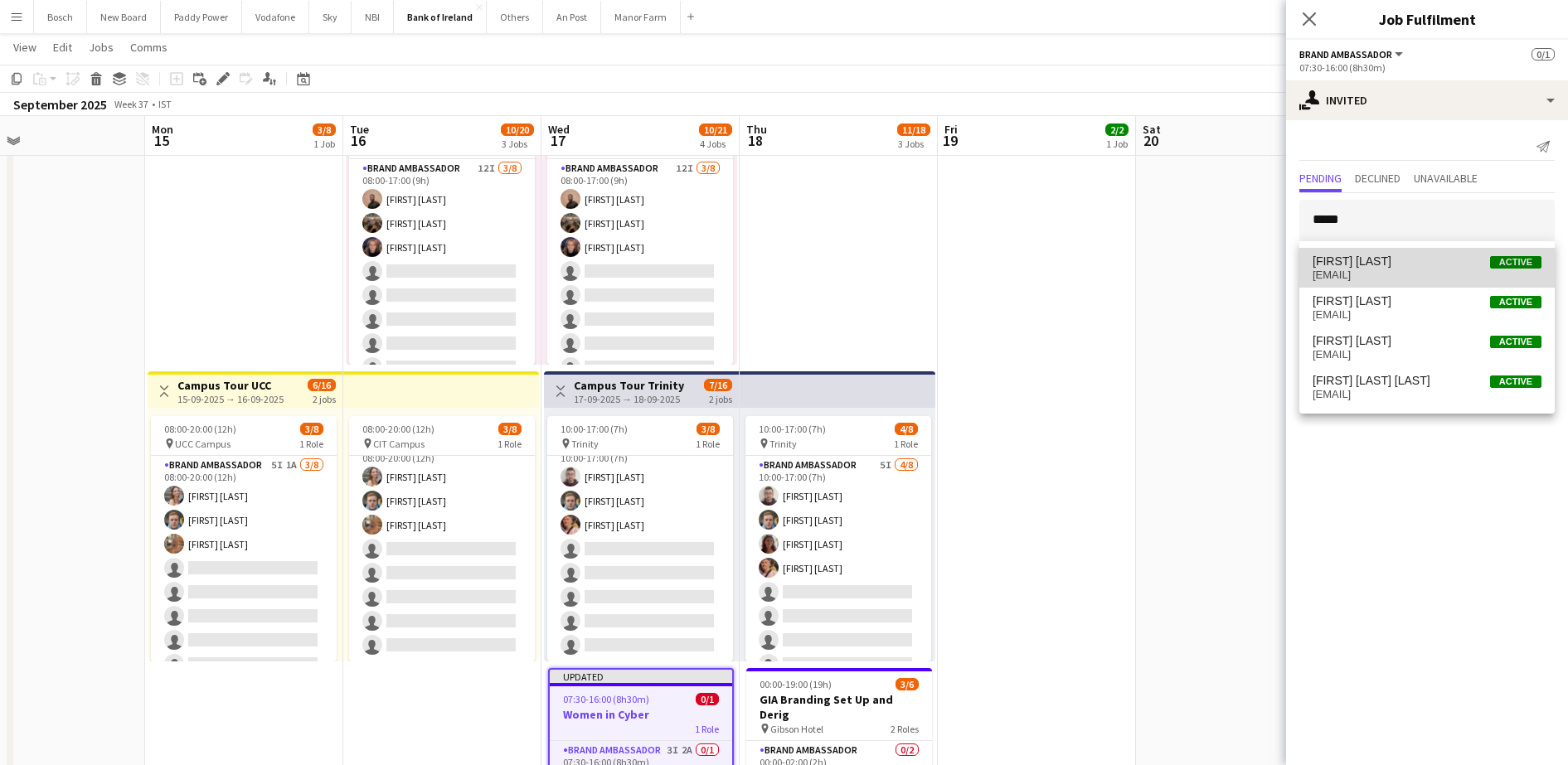 click on "[FIRST] [LAST]  Active" at bounding box center (1427, 261) 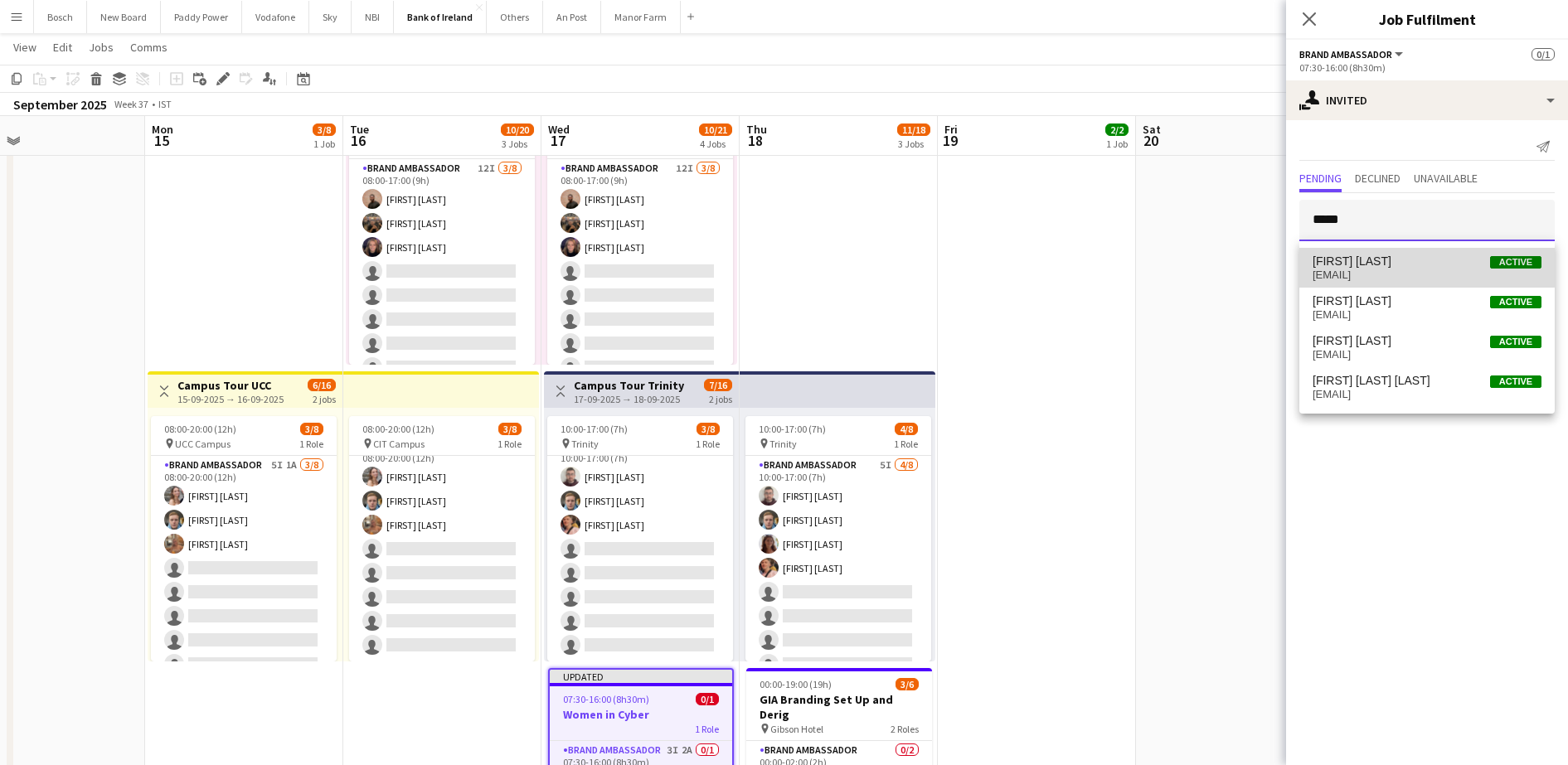 type 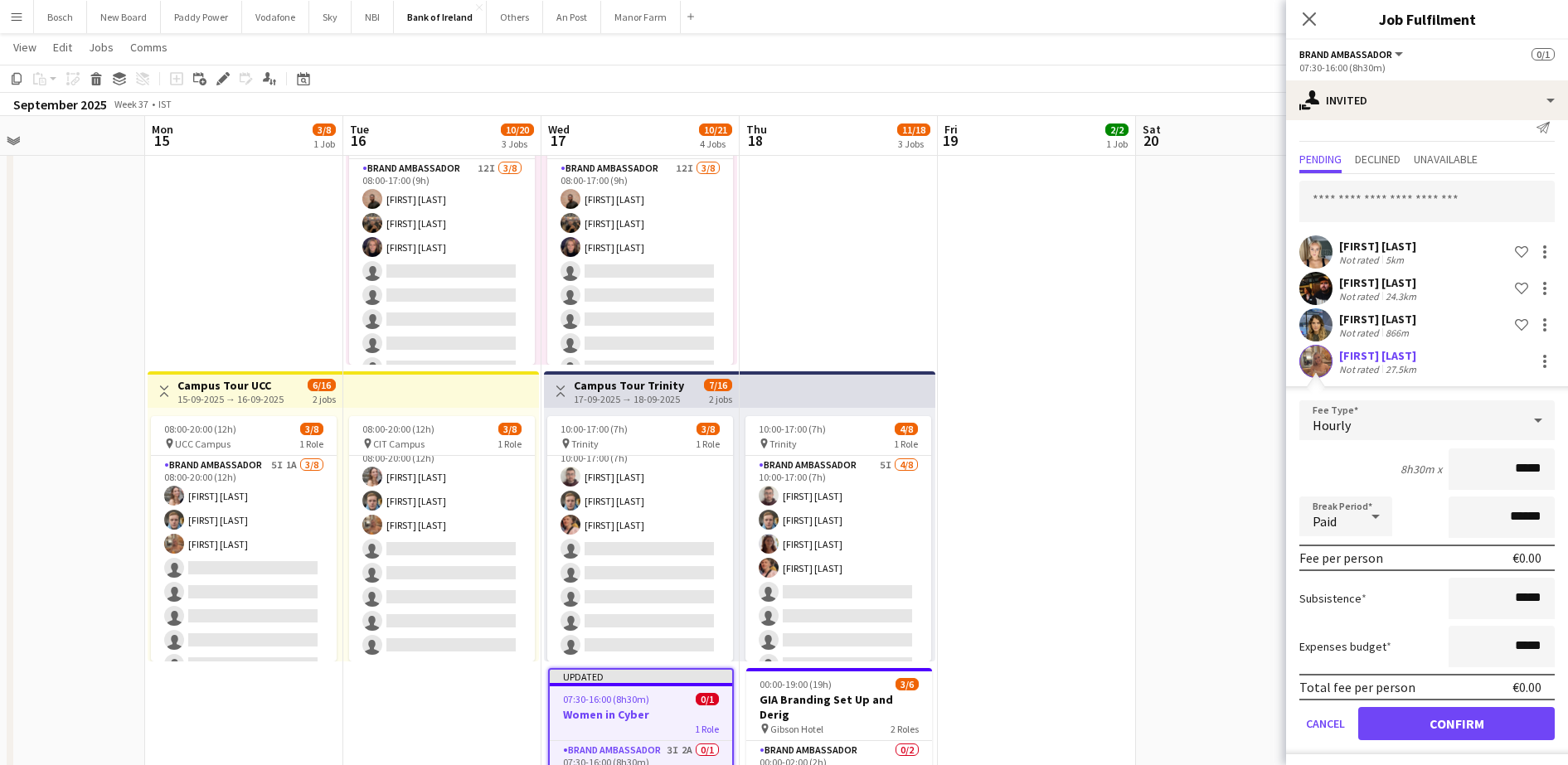 scroll, scrollTop: 25, scrollLeft: 0, axis: vertical 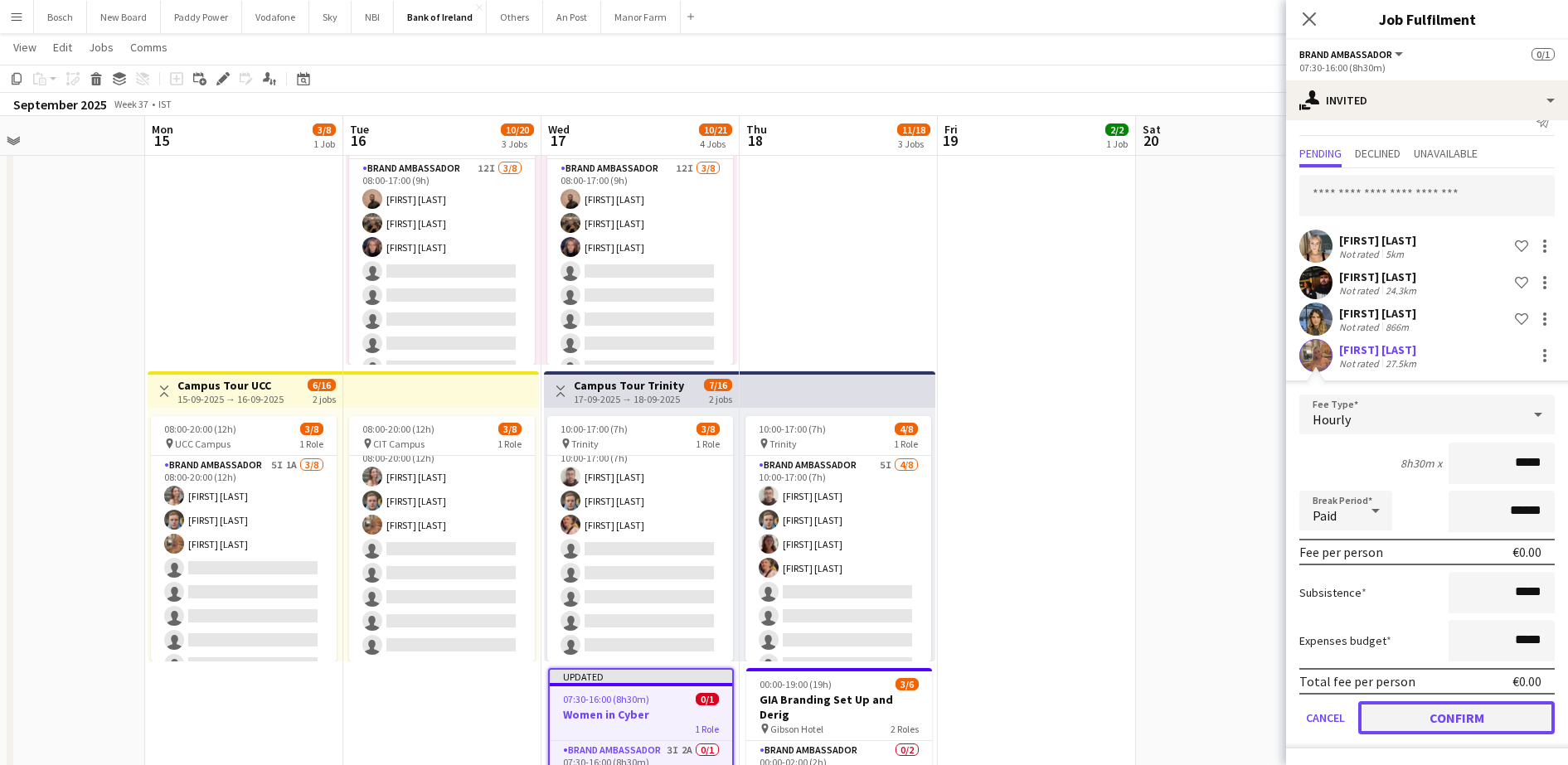click on "Confirm" 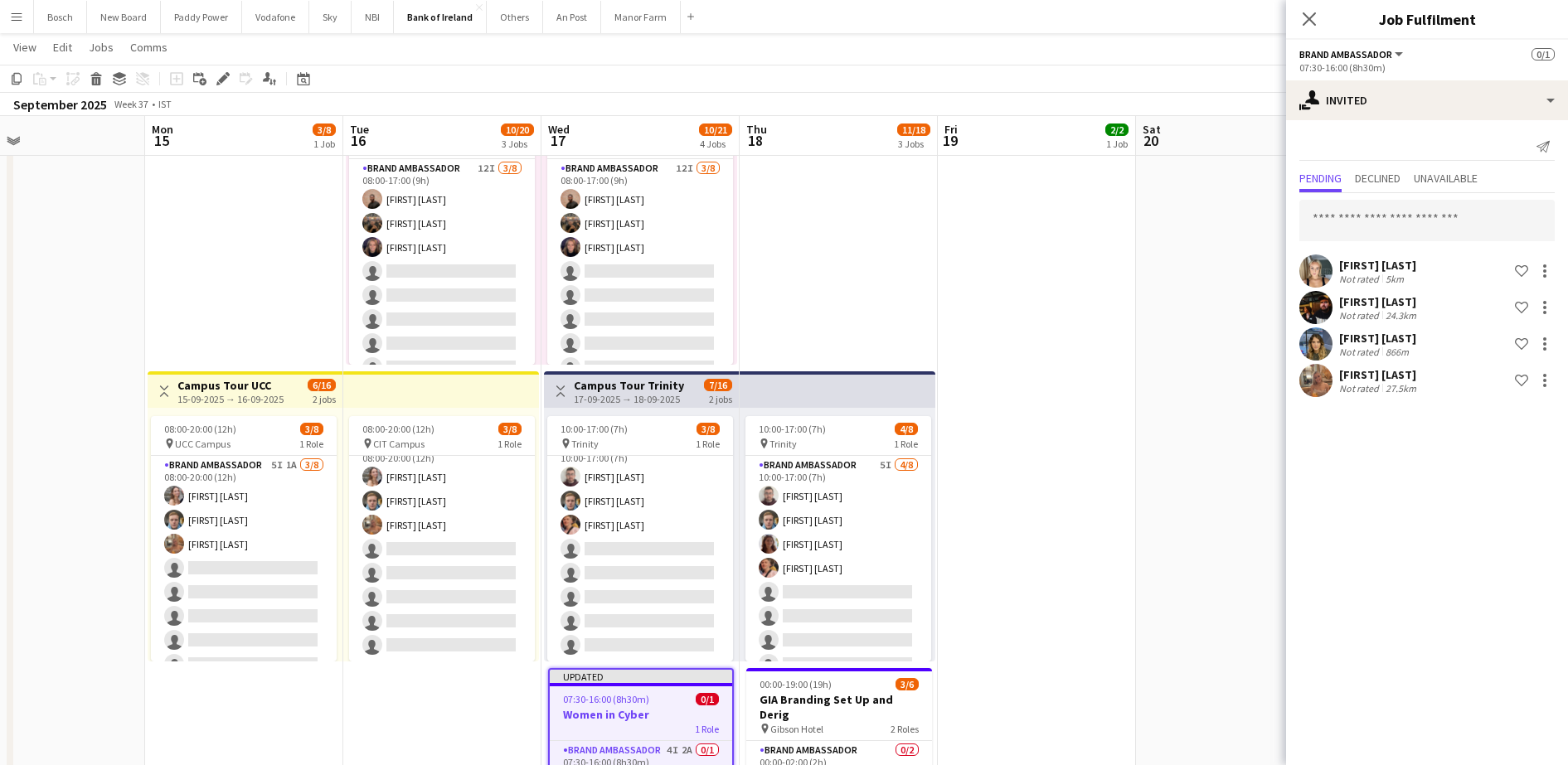 scroll, scrollTop: 0, scrollLeft: 0, axis: both 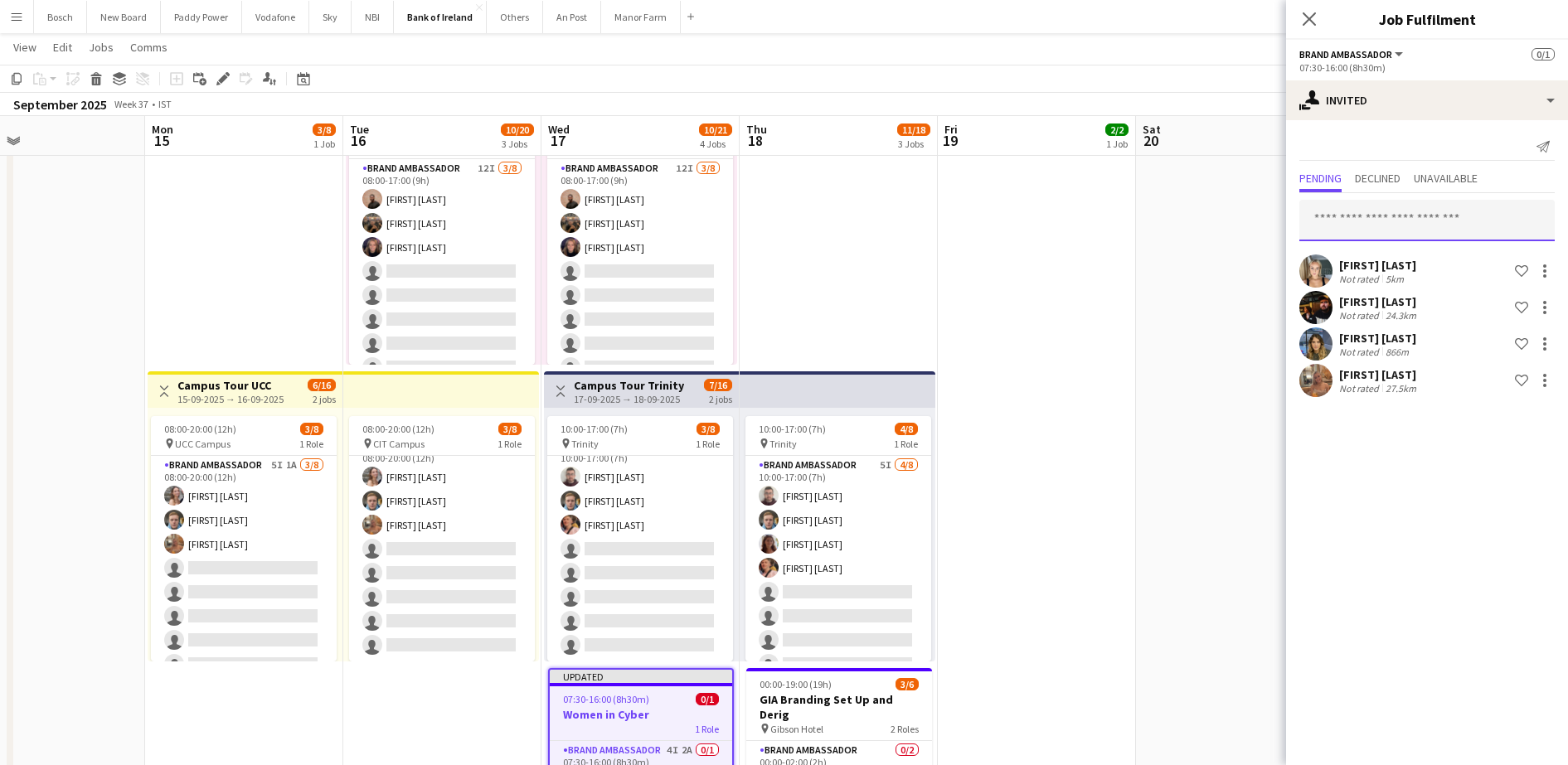 click at bounding box center [1427, 220] 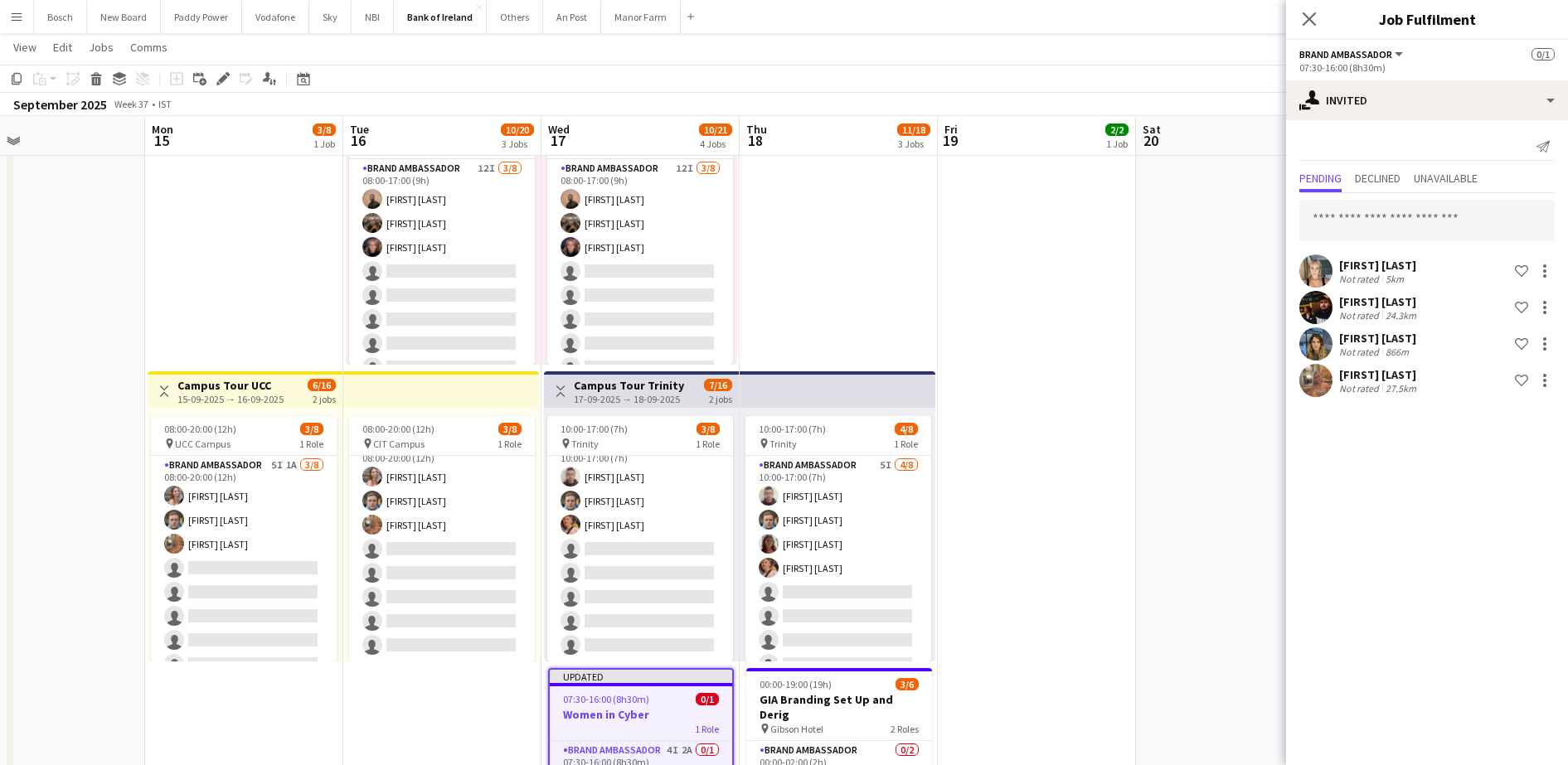 click on "View  Day view expanded Day view collapsed Month view Date picker Jump to today Expand Linked Jobs Collapse Linked Jobs  Edit  Copy Ctrl+C  Paste  Without Crew Ctrl+V With Crew Ctrl+Shift+V Paste as linked job  Group  Group Ungroup  Jobs  New Job Edit Job Delete Job New Linked Job Edit Linked Jobs Job fulfilment Promote Role Copy Role URL  Comms  Notify confirmed crew Create chat" 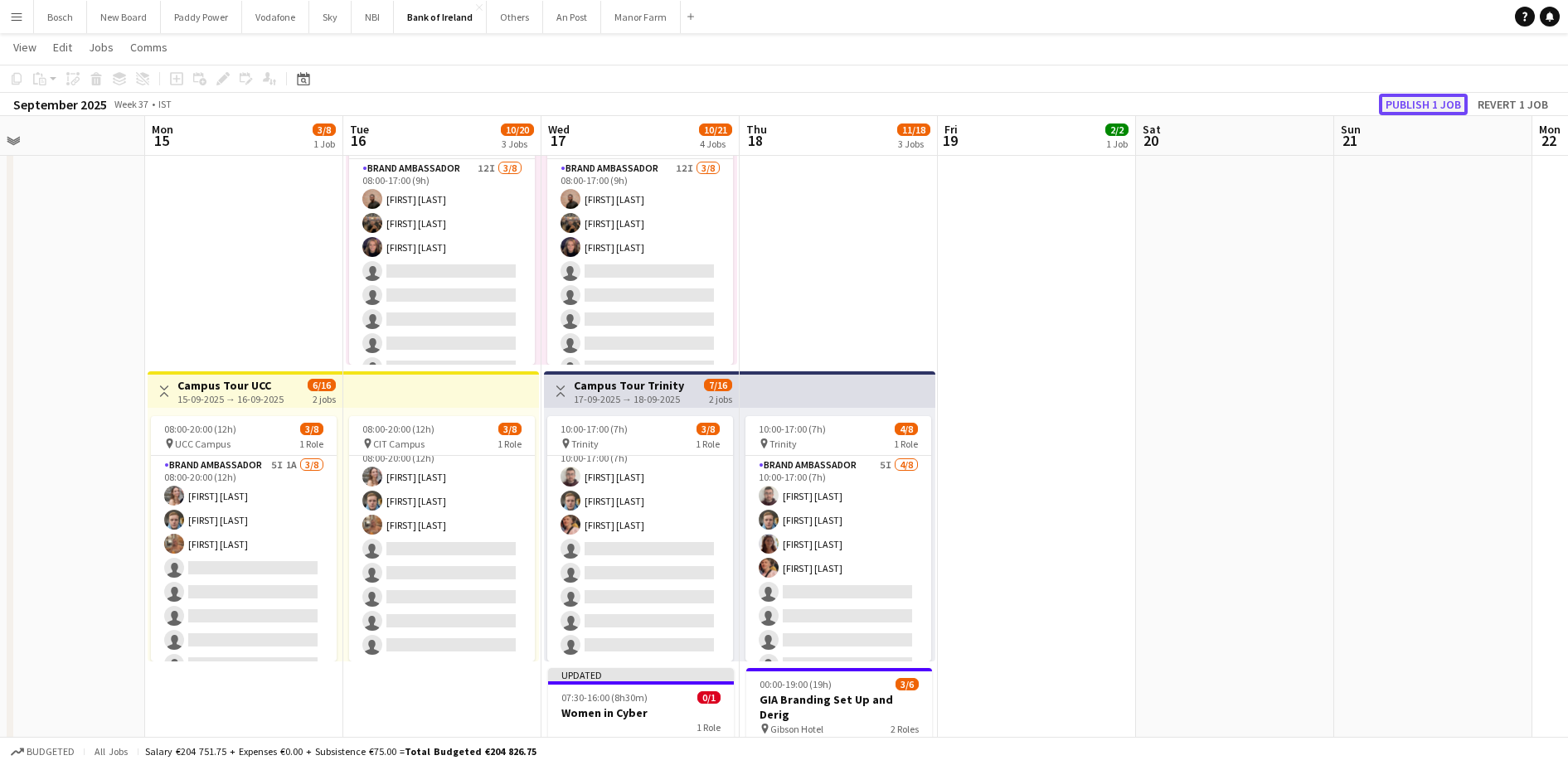 click on "Publish 1 job" 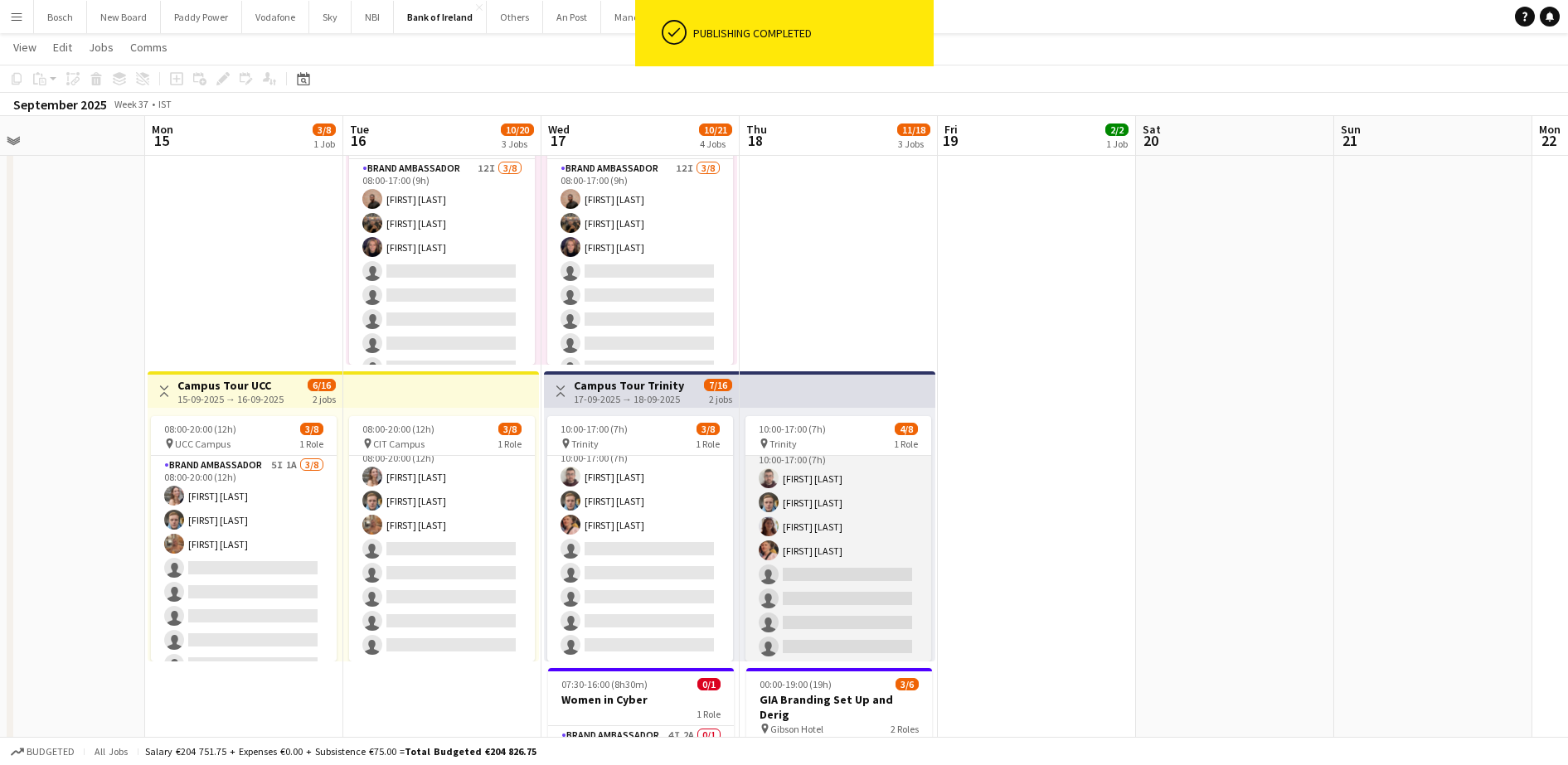 scroll, scrollTop: 19, scrollLeft: 0, axis: vertical 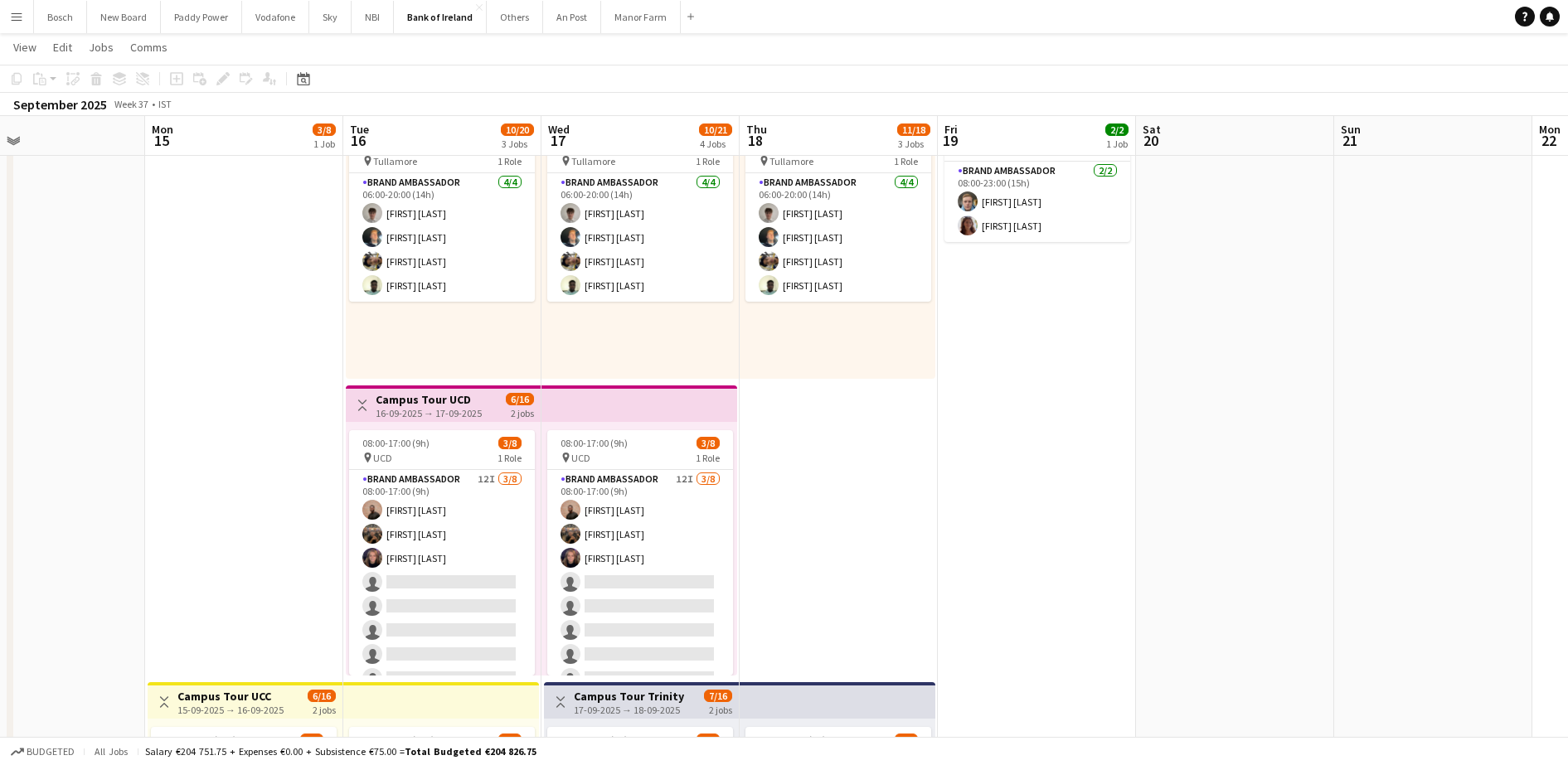 drag, startPoint x: 809, startPoint y: 505, endPoint x: 1009, endPoint y: 503, distance: 200.01 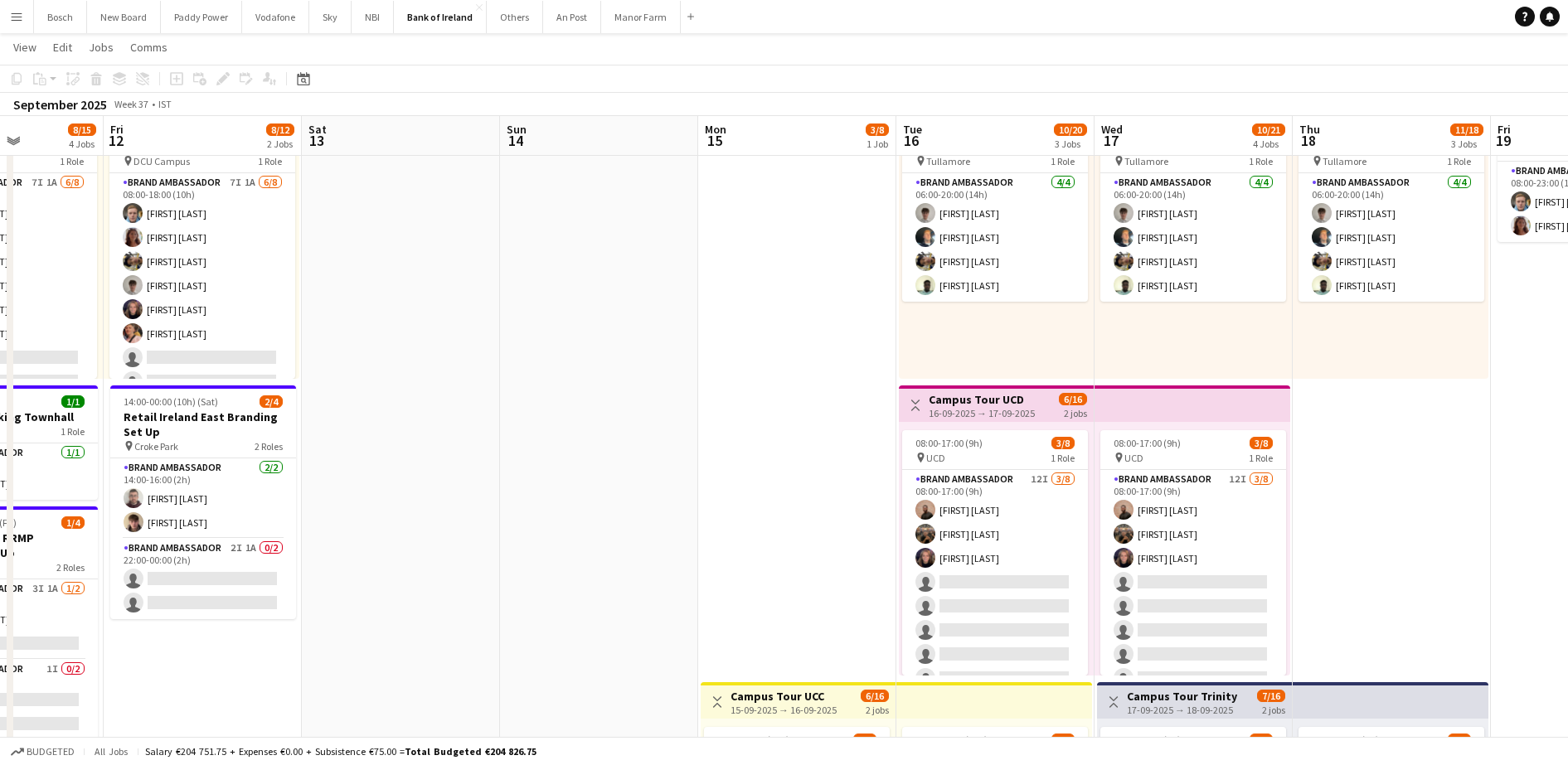 drag, startPoint x: 372, startPoint y: 497, endPoint x: 958, endPoint y: 480, distance: 586.24654 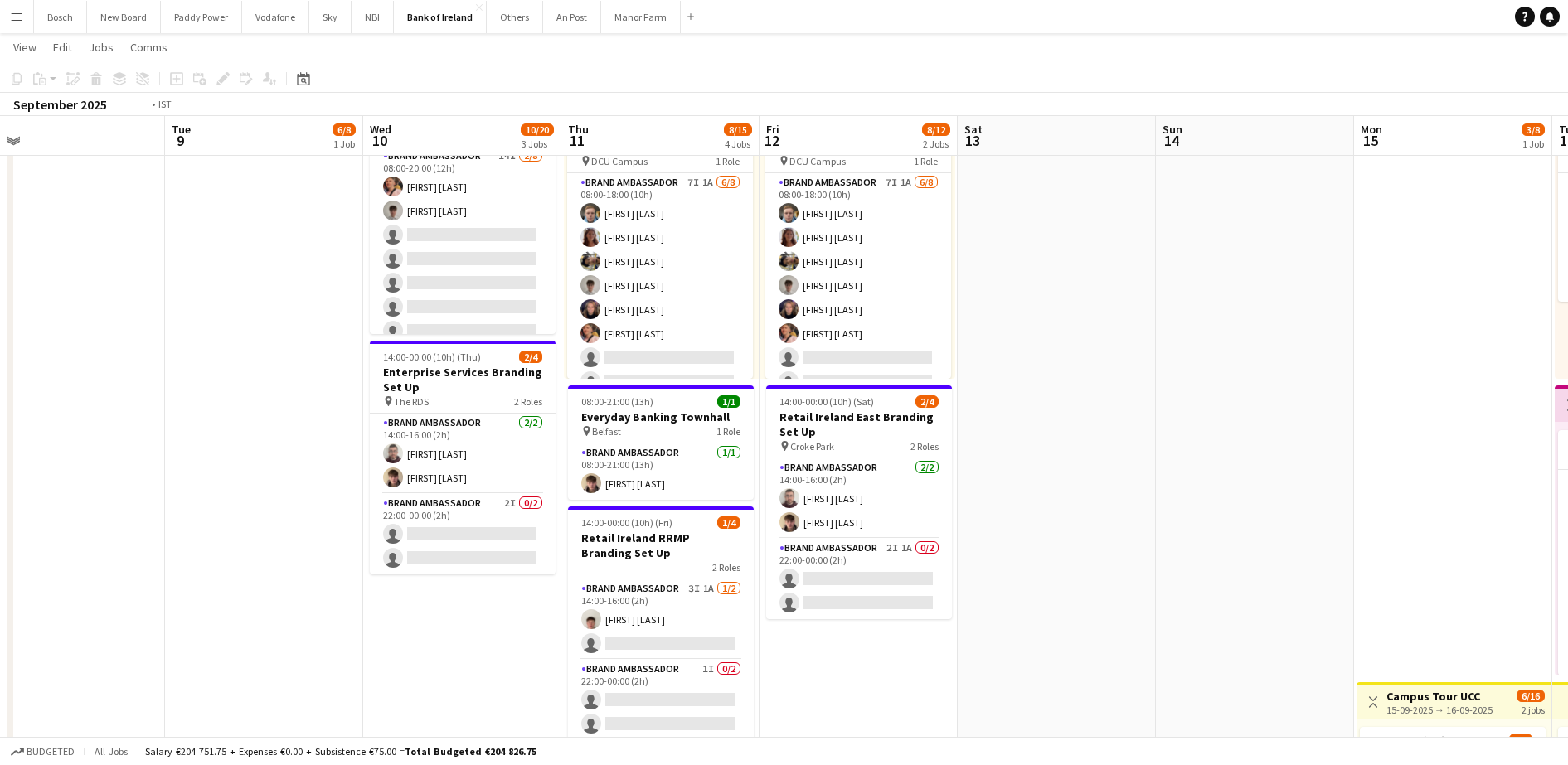 drag, startPoint x: 710, startPoint y: 548, endPoint x: 738, endPoint y: 549, distance: 28.0179 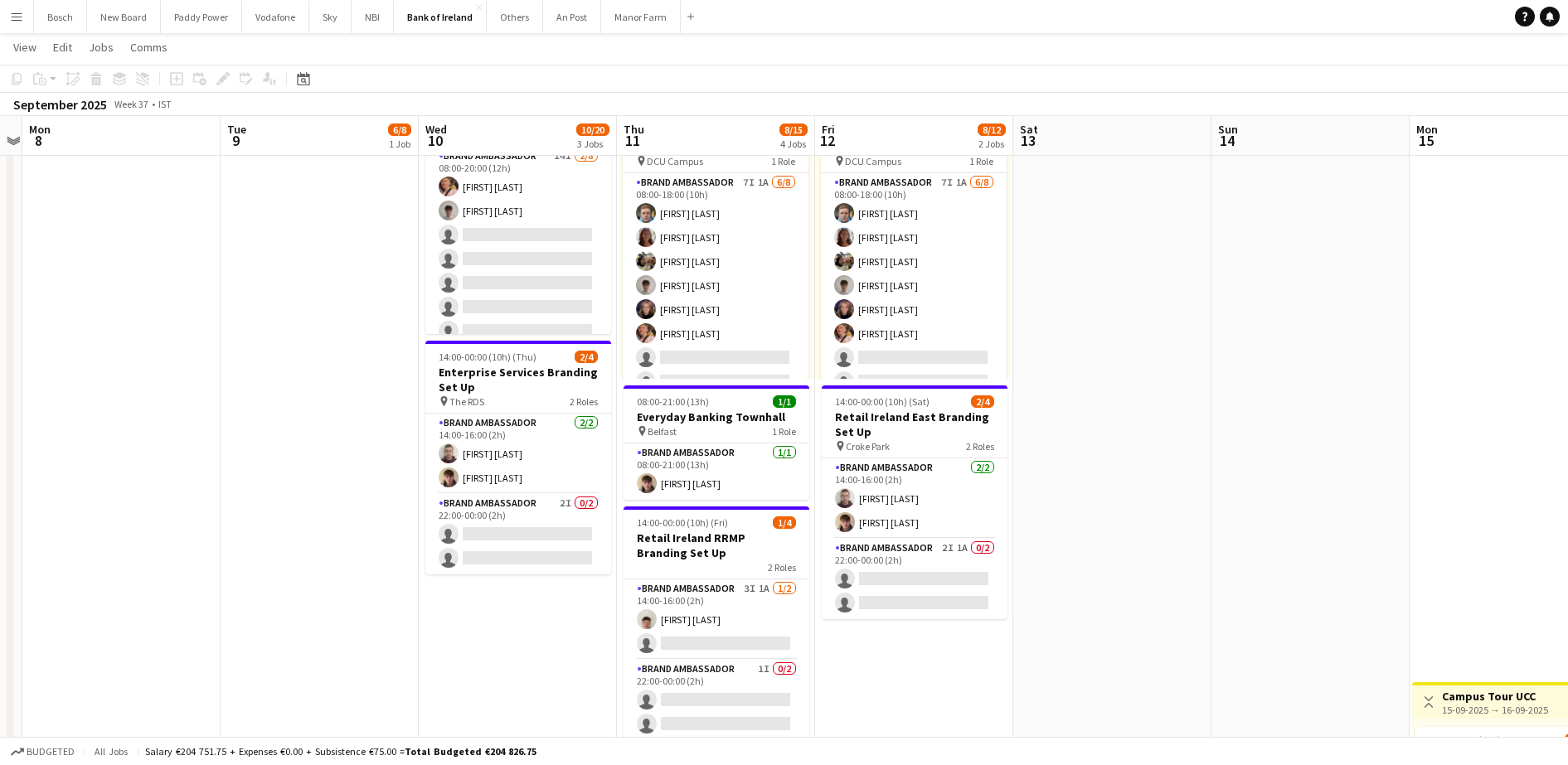drag, startPoint x: 402, startPoint y: 559, endPoint x: 645, endPoint y: 559, distance: 243 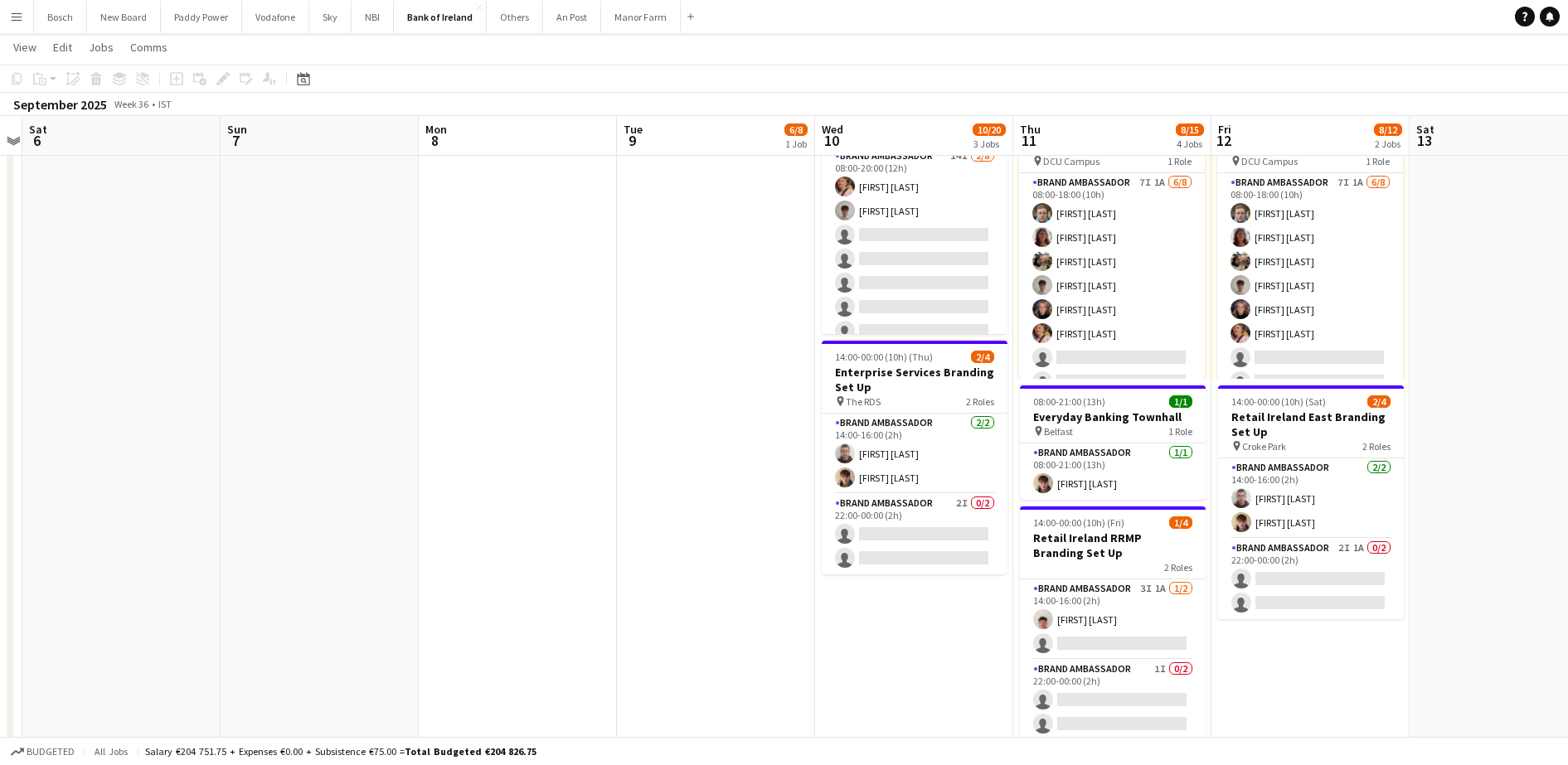 scroll, scrollTop: 0, scrollLeft: 519, axis: horizontal 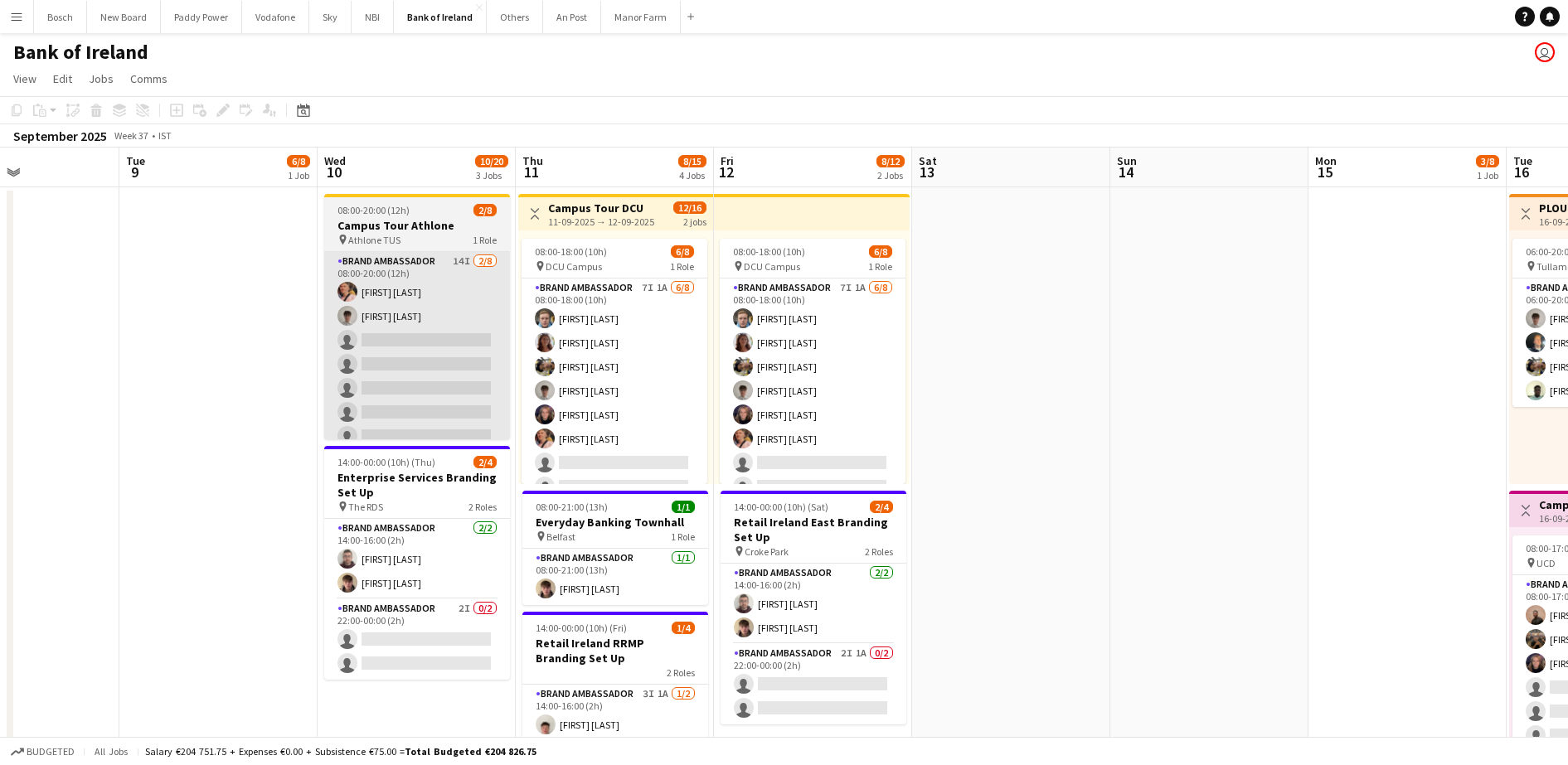drag, startPoint x: 444, startPoint y: 446, endPoint x: 447, endPoint y: 378, distance: 68.0661 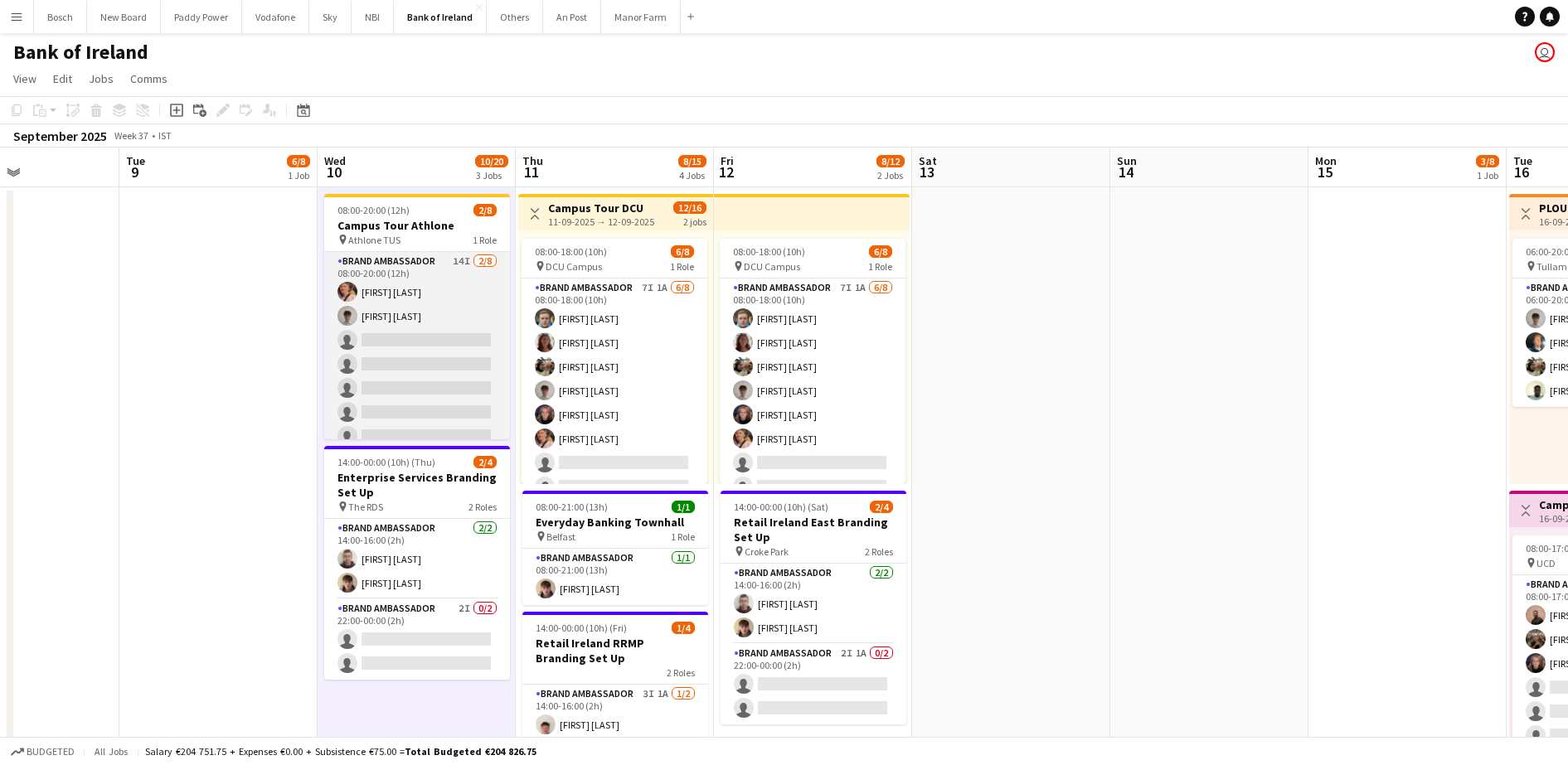 click on "Brand Ambassador   14I   2/8   08:00-20:00 (12h)
[FIRST] [LAST] [FIRST] [LAST]
single-neutral-actions
single-neutral-actions
single-neutral-actions
single-neutral-actions
single-neutral-actions
single-neutral-actions
single-neutral-actions" at bounding box center [417, 364] 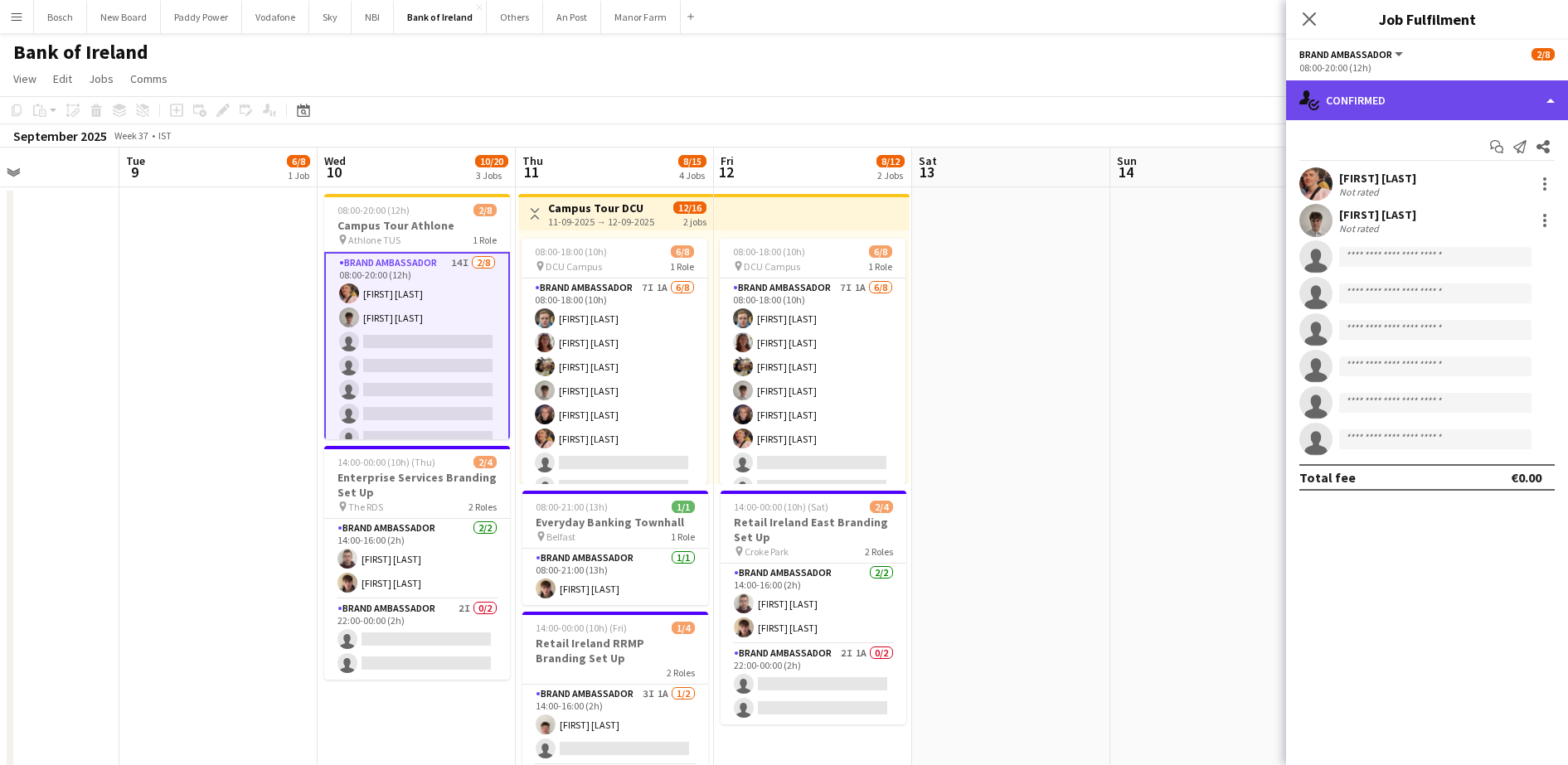 click on "single-neutral-actions-check-2
Confirmed" 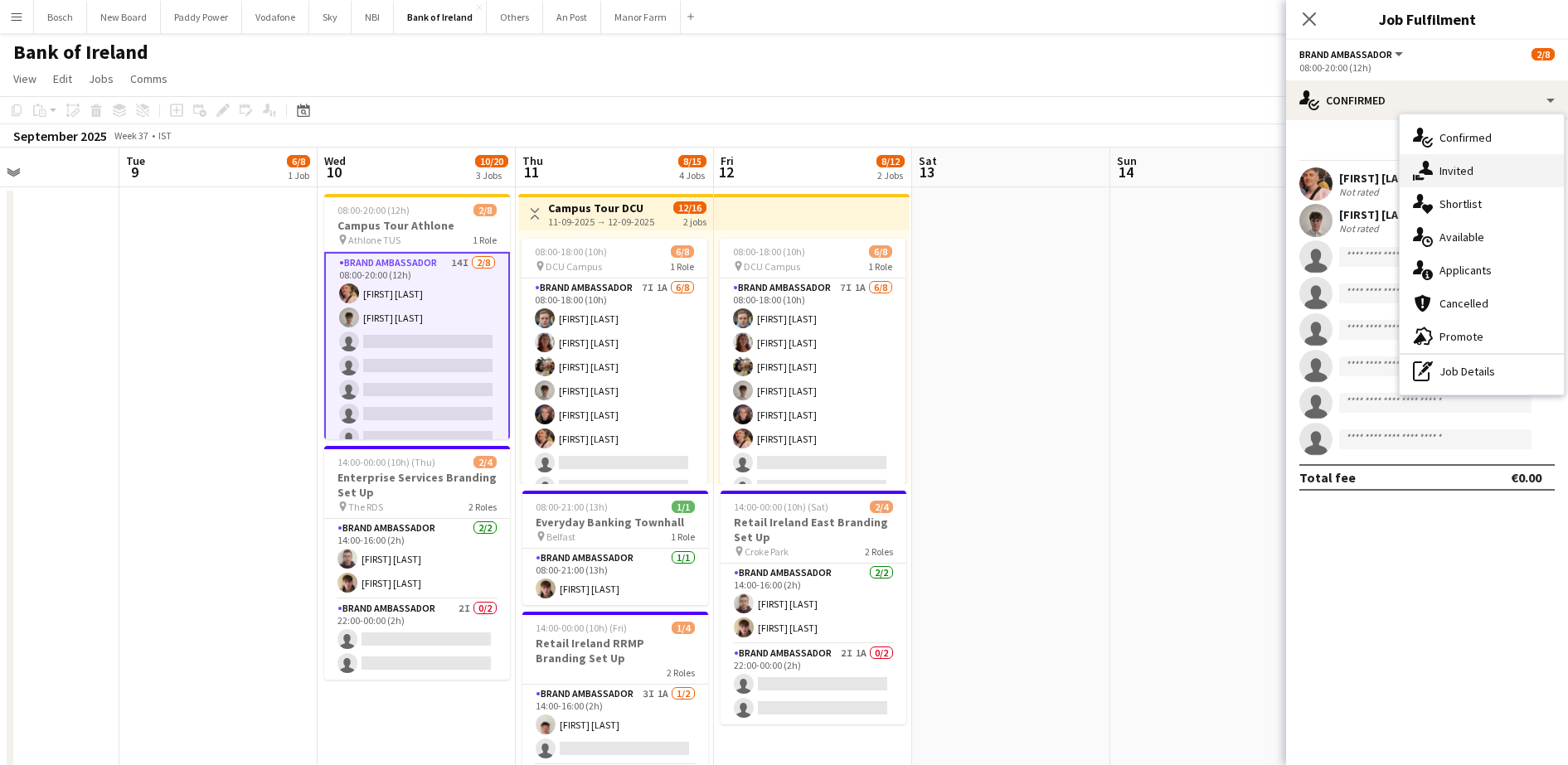 click on "single-neutral-actions-share-1
Invited" at bounding box center (1482, 171) 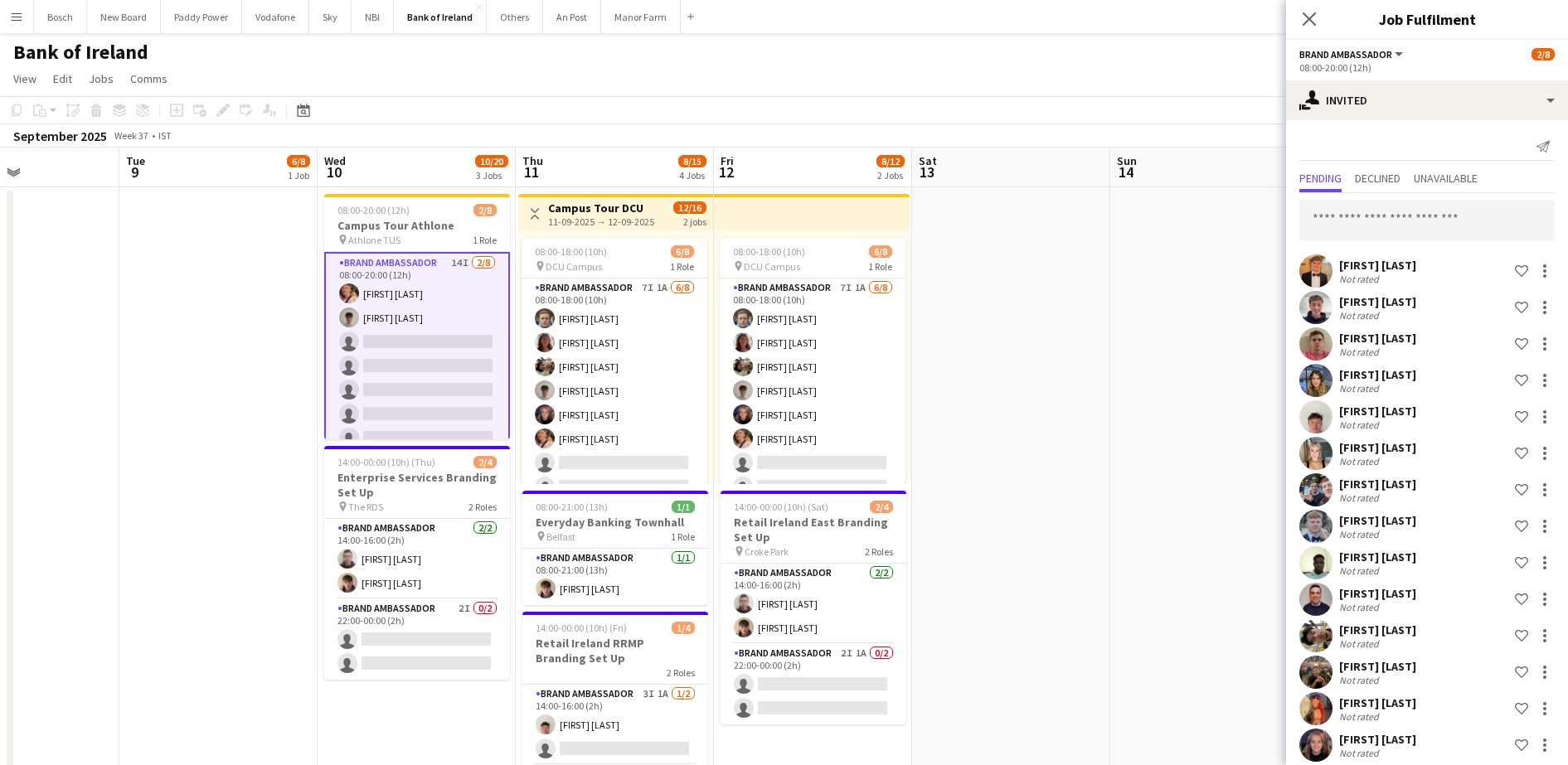 scroll, scrollTop: 13, scrollLeft: 0, axis: vertical 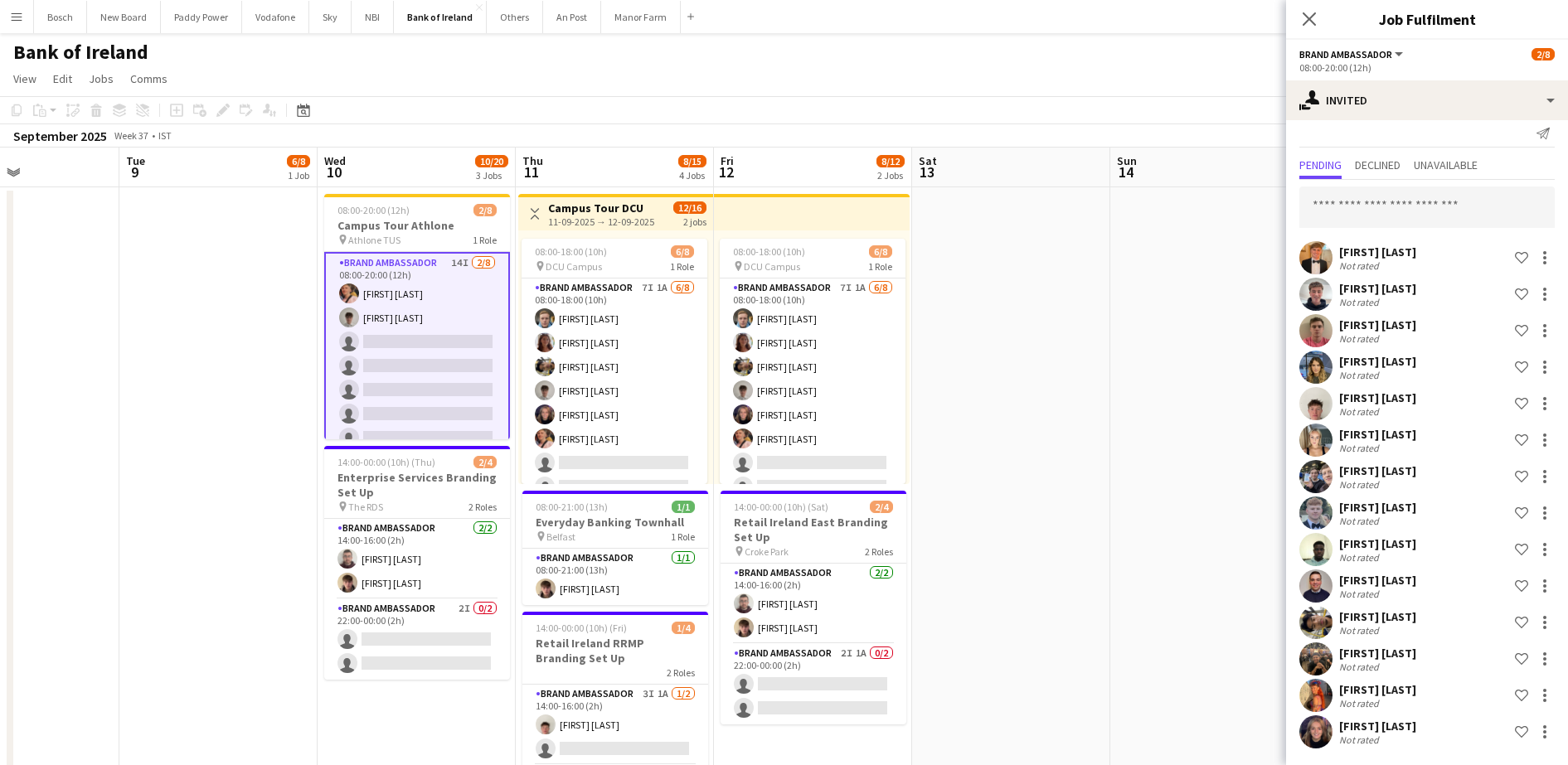 click on "View  Day view expanded Day view collapsed Month view Date picker Jump to today Expand Linked Jobs Collapse Linked Jobs  Edit  Copy Ctrl+C  Paste  Without Crew Ctrl+V With Crew Ctrl+Shift+V Paste as linked job  Group  Group Ungroup  Jobs  New Job Edit Job Delete Job New Linked Job Edit Linked Jobs Job fulfilment Promote Role Copy Role URL  Comms  Notify confirmed crew Create chat" 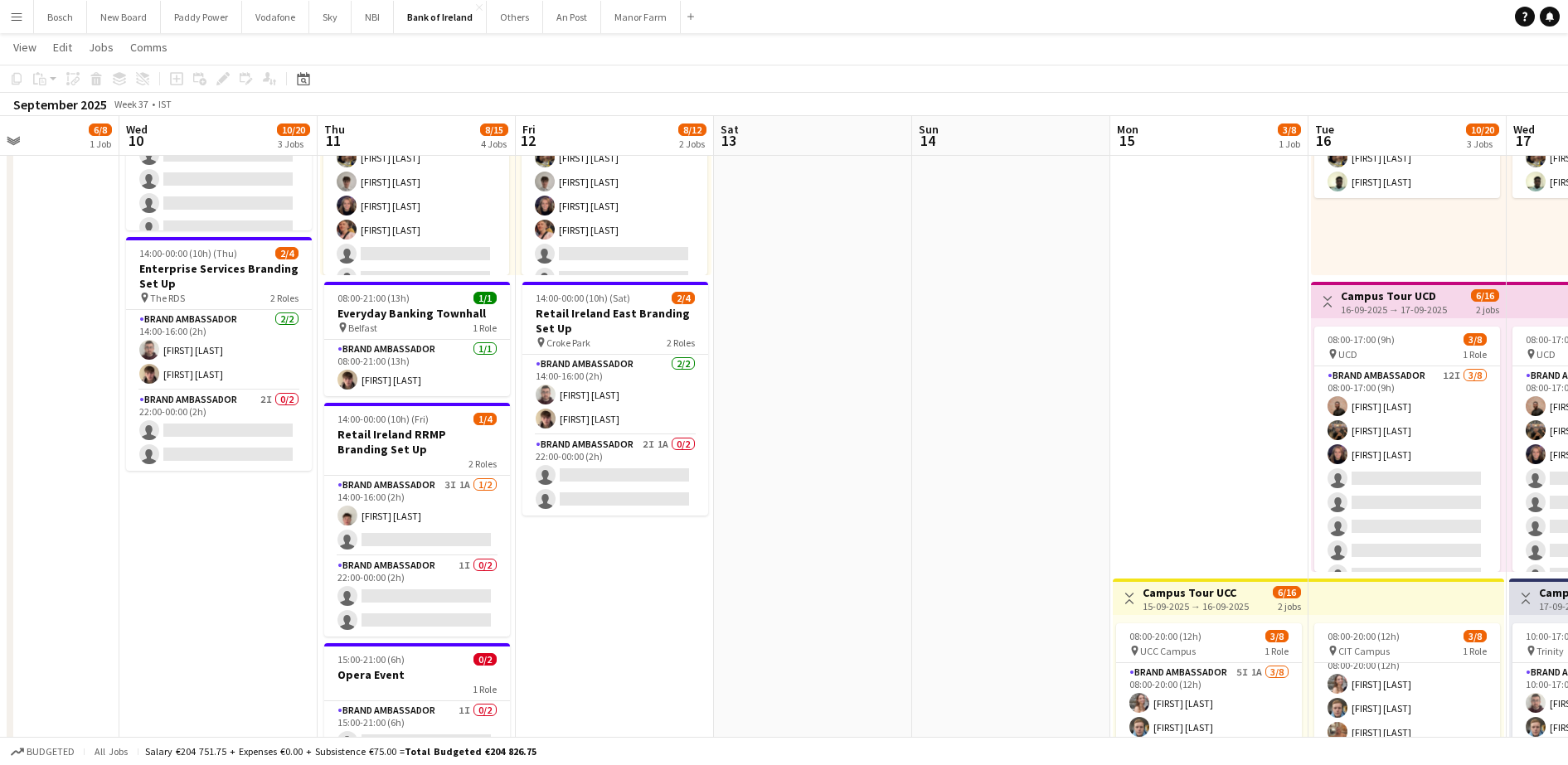scroll, scrollTop: 200, scrollLeft: 0, axis: vertical 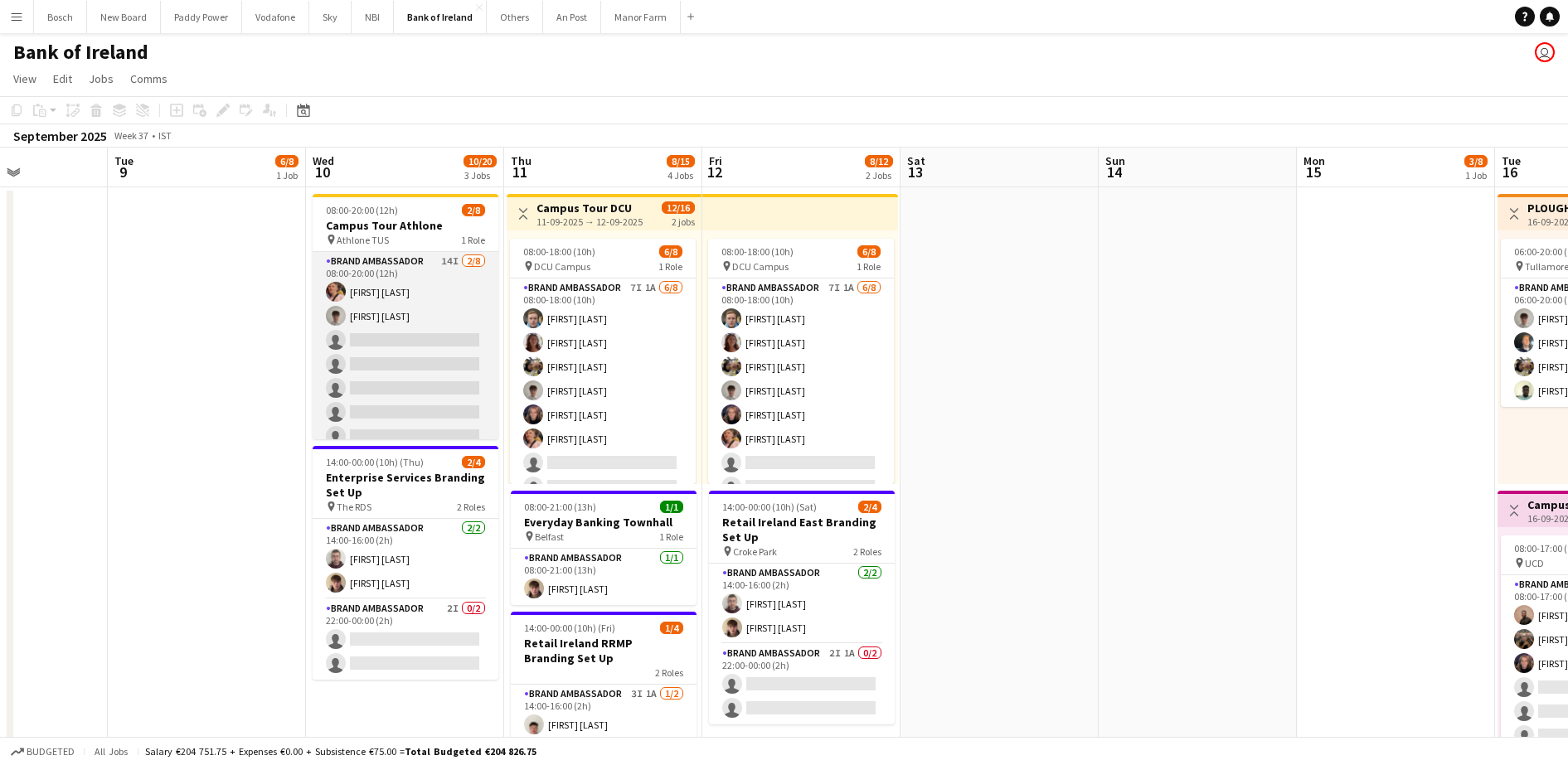 click on "Brand Ambassador   14I   2/8   08:00-20:00 (12h)
[FIRST] [LAST] [FIRST] [LAST]
single-neutral-actions
single-neutral-actions
single-neutral-actions
single-neutral-actions
single-neutral-actions
single-neutral-actions
single-neutral-actions" at bounding box center [405, 364] 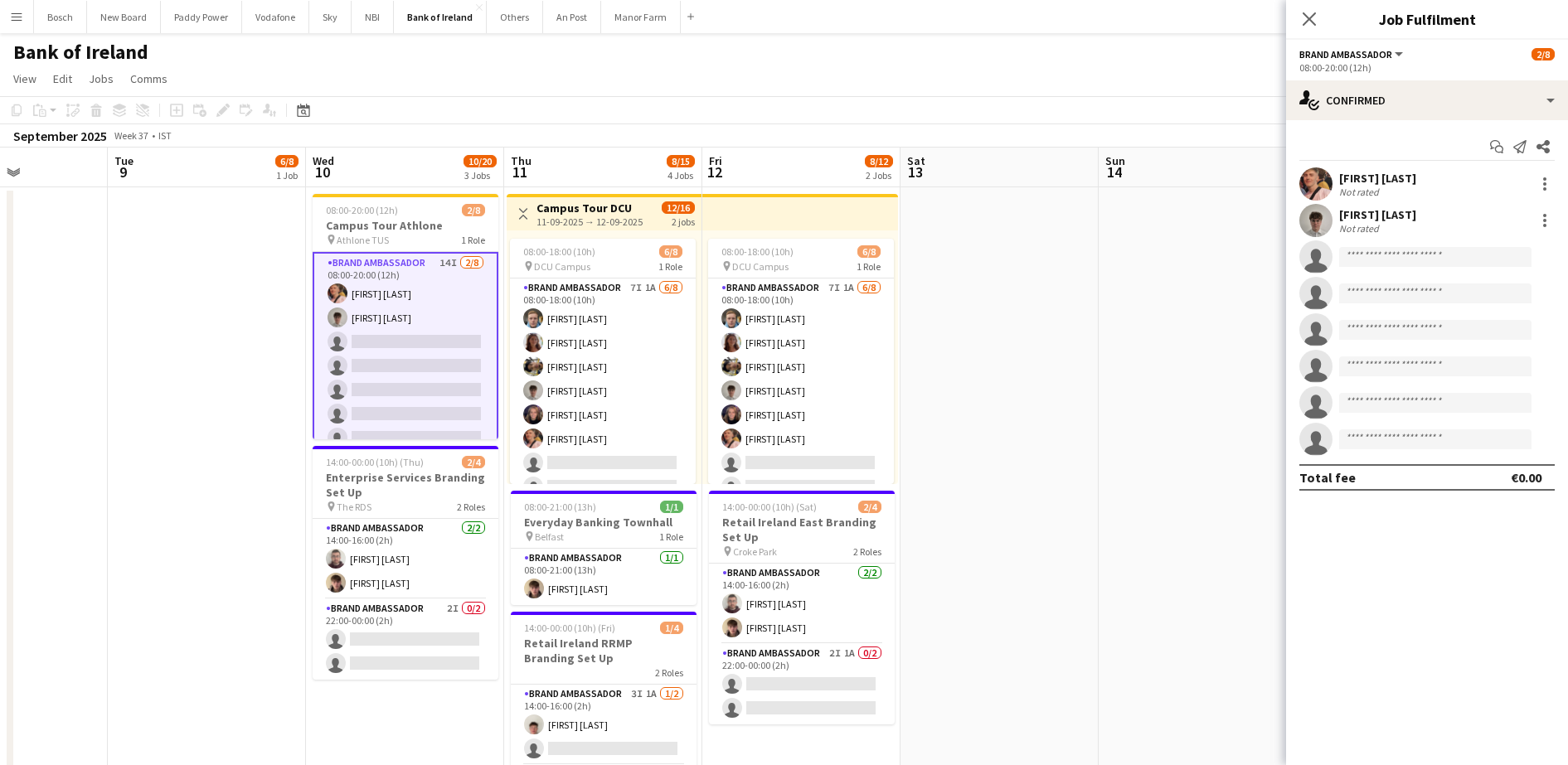 click on "Start chat
Send notification
Share
[FIRST] [LAST]   Not rated   [FIRST] [LAST]   Not rated
single-neutral-actions
single-neutral-actions
single-neutral-actions
single-neutral-actions
single-neutral-actions
single-neutral-actions
Total fee   €0.00" at bounding box center (1427, 312) 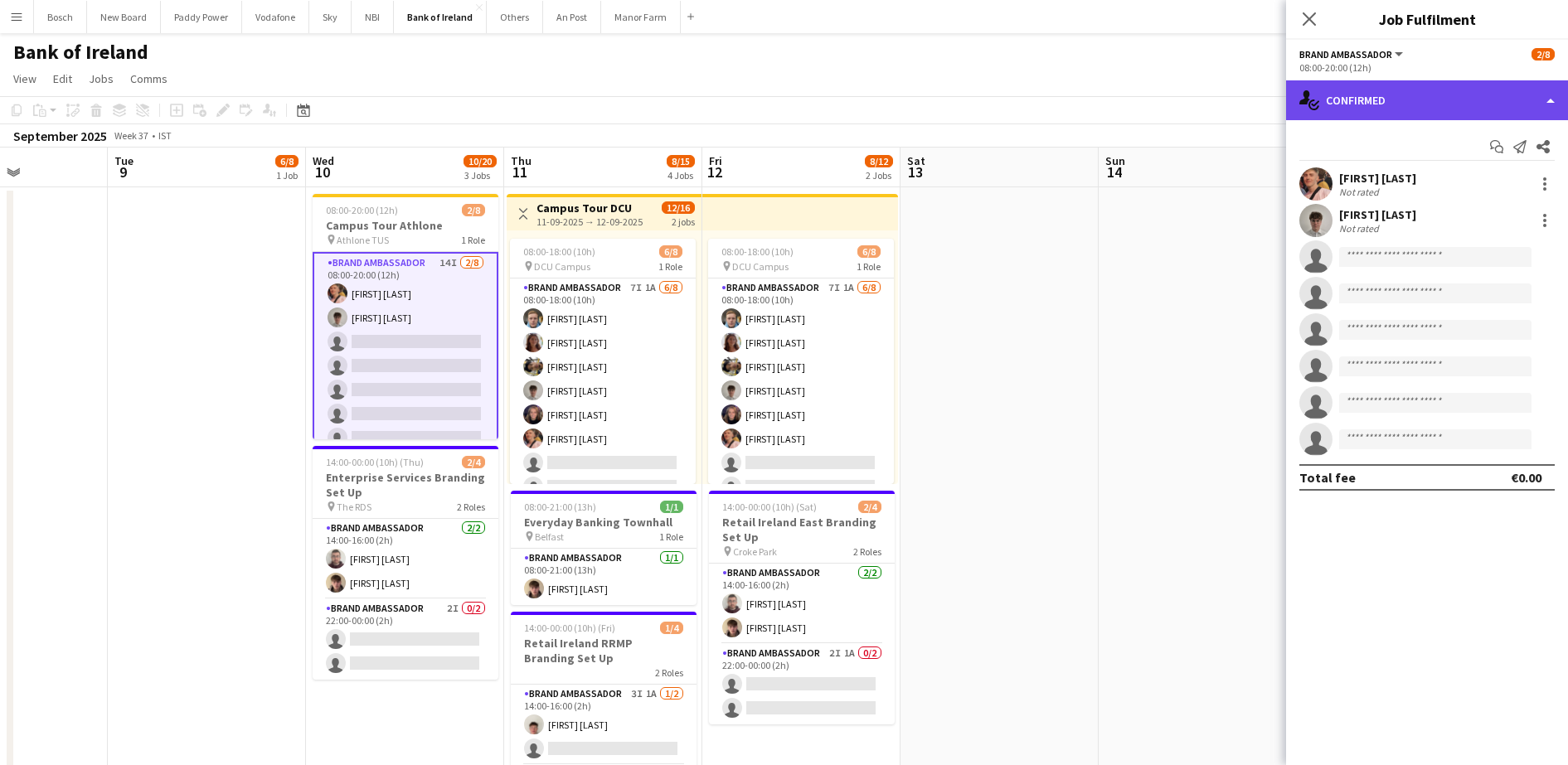 click on "single-neutral-actions-check-2
Confirmed" 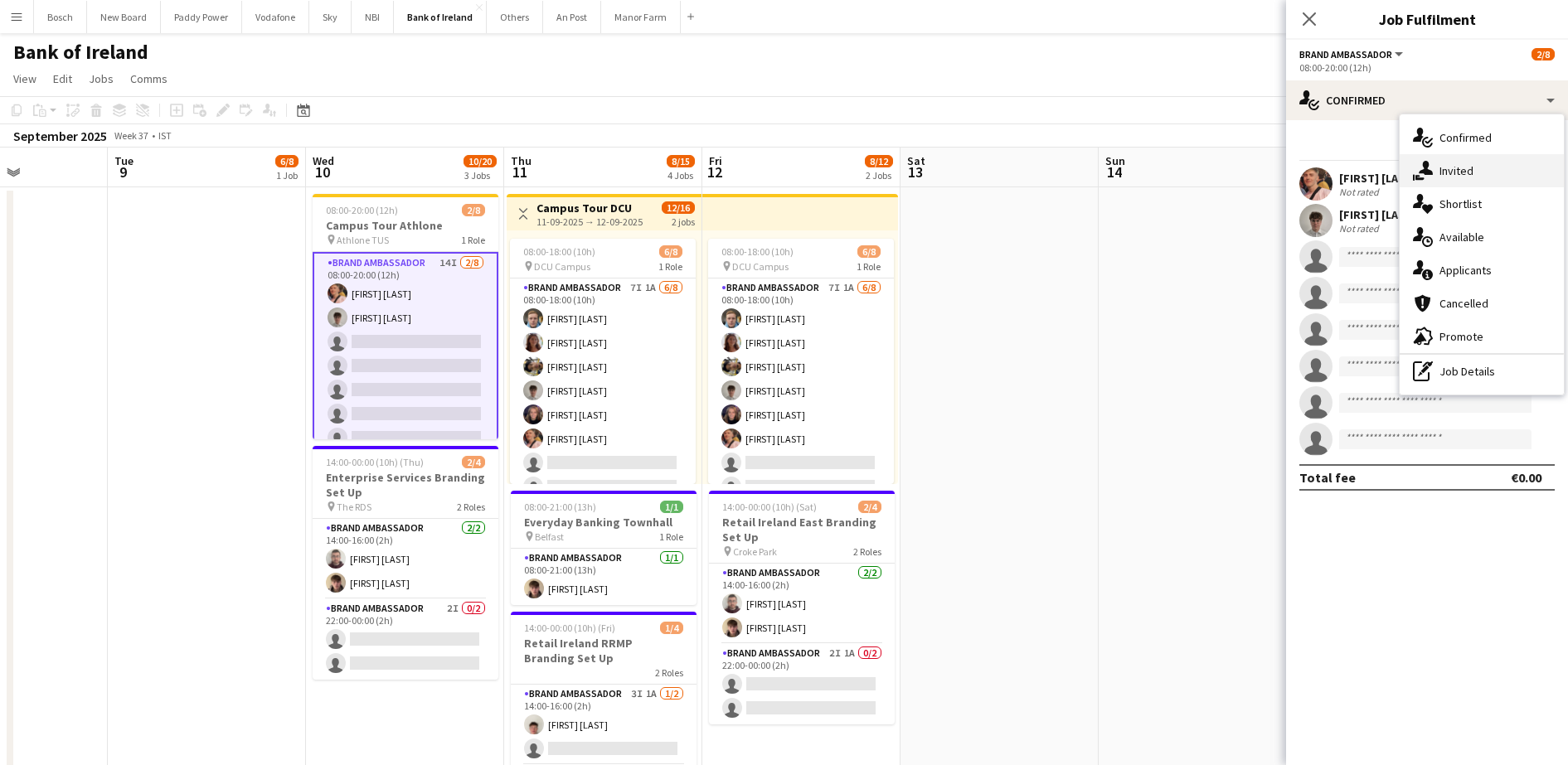 click on "single-neutral-actions-share-1
Invited" at bounding box center [1482, 171] 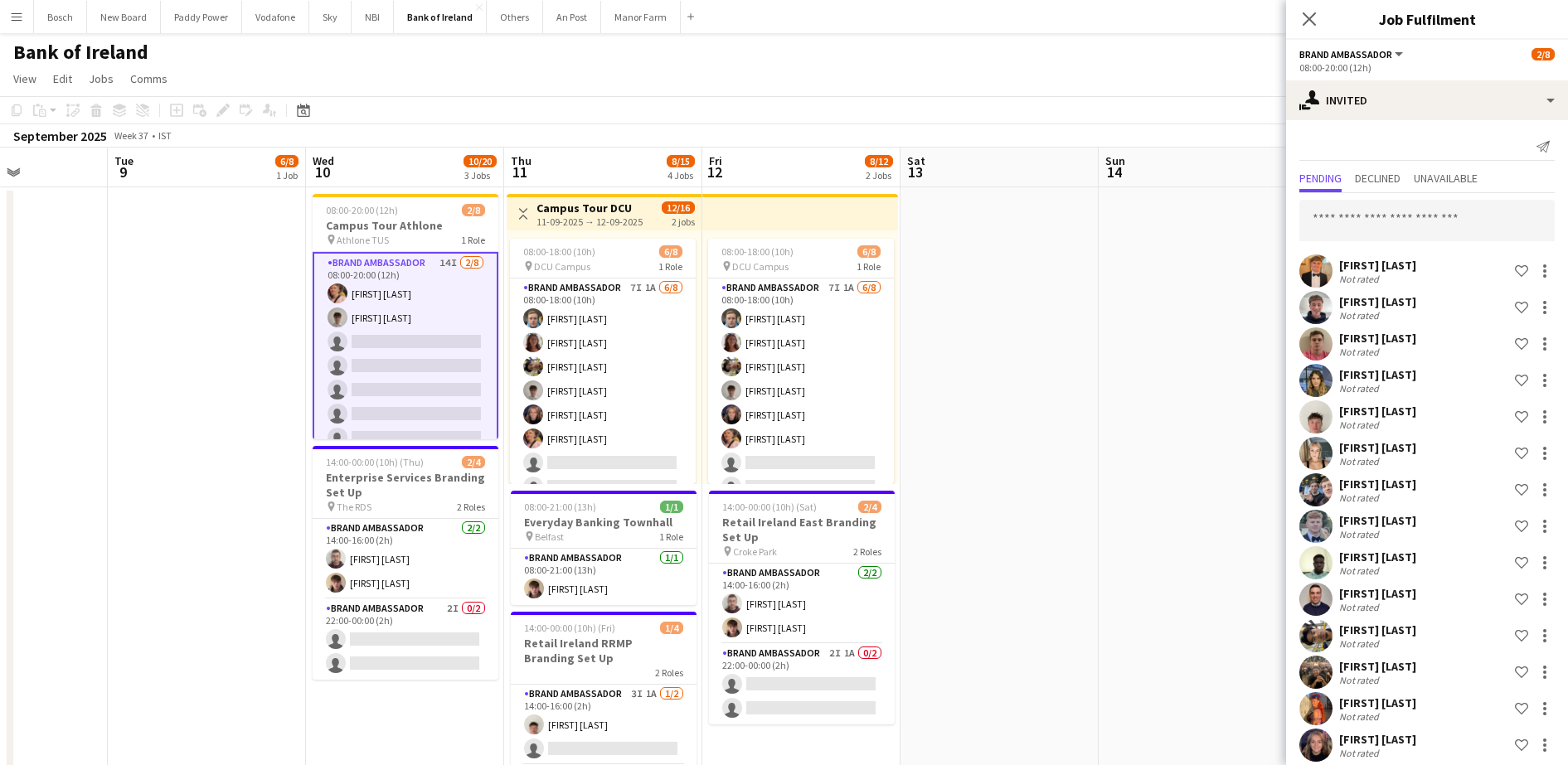 scroll, scrollTop: 13, scrollLeft: 0, axis: vertical 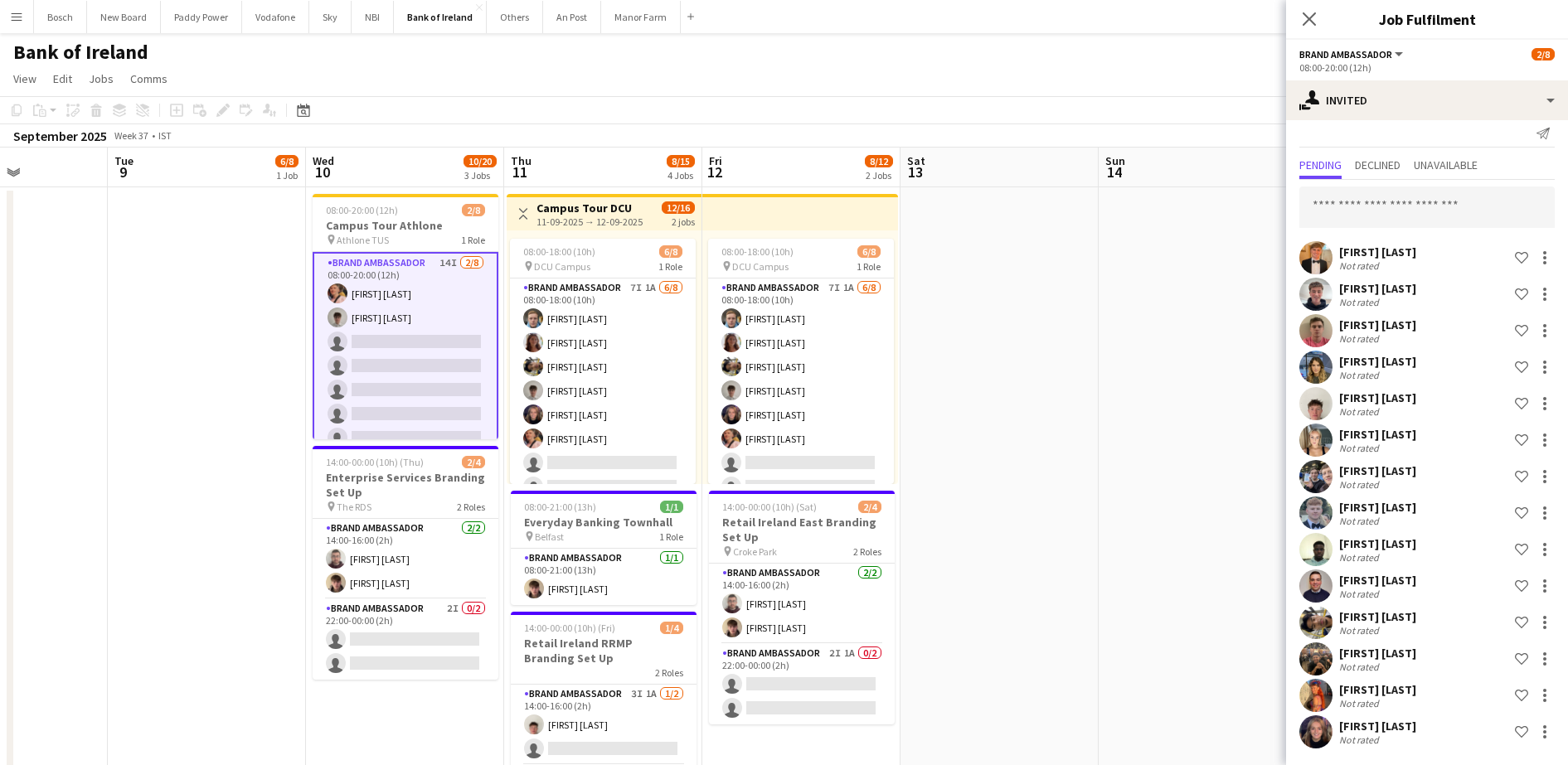 click on "[FIRST] [LAST]   Not rated
Shortlist crew
[FIRST] [LAST]   Not rated
Shortlist crew
[FIRST] [LAST]   Not rated
Shortlist crew
[FIRST] [LAST]   Not rated
Shortlist crew
[FIRST] [LAST]   Not rated
Shortlist crew
[FIRST] [LAST]   Not rated
Shortlist crew
[FIRST] [LAST]   Not rated
Shortlist crew
[FIRST] [LAST]   Not rated
Shortlist crew
[FIRST] [LAST]   Not rated
Shortlist crew" at bounding box center (1427, 466) 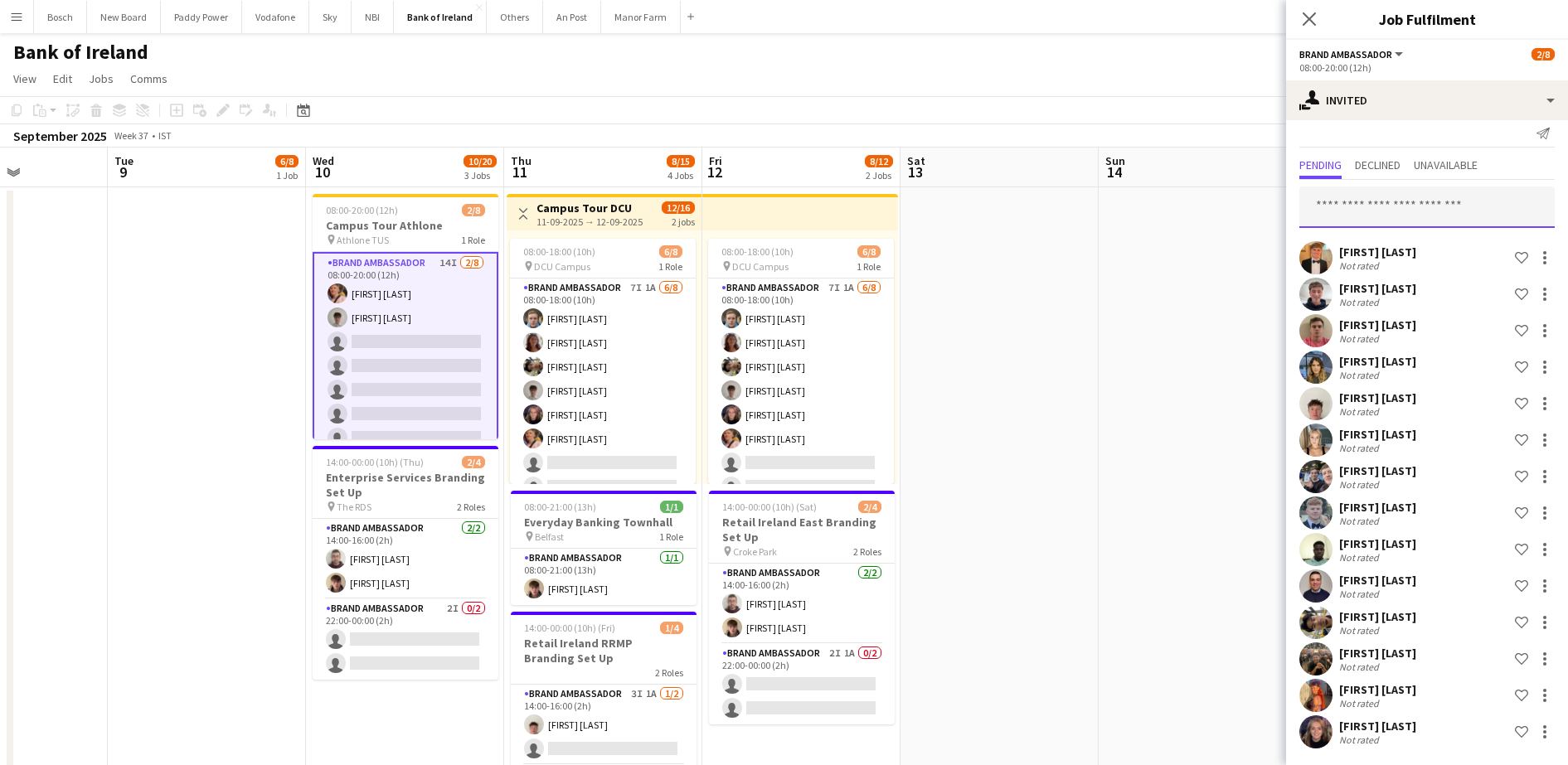 click at bounding box center (1427, 207) 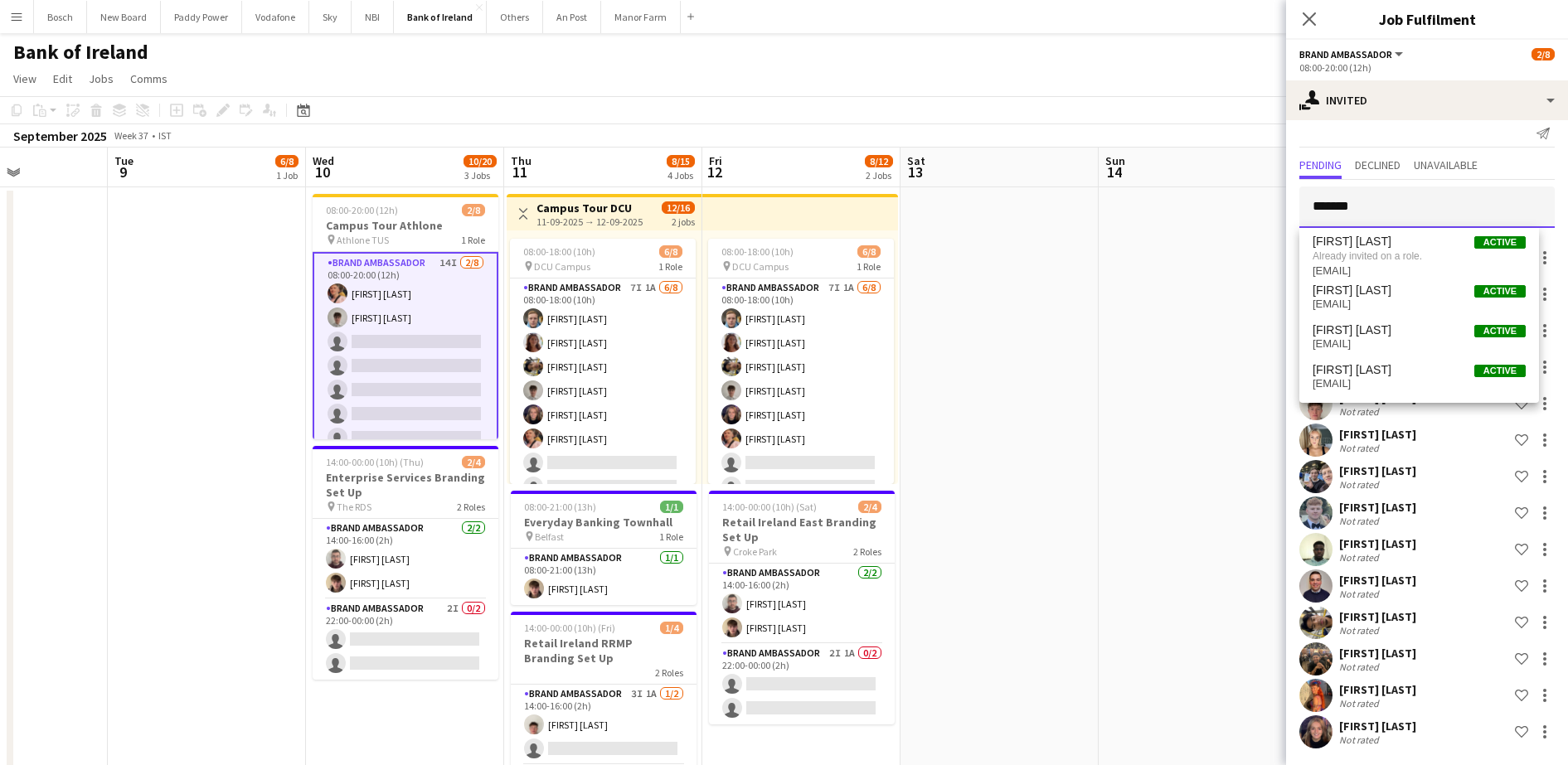 type on "*******" 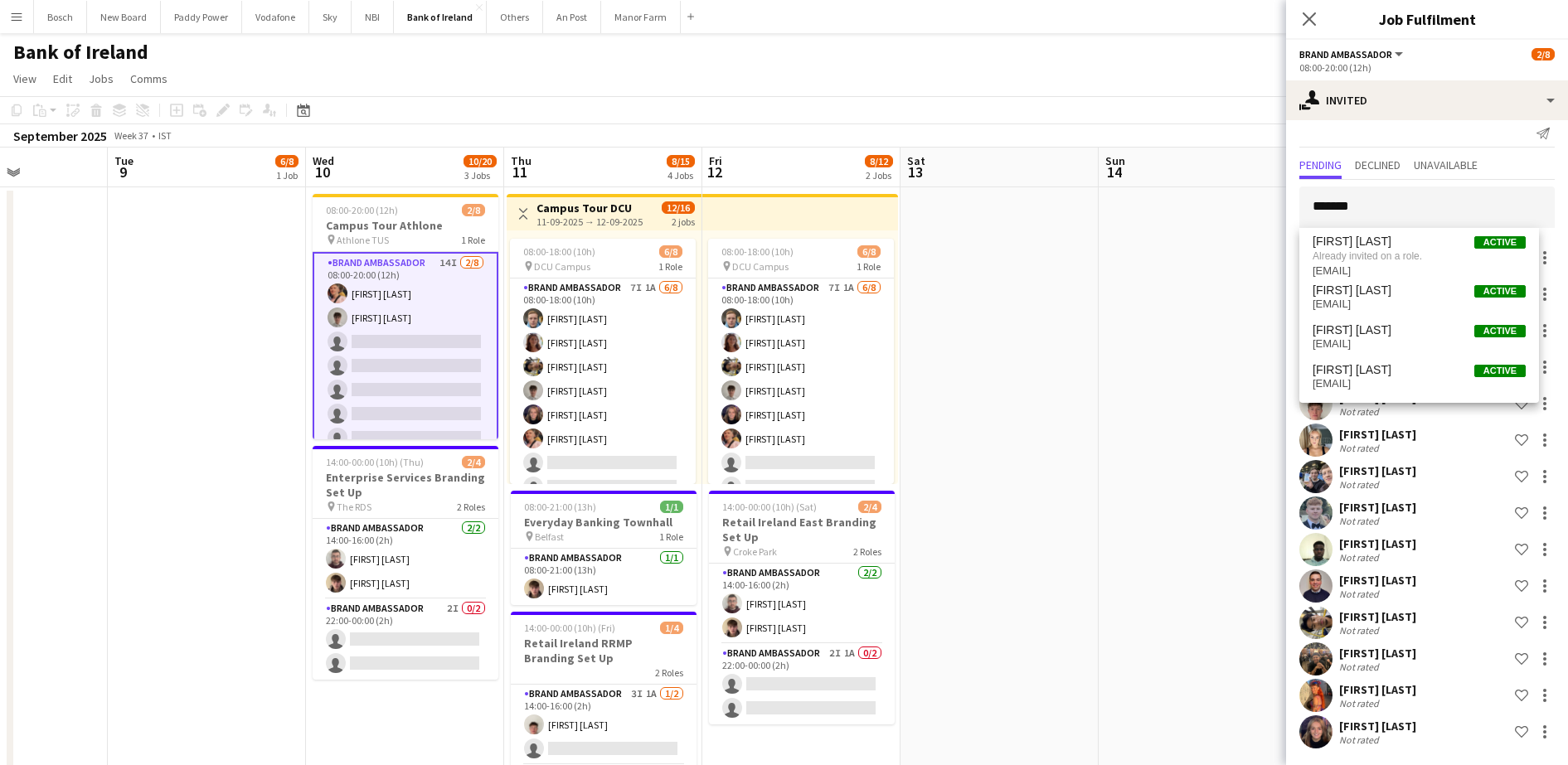click on "View  Day view expanded Day view collapsed Month view Date picker Jump to today Expand Linked Jobs Collapse Linked Jobs  Edit  Copy Ctrl+C  Paste  Without Crew Ctrl+V With Crew Ctrl+Shift+V Paste as linked job  Group  Group Ungroup  Jobs  New Job Edit Job Delete Job New Linked Job Edit Linked Jobs Job fulfilment Promote Role Copy Role URL  Comms  Notify confirmed crew Create chat" 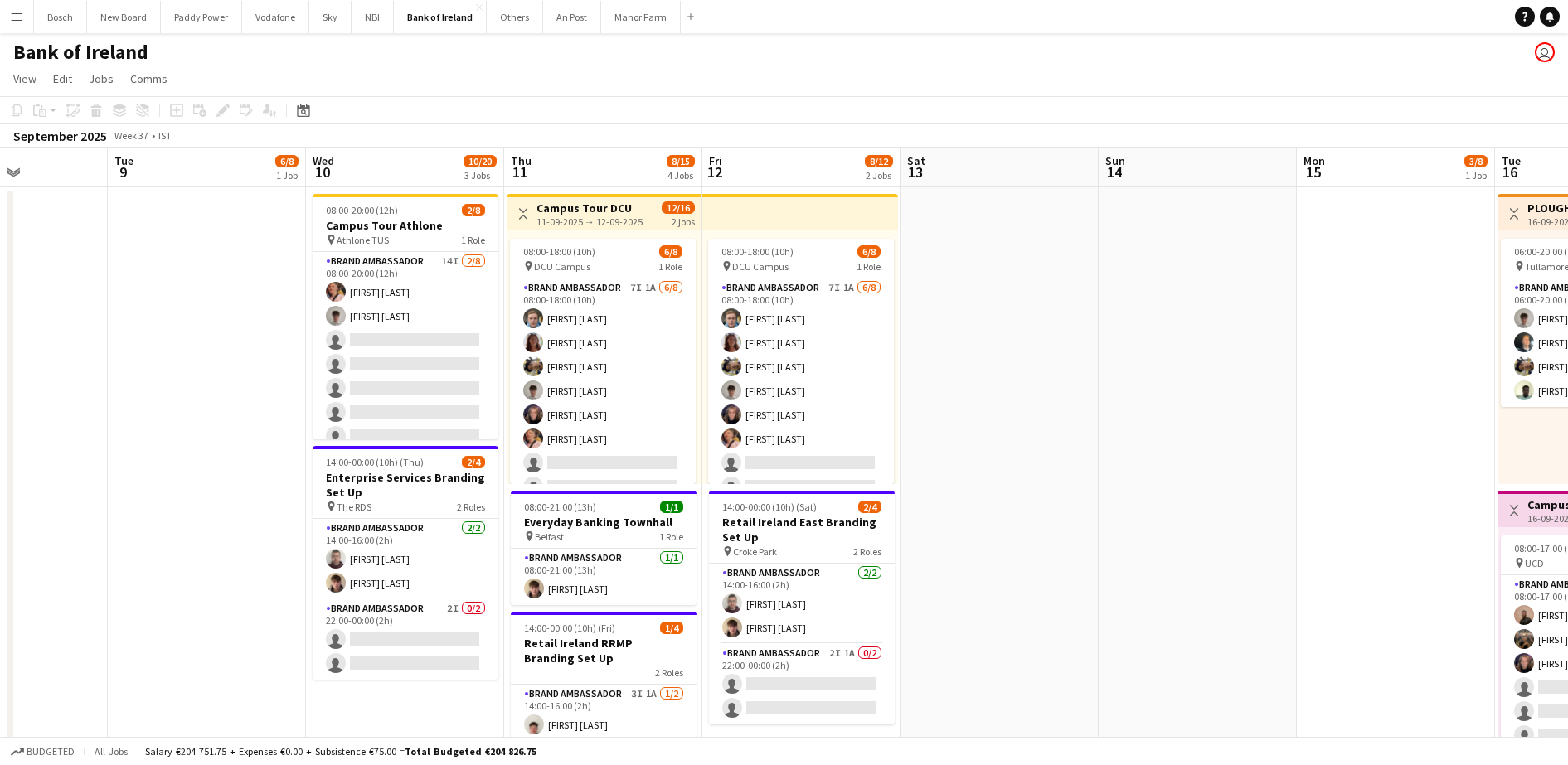 scroll, scrollTop: 0, scrollLeft: 558, axis: horizontal 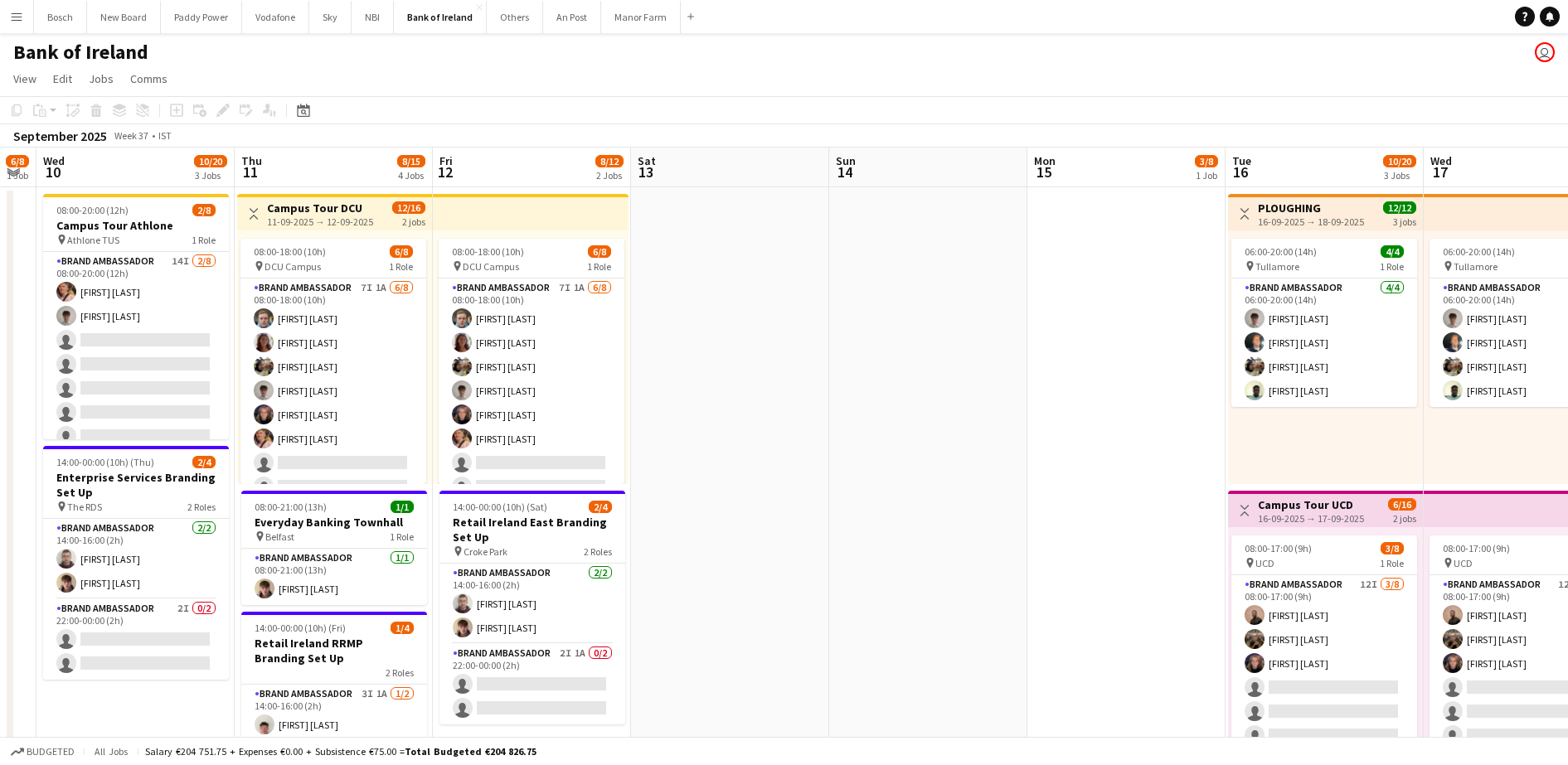 drag, startPoint x: 1212, startPoint y: 337, endPoint x: 943, endPoint y: 330, distance: 269.09106 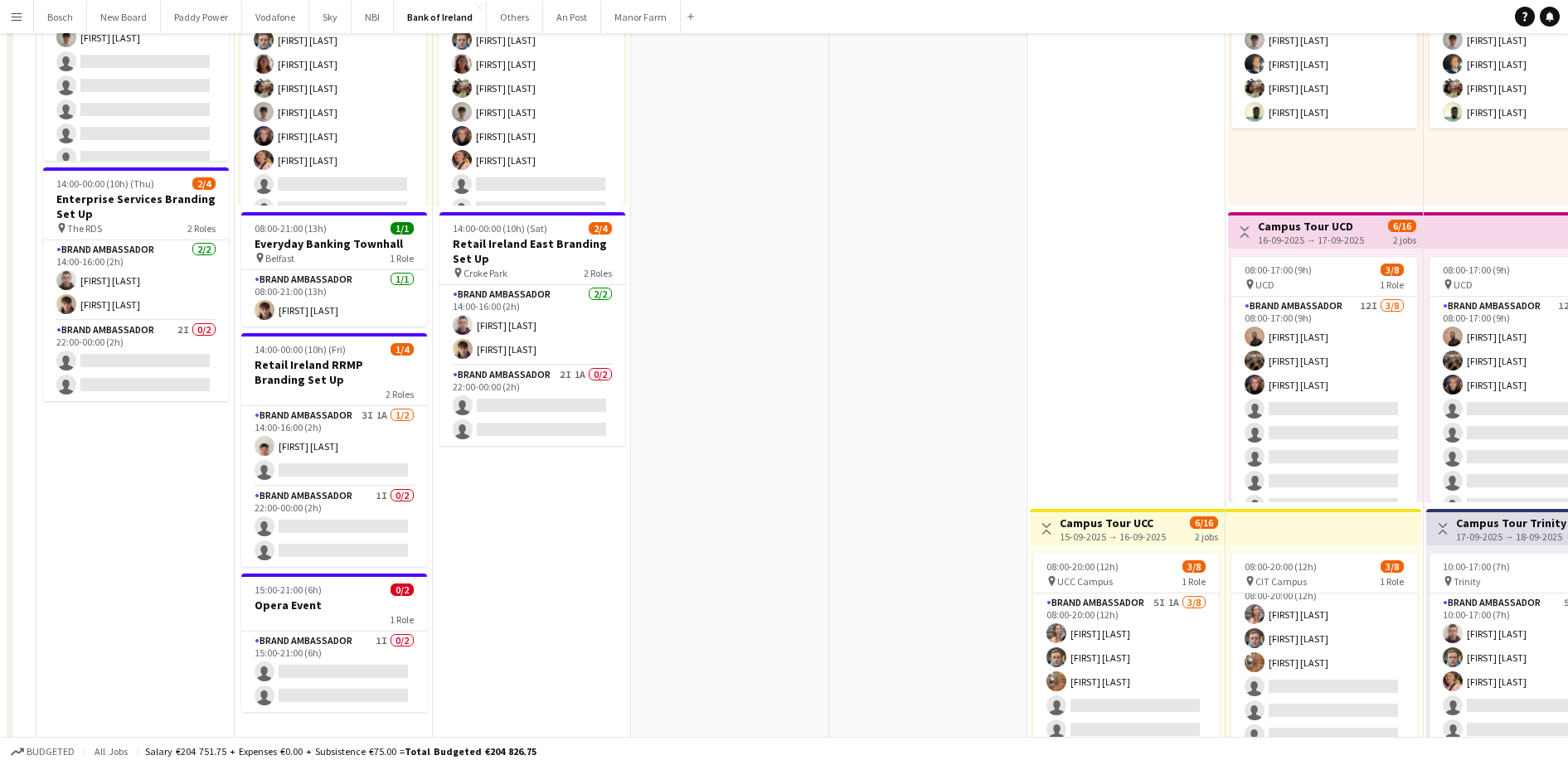 scroll, scrollTop: 0, scrollLeft: 0, axis: both 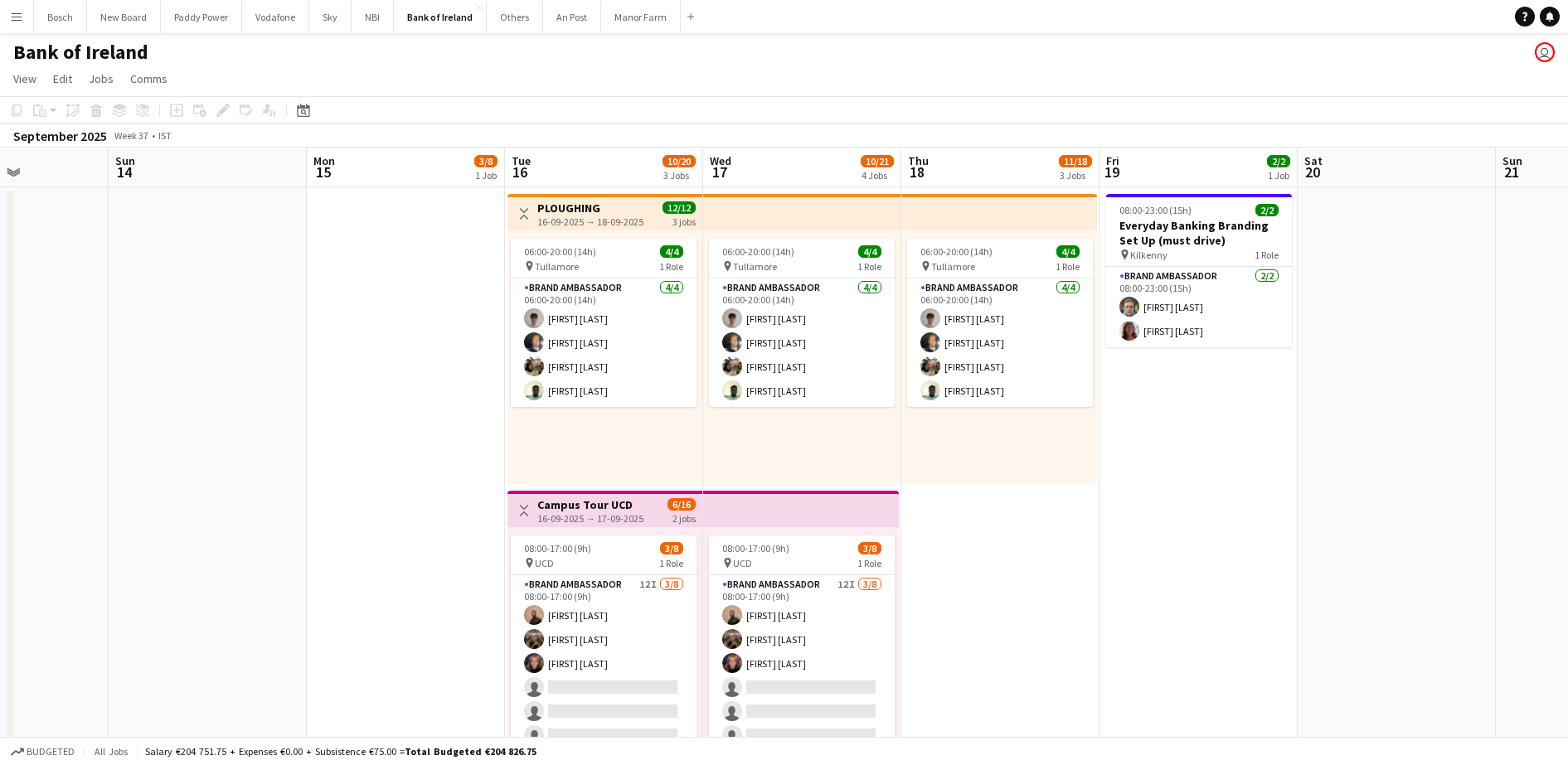 drag, startPoint x: 968, startPoint y: 370, endPoint x: 247, endPoint y: 283, distance: 726.23 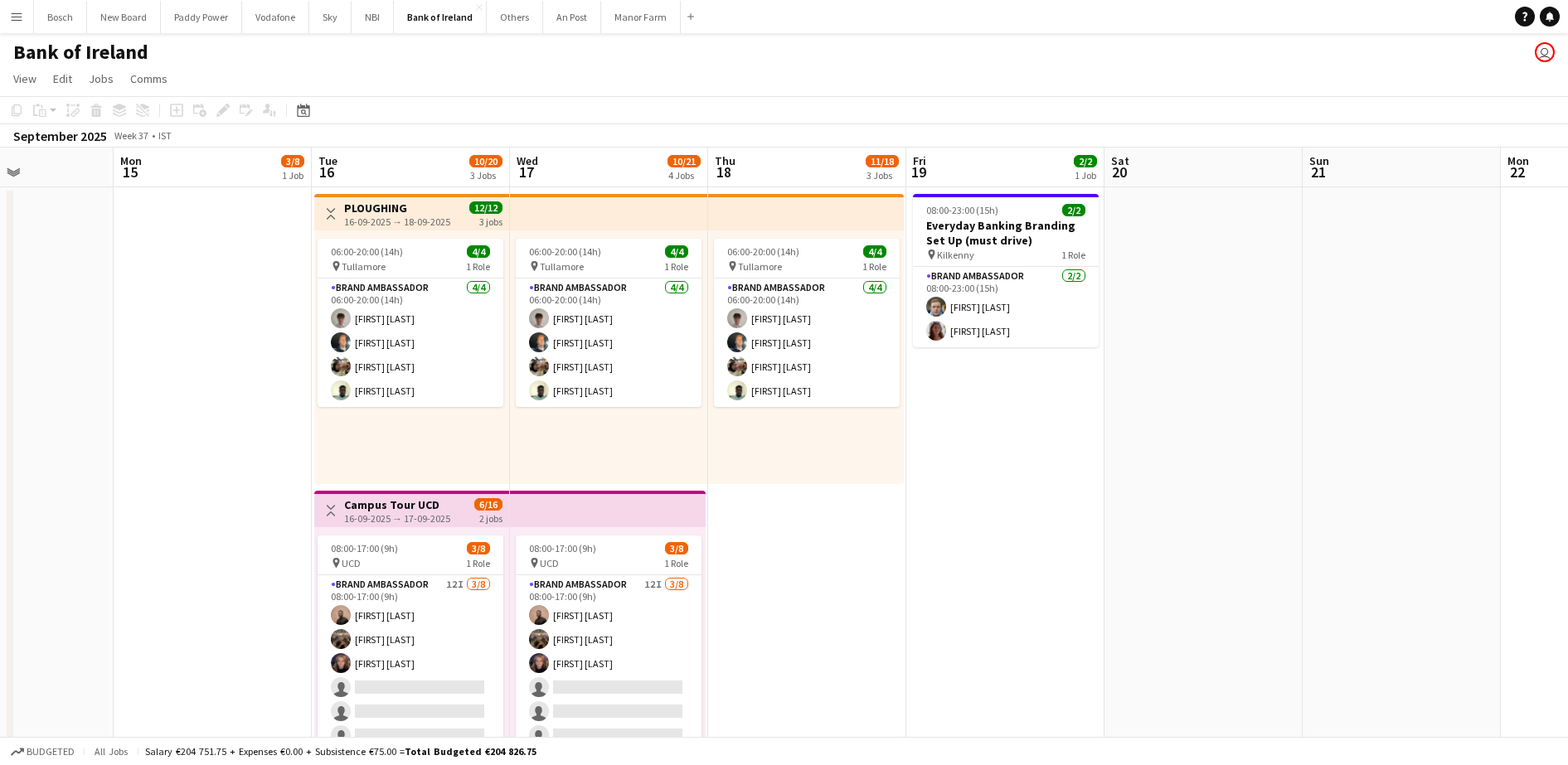 drag, startPoint x: 979, startPoint y: 366, endPoint x: 905, endPoint y: 351, distance: 75.50497 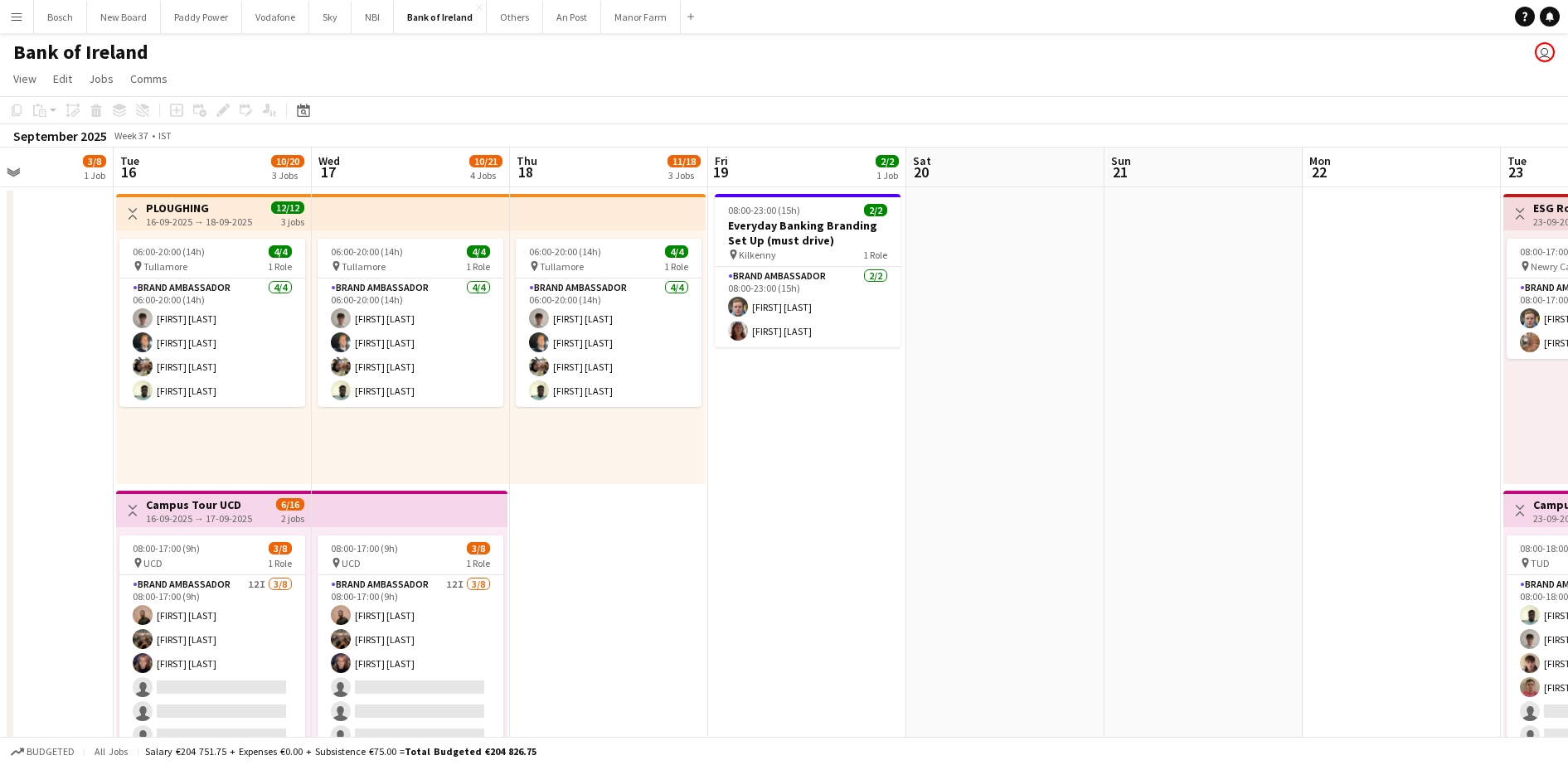 scroll, scrollTop: 0, scrollLeft: 524, axis: horizontal 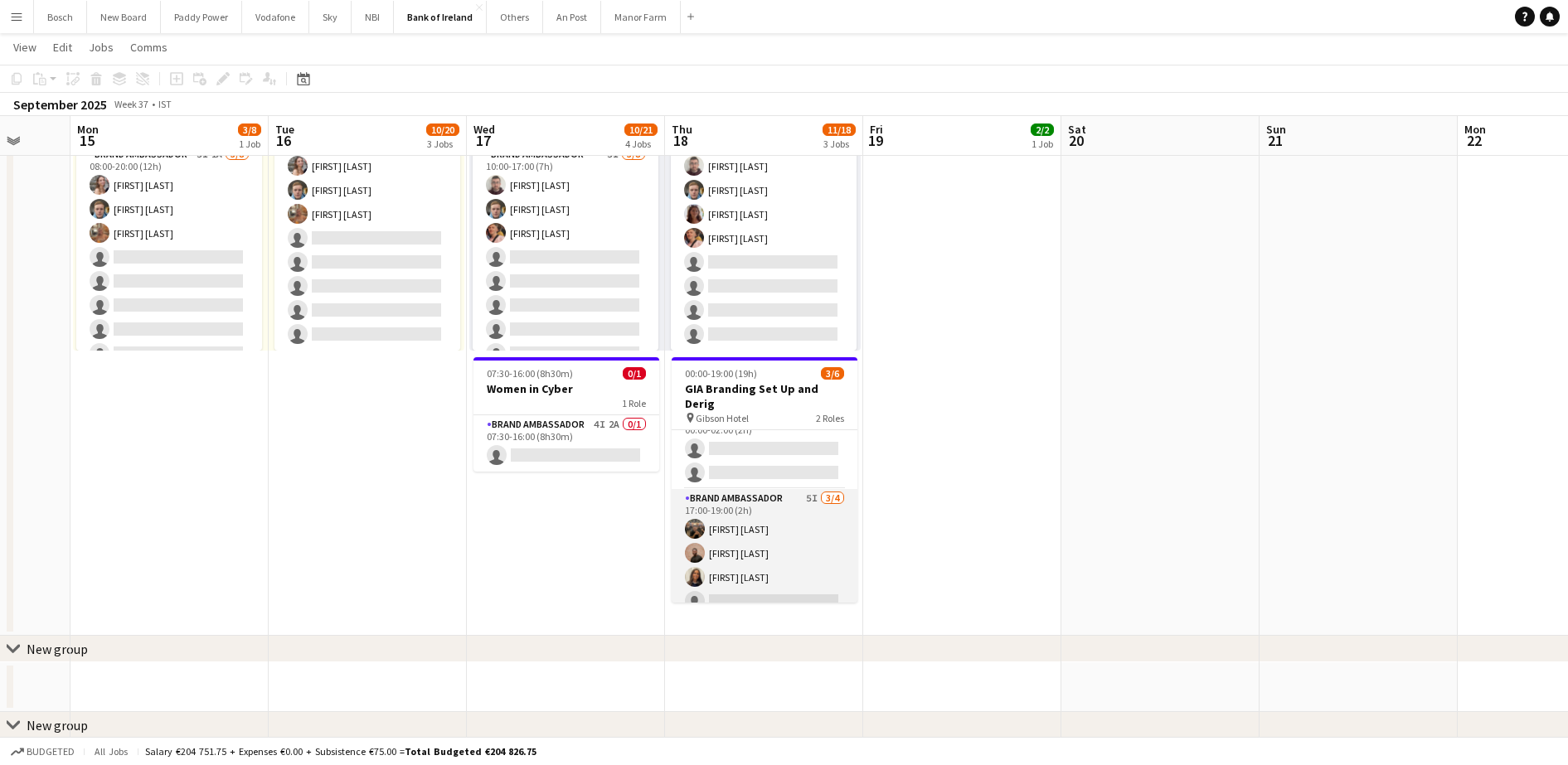 click on "Brand Ambassador   5I   3/4   17:00-19:00 (2h)
[FIRST] [LAST] [FIRST] [LAST] [FIRST] [LAST]
single-neutral-actions" at bounding box center [765, 553] 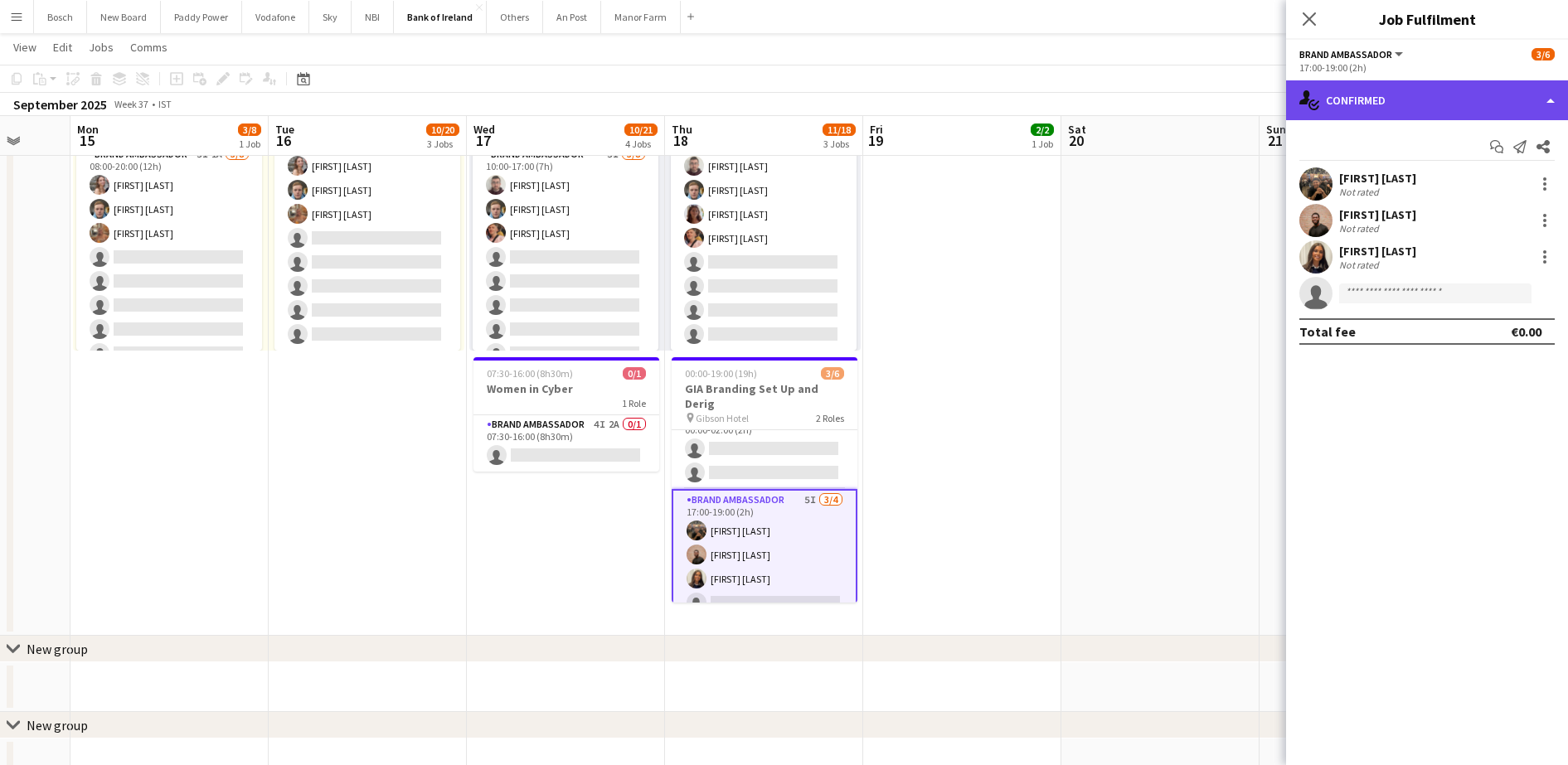 click on "single-neutral-actions-check-2
Confirmed" 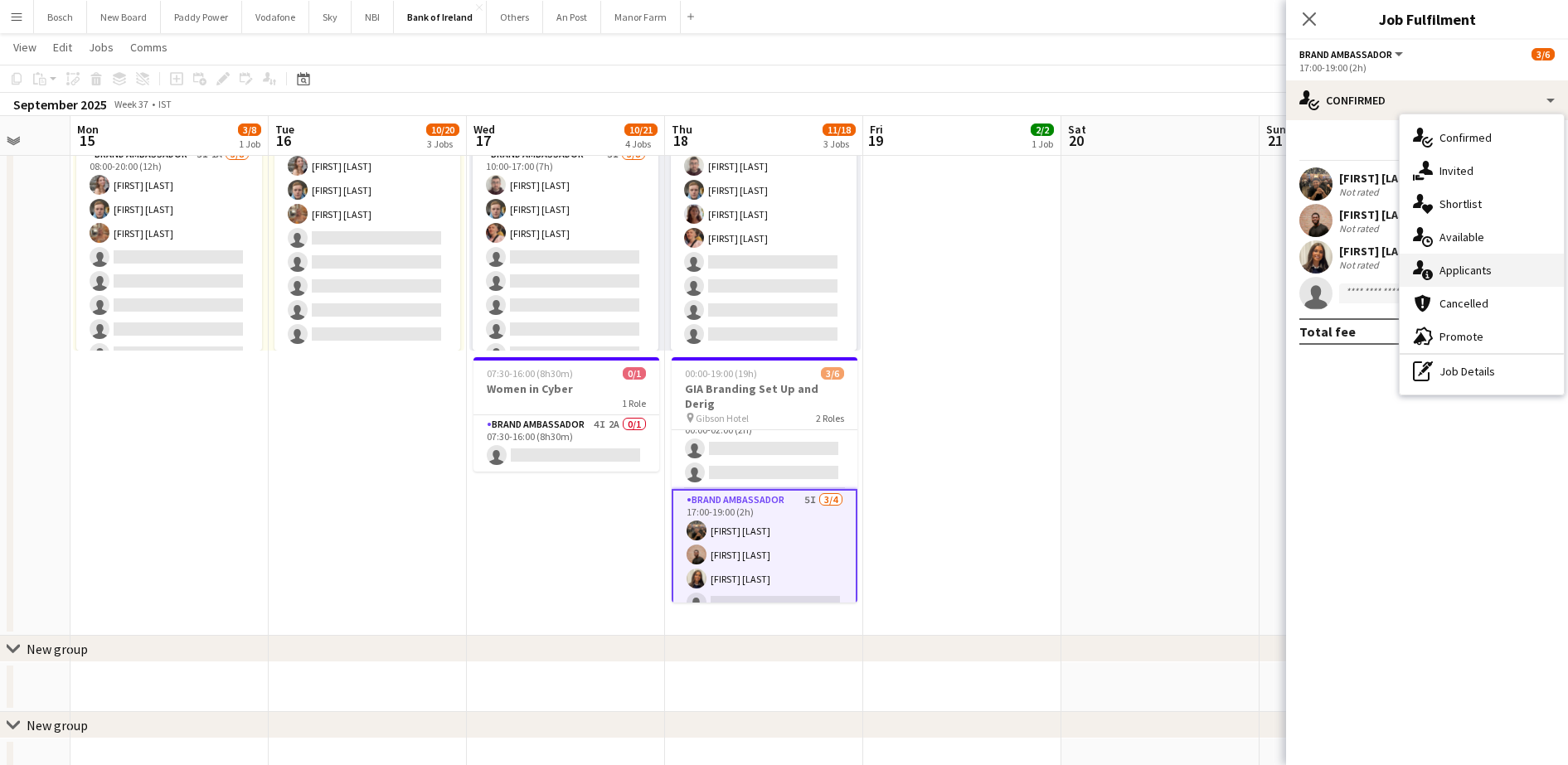 click on "single-neutral-actions-information
Applicants" at bounding box center [1482, 270] 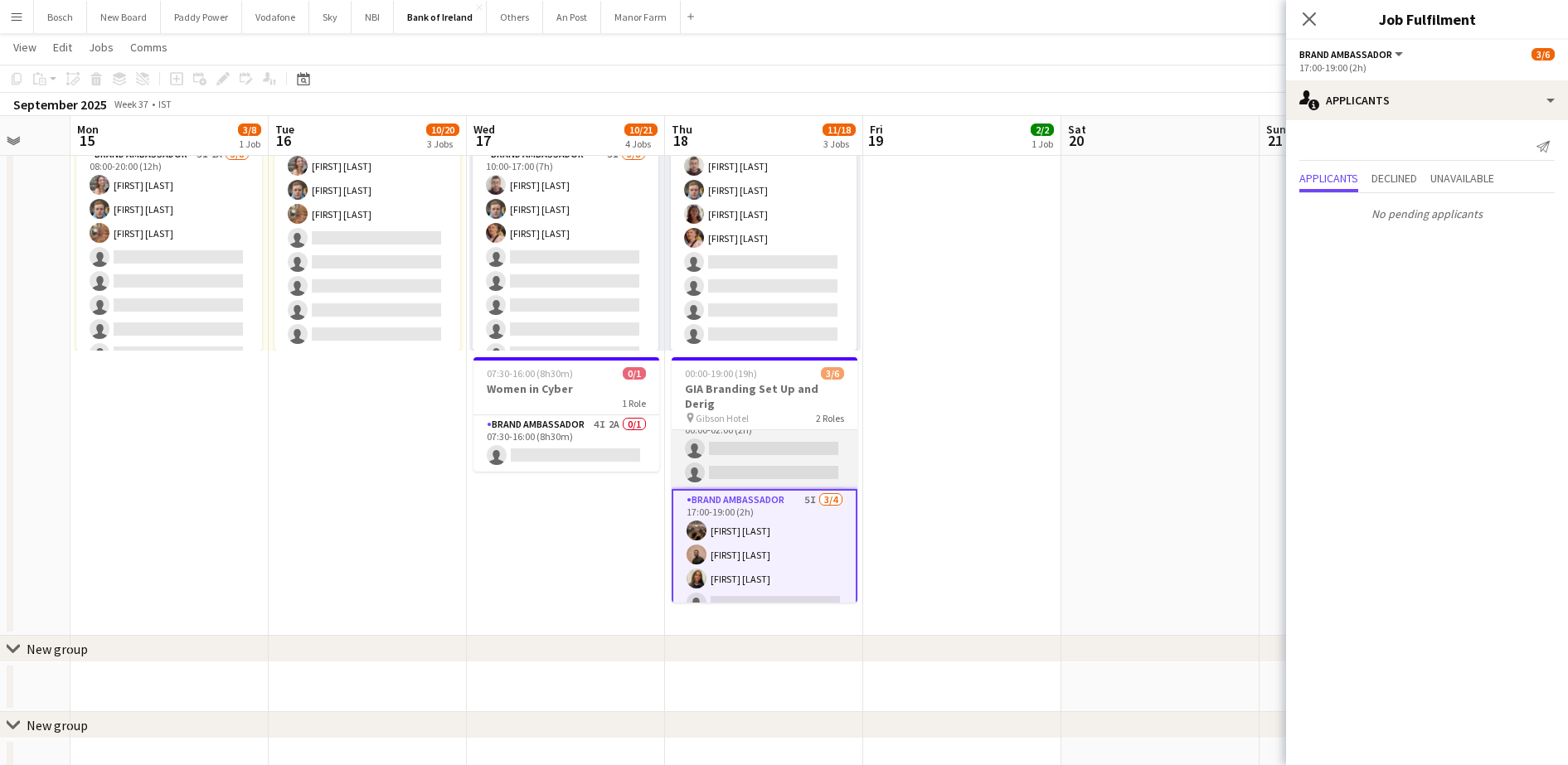 click on "Brand Ambassador   0/2   00:00-02:00 (2h)
single-neutral-actions
single-neutral-actions" at bounding box center (765, 448) 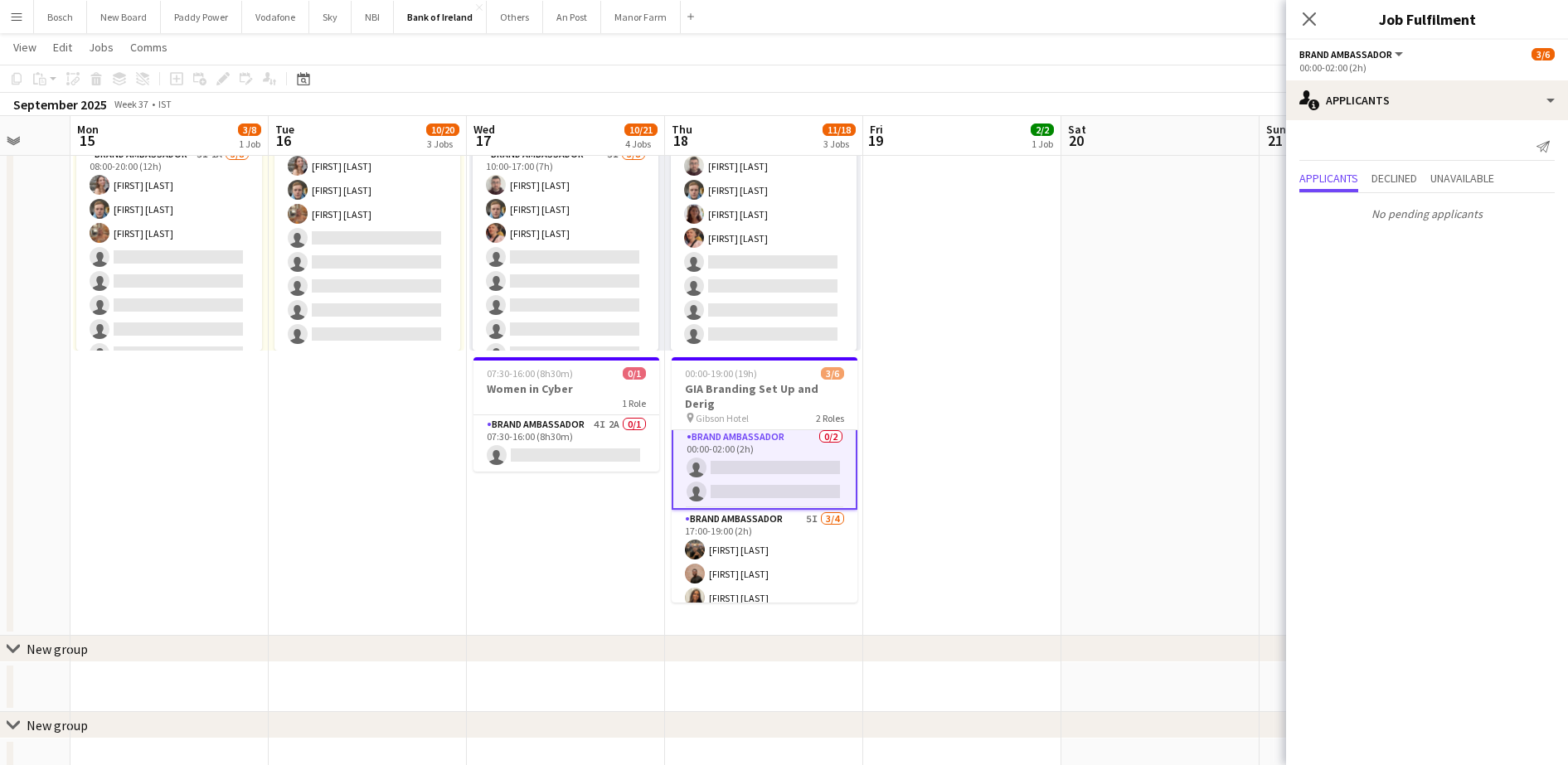 scroll, scrollTop: 0, scrollLeft: 0, axis: both 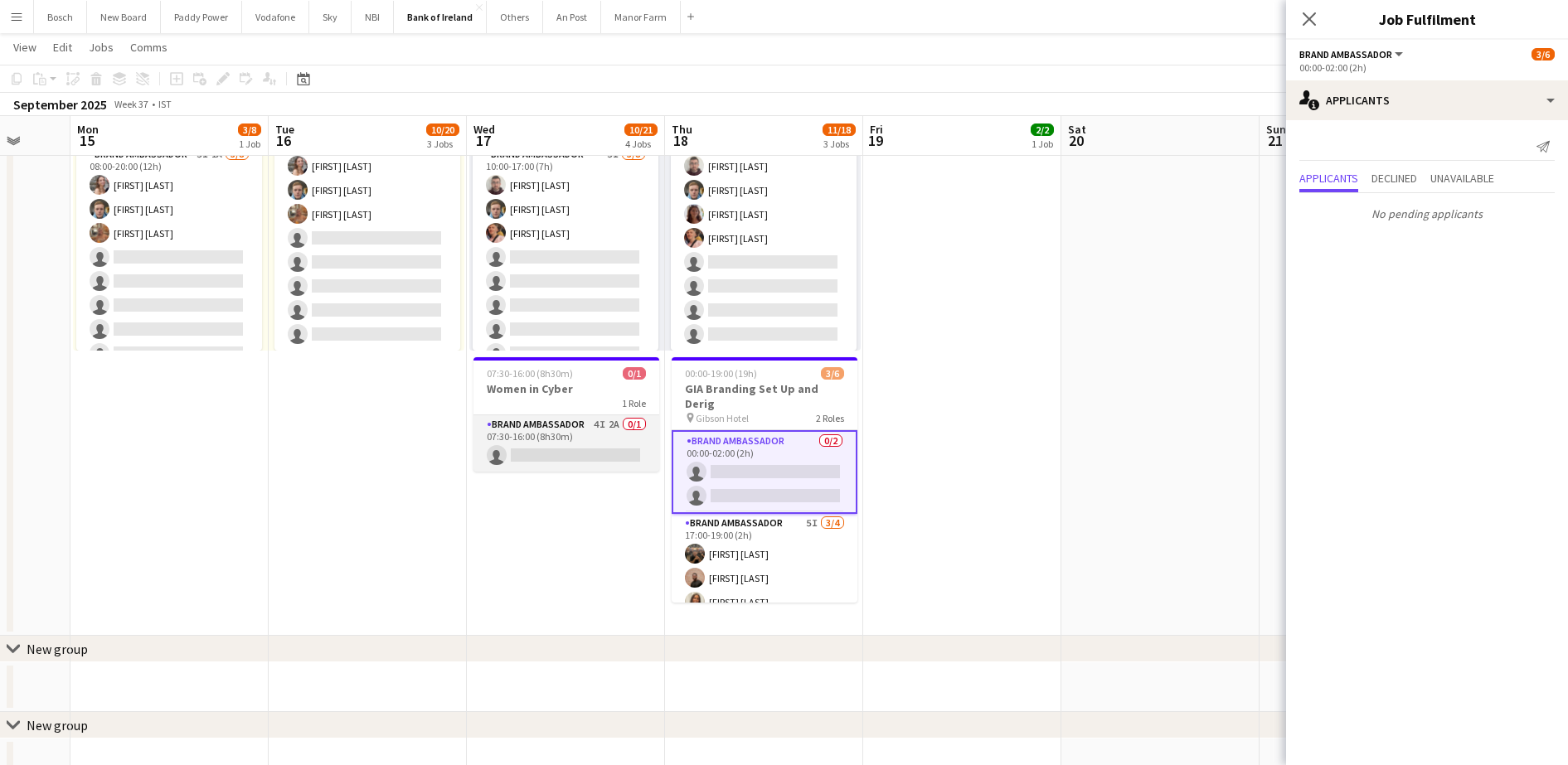 click on "Brand Ambassador   4I   2A   0/1   07:30-16:00 (8h30m)
single-neutral-actions" at bounding box center [566, 443] 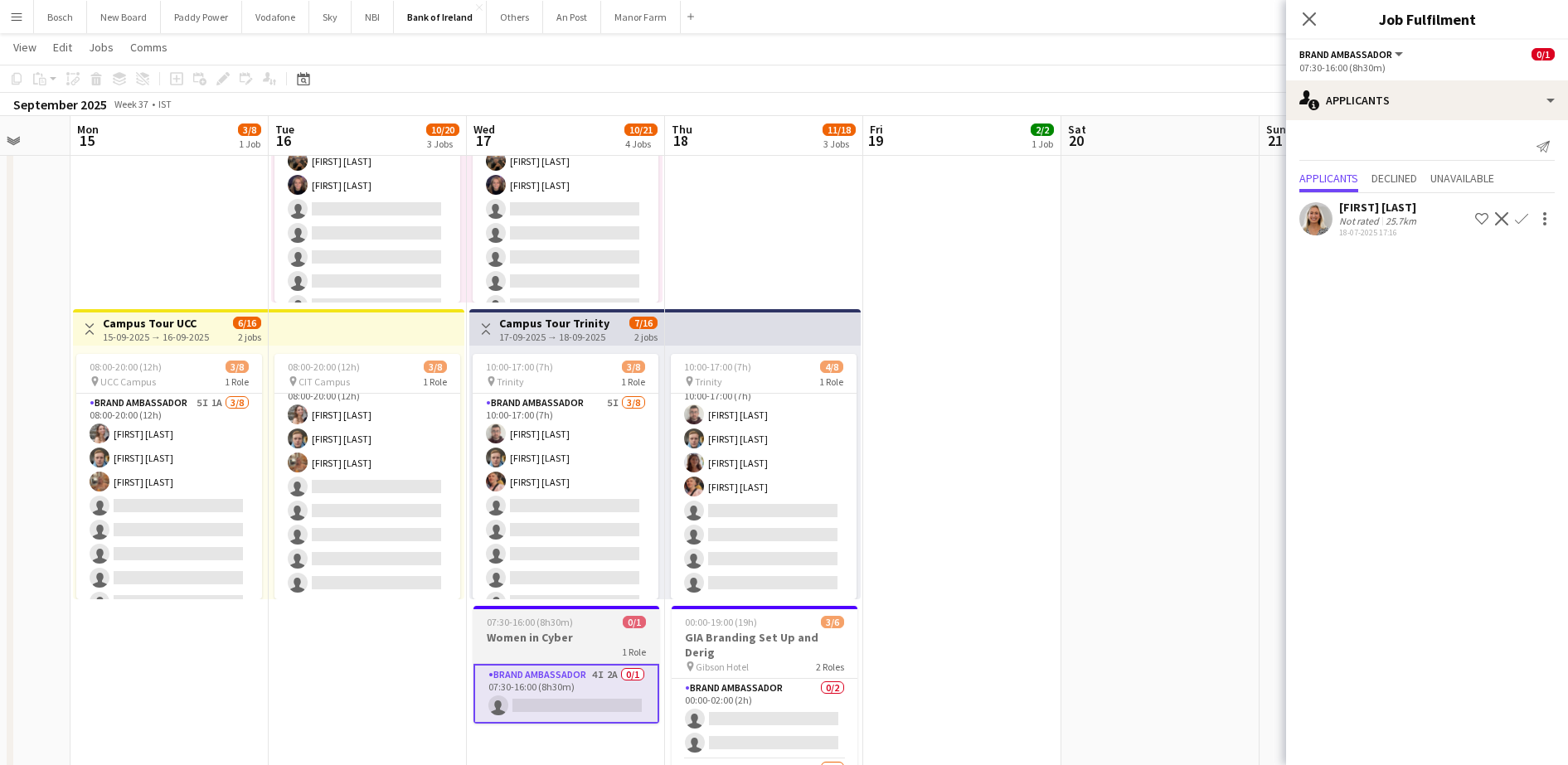 scroll, scrollTop: 414, scrollLeft: 0, axis: vertical 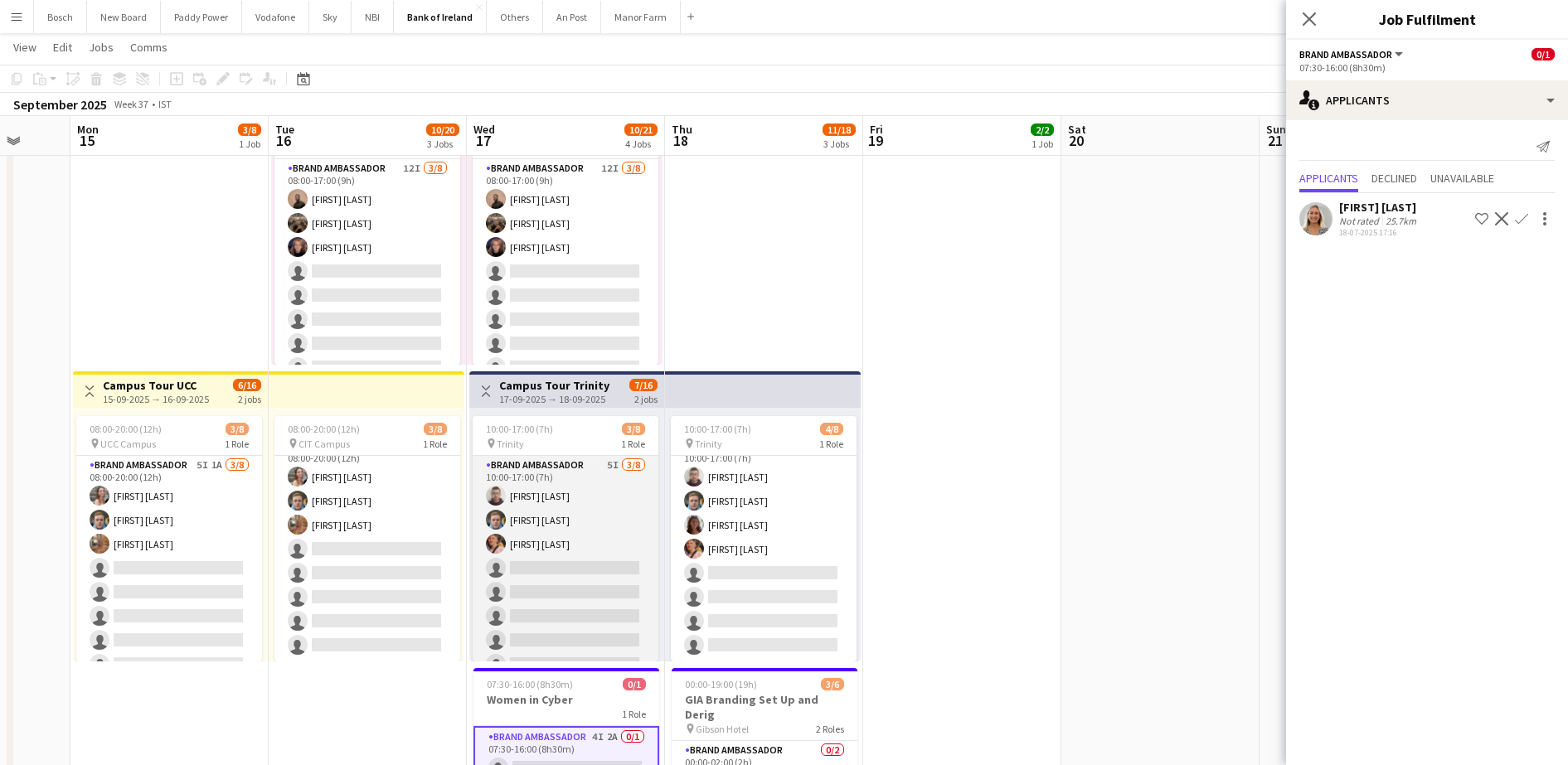 click on "Brand Ambassador   5I   3/8   10:00-17:00 (7h)
[FIRST] [LAST] [FIRST] [LAST] [FIRST] [LAST]
single-neutral-actions
single-neutral-actions
single-neutral-actions
single-neutral-actions
single-neutral-actions" at bounding box center [566, 568] 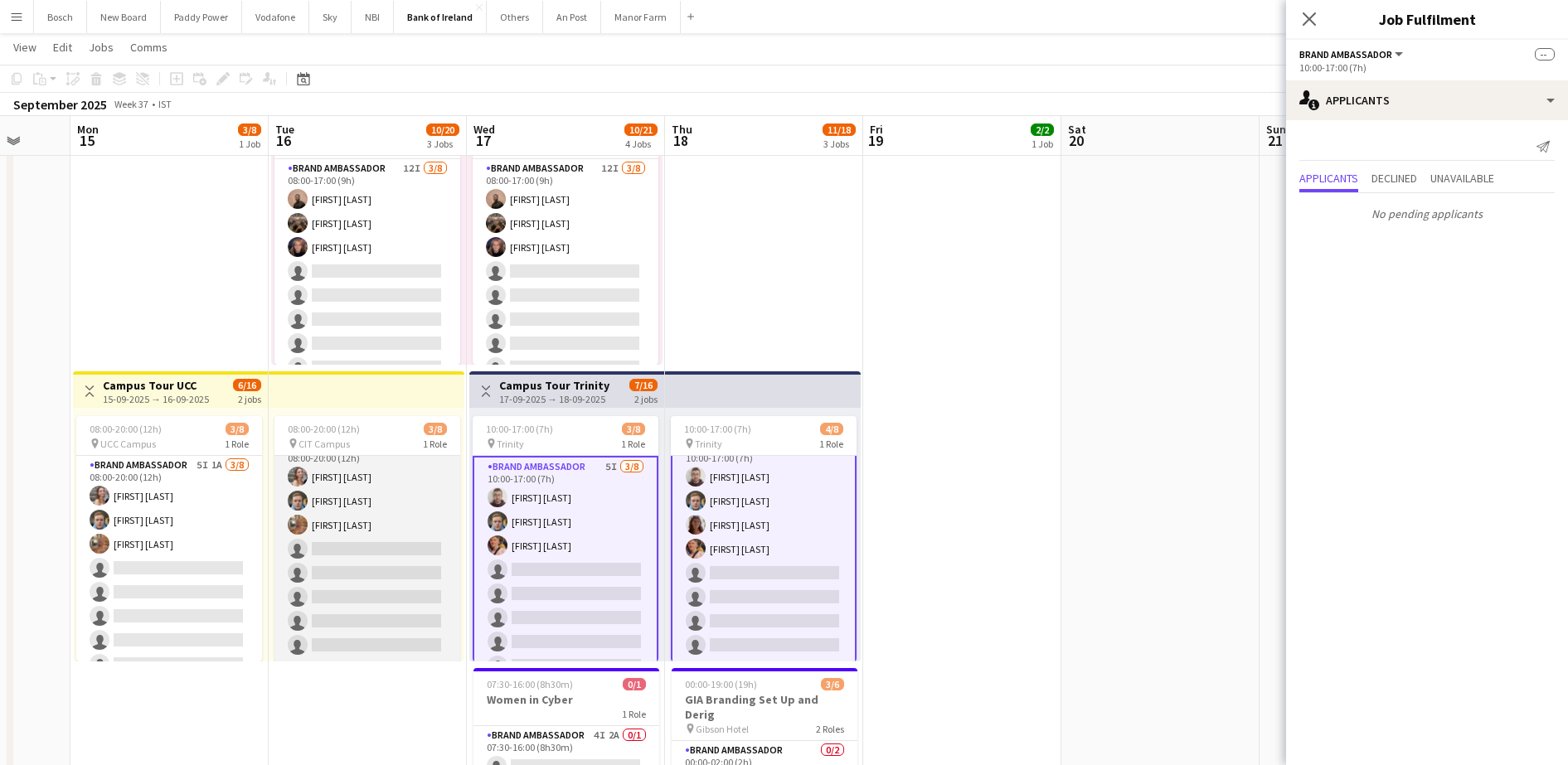click on "Brand Ambassador   4I   1A   3/8   08:00-20:00 (12h)
[FIRST] [LAST] [FIRST] [LAST] [FIRST] [LAST]
single-neutral-actions
single-neutral-actions
single-neutral-actions
single-neutral-actions
single-neutral-actions
single-neutral-actions" at bounding box center (367, 549) 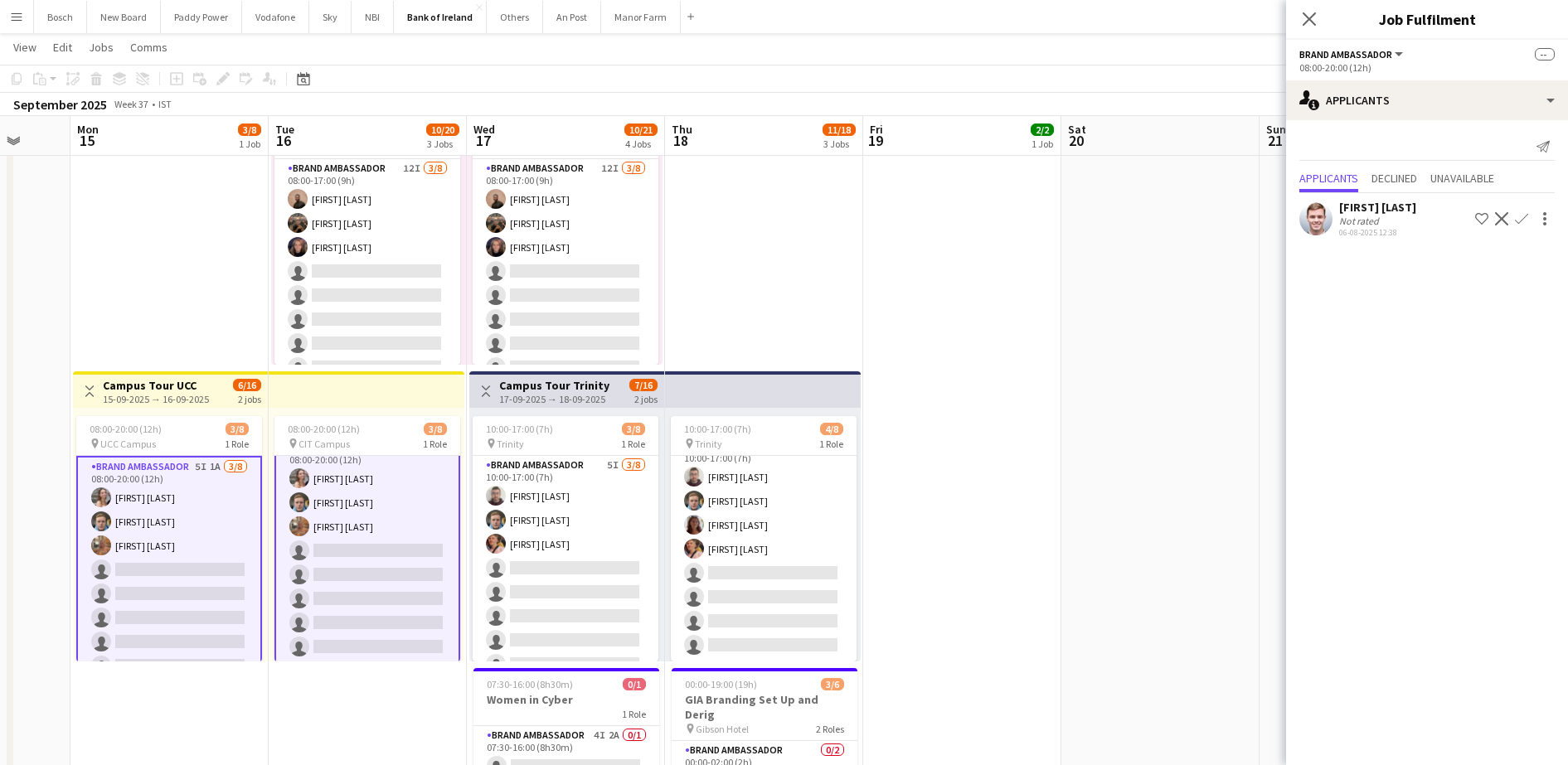 scroll, scrollTop: 19, scrollLeft: 0, axis: vertical 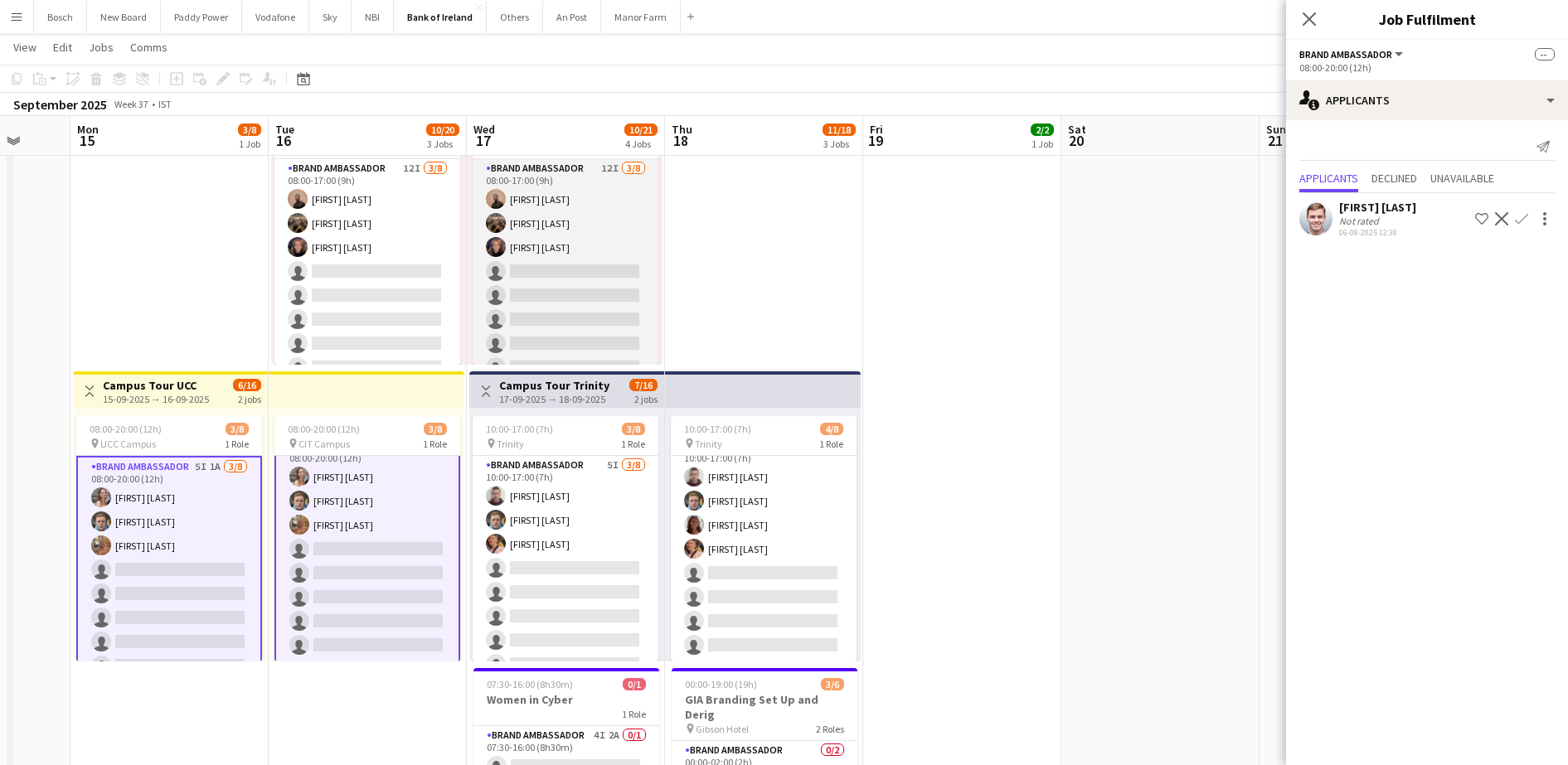 click on "Brand Ambassador   12I   3/8   08:00-17:00 (9h)
[FIRST] [LAST] [FIRST] [LAST] [FIRST] [LAST]
single-neutral-actions
single-neutral-actions
single-neutral-actions
single-neutral-actions
single-neutral-actions" at bounding box center [566, 271] 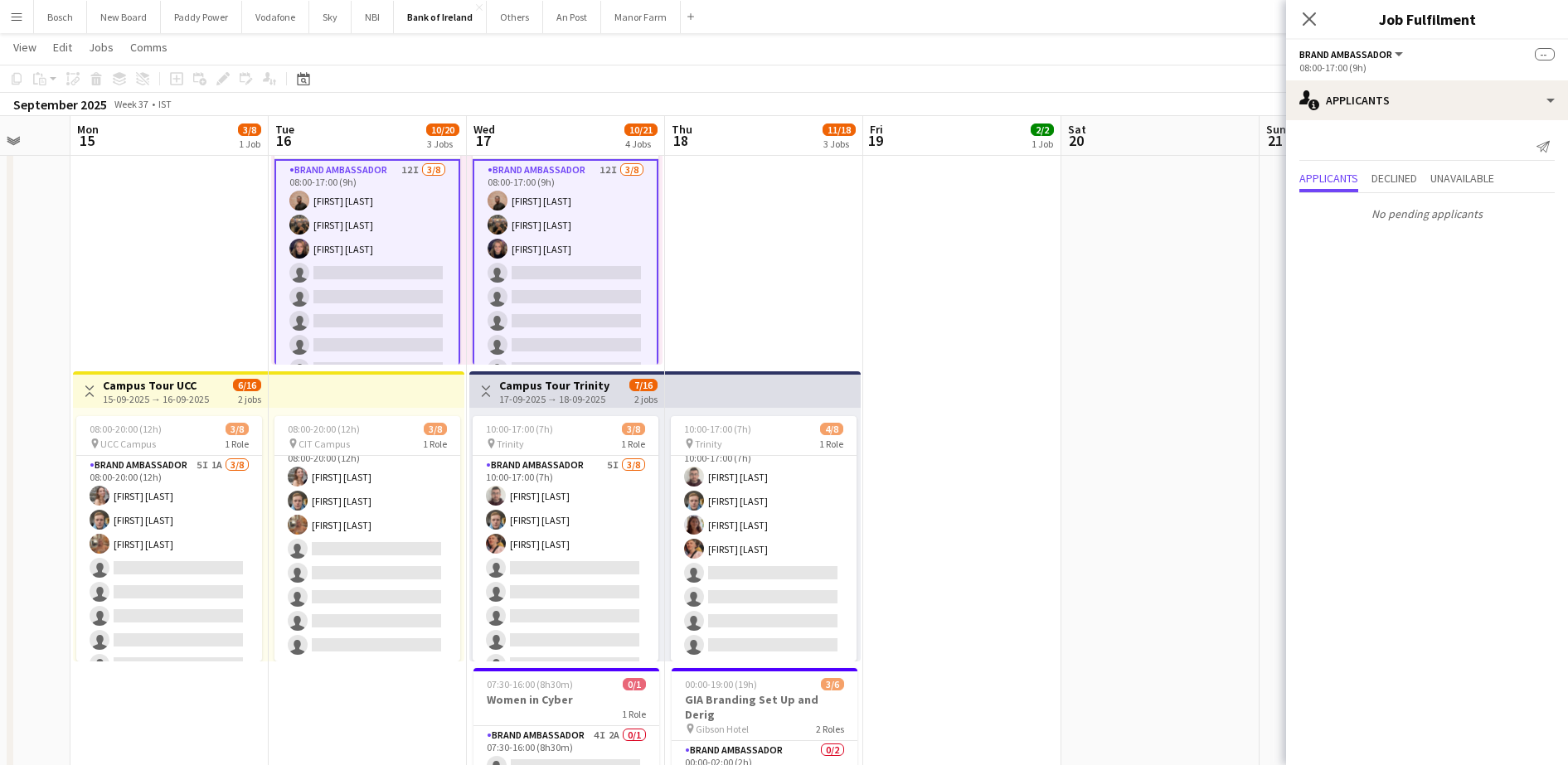 scroll, scrollTop: 0, scrollLeft: 523, axis: horizontal 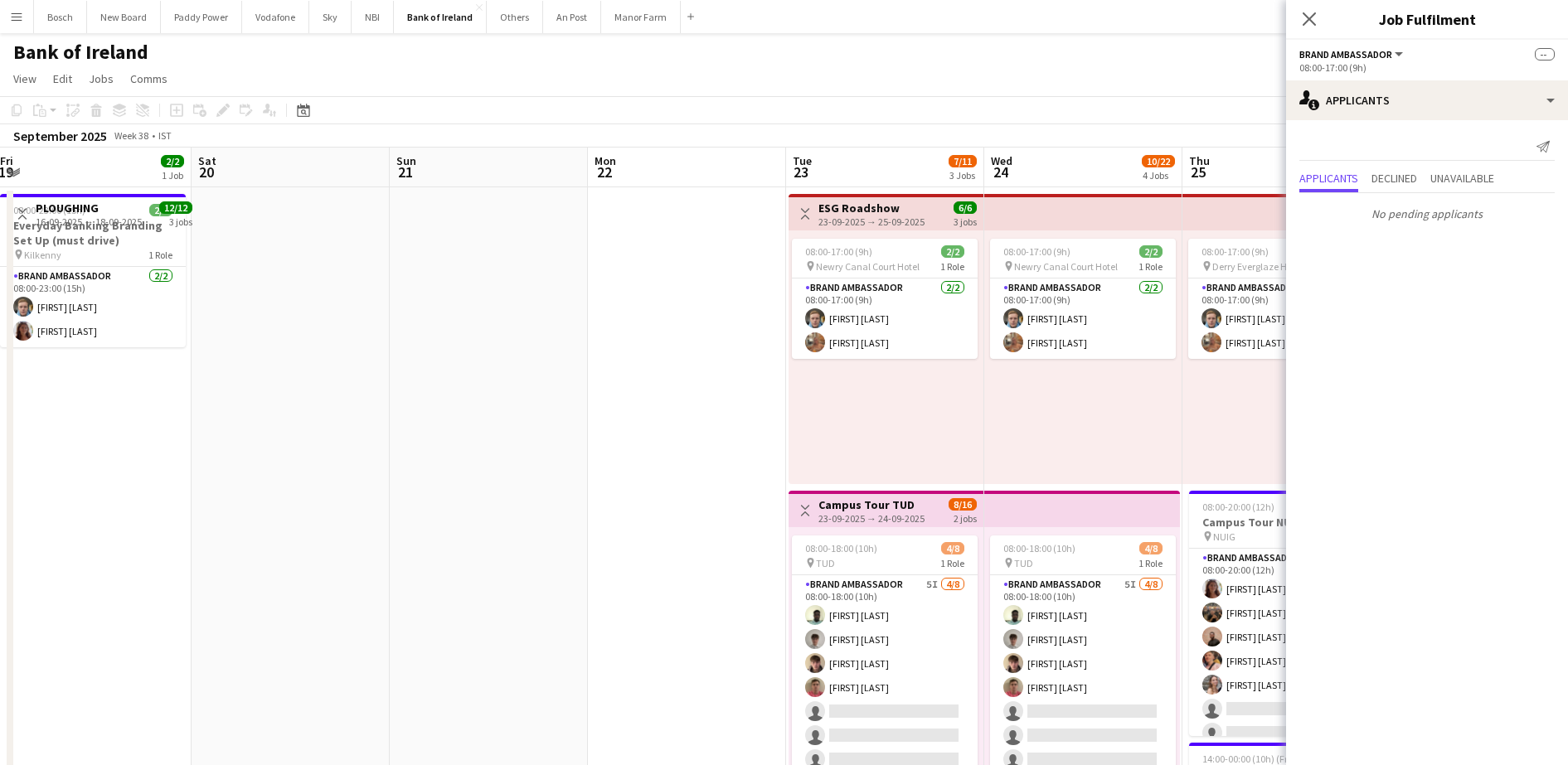 drag, startPoint x: 886, startPoint y: 494, endPoint x: 100, endPoint y: 404, distance: 791.1359 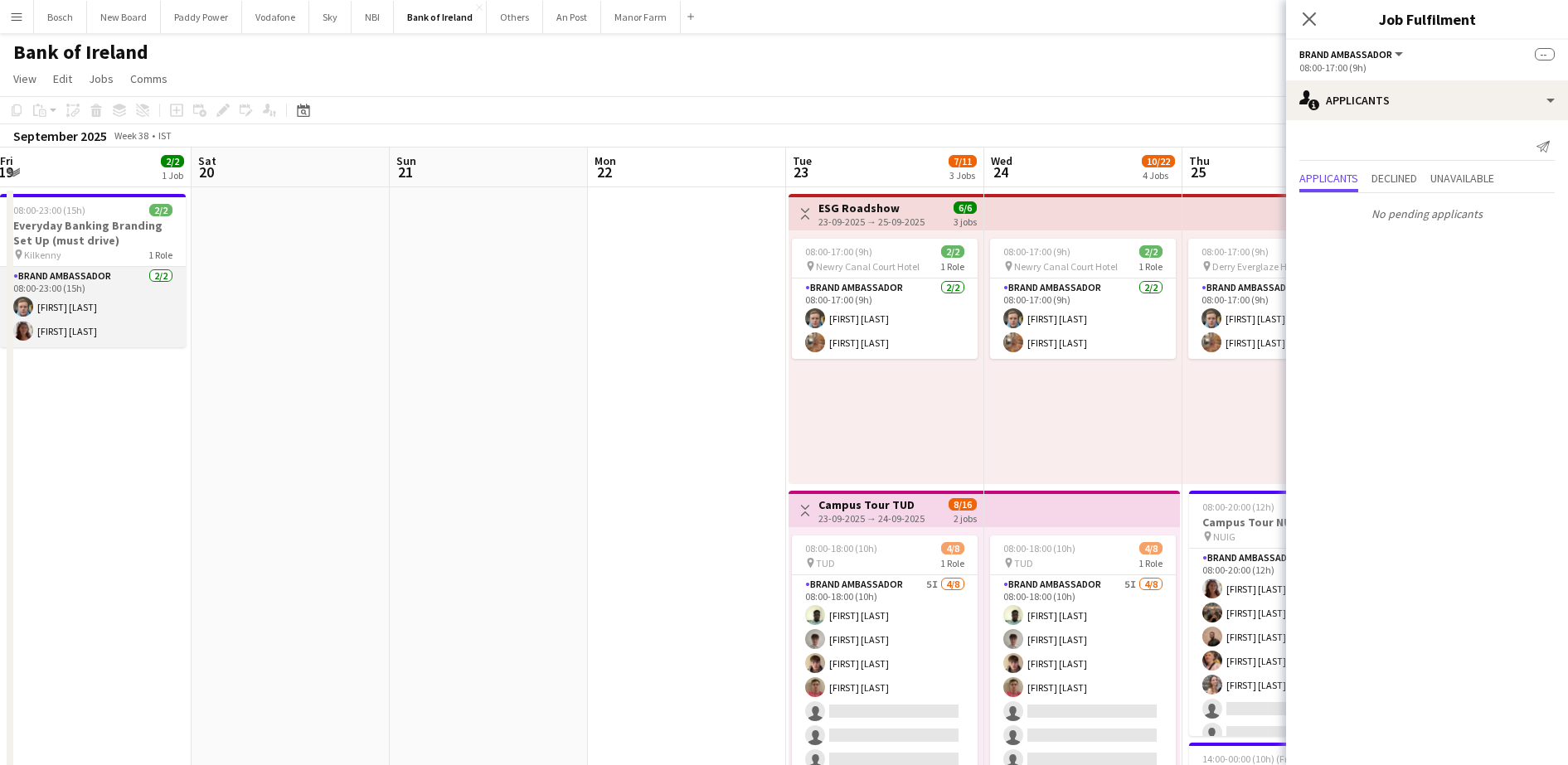 click on "Brand Ambassador   2/2   08:00-23:00 (15h)
[FIRST] [LAST] [FIRST] [LAST]" at bounding box center [93, 307] 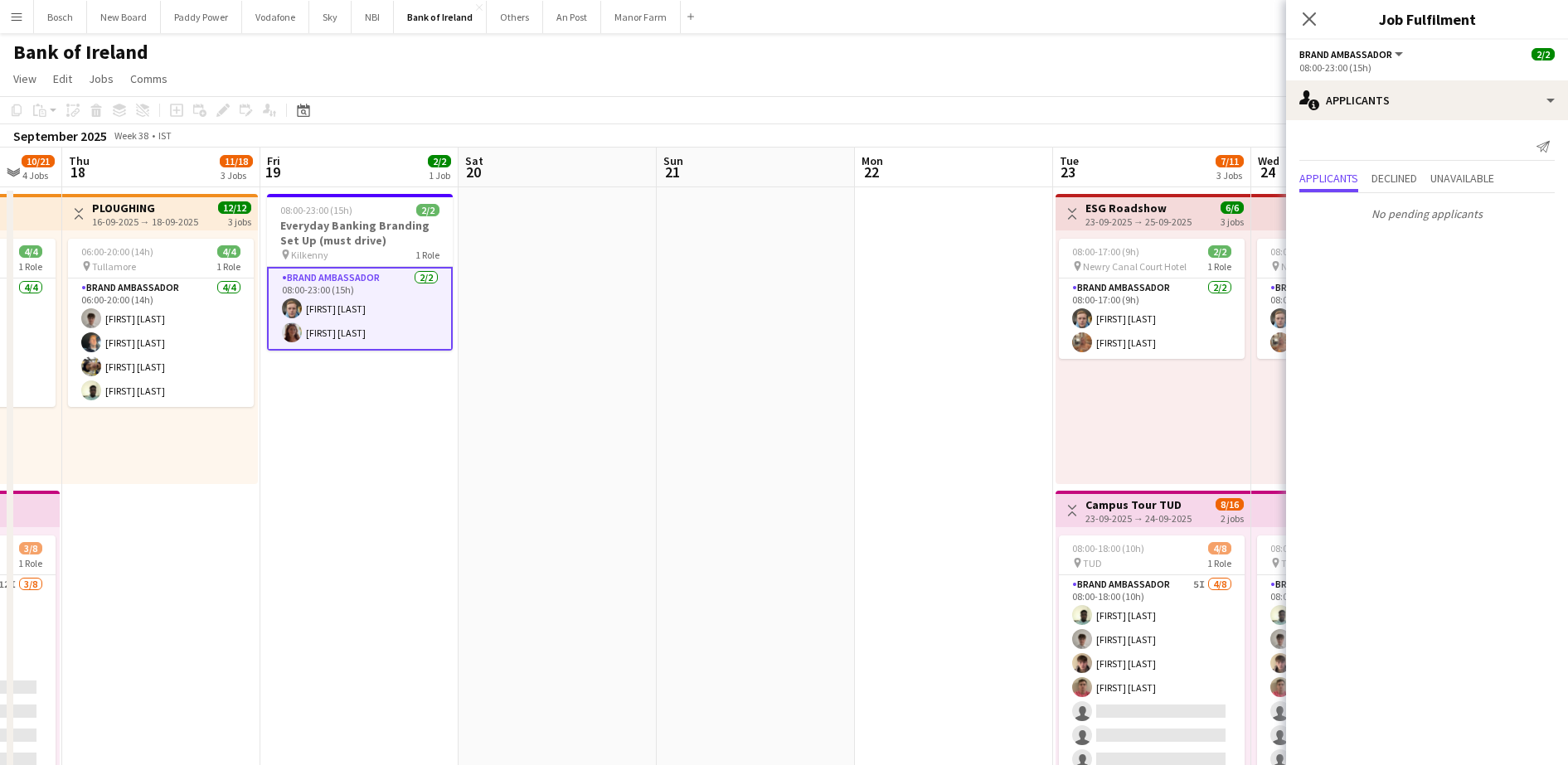 drag, startPoint x: 409, startPoint y: 402, endPoint x: 262, endPoint y: 364, distance: 151.83214 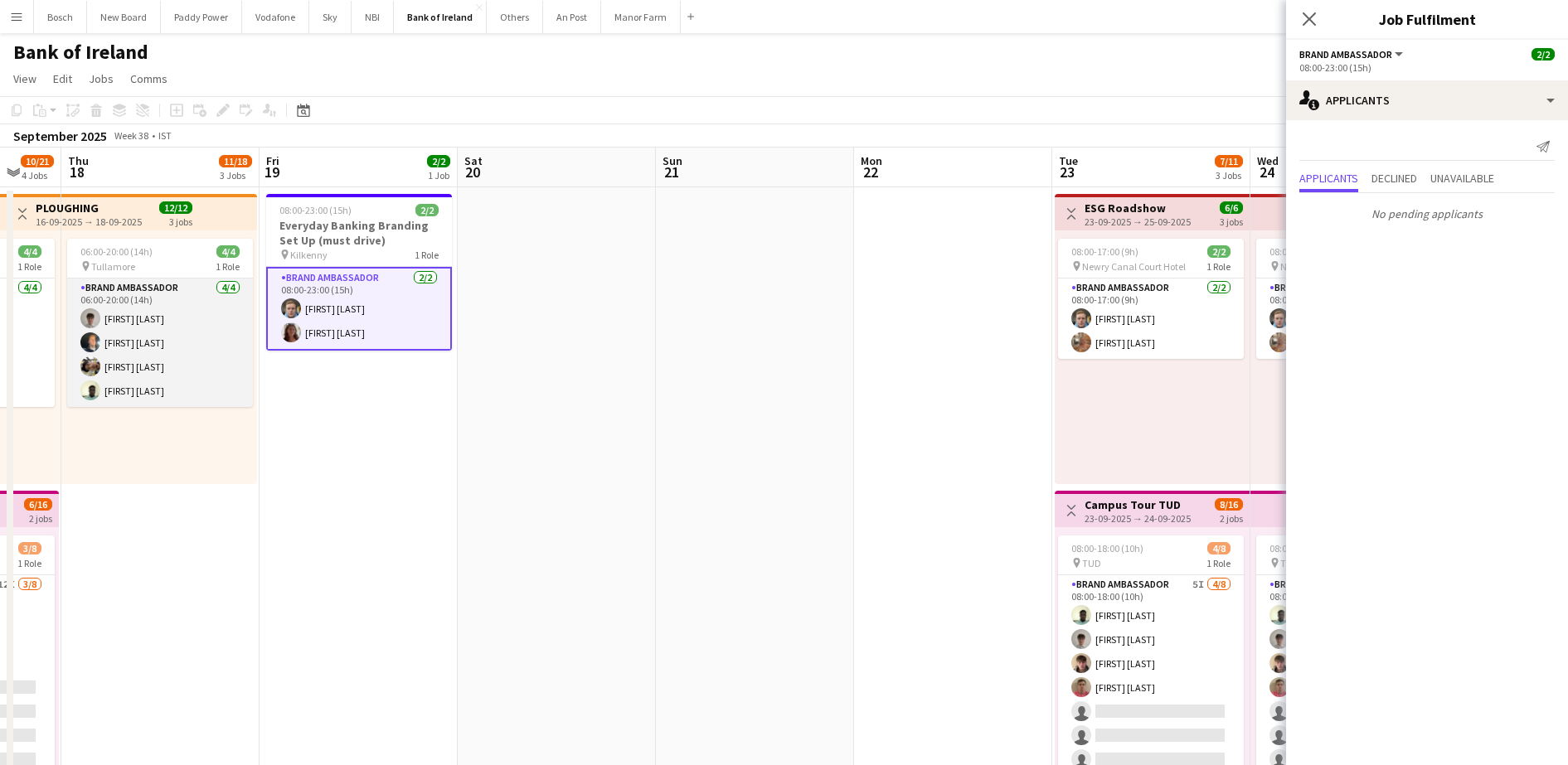 click on "Brand Ambassador   4/4   06:00-20:00 (14h)
[FIRST] [LAST] [FIRST] [LAST] [FIRST] [LAST] [FIRST] [LAST]" at bounding box center [160, 342] 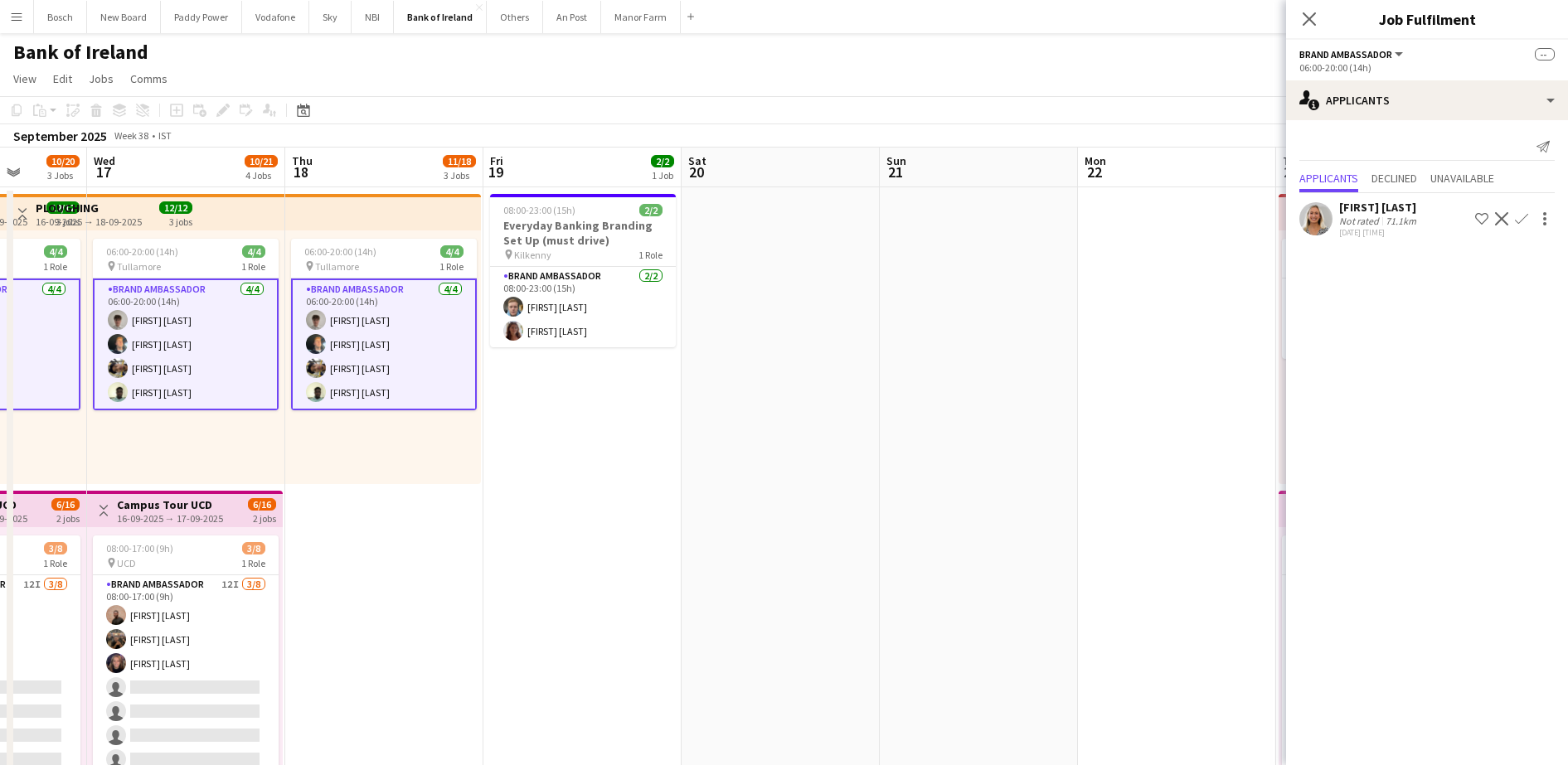 scroll, scrollTop: 0, scrollLeft: 546, axis: horizontal 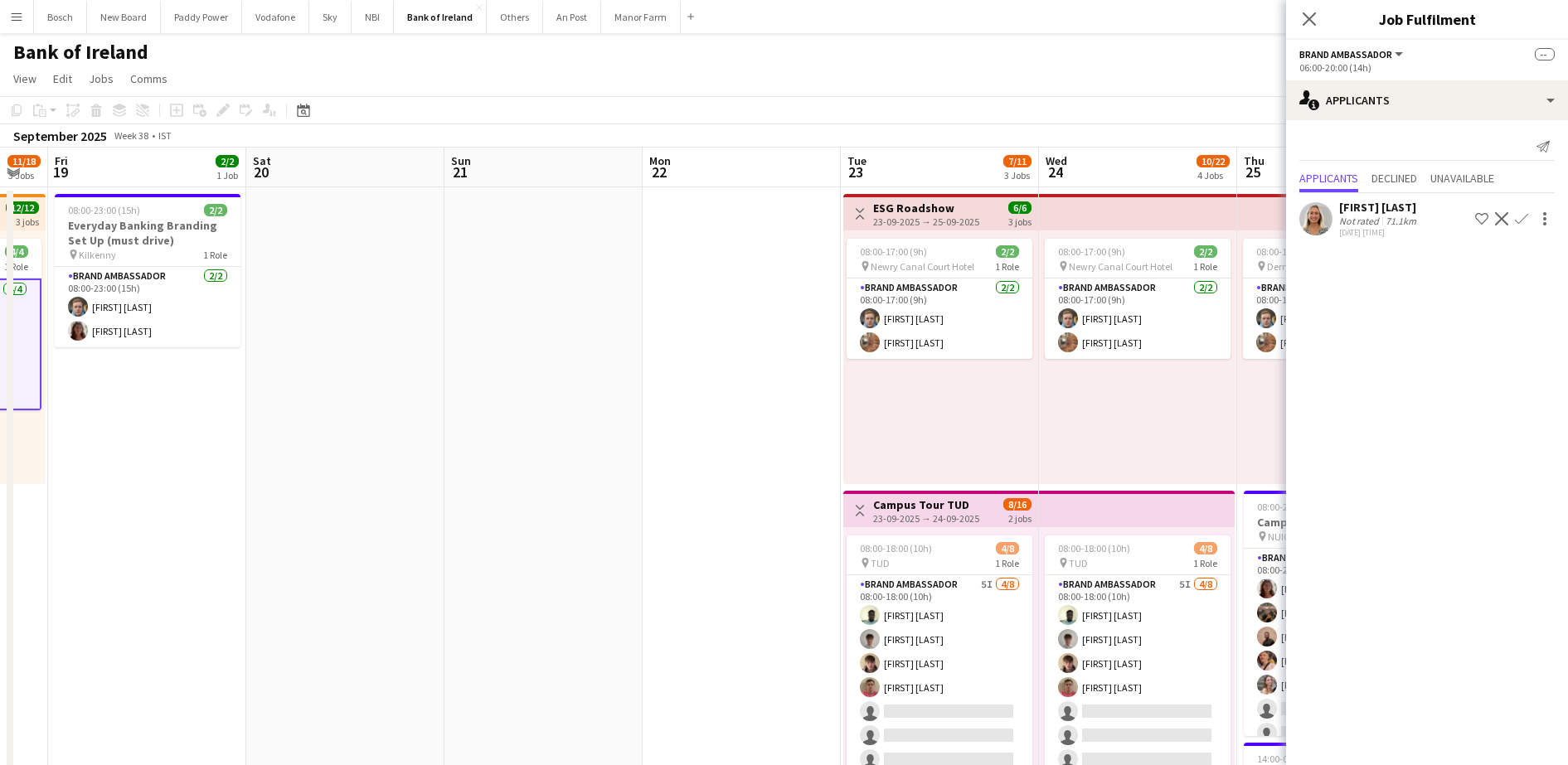 drag, startPoint x: 565, startPoint y: 399, endPoint x: 353, endPoint y: 381, distance: 212.76278 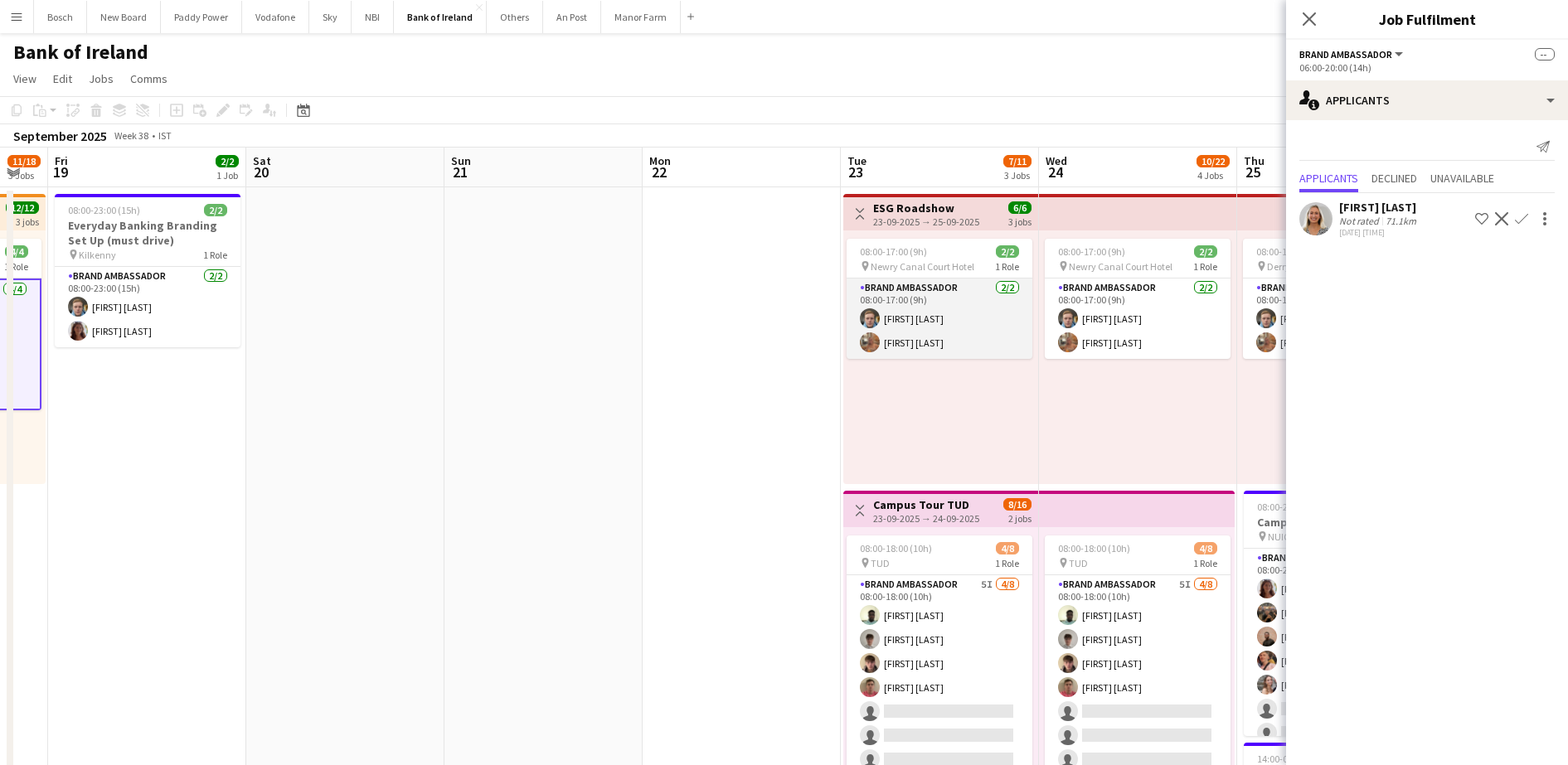 click at bounding box center [870, 342] 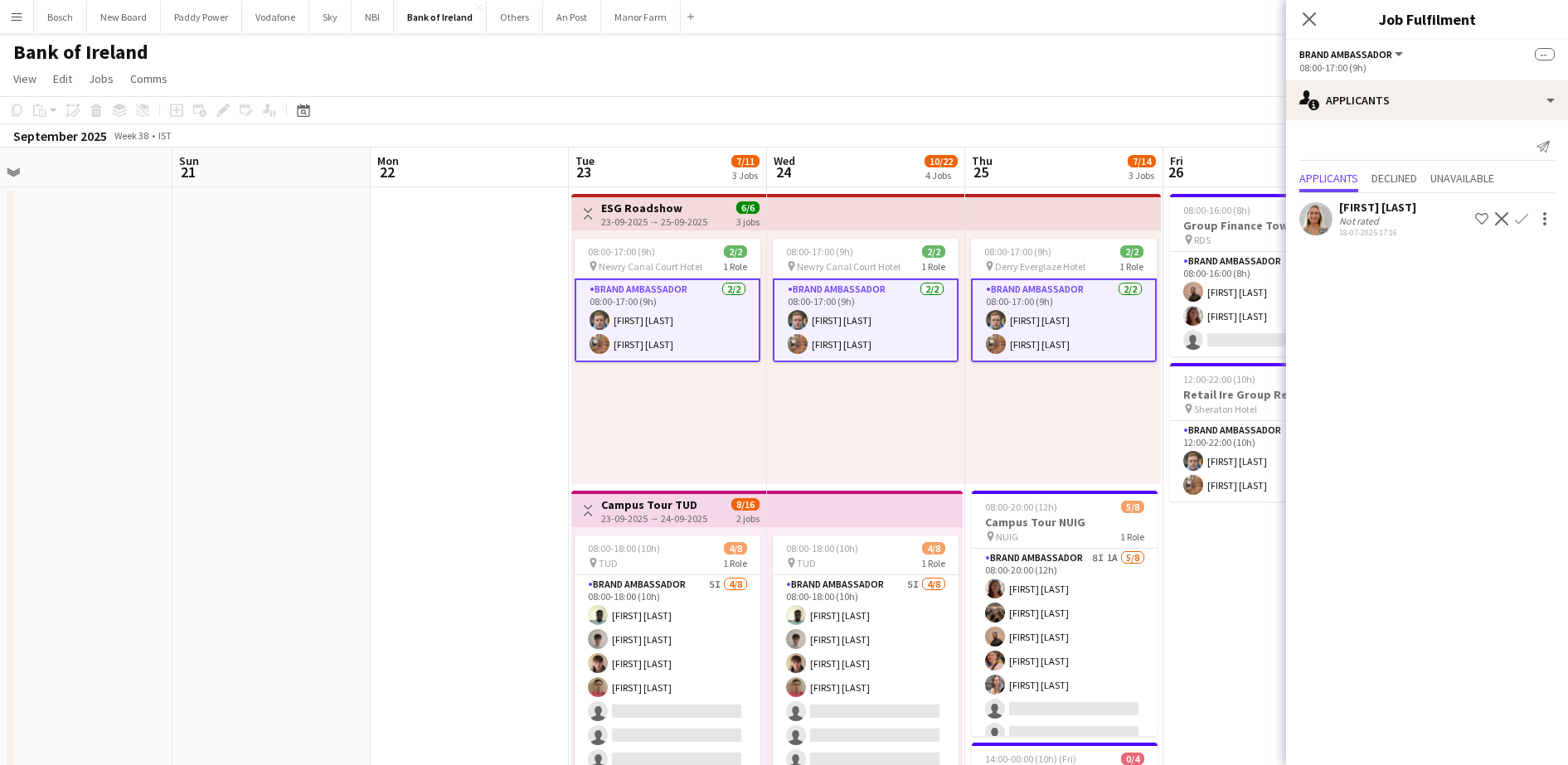 scroll, scrollTop: 0, scrollLeft: 518, axis: horizontal 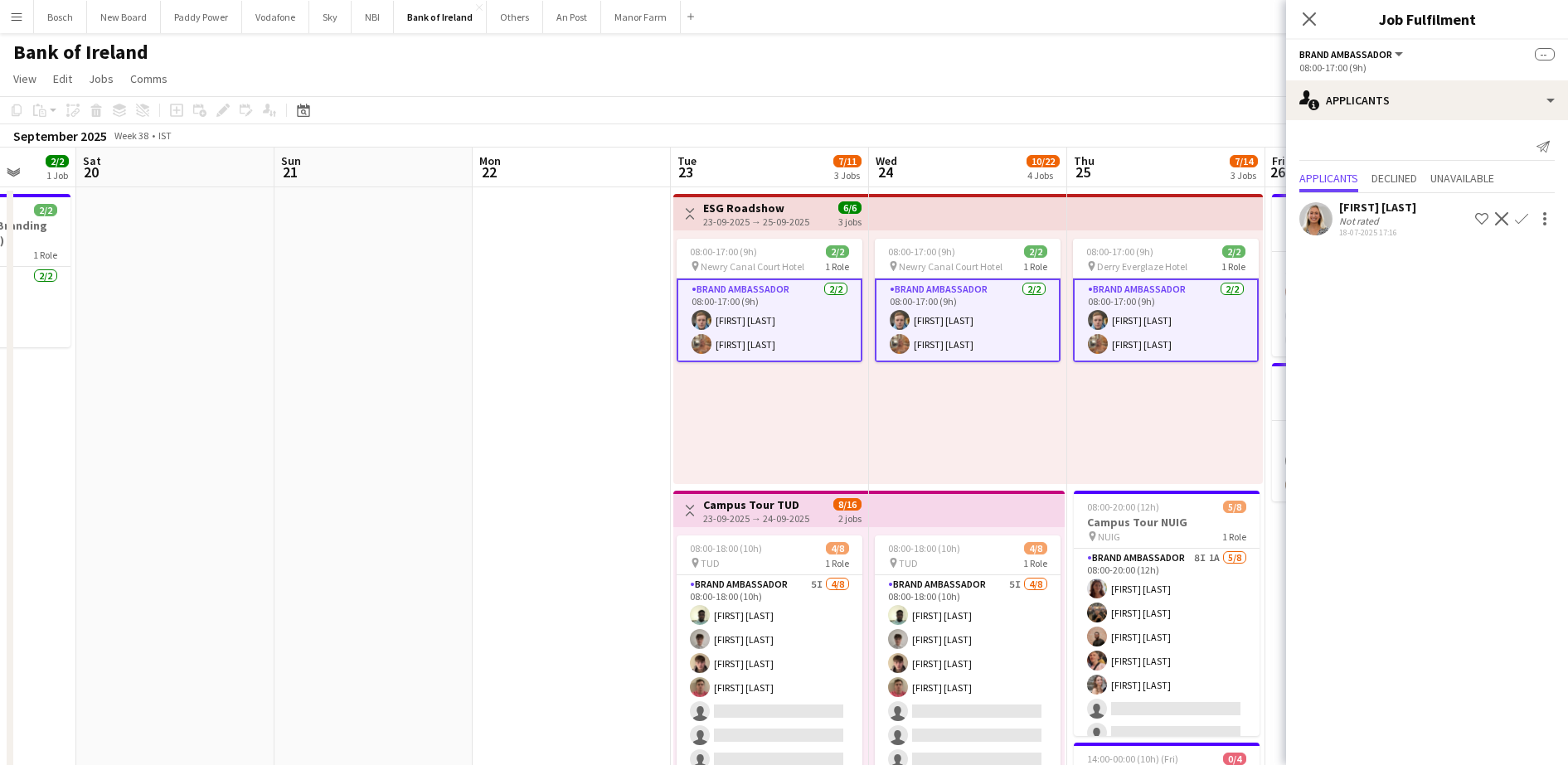 drag, startPoint x: 619, startPoint y: 385, endPoint x: 317, endPoint y: 376, distance: 302.13408 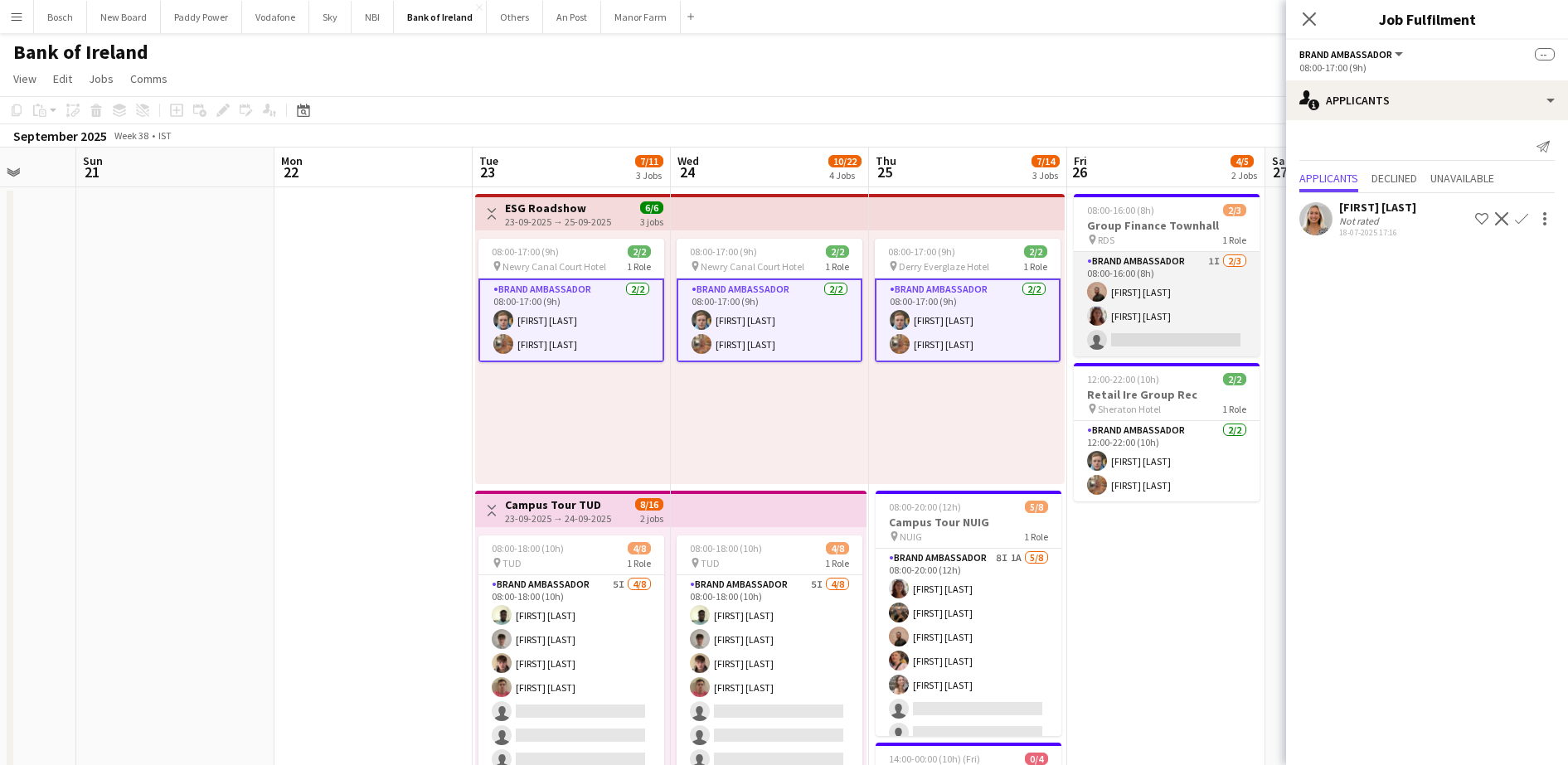 click on "Brand Ambassador   1I   2/3   08:00-16:00 (8h)
[FIRST] [LAST] [FIRST] [LAST]
single-neutral-actions" at bounding box center (1167, 304) 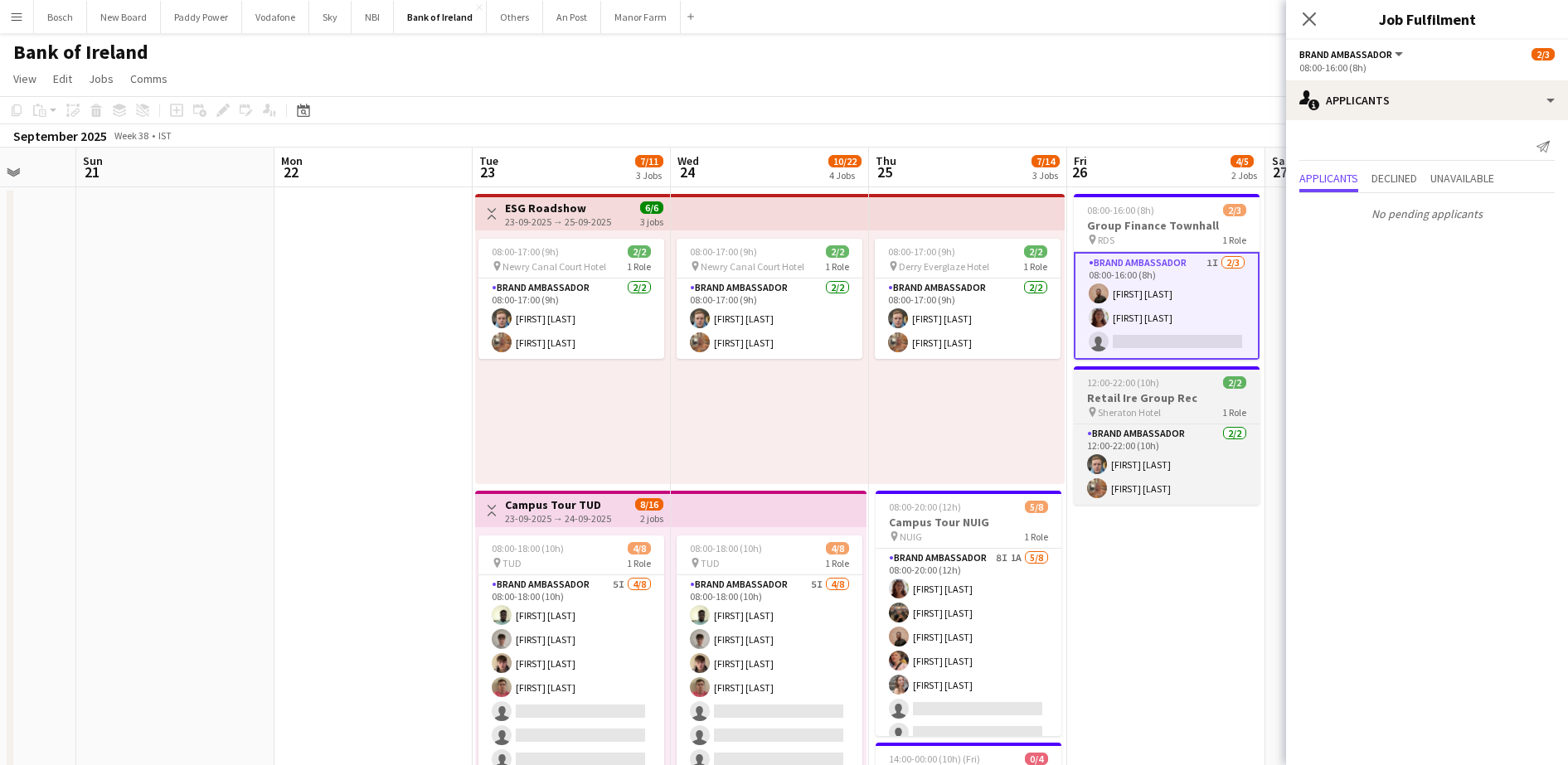 click on "12:00-22:00 (10h)    2/2   Retail Ire Group Rec
pin
Sheraton Hotel   1 Role   Brand Ambassador   2/2   12:00-22:00 (10h)
[FIRST] [LAST] [FIRST] [LAST]" at bounding box center (1167, 435) 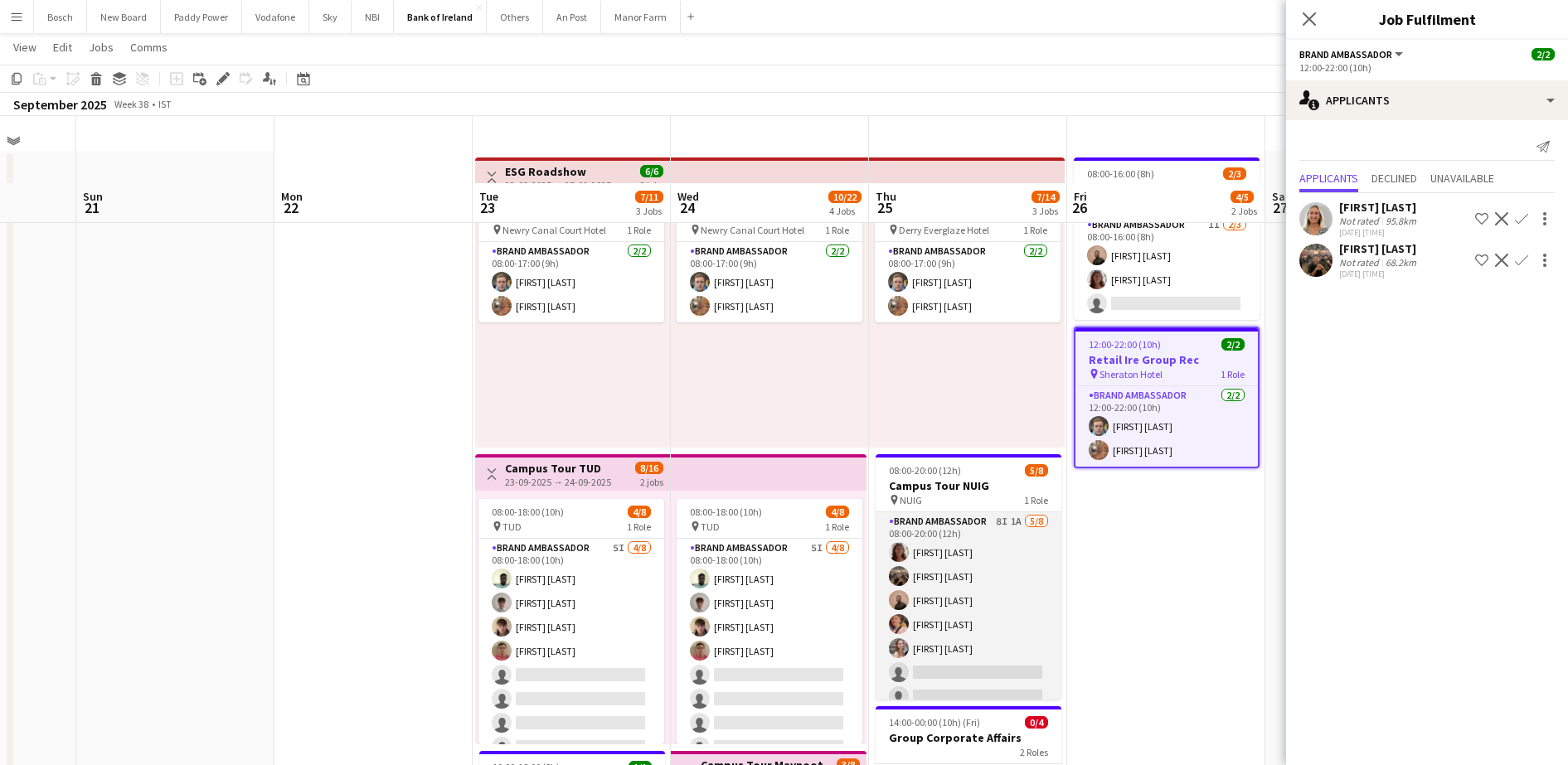 scroll, scrollTop: 0, scrollLeft: 0, axis: both 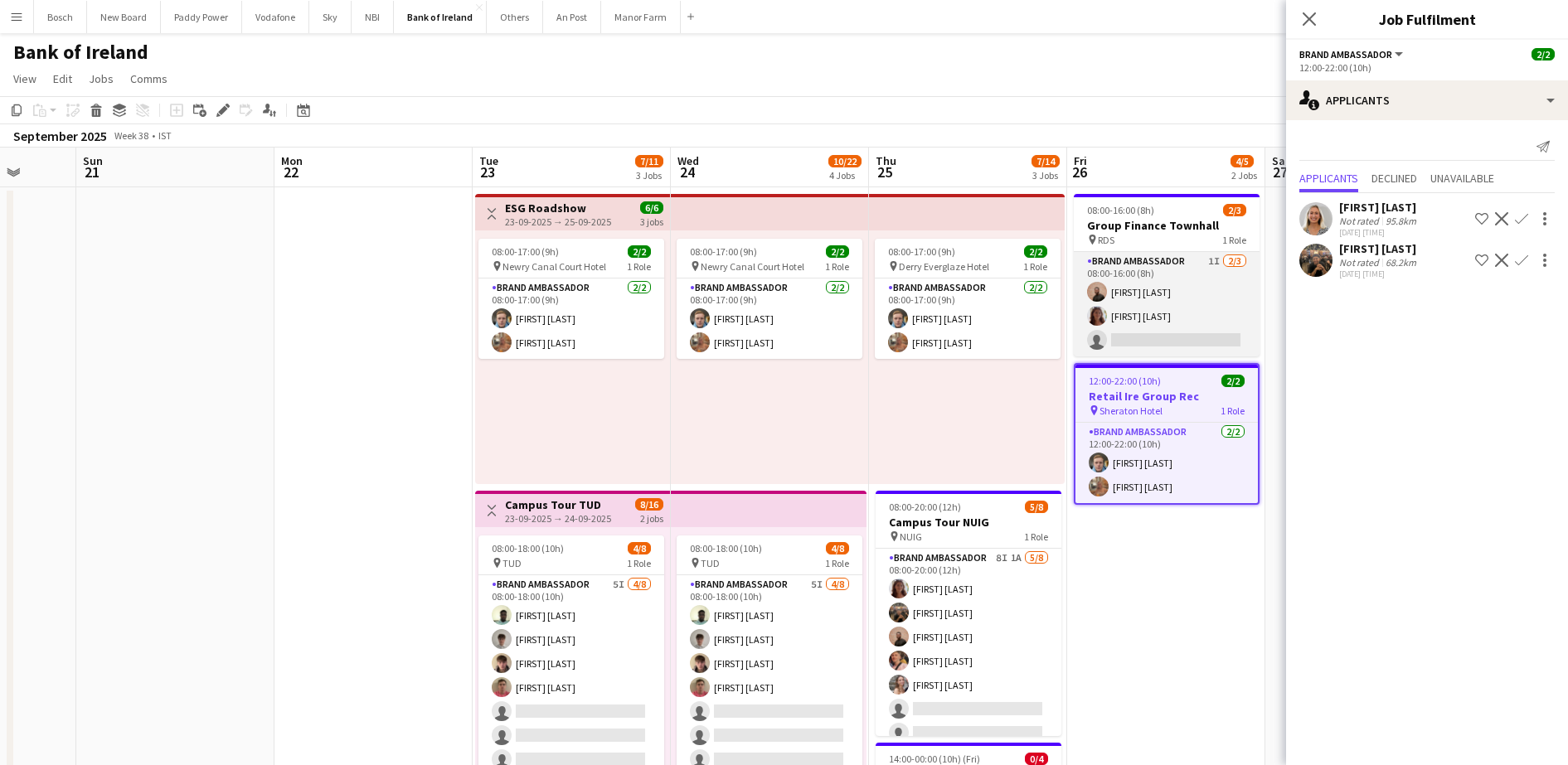 click on "Brand Ambassador   1I   2/3   08:00-16:00 (8h)
[FIRST] [LAST] [FIRST] [LAST]
single-neutral-actions" at bounding box center (1167, 304) 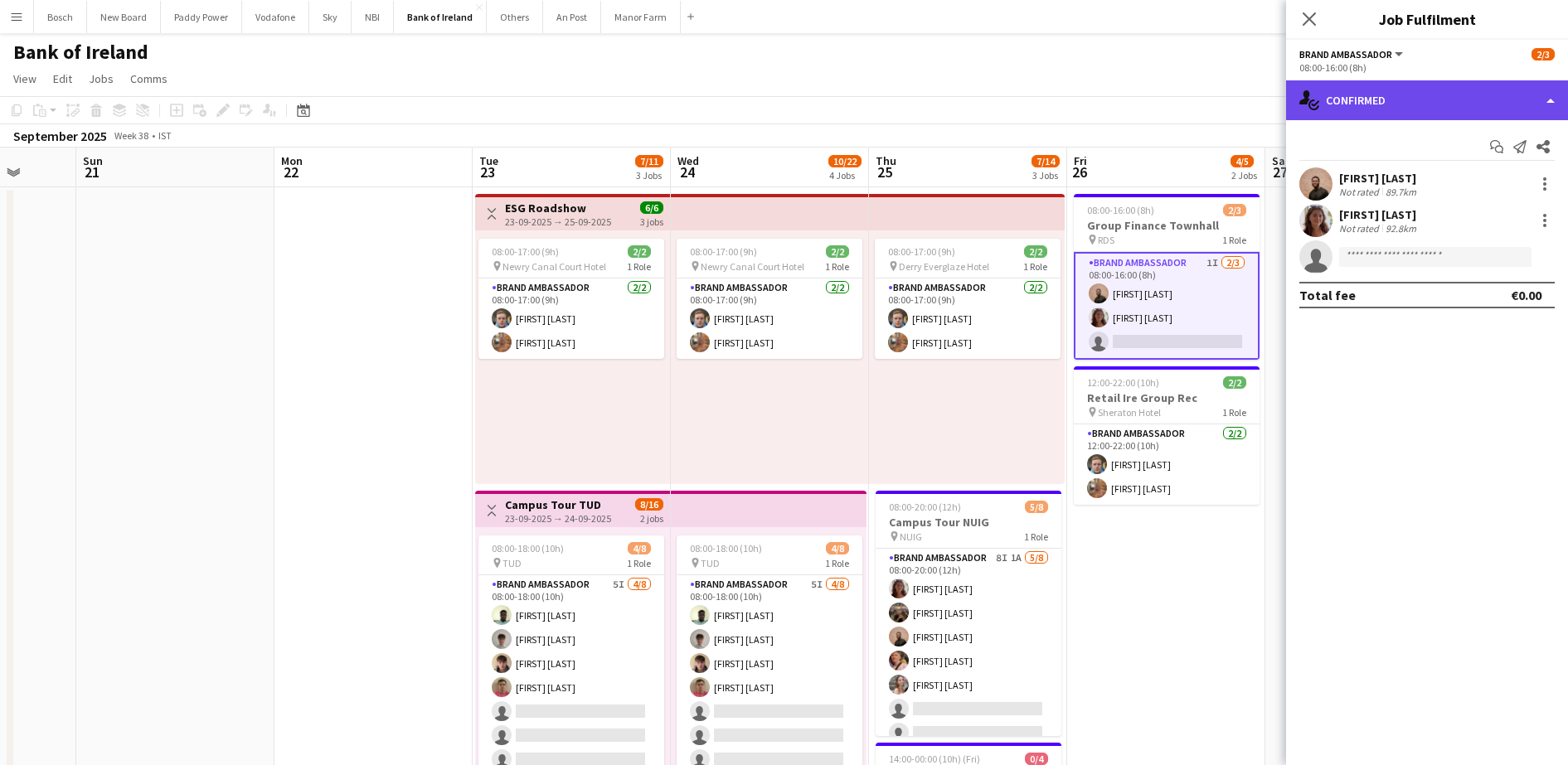 click on "single-neutral-actions-check-2
Confirmed" 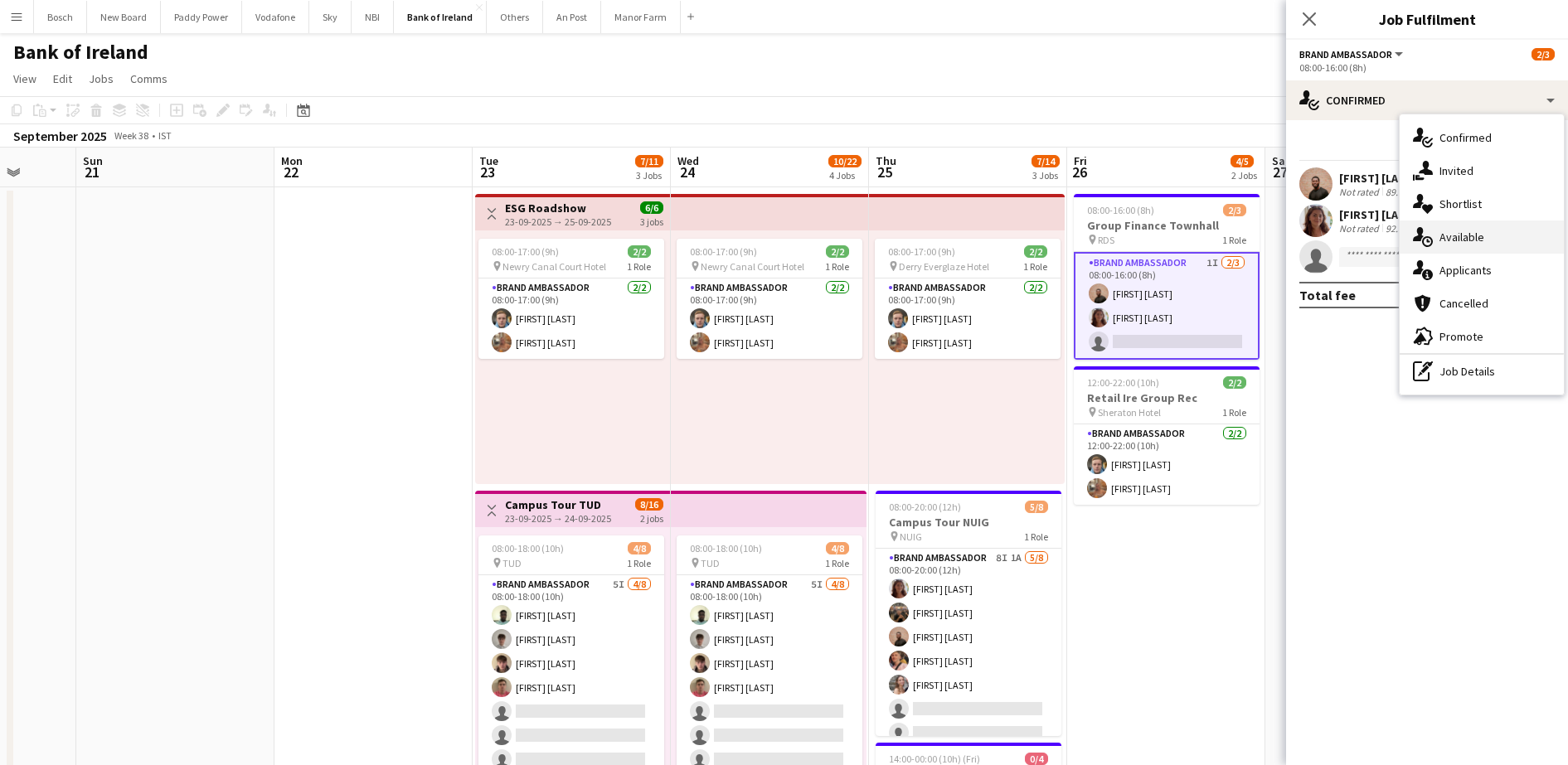 click on "single-neutral-actions-upload
Available" at bounding box center (1482, 237) 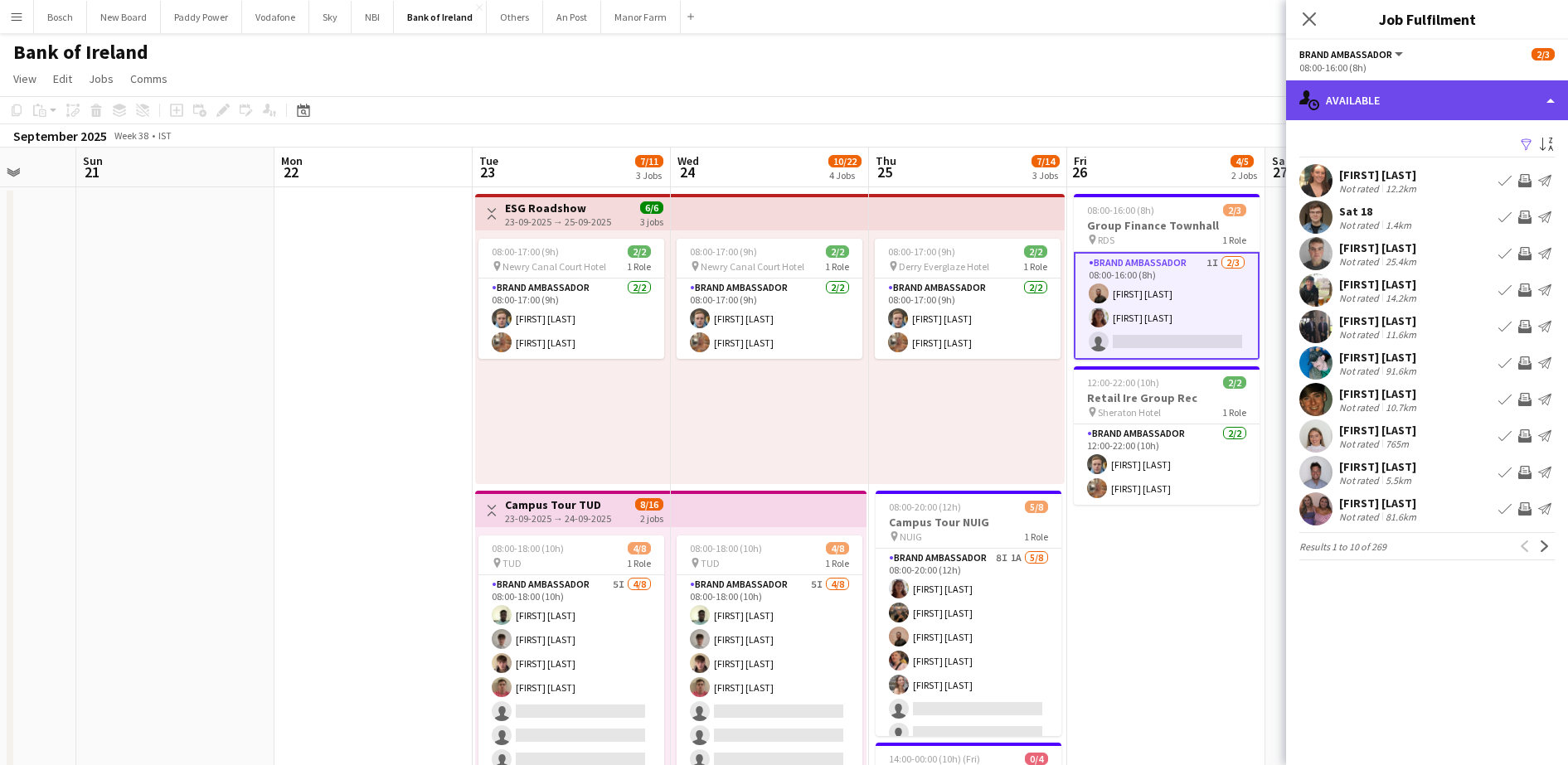 click on "single-neutral-actions-upload
Available" 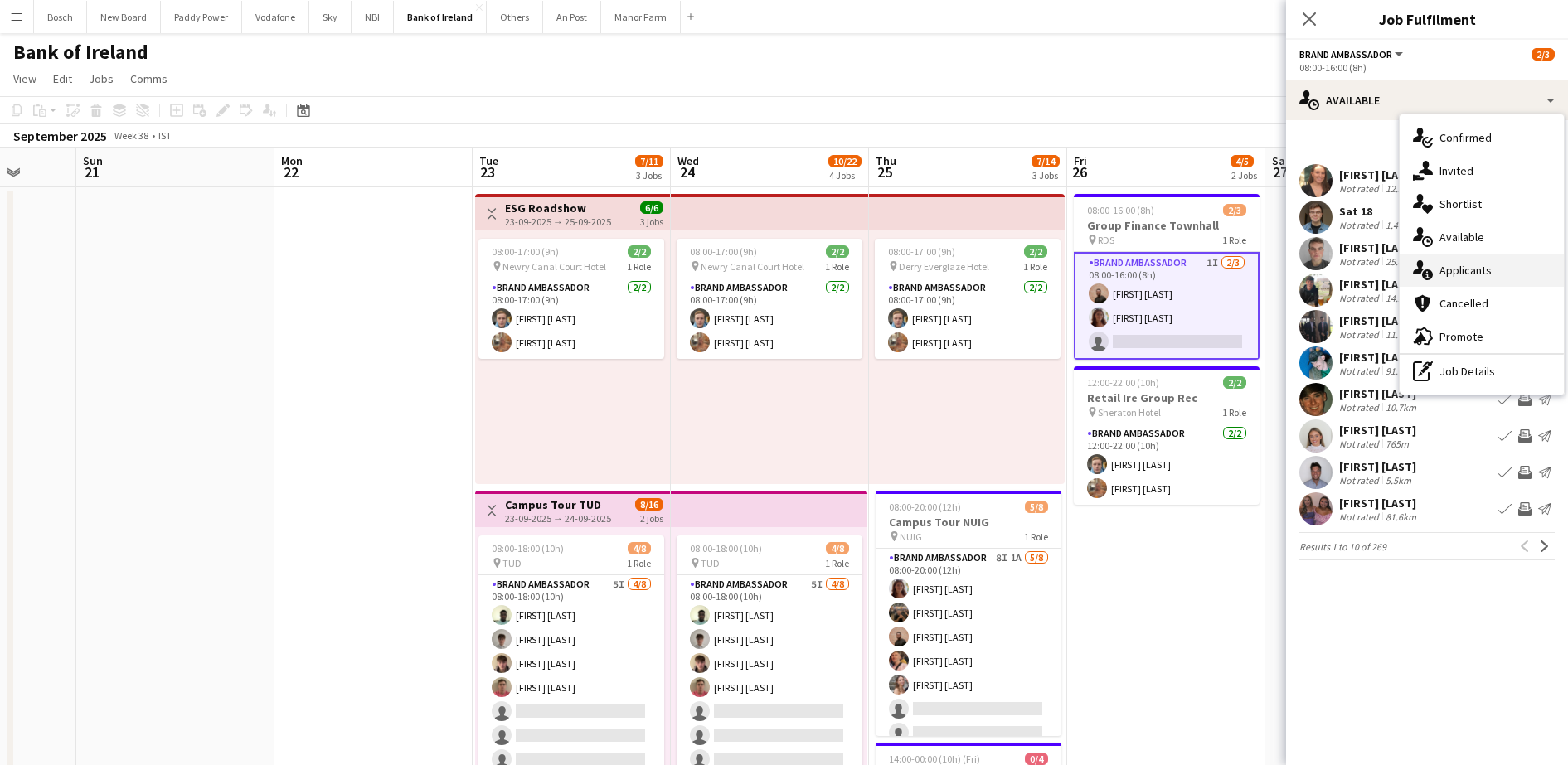click on "single-neutral-actions-information
Applicants" at bounding box center [1482, 270] 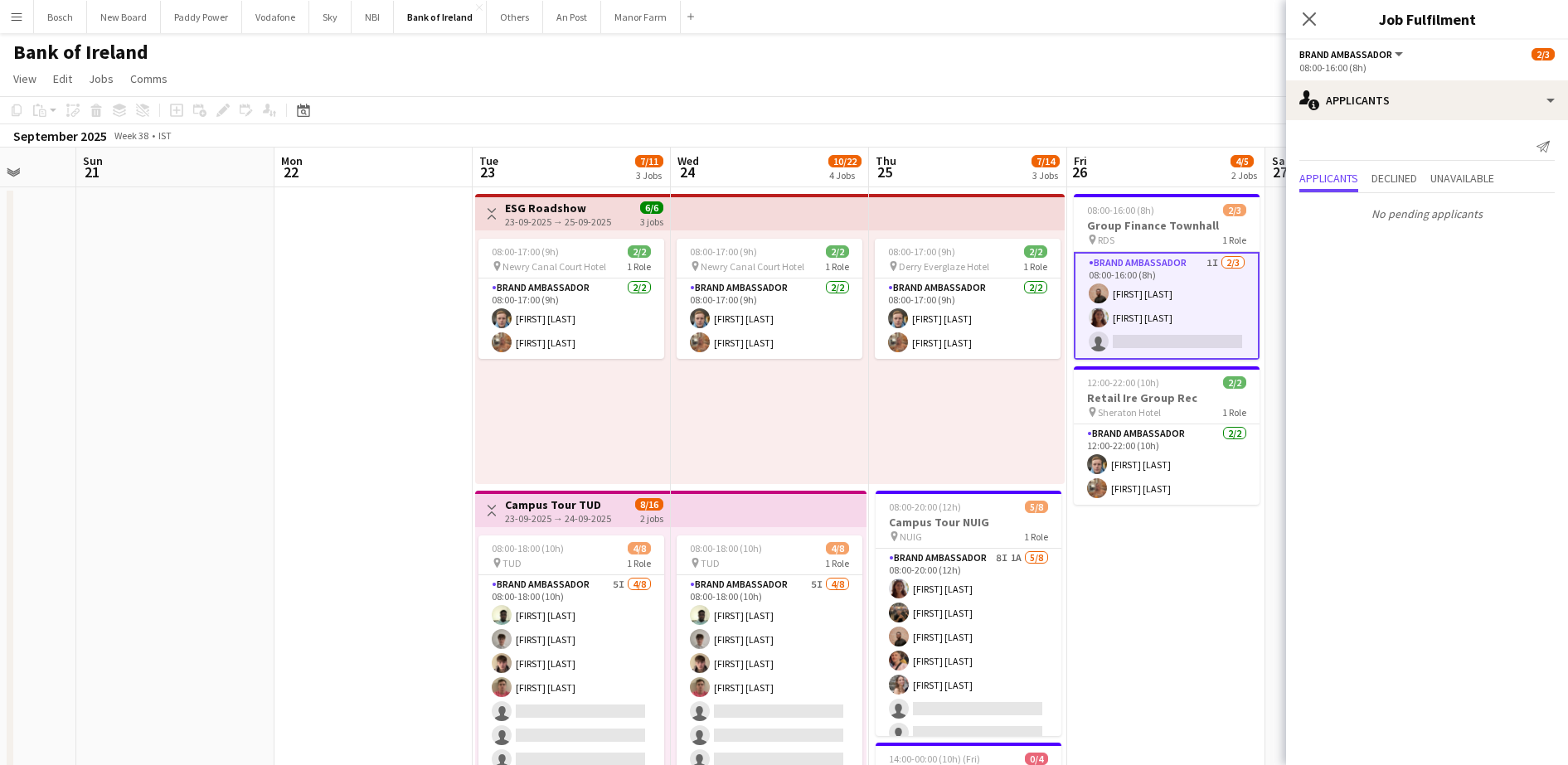 click on "View  Day view expanded Day view collapsed Month view Date picker Jump to today Expand Linked Jobs Collapse Linked Jobs  Edit  Copy Ctrl+C  Paste  Without Crew Ctrl+V With Crew Ctrl+Shift+V Paste as linked job  Group  Group Ungroup  Jobs  New Job Edit Job Delete Job New Linked Job Edit Linked Jobs Job fulfilment Promote Role Copy Role URL  Comms  Notify confirmed crew Create chat" 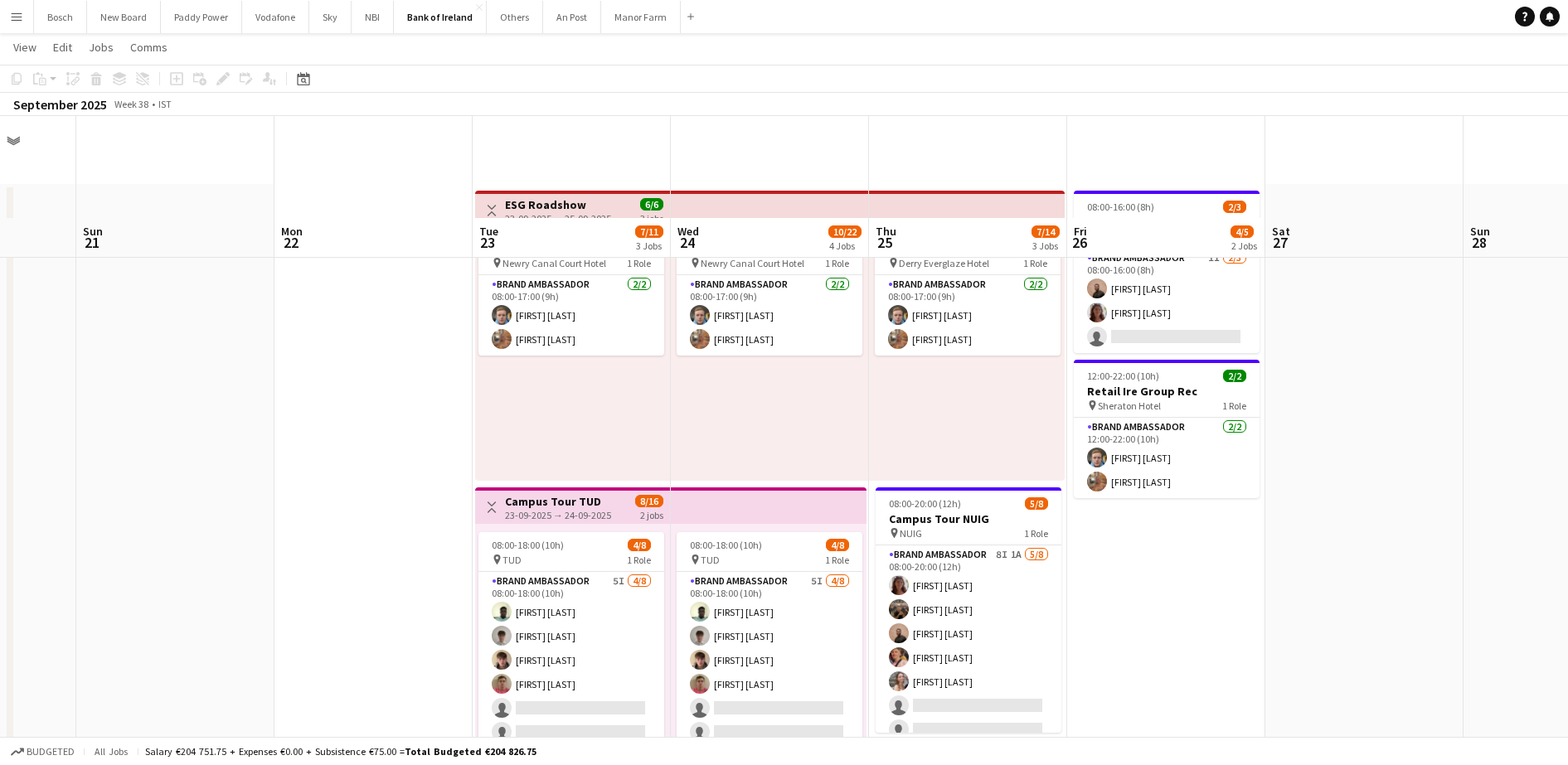 scroll, scrollTop: 104, scrollLeft: 0, axis: vertical 